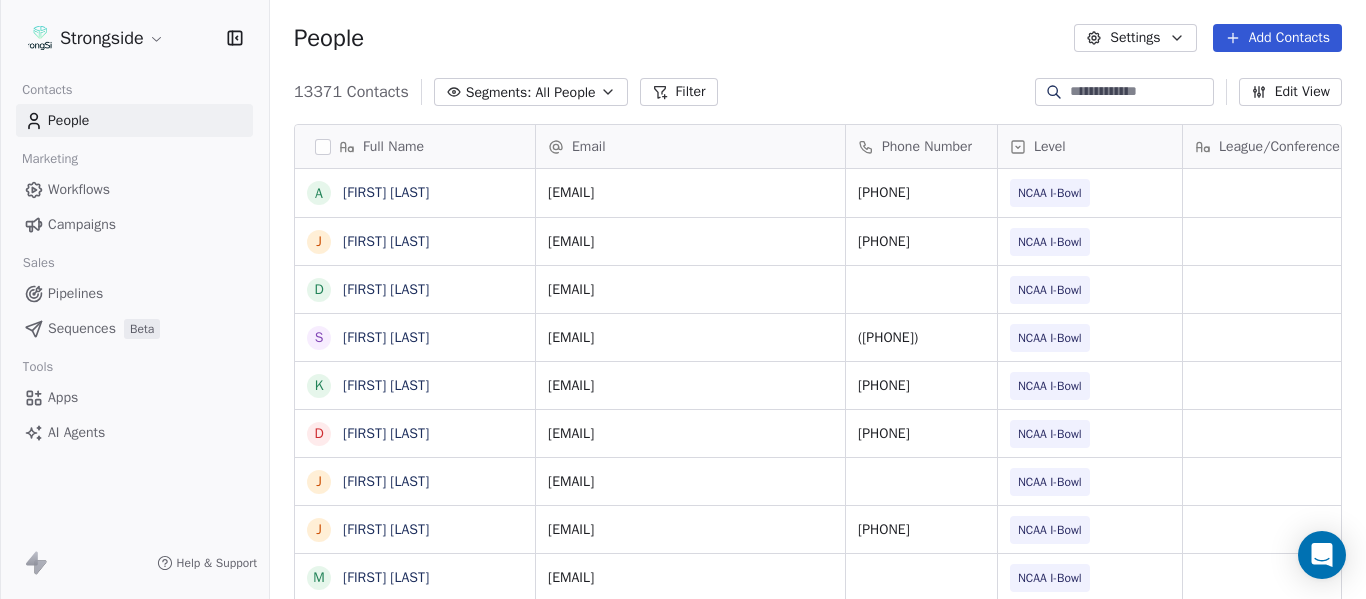 scroll, scrollTop: 0, scrollLeft: 0, axis: both 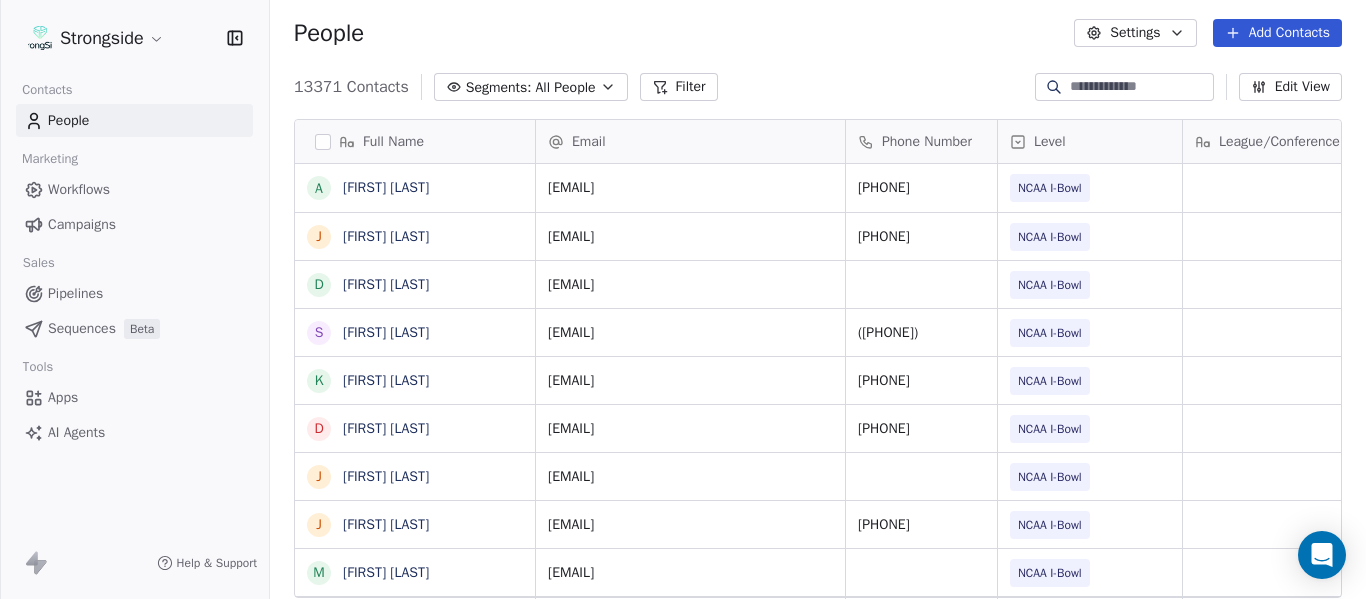 click on "Add Contacts" at bounding box center [1277, 33] 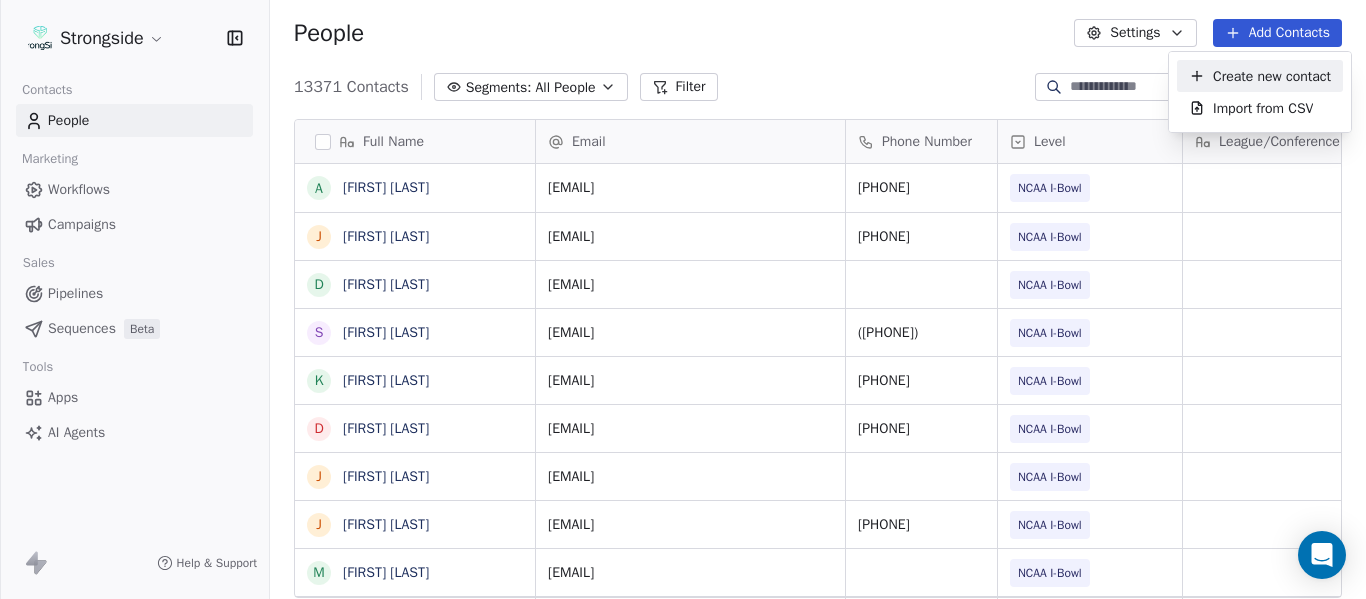 click on "Create new contact" at bounding box center [1272, 76] 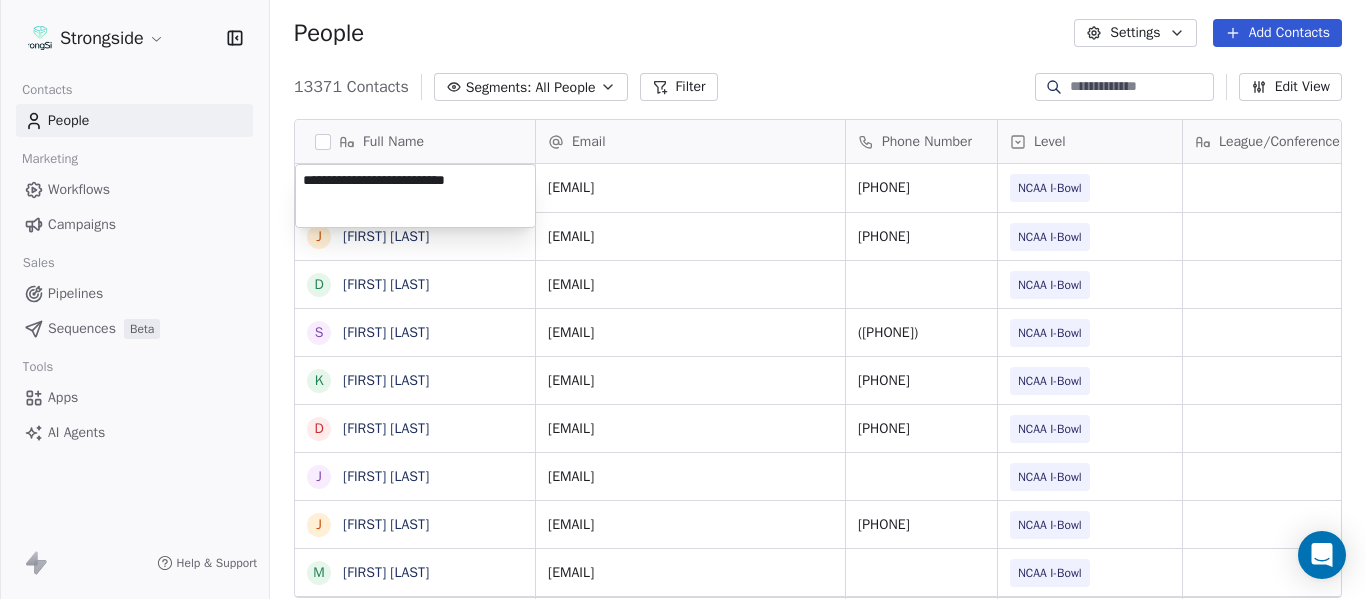 type on "**********" 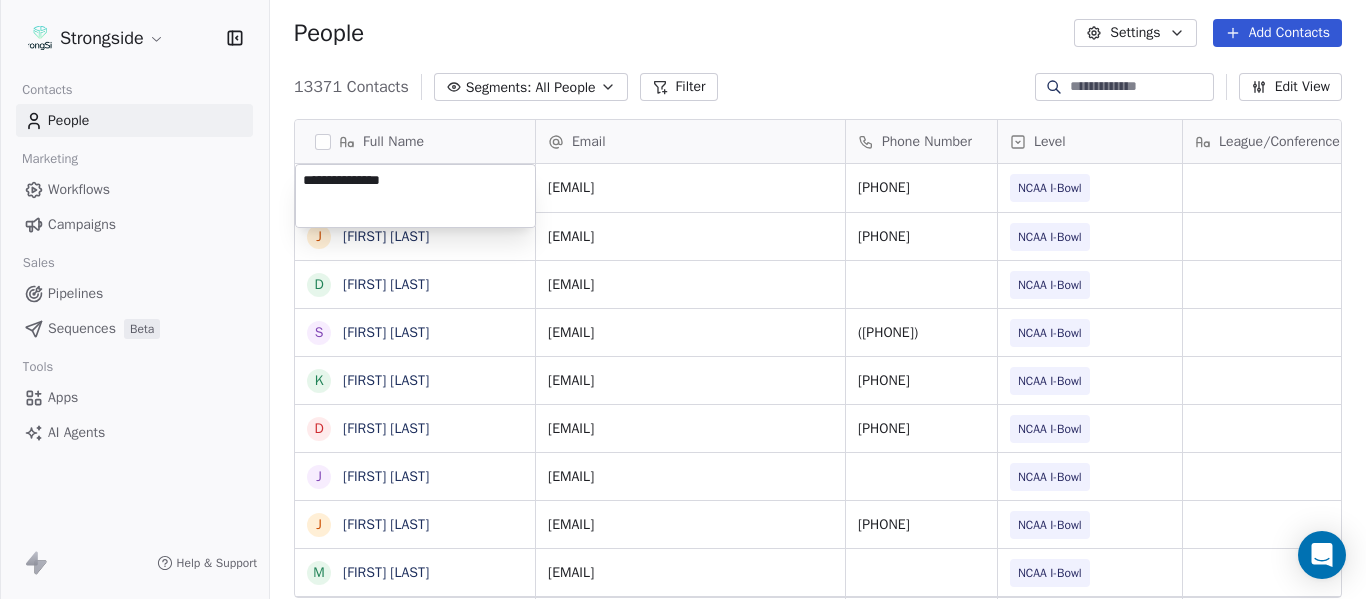 click on "Full Name A Austin Phillips J Josh Storms D David Johnson S Scott Trulock K Kenneth Towns D Douglas Walker J Jason Baisden J Josh Chatman M Mike Norvell C Carol Moore M Michael Alford J Jerry Latimer D Darrick Yray R Rick Stockstill V Vicki Cupp B Bruce Warwick J Justin Crouse J Jeff Kupper C Chuck Cantor C Cindy Hartmann B Benedick Hyppolite R Ryan Smith J Jelani Berassa E Edwin Pata A Anthony Gaitor K Kenechi Udeze Email Phone Number Level League/Conference Organization Tags Created Date BST atphillips@[DOMAIN].edu [PHONE] NCAA I-Bowl FLORIDA ST. UNIV Jul 23, 2025 03:13 PM ath-fbstrength@[DOMAIN].edu [PHONE] NCAA I-Bowl FLORIDA ST. UNIV Jul 22, 2025 02:42 PM djohnson8@[DOMAIN].edu NCAA I-Bowl FLORIDA ST. UNIV Jul 22, 2025 02:41 PM strulock@[DOMAIN].edu [PHONE] NCAA I-Bowl FLORIDA ST. UNIV Jul 22, 2025 02:39 PM ktowns@[DOMAIN].edu [PHONE] NCAA I-Bowl FLORIDA ST. UNIV Jul 22, 2025 02:34 PM douglas.walker@[DOMAIN].edu [PHONE] NCAA I-Bowl FLORIDA ST. UNIV Jul 22, 2025 02:32 PM tbaisden@[DOMAIN].edu NCAA I-Bowl FLORIDA ST. UNIV Jul 22, 2025 02:31 PM jnchatman@[DOMAIN].edu" at bounding box center [683, 299] 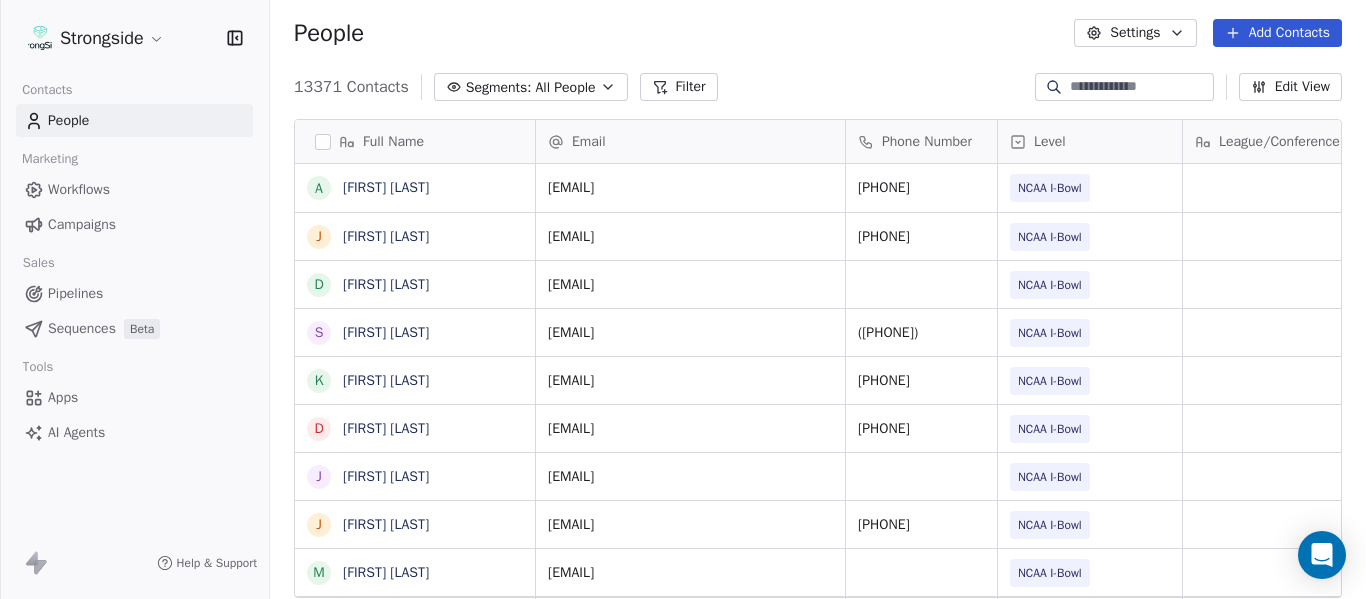 click on "Add Contacts" at bounding box center (1277, 33) 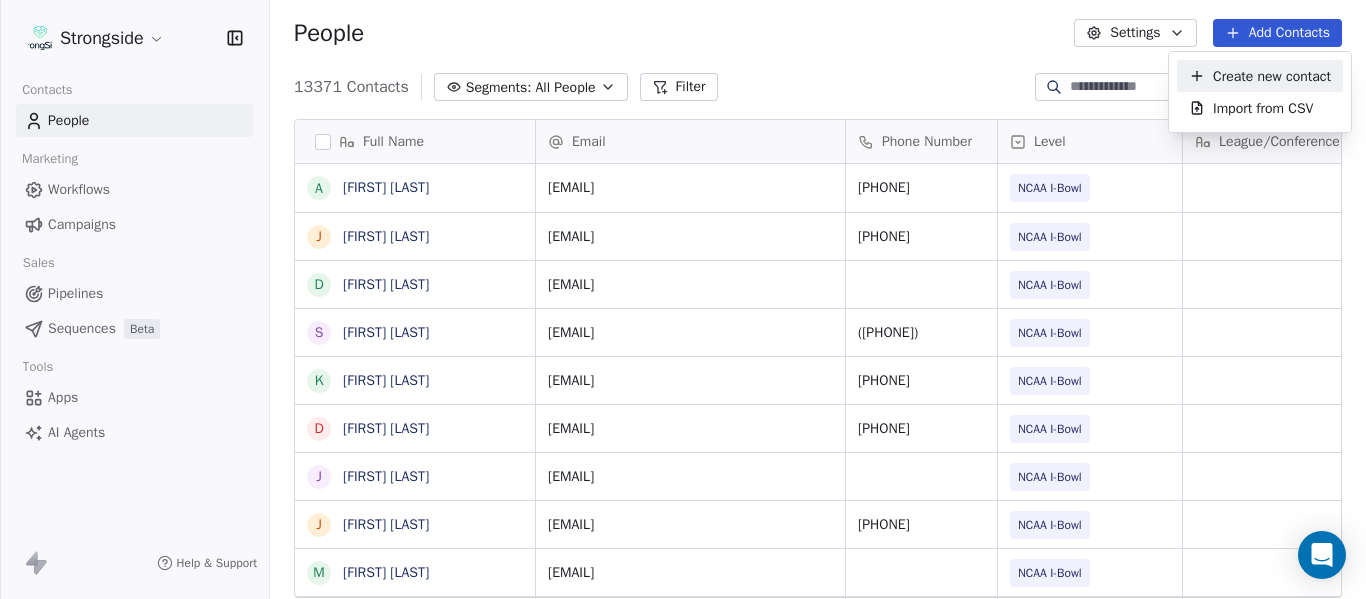 click on "Create new contact" at bounding box center [1272, 76] 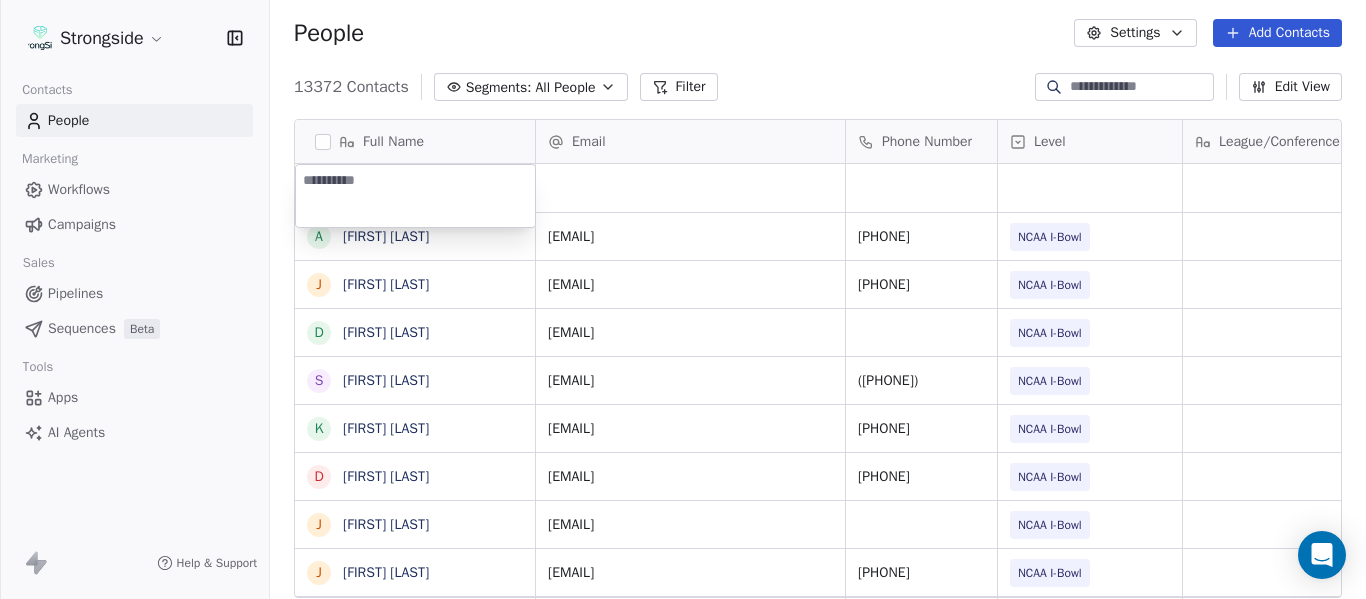 type on "**********" 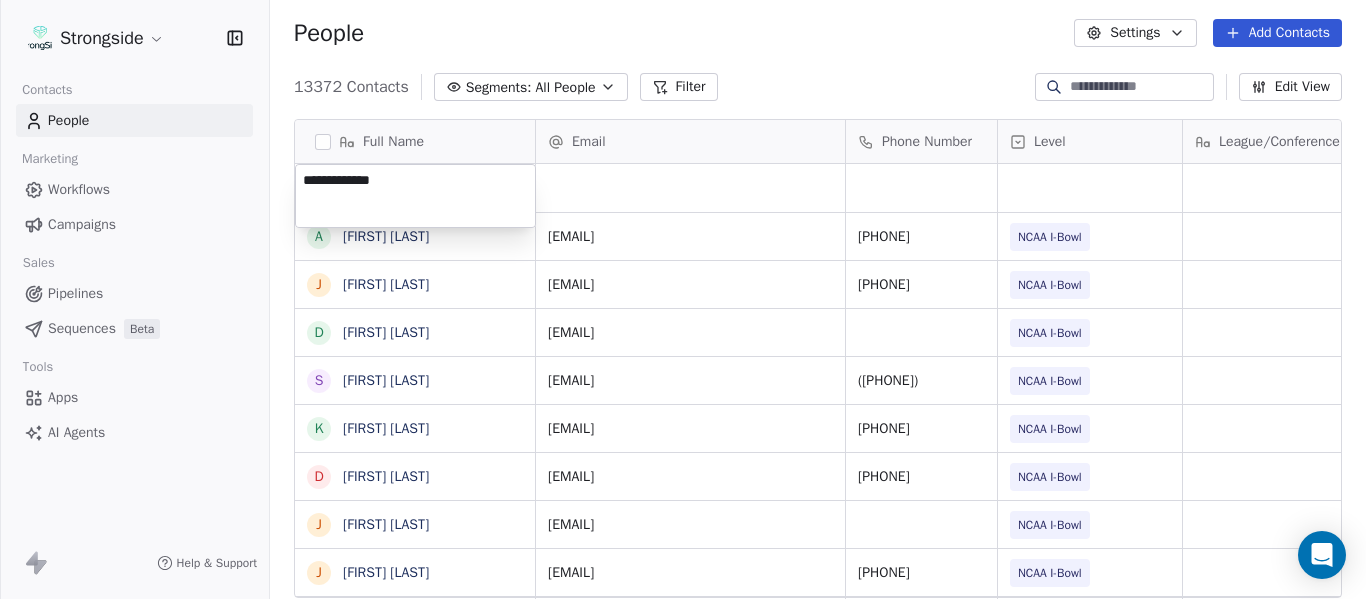 click on "Strongside Contacts People Marketing Workflows Campaigns Sales Pipelines Sequences Beta Tools Apps AI Agents Help & Support People Settings  Add Contacts 13372 Contacts Segments: All People Filter  Edit View Tag Add to Sequence Export Full Name A Austin Phillips J Josh Storms D David Johnson S Scott Trulock K Kenneth Towns D Douglas Walker J Jason Baisden J Josh Chatman M Mike Norvell C Carol Moore M Michael Alford J Jerry Latimer D Darrick Yray R Rick Stockstill V Vicki Cupp B Bruce Warwick J Justin Crouse J Jeff Kupper C Chuck Cantor C Cindy Hartmann B Benedick Hyppolite R Ryan Smith J Jelani Berassa E Edwin Pata A Anthony Gaitor K Kenechi Udeze K Kenneth Gilstrap N Nick Coleman J Jovan Dewitt Email Phone Number Level League/Conference Organization Tags Created Date BST Jul 23, 2025 03:56 PM atphillips@fsu.edu 850-644-2390 NCAA I-Bowl FLORIDA ST. UNIV Jul 23, 2025 03:13 PM ath-fbstrength@fsu.edu 850-644-2549 NCAA I-Bowl FLORIDA ST. UNIV Jul 22, 2025 02:42 PM djohnson8@fsu.edu NCAA I-Bowl FLORIDA ST. UNIV" at bounding box center (683, 299) 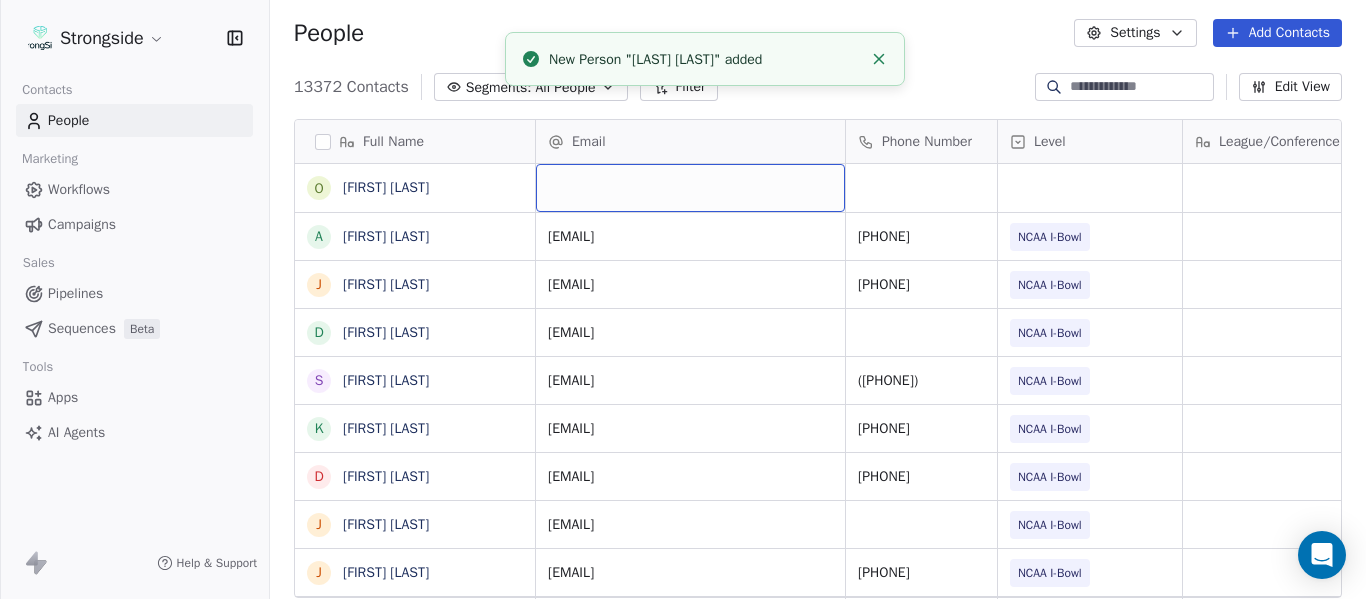 click at bounding box center [690, 188] 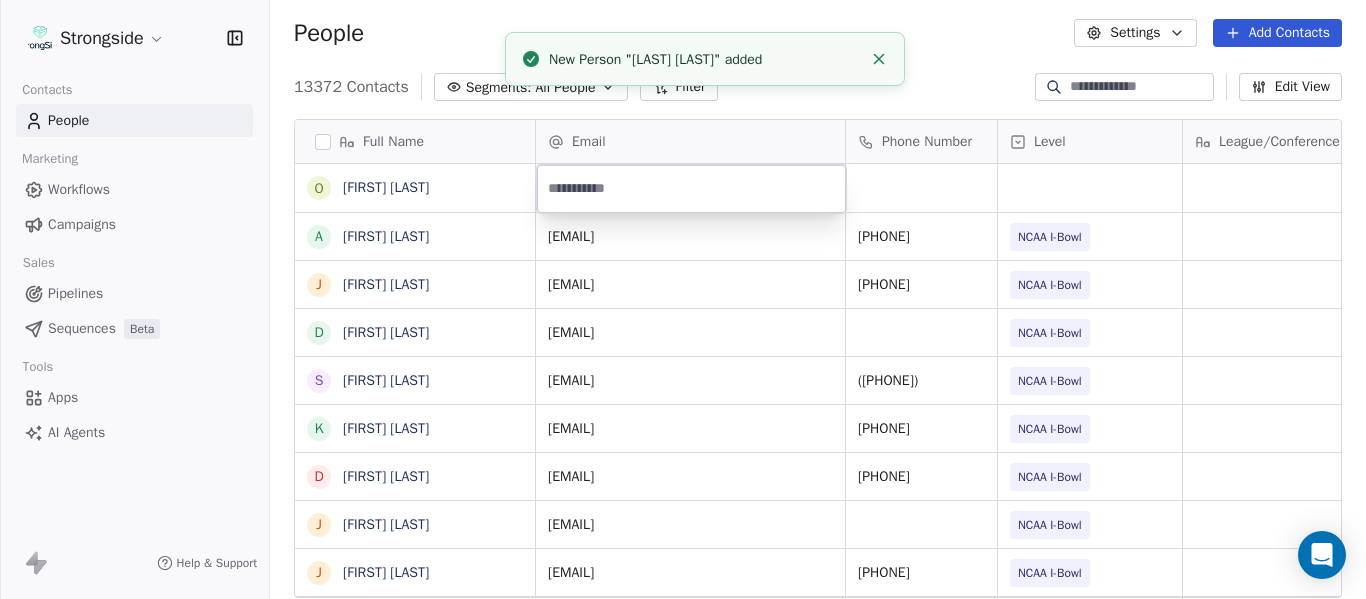 type on "**********" 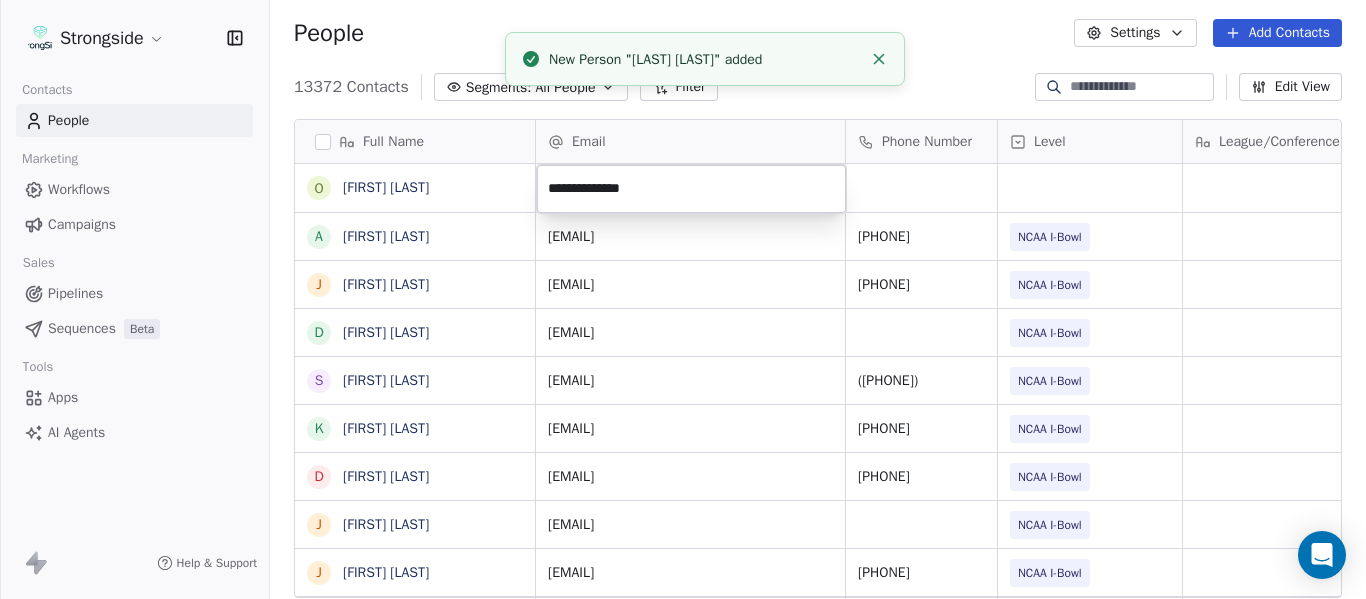 click 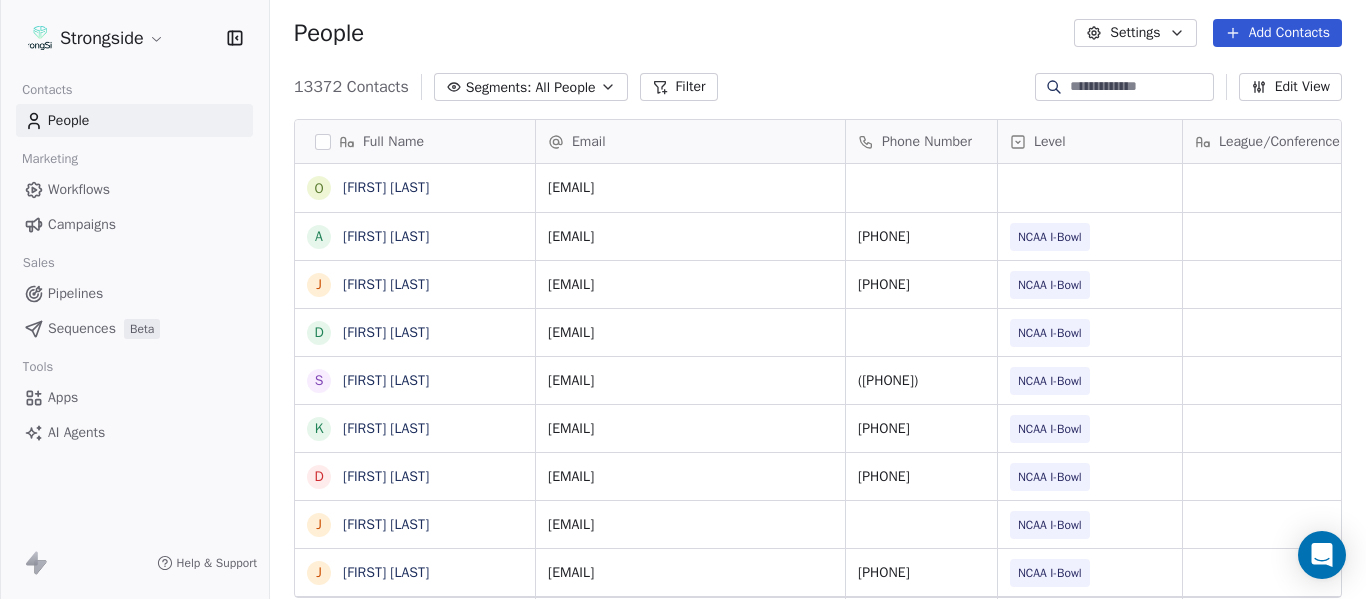click on "People Settings  Add Contacts" at bounding box center (818, 33) 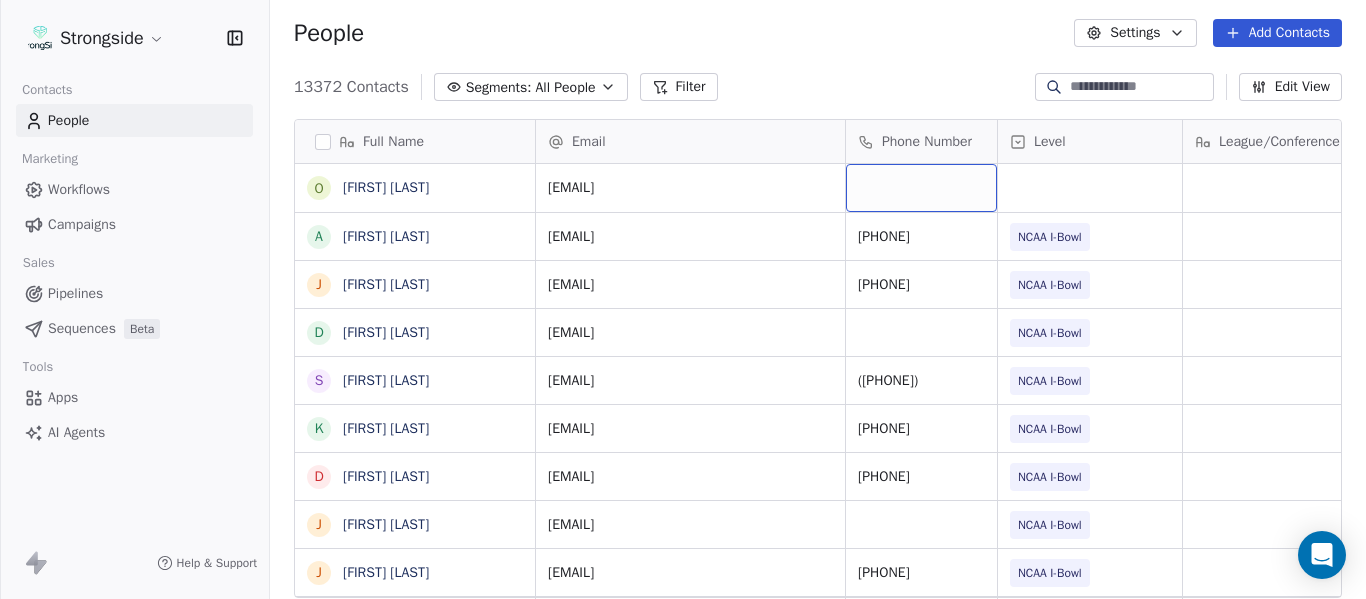 click at bounding box center (921, 188) 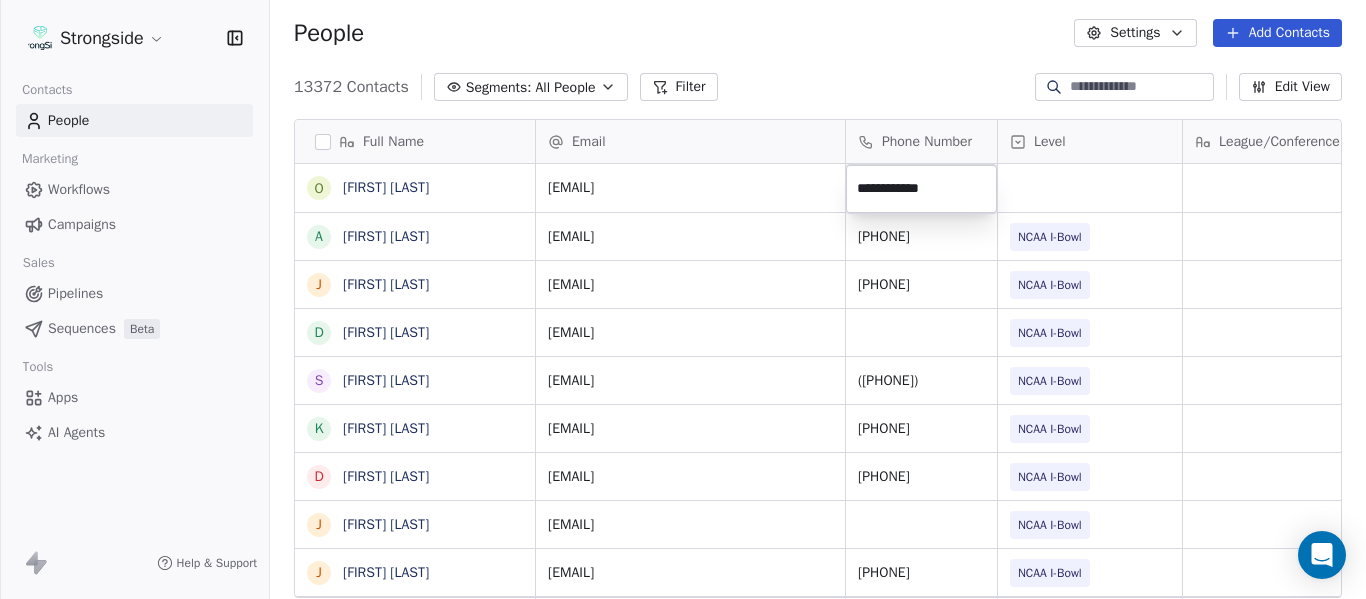 click on "Strongside Contacts People Marketing Workflows Campaigns Sales Pipelines Sequences Beta Tools Apps AI Agents Help & Support People Settings  Add Contacts 13372 Contacts Segments: All People Filter  Edit View Tag Add to Sequence Export Full Name O Odell Haggins A Austin Phillips J Josh Storms D David Johnson S Scott Trulock K Kenneth Towns D Douglas Walker J Jason Baisden J Josh Chatman M Mike Norvell C Carol Moore M Michael Alford J Jerry Latimer D Darrick Yray R Rick Stockstill V Vicki Cupp B Bruce Warwick J Justin Crouse J Jeff Kupper C Chuck Cantor C Cindy Hartmann B Benedick Hyppolite R Ryan Smith J Jelani Berassa E Edwin Pata A Anthony Gaitor K Kenechi Udeze K Kenneth Gilstrap N Nick Coleman J Jovan Dewitt Email Phone Number Level League/Conference Organization Tags Created Date BST nnixon@fsu.edu Jul 23, 2025 03:56 PM atphillips@fsu.edu 850-644-2390 NCAA I-Bowl FLORIDA ST. UNIV Jul 23, 2025 03:13 PM ath-fbstrength@fsu.edu 850-644-2549 NCAA I-Bowl FLORIDA ST. UNIV Jul 22, 2025 02:42 PM NCAA I-Bowl" at bounding box center (683, 299) 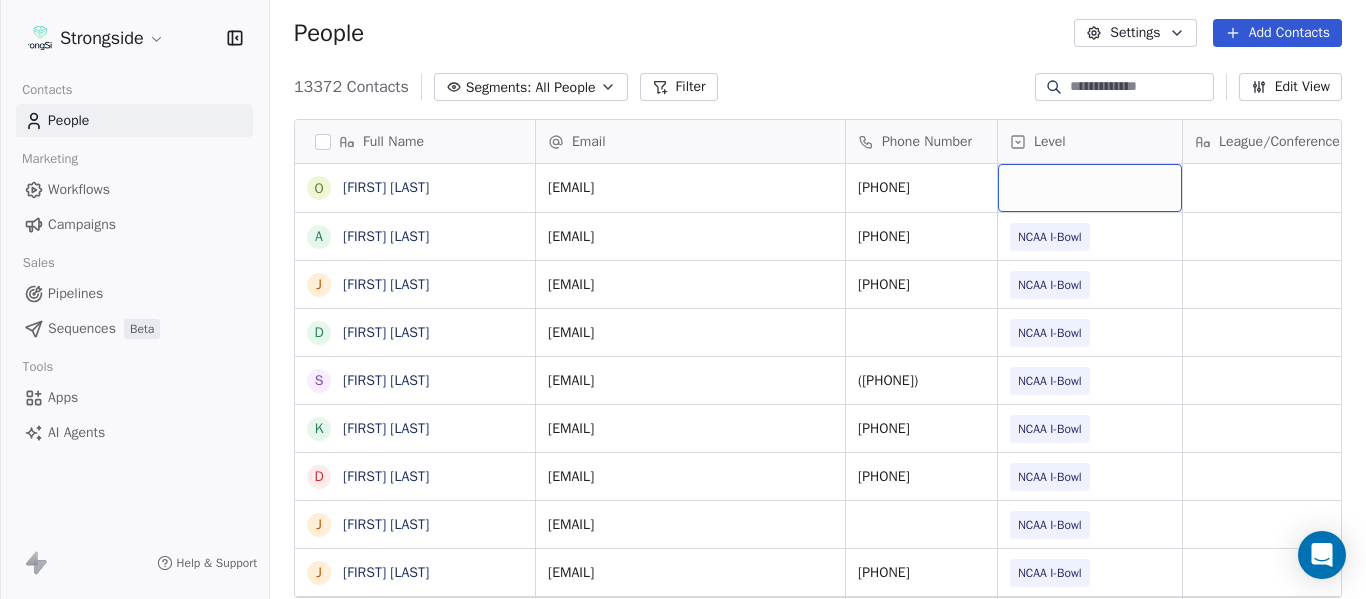 click at bounding box center (1090, 188) 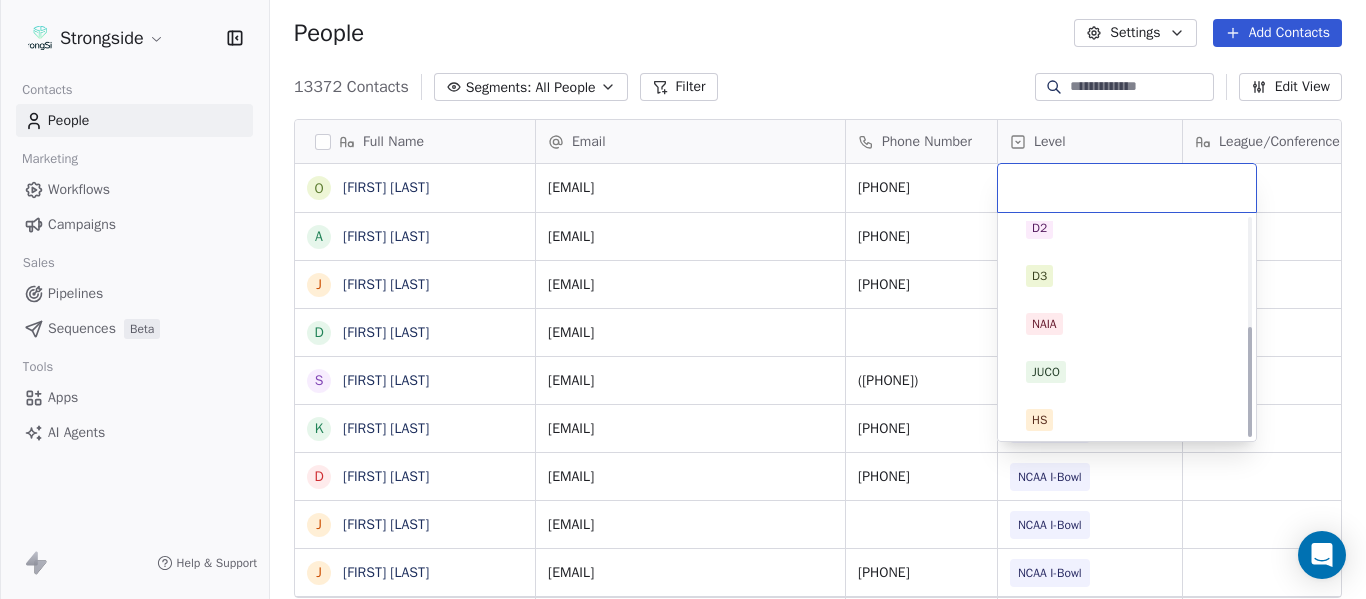 scroll, scrollTop: 212, scrollLeft: 0, axis: vertical 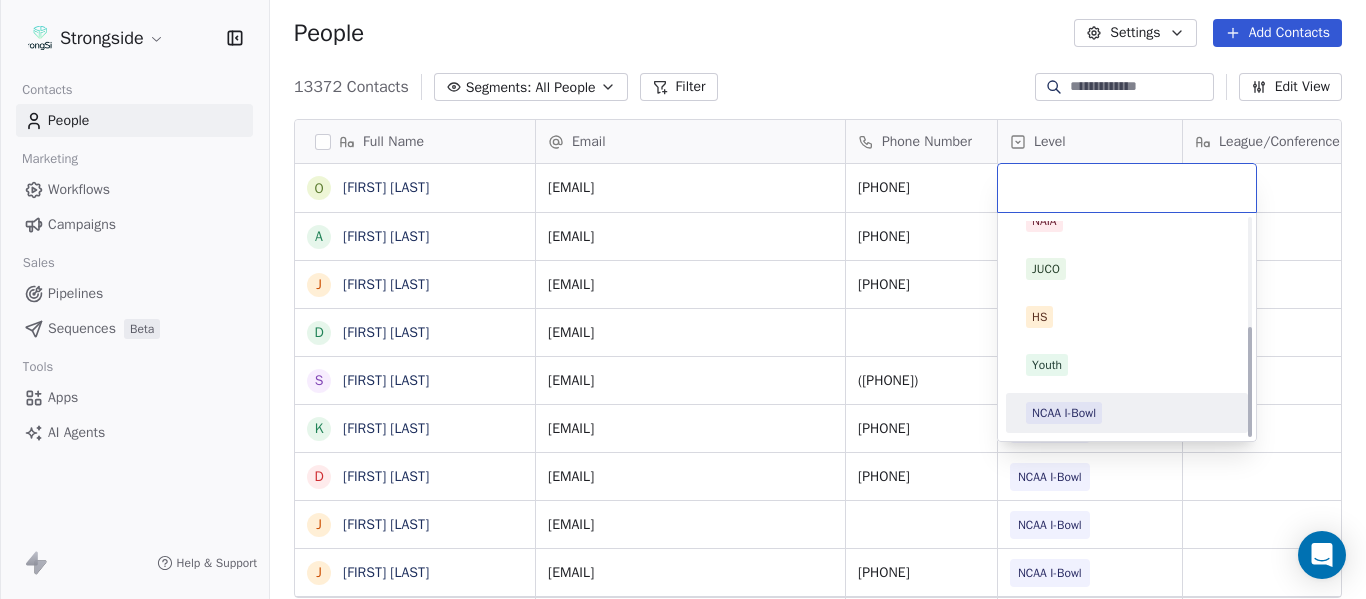 click on "NCAA I-Bowl" at bounding box center [1127, 413] 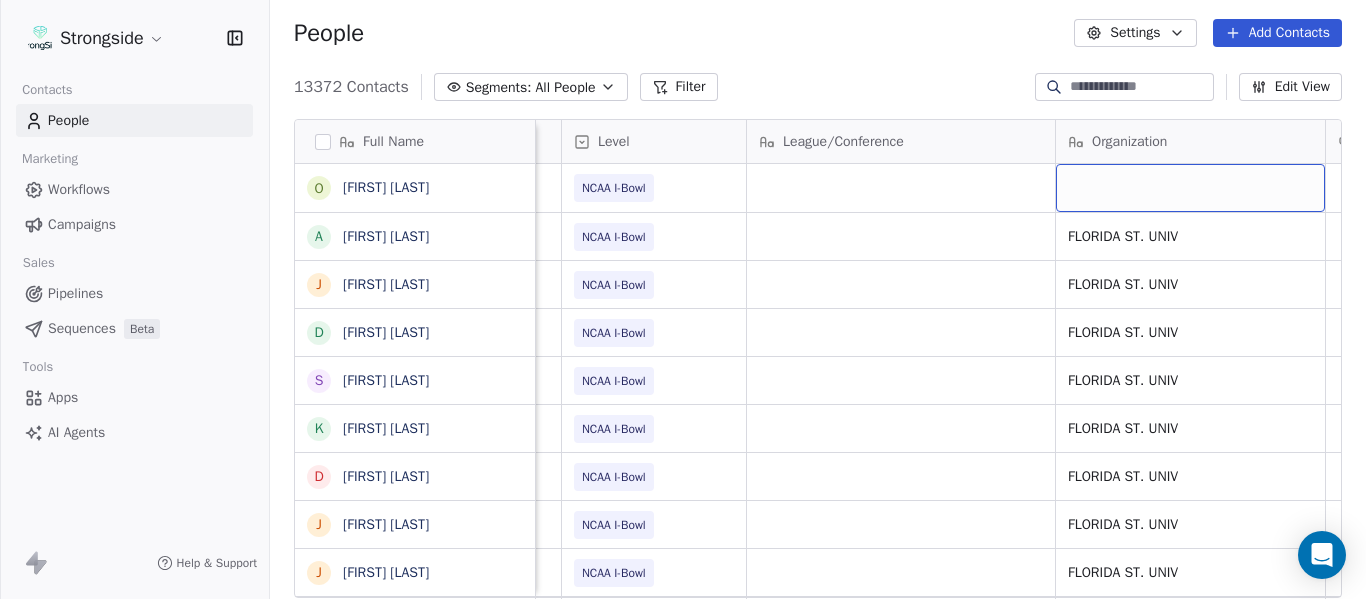 scroll, scrollTop: 0, scrollLeft: 536, axis: horizontal 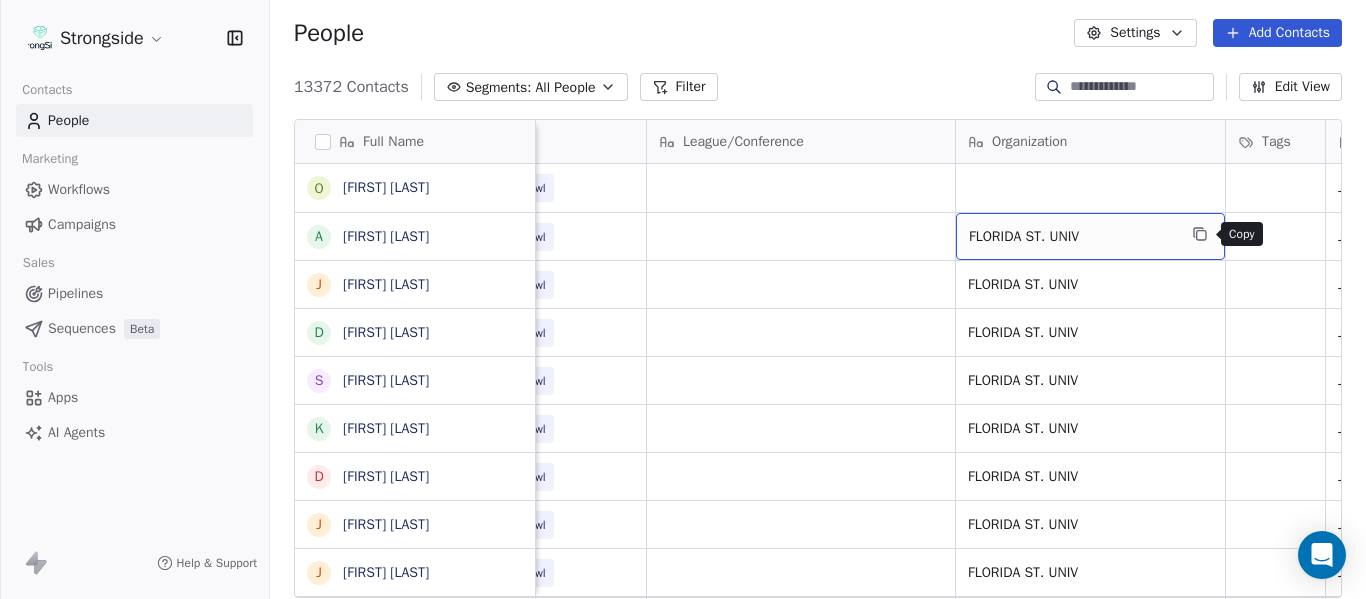 click 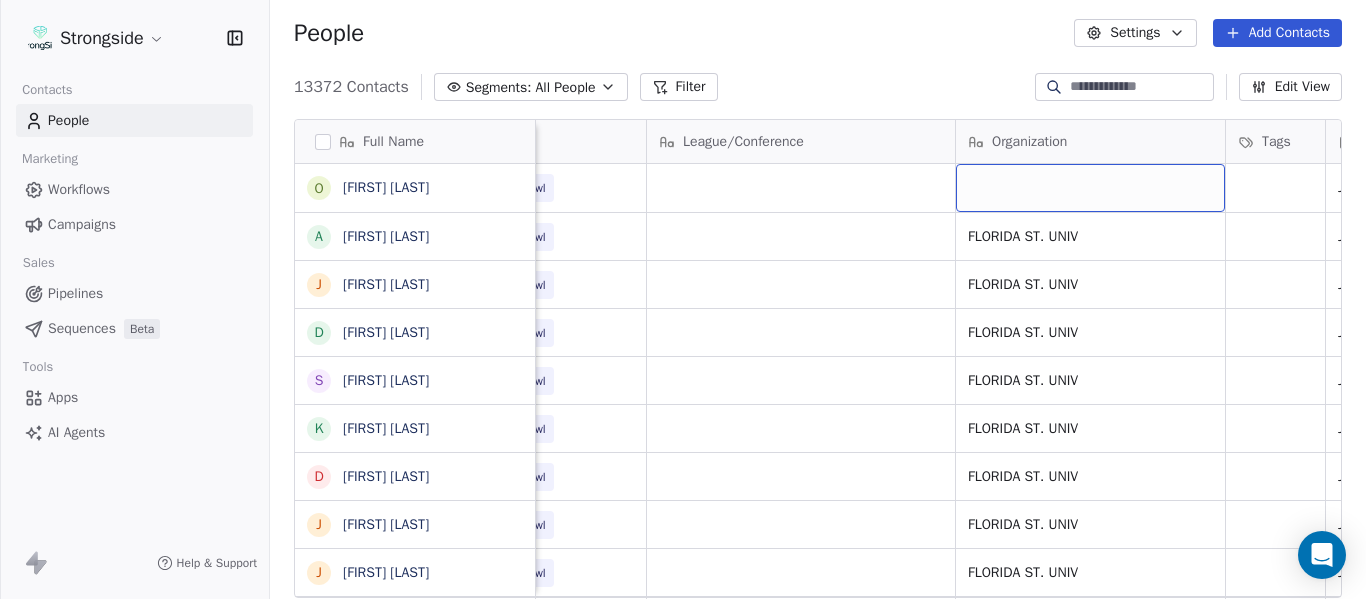 click at bounding box center (1090, 188) 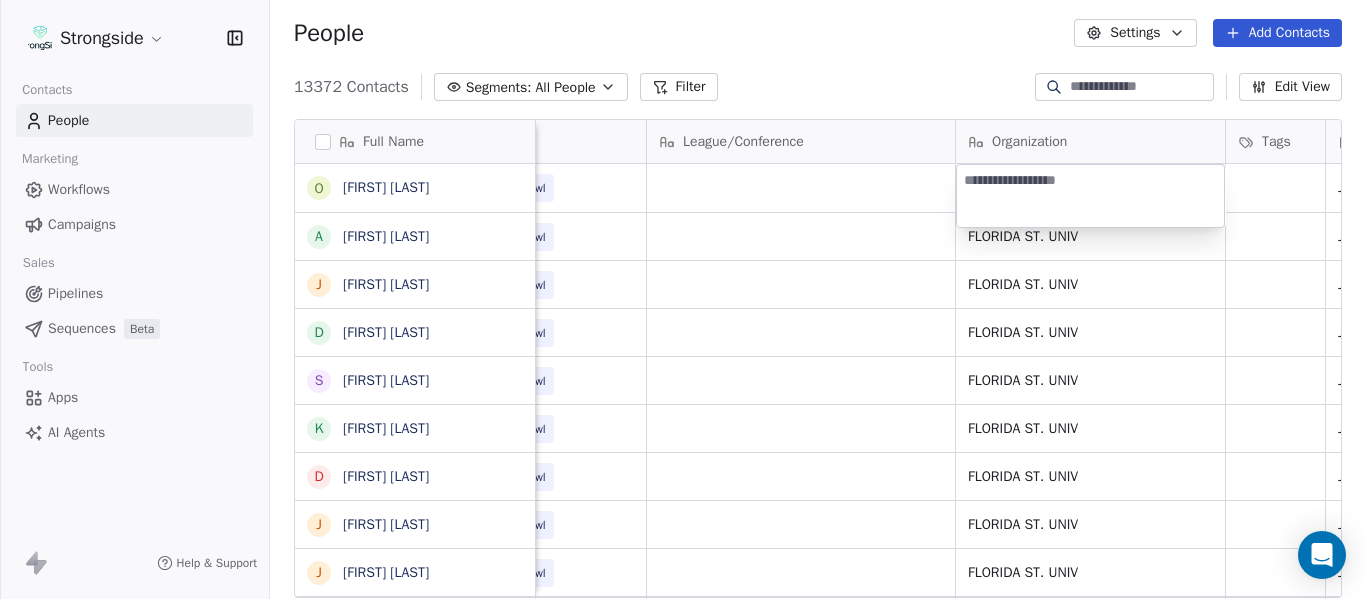 type on "**********" 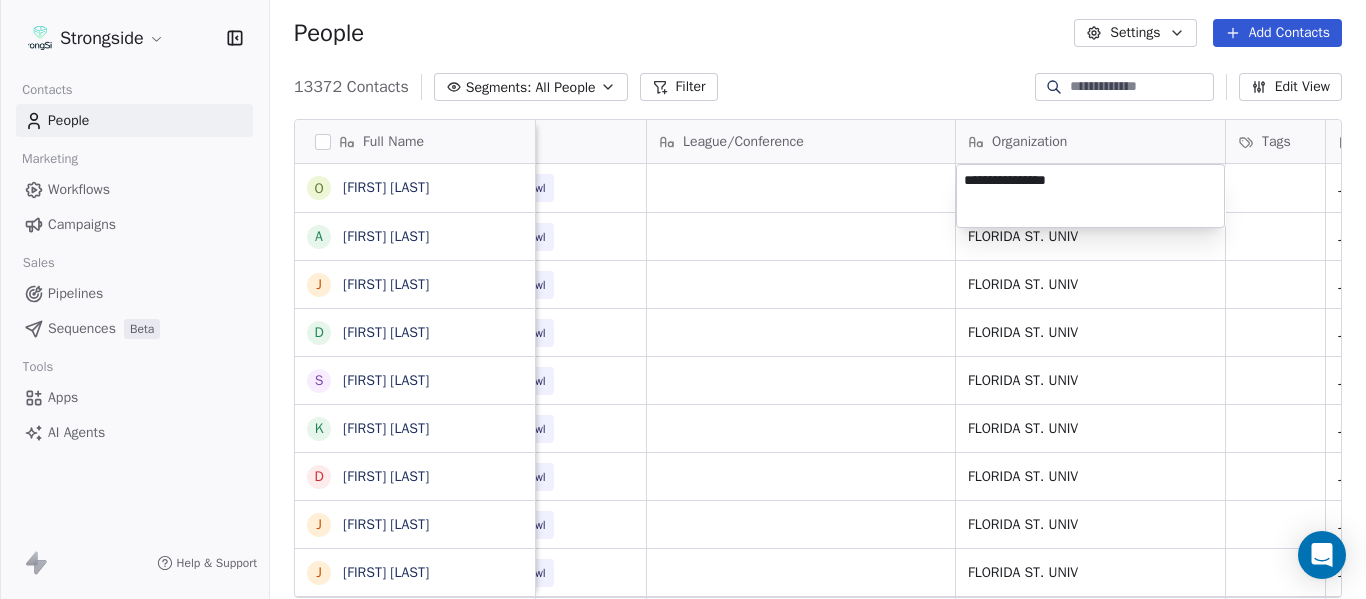 click on "Strongside Contacts People Marketing Workflows Campaigns Sales Pipelines Sequences Beta Tools Apps AI Agents Help & Support People Settings  Add Contacts 13372 Contacts Segments: All People Filter  Edit View Tag Add to Sequence Export Full Name O Odell Haggins A Austin Phillips J Josh Storms D David Johnson S Scott Trulock K Kenneth Towns D Douglas Walker J Jason Baisden J Josh Chatman M Mike Norvell C Carol Moore M Michael Alford J Jerry Latimer D Darrick Yray R Rick Stockstill V Vicki Cupp B Bruce Warwick J Justin Crouse J Jeff Kupper C Chuck Cantor C Cindy Hartmann B Benedick Hyppolite R Ryan Smith J Jelani Berassa E Edwin Pata A Anthony Gaitor K Kenechi Udeze K Kenneth Gilstrap N Nick Coleman J Jovan Dewitt Email Phone Number Level League/Conference Organization Tags Created Date BST Status Job Title Priority nnixon@fsu.edu 850/644-7673 NCAA I-Bowl Jul 23, 2025 03:56 PM atphillips@fsu.edu 850-644-2390 NCAA I-Bowl FLORIDA ST. UNIV Jul 23, 2025 03:13 PM Video Coordinator ath-fbstrength@fsu.edu NCAA I-Bowl" at bounding box center [683, 299] 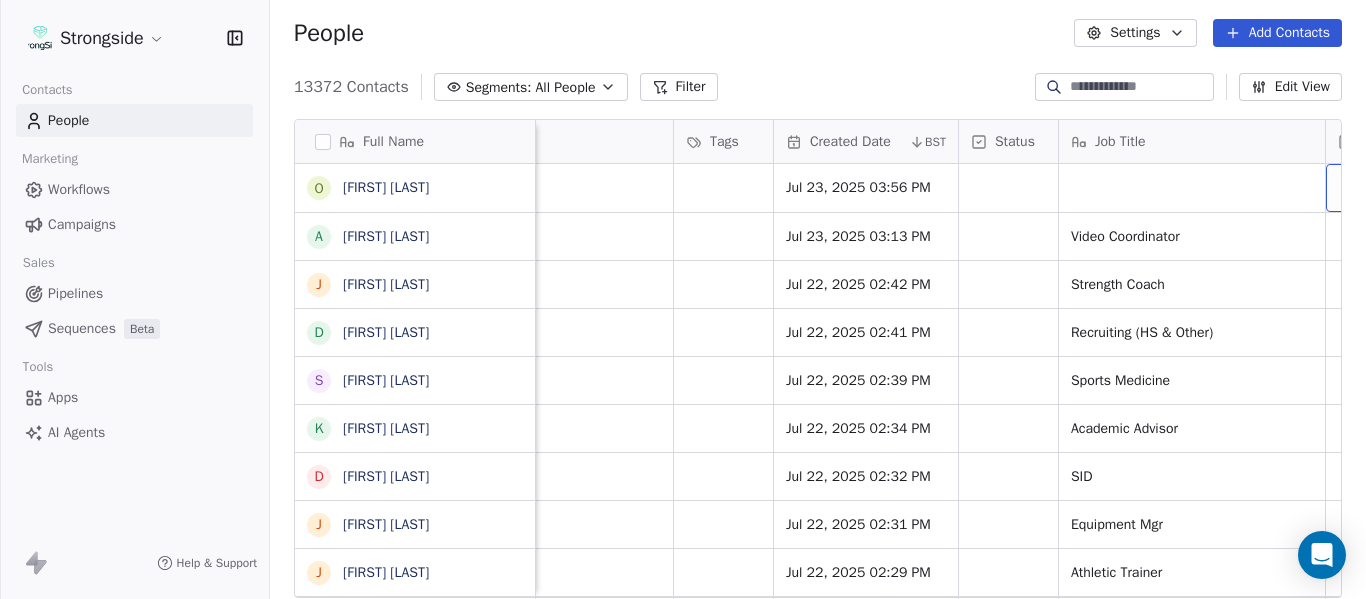 scroll, scrollTop: 0, scrollLeft: 1273, axis: horizontal 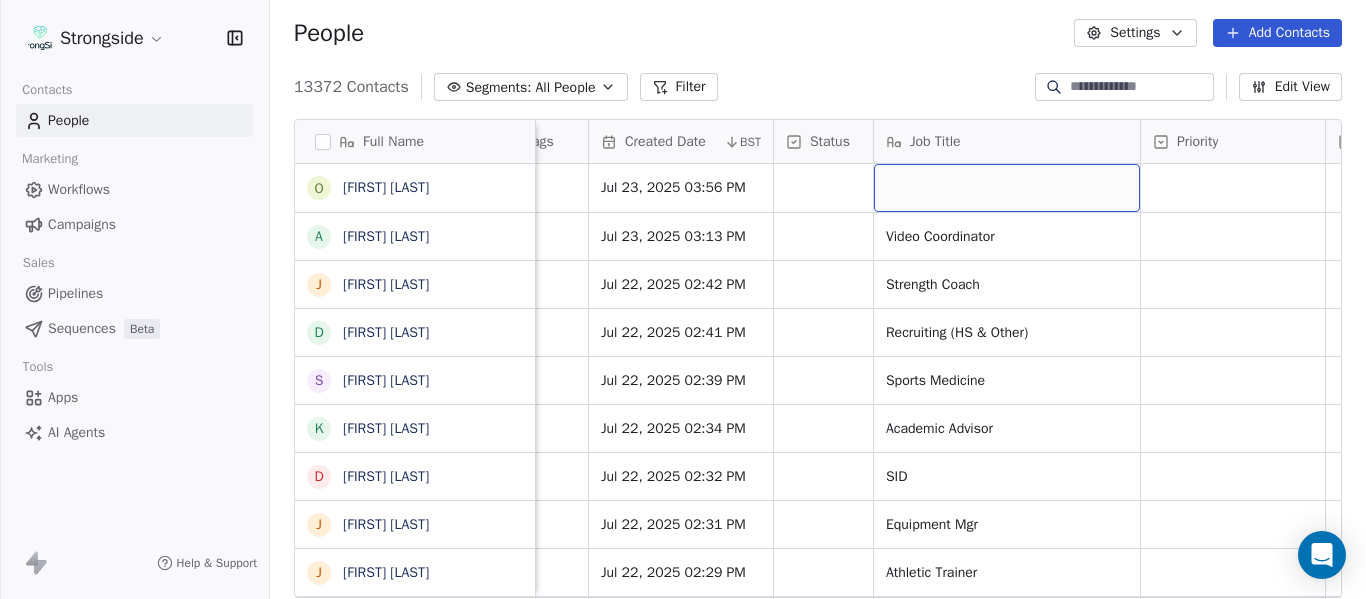 click at bounding box center (1007, 188) 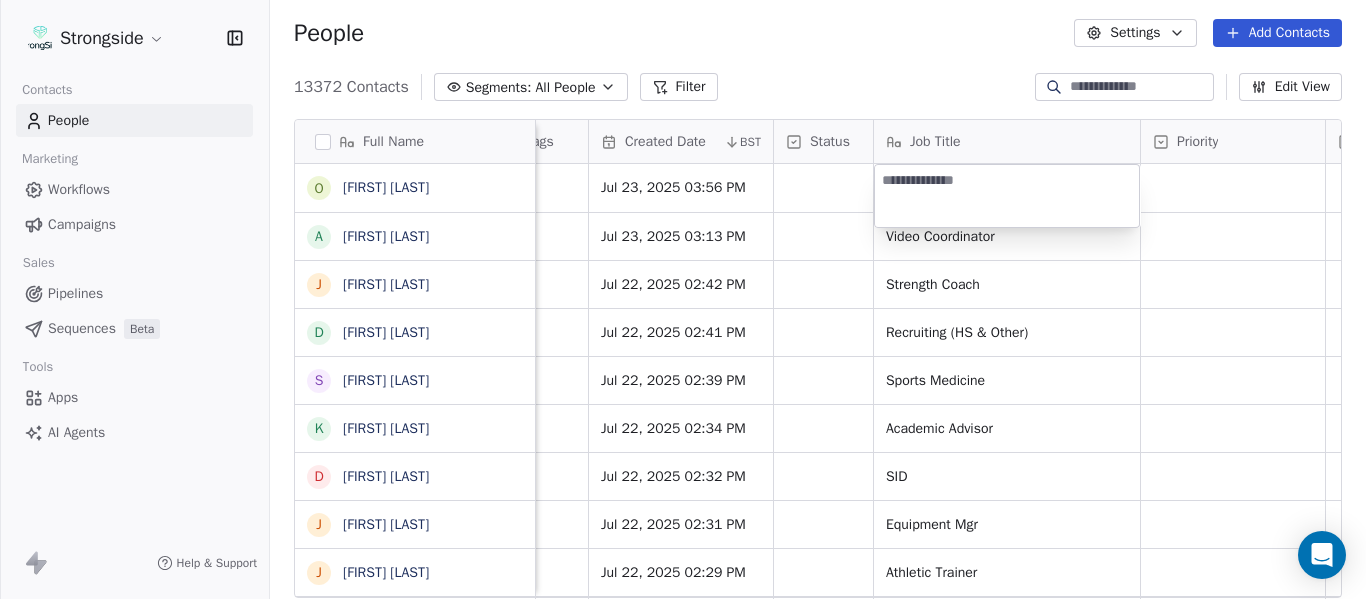 type on "**********" 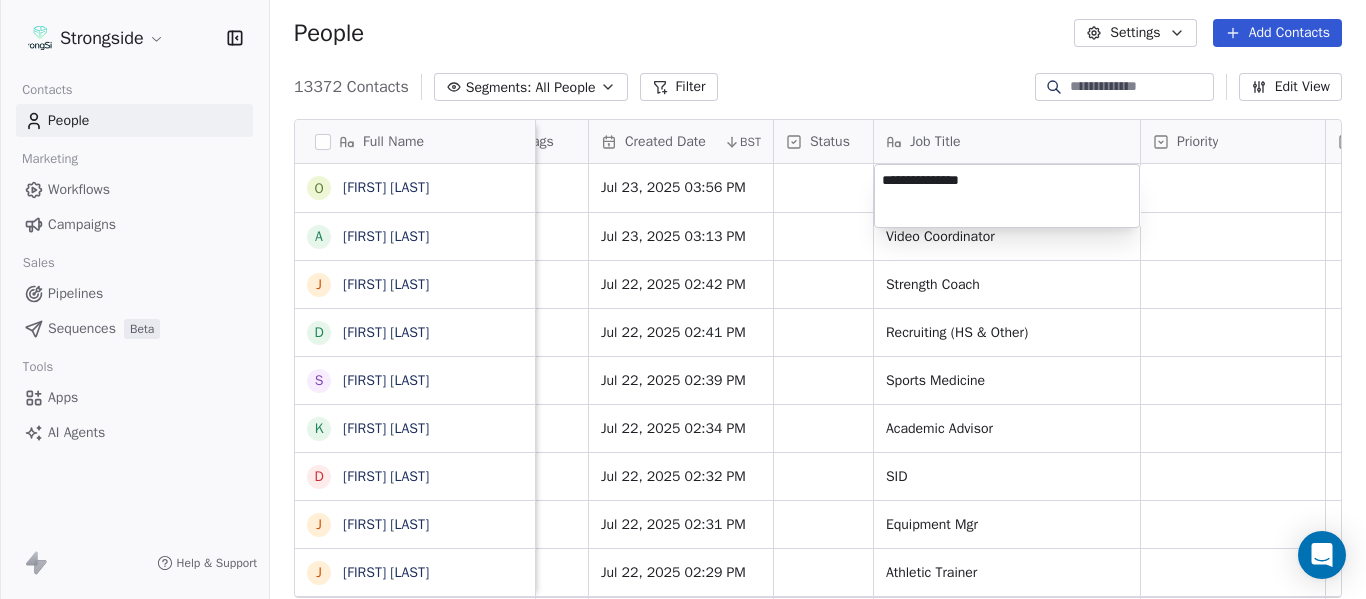 click on "Strongside Contacts People Marketing Workflows Campaigns Sales Pipelines Sequences Beta Tools Apps AI Agents Help & Support People Settings  Add Contacts 13372 Contacts Segments: All People Filter  Edit View Tag Add to Sequence Export Full Name O Odell Haggins A Austin Phillips J Josh Storms D David Johnson S Scott Trulock K Kenneth Towns D Douglas Walker J Jason Baisden J Josh Chatman M Mike Norvell C Carol Moore M Michael Alford J Jerry Latimer D Darrick Yray R Rick Stockstill V Vicki Cupp B Bruce Warwick J Justin Crouse J Jeff Kupper C Chuck Cantor C Cindy Hartmann B Benedick Hyppolite R Ryan Smith J Jelani Berassa E Edwin Pata A Anthony Gaitor K Kenechi Udeze K Kenneth Gilstrap N Nick Coleman J Jovan Dewitt Level League/Conference Organization Tags Created Date BST Status Job Title Priority Emails Auto Clicked Last Activity Date BST In Open Phone Contact Source   NCAA I-Bowl FLORIDA ST. UNIV Jul 23, 2025 03:56 PM   NCAA I-Bowl FLORIDA ST. UNIV Jul 23, 2025 03:13 PM Video Coordinator True   NCAA I-Bowl" at bounding box center [683, 299] 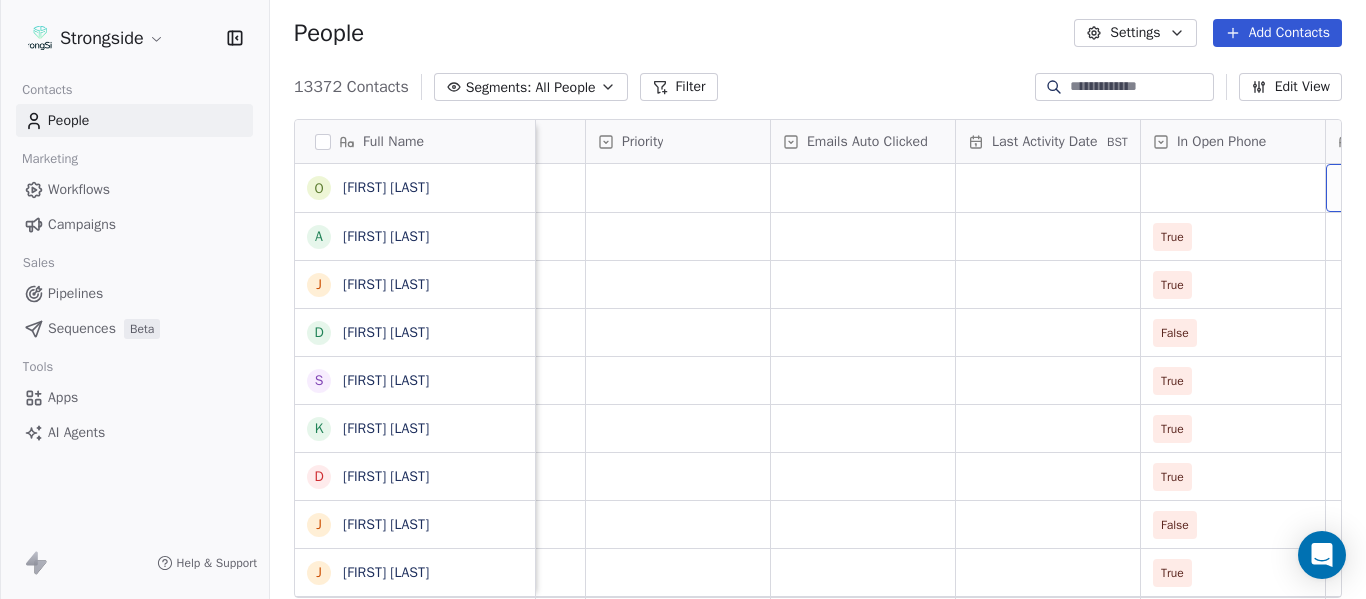 scroll, scrollTop: 0, scrollLeft: 2013, axis: horizontal 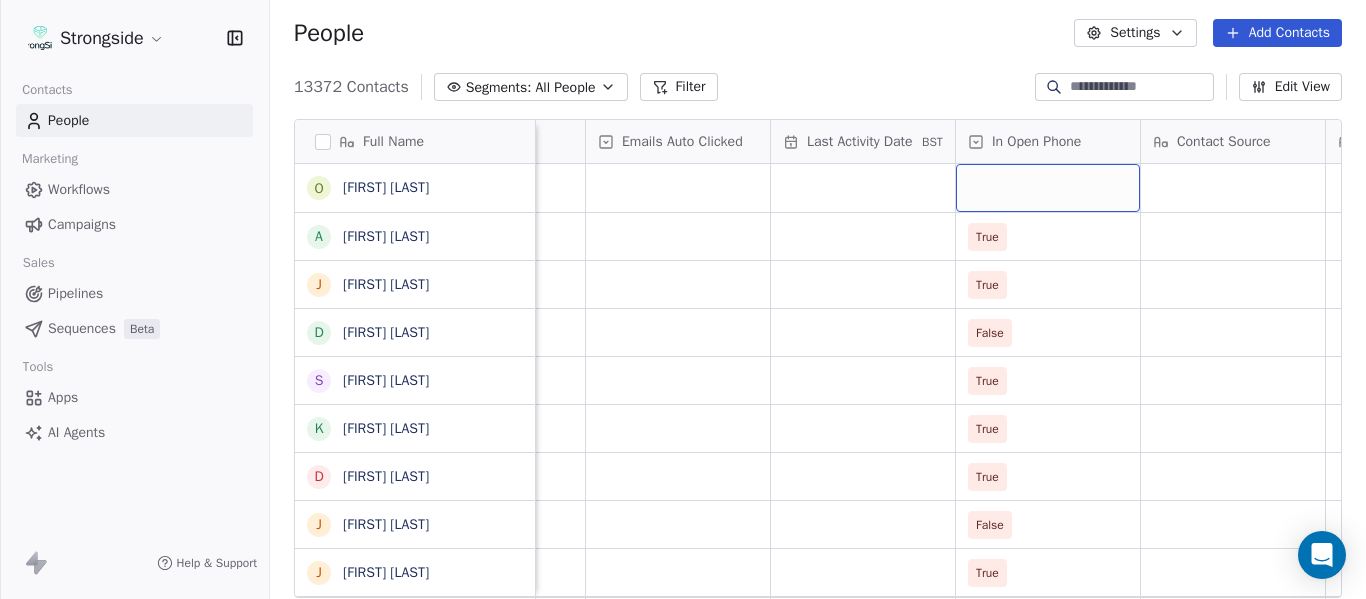 click at bounding box center (1048, 188) 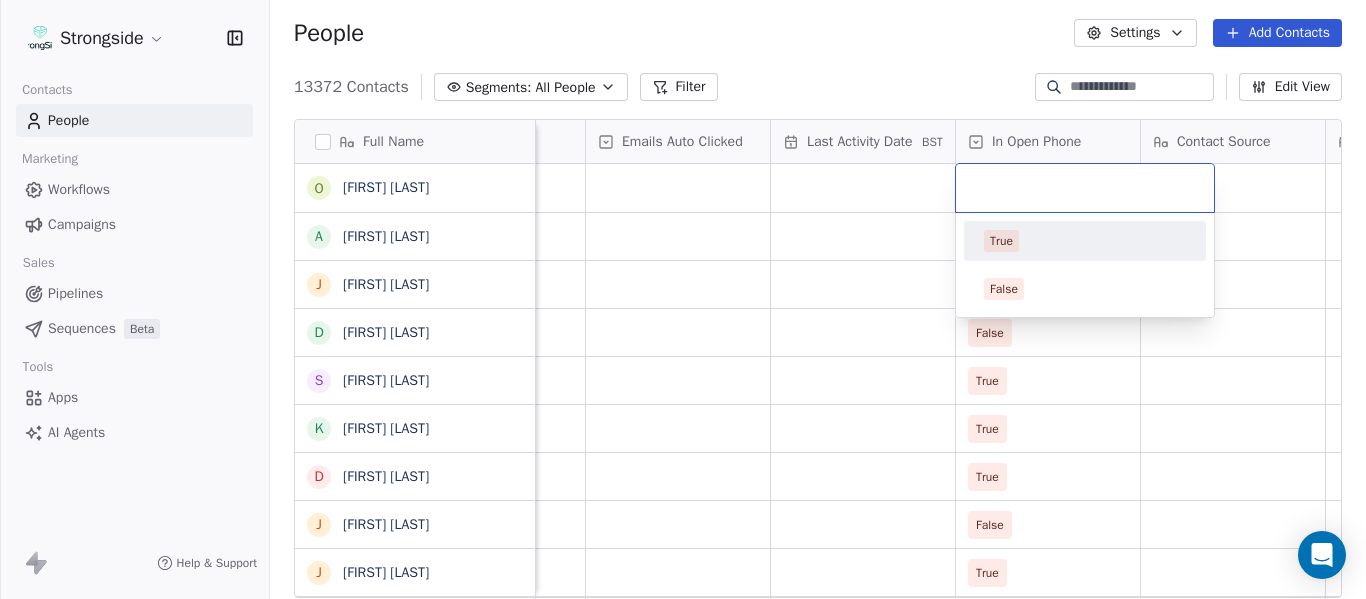 click on "True" at bounding box center (1085, 241) 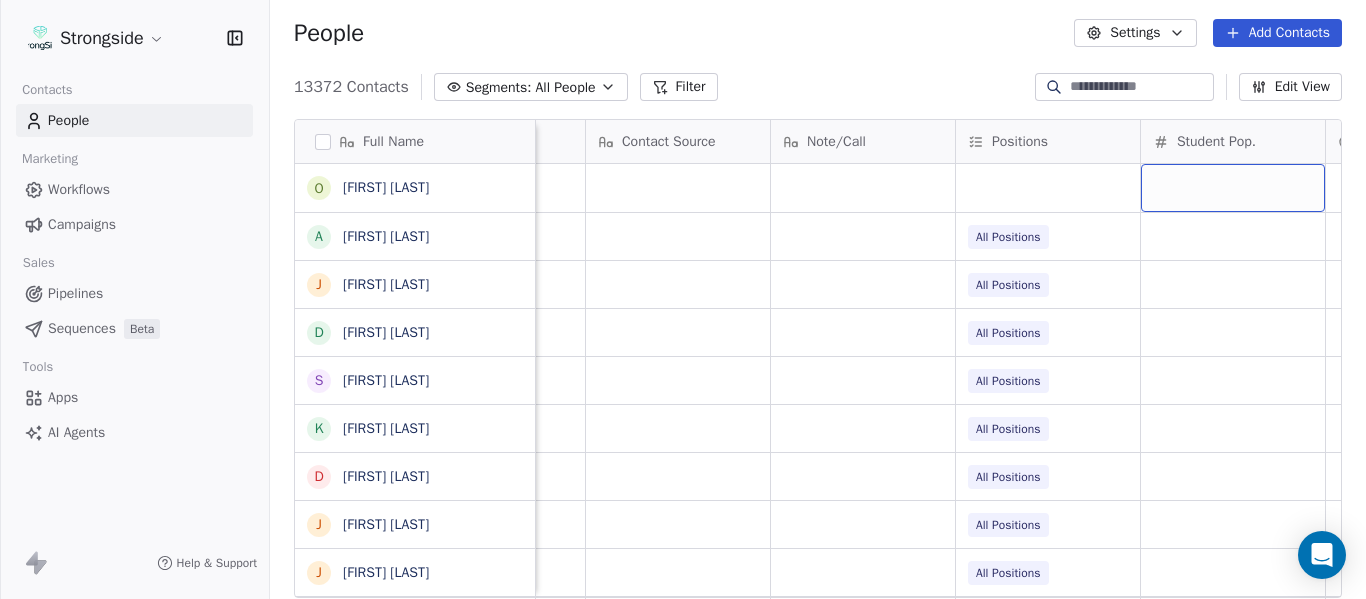 scroll, scrollTop: 0, scrollLeft: 2753, axis: horizontal 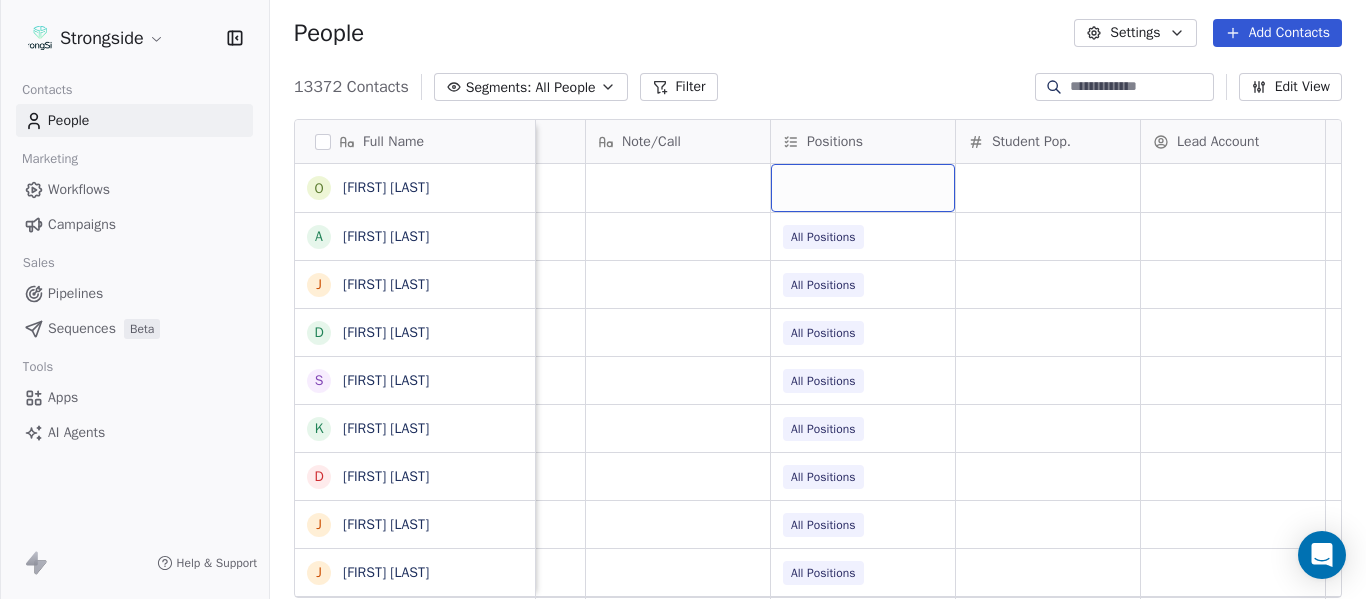 click at bounding box center (863, 188) 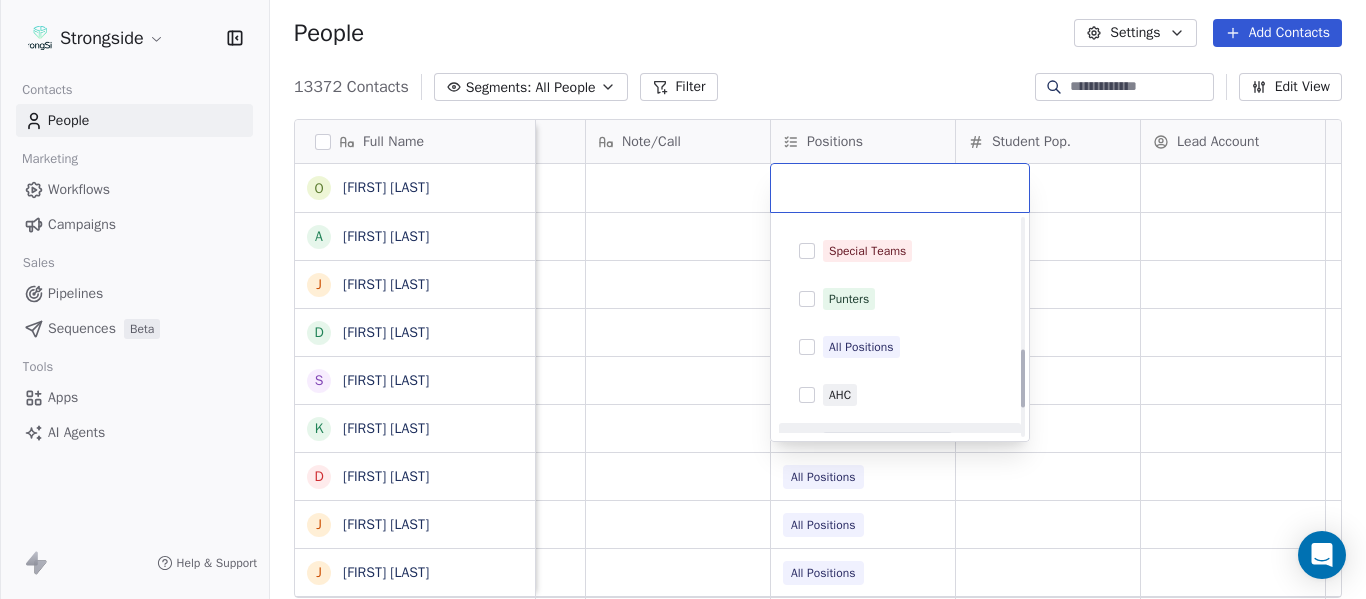 scroll, scrollTop: 496, scrollLeft: 0, axis: vertical 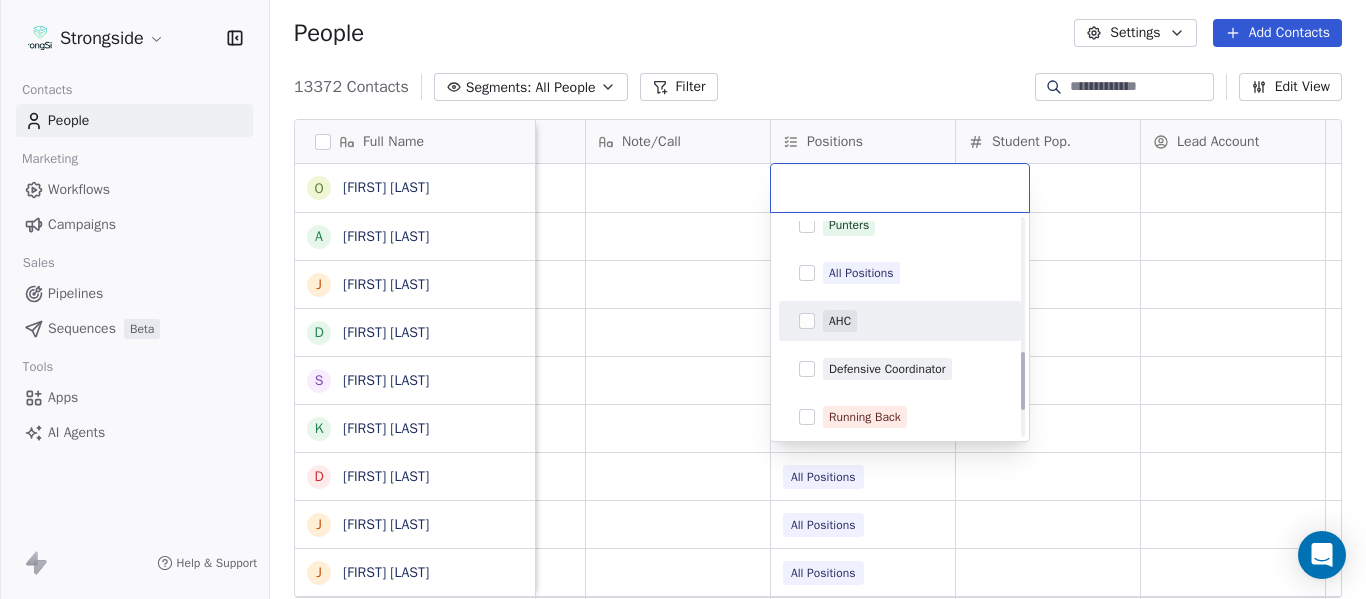 click on "AHC" at bounding box center [912, 321] 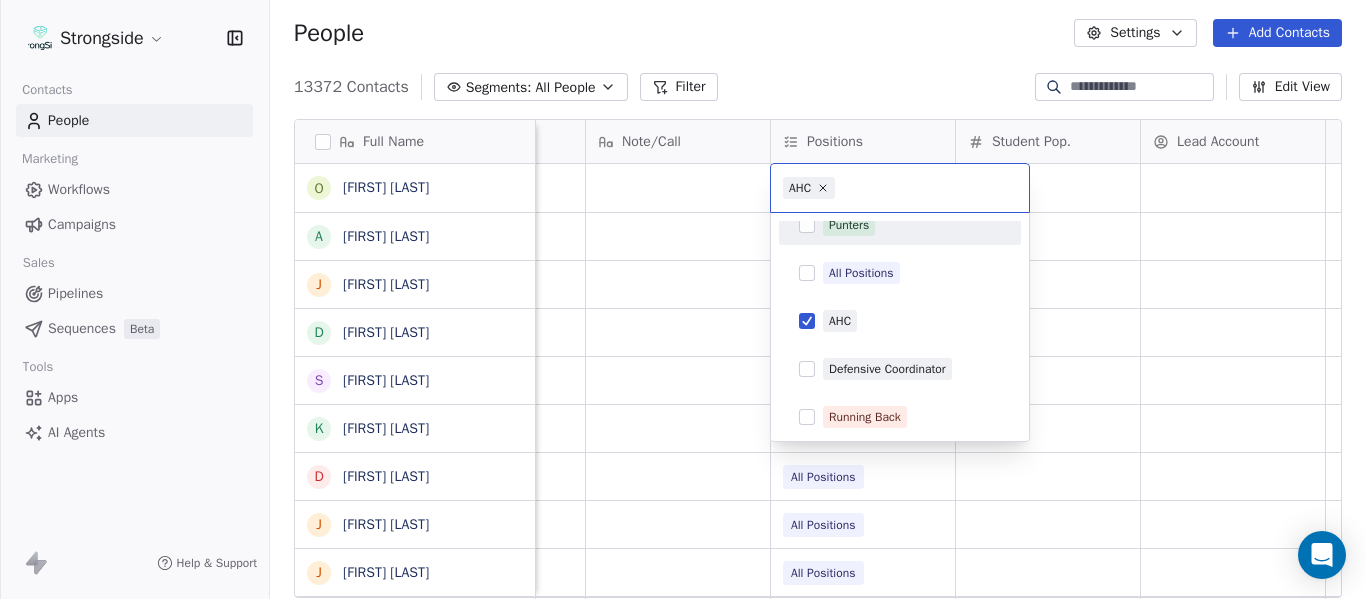 click on "Strongside Contacts People Marketing Workflows Campaigns Sales Pipelines Sequences Beta Tools Apps AI Agents Help & Support People Settings  Add Contacts 13372 Contacts Segments: All People Filter  Edit View Tag Add to Sequence Export Full Name O Odell Haggins A Austin Phillips J Josh Storms D David Johnson S Scott Trulock K Kenneth Towns D Douglas Walker J Jason Baisden J Josh Chatman M Mike Norvell C Carol Moore M Michael Alford J Jerry Latimer D Darrick Yray R Rick Stockstill V Vicki Cupp B Bruce Warwick J Justin Crouse J Jeff Kupper C Chuck Cantor C Cindy Hartmann B Benedick Hyppolite R Ryan Smith J Jelani Berassa E Edwin Pata A Anthony Gaitor K Kenechi Udeze K Kenneth Gilstrap N Nick Coleman J Jovan Dewitt Emails Auto Clicked Last Activity Date BST In Open Phone Contact Source Note/Call Positions Student Pop. Lead Account   True   True All Positions   True All Positions   False All Positions   True All Positions   True All Positions   True All Positions   False All Positions   True All Positions" at bounding box center [683, 299] 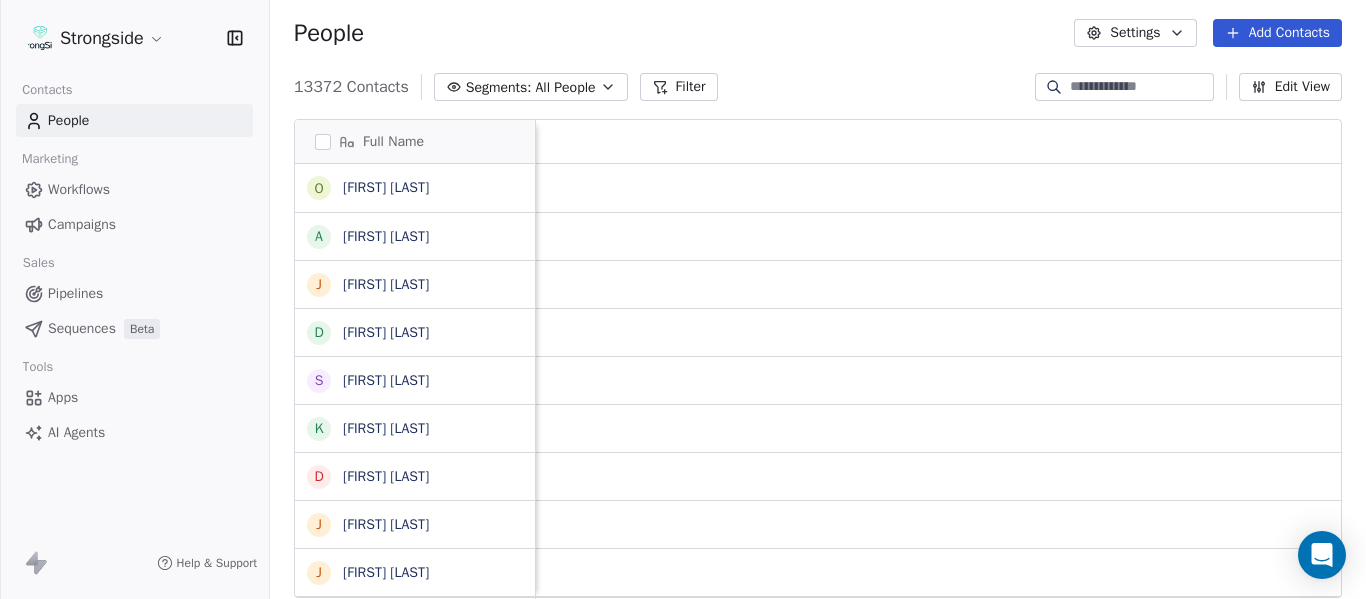 scroll, scrollTop: 0, scrollLeft: 0, axis: both 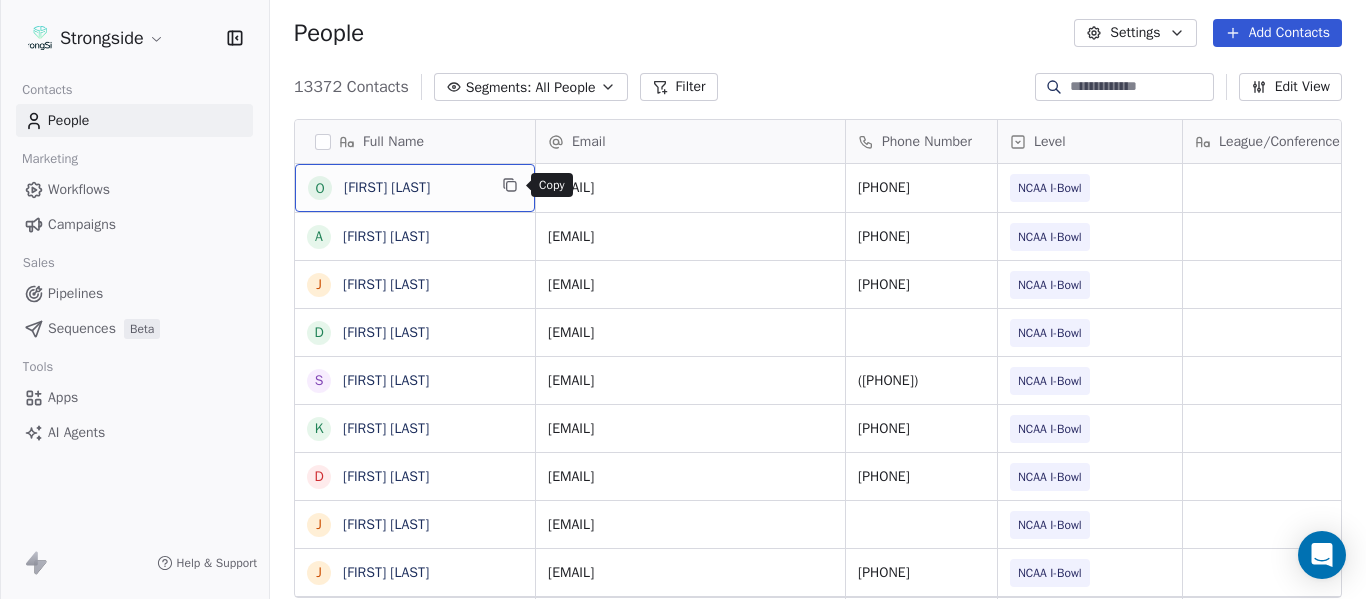 click 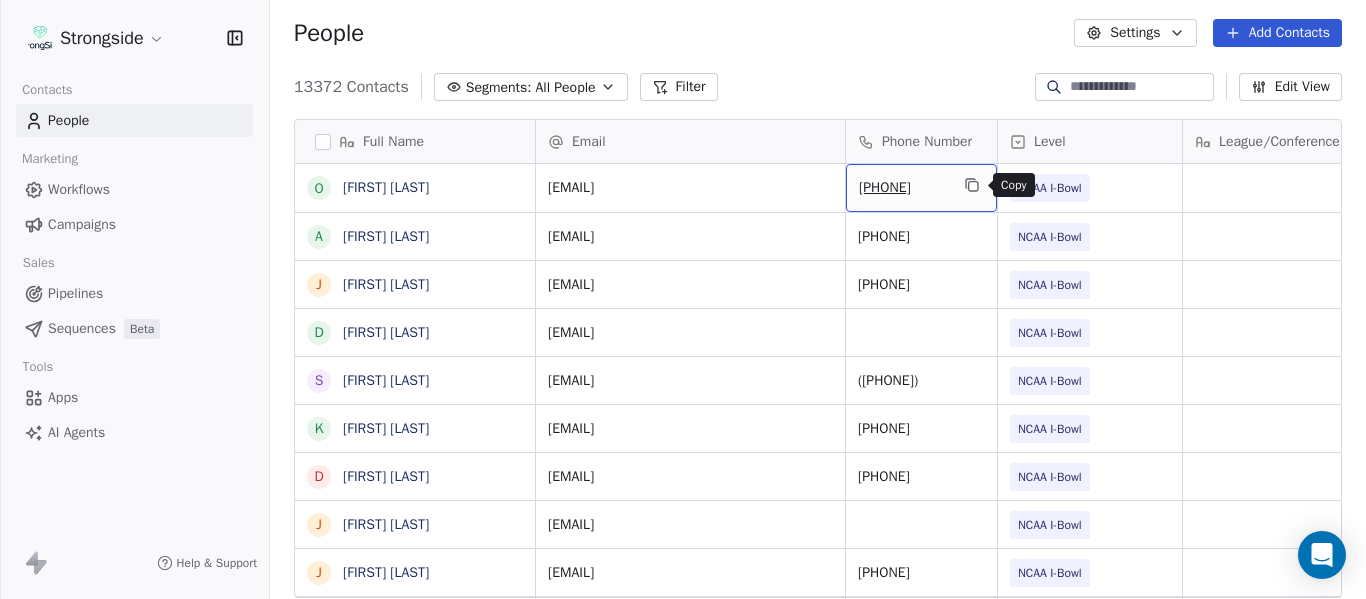 click 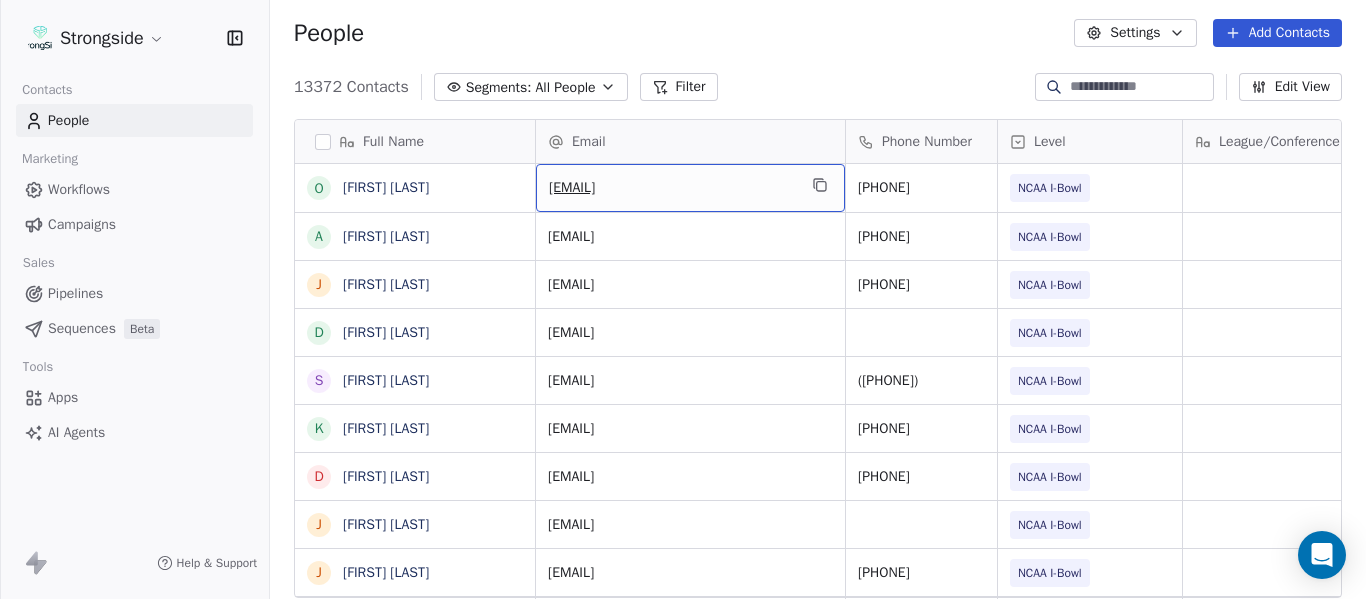 click on "[EMAIL]" at bounding box center [690, 188] 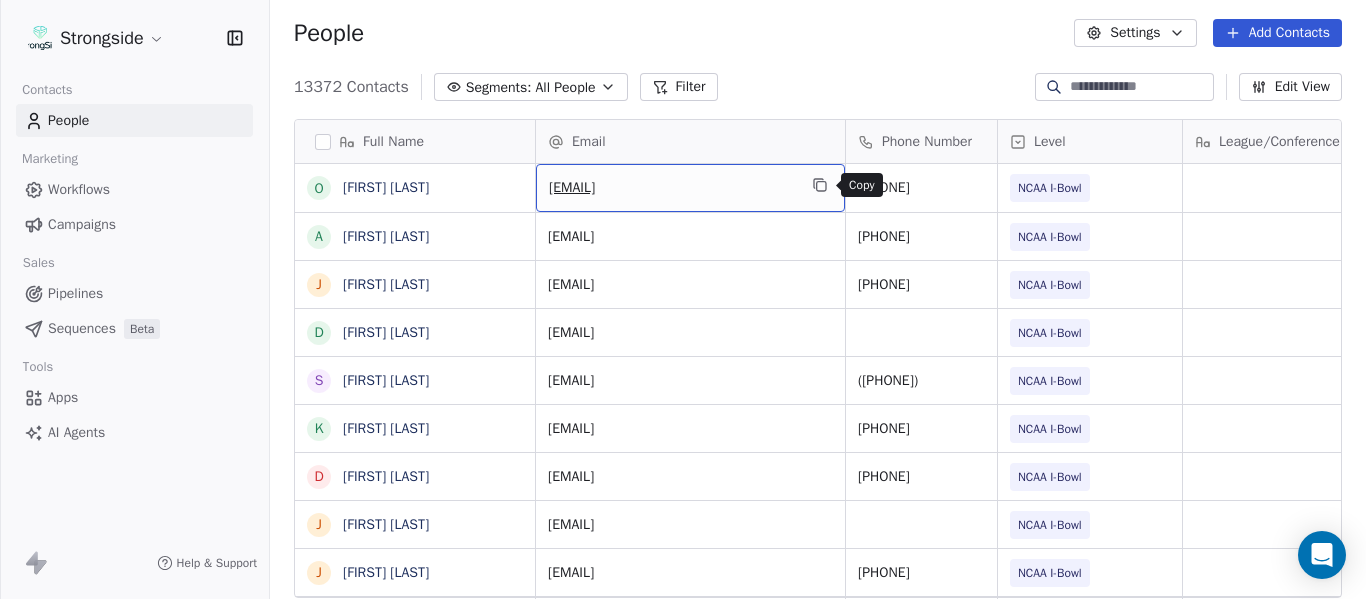 click 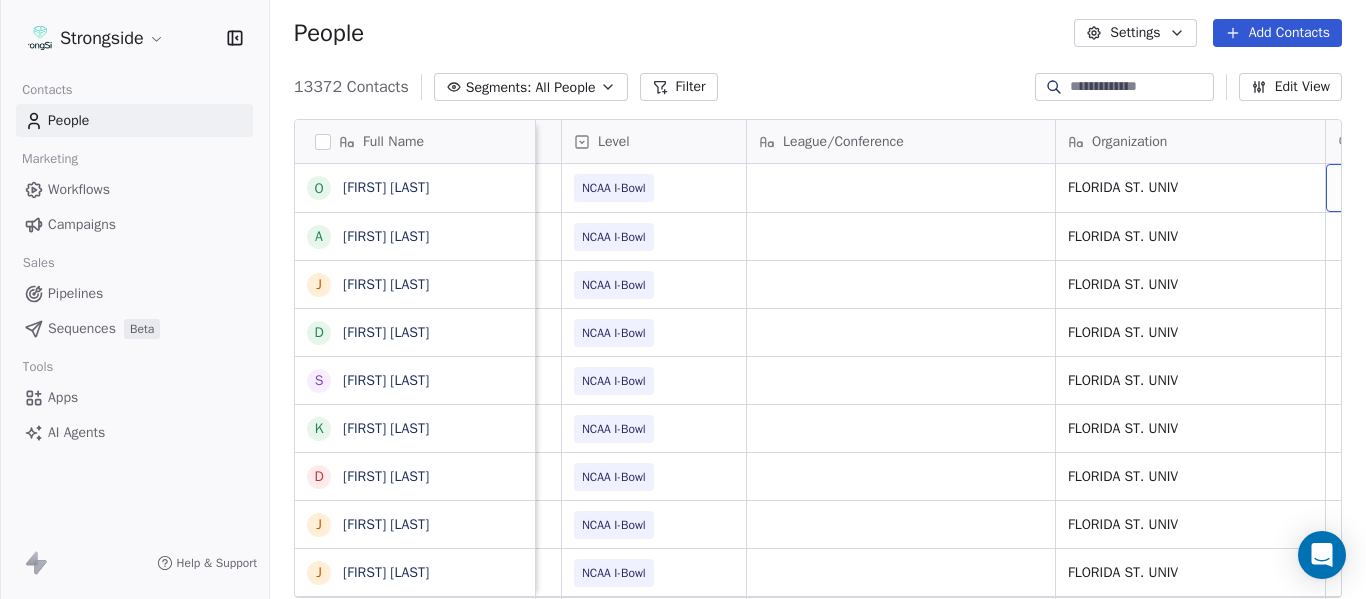 scroll, scrollTop: 0, scrollLeft: 536, axis: horizontal 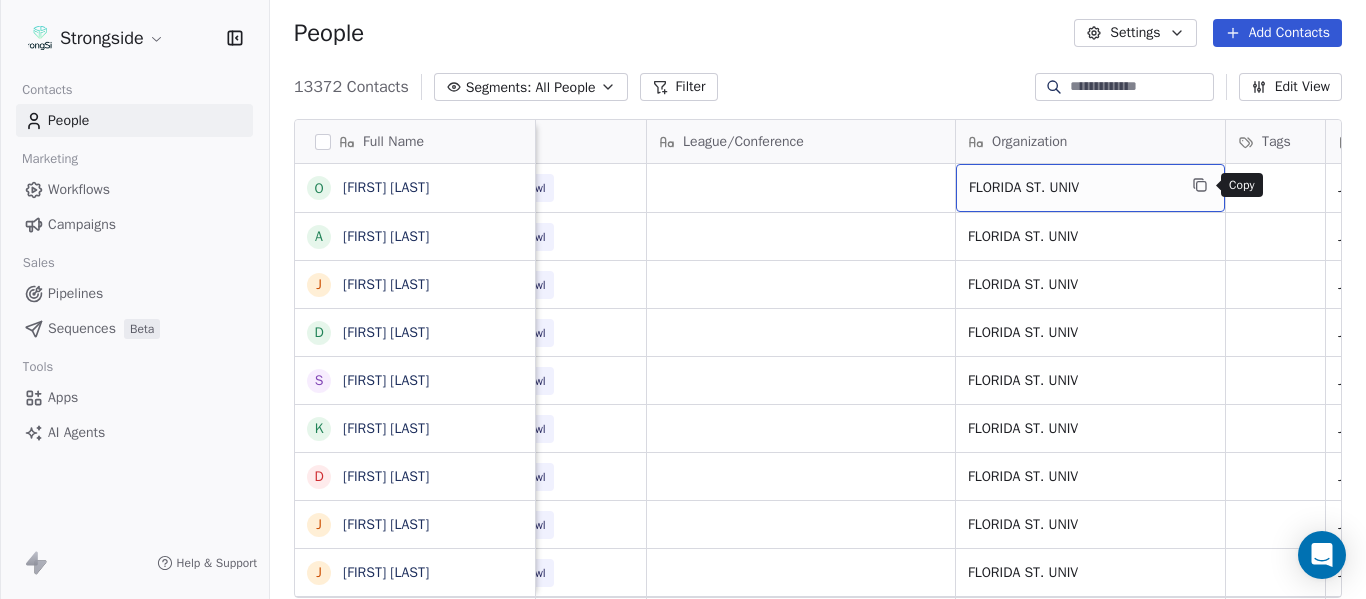 click 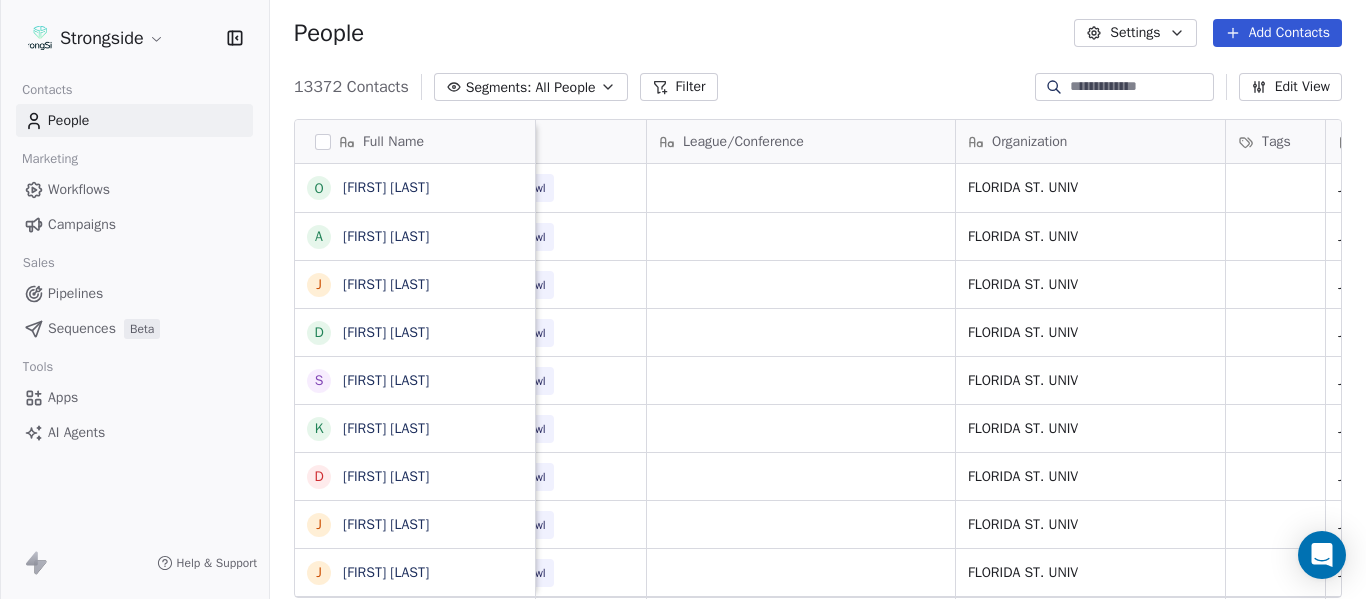 scroll, scrollTop: 0, scrollLeft: 0, axis: both 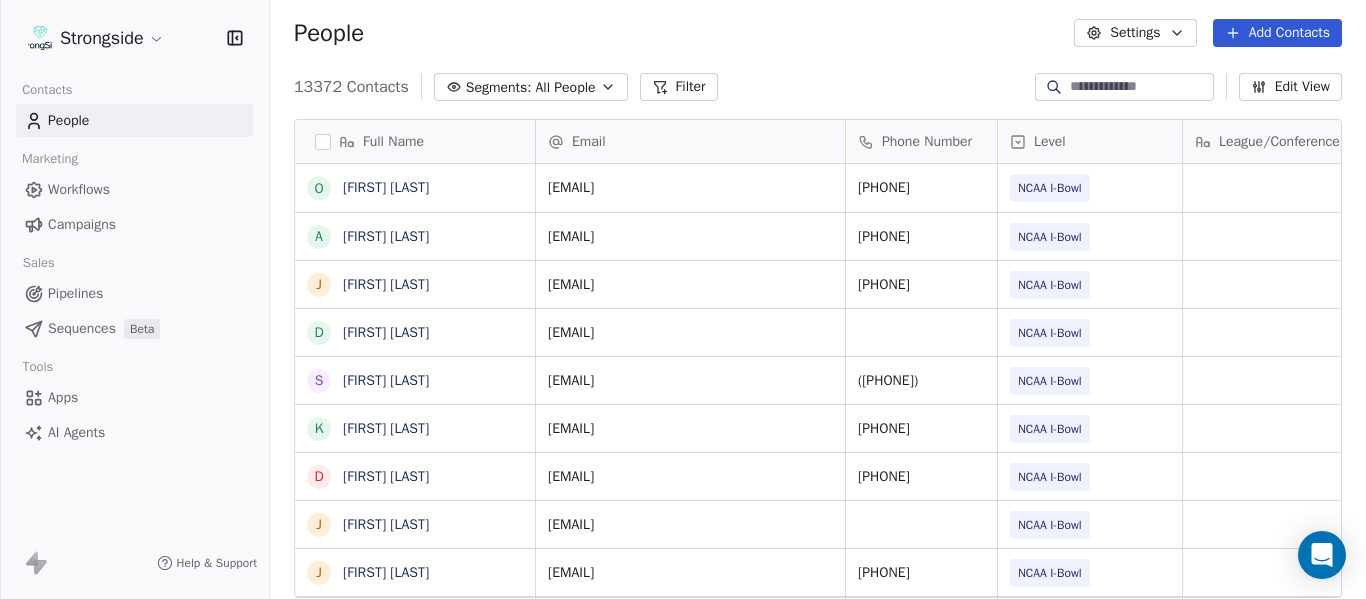 click on "Add Contacts" at bounding box center (1277, 33) 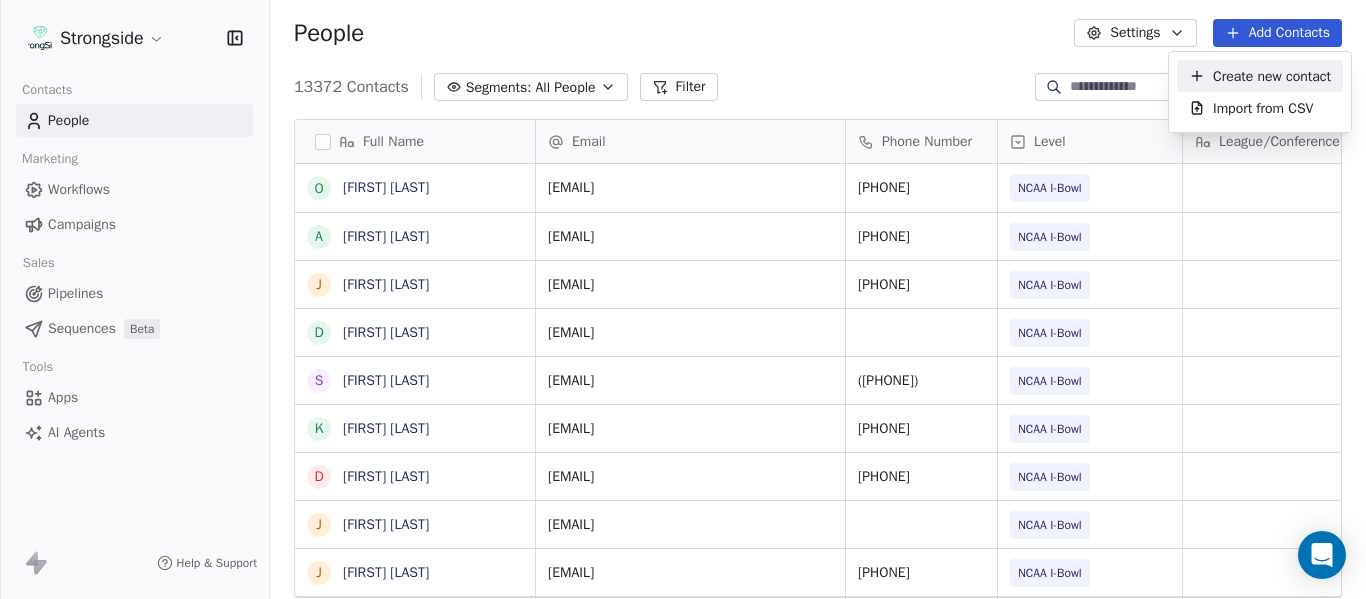 click on "Create new contact" at bounding box center [1272, 76] 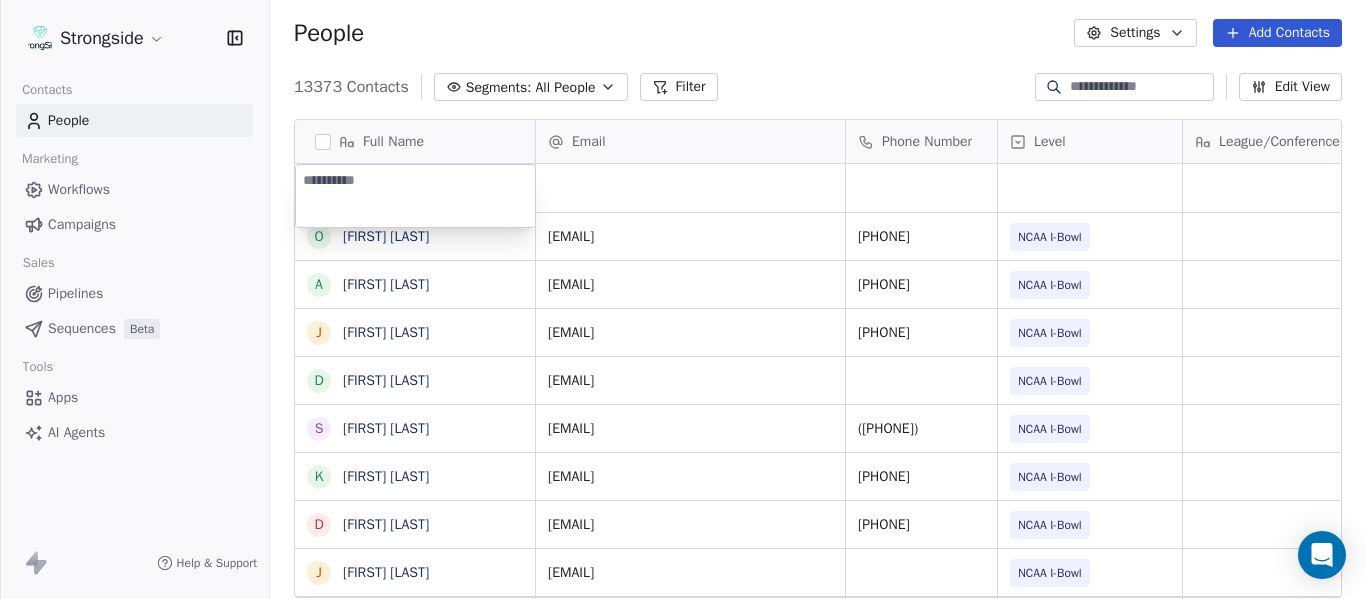 type on "**********" 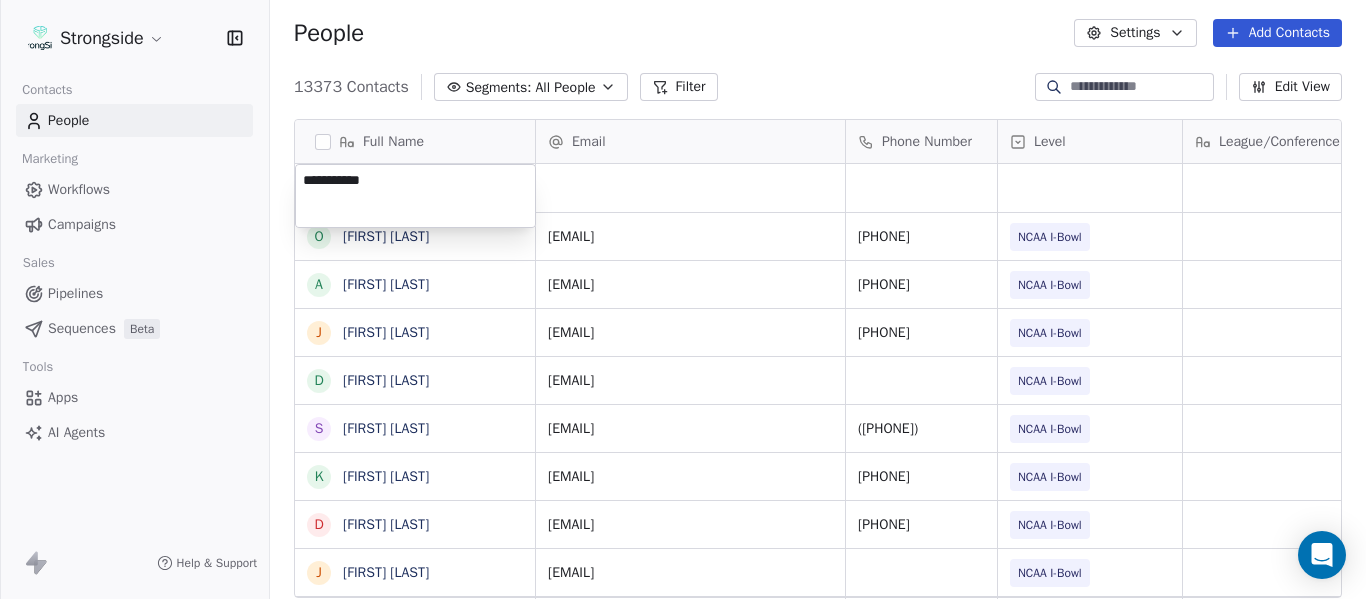 click on "Strongside Contacts People Marketing Workflows Campaigns Sales Pipelines Sequences Beta Tools Apps AI Agents Help & Support People Settings  Add Contacts 13373 Contacts Segments: All People Filter  Edit View Tag Add to Sequence Export Full Name O Odell Haggins A Austin Phillips J Josh Storms D David Johnson S Scott Trulock K Kenneth Towns D Douglas Walker J Jason Baisden J Josh Chatman M Mike Norvell C Carol Moore M Michael Alford J Jerry Latimer D Darrick Yray R Rick Stockstill V Vicki Cupp B Bruce Warwick J Justin Crouse J Jeff Kupper C Chuck Cantor C Cindy Hartmann B Benedick Hyppolite R Ryan Smith J Jelani Berassa E Edwin Pata A Anthony Gaitor K Kenechi Udeze K Kenneth Gilstrap N Nick Coleman Email Phone Number Level League/Conference Organization Tags Created Date BST Jul 23, 2025 03:58 PM nnixon@fsu.edu 850/644-7673 NCAA I-Bowl FLORIDA ST. UNIV Jul 23, 2025 03:56 PM atphillips@fsu.edu 850-644-2390 NCAA I-Bowl FLORIDA ST. UNIV Jul 23, 2025 03:13 PM ath-fbstrength@fsu.edu 850-644-2549 NCAA I-Bowl" at bounding box center [683, 299] 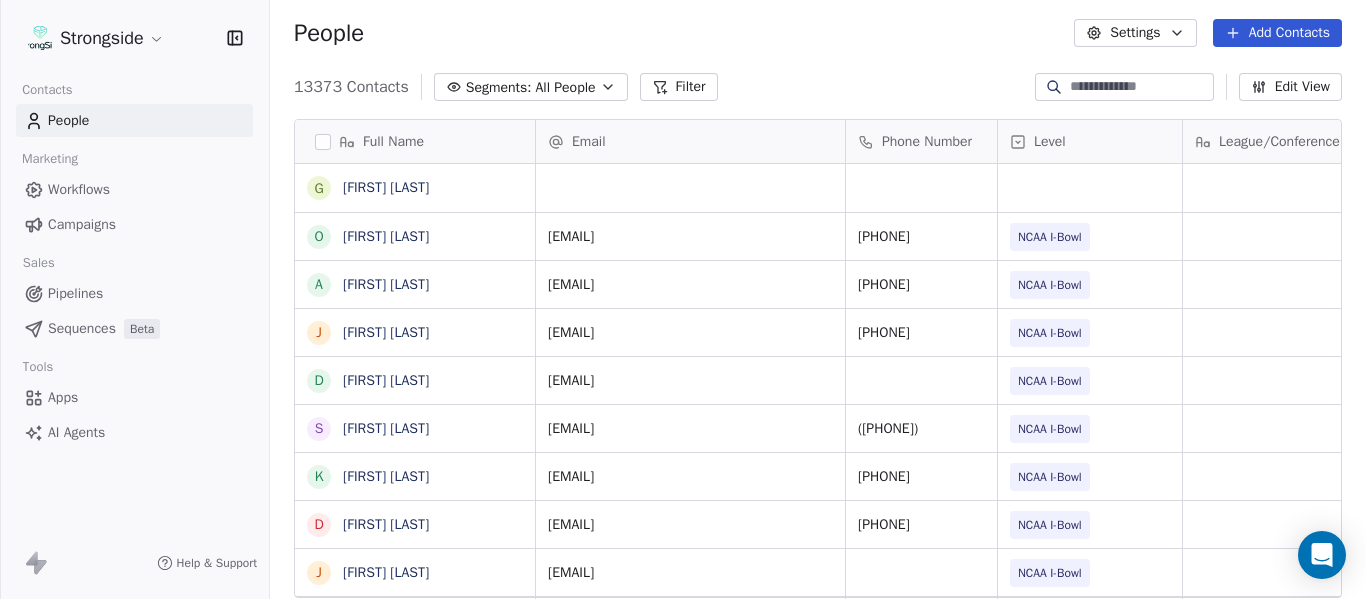 click on "People Settings  Add Contacts" at bounding box center (818, 33) 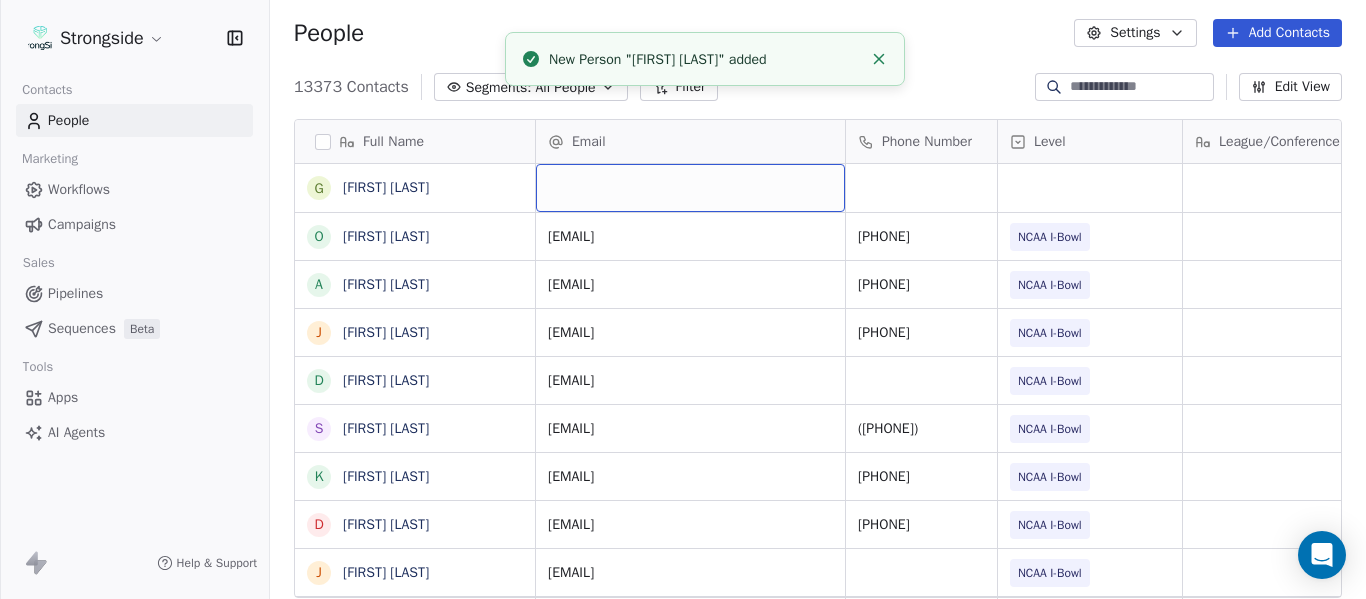 click at bounding box center [690, 188] 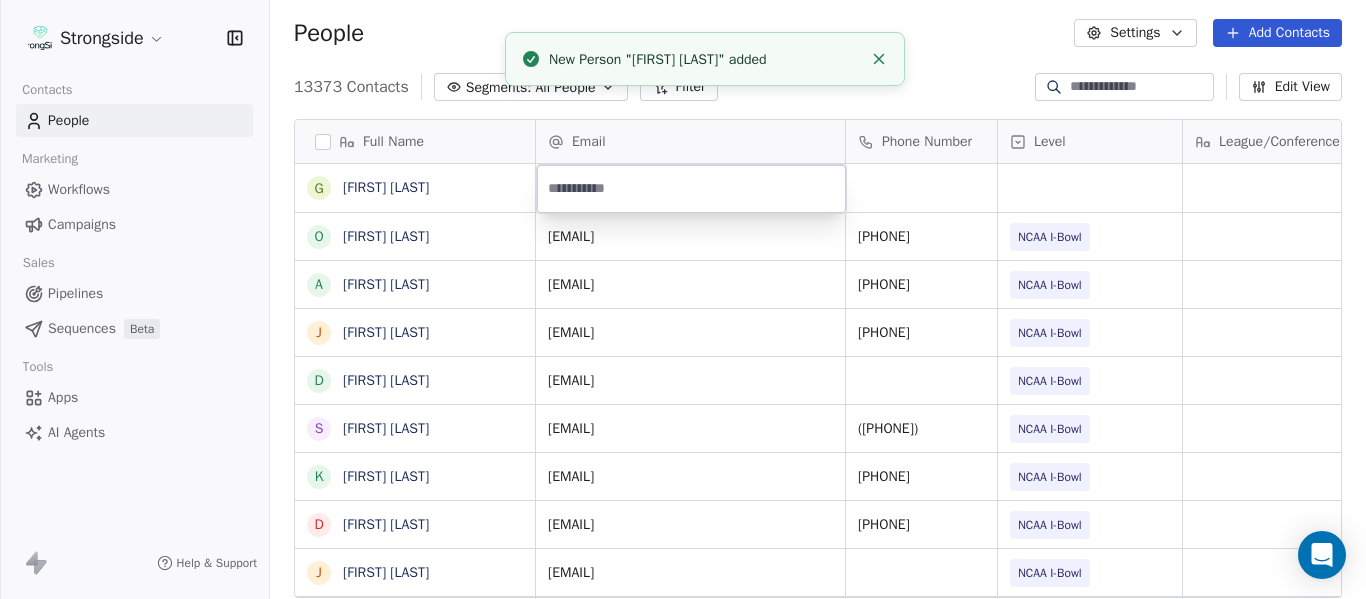 type on "**********" 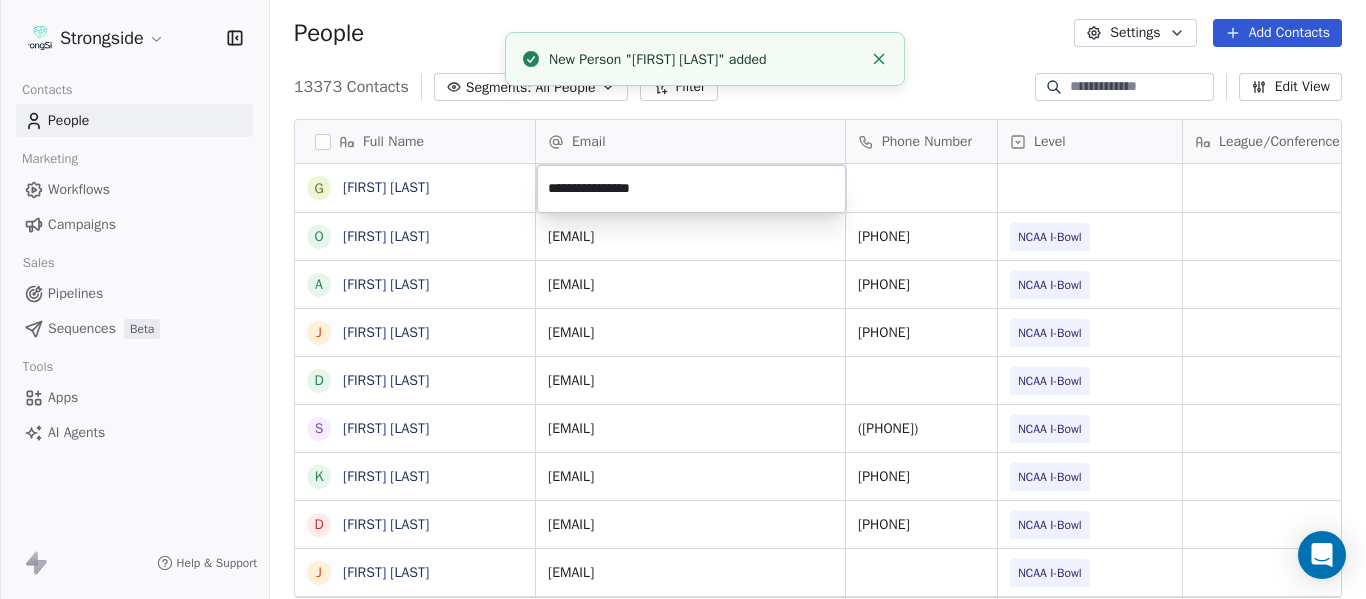 click 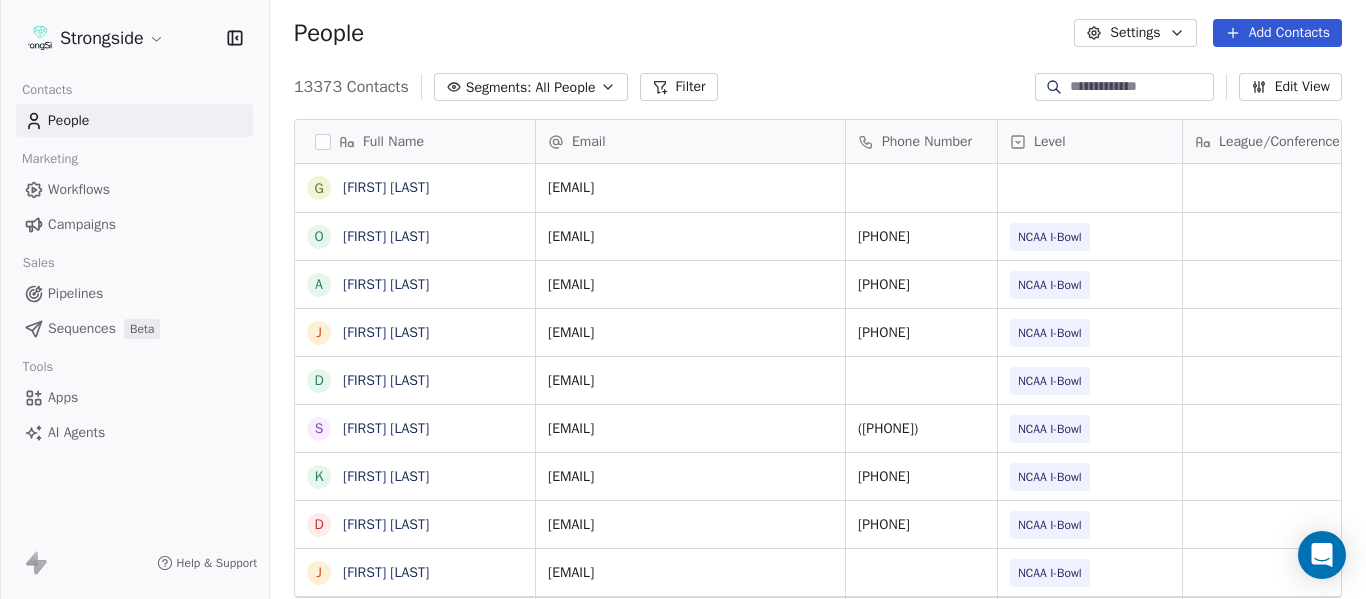 click on "13373 Contacts Segments: All People Filter  Edit View" at bounding box center (818, 87) 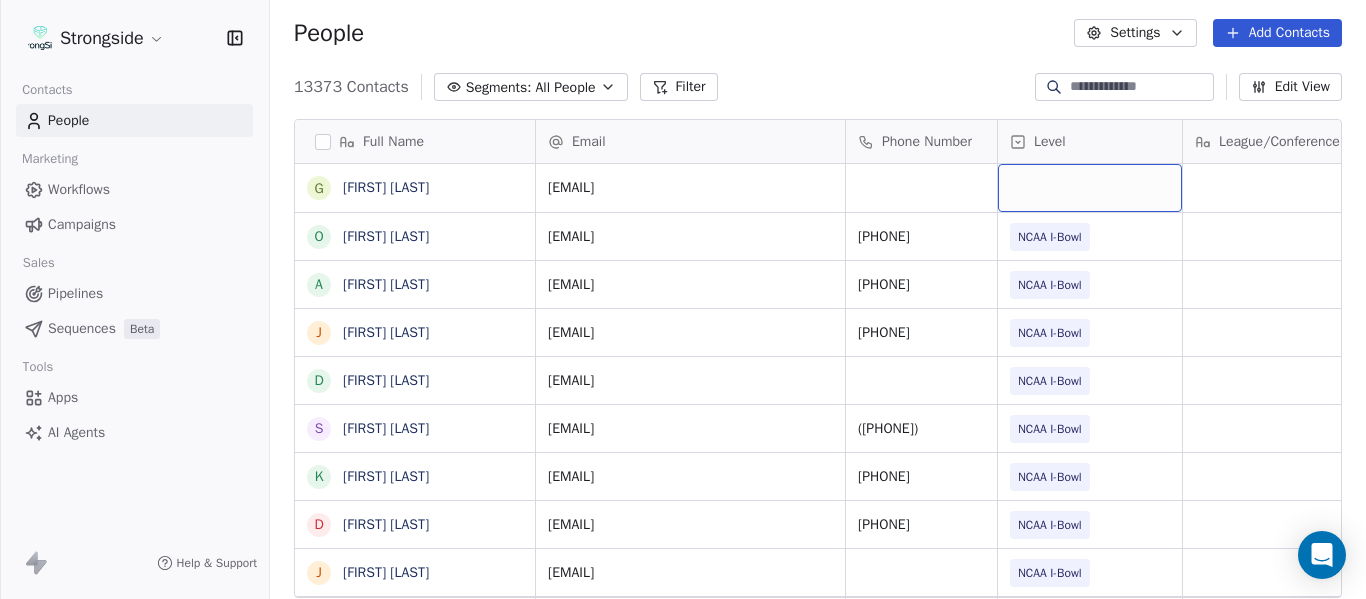 drag, startPoint x: 1110, startPoint y: 211, endPoint x: 1102, endPoint y: 201, distance: 12.806249 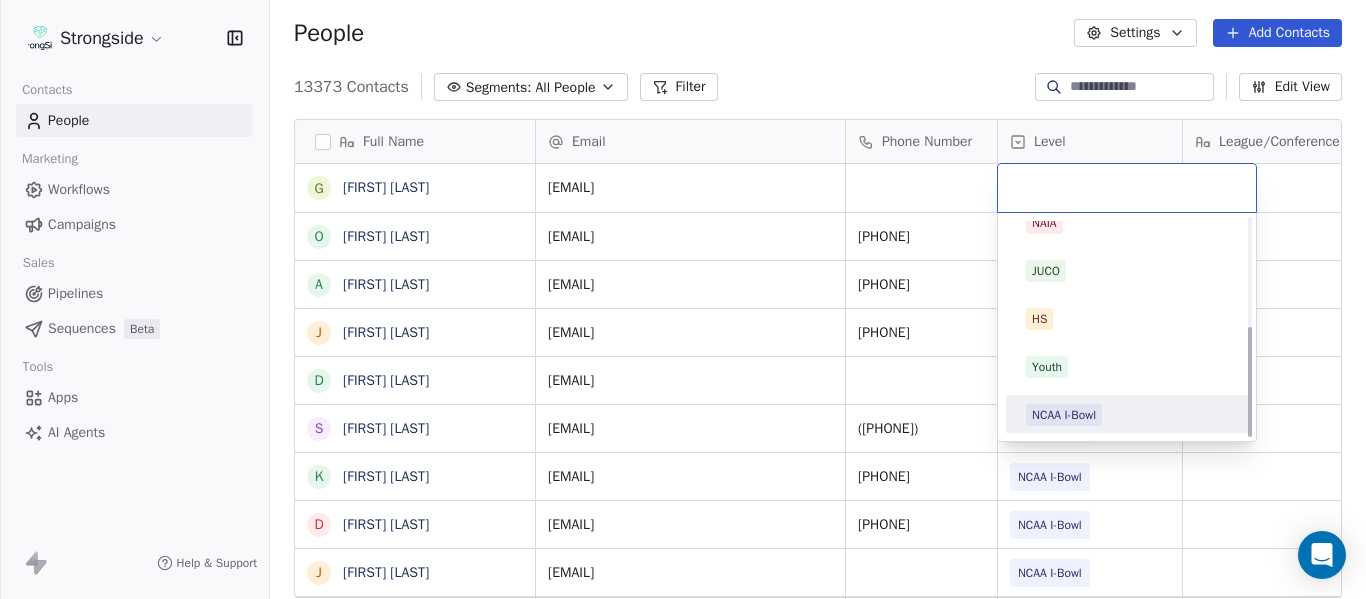 scroll, scrollTop: 212, scrollLeft: 0, axis: vertical 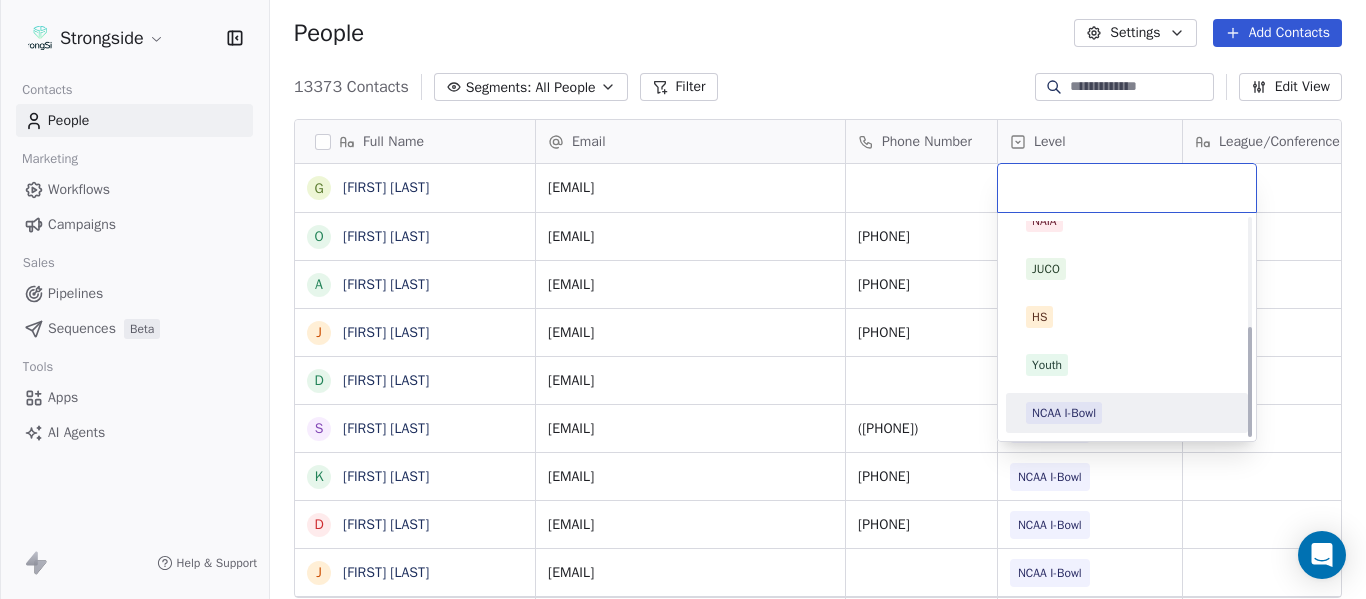click on "NCAA I-Bowl" at bounding box center (1127, 413) 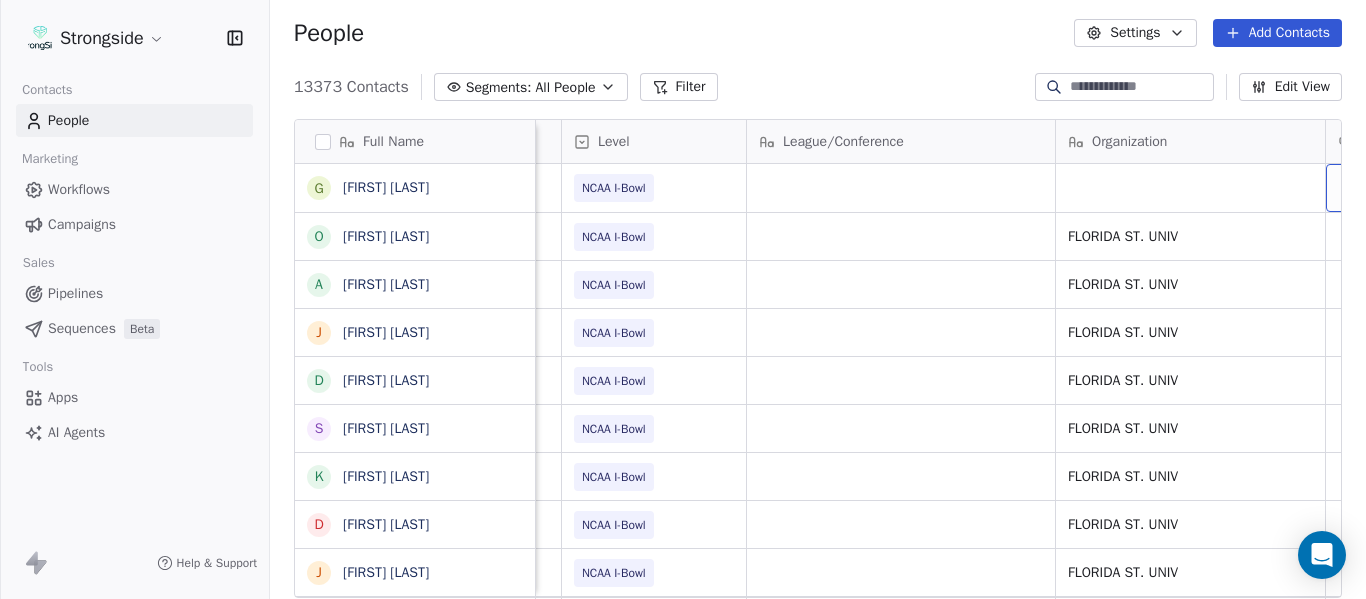 scroll, scrollTop: 0, scrollLeft: 536, axis: horizontal 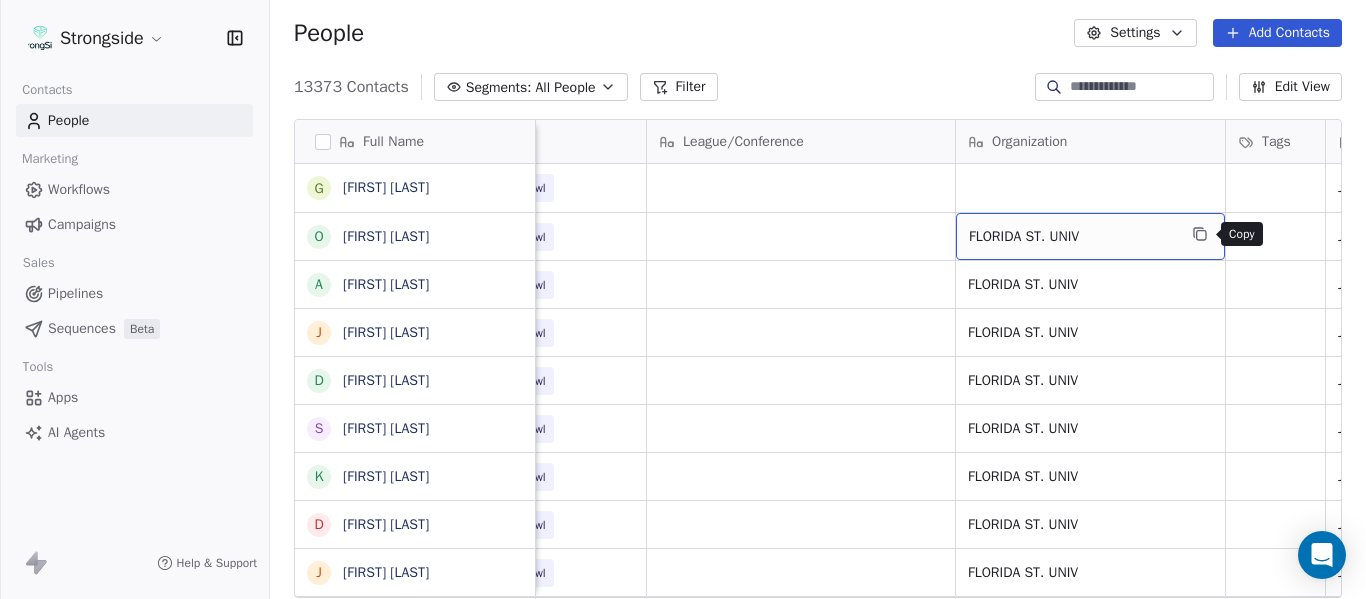 click 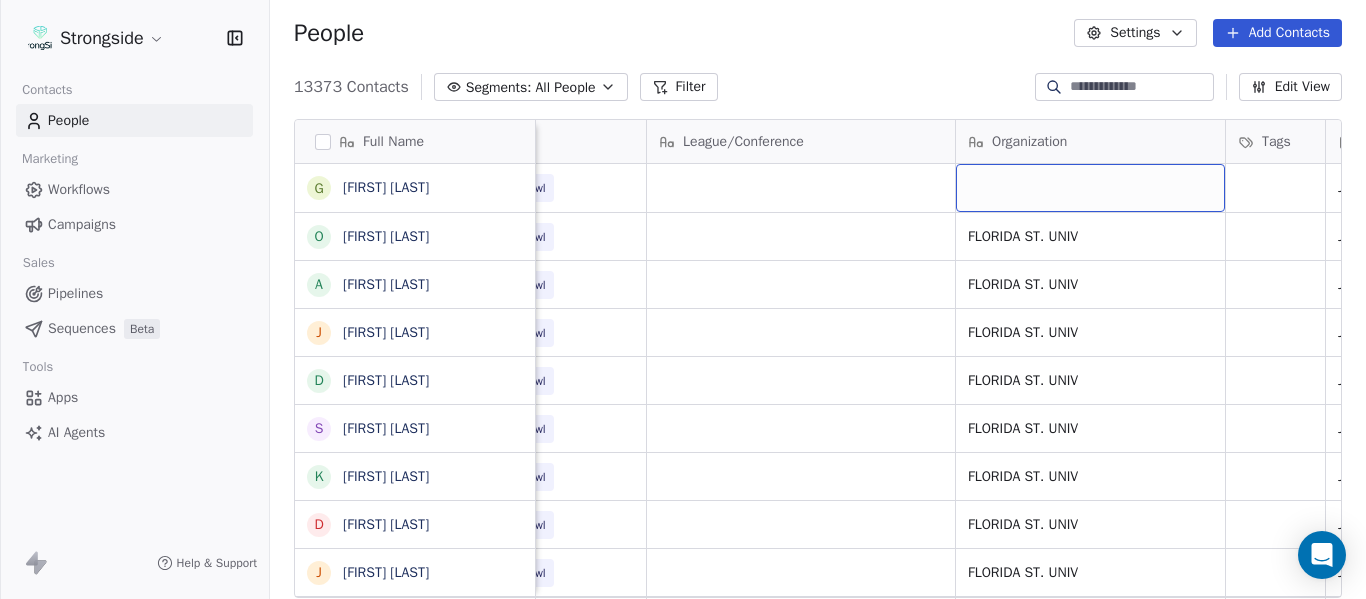 click at bounding box center [1090, 188] 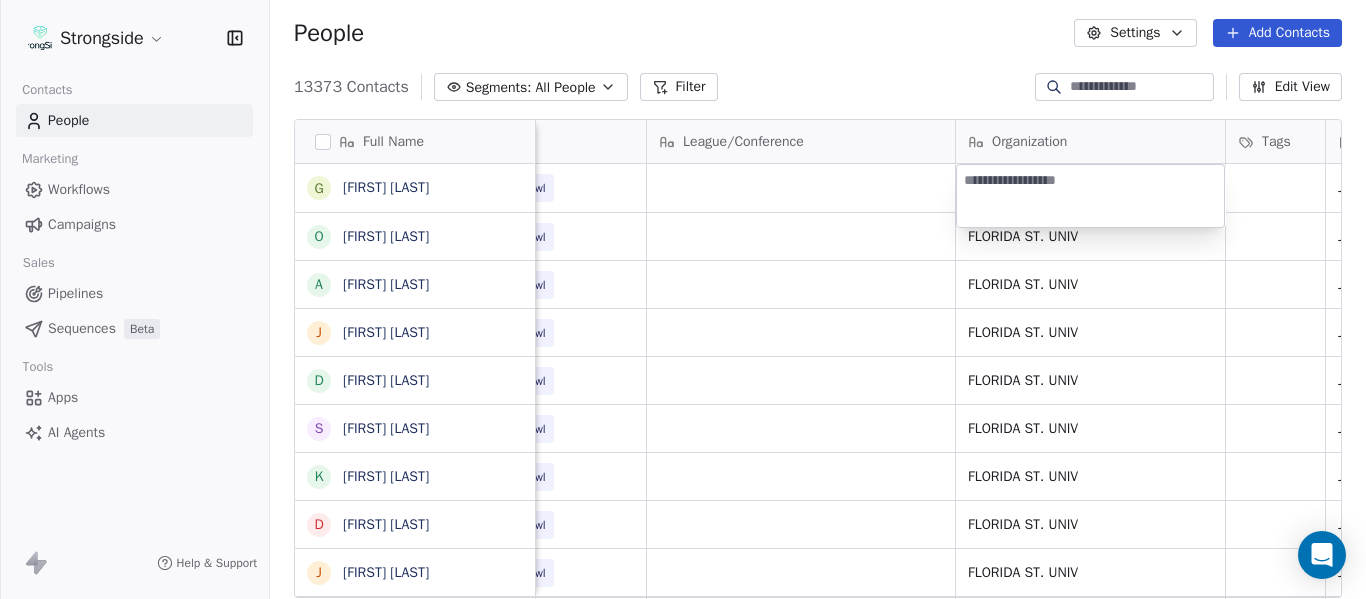 type on "**********" 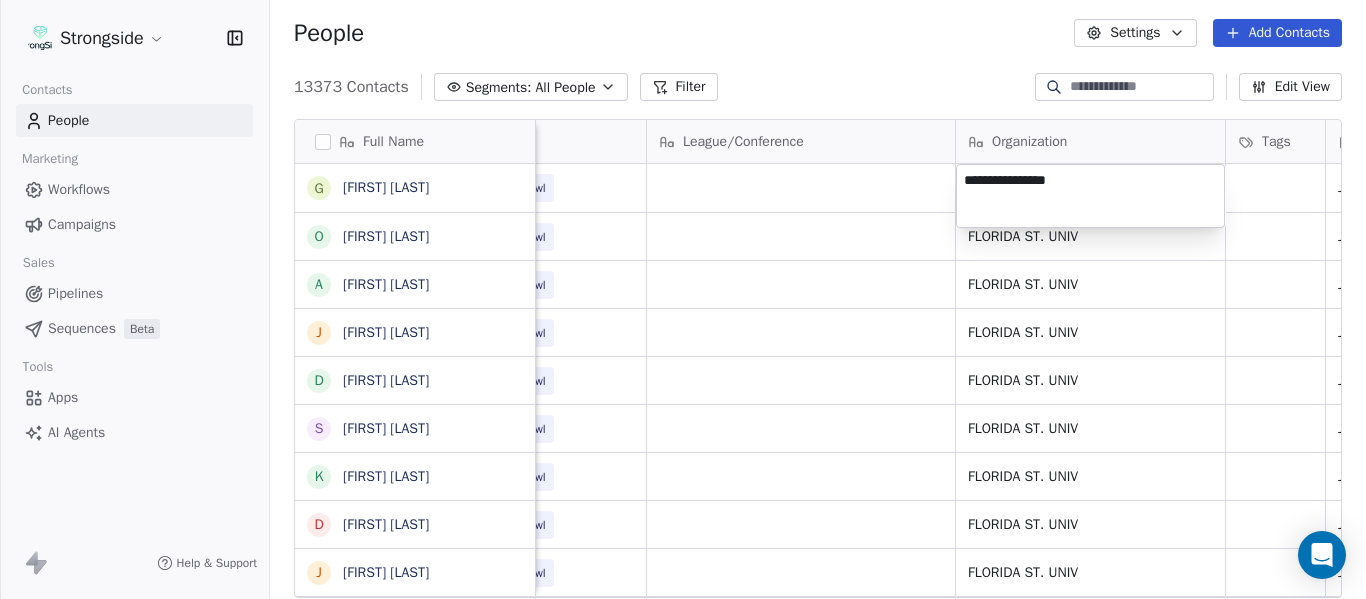 click on "Strongside Contacts People Marketing Workflows Campaigns Sales Pipelines Sequences Beta Tools Apps AI Agents Help & Support People Settings  Add Contacts 13373 Contacts Segments: All People Filter  Edit View Tag Add to Sequence Export Full Name G Gus Malzahn O Odell Haggins A Austin Phillips J Josh Storms D David Johnson S Scott Trulock K Kenneth Towns D Douglas Walker J Jason Baisden J Josh Chatman M Mike Norvell C Carol Moore M Michael Alford J Jerry Latimer D Darrick Yray R Rick Stockstill V Vicki Cupp B Bruce Warwick J Justin Crouse J Jeff Kupper C Chuck Cantor C Cindy Hartmann B Benedick Hyppolite R Ryan Smith J Jelani Berassa E Edwin Pata A Anthony Gaitor K Kenechi Udeze K Kenneth Gilstrap N Nick Coleman Email Phone Number Level League/Conference Organization Tags Created Date BST Status Job Title Priority gmalzahn@fsu.edu NCAA I-Bowl Jul 23, 2025 03:58 PM nnixon@fsu.edu 850/644-7673 NCAA I-Bowl FLORIDA ST. UNIV Jul 23, 2025 03:56 PM Assistant Coach atphillips@fsu.edu 850-644-2390 NCAA I-Bowl SID" at bounding box center (683, 299) 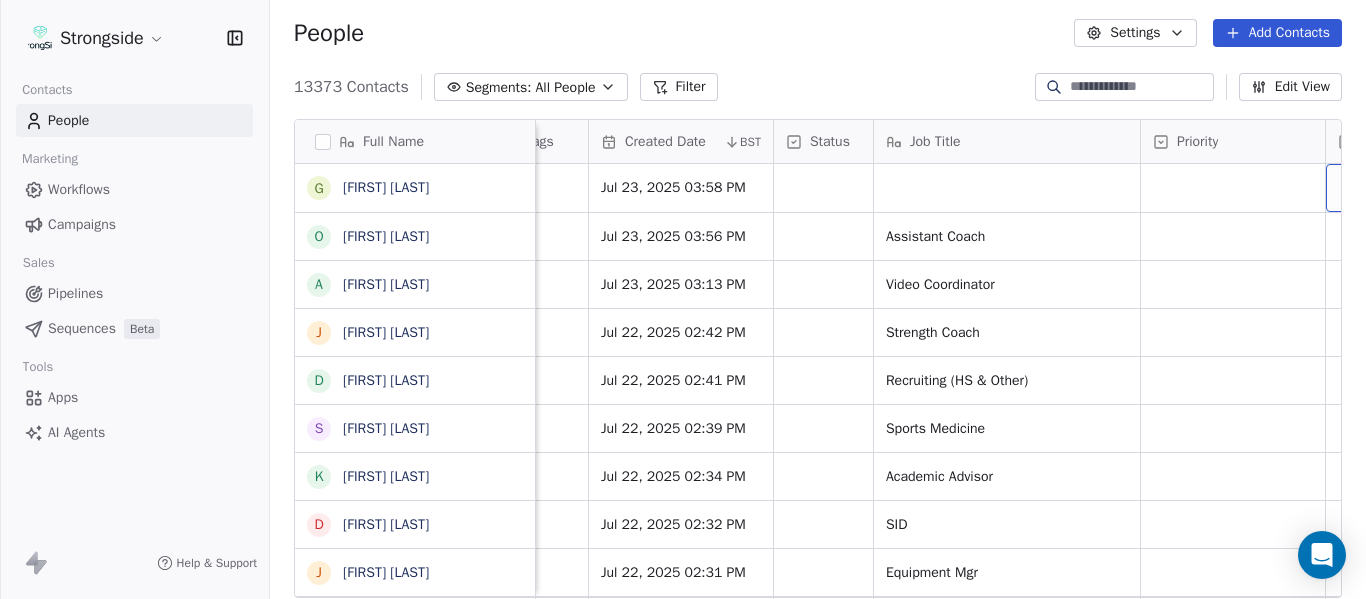 scroll, scrollTop: 0, scrollLeft: 1458, axis: horizontal 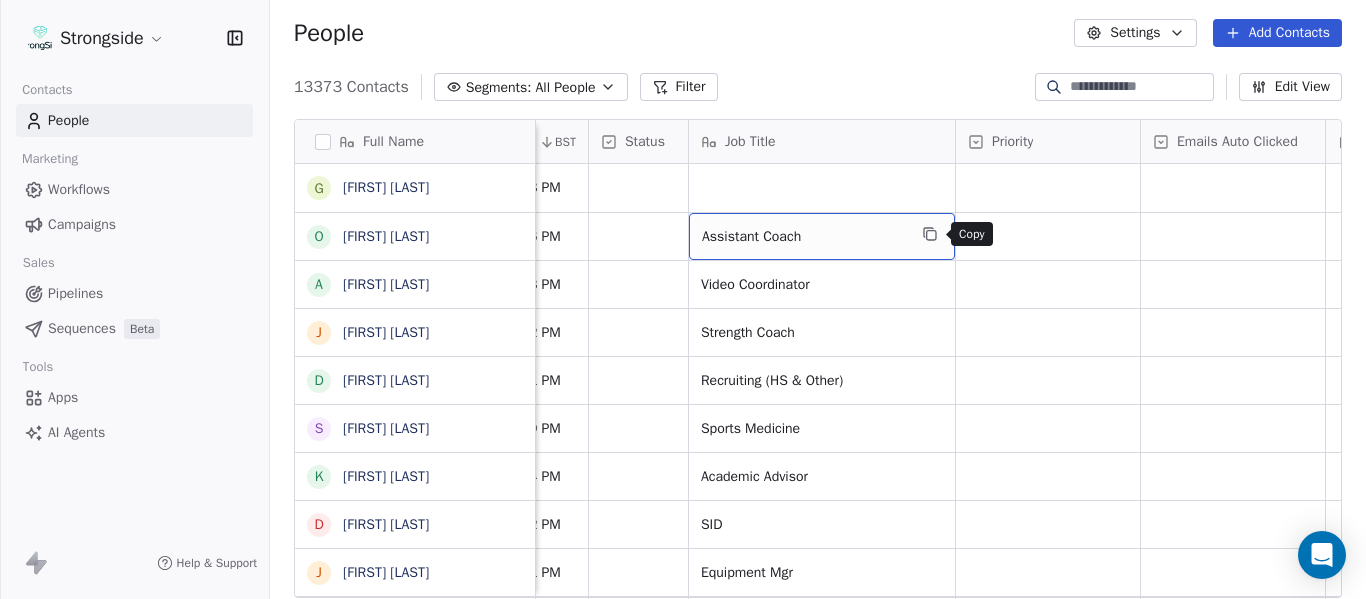 drag, startPoint x: 930, startPoint y: 236, endPoint x: 876, endPoint y: 201, distance: 64.3506 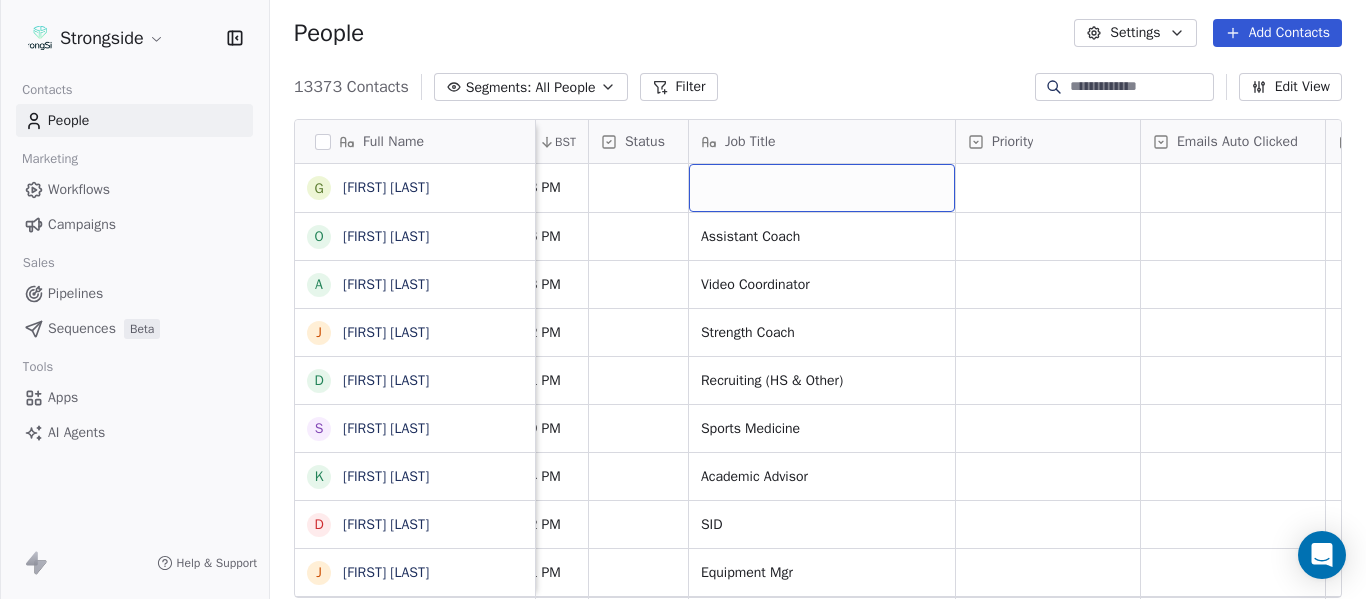 click at bounding box center [822, 188] 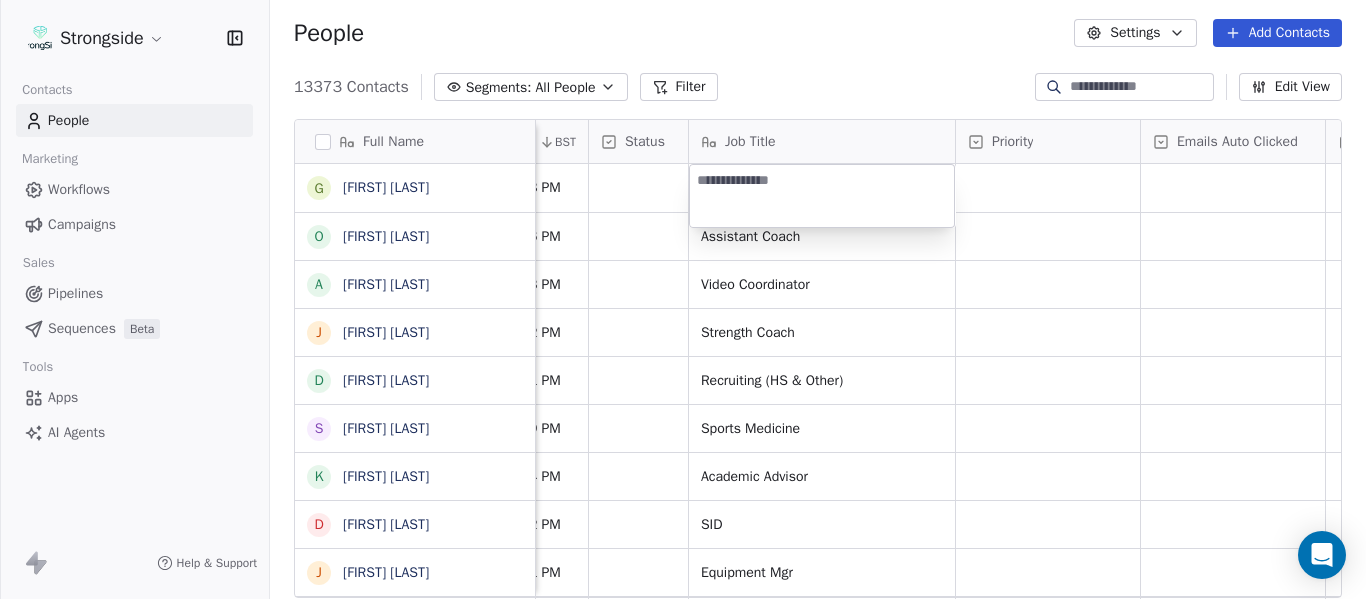 type on "**********" 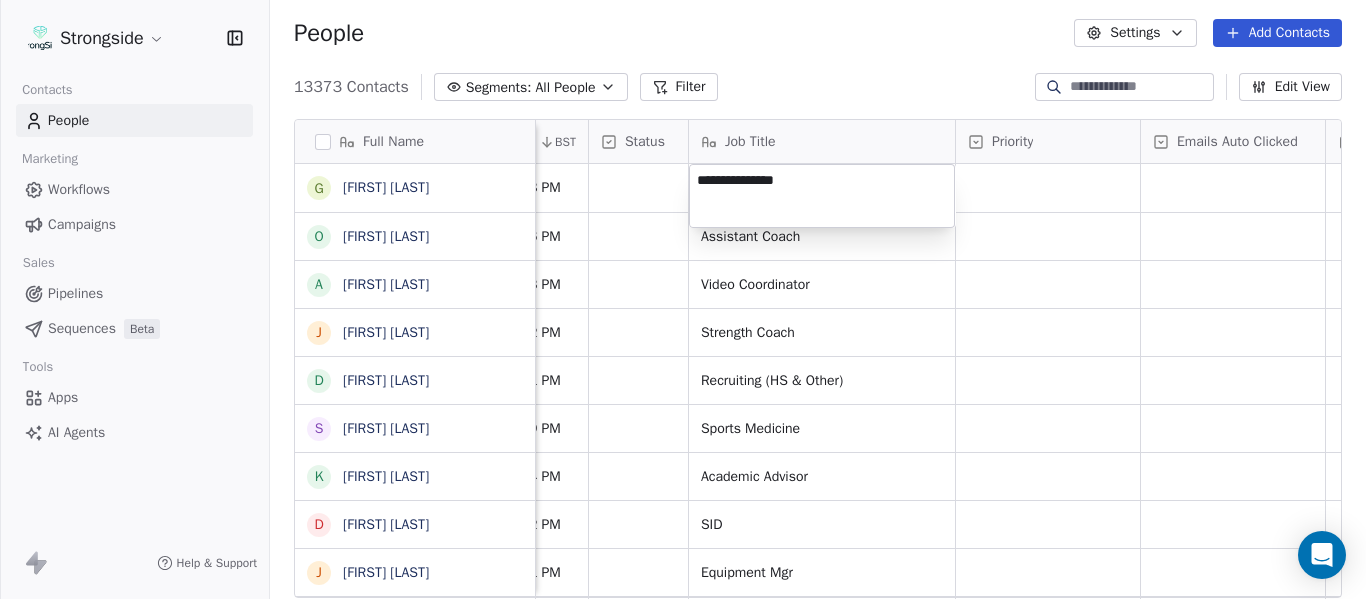 click on "Strongside Contacts People Marketing Workflows Campaigns Sales Pipelines Sequences Beta Tools Apps AI Agents Help & Support People Settings  Add Contacts 13373 Contacts Segments: All People Filter  Edit View Tag Add to Sequence Export Full Name G Gus Malzahn O Odell Haggins A Austin Phillips J Josh Storms D David Johnson S Scott Trulock K Kenneth Towns D Douglas Walker J Jason Baisden J Josh Chatman M Mike Norvell C Carol Moore M Michael Alford J Jerry Latimer D Darrick Yray R Rick Stockstill V Vicki Cupp B Bruce Warwick J Justin Crouse J Jeff Kupper C Chuck Cantor C Cindy Hartmann B Benedick Hyppolite R Ryan Smith J Jelani Berassa E Edwin Pata A Anthony Gaitor K Kenechi Udeze K Kenneth Gilstrap N Nick Coleman League/Conference Organization Tags Created Date BST Status Job Title Priority Emails Auto Clicked Last Activity Date BST In Open Phone Contact Source Note/Call   FLORIDA ST. UNIV Jul 23, 2025 03:58 PM   FLORIDA ST. UNIV Jul 23, 2025 03:56 PM Assistant Coach True   FLORIDA ST. UNIV Video Coordinator" at bounding box center (683, 299) 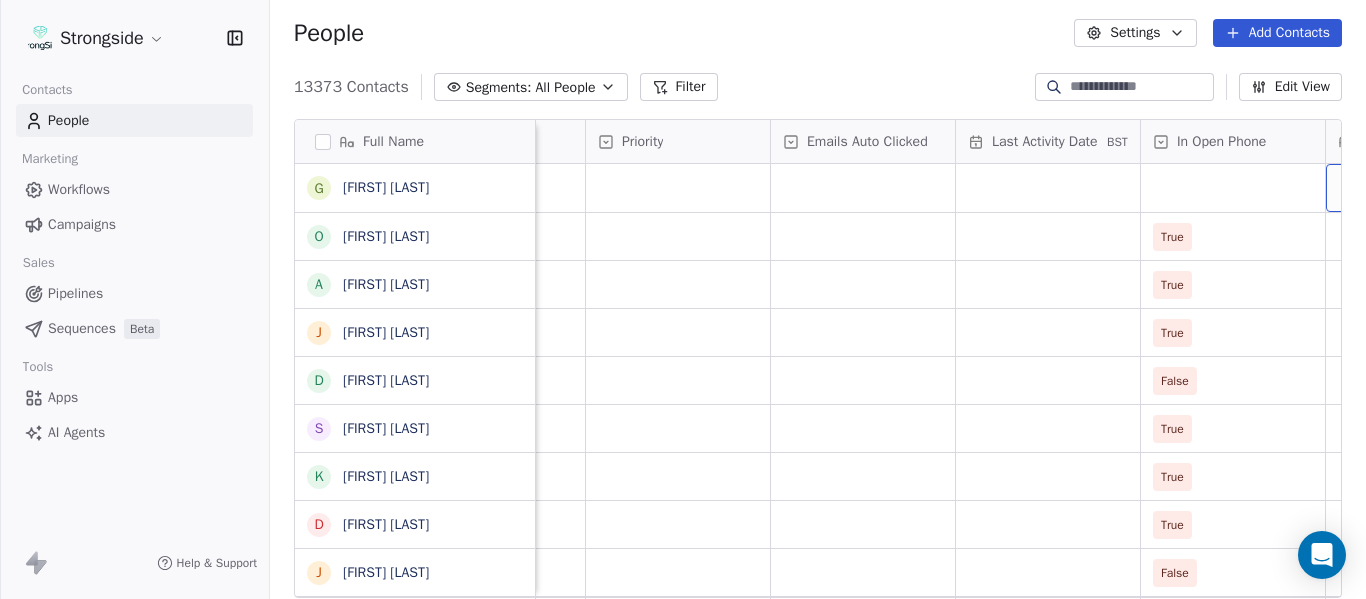 scroll, scrollTop: 0, scrollLeft: 2013, axis: horizontal 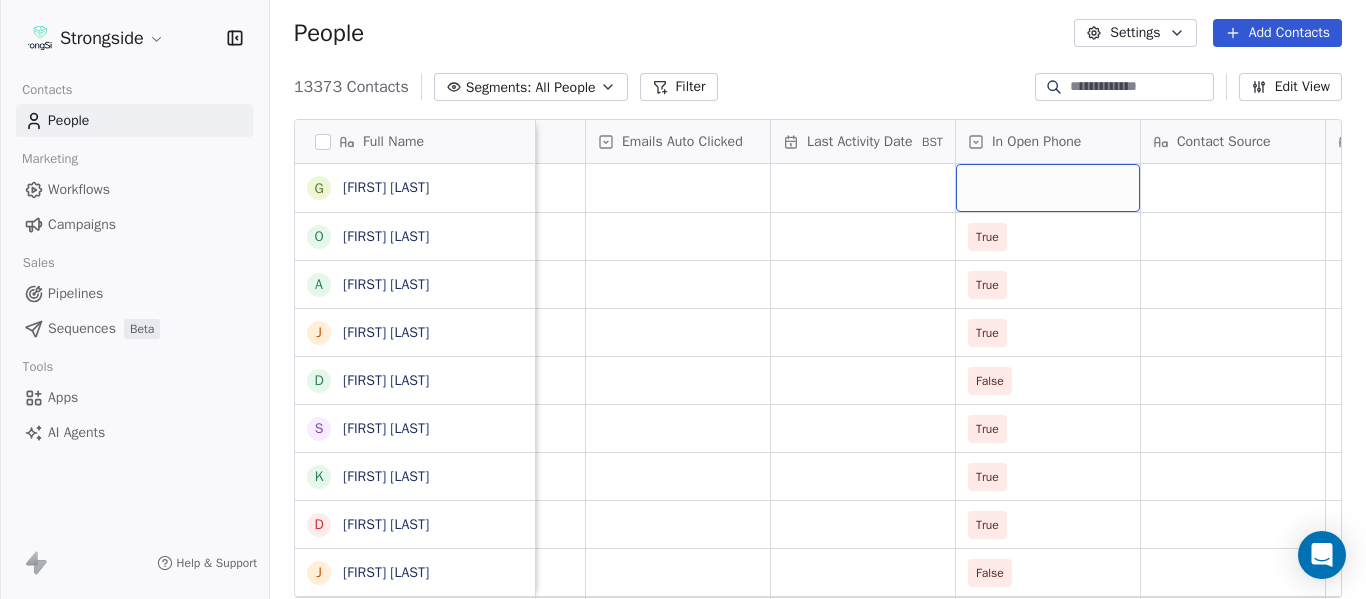 click at bounding box center [1048, 188] 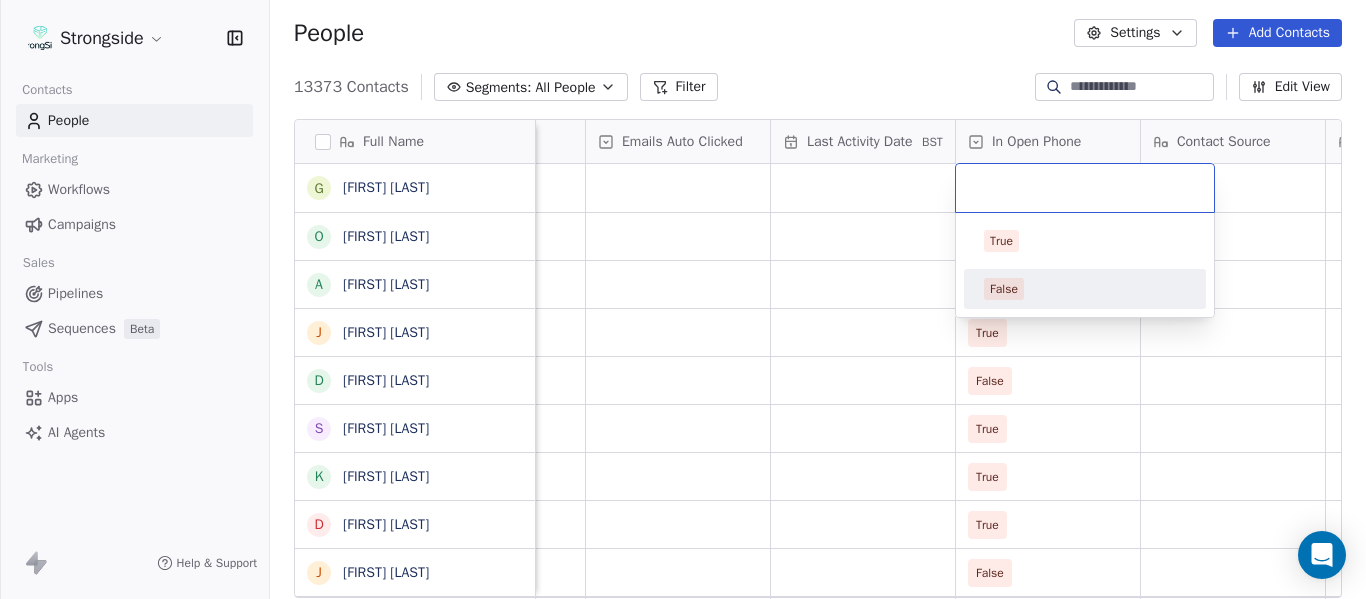 click on "False" at bounding box center (1085, 289) 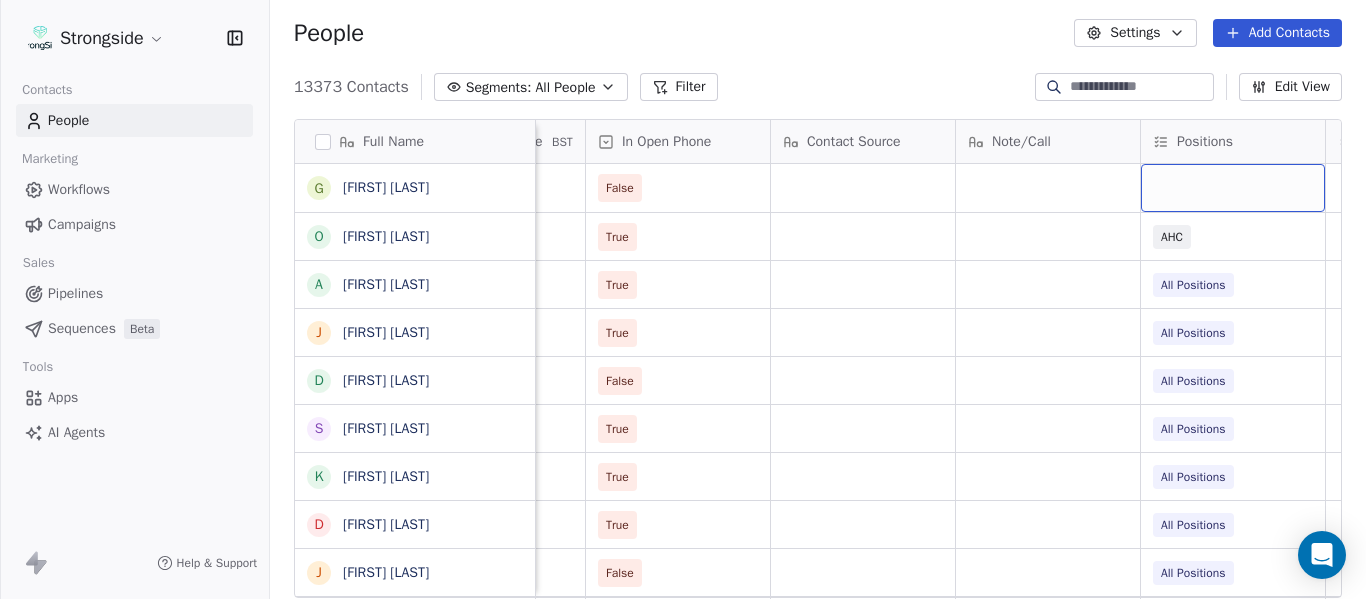 scroll, scrollTop: 0, scrollLeft: 2568, axis: horizontal 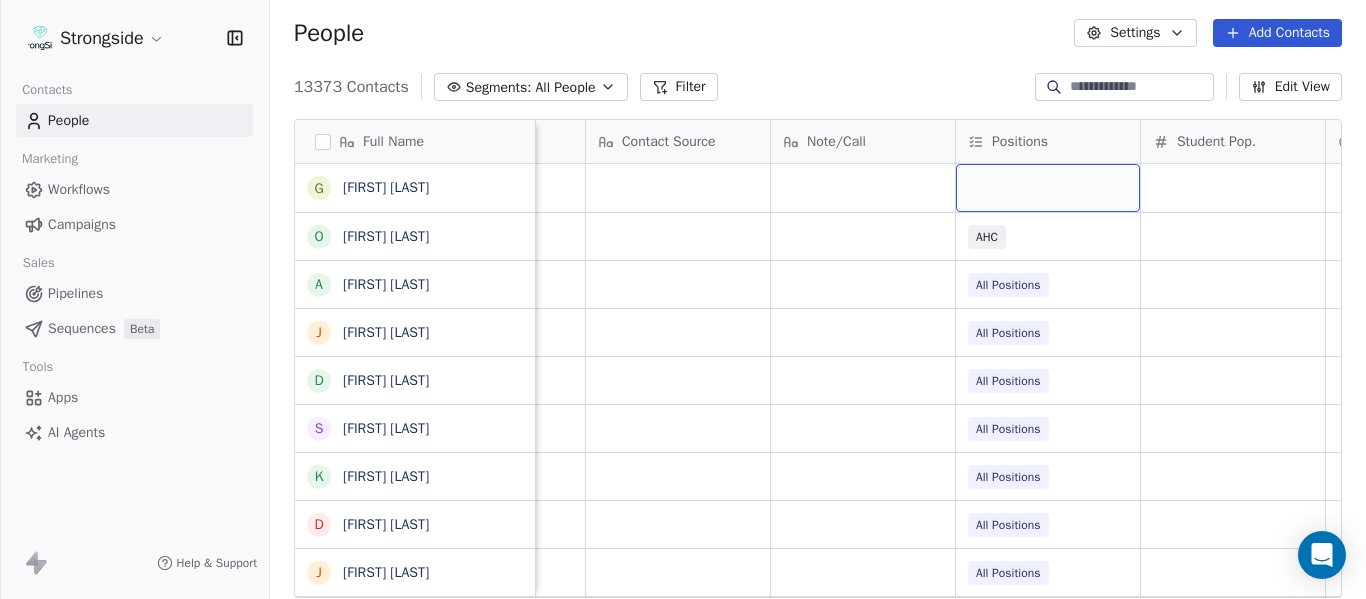 click at bounding box center (1048, 188) 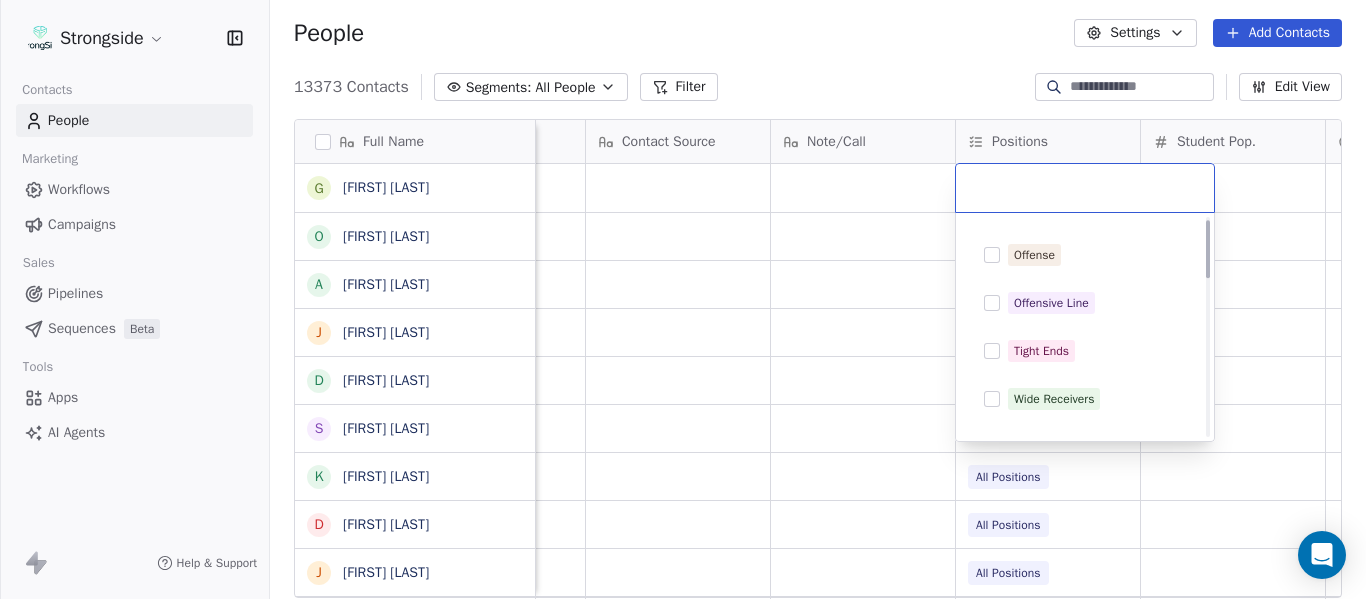 scroll, scrollTop: 0, scrollLeft: 0, axis: both 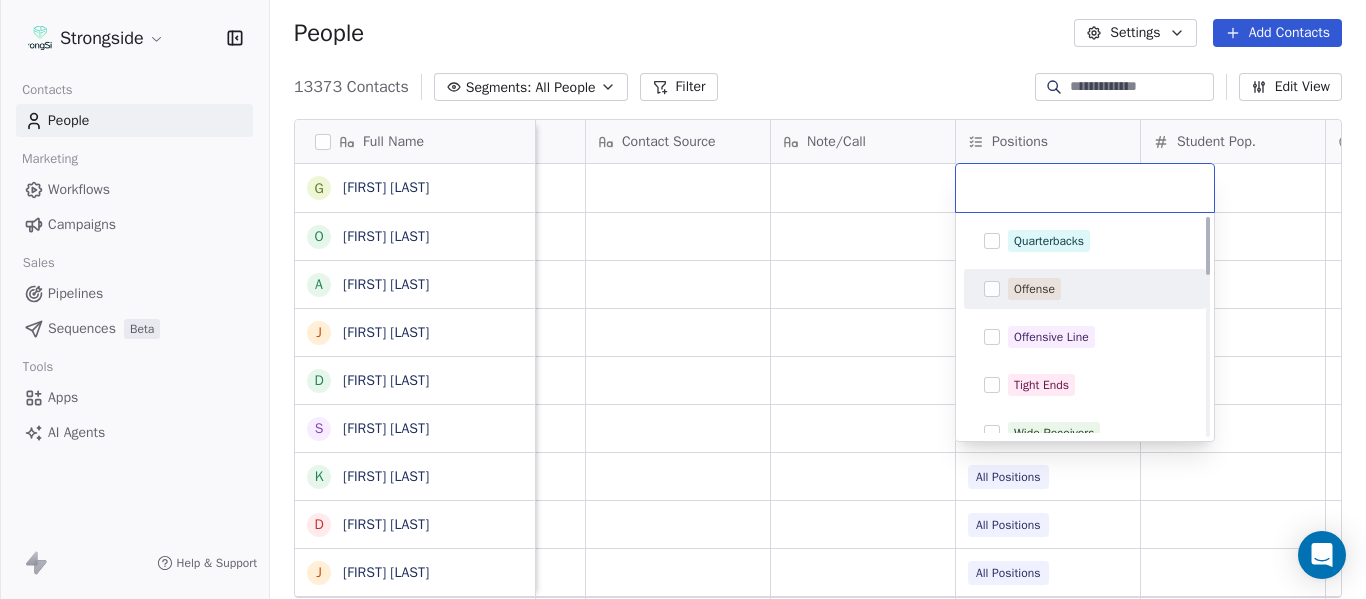 click on "Offense" at bounding box center [1034, 289] 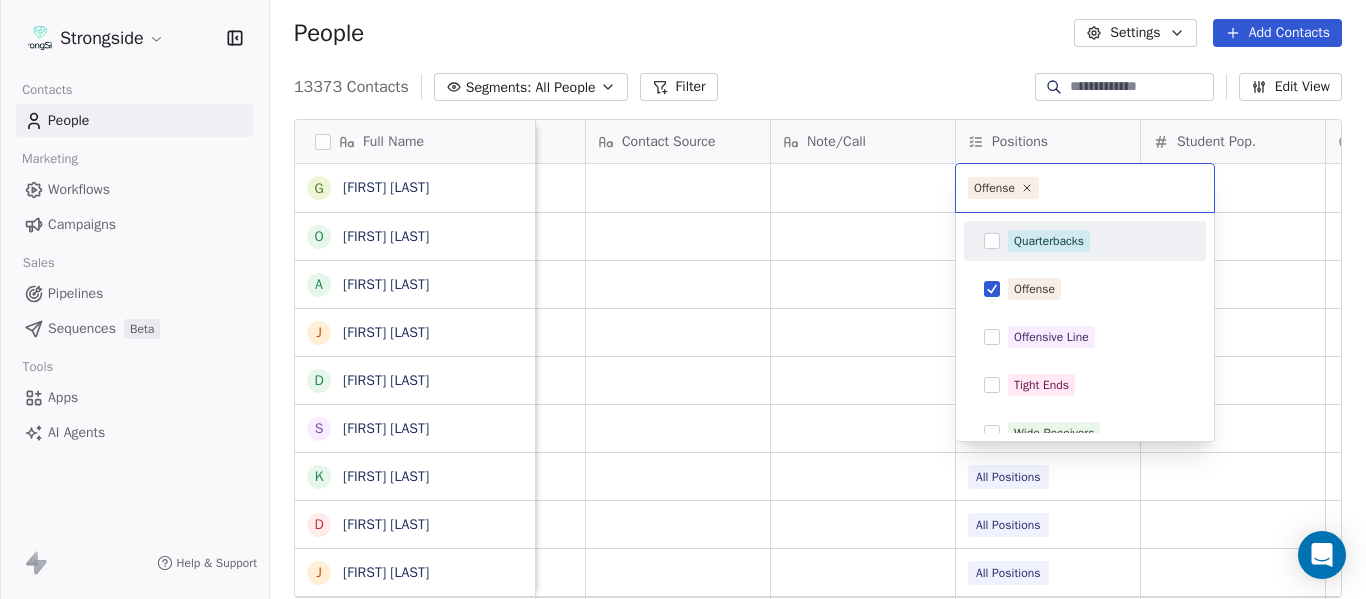 click on "Strongside Contacts People Marketing Workflows Campaigns Sales Pipelines Sequences Beta Tools Apps AI Agents Help & Support People Settings  Add Contacts 13373 Contacts Segments: All People Filter  Edit View Tag Add to Sequence Export Full Name G Gus Malzahn O Odell Haggins A Austin Phillips J Josh Storms D David Johnson S Scott Trulock K Kenneth Towns D Douglas Walker J Jason Baisden J Josh Chatman M Mike Norvell C Carol Moore M Michael Alford J Jerry Latimer D Darrick Yray R Rick Stockstill V Vicki Cupp B Bruce Warwick J Justin Crouse J Jeff Kupper C Chuck Cantor C Cindy Hartmann B Benedick Hyppolite R Ryan Smith J Jelani Berassa E Edwin Pata A Anthony Gaitor K Kenechi Udeze K Kenneth Gilstrap N Nick Coleman Priority Emails Auto Clicked Last Activity Date BST In Open Phone Contact Source Note/Call Positions Student Pop. Lead Account   False   True AHC   True All Positions   True All Positions   False All Positions   True All Positions   True All Positions   True All Positions   False All Positions   True" at bounding box center (683, 299) 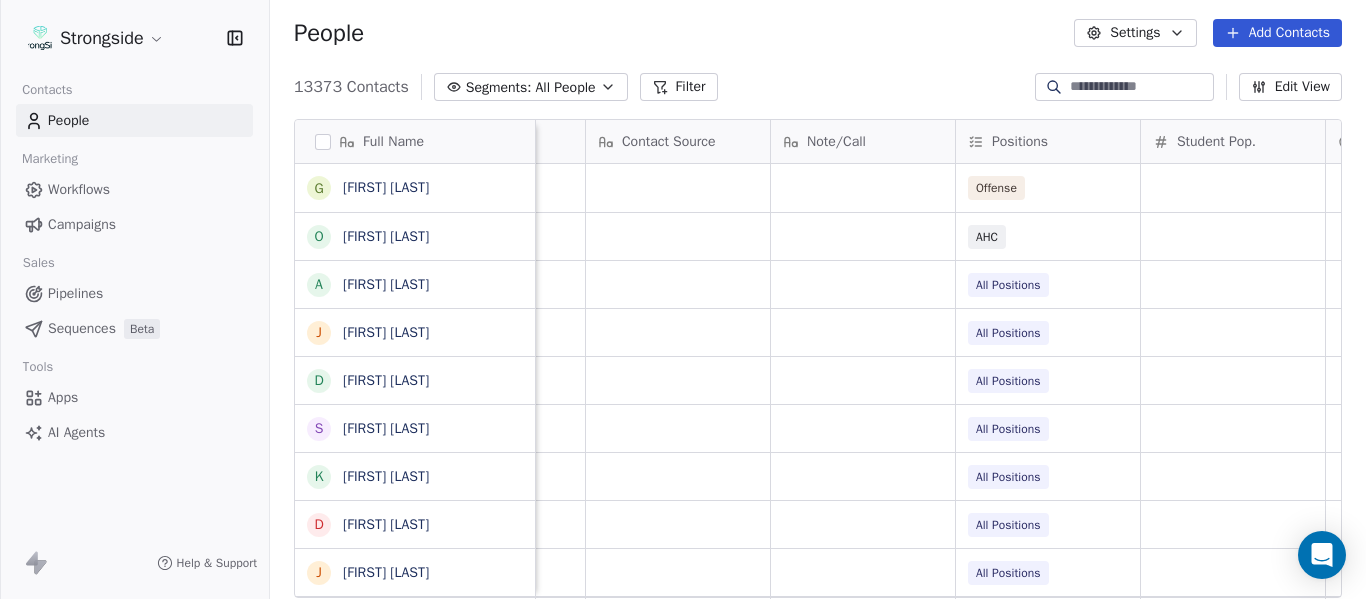 click on "Add Contacts" at bounding box center [1277, 33] 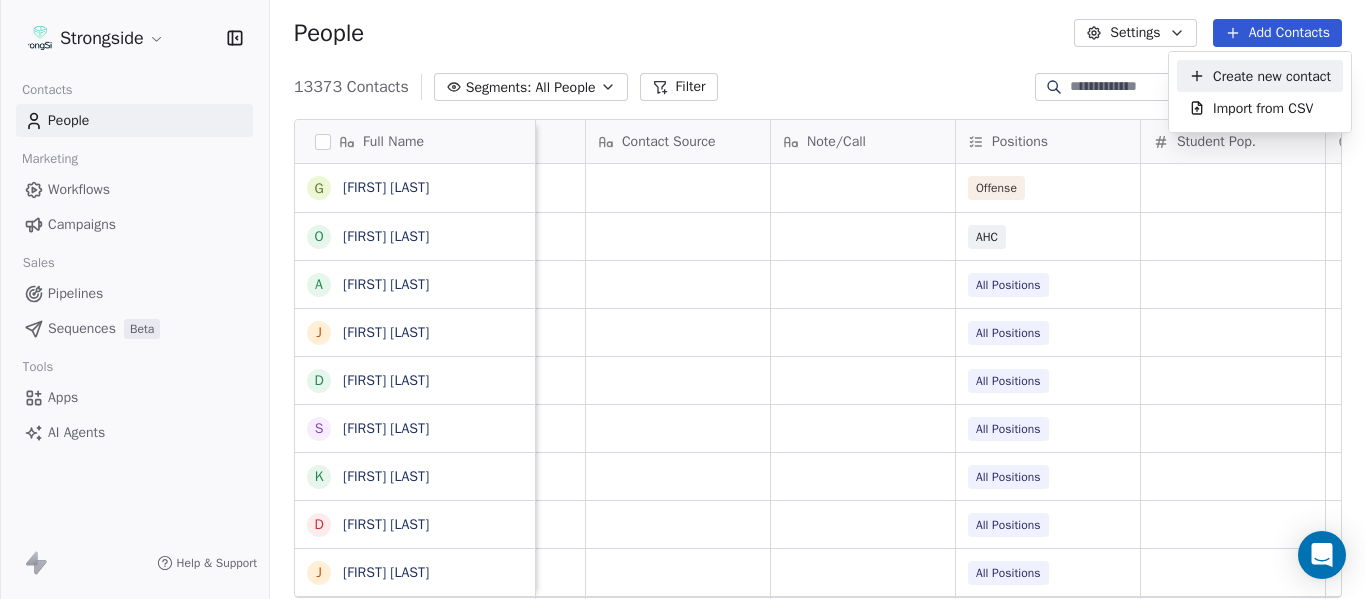 click on "Create new contact" at bounding box center (1272, 76) 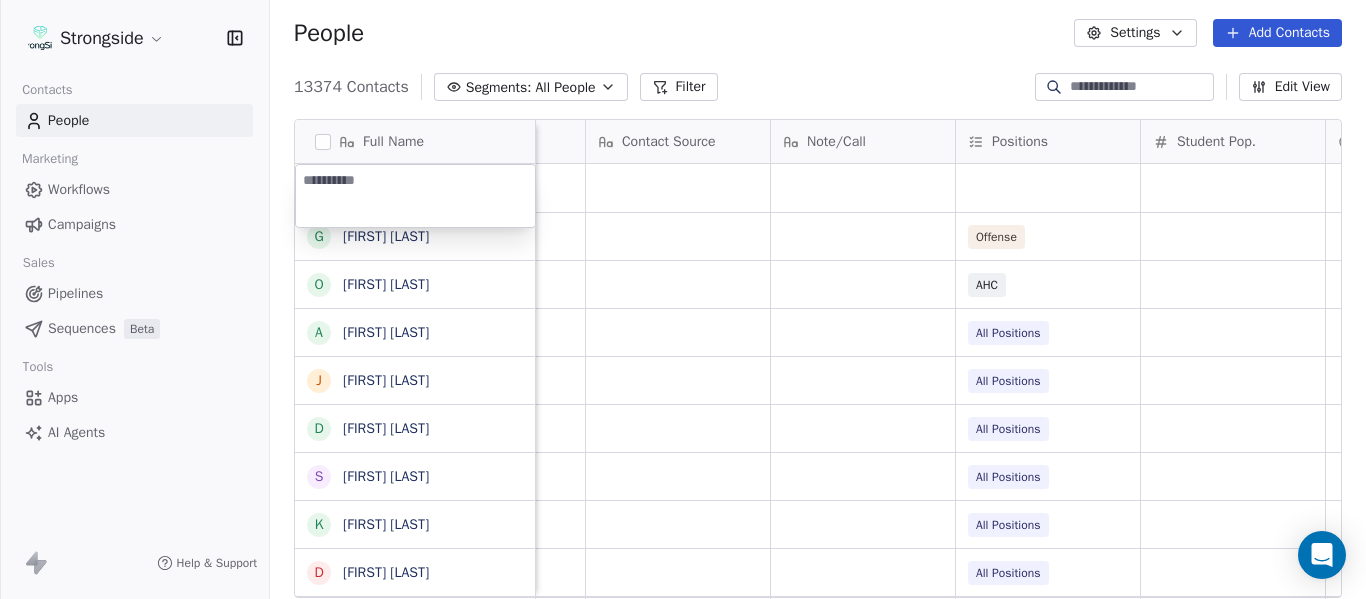 type on "**********" 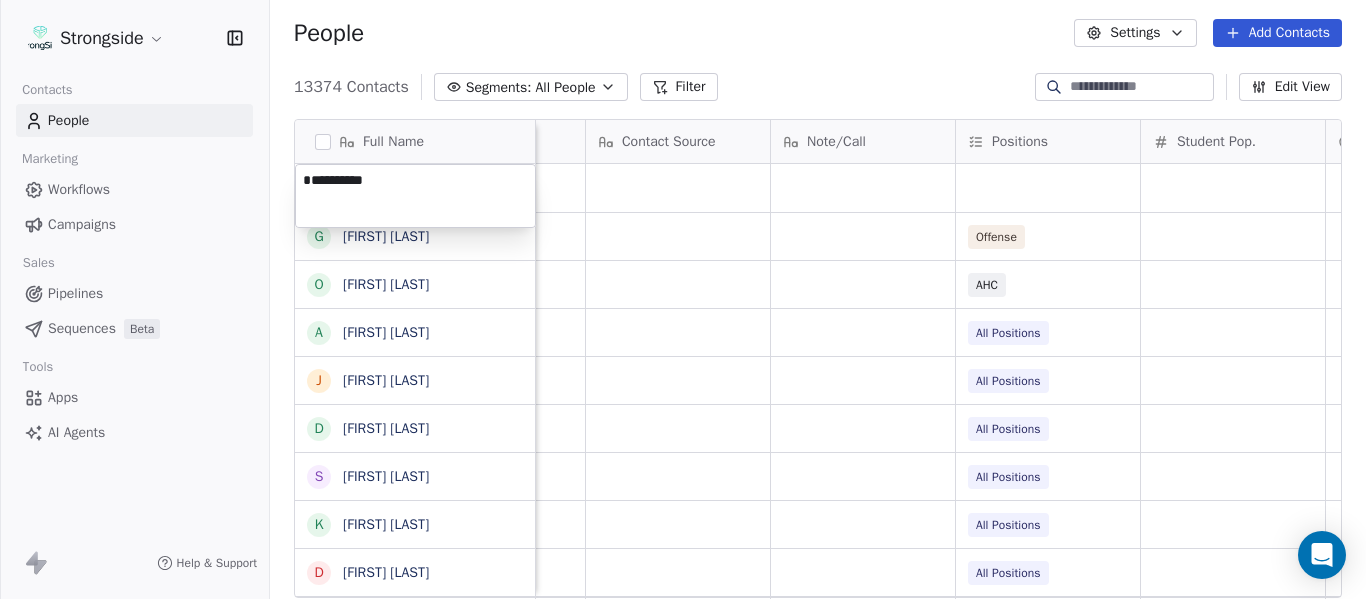click on "Strongside Contacts People Marketing Workflows Campaigns Sales Pipelines Sequences Beta Tools Apps AI Agents Help & Support People Settings  Add Contacts 13374 Contacts Segments: All People Filter  Edit View Tag Add to Sequence Export Full Name G Gus Malzahn O Odell Haggins A Austin Phillips J Josh Storms D David Johnson S Scott Trulock K Kenneth Towns D Douglas Walker J Jason Baisden J Josh Chatman M Mike Norvell C Carol Moore M Michael Alford J Jerry Latimer D Darrick Yray R Rick Stockstill V Vicki Cupp B Bruce Warwick J Justin Crouse J Jeff Kupper C Chuck Cantor C Cindy Hartmann B Benedick Hyppolite R Ryan Smith J Jelani Berassa E Edwin Pata A Anthony Gaitor K Kenechi Udeze K Kenneth Gilstrap Priority Emails Auto Clicked Last Activity Date BST In Open Phone Contact Source Note/Call Positions Student Pop. Lead Account     False Offense   True AHC   True All Positions   True All Positions   False All Positions   True All Positions   True All Positions   True All Positions   False All Positions   True" at bounding box center (683, 299) 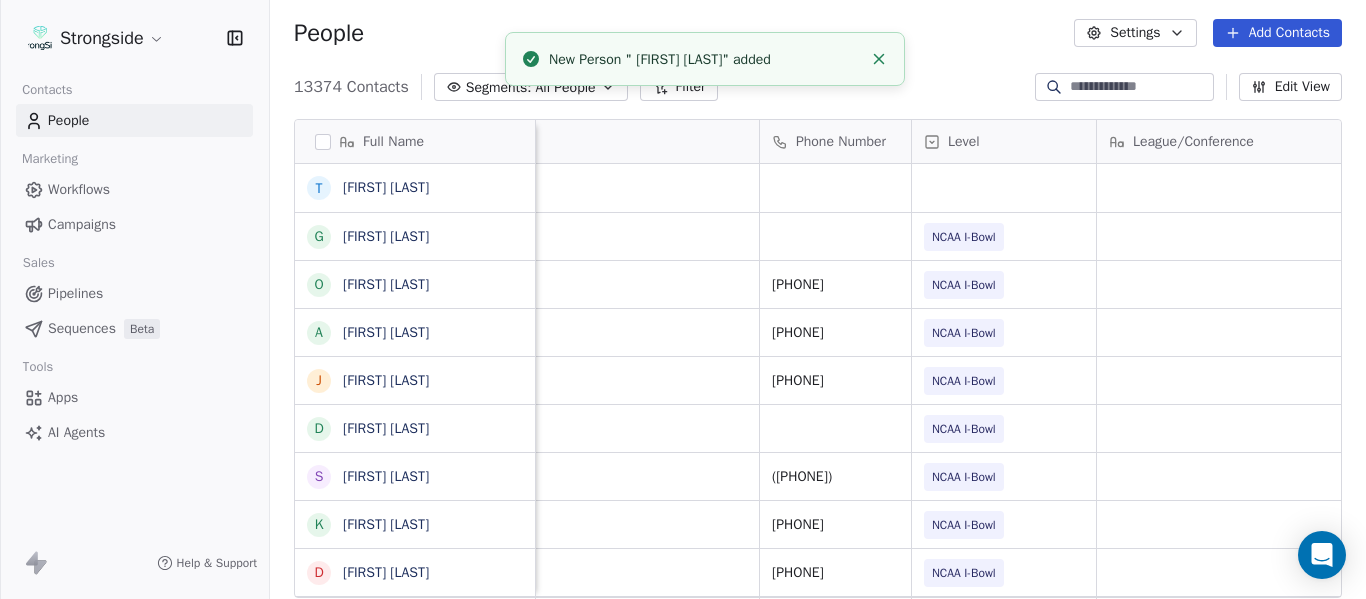 scroll, scrollTop: 0, scrollLeft: 0, axis: both 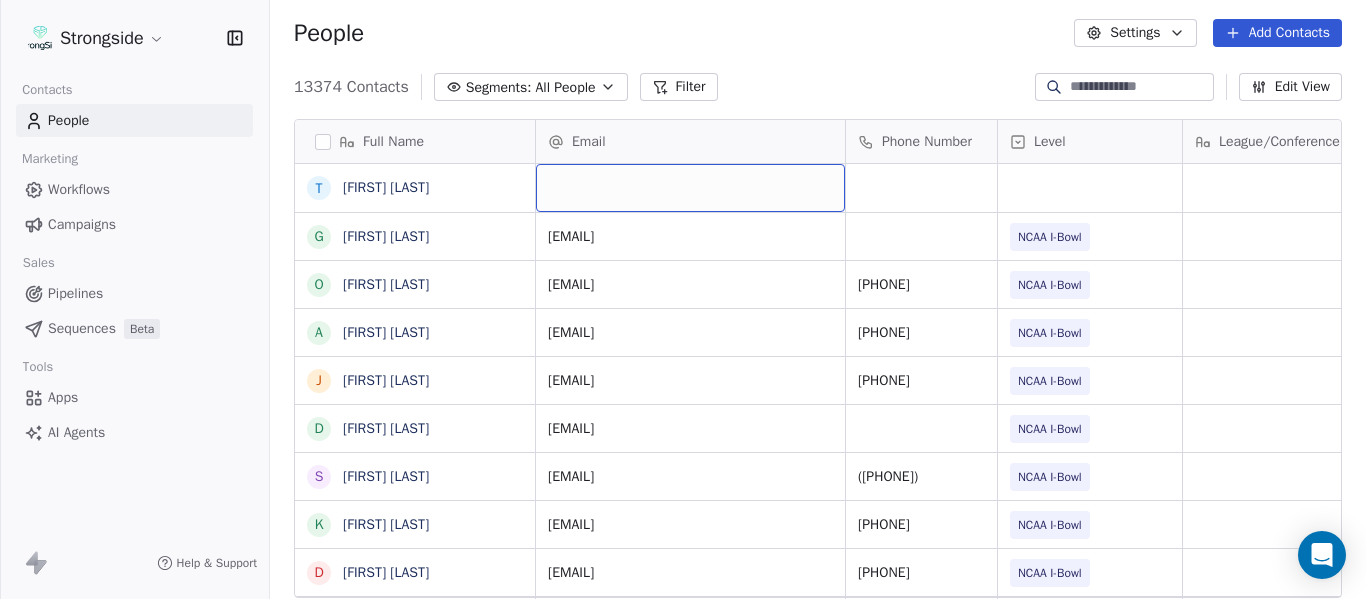 click at bounding box center [690, 188] 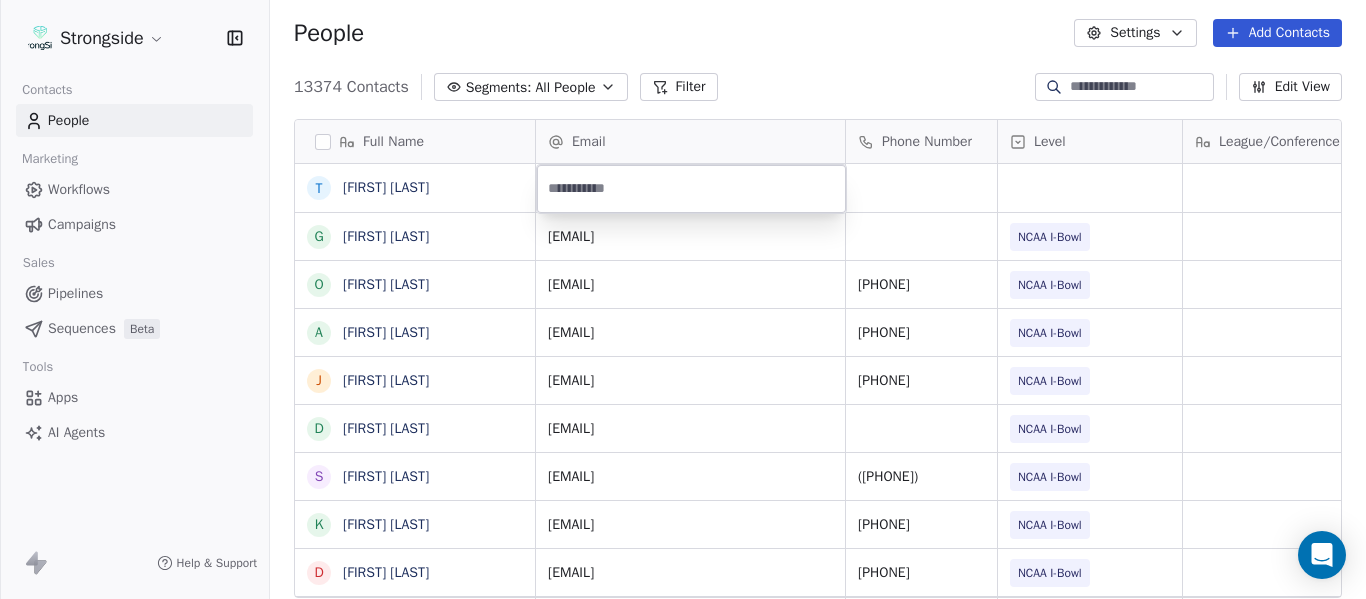 type on "**********" 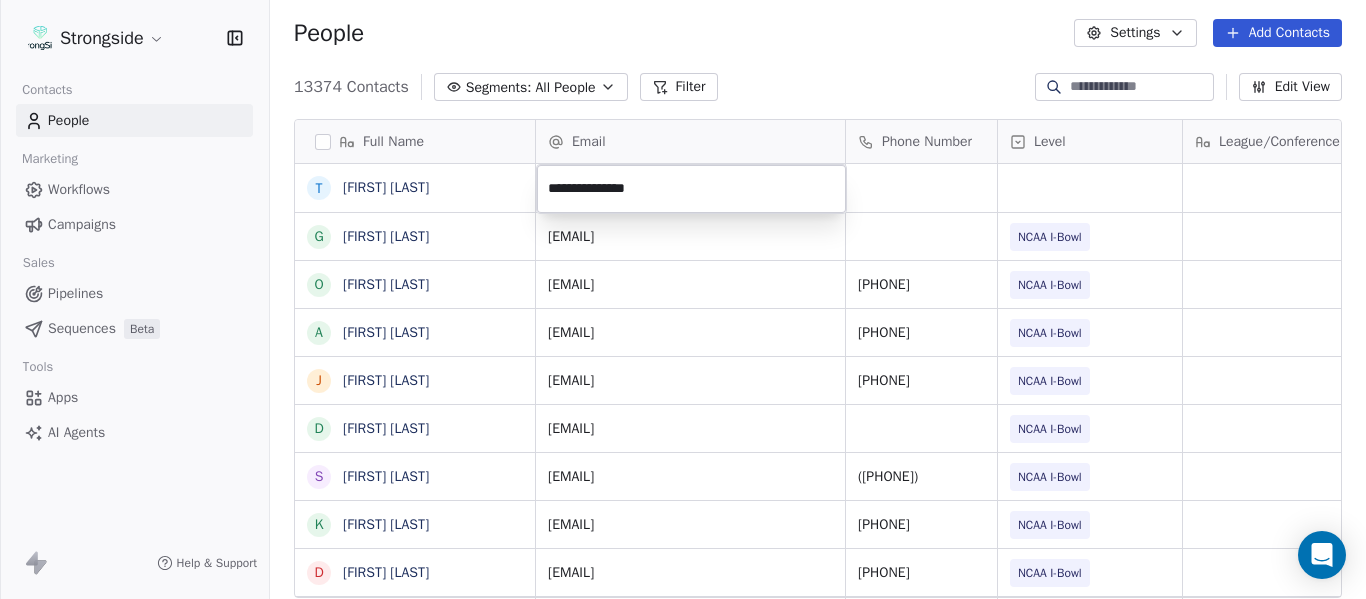 click on "Strongside Contacts People Marketing Workflows Campaigns Sales Pipelines Sequences Beta Tools Apps AI Agents Help & Support People Settings  Add Contacts 13374 Contacts Segments: All People Filter  Edit View Tag Add to Sequence Export Full Name T Tony White G Gus Malzahn O Odell Haggins A Austin Phillips J Josh Storms D David Johnson S Scott Trulock K Kenneth Towns D Douglas Walker J Jason Baisden J Josh Chatman M Mike Norvell C Carol Moore M Michael Alford J Jerry Latimer D Darrick Yray R Rick Stockstill V Vicki Cupp B Bruce Warwick J Justin Crouse J Jeff Kupper C Chuck Cantor C Cindy Hartmann B Benedick Hyppolite R Ryan Smith J Jelani Berassa E Edwin Pata A Anthony Gaitor K Kenechi Udeze K Kenneth Gilstrap Email Phone Number Level League/Conference Organization Tags Created Date BST Jul 23, 2025 03:59 PM gmalzahn@fsu.edu NCAA I-Bowl FLORIDA ST. UNIV Jul 23, 2025 03:58 PM nnixon@fsu.edu 850/644-7673 NCAA I-Bowl FLORIDA ST. UNIV Jul 23, 2025 03:56 PM atphillips@fsu.edu 850-644-2390 NCAA I-Bowl 850-644-2549" at bounding box center [683, 299] 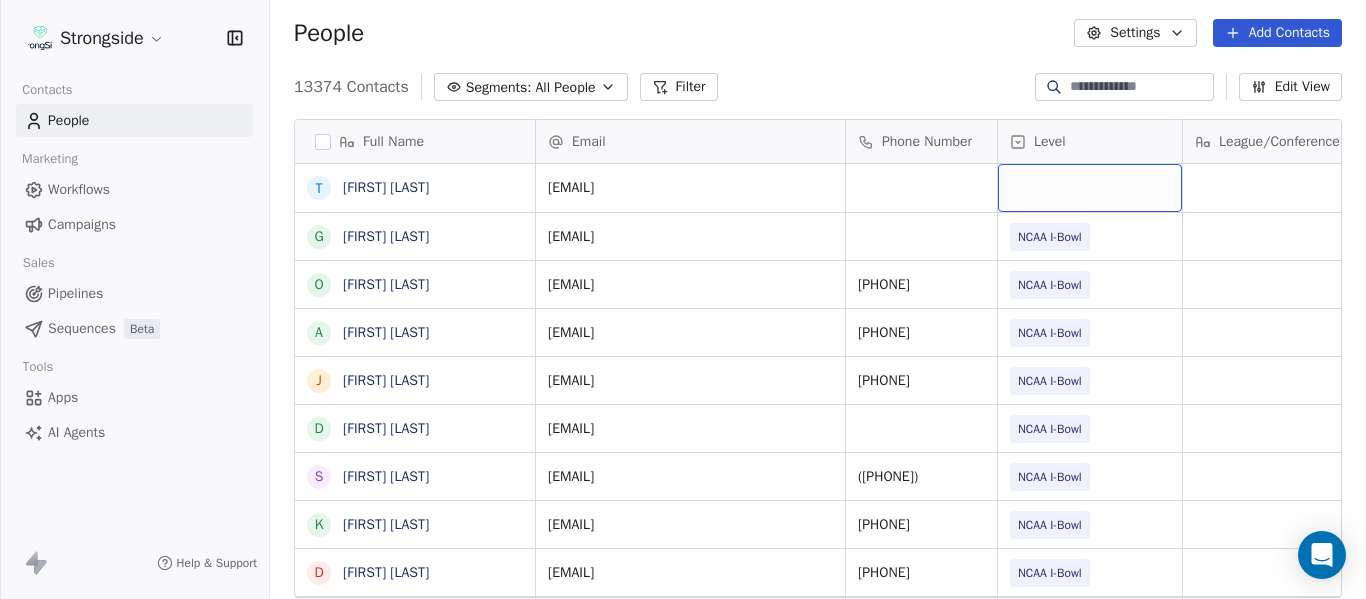 click at bounding box center (1090, 188) 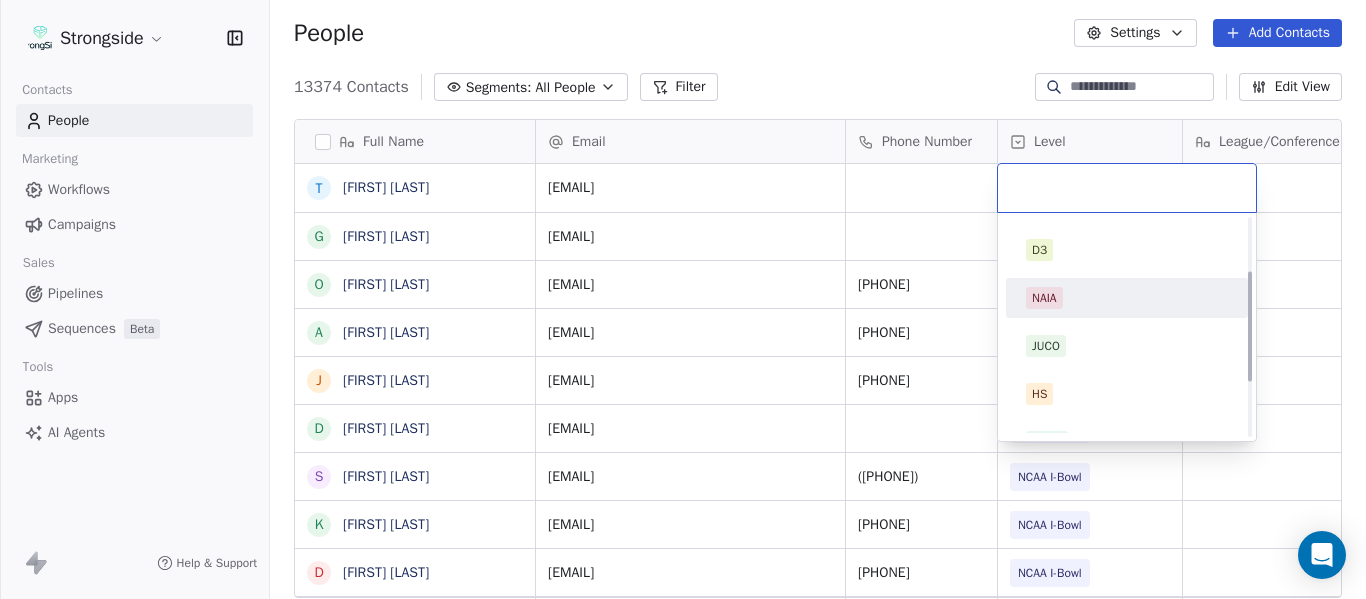 scroll, scrollTop: 212, scrollLeft: 0, axis: vertical 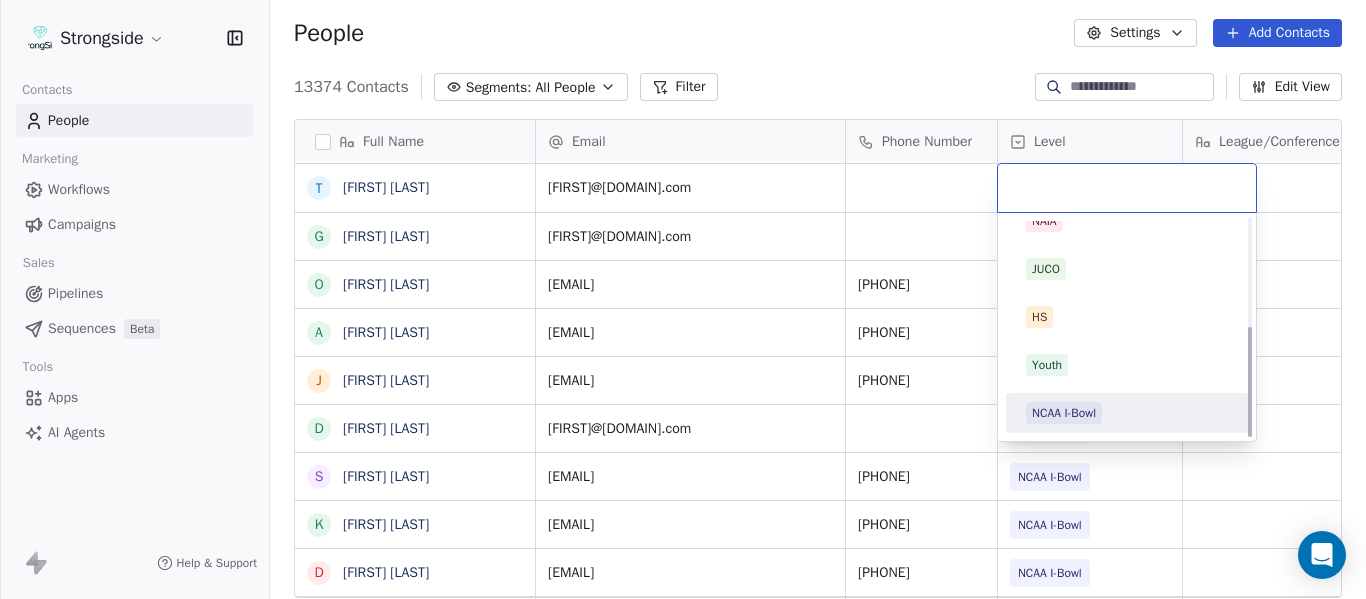 click on "NCAA I-Bowl" at bounding box center [1127, 413] 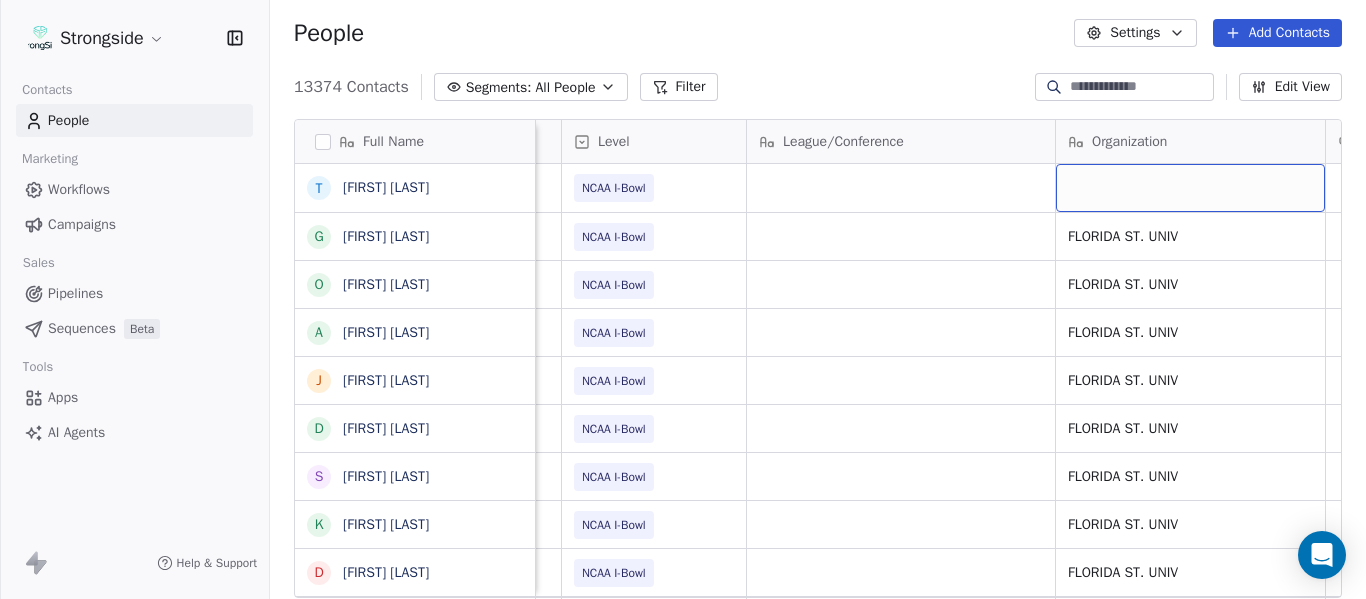 scroll, scrollTop: 0, scrollLeft: 536, axis: horizontal 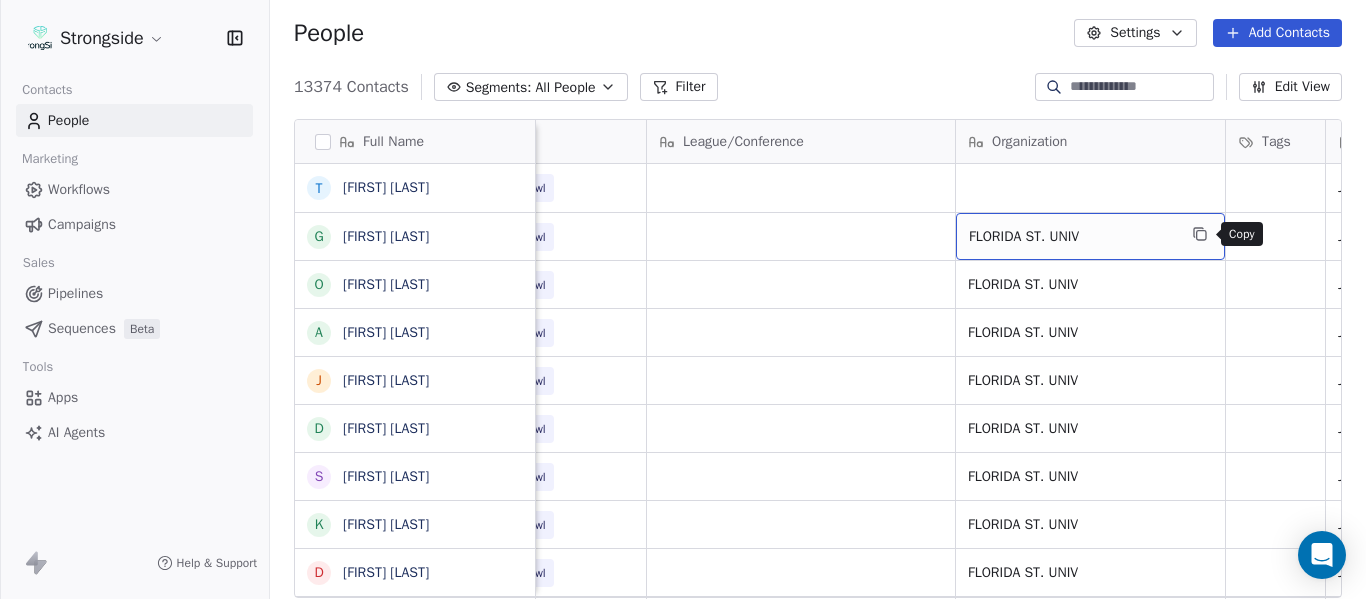 click 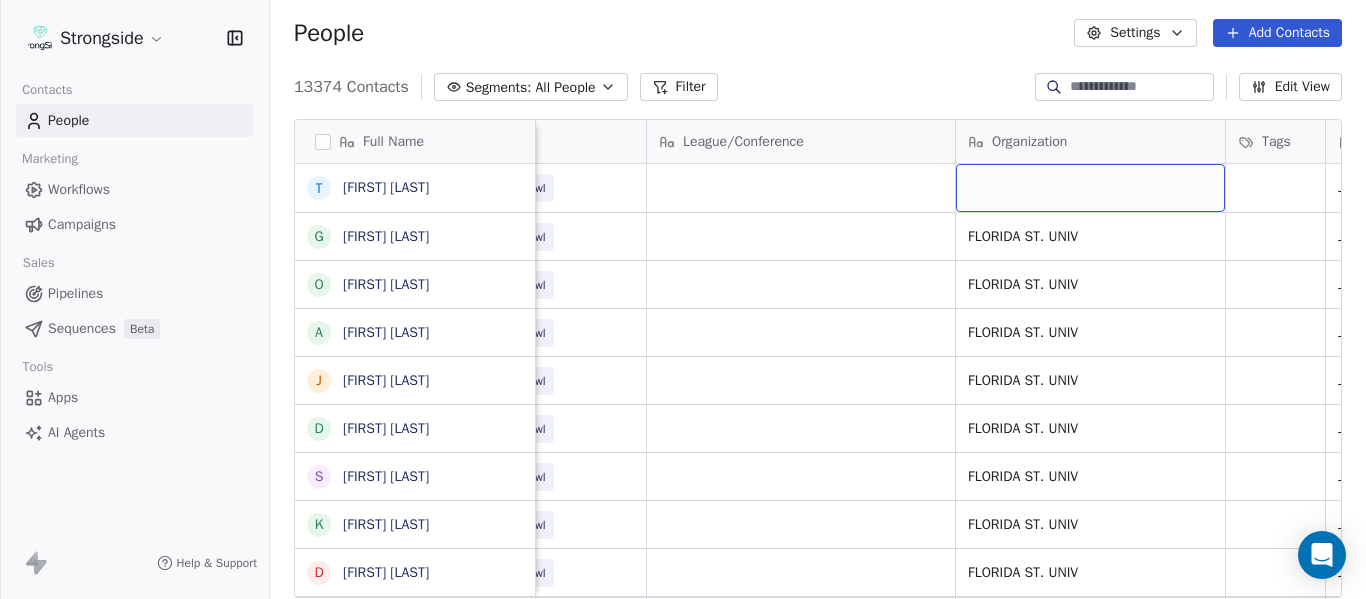 click at bounding box center [1090, 188] 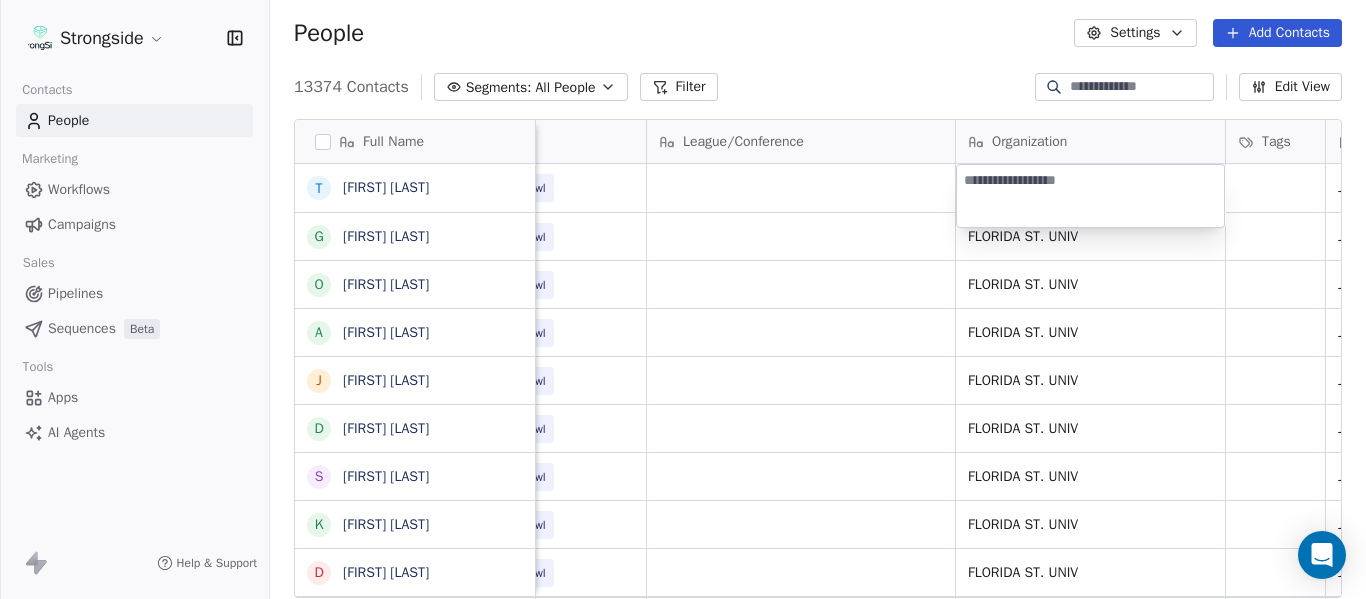 type on "**********" 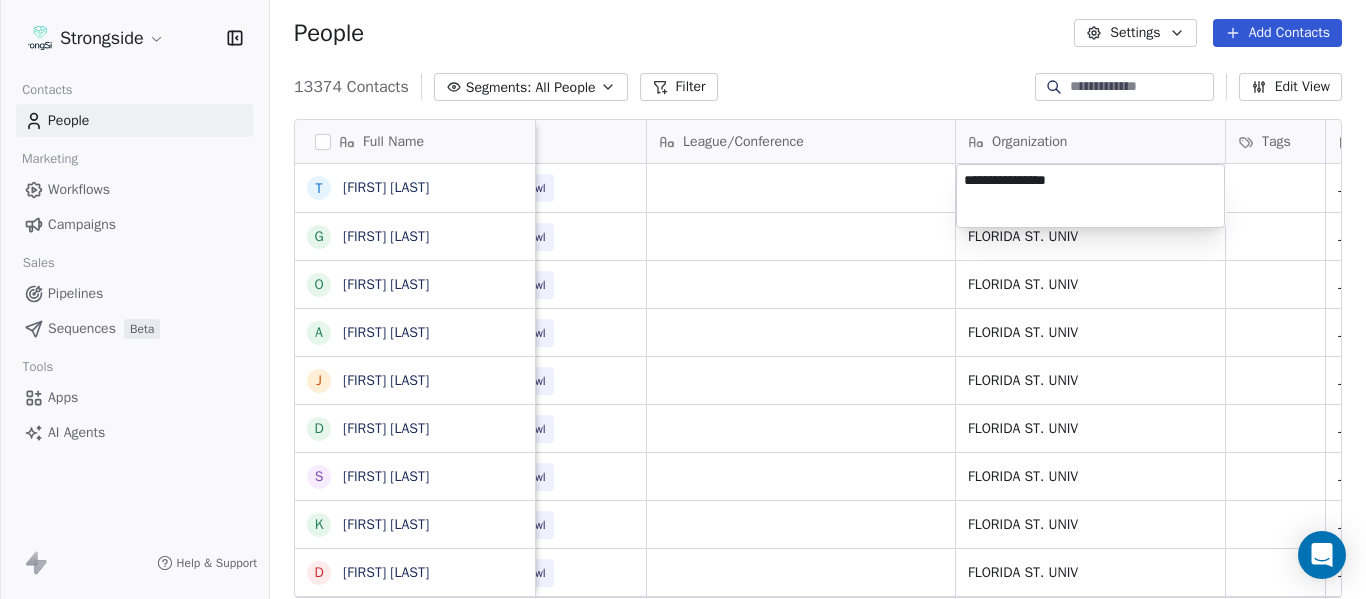 click on "Strongside Contacts People Marketing Workflows Campaigns Sales Pipelines Sequences Beta Tools Apps AI Agents Help & Support People Settings  Add Contacts 13374 Contacts Segments: All People Filter  Edit View Tag Add to Sequence Export Full Name T Tony White G Gus Malzahn O Odell Haggins A Austin Phillips J Josh Storms D David Johnson S Scott Trulock K Kenneth Towns D Douglas Walker J Jason Baisden J Josh Chatman M Mike Norvell C Carol Moore M Michael Alford J Jerry Latimer D Darrick Yray R Rick Stockstill V Vicki Cupp B Bruce Warwick J Justin Crouse J Jeff Kupper C Chuck Cantor C Cindy Hartmann B Benedick Hyppolite R Ryan Smith J Jelani Berassa E Edwin Pata A Anthony Gaitor K Kenechi Udeze K Kenneth Gilstrap Email Phone Number Level League/Conference Organization Tags Created Date BST Status Job Title Priority atokarz@fsu.edu NCAA I-Bowl Jul 23, 2025 03:59 PM gmalzahn@fsu.edu NCAA I-Bowl FLORIDA ST. UNIV Jul 23, 2025 03:58 PM Assistant Coach nnixon@fsu.edu 850/644-7673 NCAA I-Bowl FLORIDA ST. UNIV SID" at bounding box center [683, 299] 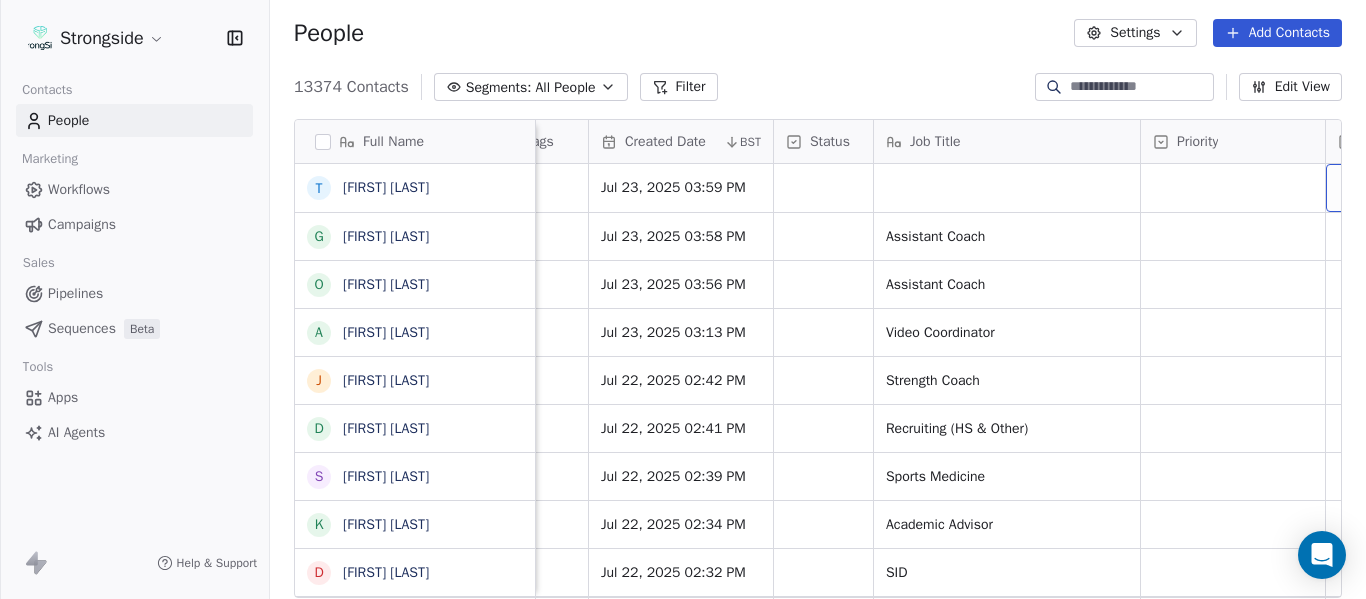 scroll, scrollTop: 0, scrollLeft: 1458, axis: horizontal 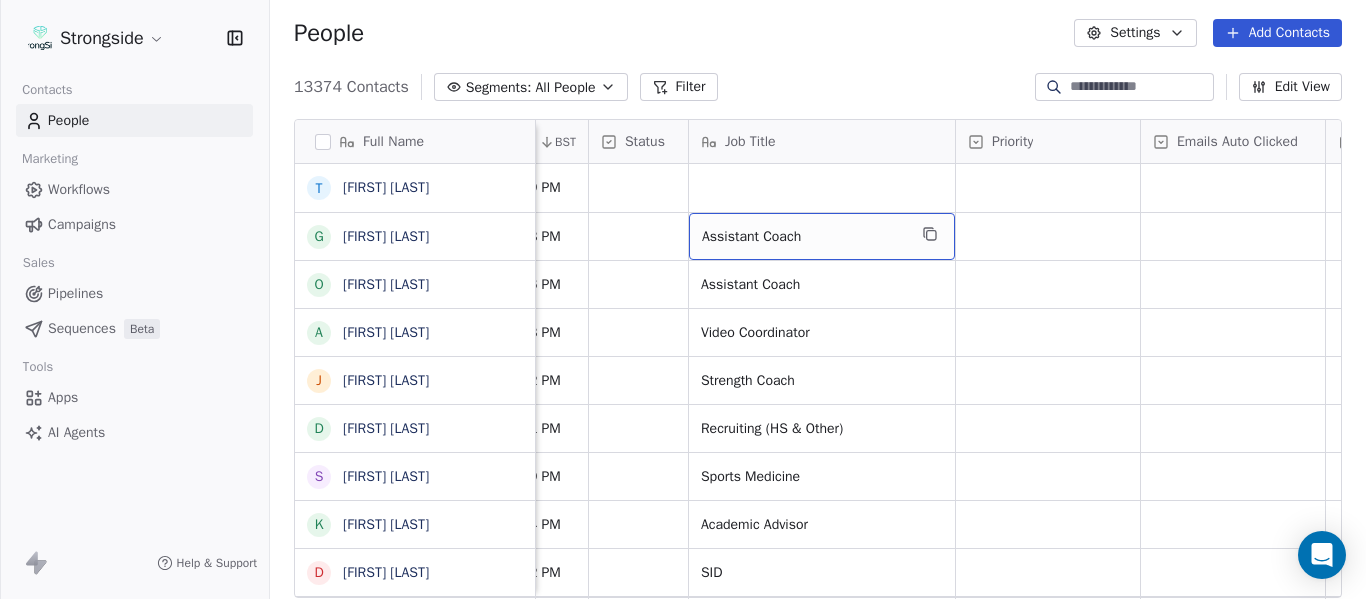 click on "Assistant Coach" at bounding box center (822, 236) 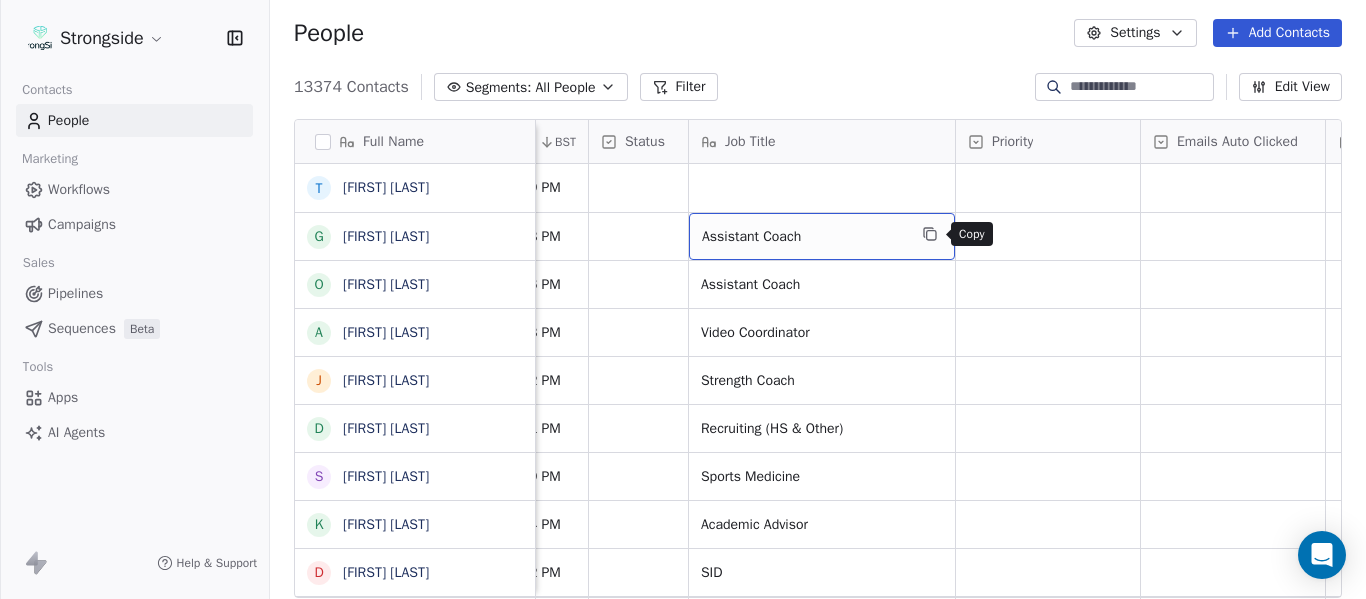 click 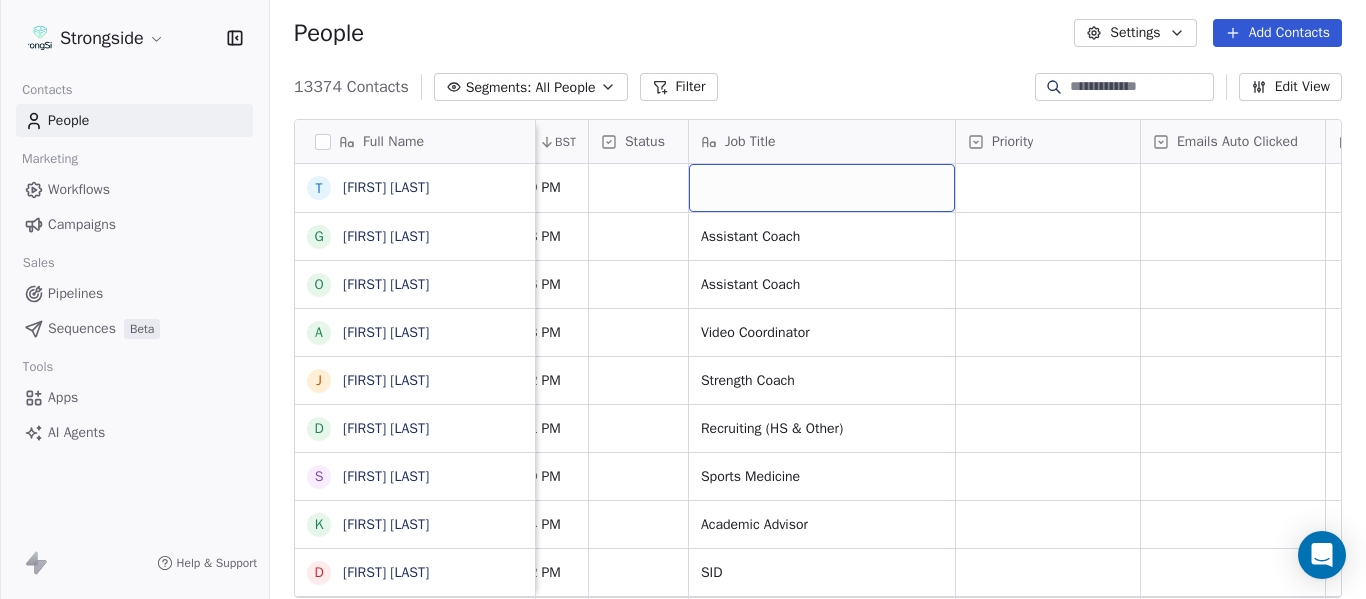 click at bounding box center (822, 188) 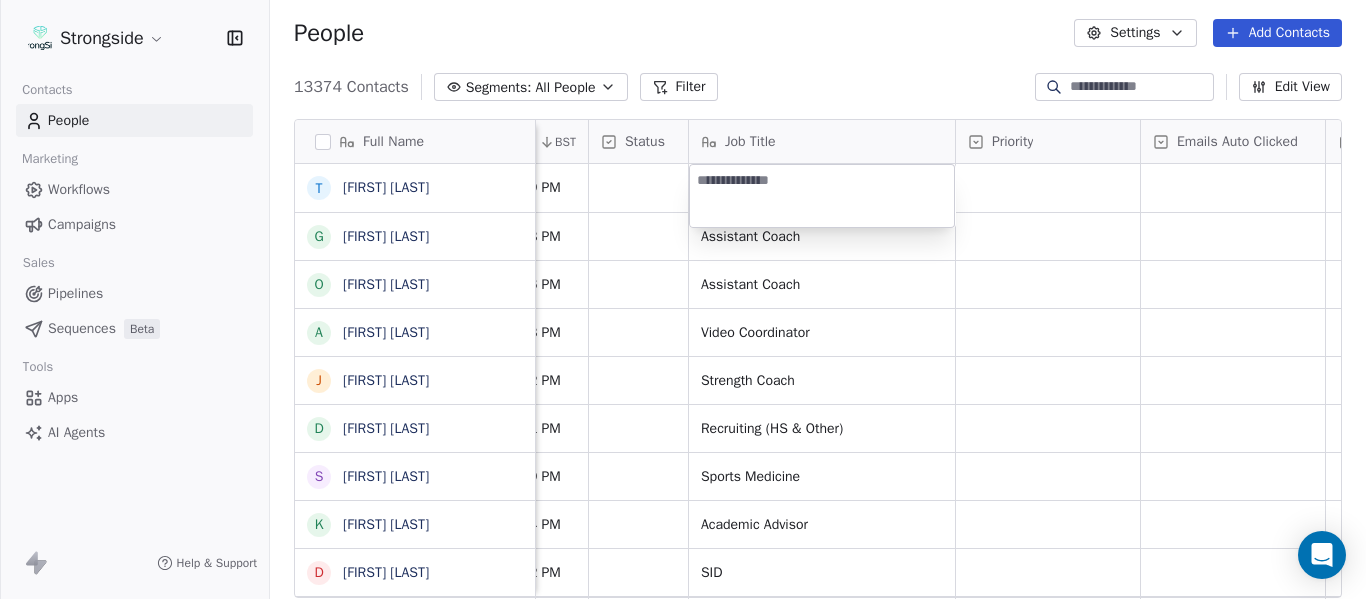 type on "**********" 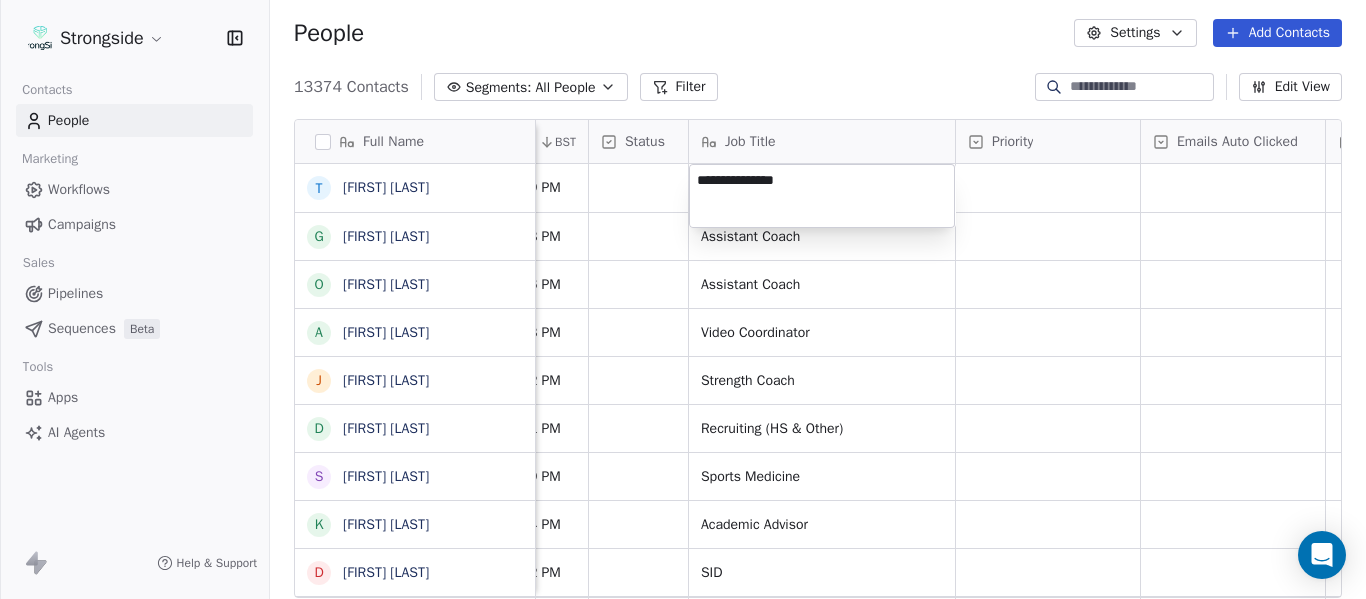 click on "Strongside Contacts People Marketing Workflows Campaigns Sales Pipelines Sequences Beta Tools Apps AI Agents Help & Support People Settings  Add Contacts 13374 Contacts Segments: All People Filter  Edit View Tag Add to Sequence Export Full Name T Tony White G Gus Malzahn O Odell Haggins A Austin Phillips J Josh Storms D David Johnson S Scott Trulock K Kenneth Towns D Douglas Walker J Jason Baisden J Josh Chatman M Mike Norvell C Carol Moore M Michael Alford J Jerry Latimer D Darrick Yray R Rick Stockstill V Vicki Cupp B Bruce Warwick J Justin Crouse J Jeff Kupper C Chuck Cantor C Cindy Hartmann B Benedick Hyppolite R Ryan Smith J Jelani Berassa E Edwin Pata A Anthony Gaitor K Kenechi Udeze K Kenneth Gilstrap League/Conference Organization Tags Created Date BST Status Job Title Priority Emails Auto Clicked Last Activity Date BST In Open Phone Contact Source Note/Call   FLORIDA ST. UNIV Jul 23, 2025 03:59 PM   FLORIDA ST. UNIV Jul 23, 2025 03:58 PM Assistant Coach False   FLORIDA ST. UNIV Assistant Coach True" at bounding box center (683, 299) 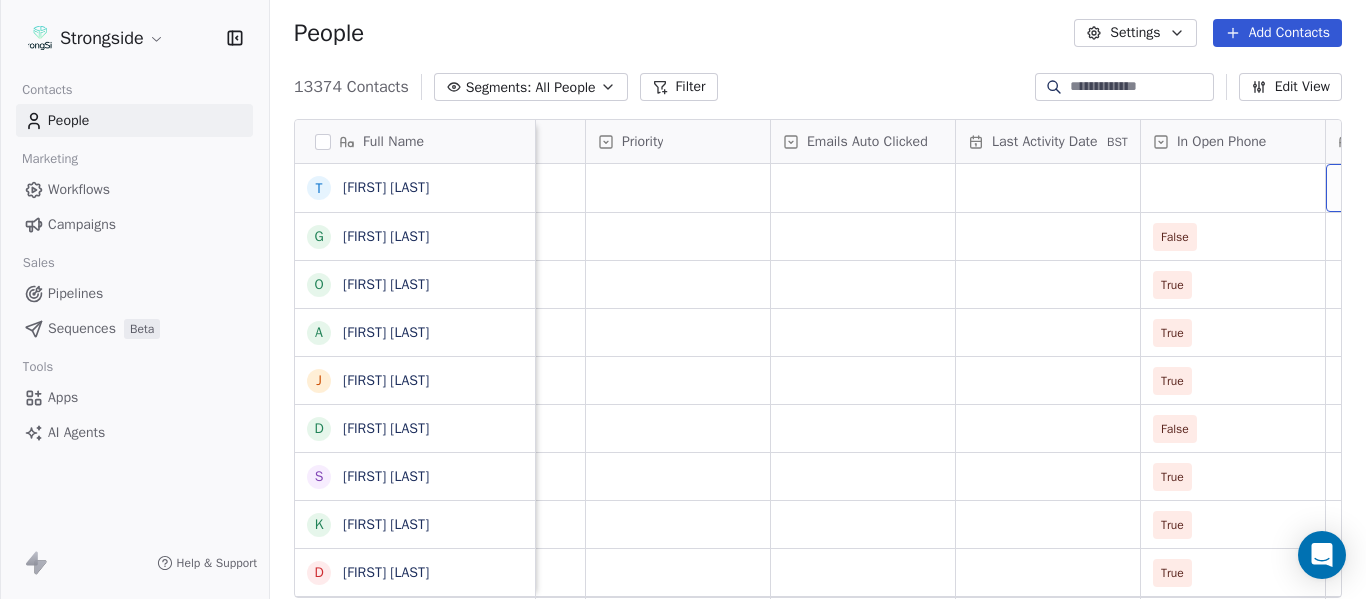 scroll, scrollTop: 0, scrollLeft: 2013, axis: horizontal 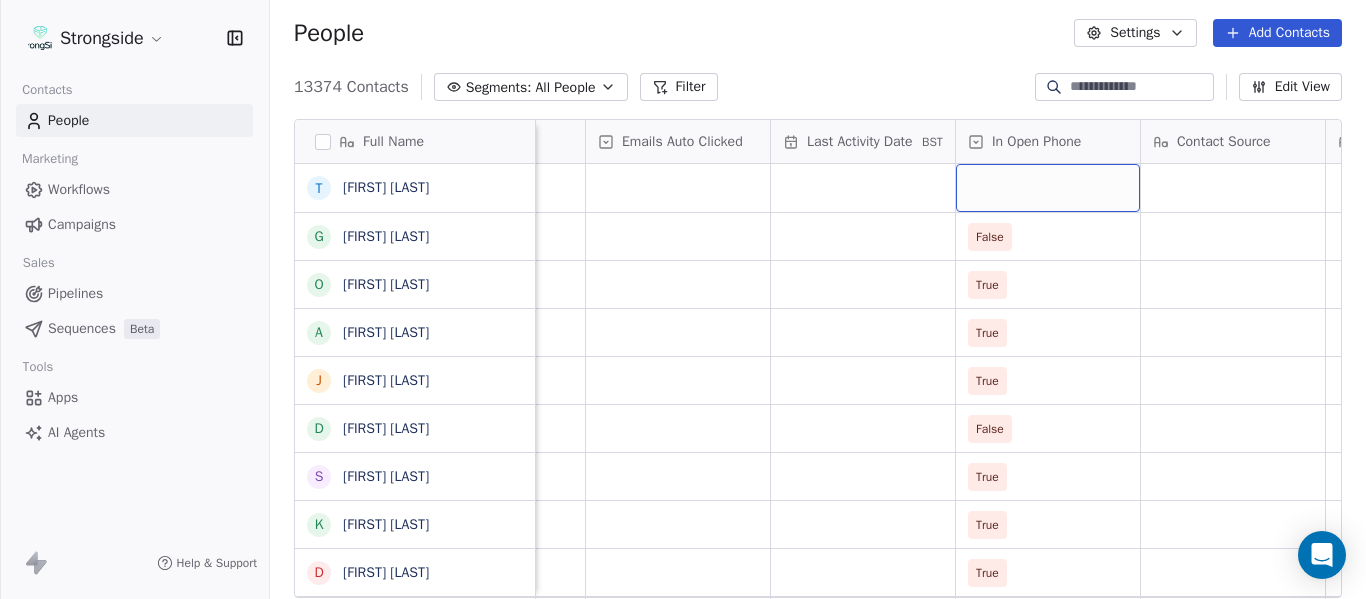 click at bounding box center (1048, 188) 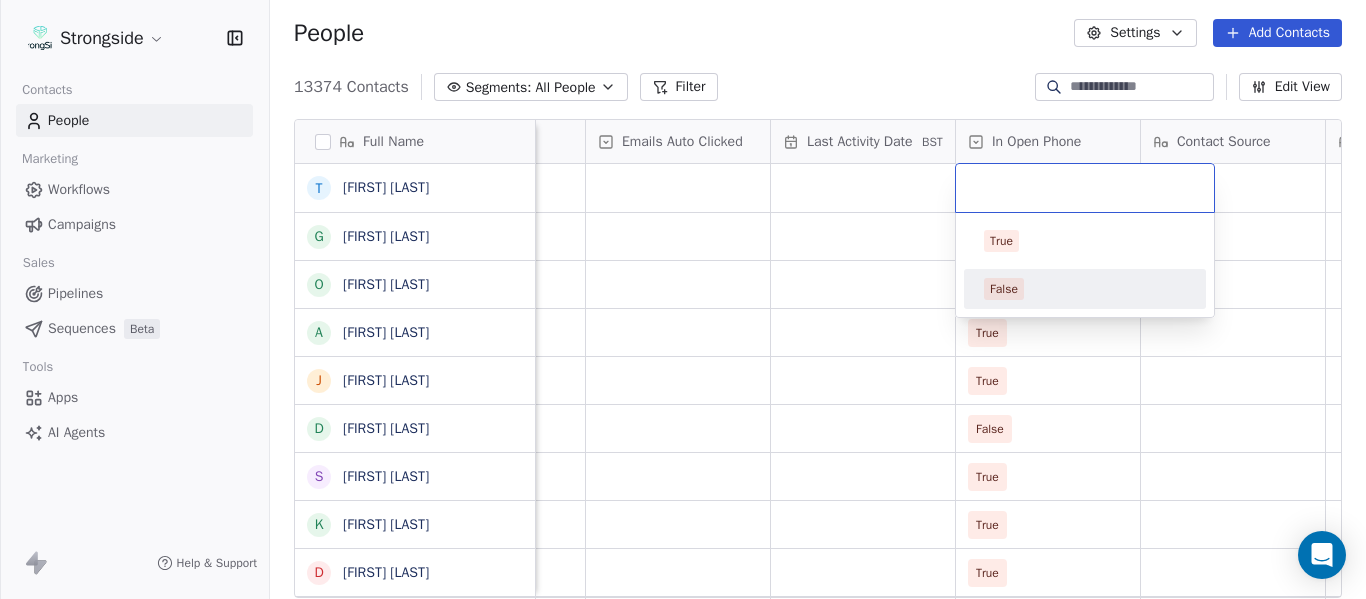 click on "False" at bounding box center (1085, 289) 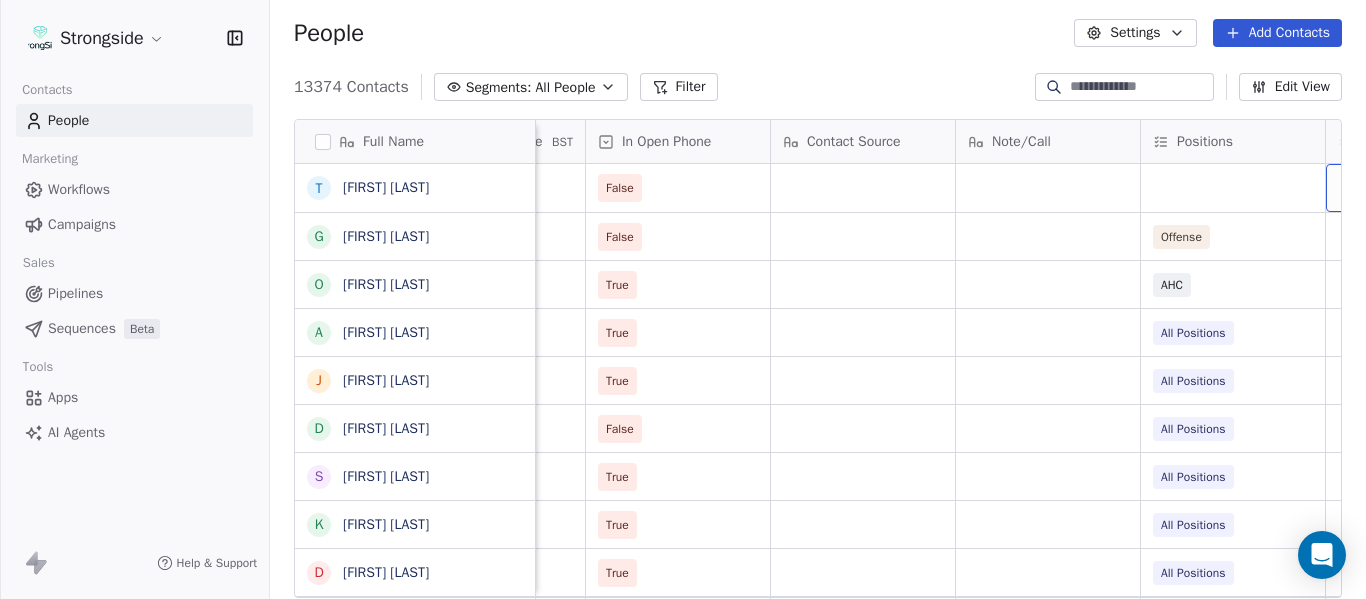 scroll, scrollTop: 0, scrollLeft: 2568, axis: horizontal 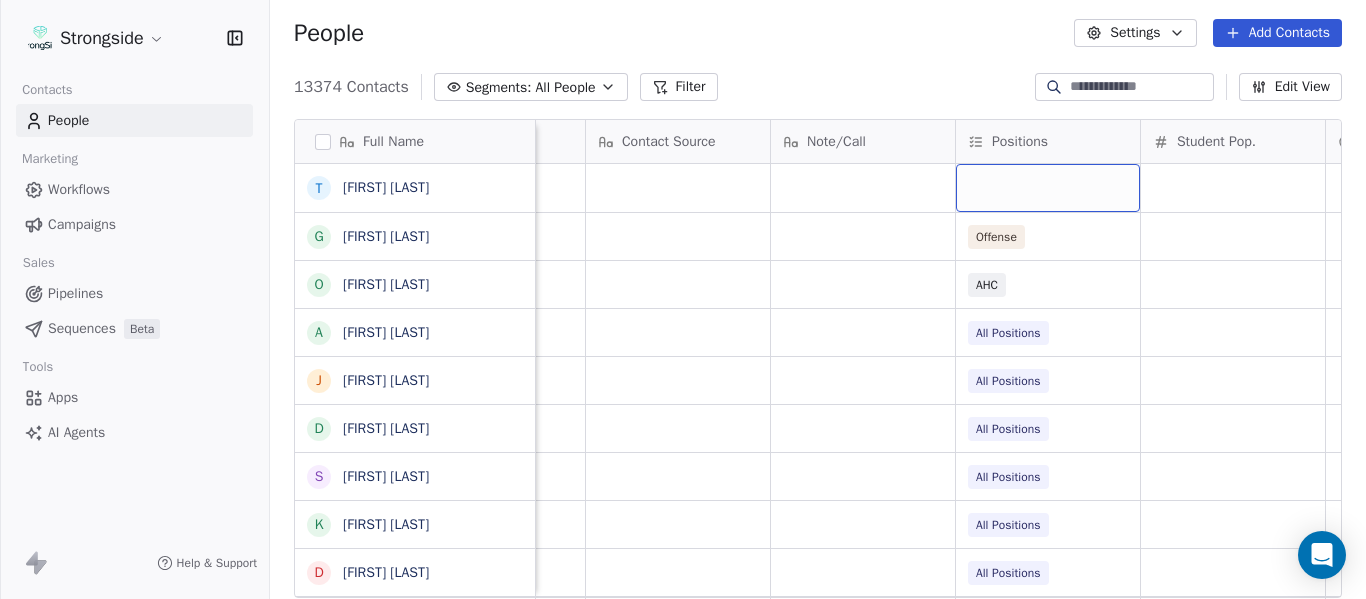 click at bounding box center (1048, 188) 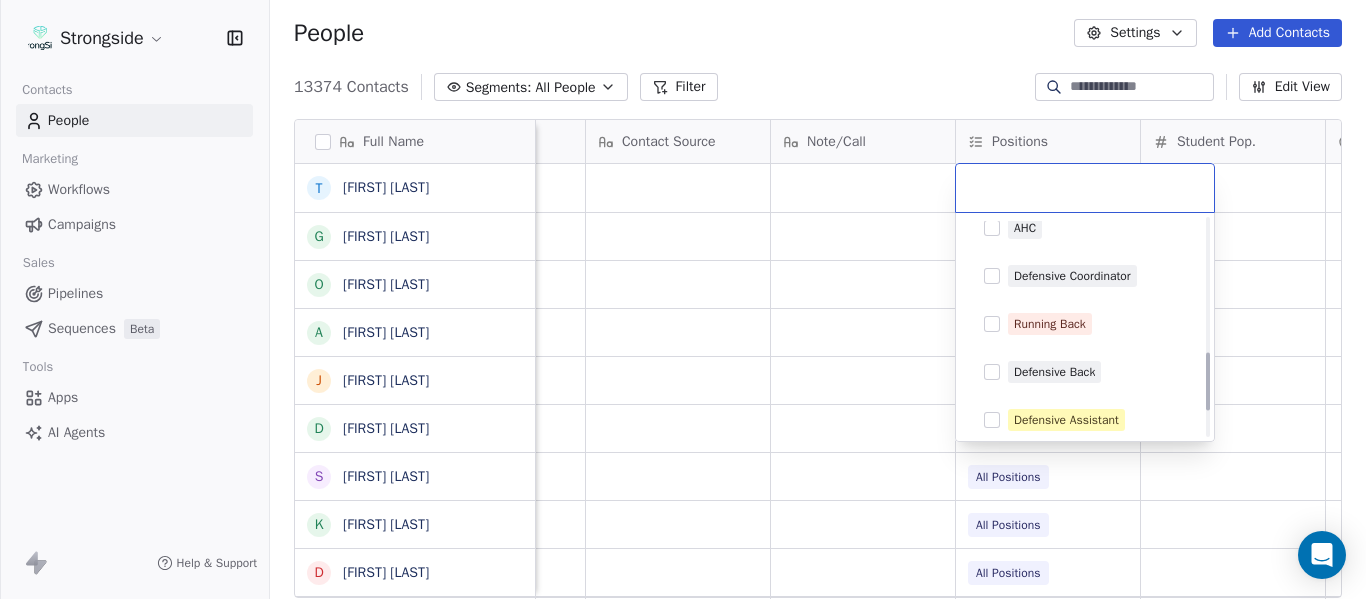 scroll, scrollTop: 596, scrollLeft: 0, axis: vertical 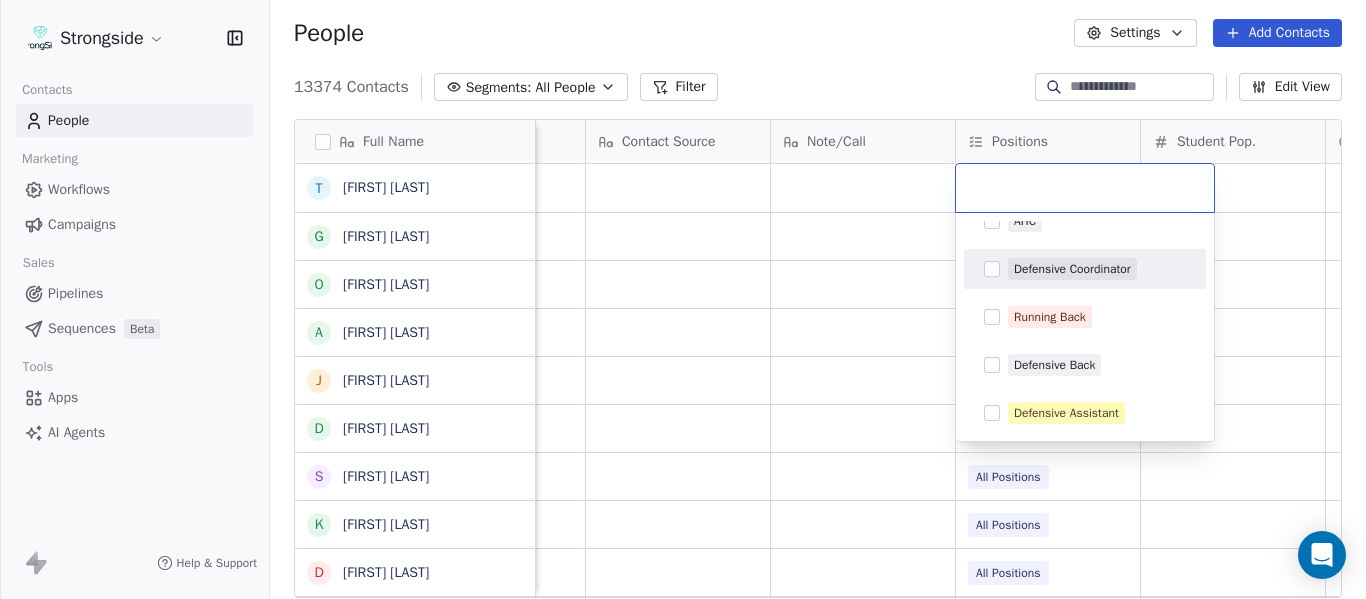 click on "Defensive Coordinator" at bounding box center (1072, 269) 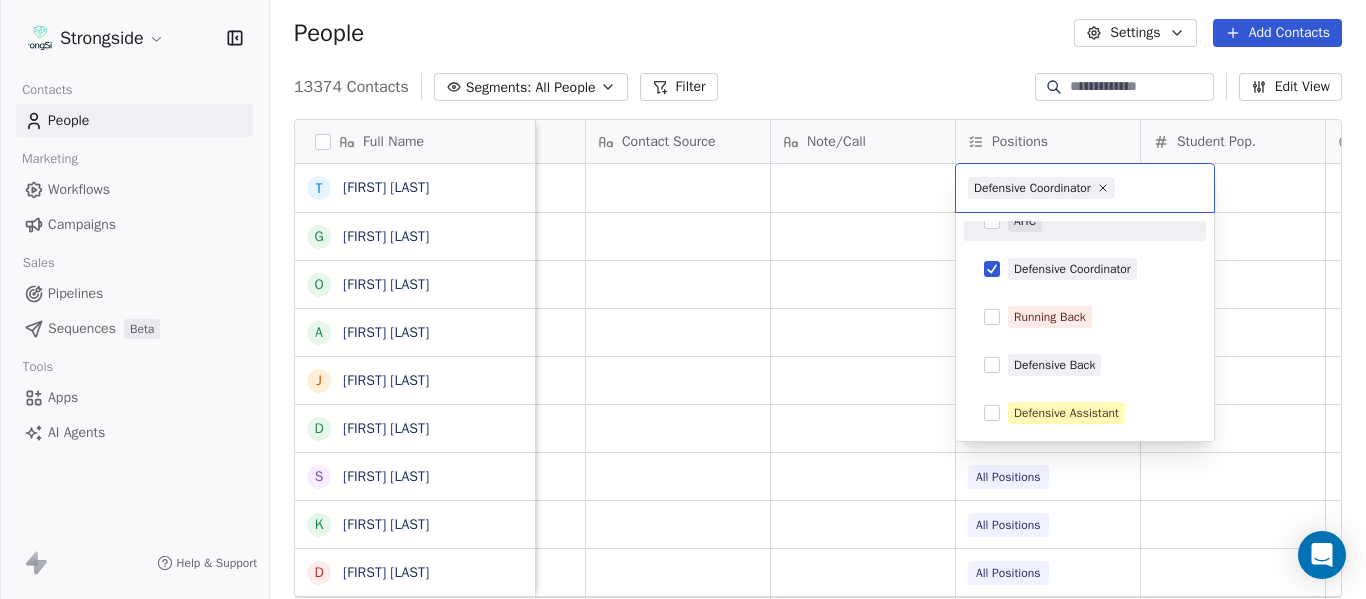 click on "Strongside Contacts People Marketing Workflows Campaigns Sales Pipelines Sequences Beta Tools Apps AI Agents Help & Support People Settings  Add Contacts 13374 Contacts Segments: All People Filter  Edit View Tag Add to Sequence Export Full Name T Tony White G Gus Malzahn O Odell Haggins A Austin Phillips J Josh Storms D David Johnson S Scott Trulock K Kenneth Towns D Douglas Walker J Jason Baisden J Josh Chatman M Mike Norvell C Carol Moore M Michael Alford J Jerry Latimer D Darrick Yray R Rick Stockstill V Vicki Cupp B Bruce Warwick J Justin Crouse J Jeff Kupper C Chuck Cantor C Cindy Hartmann B Benedick Hyppolite R Ryan Smith J Jelani Berassa E Edwin Pata A Anthony Gaitor K Kenechi Udeze K Kenneth Gilstrap Priority Emails Auto Clicked Last Activity Date BST In Open Phone Contact Source Note/Call Positions Student Pop. Lead Account   False   False Offense   True AHC   True All Positions   True All Positions   False All Positions   True All Positions   True All Positions   True All Positions   False   True" at bounding box center [683, 299] 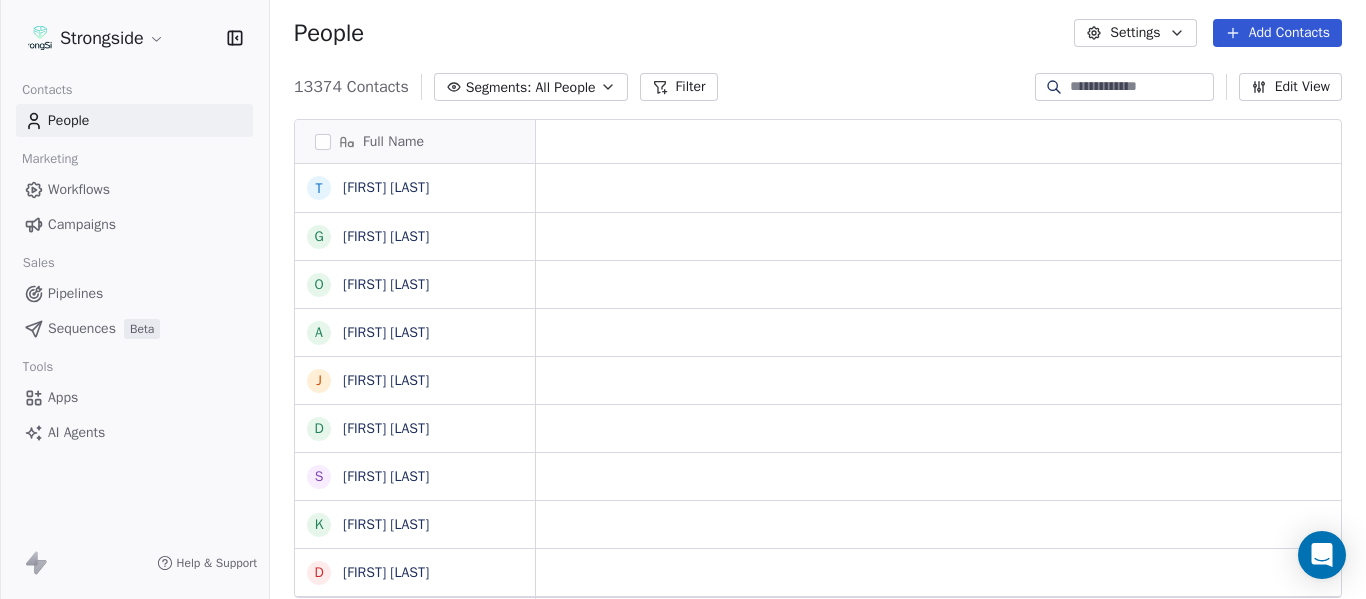 scroll, scrollTop: 0, scrollLeft: 0, axis: both 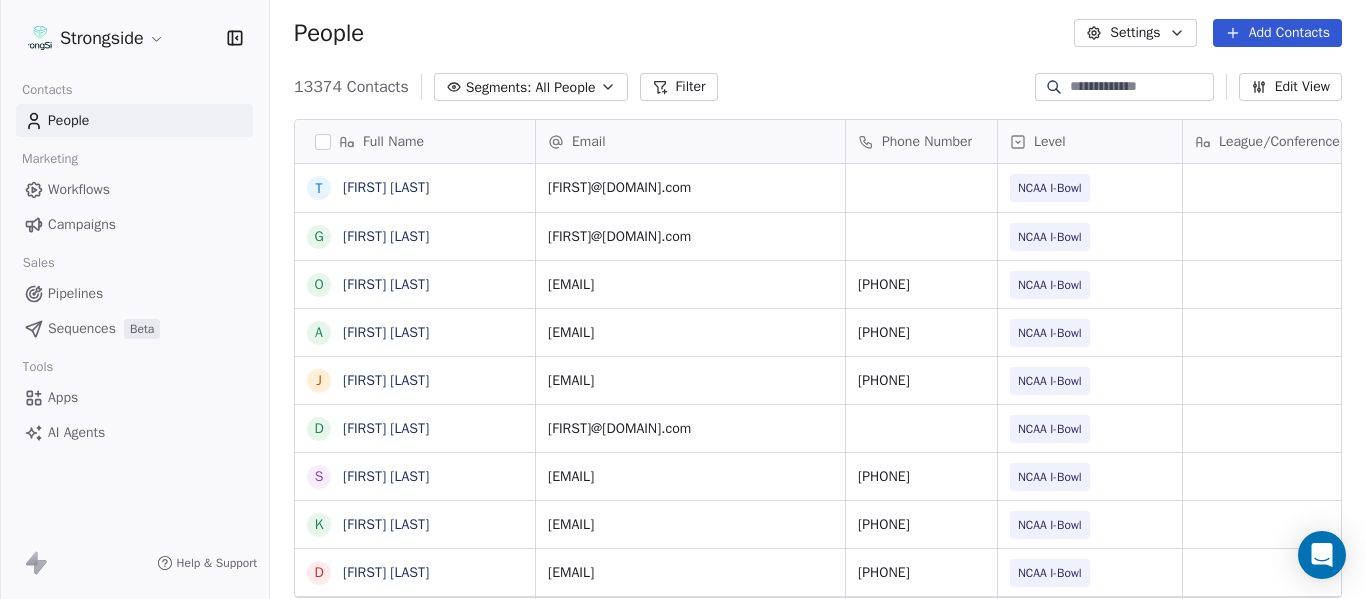 click on "Add Contacts" at bounding box center [1277, 33] 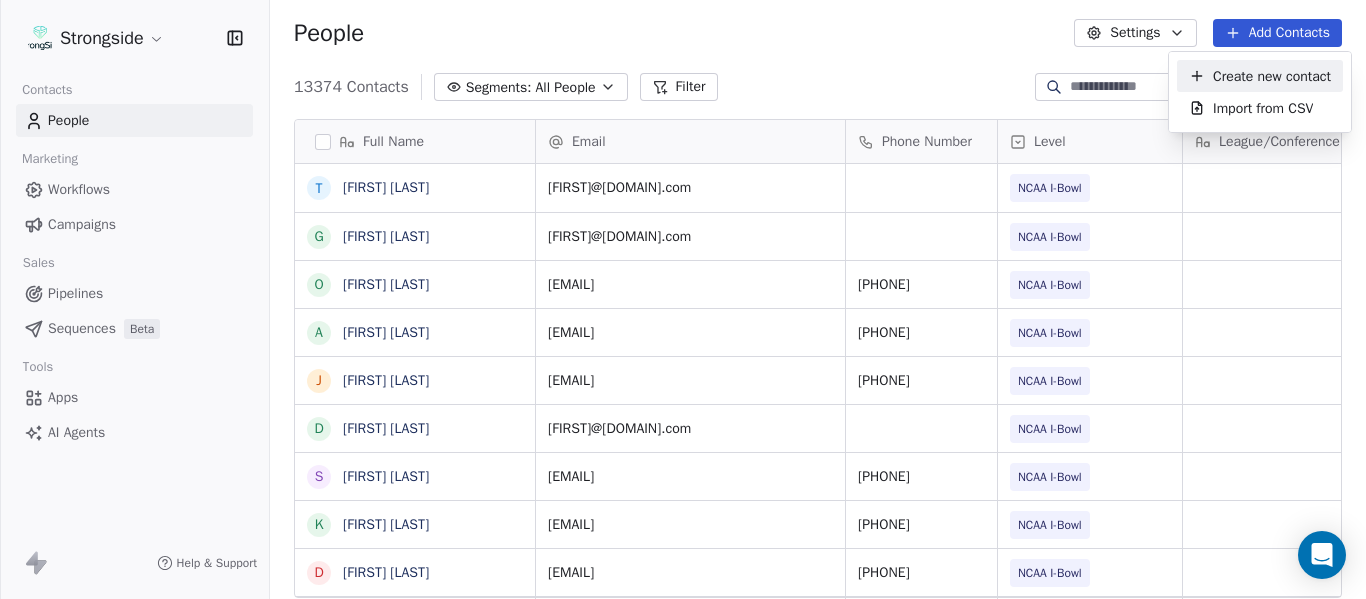 click on "Create new contact" at bounding box center (1272, 76) 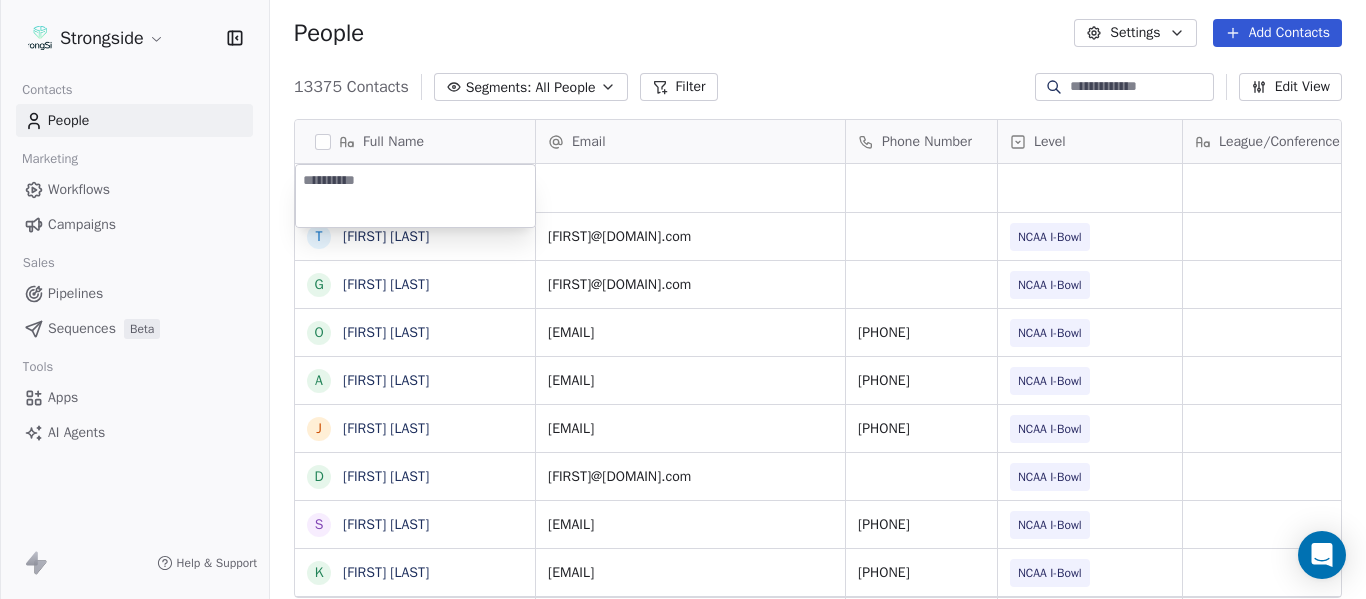 type on "**********" 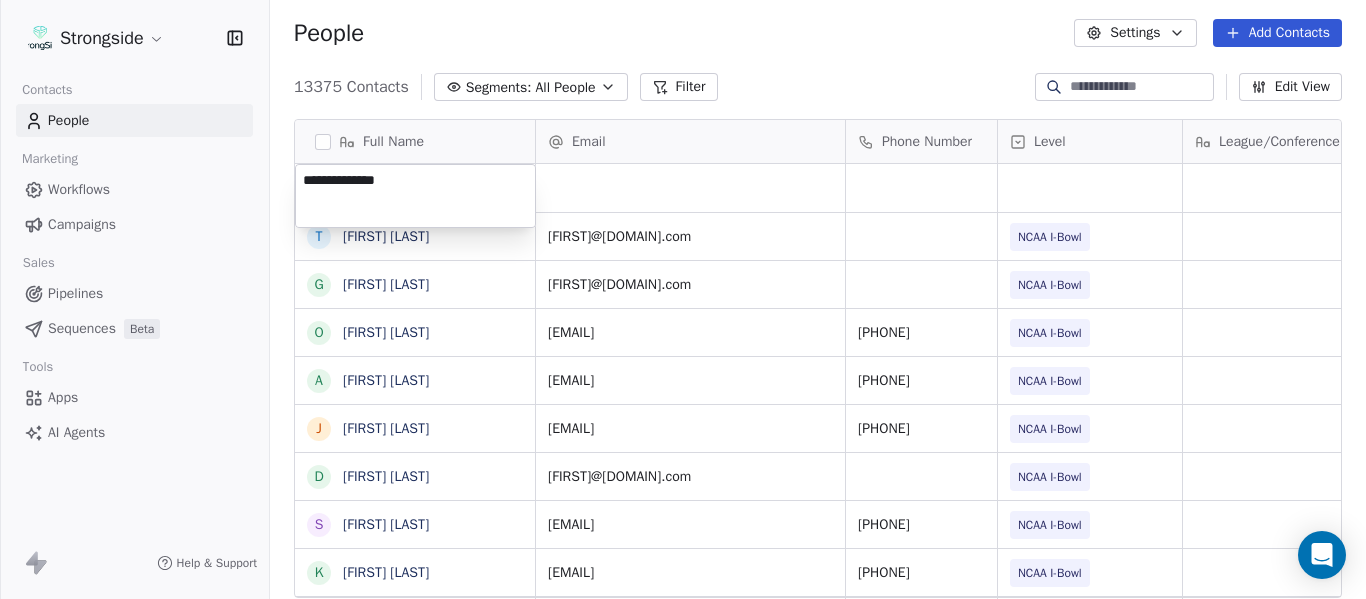 click on "Strongside Contacts People Marketing Workflows Campaigns Sales Pipelines Sequences Beta Tools Apps AI Agents Help & Support People Settings  Add Contacts 13375 Contacts Segments: All People Filter  Edit View Tag Add to Sequence Export Full Name T Tony White G Gus Malzahn O Odell Haggins A Austin Phillips J Josh Storms D David Johnson S Scott Trulock K Kenneth Towns D Douglas Walker J Jason Baisden J Josh Chatman M Mike Norvell C Carol Moore M Michael Alford J Jerry Latimer D Darrick Yray R Rick Stockstill V Vicki Cupp B Bruce Warwick J Justin Crouse J Jeff Kupper C Chuck Cantor C Cindy Hartmann B Benedick Hyppolite R Ryan Smith J Jelani Berassa E Edwin Pata A Anthony Gaitor K Kenechi Udeze Email Phone Number Level League/Conference Organization Tags Created Date BST Jul 23, 2025 04:00 PM atokarz@fsu.edu NCAA I-Bowl FLORIDA ST. UNIV Jul 23, 2025 03:59 PM gmalzahn@fsu.edu NCAA I-Bowl FLORIDA ST. UNIV Jul 23, 2025 03:58 PM nnixon@fsu.edu 850/644-7673 NCAA I-Bowl FLORIDA ST. UNIV Jul 23, 2025 03:56 PM" at bounding box center [683, 299] 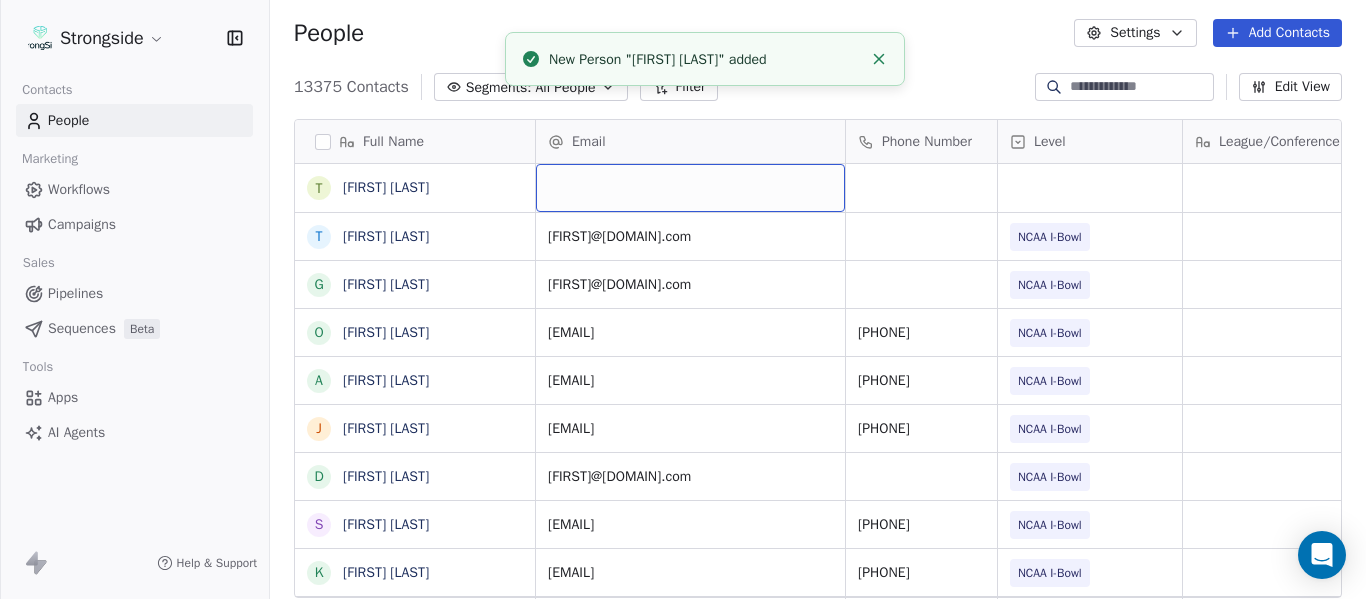 click at bounding box center (690, 188) 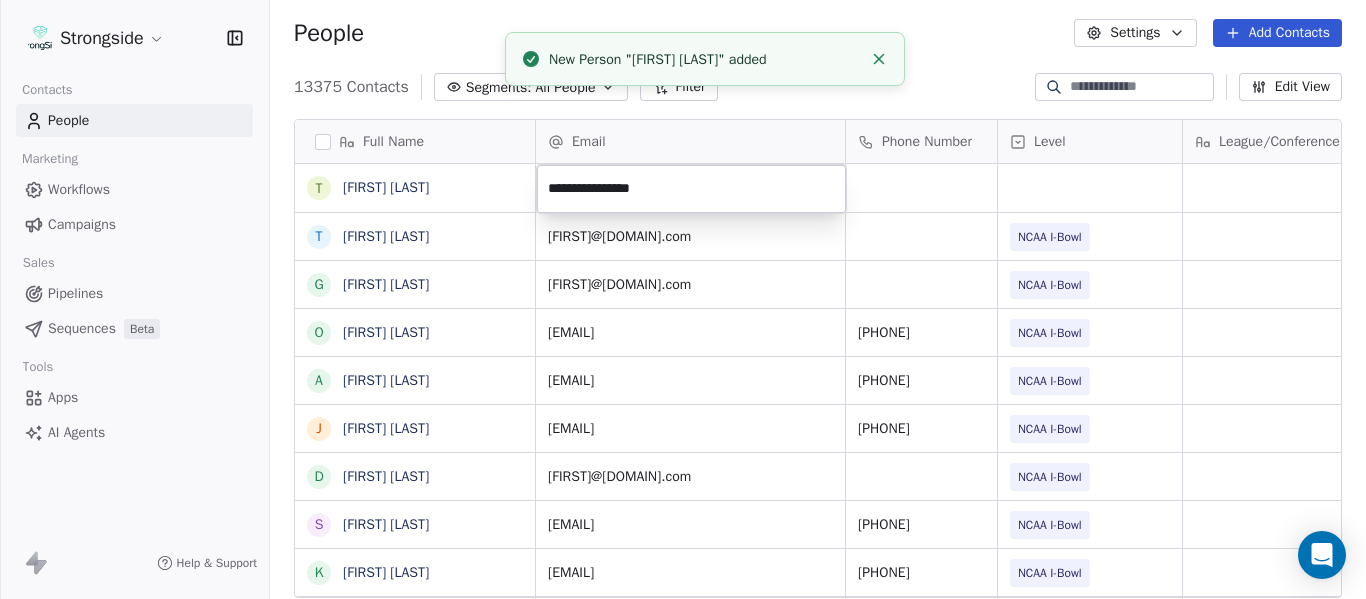 click on "New Person "Tim Harris Jr	" added" at bounding box center (705, 59) 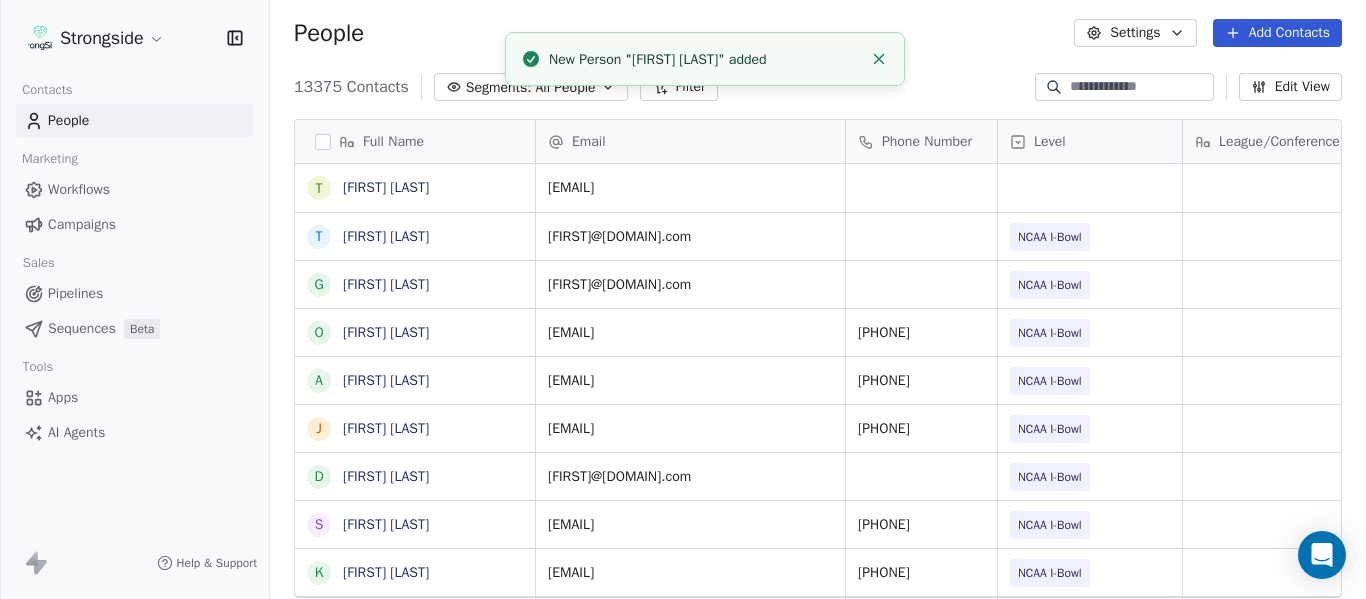 click 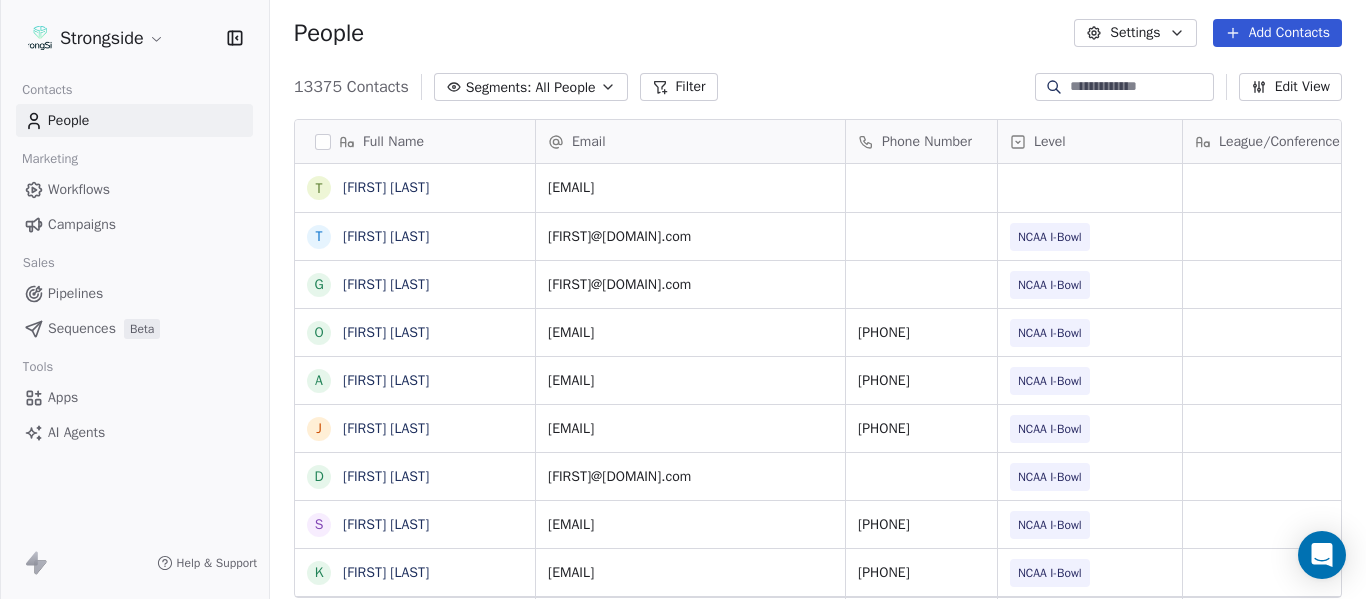 click on "People Settings  Add Contacts" at bounding box center (818, 33) 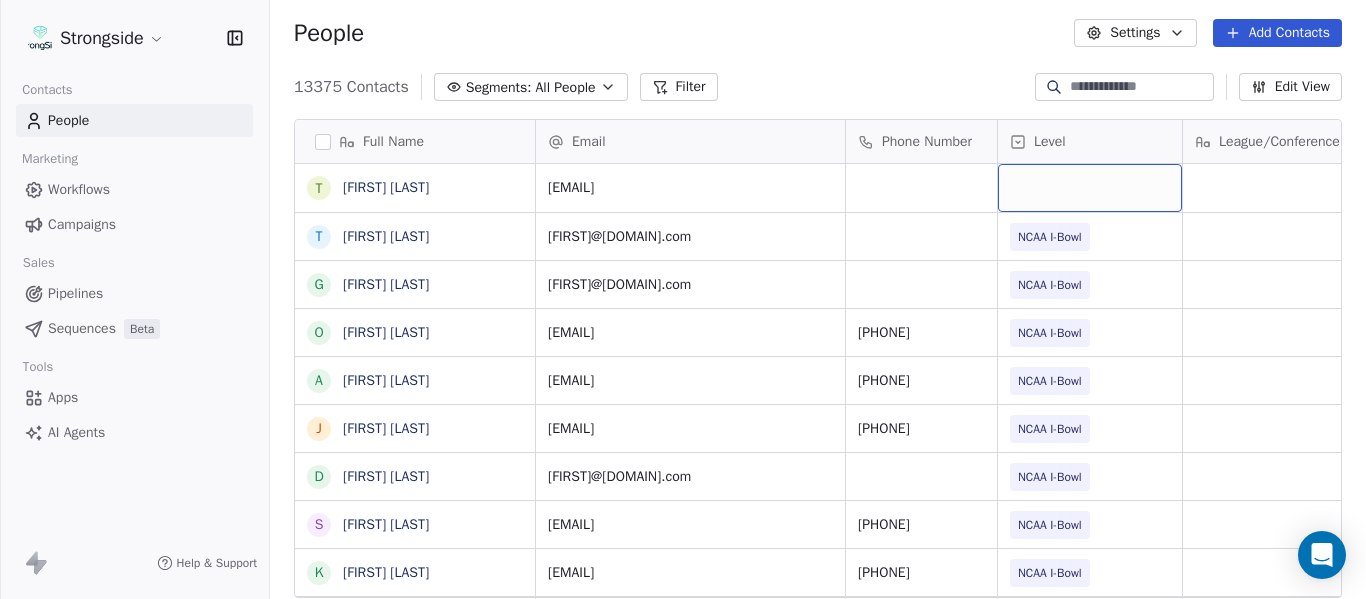 click at bounding box center [1090, 188] 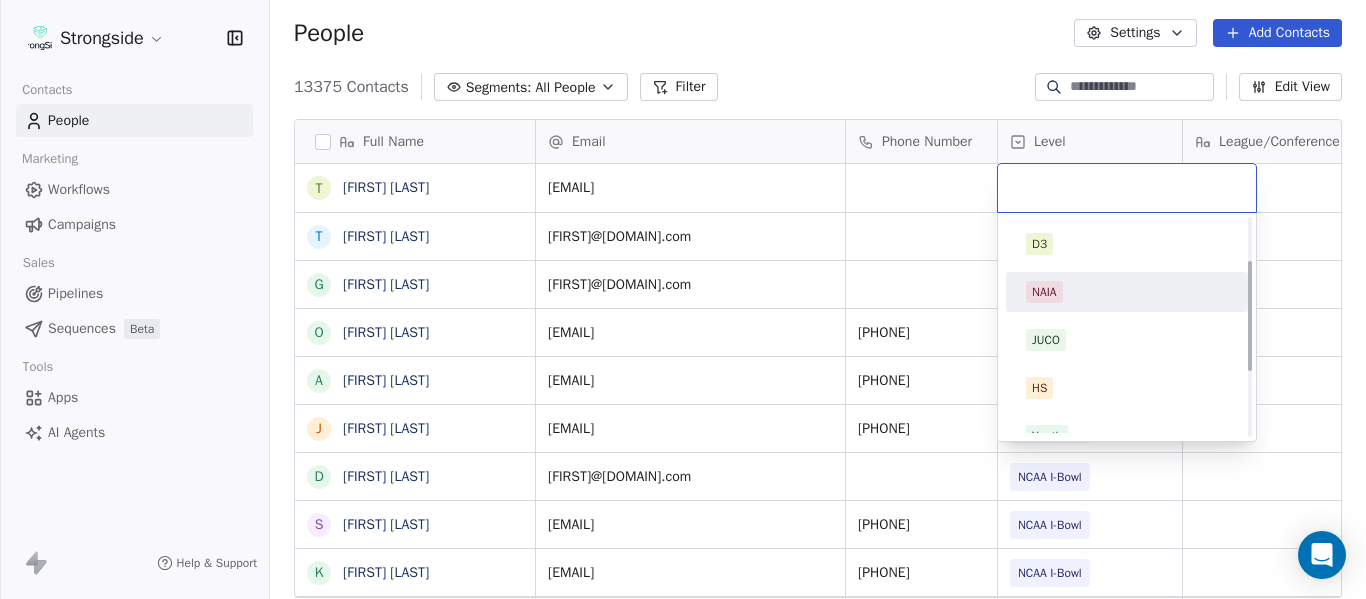 scroll, scrollTop: 212, scrollLeft: 0, axis: vertical 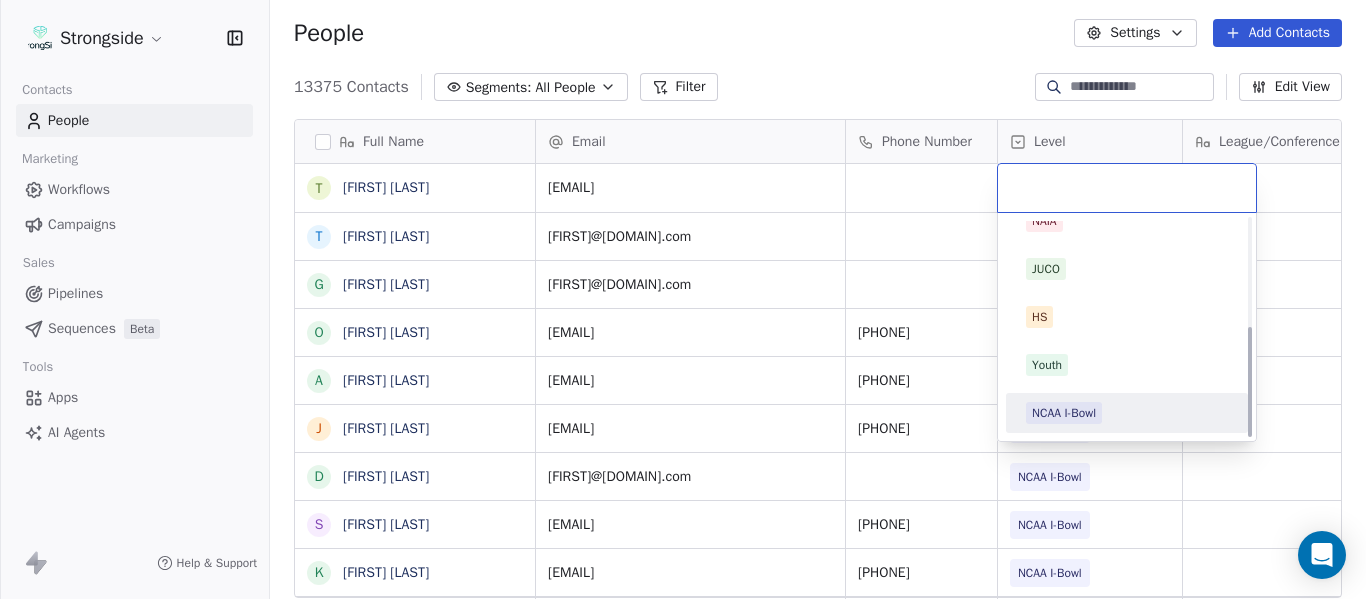 click on "NCAA I-Bowl" at bounding box center [1127, 413] 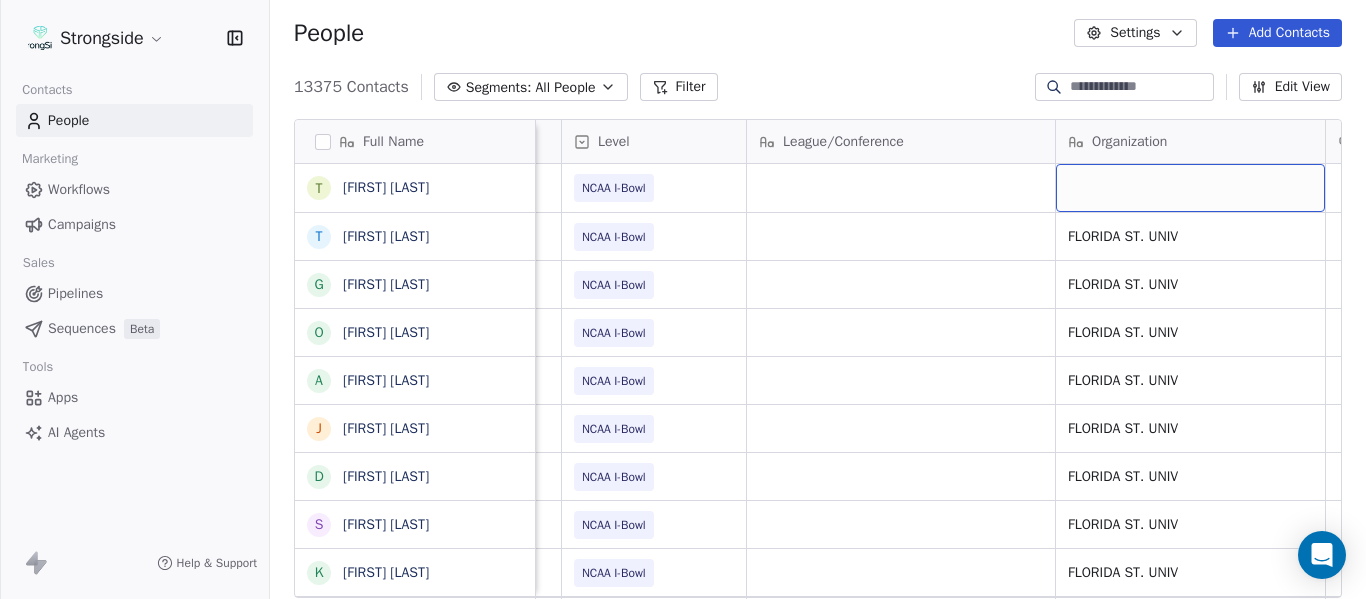 scroll, scrollTop: 0, scrollLeft: 536, axis: horizontal 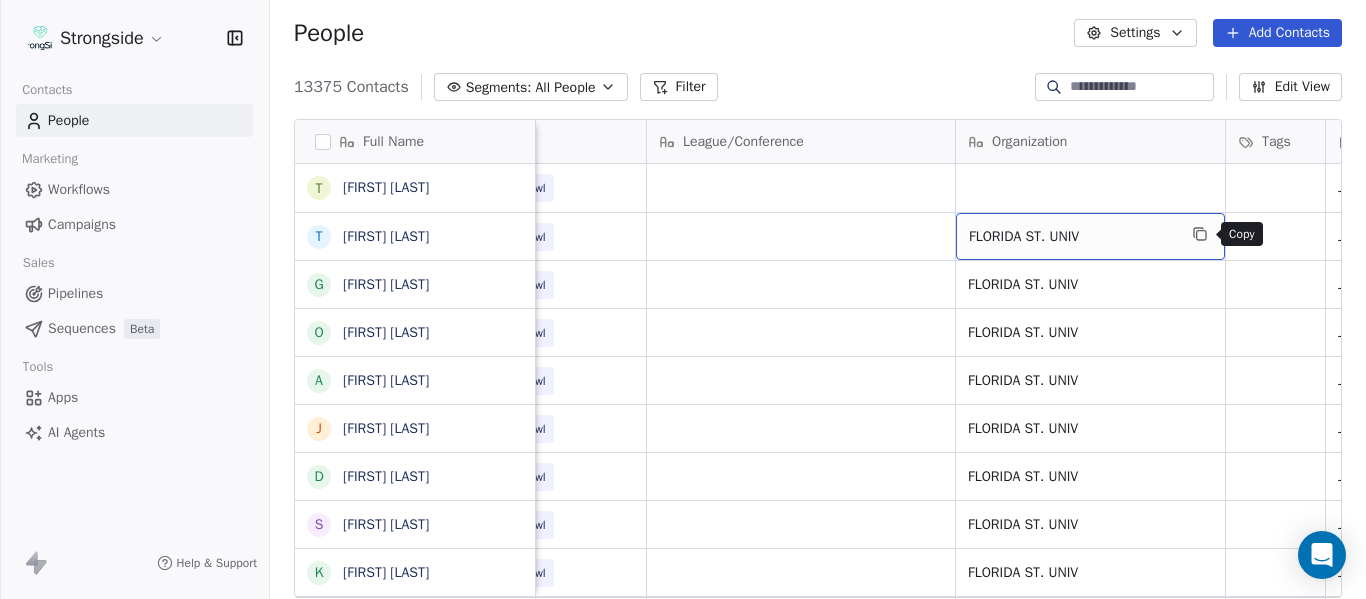 click at bounding box center [1200, 234] 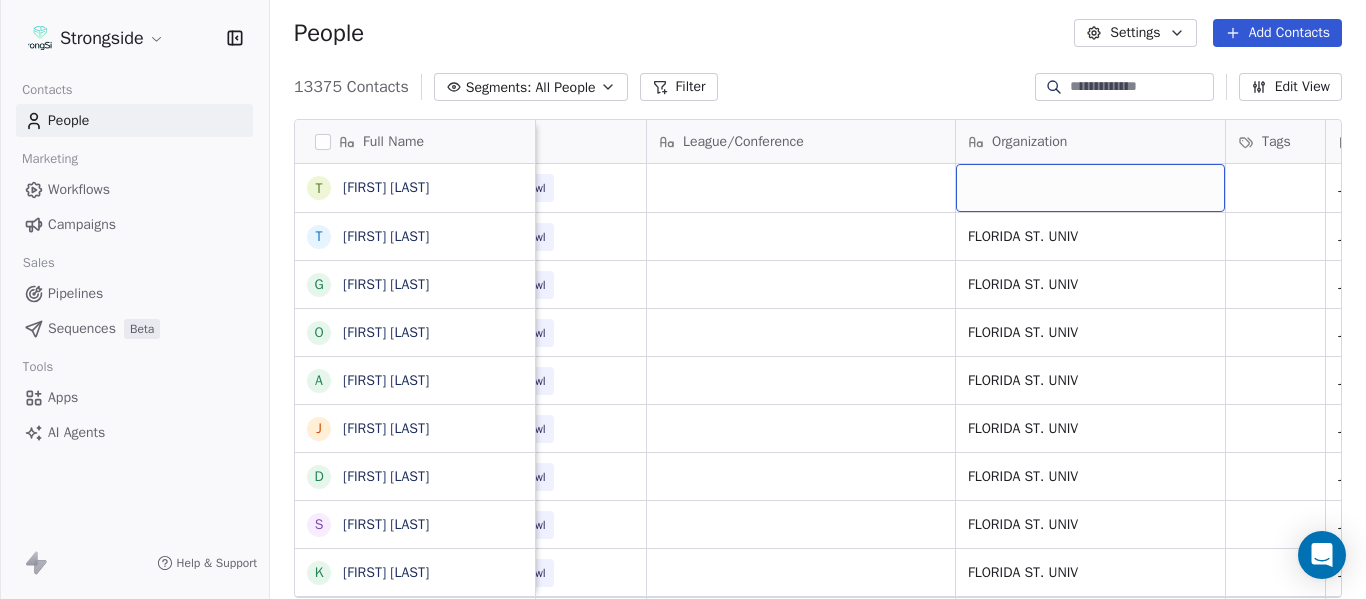 click at bounding box center [1090, 188] 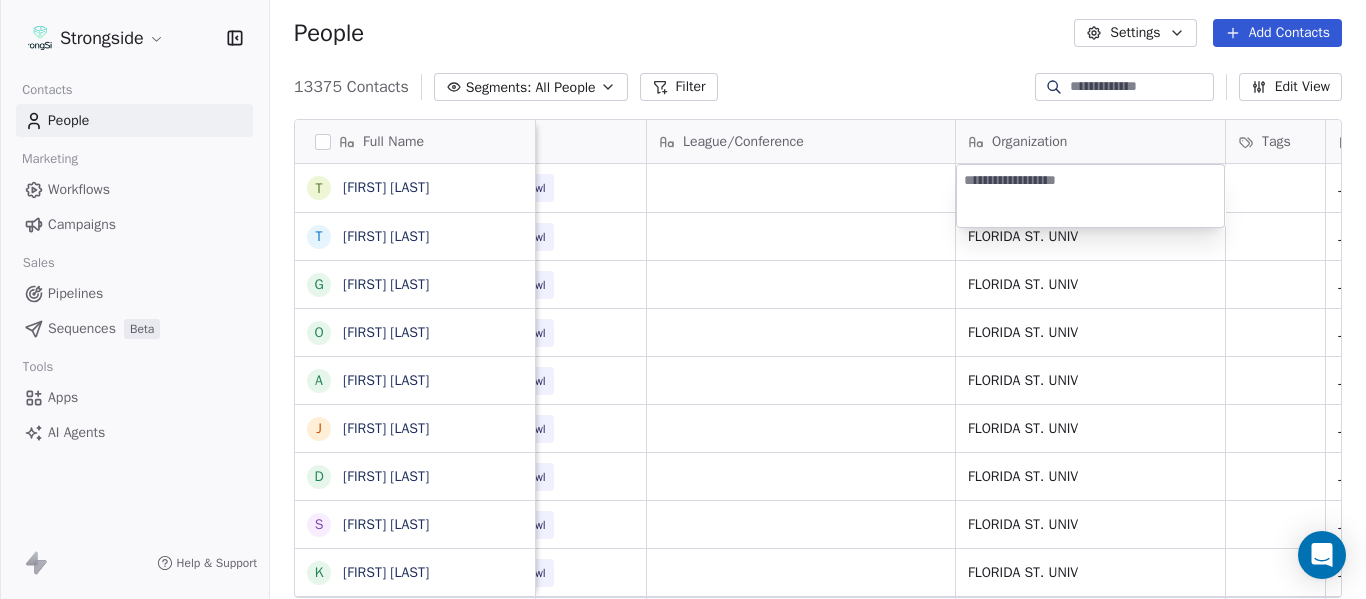 type on "**********" 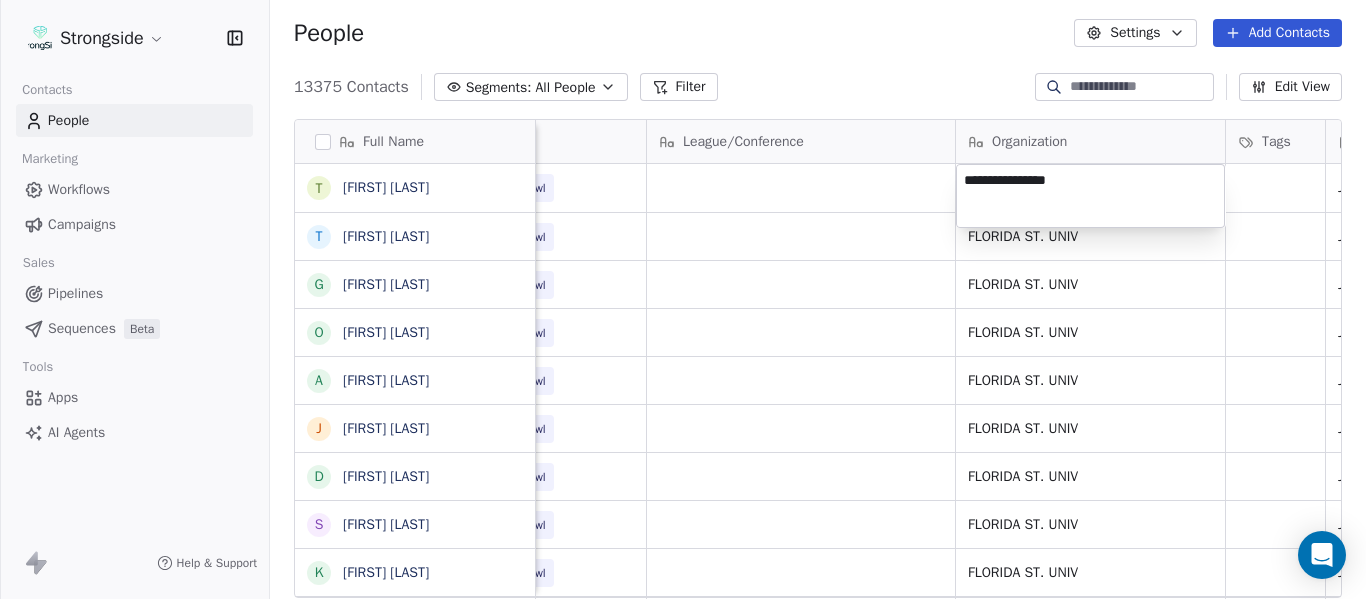 click on "Strongside Contacts People Marketing Workflows Campaigns Sales Pipelines Sequences Beta Tools Apps AI Agents Help & Support People Settings  Add Contacts 13375 Contacts Segments: All People Filter  Edit View Tag Add to Sequence Export Full Name T Tim Harris Jr T Tony White G Gus Malzahn O Odell Haggins A Austin Phillips J Josh Storms D David Johnson S Scott Trulock K Kenneth Towns D Douglas Walker J Jason Baisden J Josh Chatman M Mike Norvell C Carol Moore M Michael Alford J Jerry Latimer D Darrick Yray R Rick Stockstill V Vicki Cupp B Bruce Warwick J Justin Crouse J Jeff Kupper C Chuck Cantor C Cindy Hartmann B Benedick Hyppolite R Ryan Smith J Jelani Berassa E Edwin Pata A Anthony Gaitor K Kenechi Udeze Email Phone Number Level League/Conference Organization Tags Created Date BST Status Job Title Priority adfuller@fsu.edu NCAA I-Bowl Jul 23, 2025 04:00 PM atokarz@fsu.edu NCAA I-Bowl FLORIDA ST. UNIV Jul 23, 2025 03:59 PM Assistant Coach gmalzahn@fsu.edu NCAA I-Bowl FLORIDA ST. UNIV Jul 23, 2025 03:58 PM" at bounding box center [683, 299] 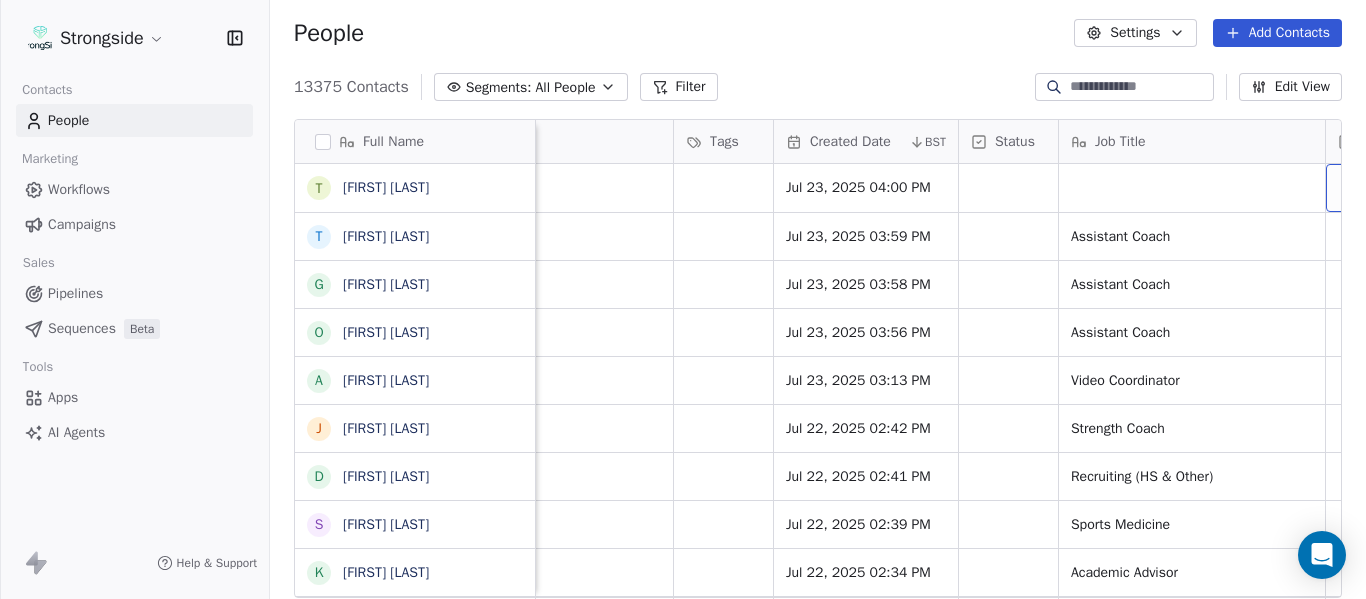 scroll, scrollTop: 0, scrollLeft: 1273, axis: horizontal 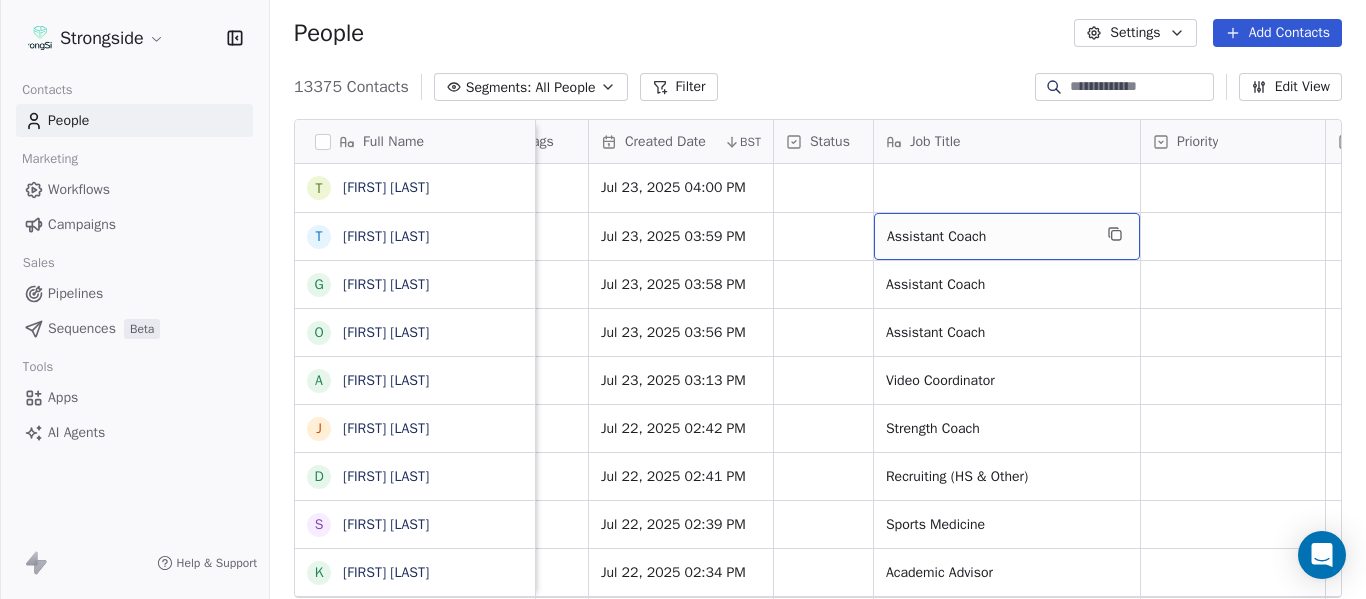 click on "Assistant Coach" at bounding box center [1007, 236] 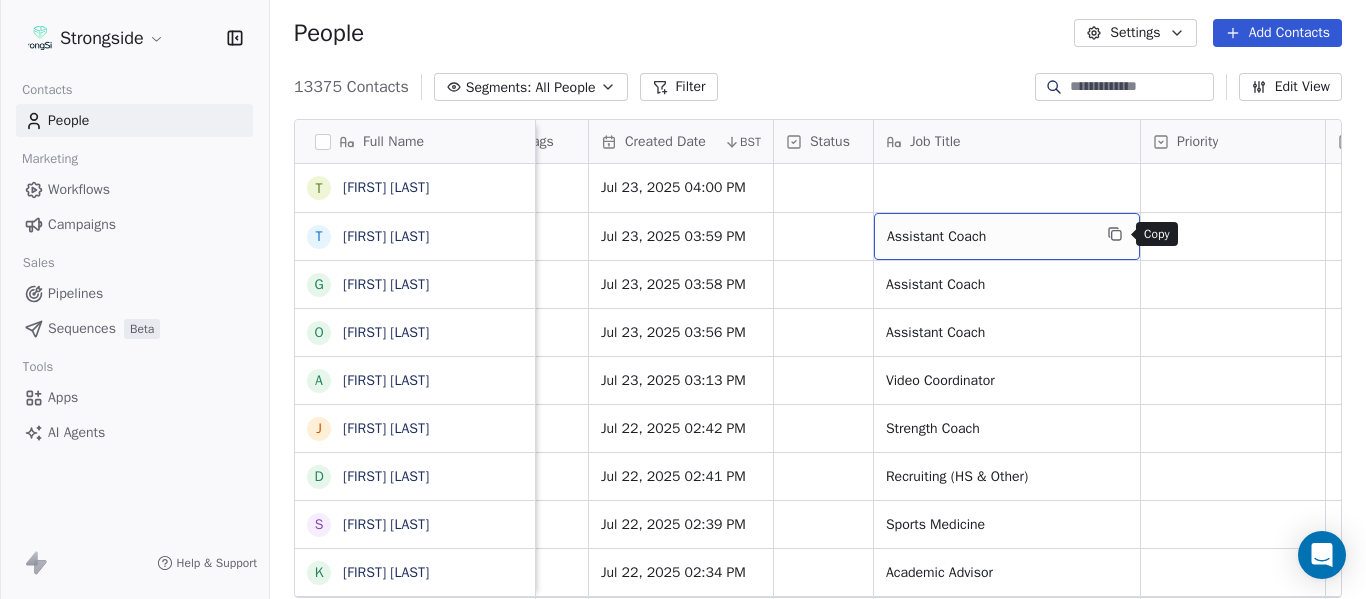 click 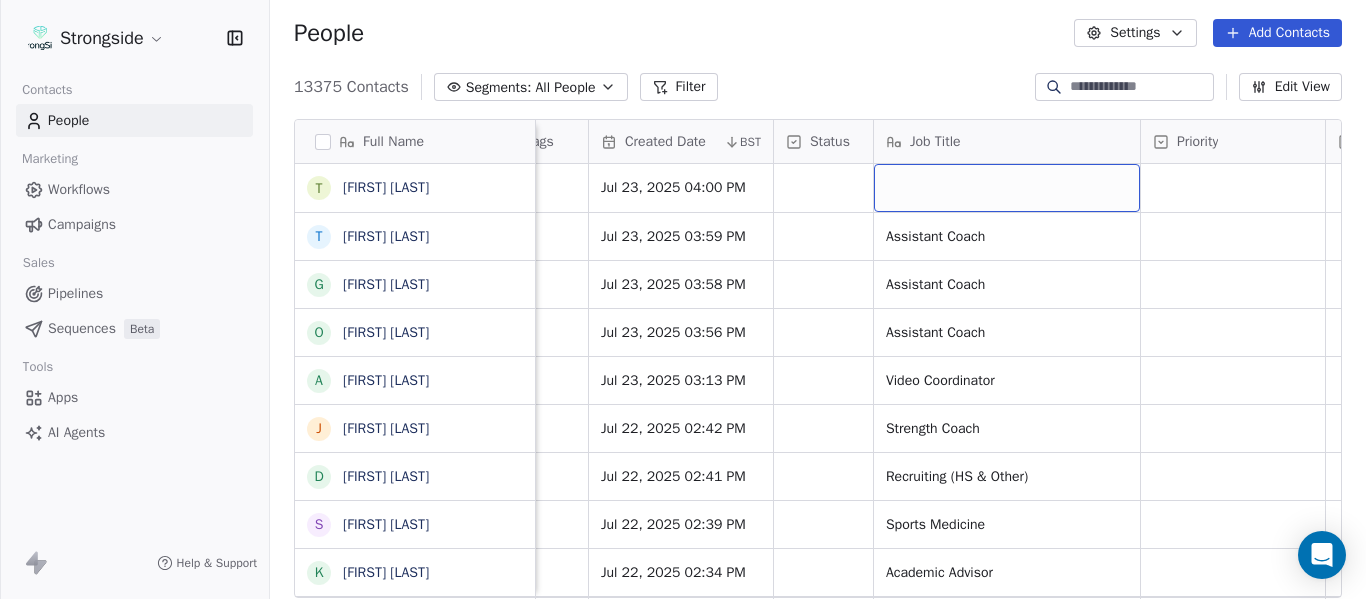 click at bounding box center [1007, 188] 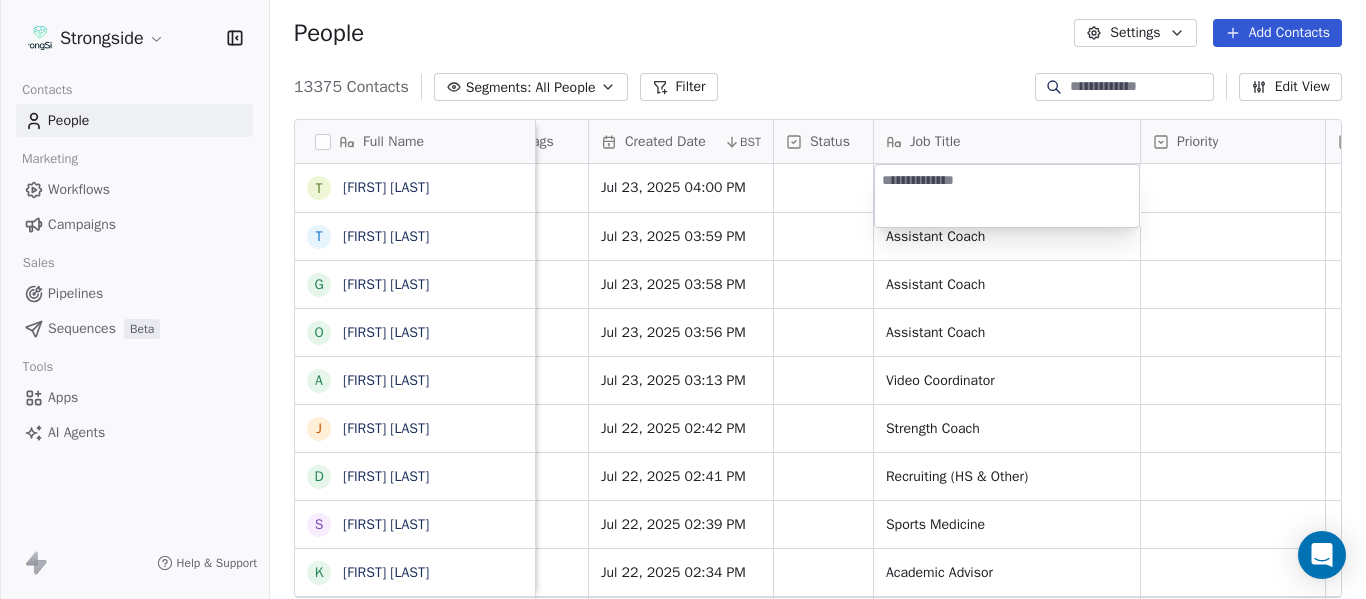 type on "**********" 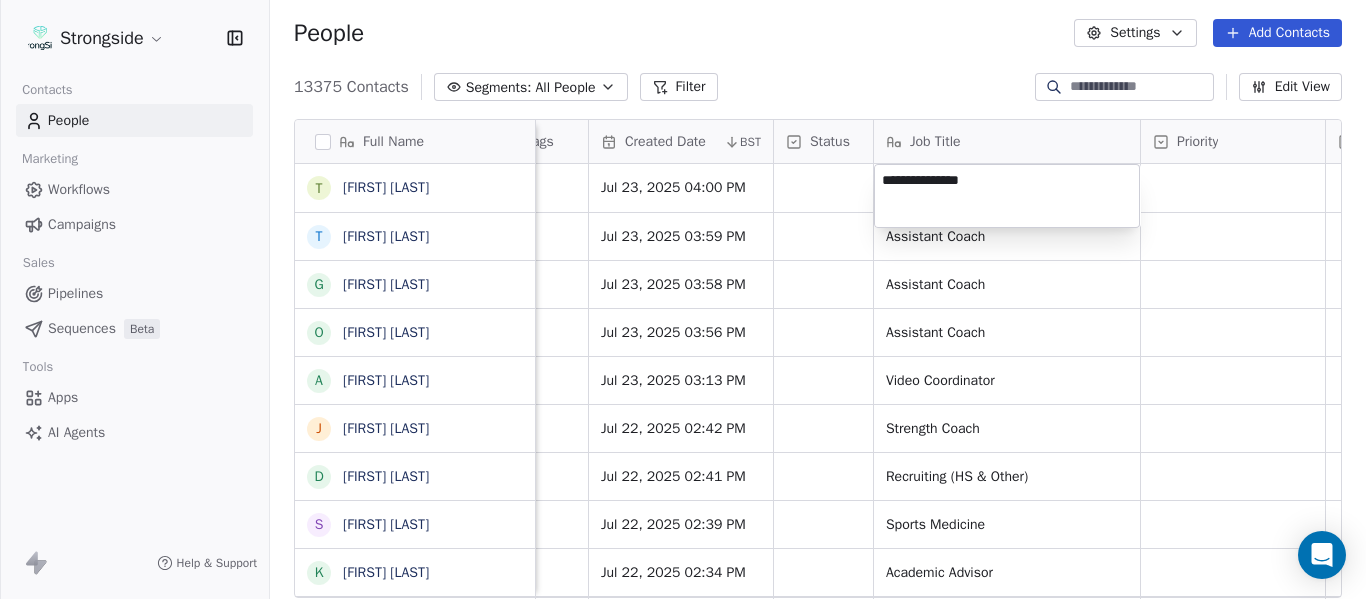 click on "Strongside Contacts People Marketing Workflows Campaigns Sales Pipelines Sequences Beta Tools Apps AI Agents Help & Support People Settings  Add Contacts 13375 Contacts Segments: All People Filter  Edit View Tag Add to Sequence Export Full Name T Tim Harris Jr T Tony White G Gus Malzahn O Odell Haggins A Austin Phillips J Josh Storms D David Johnson S Scott Trulock K Kenneth Towns D Douglas Walker J Jason Baisden J Josh Chatman M Mike Norvell C Carol Moore M Michael Alford J Jerry Latimer D Darrick Yray R Rick Stockstill V Vicki Cupp B Bruce Warwick J Justin Crouse J Jeff Kupper C Chuck Cantor C Cindy Hartmann B Benedick Hyppolite R Ryan Smith J Jelani Berassa E Edwin Pata A Anthony Gaitor K Kenechi Udeze Level League/Conference Organization Tags Created Date BST Status Job Title Priority Emails Auto Clicked Last Activity Date BST In Open Phone Contact Source   NCAA I-Bowl FLORIDA ST. UNIV Jul 23, 2025 04:00 PM   NCAA I-Bowl FLORIDA ST. UNIV Jul 23, 2025 03:59 PM Assistant Coach False   NCAA I-Bowl False" at bounding box center (683, 299) 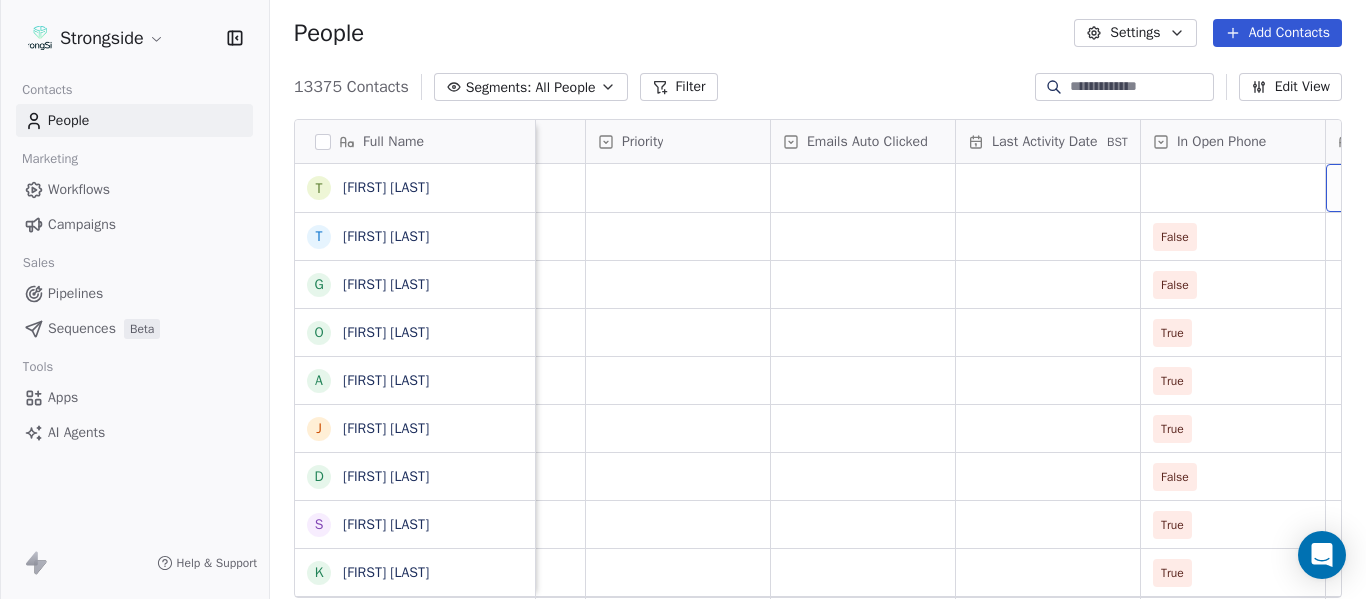 scroll, scrollTop: 0, scrollLeft: 2013, axis: horizontal 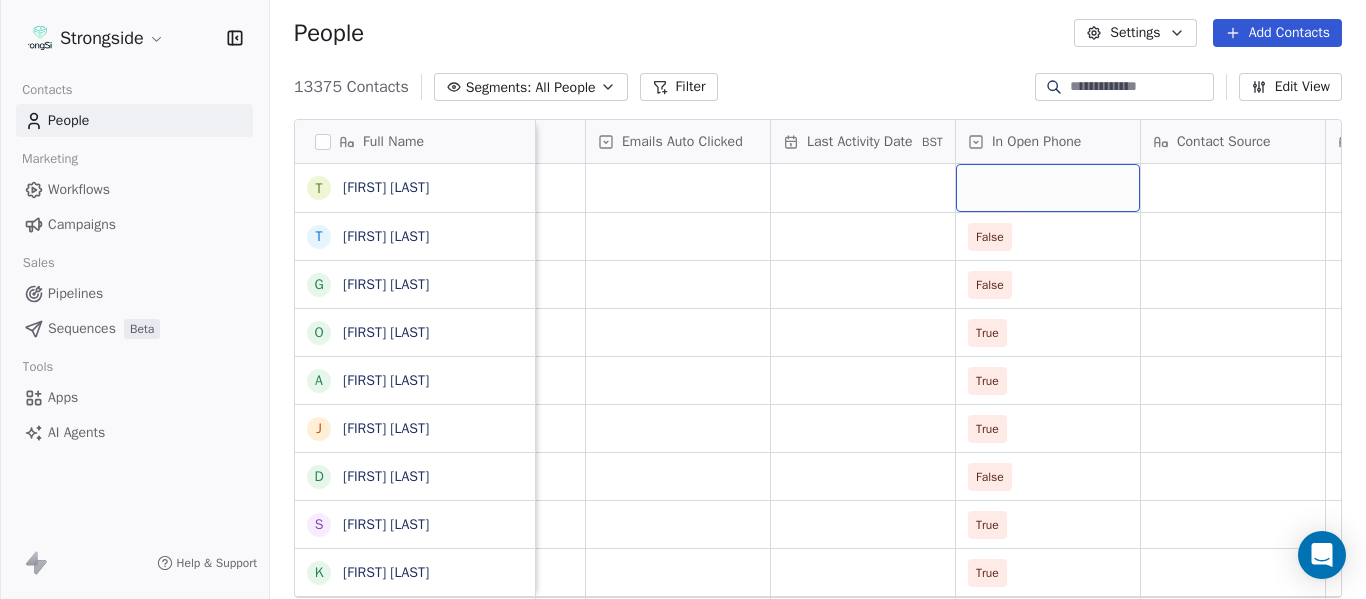 click at bounding box center (1048, 188) 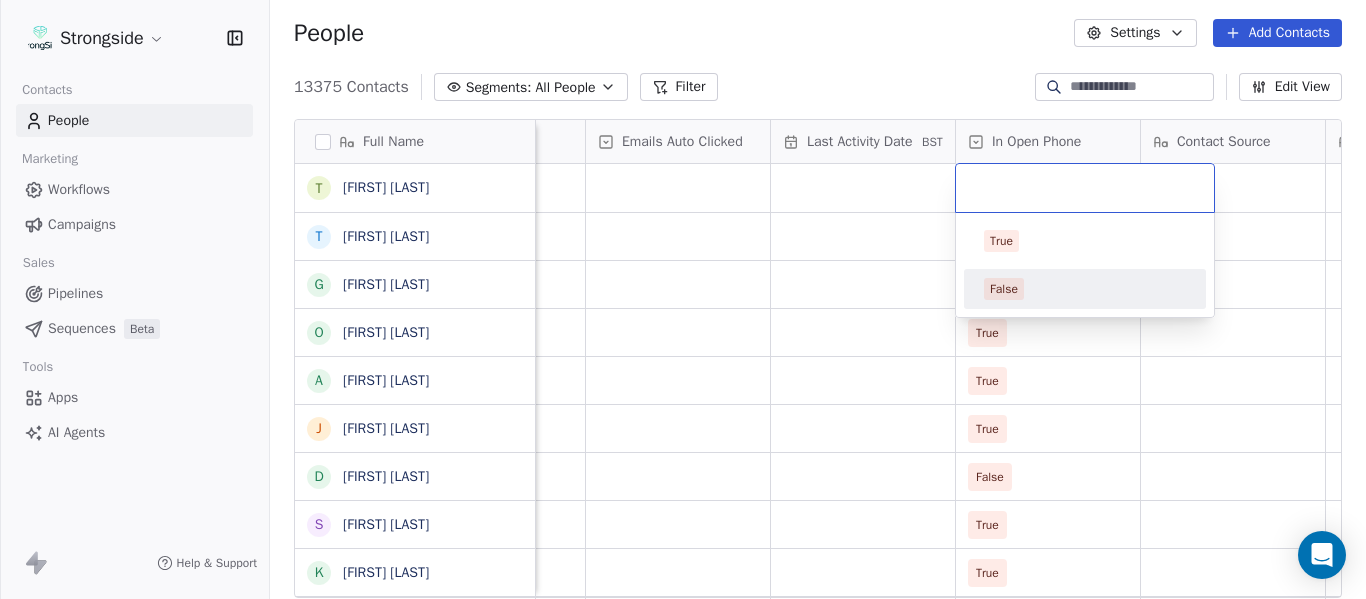 click on "False" at bounding box center (1085, 289) 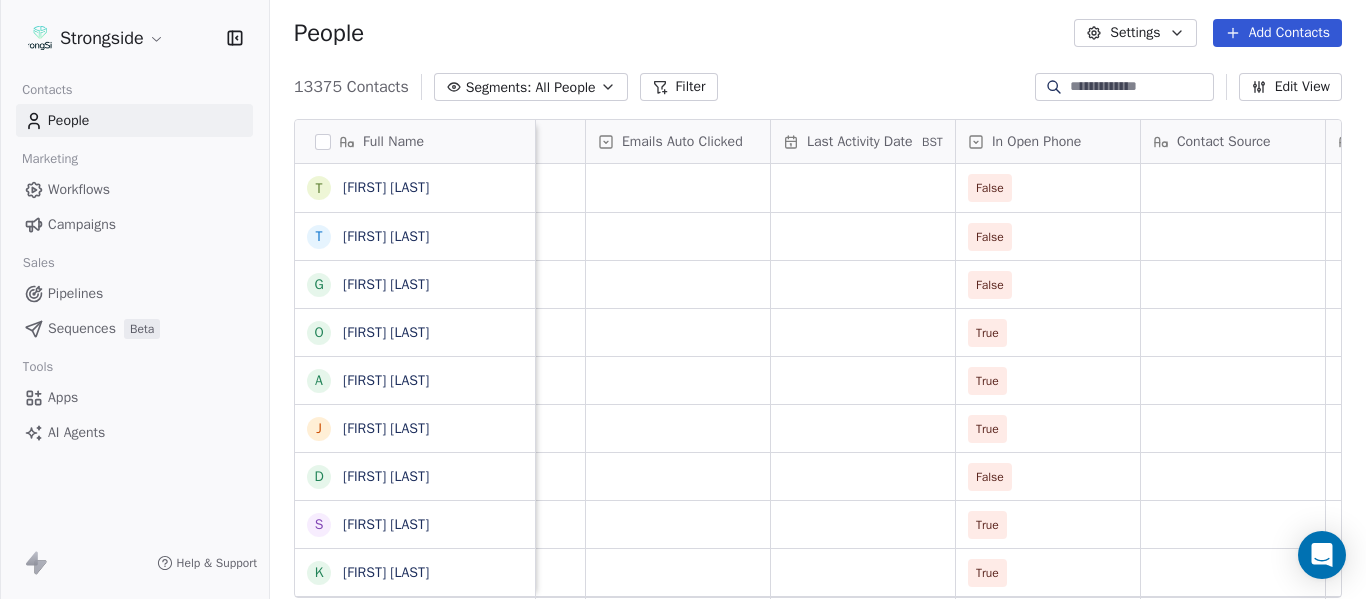 drag, startPoint x: 919, startPoint y: 67, endPoint x: 1033, endPoint y: 143, distance: 137.01096 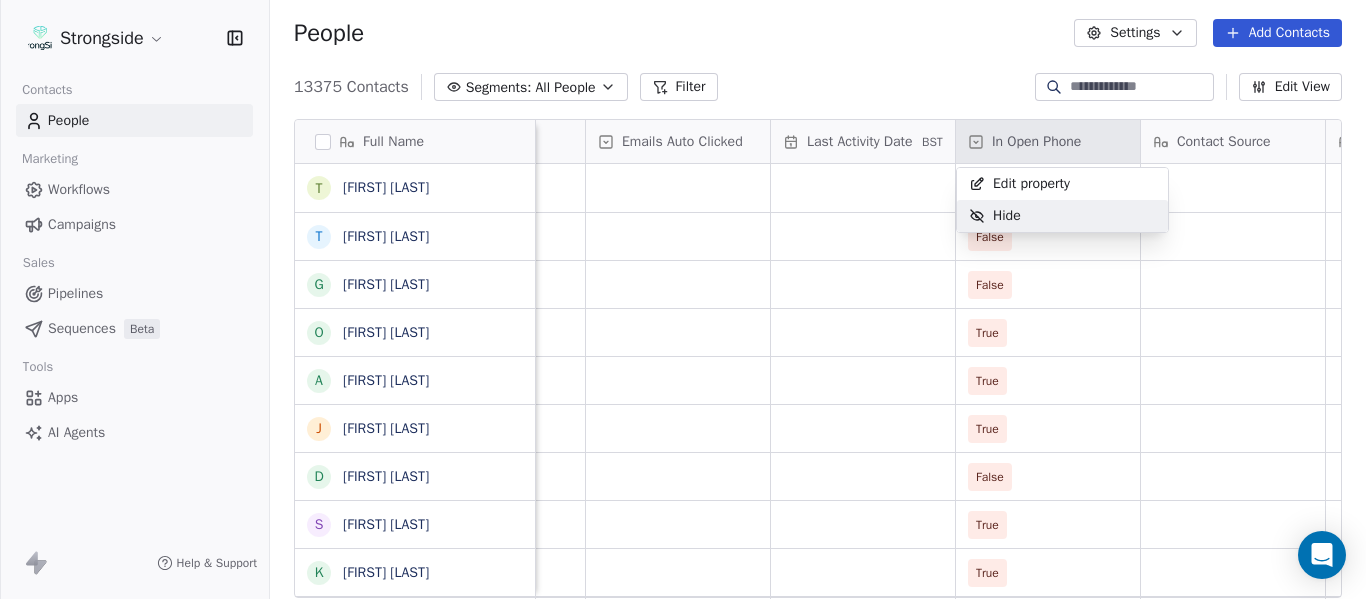 click on "Strongside Contacts People Marketing Workflows Campaigns Sales Pipelines Sequences Beta Tools Apps AI Agents Help & Support People Settings  Add Contacts 13375 Contacts Segments: All People Filter  Edit View Tag Add to Sequence Export Full Name T Tim Harris Jr T Tony White G Gus Malzahn O Odell Haggins A Austin Phillips J Josh Storms D David Johnson S Scott Trulock K Kenneth Towns D Douglas Walker J Jason Baisden J Josh Chatman M Mike Norvell C Carol Moore M Michael Alford J Jerry Latimer D Darrick Yray R Rick Stockstill V Vicki Cupp B Bruce Warwick J Justin Crouse J Jeff Kupper C Chuck Cantor C Cindy Hartmann B Benedick Hyppolite R Ryan Smith J Jelani Berassa E Edwin Pata A Anthony Gaitor K Kenechi Udeze Created Date BST Status Job Title Priority Emails Auto Clicked Last Activity Date BST In Open Phone Contact Source Note/Call Positions Student Pop. Lead Account   Jul 23, 2025 04:00 PM Assistant Coach False   Jul 23, 2025 03:59 PM Assistant Coach False Defensive Coordinator   Jul 23, 2025 03:58 PM False" at bounding box center (683, 299) 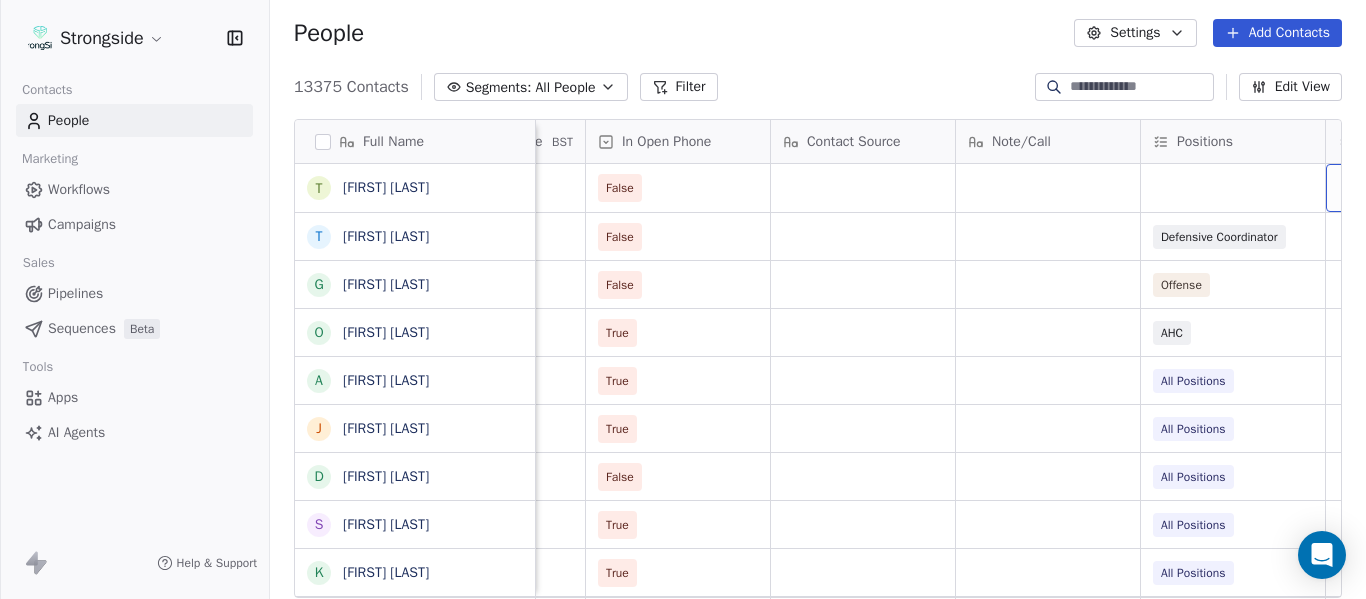 scroll, scrollTop: 0, scrollLeft: 2568, axis: horizontal 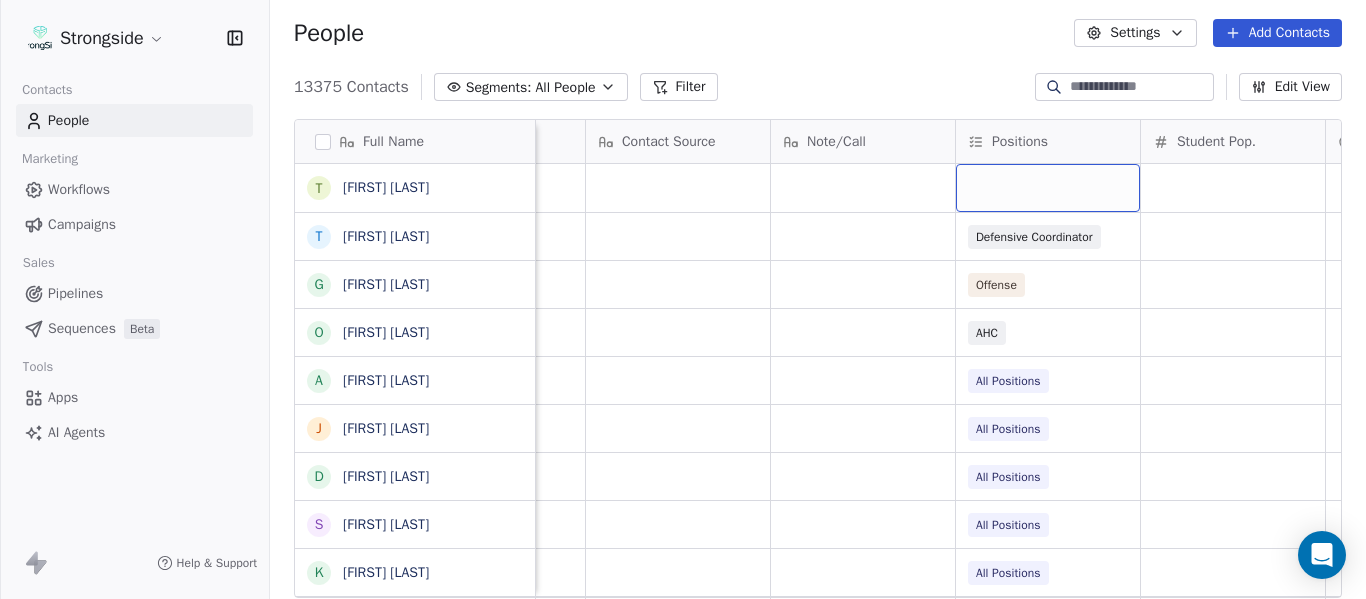 click at bounding box center (1048, 188) 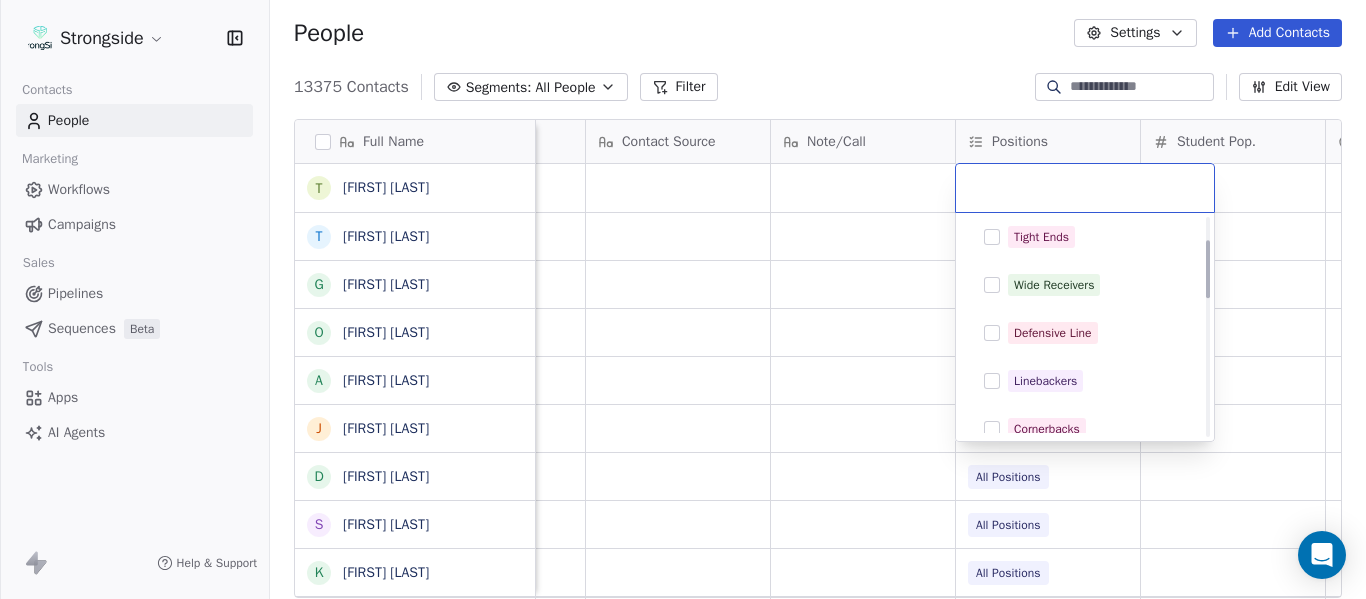 scroll, scrollTop: 200, scrollLeft: 0, axis: vertical 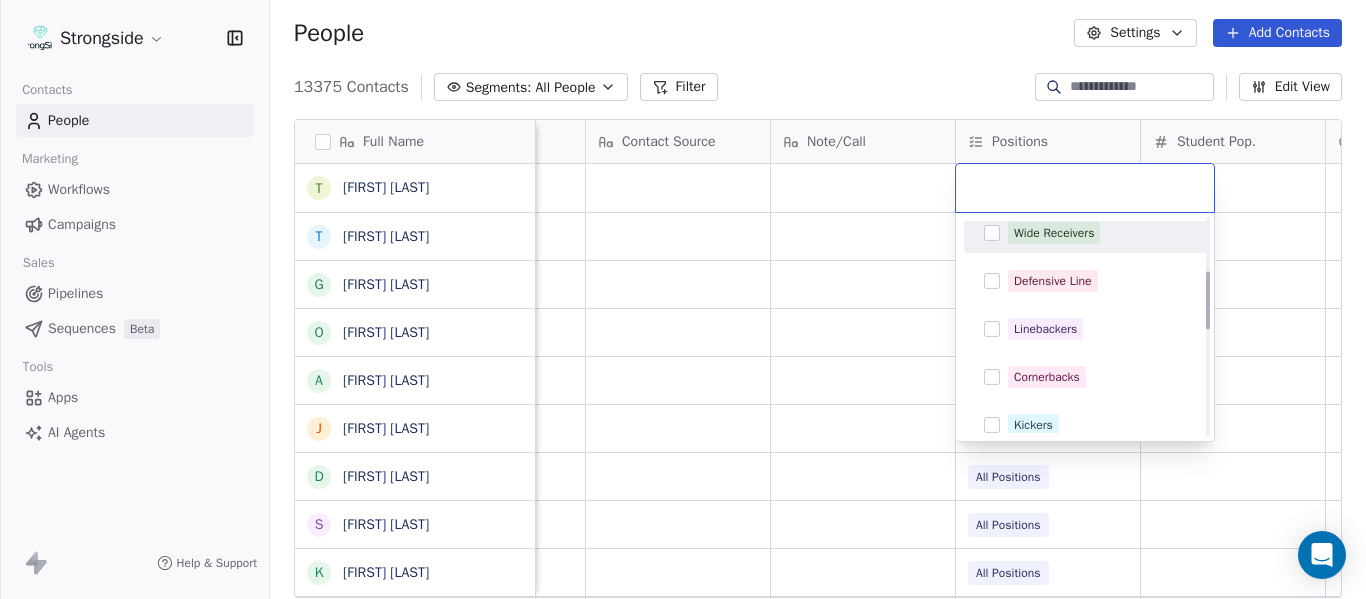 click on "Wide Receivers" at bounding box center [1085, 233] 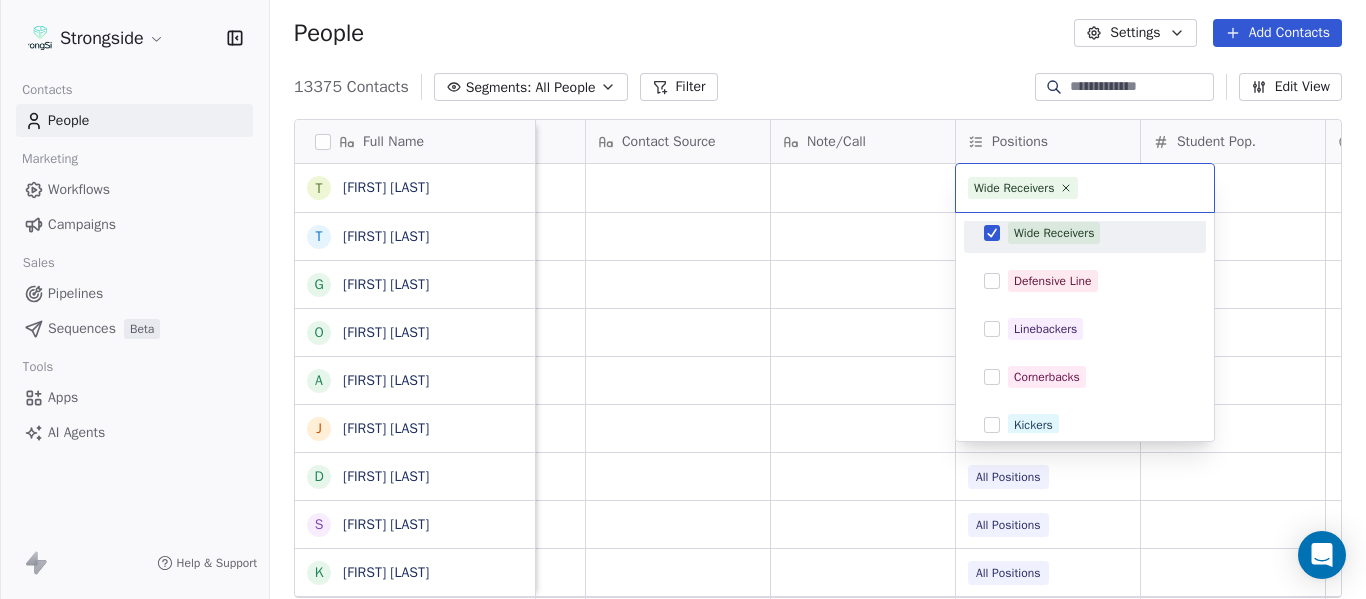 click on "Strongside Contacts People Marketing Workflows Campaigns Sales Pipelines Sequences Beta Tools Apps AI Agents Help & Support People Settings  Add Contacts 13375 Contacts Segments: All People Filter  Edit View Tag Add to Sequence Export Full Name T Tim Harris Jr T Tony White G Gus Malzahn O Odell Haggins A Austin Phillips J Josh Storms D David Johnson S Scott Trulock K Kenneth Towns D Douglas Walker J Jason Baisden J Josh Chatman M Mike Norvell C Carol Moore M Michael Alford J Jerry Latimer D Darrick Yray R Rick Stockstill V Vicki Cupp B Bruce Warwick J Justin Crouse J Jeff Kupper C Chuck Cantor C Cindy Hartmann B Benedick Hyppolite R Ryan Smith J Jelani Berassa E Edwin Pata A Anthony Gaitor K Kenechi Udeze Priority Emails Auto Clicked Last Activity Date BST In Open Phone Contact Source Note/Call Positions Student Pop. Lead Account   False   False Defensive Coordinator   False Offense   True AHC   True All Positions   True All Positions   False All Positions   True All Positions   True All Positions   True" at bounding box center (683, 299) 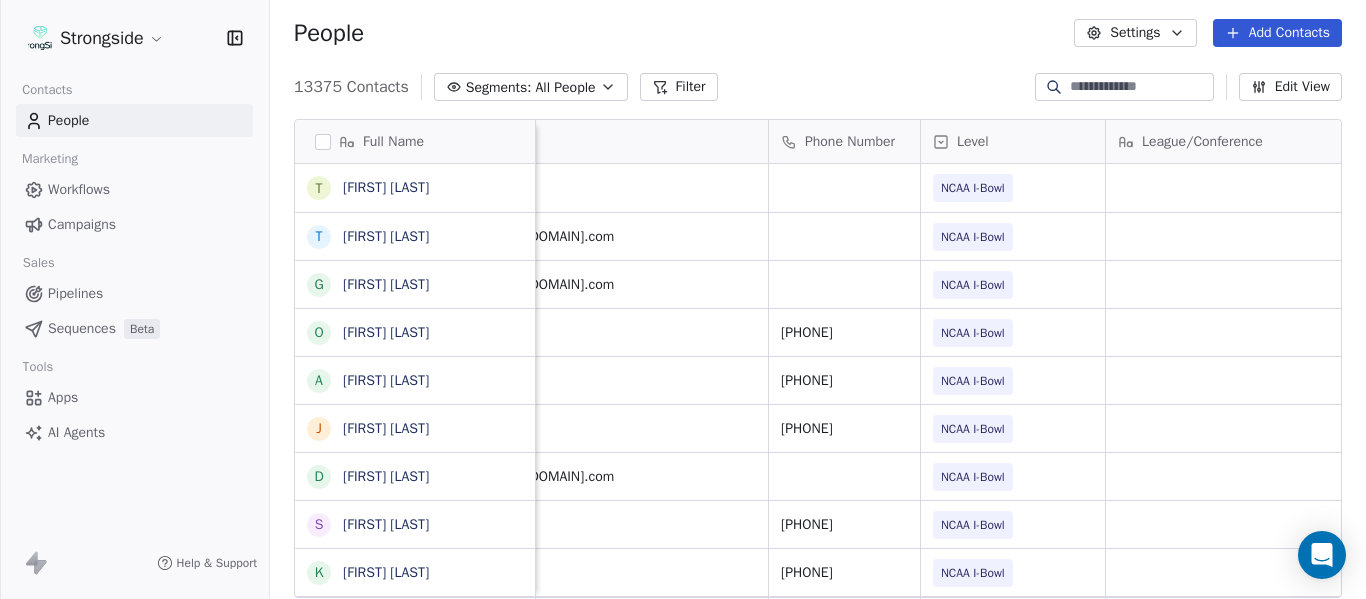 scroll, scrollTop: 0, scrollLeft: 0, axis: both 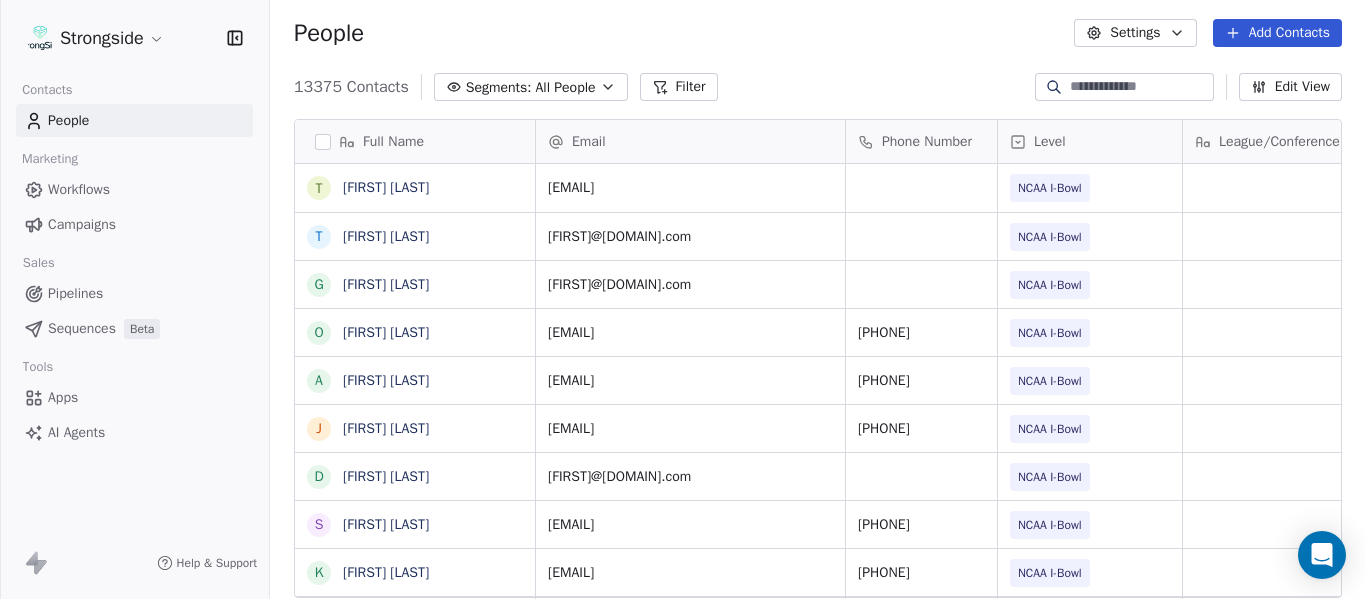 click on "Add Contacts" at bounding box center (1277, 33) 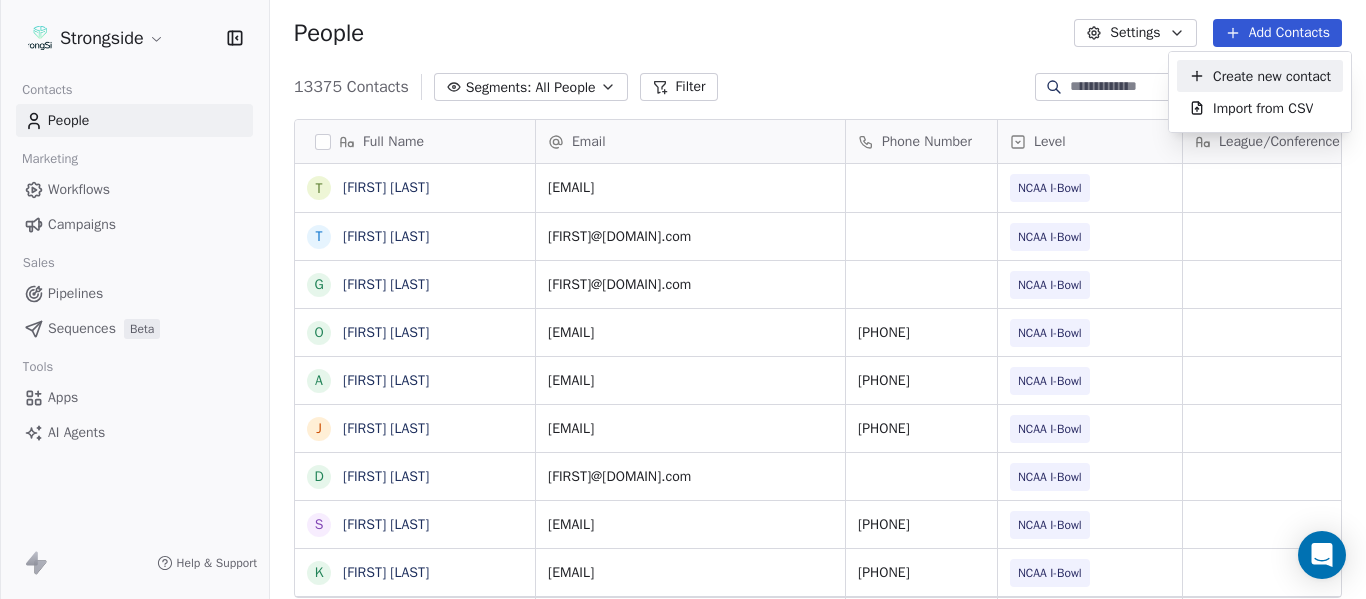 click on "Create new contact" at bounding box center [1272, 76] 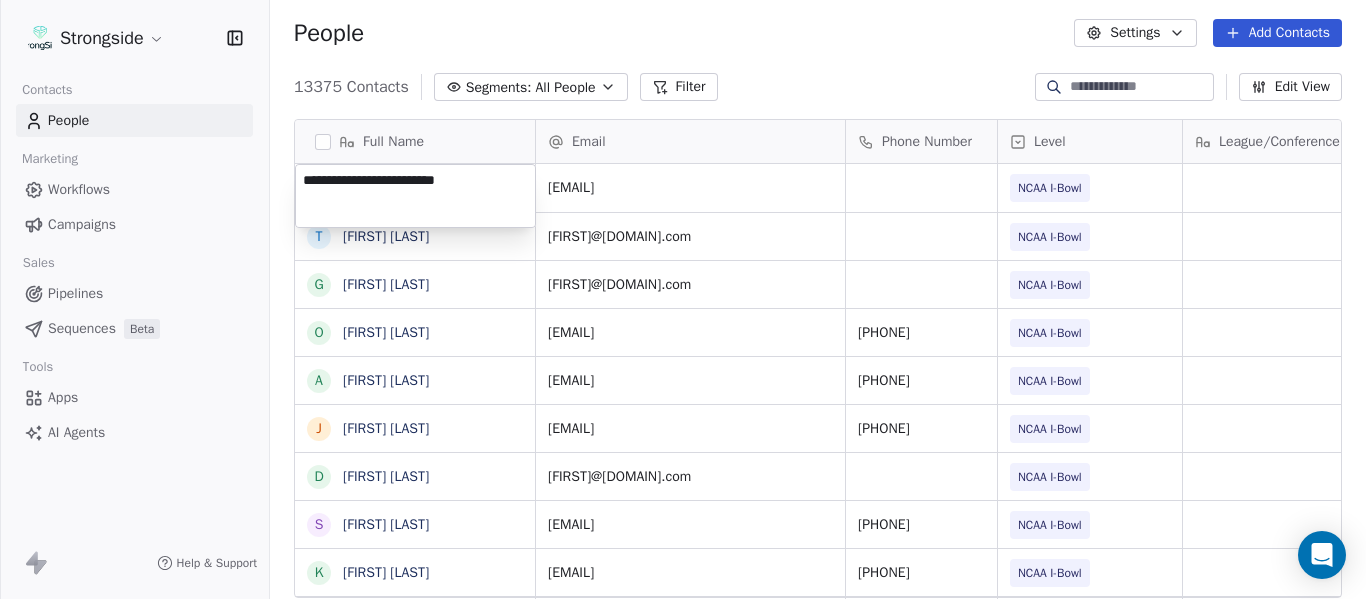 type on "**********" 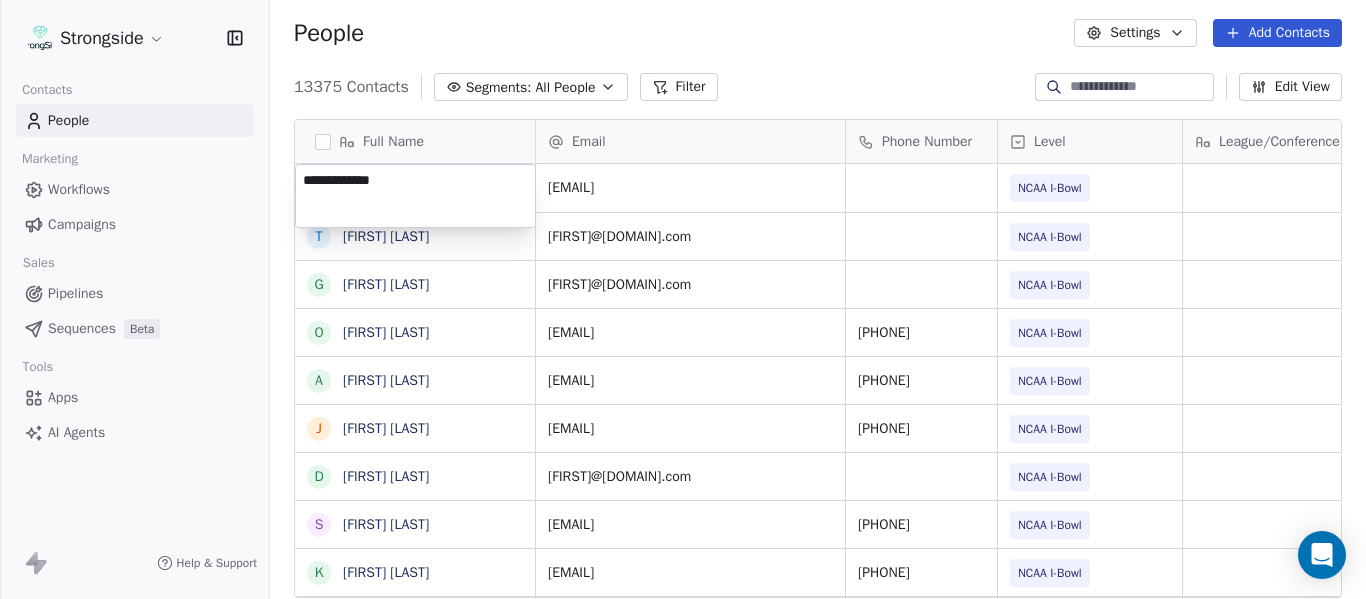 click on "Strongside Contacts People Marketing Workflows Campaigns Sales Pipelines Sequences Beta Tools Apps AI Agents Help & Support People Settings  Add Contacts 13375 Contacts Segments: All People Filter  Edit View Tag Add to Sequence Export Full Name T Tim Harris Jr T Tony White G Gus Malzahn O Odell Haggins A Austin Phillips J Josh Storms D David Johnson S Scott Trulock K Kenneth Towns D Douglas Walker J Jason Baisden J Josh Chatman M Mike Norvell C Carol Moore M Michael Alford J Jerry Latimer D Darrick Yray R Rick Stockstill V Vicki Cupp B Bruce Warwick J Justin Crouse J Jeff Kupper C Chuck Cantor C Cindy Hartmann B Benedick Hyppolite R Ryan Smith J Jelani Berassa E Edwin Pata A Anthony Gaitor K Kenechi Udeze Email Phone Number Level League/Conference Organization Tags Created Date BST adfuller@fsu.edu NCAA I-Bowl FLORIDA ST. UNIV Jul 23, 2025 04:00 PM atokarz@fsu.edu NCAA I-Bowl FLORIDA ST. UNIV Jul 23, 2025 03:59 PM gmalzahn@fsu.edu NCAA I-Bowl FLORIDA ST. UNIV Jul 23, 2025 03:58 PM nnixon@fsu.edu NCAA I-Bowl" at bounding box center (683, 299) 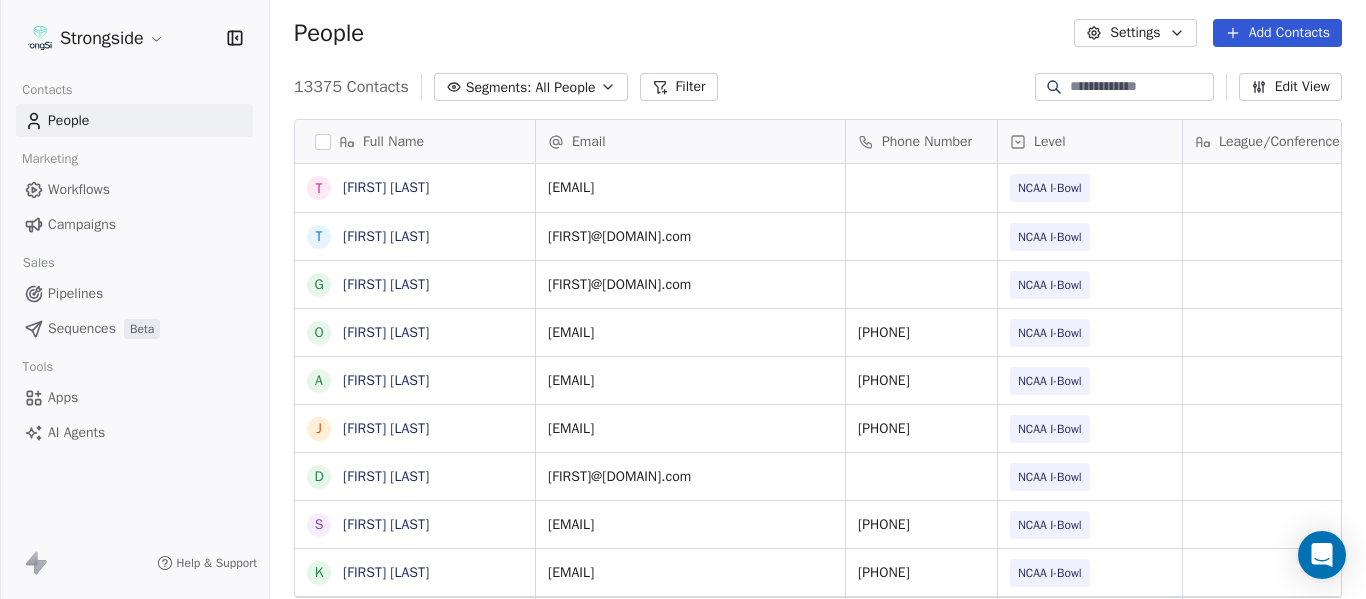 click on "Add Contacts" at bounding box center (1277, 33) 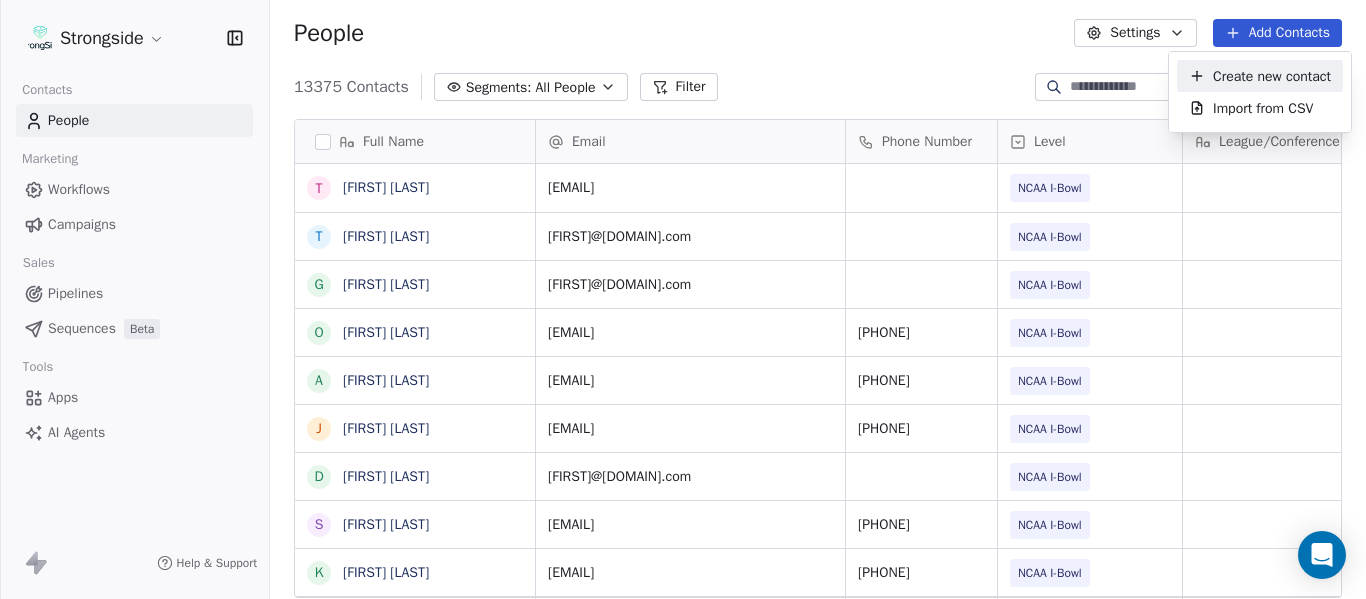 click on "Create new contact" at bounding box center (1272, 76) 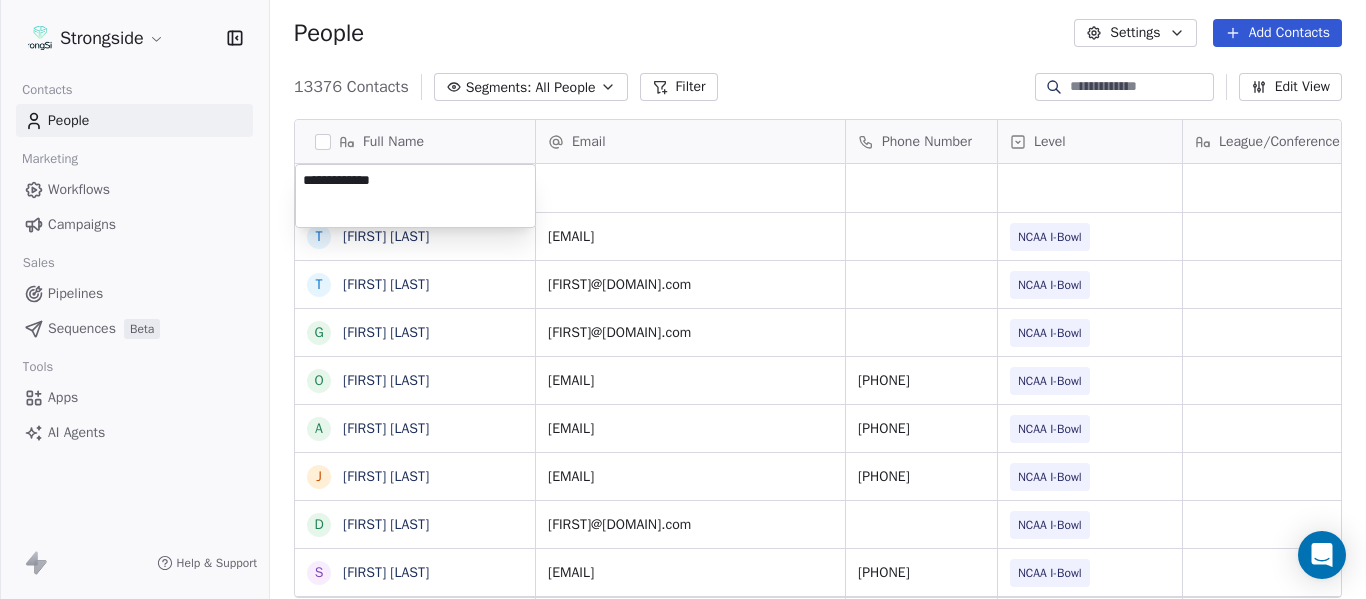 type on "**********" 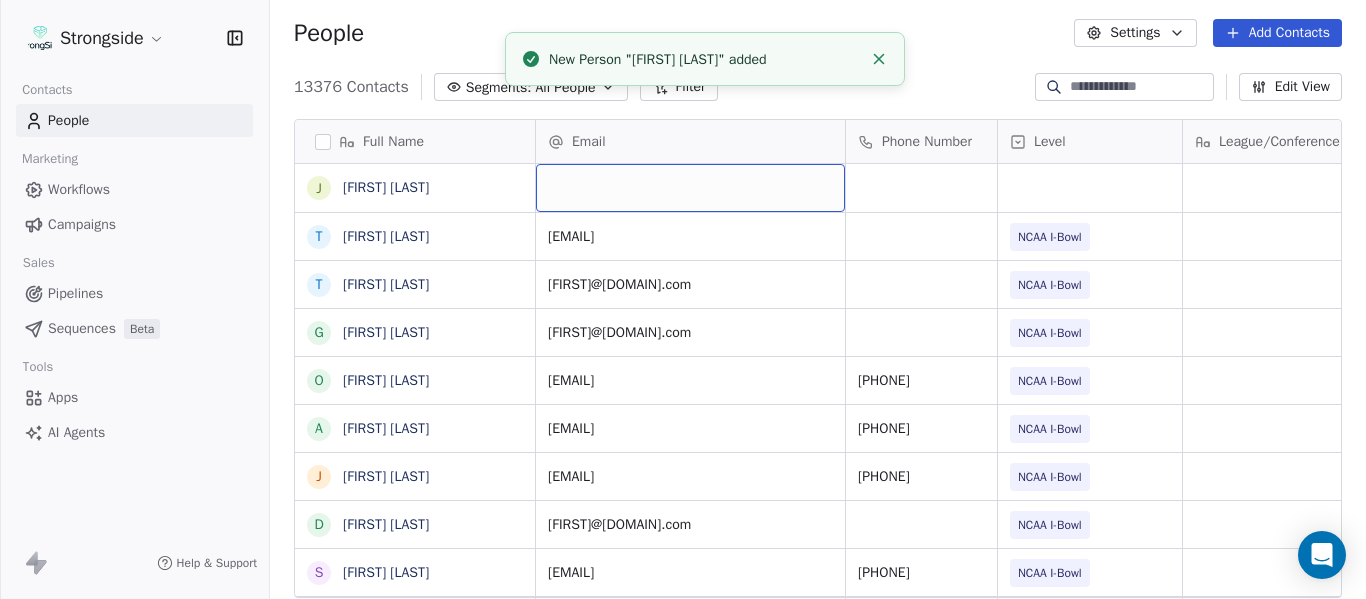 click at bounding box center (690, 188) 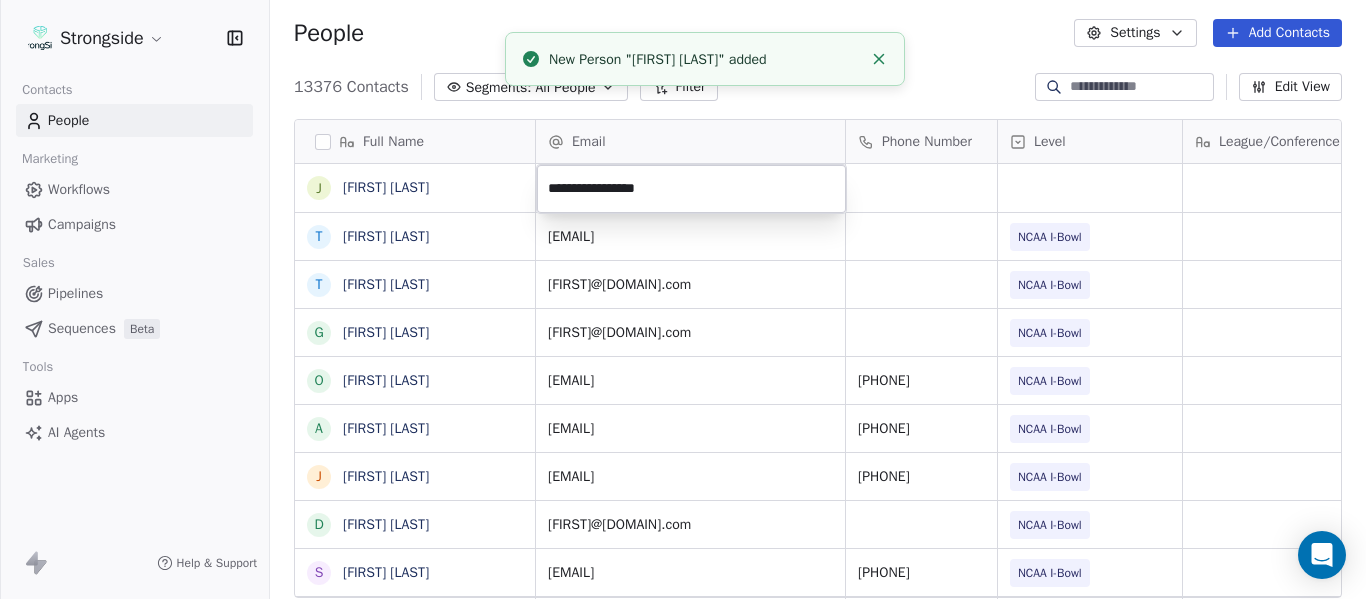 click on "New Person "John Papuchis" added" at bounding box center (705, 59) 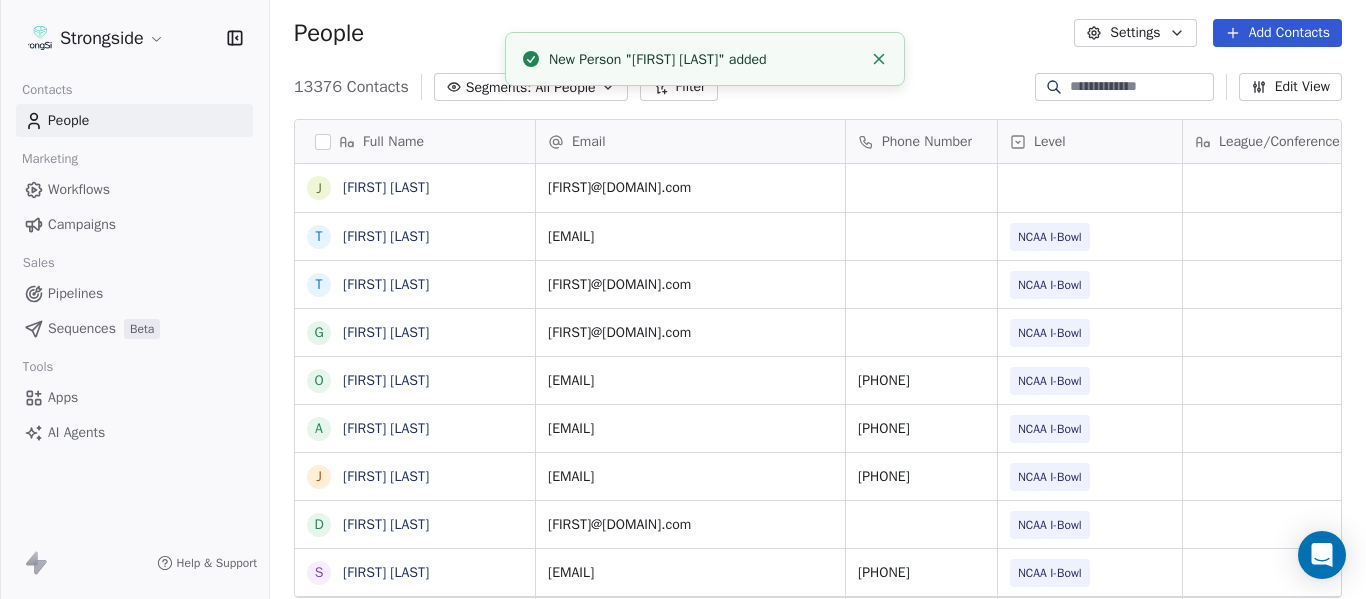 click 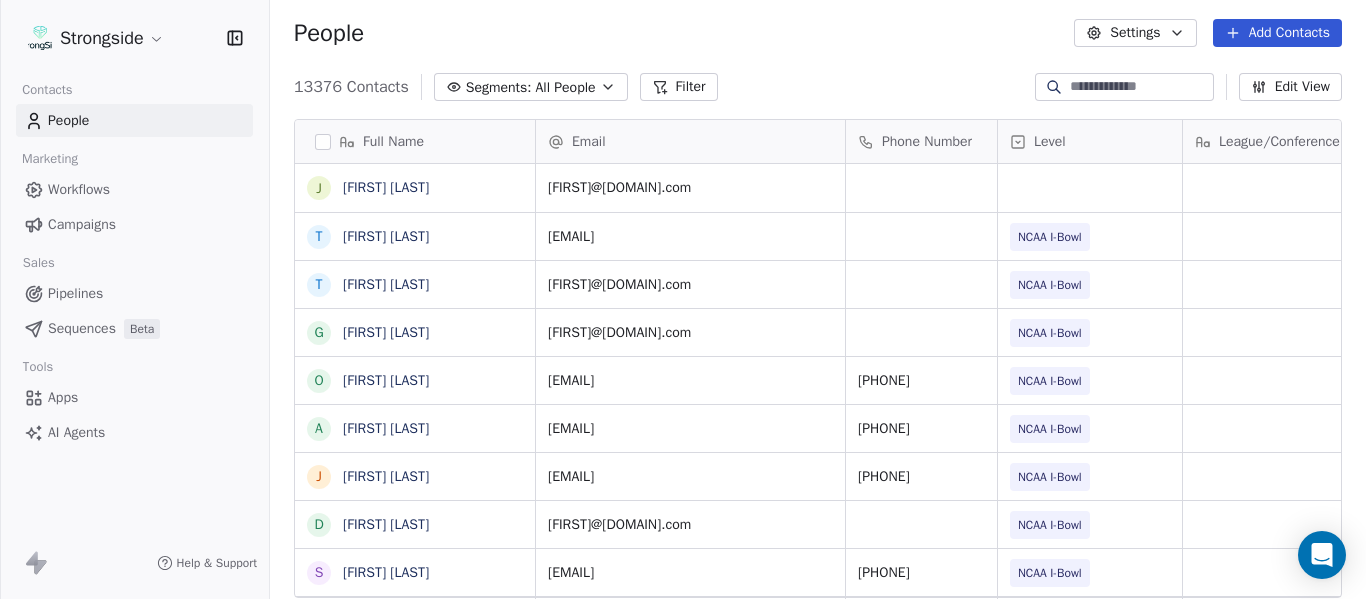 click on "People Settings  Add Contacts" at bounding box center [818, 33] 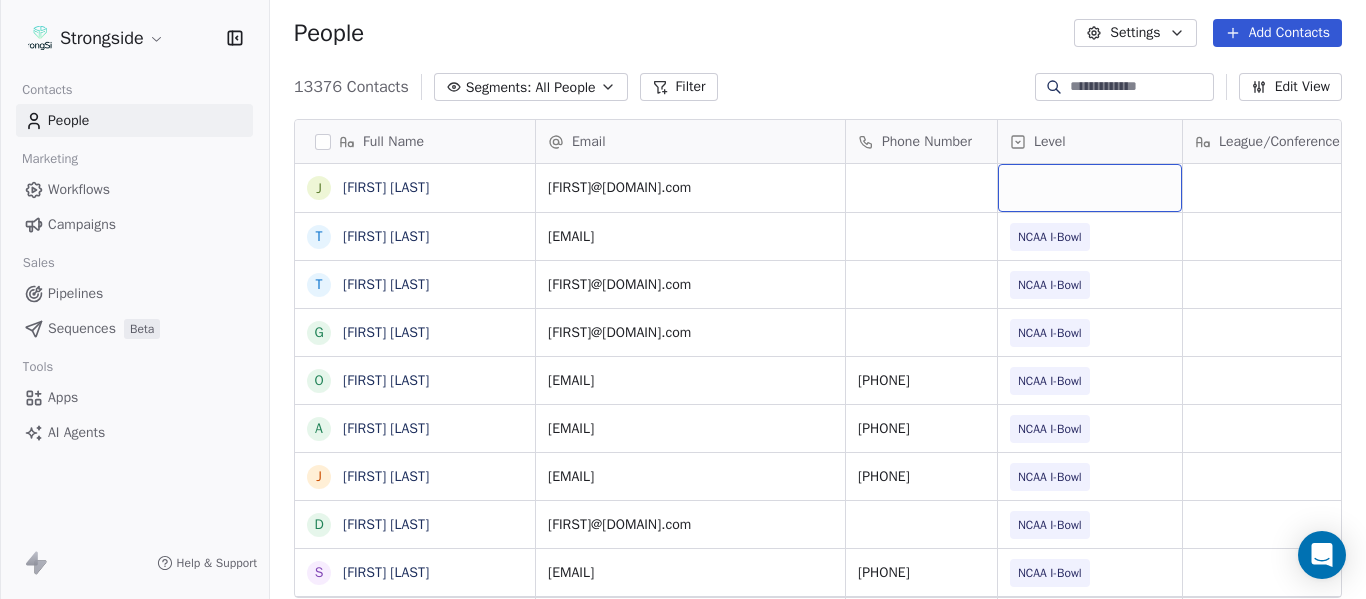 click at bounding box center [1090, 188] 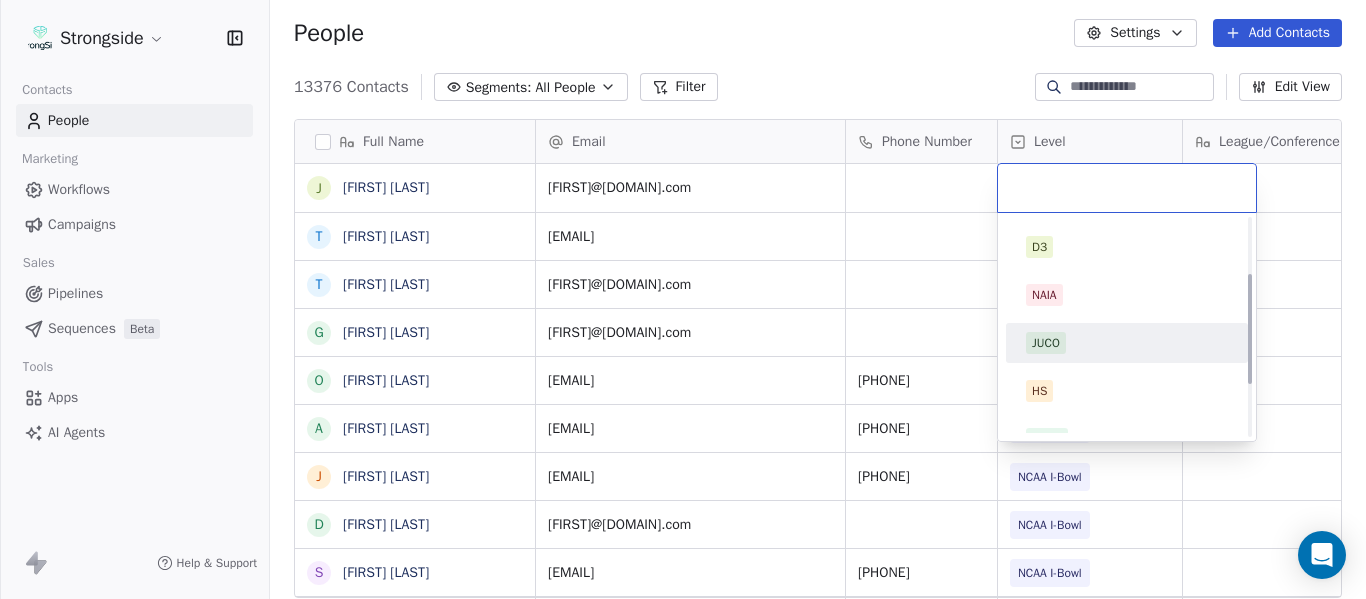 scroll, scrollTop: 212, scrollLeft: 0, axis: vertical 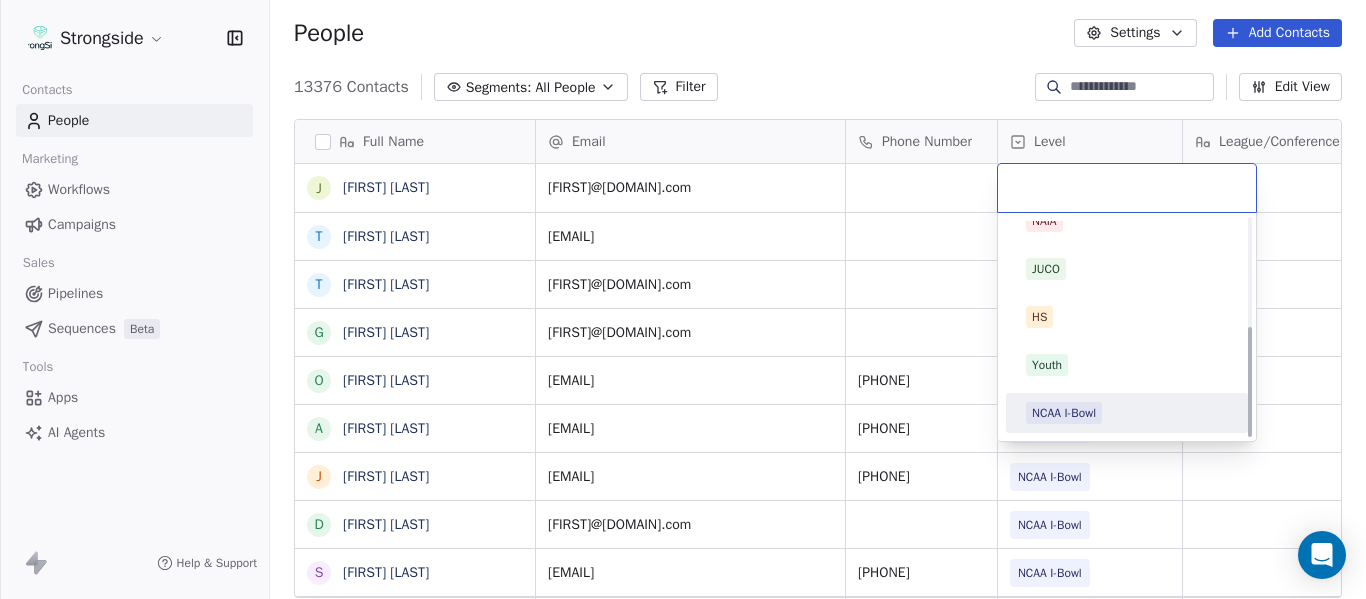 click on "NCAA I-Bowl" at bounding box center (1127, 413) 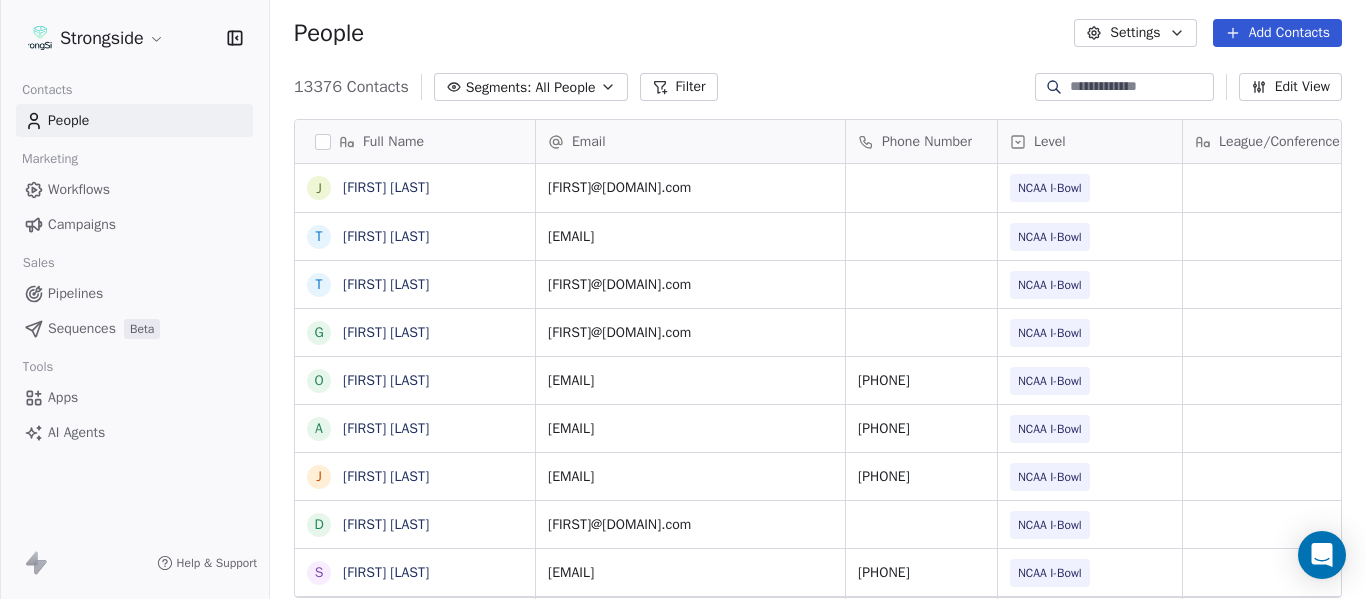 click on "People Settings  Add Contacts" at bounding box center [818, 33] 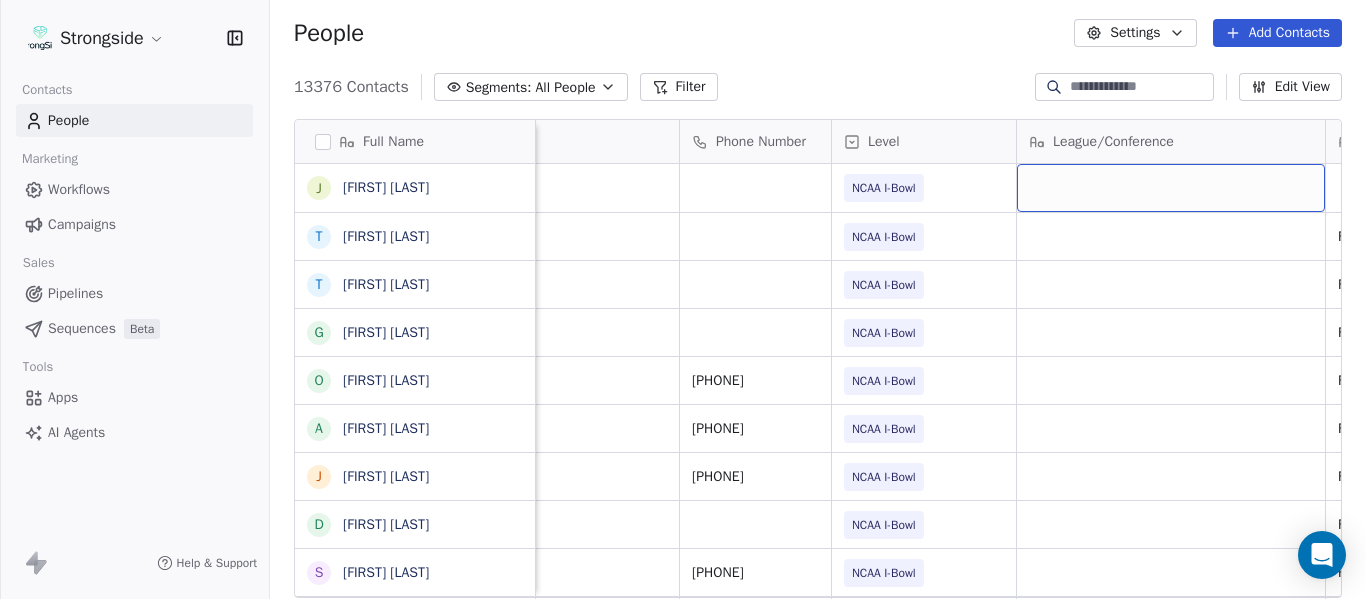 scroll, scrollTop: 0, scrollLeft: 436, axis: horizontal 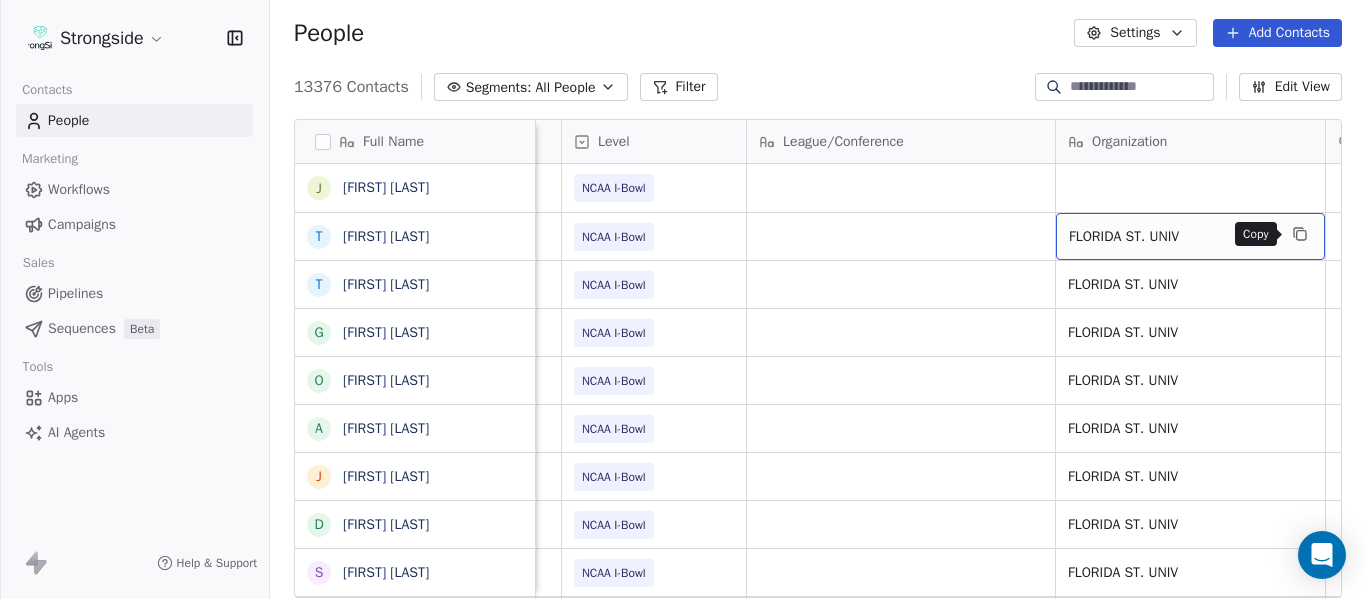 click 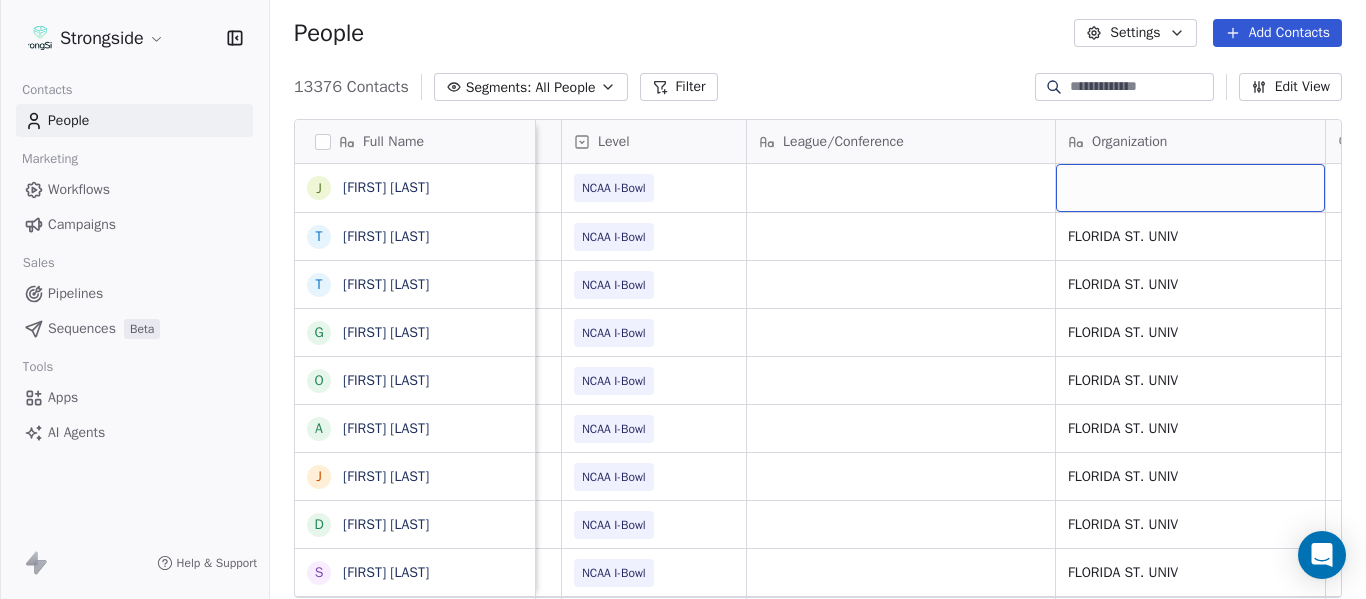 click at bounding box center (1190, 188) 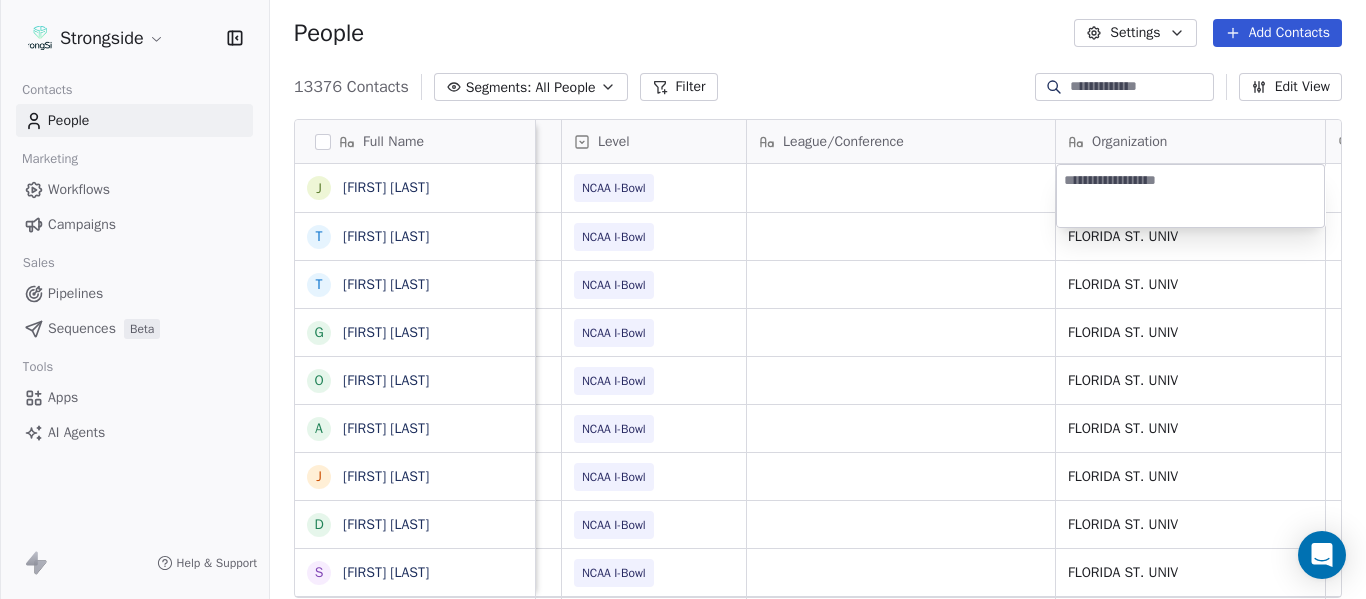 type on "**********" 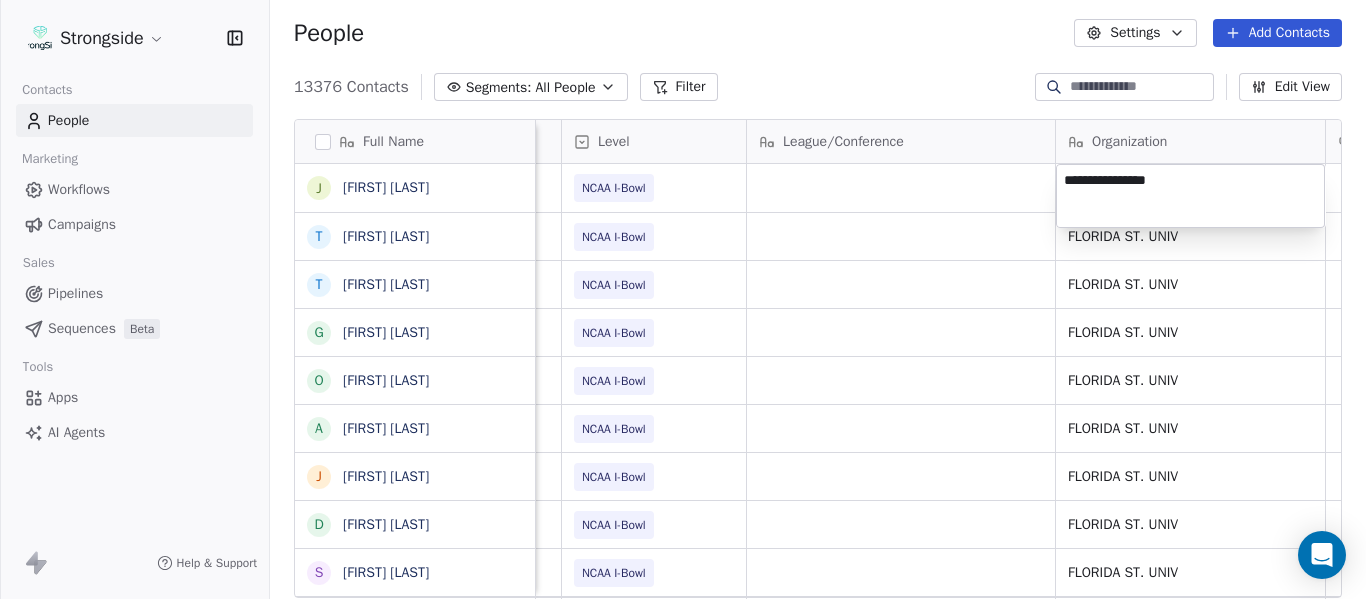 click on "Strongside Contacts People Marketing Workflows Campaigns Sales Pipelines Sequences Beta Tools Apps AI Agents Help & Support People Settings  Add Contacts 13376 Contacts Segments: All People Filter  Edit View Tag Add to Sequence Export Full Name J John Papuchis T Tim Harris Jr T Tony White G Gus Malzahn O Odell Haggins A Austin Phillips J Josh Storms D David Johnson S Scott Trulock K Kenneth Towns D Douglas Walker J Jason Baisden J Josh Chatman M Mike Norvell C Carol Moore M Michael Alford J Jerry Latimer D Darrick Yray R Rick Stockstill V Vicki Cupp B Bruce Warwick J Justin Crouse J Jeff Kupper C Chuck Cantor C Cindy Hartmann B Benedick Hyppolite R Ryan Smith J Jelani Berassa E Edwin Pata A Anthony Gaitor Email Phone Number Level League/Conference Organization Tags Created Date BST Status Job Title jpapuchis@fsu.edu NCAA I-Bowl Jul 23, 2025 04:01 PM adfuller@fsu.edu NCAA I-Bowl FLORIDA ST. UNIV Jul 23, 2025 04:00 PM Assistant Coach atokarz@fsu.edu NCAA I-Bowl FLORIDA ST. UNIV Jul 23, 2025 03:59 PM SID" at bounding box center (683, 299) 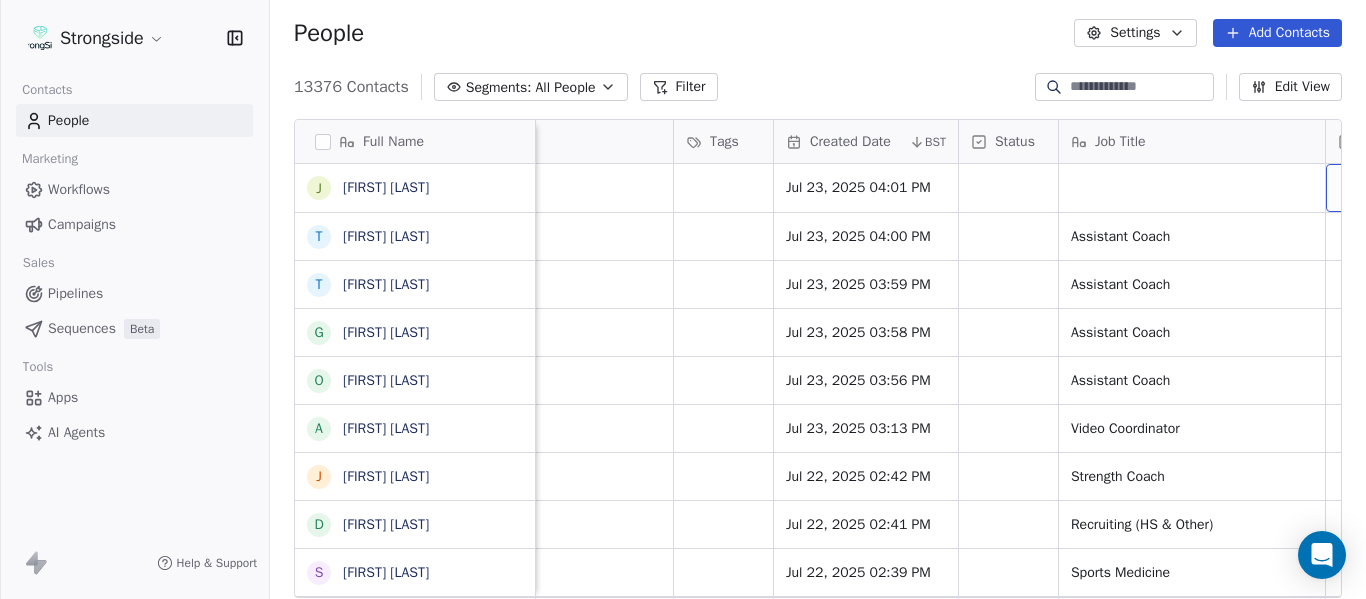 scroll, scrollTop: 0, scrollLeft: 1273, axis: horizontal 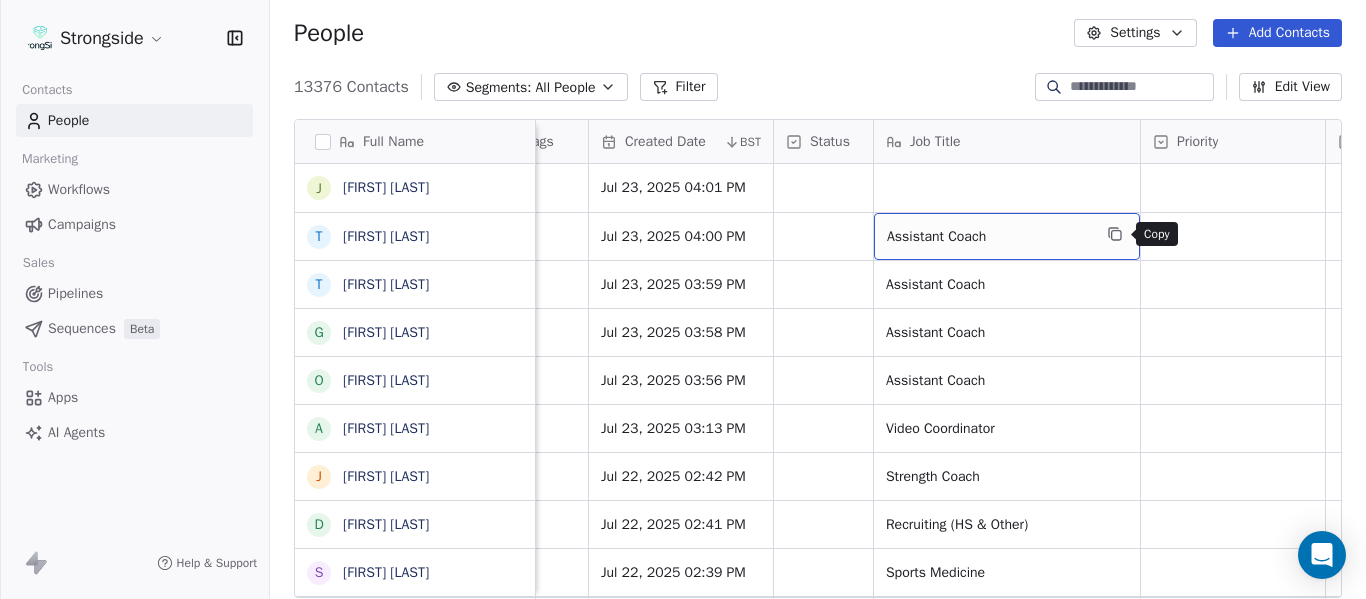 click at bounding box center [1115, 234] 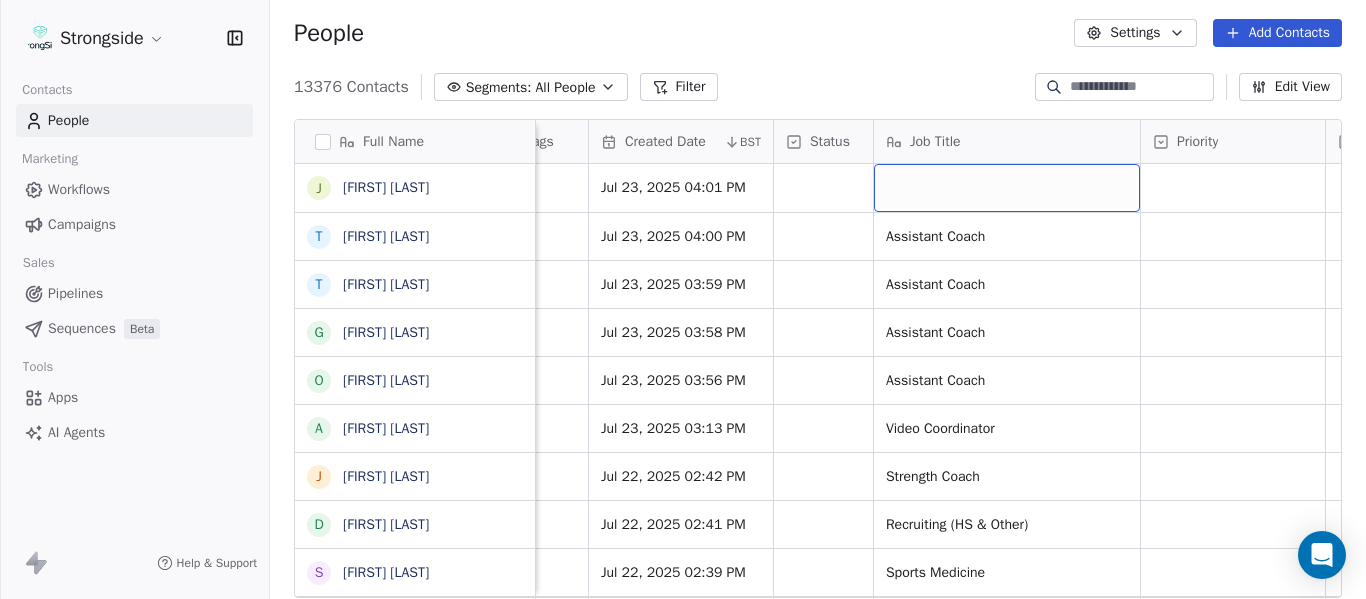 click at bounding box center (1007, 188) 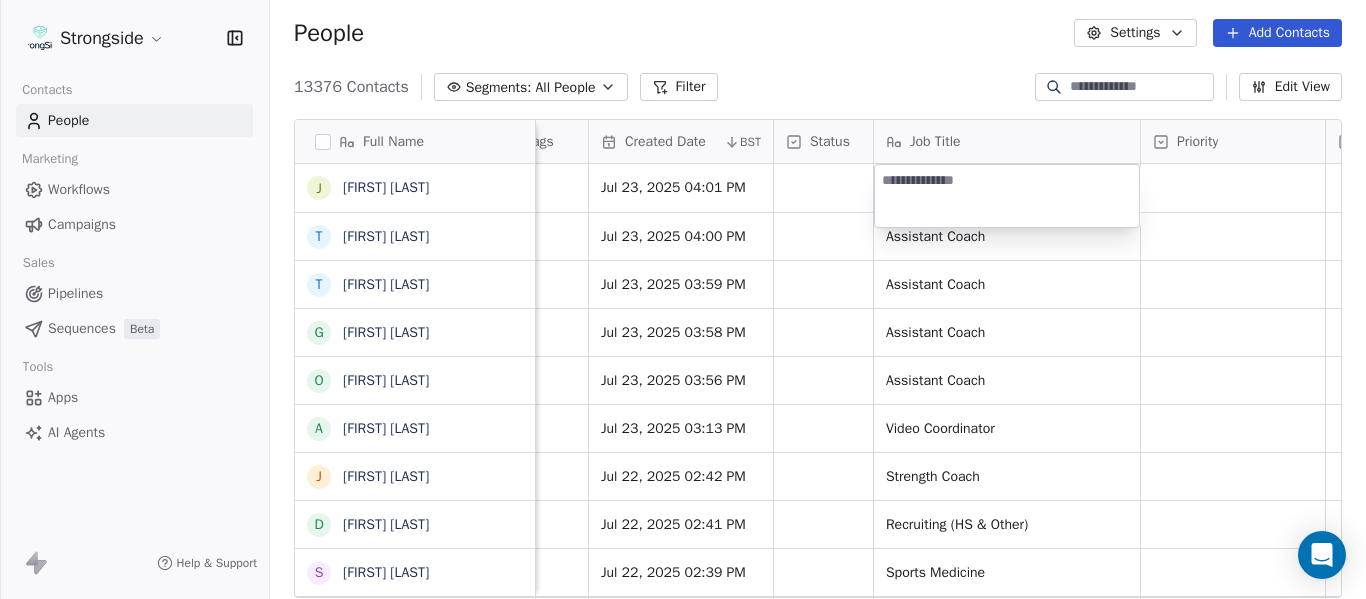 type on "**********" 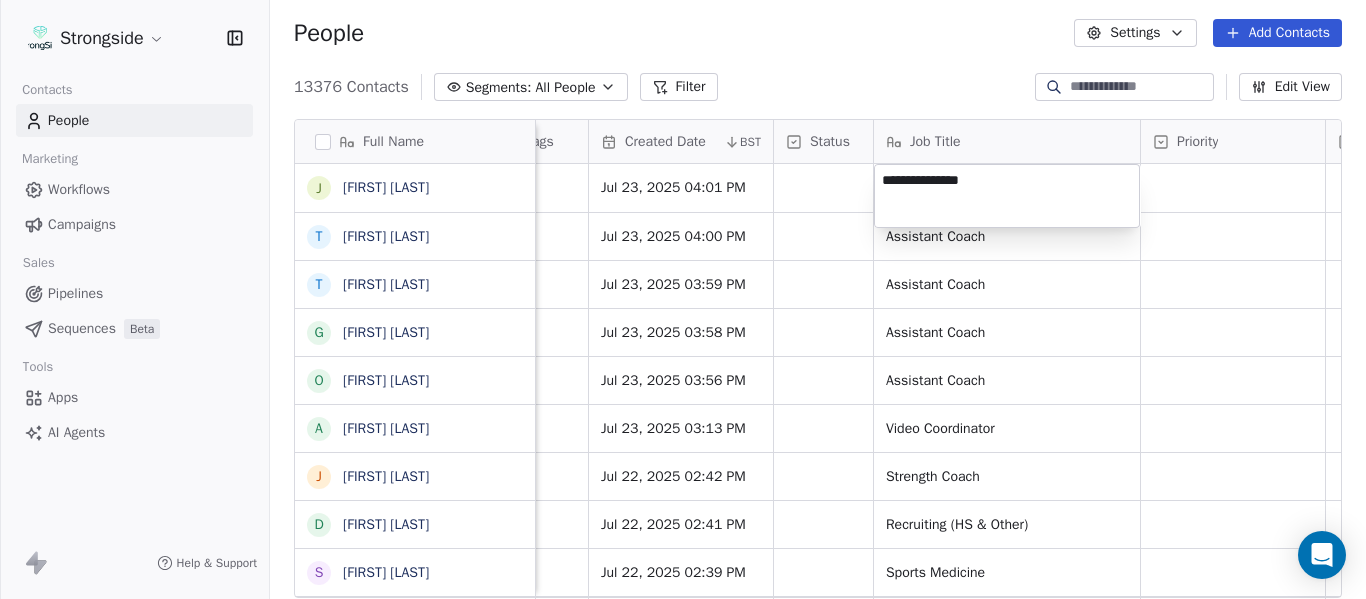 click on "Strongside Contacts People Marketing Workflows Campaigns Sales Pipelines Sequences Beta Tools Apps AI Agents Help & Support People Settings  Add Contacts 13376 Contacts Segments: All People Filter  Edit View Tag Add to Sequence Export Full Name J John Papuchis T Tim Harris Jr T Tony White G Gus Malzahn O Odell Haggins A Austin Phillips J Josh Storms D David Johnson S Scott Trulock K Kenneth Towns D Douglas Walker J Jason Baisden J Josh Chatman M Mike Norvell C Carol Moore M Michael Alford J Jerry Latimer D Darrick Yray R Rick Stockstill V Vicki Cupp B Bruce Warwick J Justin Crouse J Jeff Kupper C Chuck Cantor C Cindy Hartmann B Benedick Hyppolite R Ryan Smith J Jelani Berassa E Edwin Pata A Anthony Gaitor Level League/Conference Organization Tags Created Date BST Status Job Title Priority Emails Auto Clicked Last Activity Date BST In Open Phone Contact Source   NCAA I-Bowl FLORIDA ST. UNIV Jul 23, 2025 04:01 PM   NCAA I-Bowl FLORIDA ST. UNIV Jul 23, 2025 04:00 PM Assistant Coach False   NCAA I-Bowl False" at bounding box center (683, 299) 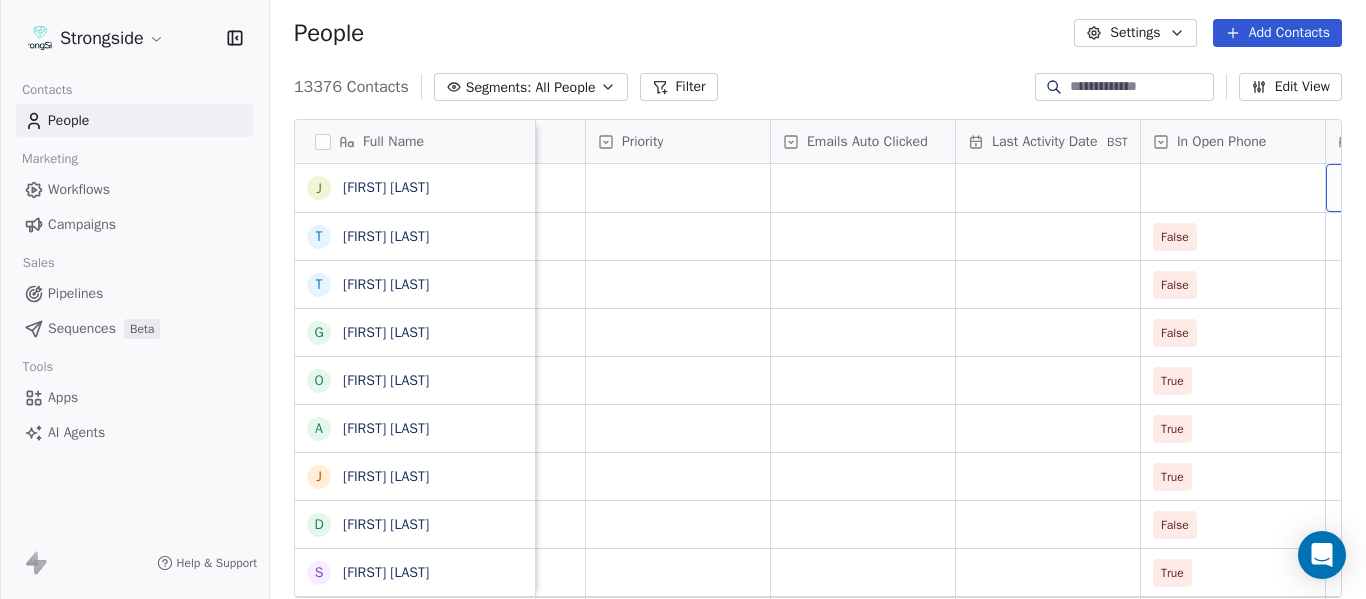 scroll, scrollTop: 0, scrollLeft: 2013, axis: horizontal 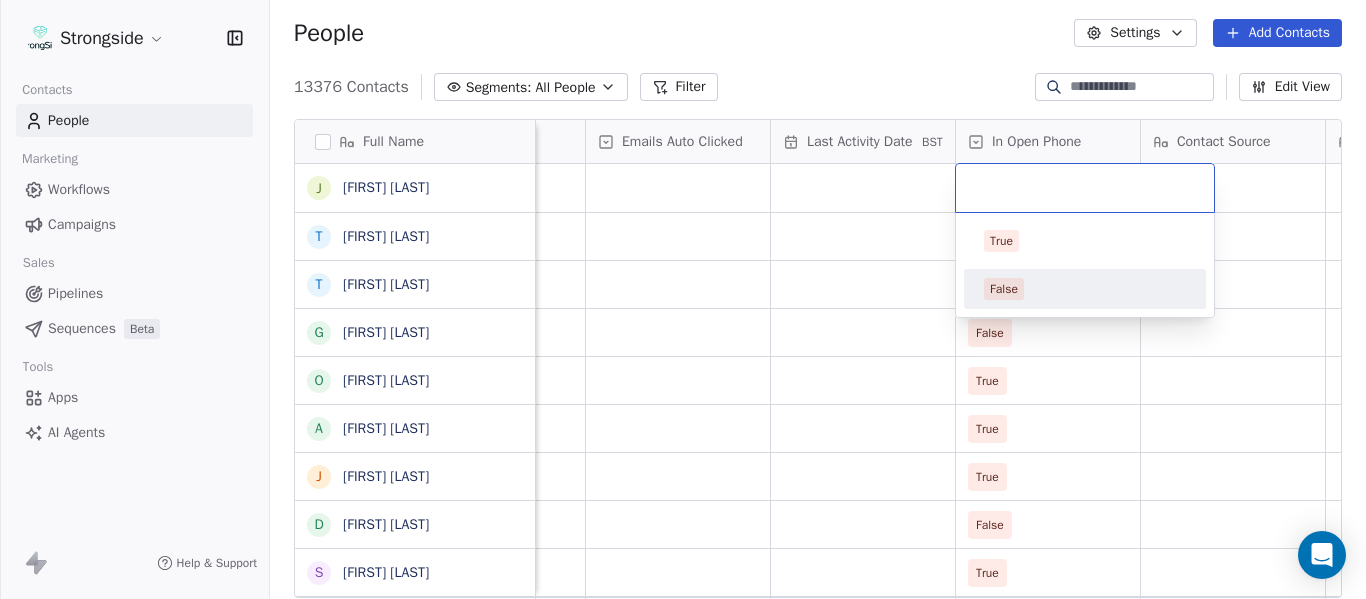 click on "False" at bounding box center [1085, 289] 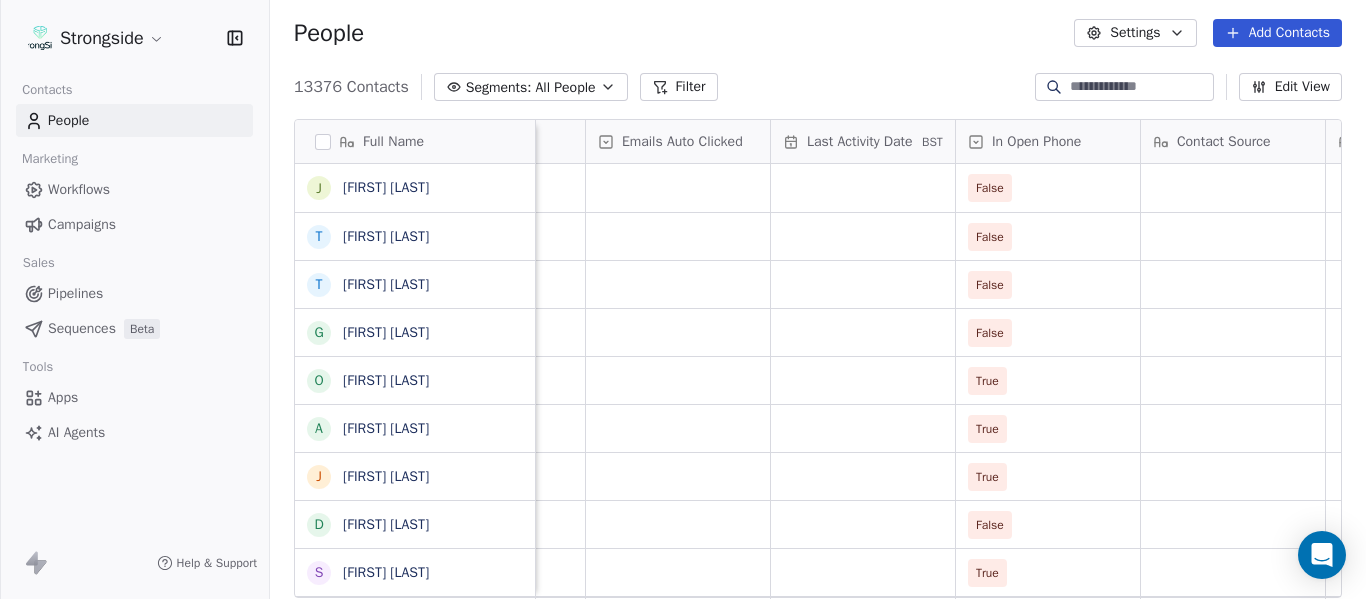 click on "People Settings  Add Contacts" at bounding box center [818, 33] 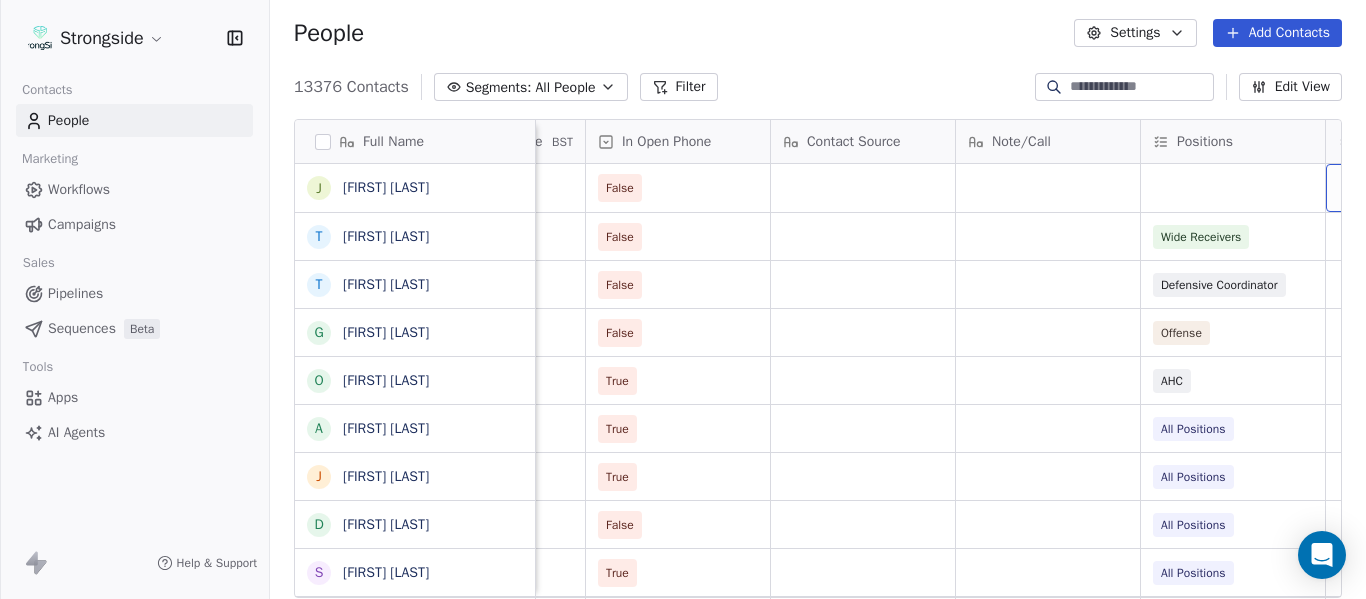 scroll, scrollTop: 0, scrollLeft: 2568, axis: horizontal 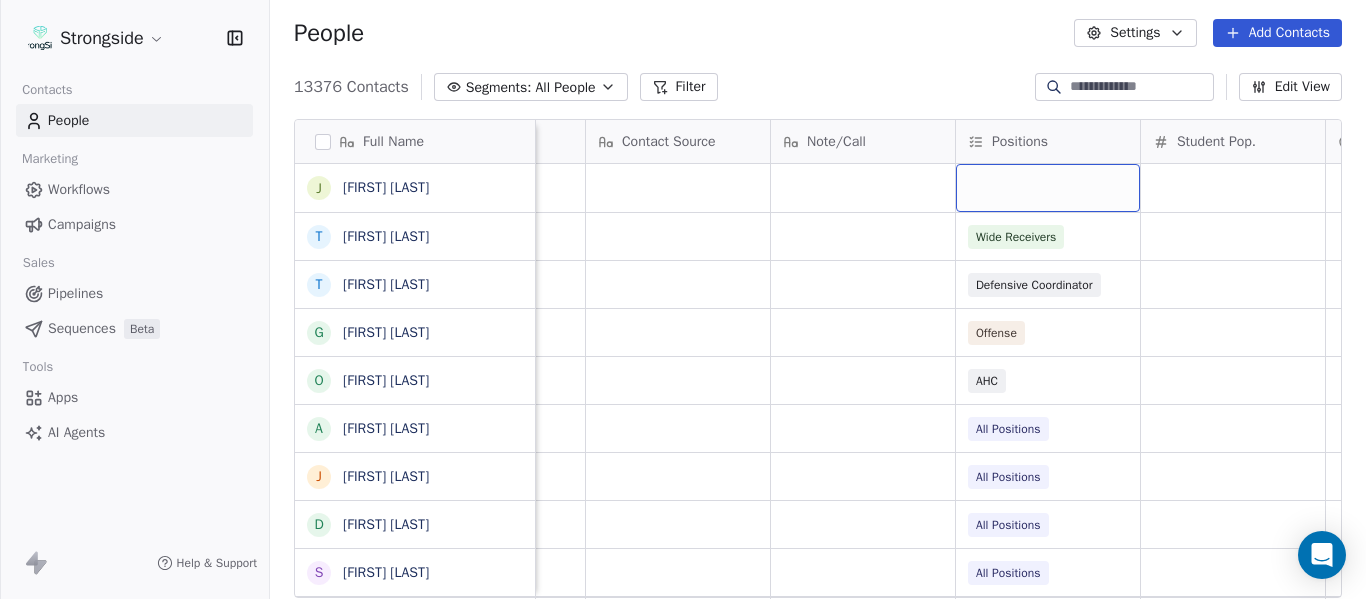 click at bounding box center (1048, 188) 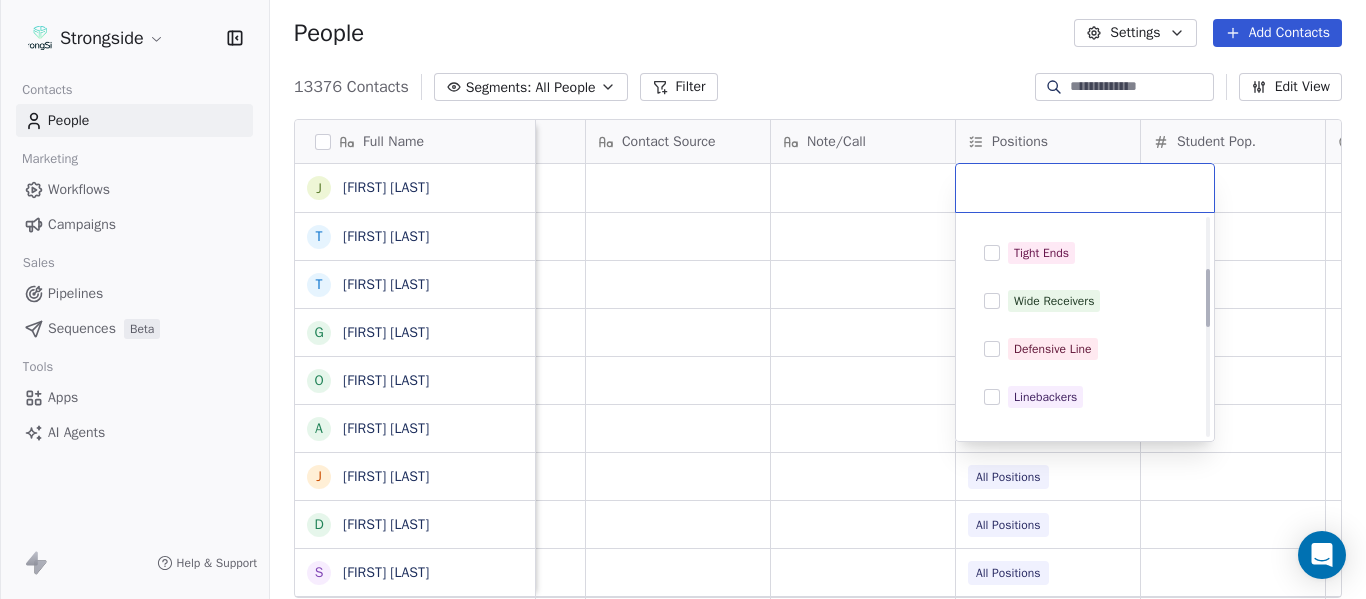 scroll, scrollTop: 200, scrollLeft: 0, axis: vertical 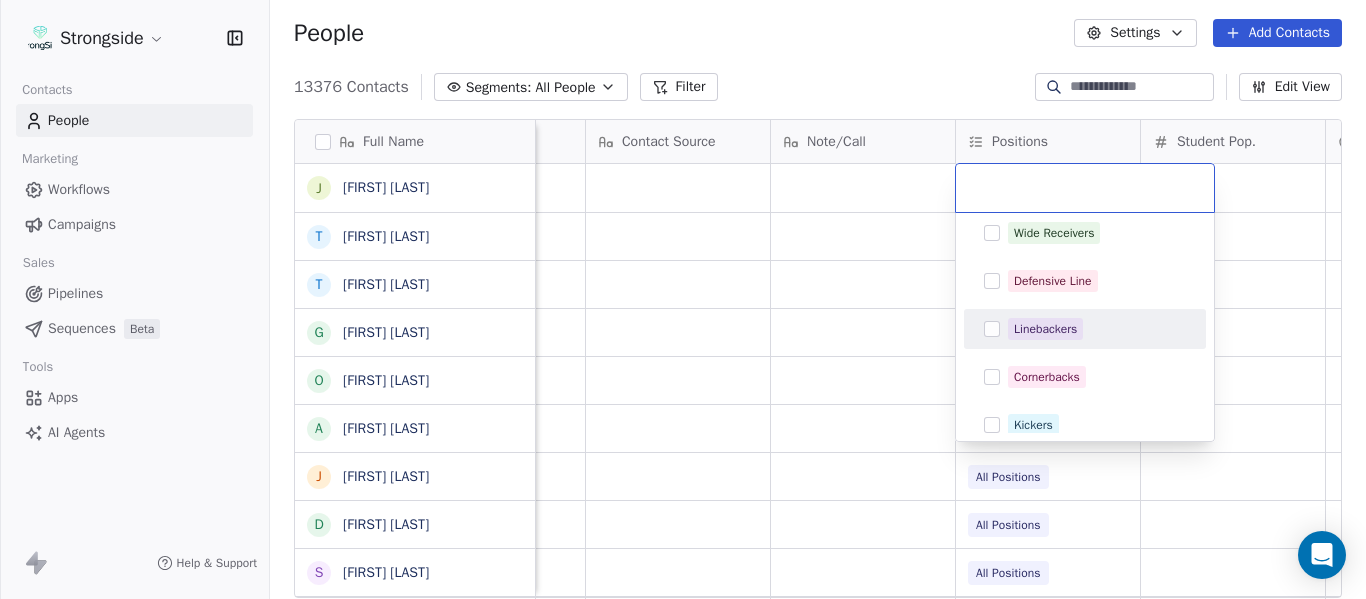 click on "Linebackers" at bounding box center (1045, 329) 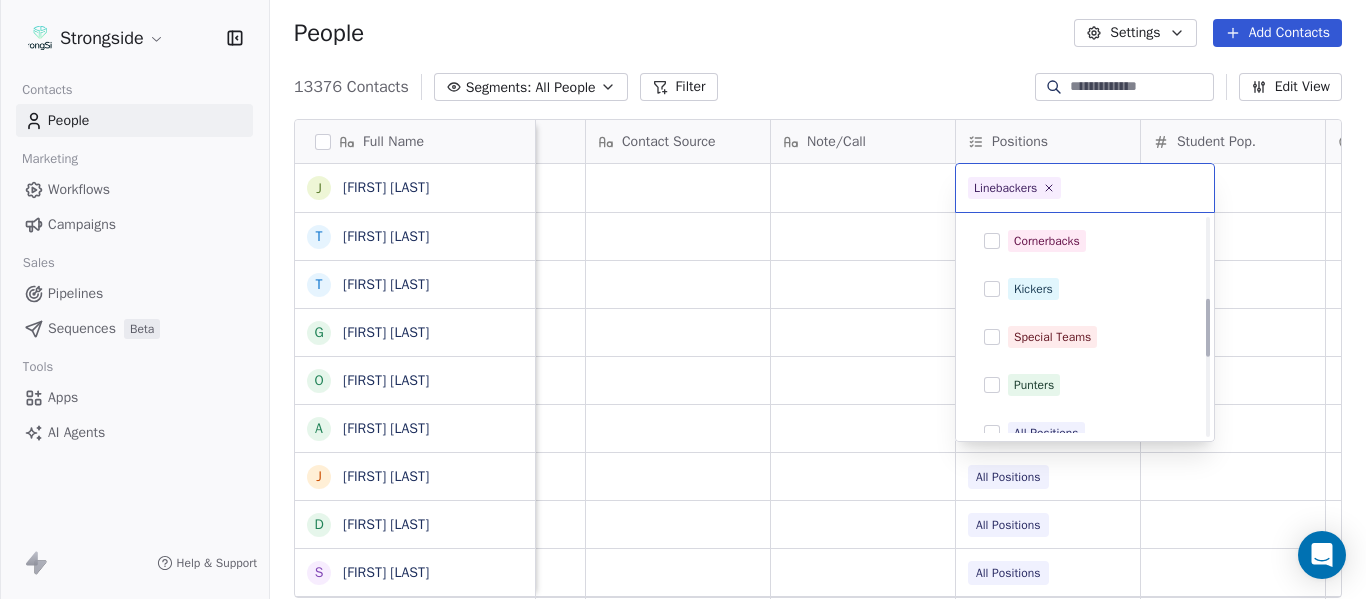 scroll, scrollTop: 300, scrollLeft: 0, axis: vertical 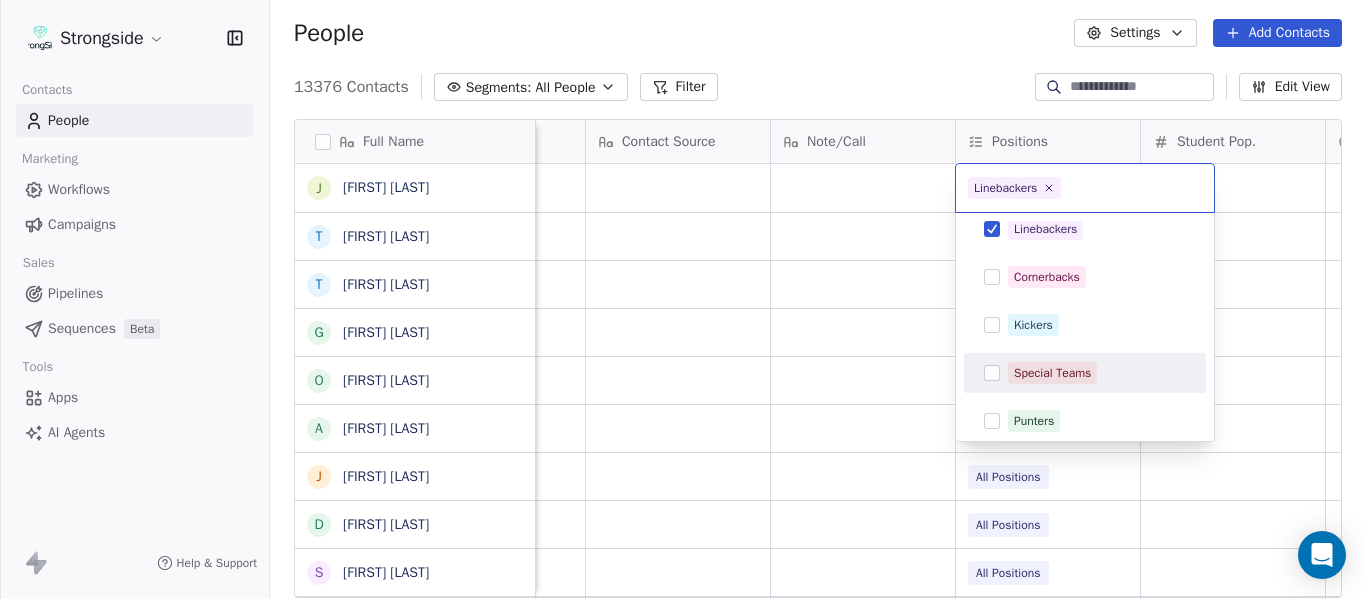 click on "Special Teams" at bounding box center (1052, 373) 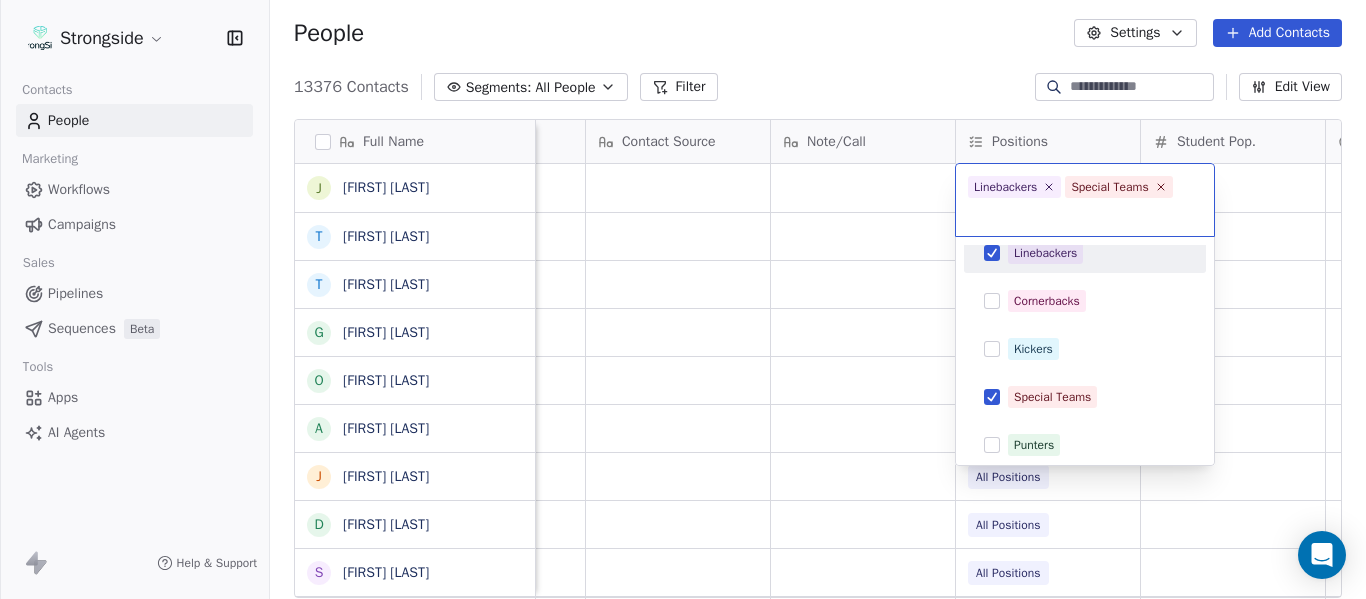 click on "Strongside Contacts People Marketing Workflows Campaigns Sales Pipelines Sequences Beta Tools Apps AI Agents Help & Support People Settings  Add Contacts 13376 Contacts Segments: All People Filter  Edit View Tag Add to Sequence Export Full Name J John Papuchis T Tim Harris Jr T Tony White G Gus Malzahn O Odell Haggins A Austin Phillips J Josh Storms D David Johnson S Scott Trulock K Kenneth Towns D Douglas Walker J Jason Baisden J Josh Chatman M Mike Norvell C Carol Moore M Michael Alford J Jerry Latimer D Darrick Yray R Rick Stockstill V Vicki Cupp B Bruce Warwick J Justin Crouse J Jeff Kupper C Chuck Cantor C Cindy Hartmann B Benedick Hyppolite R Ryan Smith J Jelani Berassa E Edwin Pata A Anthony Gaitor Priority Emails Auto Clicked Last Activity Date BST In Open Phone Contact Source Note/Call Positions Student Pop. Lead Account   False   False Wide Receivers   False Defensive Coordinator   False Offense   True AHC   True All Positions   True All Positions   False All Positions   True All Positions   True" at bounding box center (683, 299) 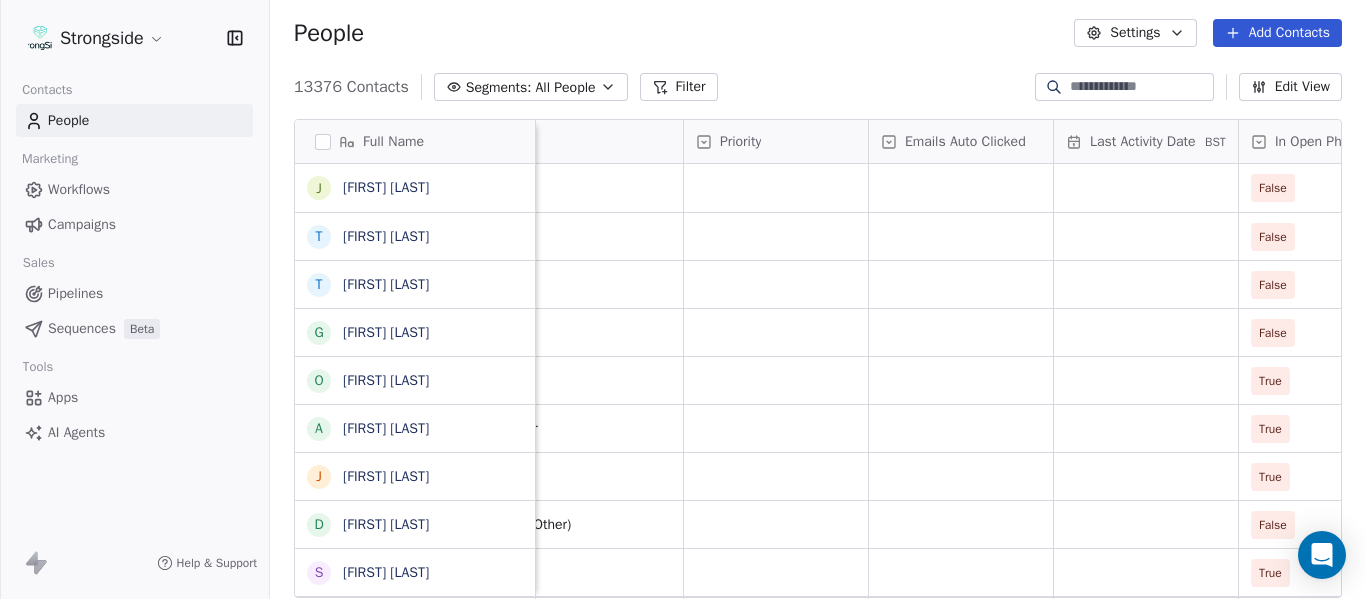scroll, scrollTop: 0, scrollLeft: 1844, axis: horizontal 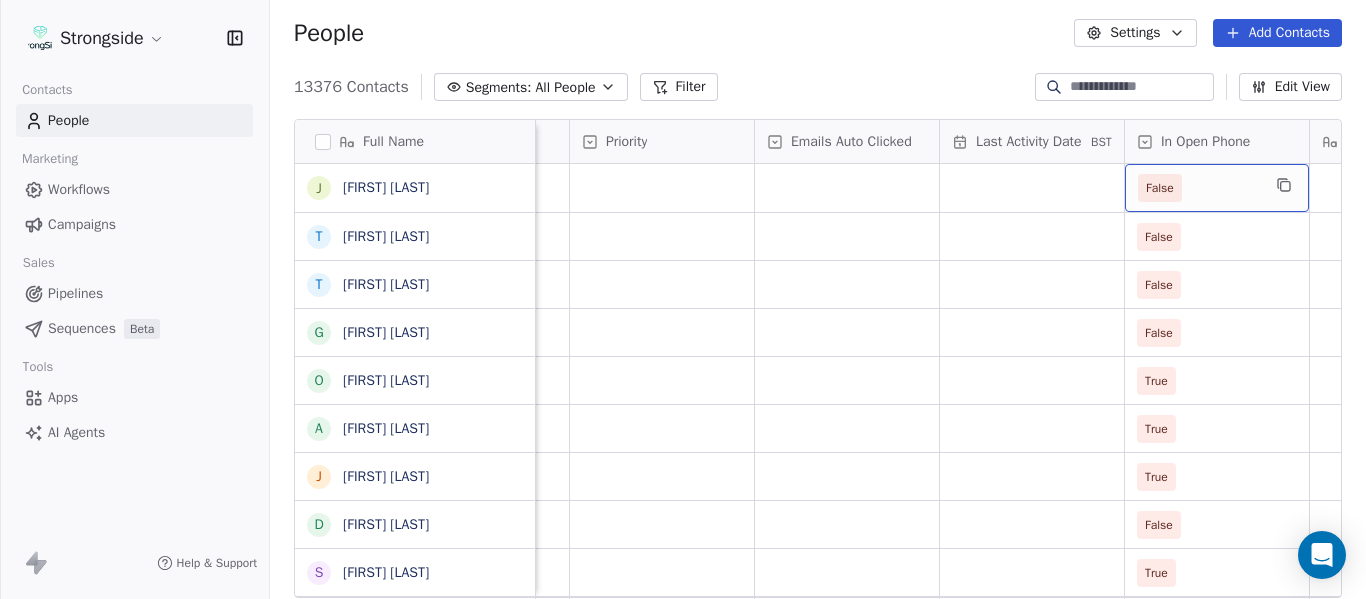 click on "False" at bounding box center [1217, 188] 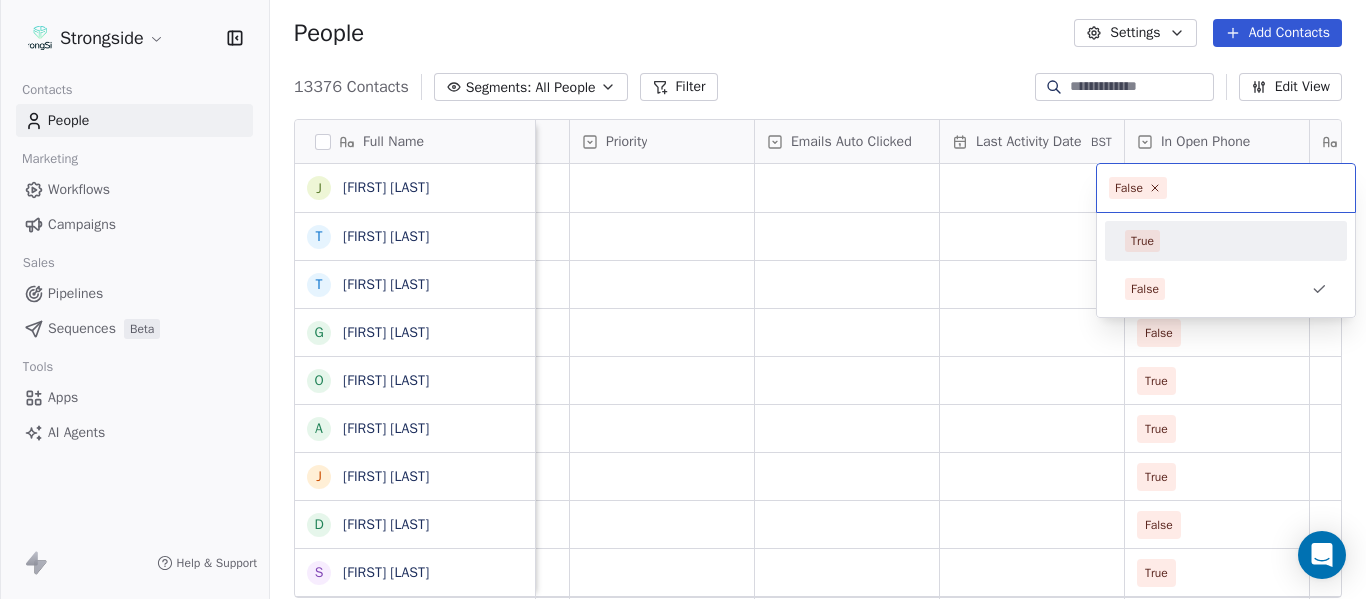 click on "True" at bounding box center [1226, 241] 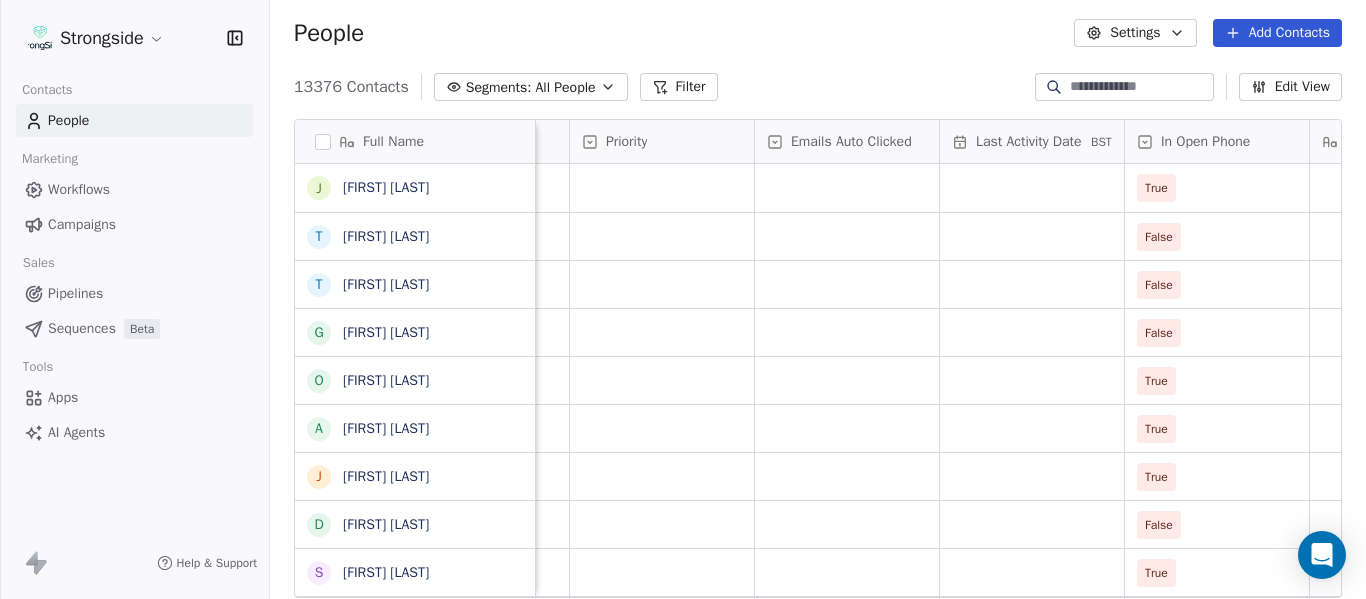 drag, startPoint x: 694, startPoint y: 190, endPoint x: 680, endPoint y: 189, distance: 14.035668 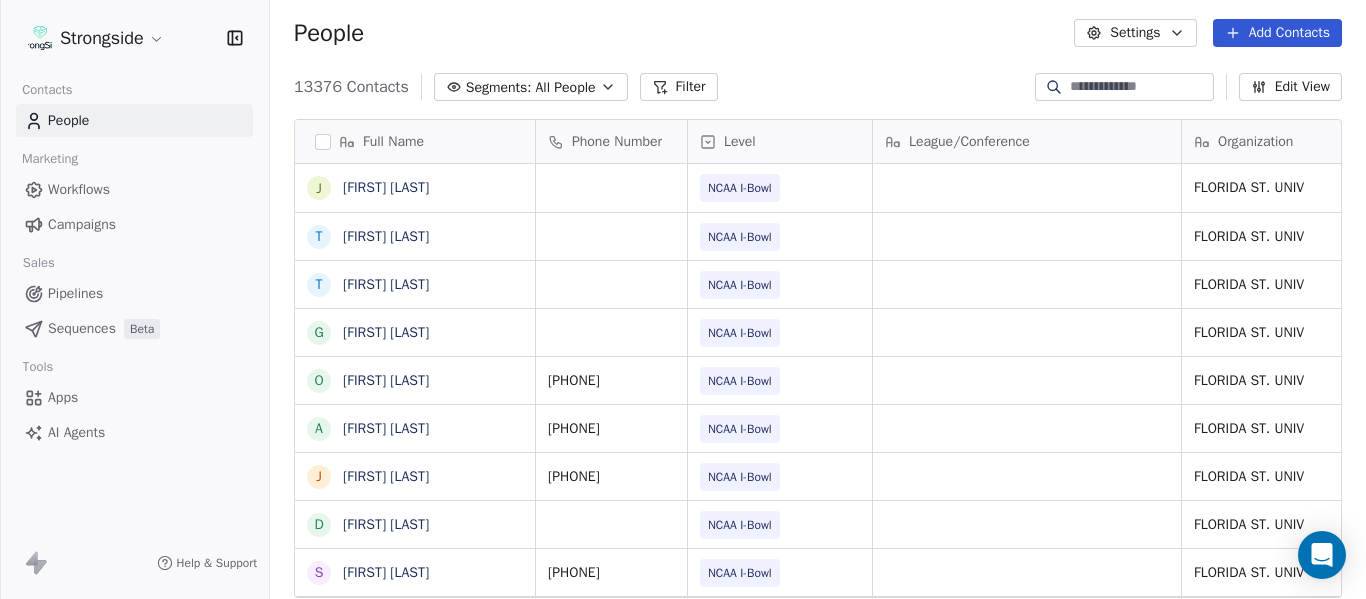 scroll, scrollTop: 0, scrollLeft: 0, axis: both 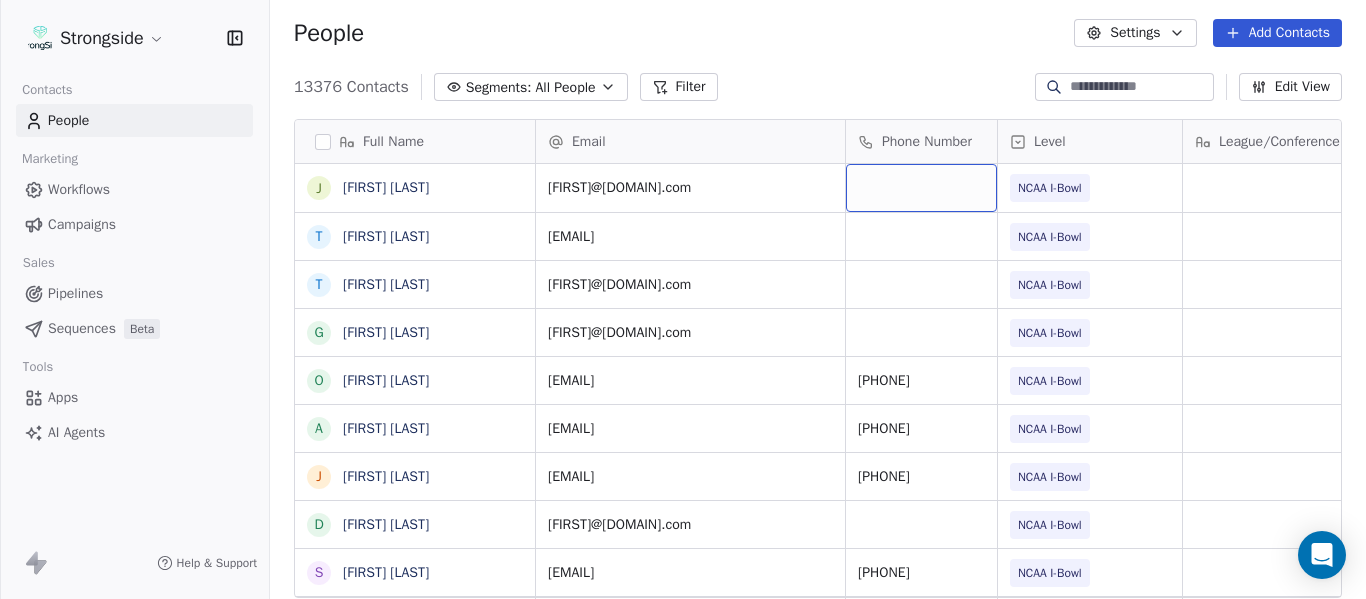 click at bounding box center (921, 188) 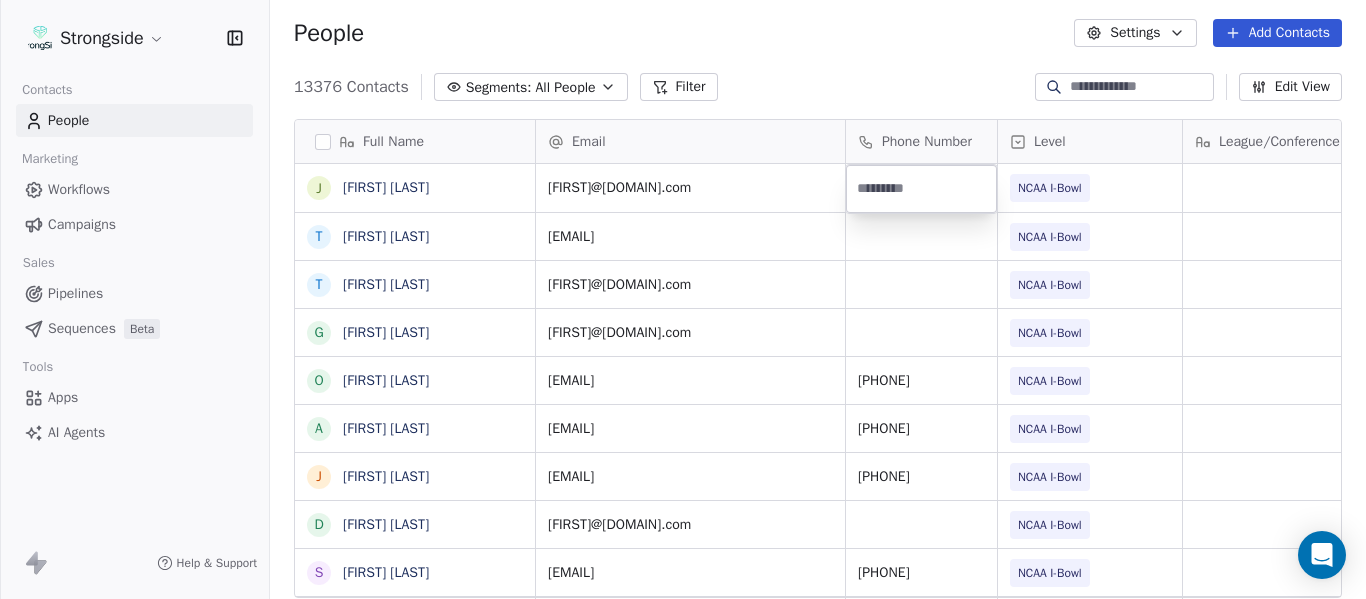 type on "**********" 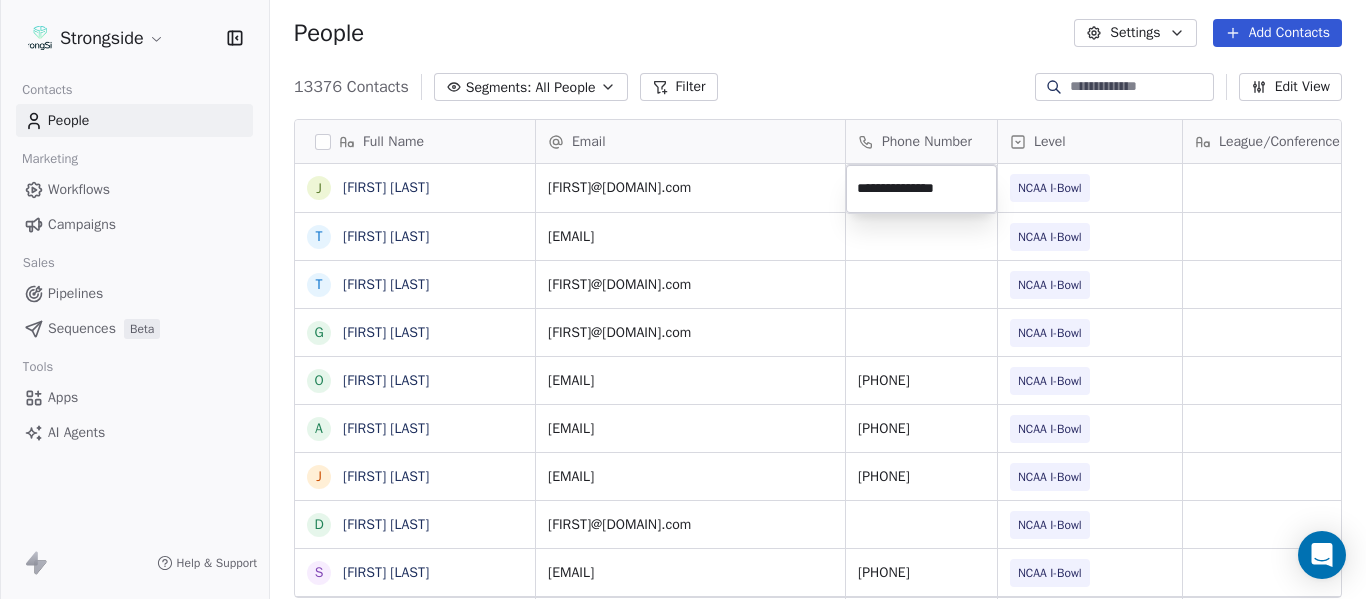 click on "Strongside Contacts People Marketing Workflows Campaigns Sales Pipelines Sequences Beta Tools Apps AI Agents Help & Support People Settings  Add Contacts 13376 Contacts Segments: All People Filter  Edit View Tag Add to Sequence Export Full Name J John Papuchis T Tim Harris Jr T Tony White G Gus Malzahn O Odell Haggins A Austin Phillips J Josh Storms D David Johnson S Scott Trulock K Kenneth Towns D Douglas Walker J Jason Baisden J Josh Chatman M Mike Norvell C Carol Moore M Michael Alford J Jerry Latimer D Darrick Yray R Rick Stockstill V Vicki Cupp B Bruce Warwick J Justin Crouse J Jeff Kupper C Chuck Cantor C Cindy Hartmann B Benedick Hyppolite R Ryan Smith J Jelani Berassa E Edwin Pata A Anthony Gaitor Email Phone Number Level League/Conference Organization Tags Created Date BST jpapuchis@fsu.edu NCAA I-Bowl FLORIDA ST. UNIV Jul 23, 2025 04:01 PM adfuller@fsu.edu NCAA I-Bowl FLORIDA ST. UNIV Jul 23, 2025 04:00 PM atokarz@fsu.edu NCAA I-Bowl FLORIDA ST. UNIV Jul 23, 2025 03:59 PM gmalzahn@fsu.edu" at bounding box center [683, 299] 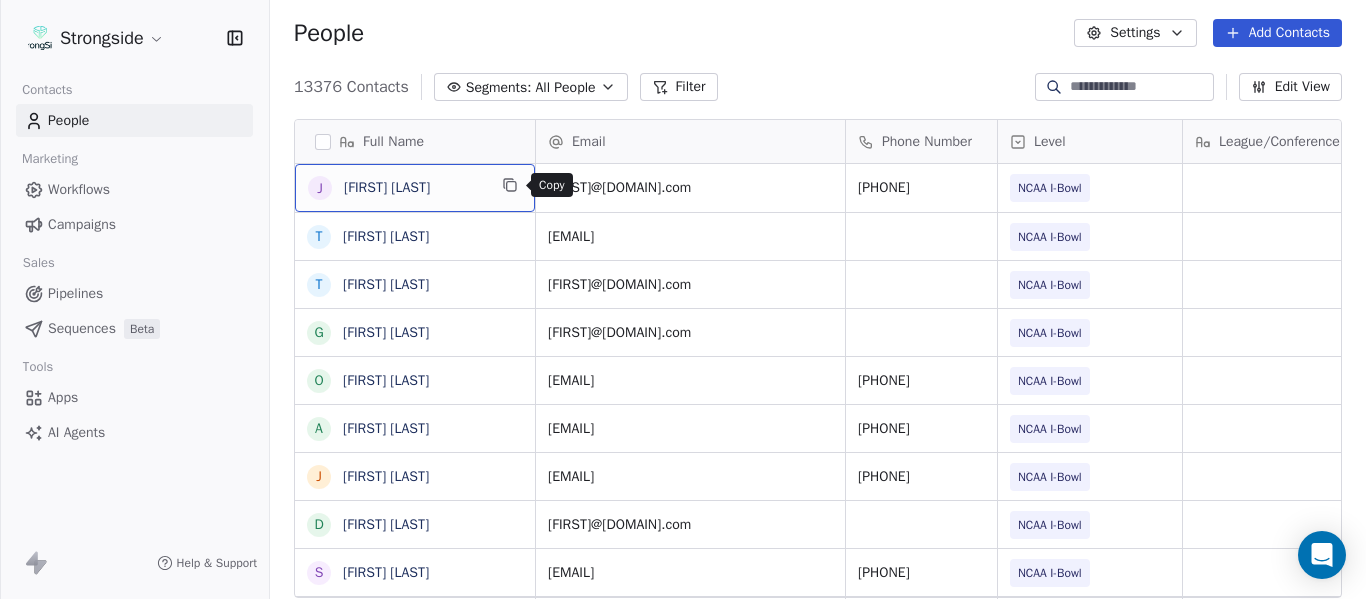 click 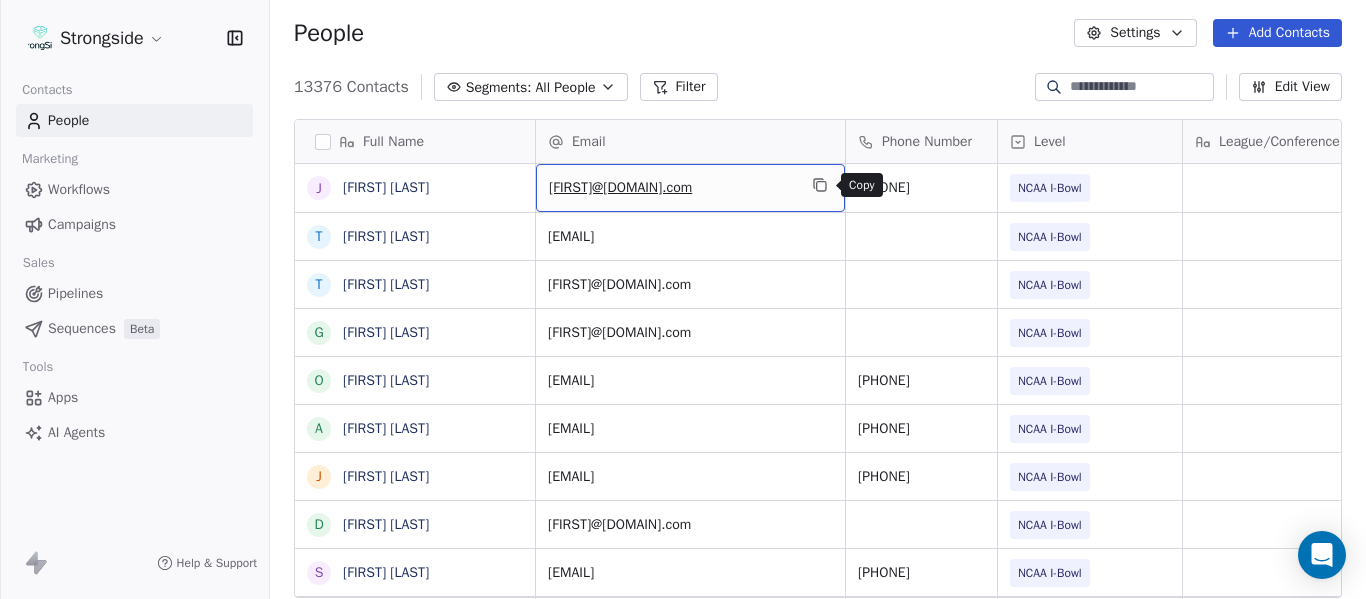click 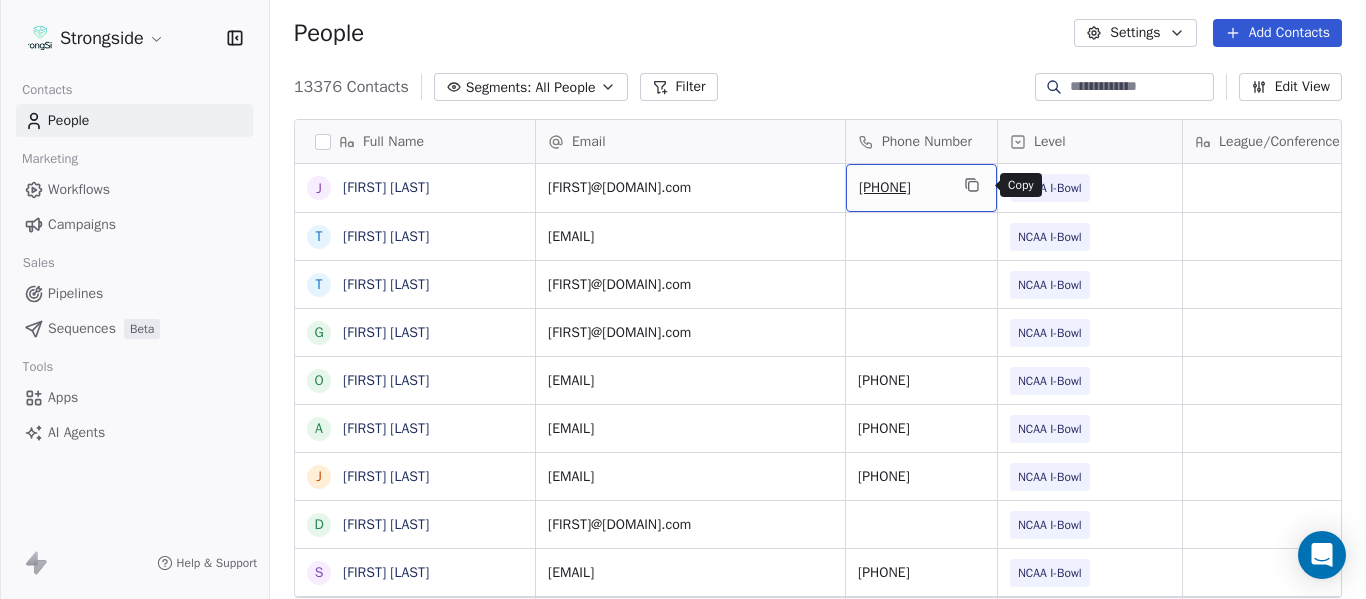 click 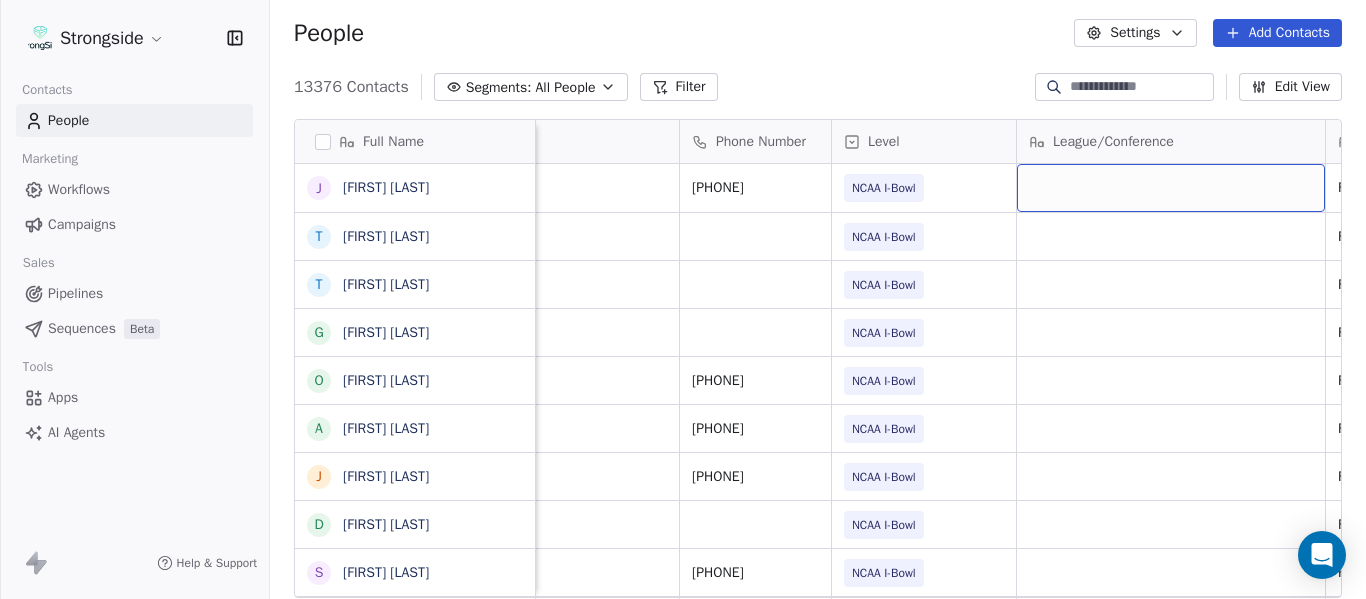 scroll, scrollTop: 0, scrollLeft: 536, axis: horizontal 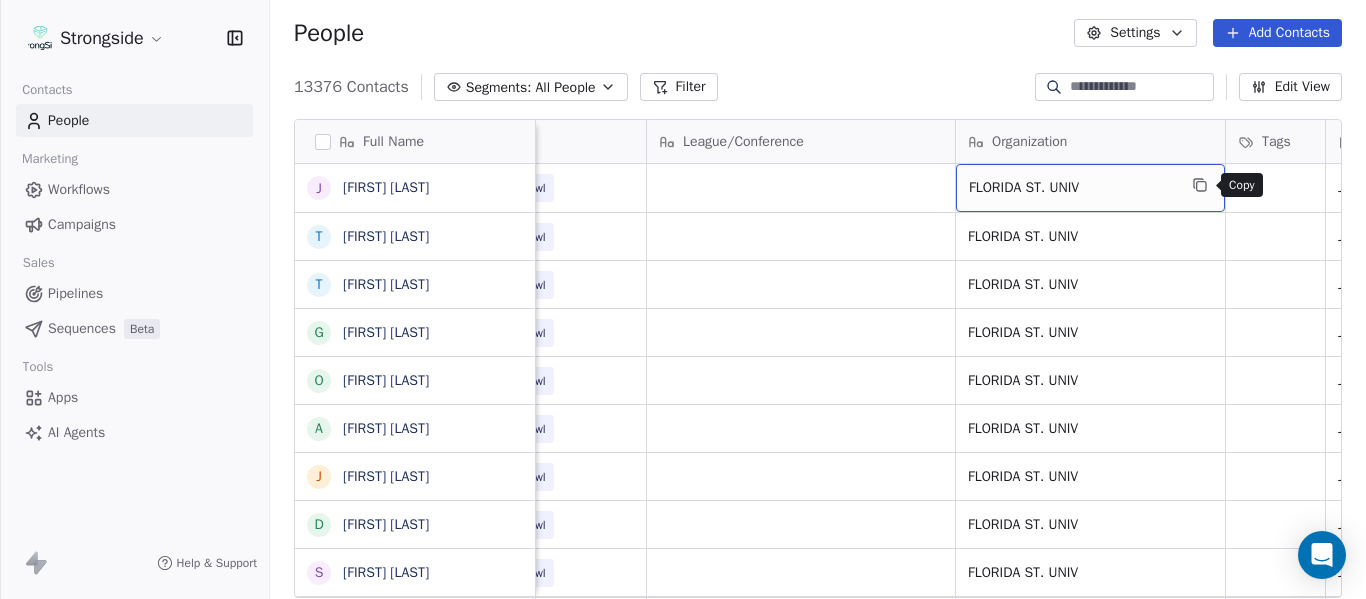 click 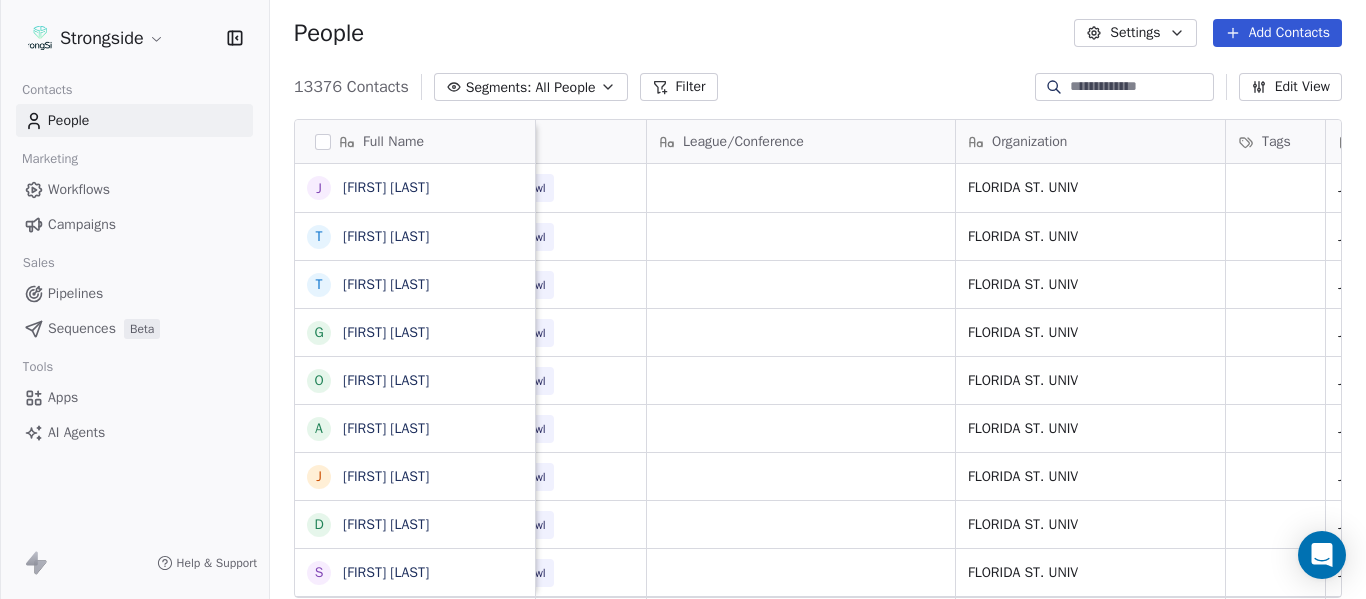 scroll, scrollTop: 0, scrollLeft: 0, axis: both 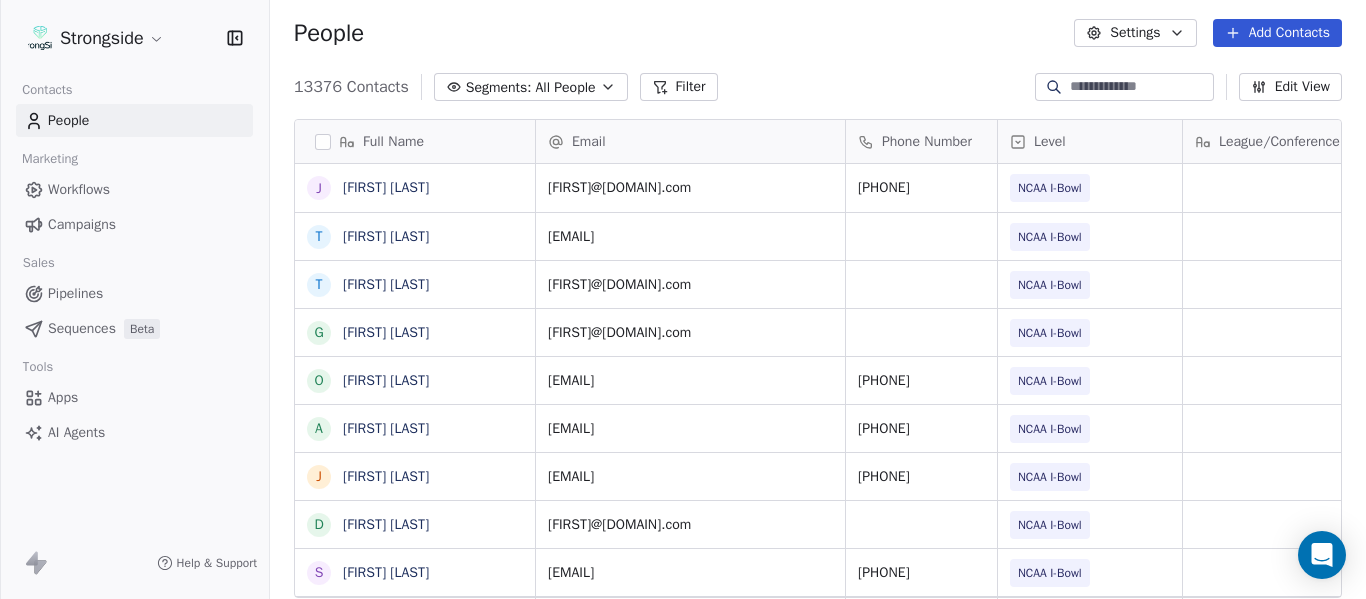 click on "Add Contacts" at bounding box center [1277, 33] 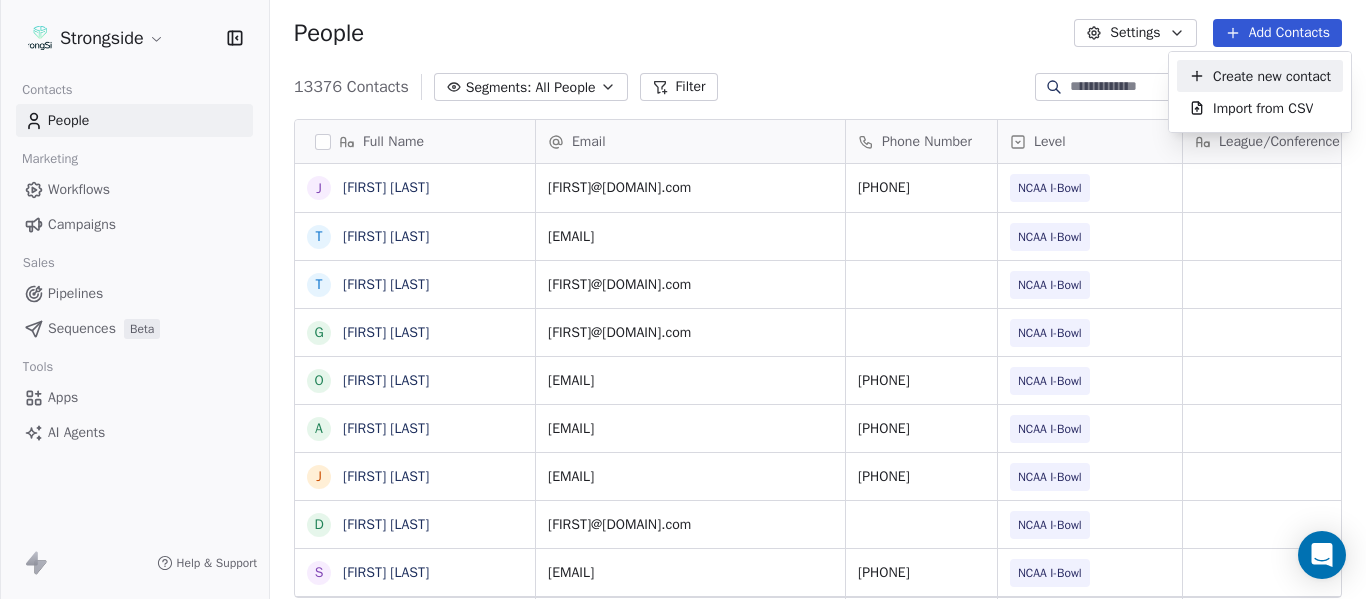 click on "Create new contact" at bounding box center [1272, 76] 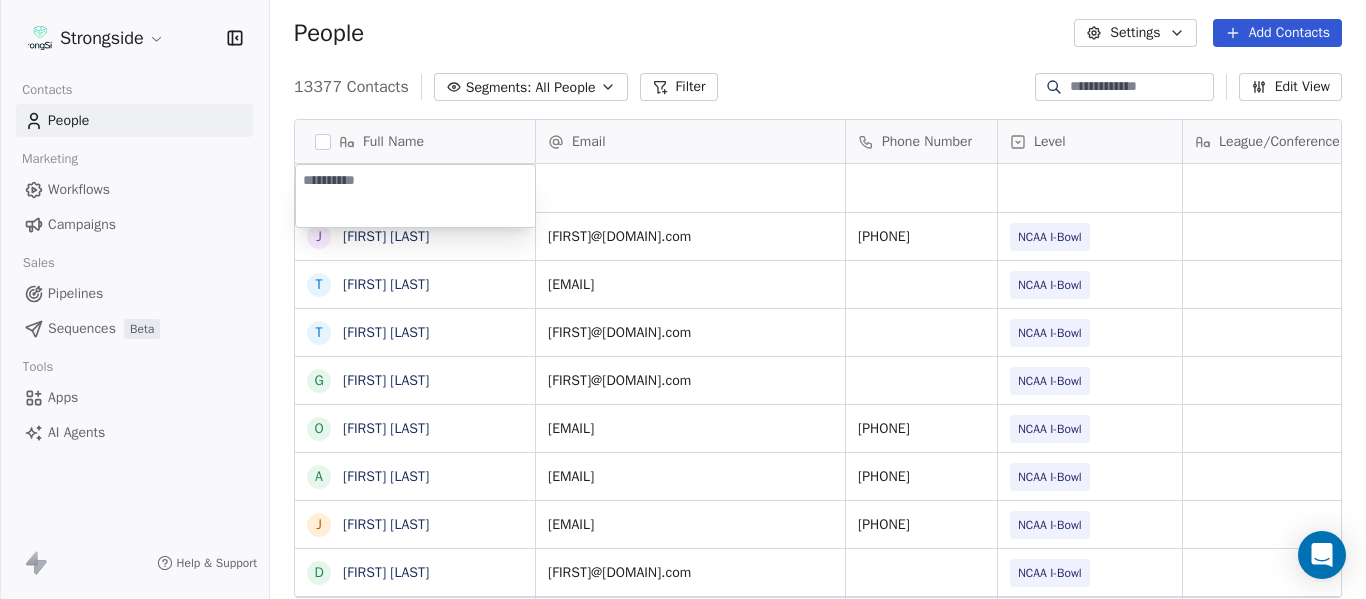 type on "**********" 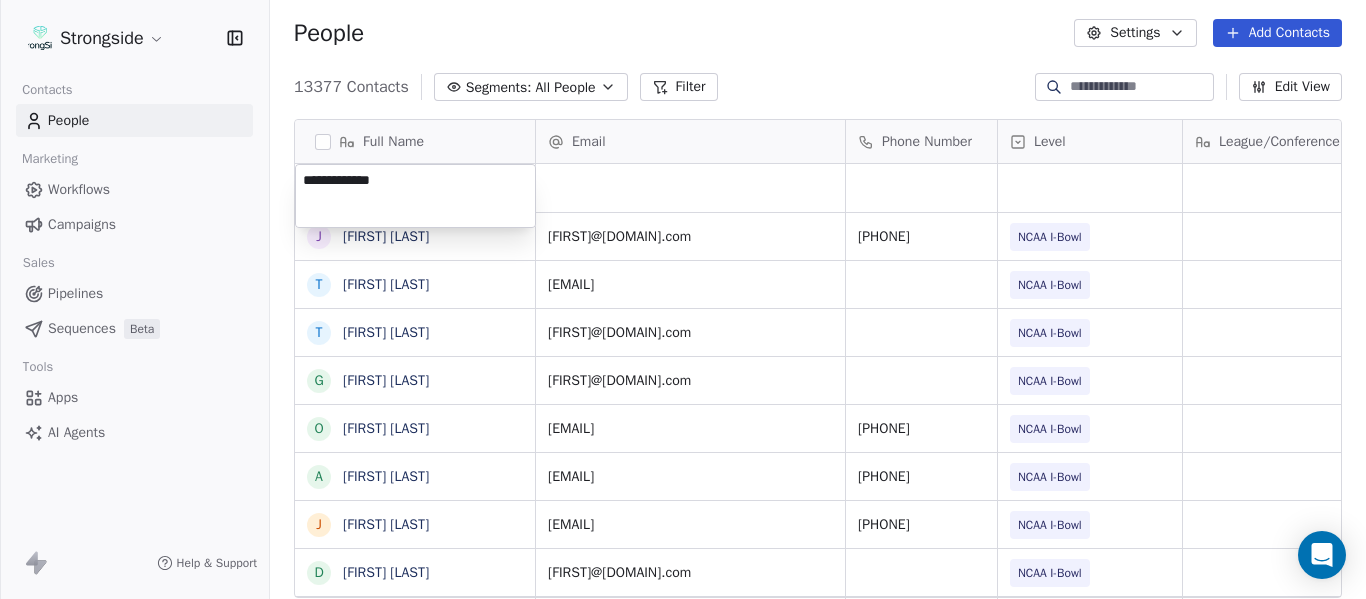 click on "Strongside Contacts People Marketing Workflows Campaigns Sales Pipelines Sequences Beta Tools Apps AI Agents Help & Support People Settings  Add Contacts 13377 Contacts Segments: All People Filter  Edit View Tag Add to Sequence Export Full Name J John Papuchis T Tim Harris Jr T Tony White G Gus Malzahn O Odell Haggins A Austin Phillips J Josh Storms D David Johnson S Scott Trulock K Kenneth Towns D Douglas Walker J Jason Baisden J Josh Chatman M Mike Norvell C Carol Moore M Michael Alford J Jerry Latimer D Darrick Yray R Rick Stockstill V Vicki Cupp B Bruce Warwick J Justin Crouse J Jeff Kupper C Chuck Cantor C Cindy Hartmann B Benedick Hyppolite R Ryan Smith J Jelani Berassa E Edwin Pata Email Phone Number Level League/Conference Organization Tags Created Date BST Jul 23, 2025 04:33 PM jpapuchis@fsu.edu (850) 443-4815	 NCAA I-Bowl FLORIDA ST. UNIV Jul 23, 2025 04:01 PM adfuller@fsu.edu NCAA I-Bowl FLORIDA ST. UNIV Jul 23, 2025 04:00 PM atokarz@fsu.edu NCAA I-Bowl FLORIDA ST. UNIV Jul 23, 2025 03:59 PM" at bounding box center (683, 299) 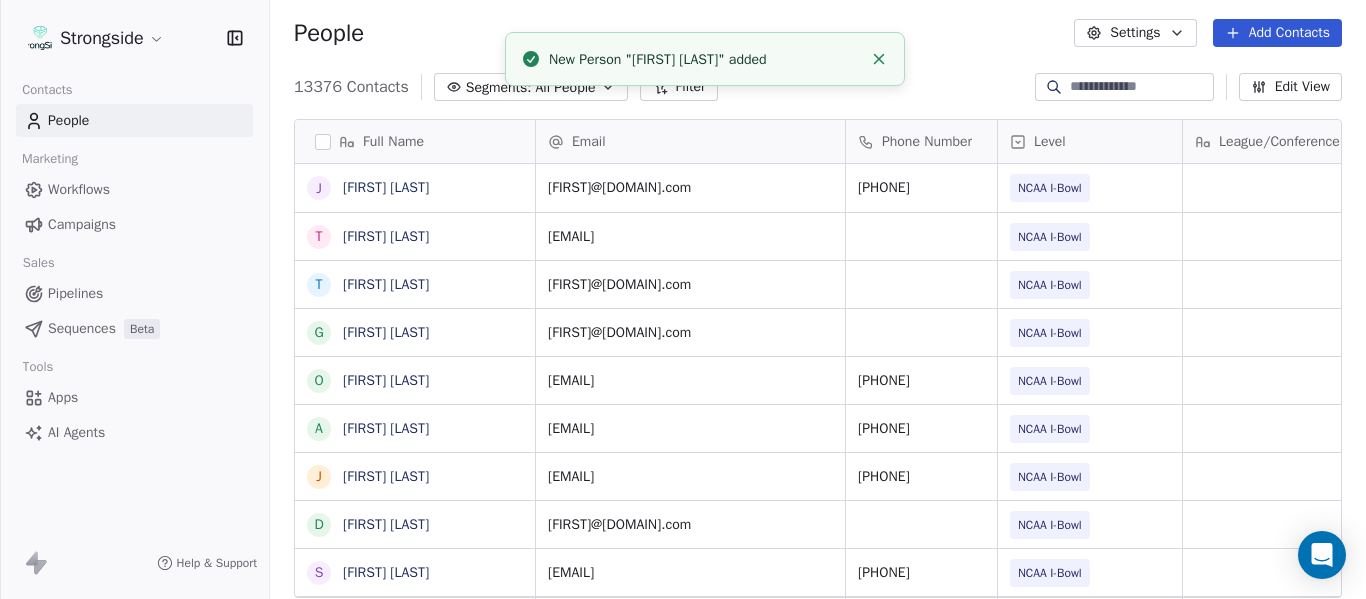 click 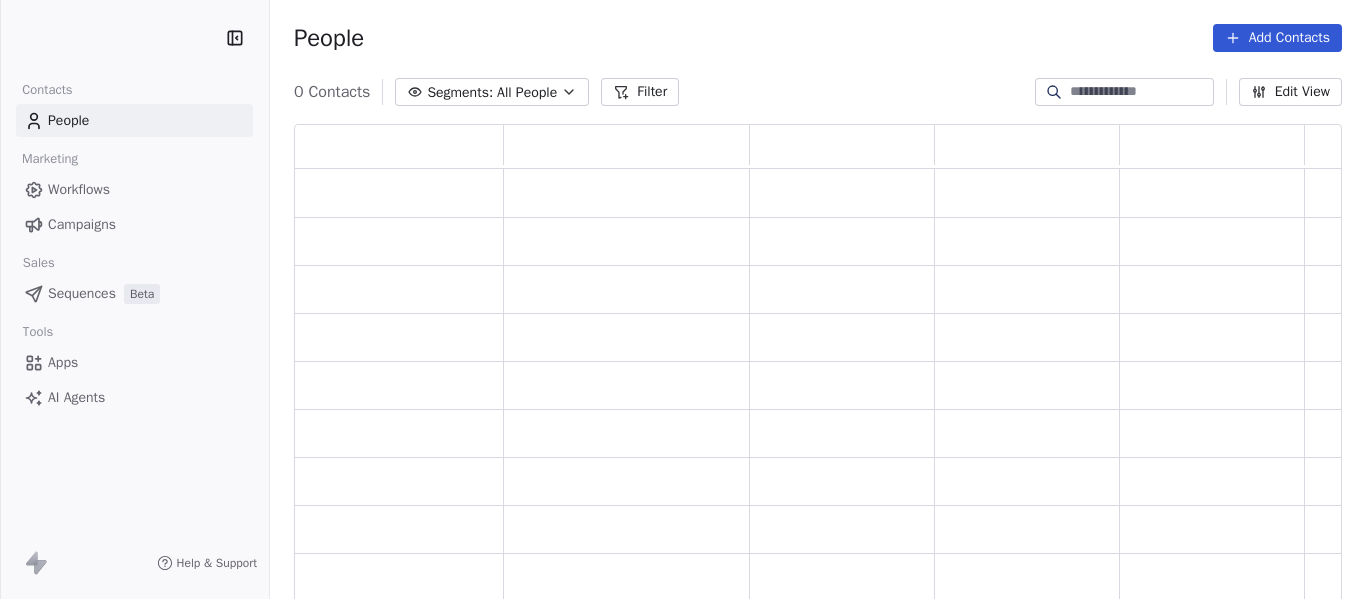 scroll, scrollTop: 0, scrollLeft: 0, axis: both 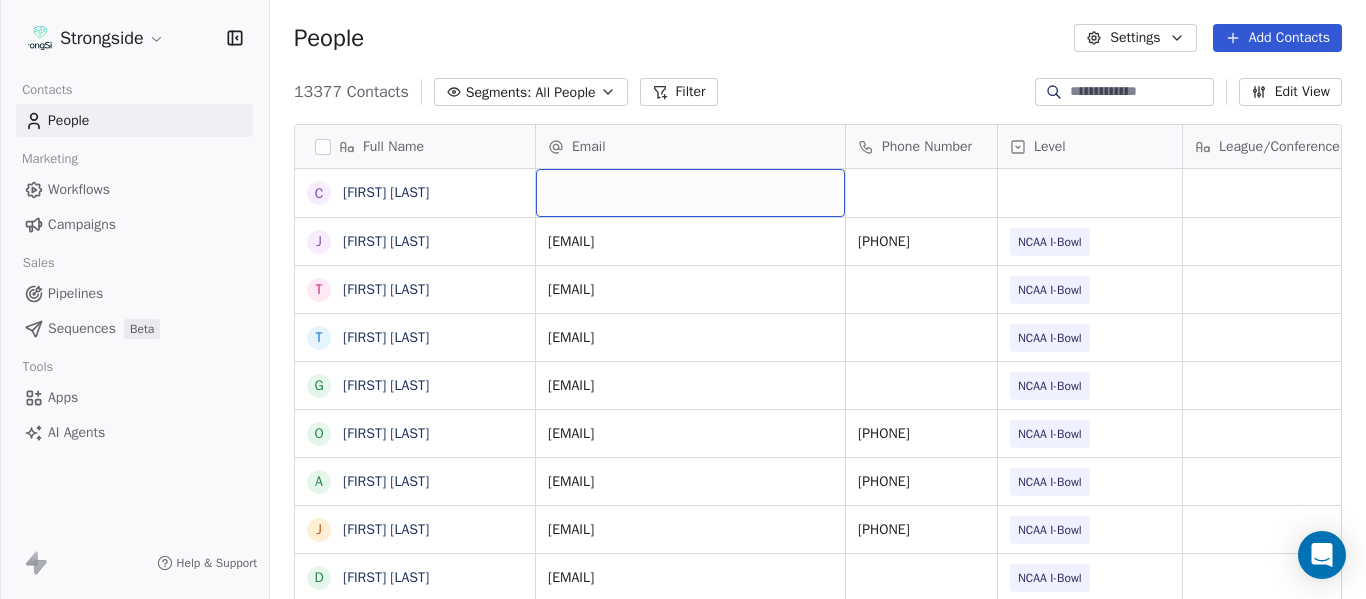 click at bounding box center (690, 193) 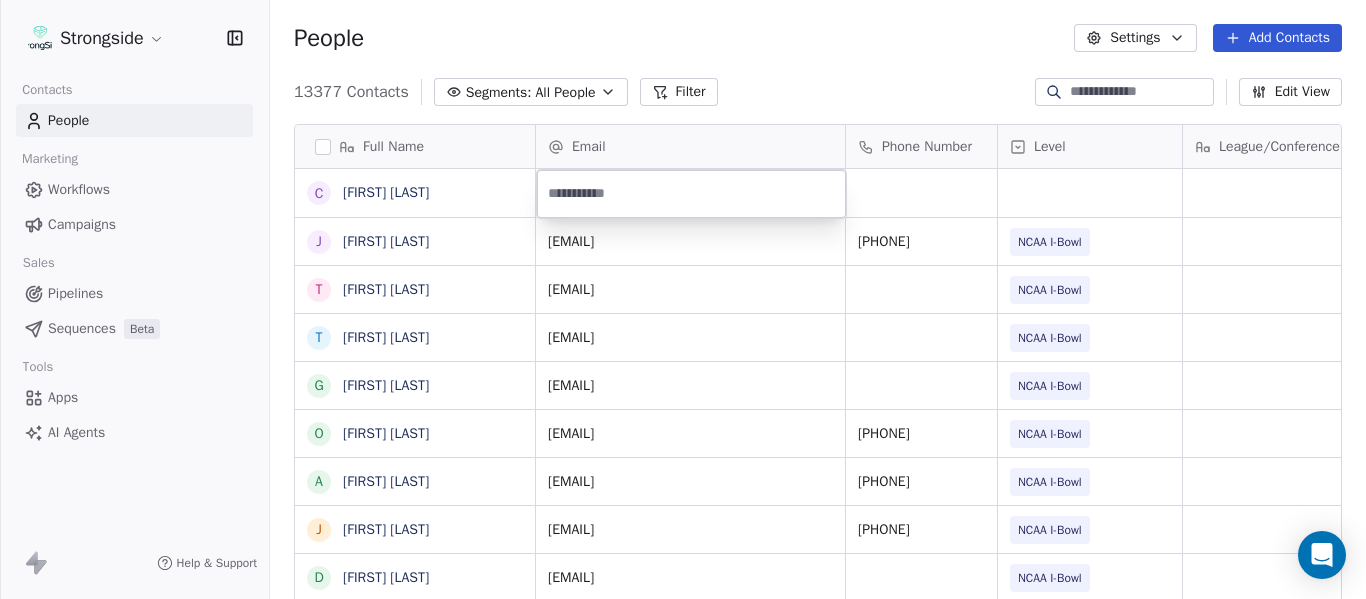 type on "**********" 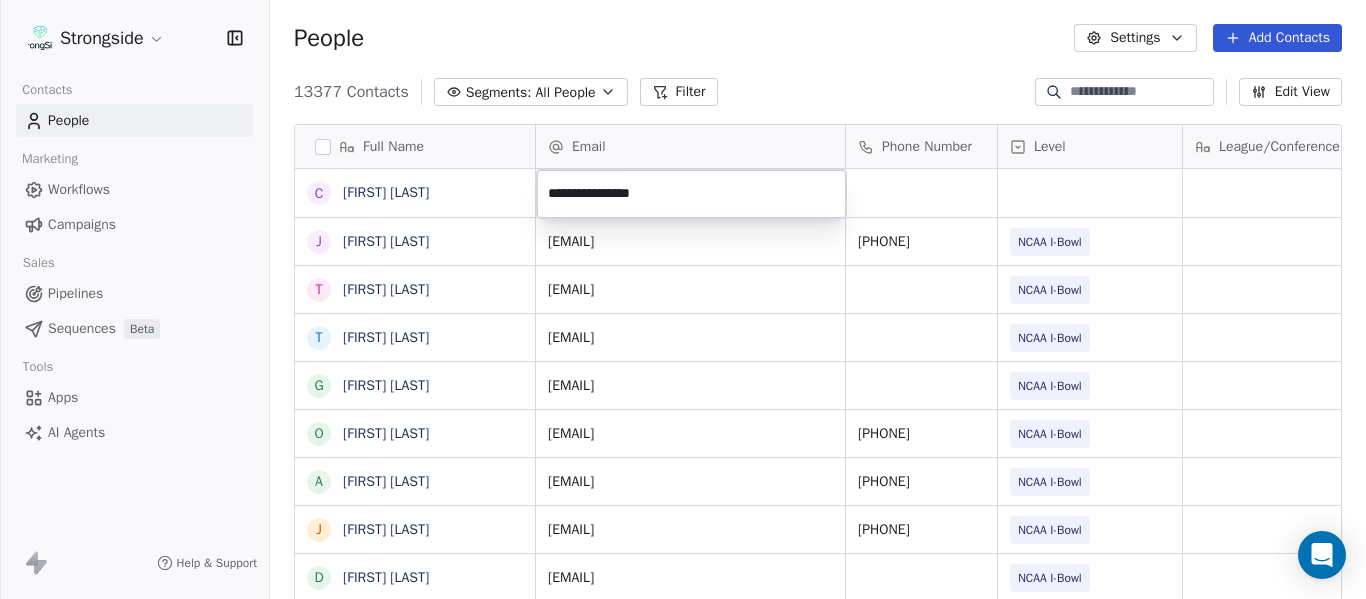 click on "Strongside Contacts People Marketing Workflows Campaigns Sales Pipelines Sequences Beta Tools Apps AI Agents Help & Support People Settings  Add Contacts 13377 Contacts Segments: All People Filter  Edit View Tag Add to Sequence Export Full Name C [FIRST] J [FIRST] T [FIRST] [LAST] T [FIRST] [LAST] G [FIRST] O [FIRST] A [FIRST] J [FIRST] D [FIRST] S [FIRST] K [FIRST] D [FIRST] [LAST] J [FIRST] [LAST] M [FIRST] C [FIRST] M [FIRST] J [FIRST] D [FIRST] R [FIRST] V [FIRST] B [FIRST] J [FIRST] J [FIRST] C [FIRST] C [FIRST] C [FIRST] B [FIRST] R [FIRST] J [FIRST] E [FIRST] Email Phone Number Level League/Conference Organization Tags Created Date BST Jul 23, 2025 04:33 PM [EMAIL] [PHONE]	 NCAA I-Bowl FLORIDA ST. UNIV Jul 23, 2025 04:01 PM [EMAIL] NCAA I-Bowl FLORIDA ST. UNIV Jul 23, 2025 04:00 PM [EMAIL] NCAA I-Bowl FLORIDA ST. UNIV" at bounding box center (683, 299) 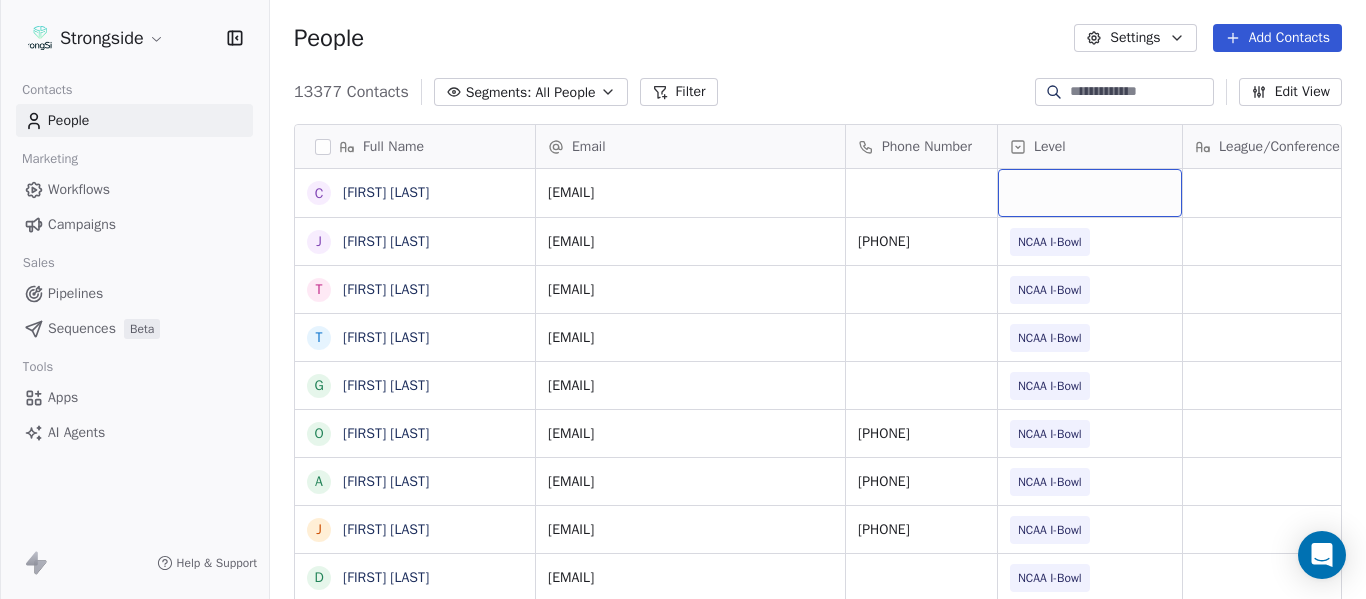 click at bounding box center [1090, 193] 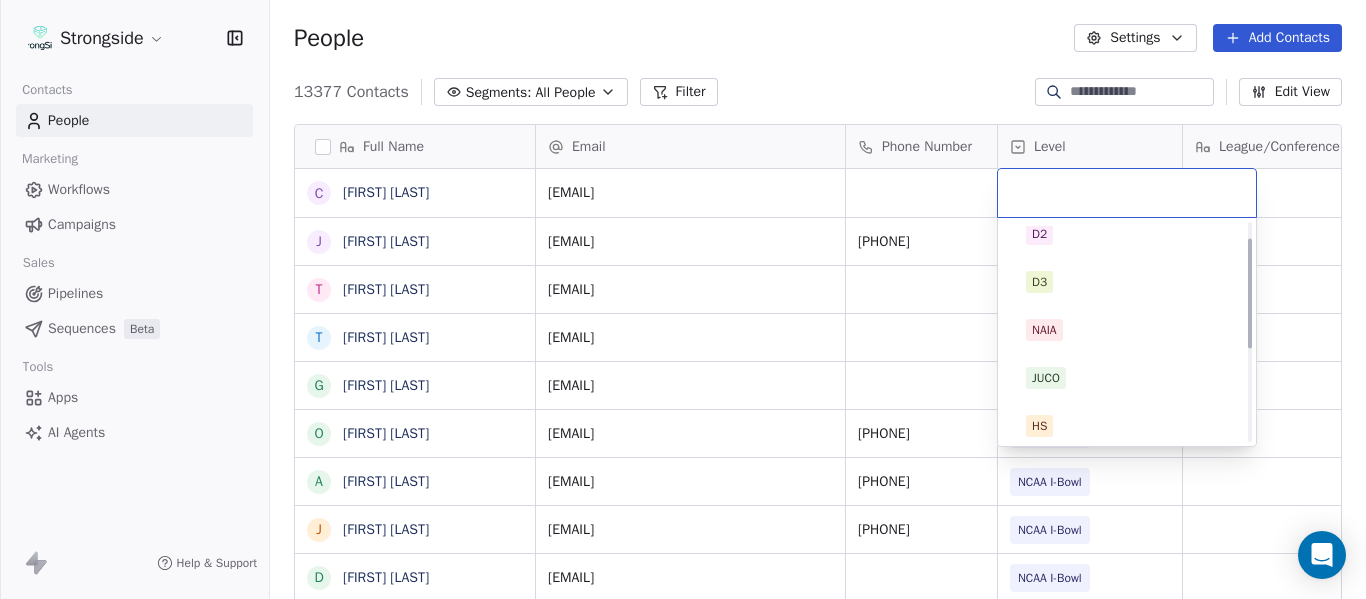 scroll, scrollTop: 212, scrollLeft: 0, axis: vertical 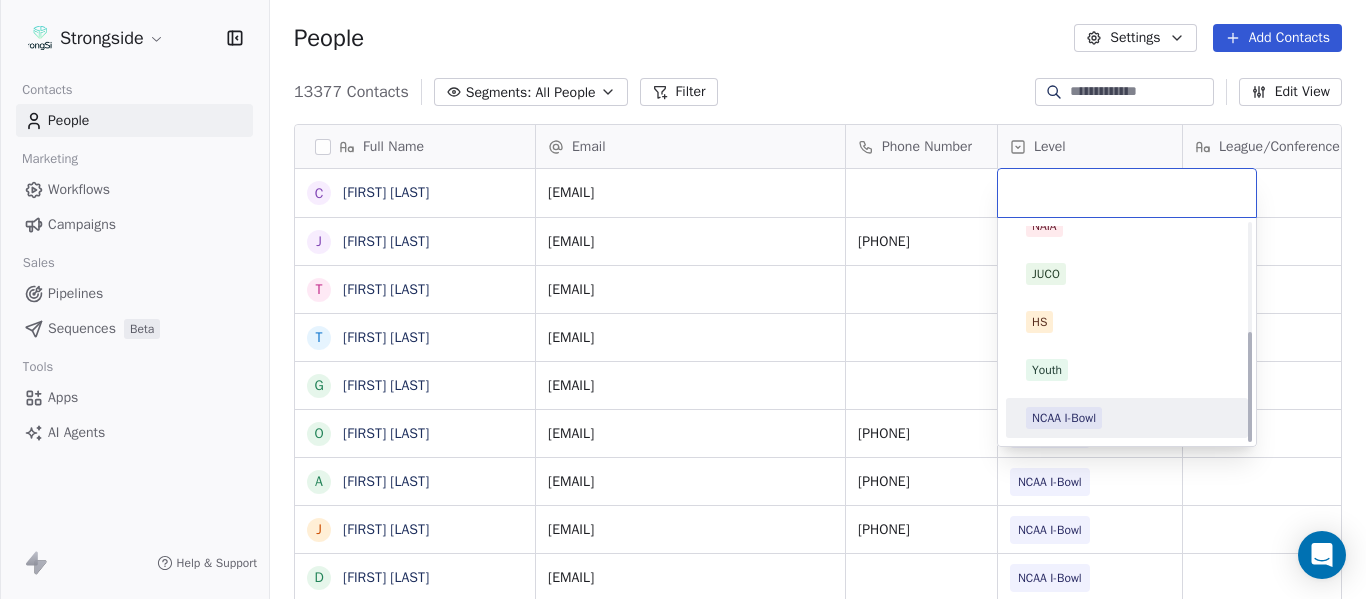 click on "NCAA I-Bowl" at bounding box center [1064, 418] 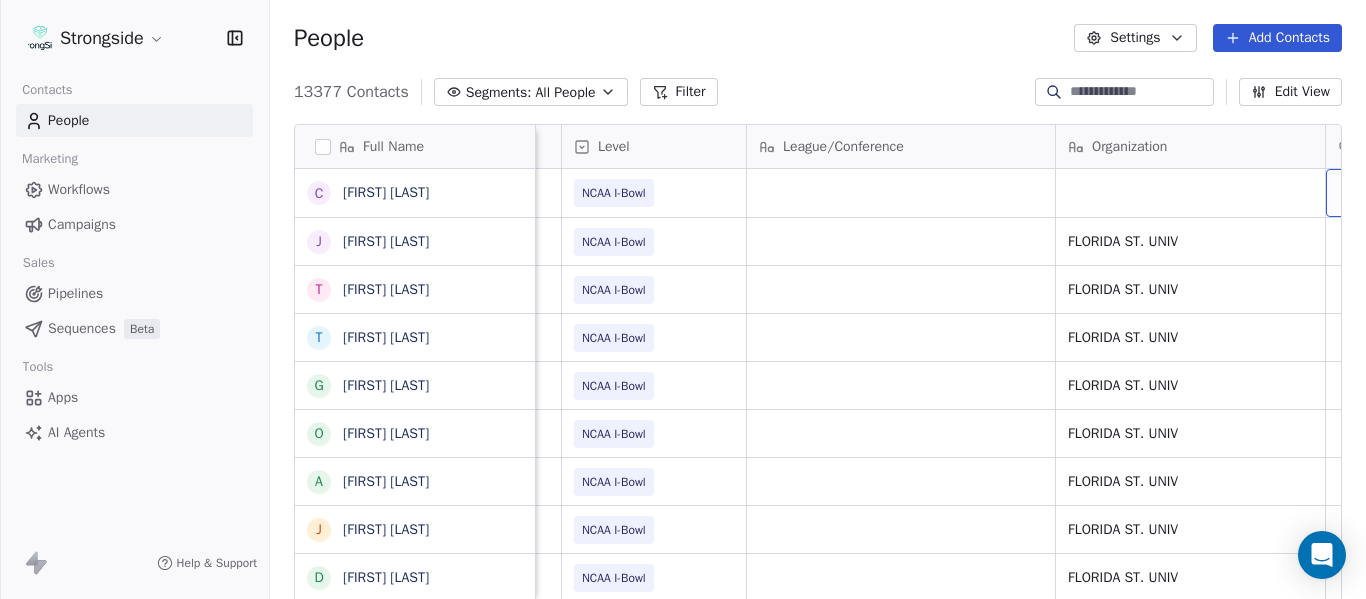 scroll, scrollTop: 0, scrollLeft: 536, axis: horizontal 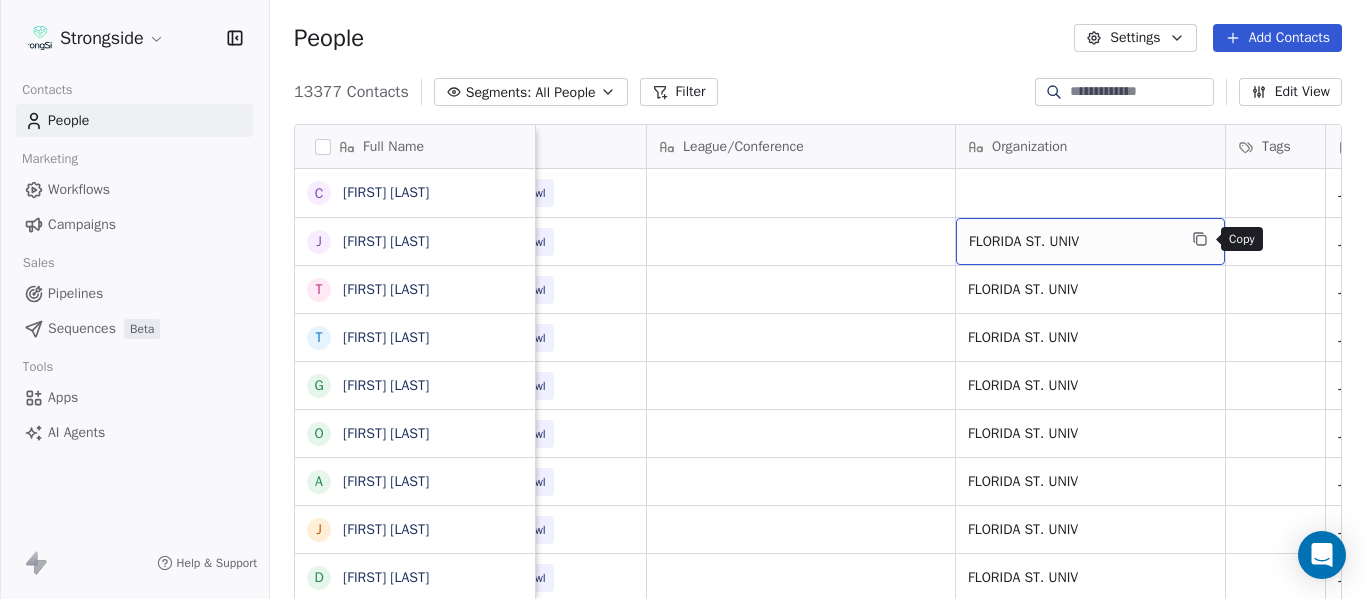 click 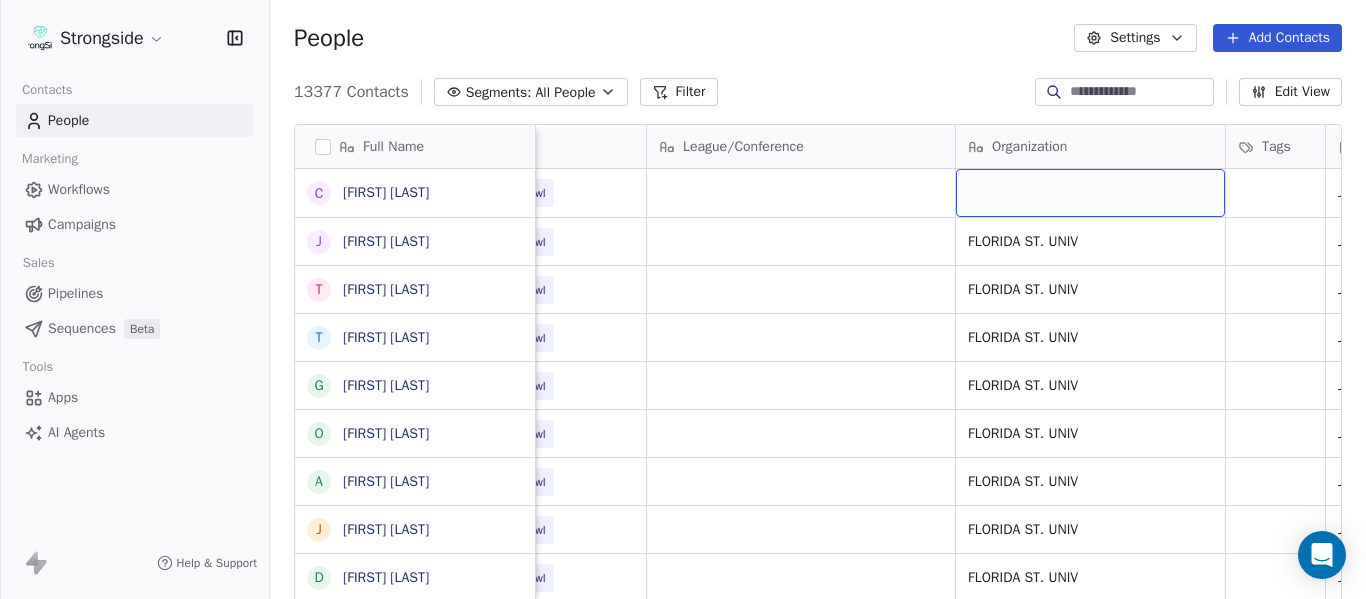 click at bounding box center (1090, 193) 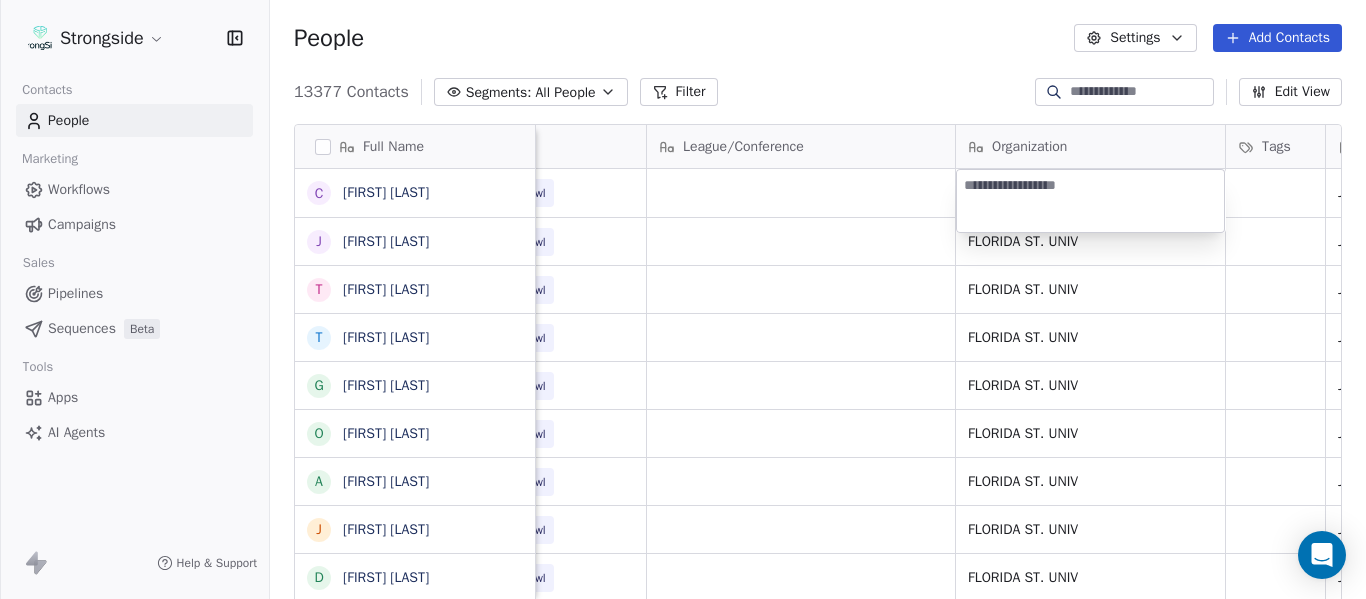 type on "**********" 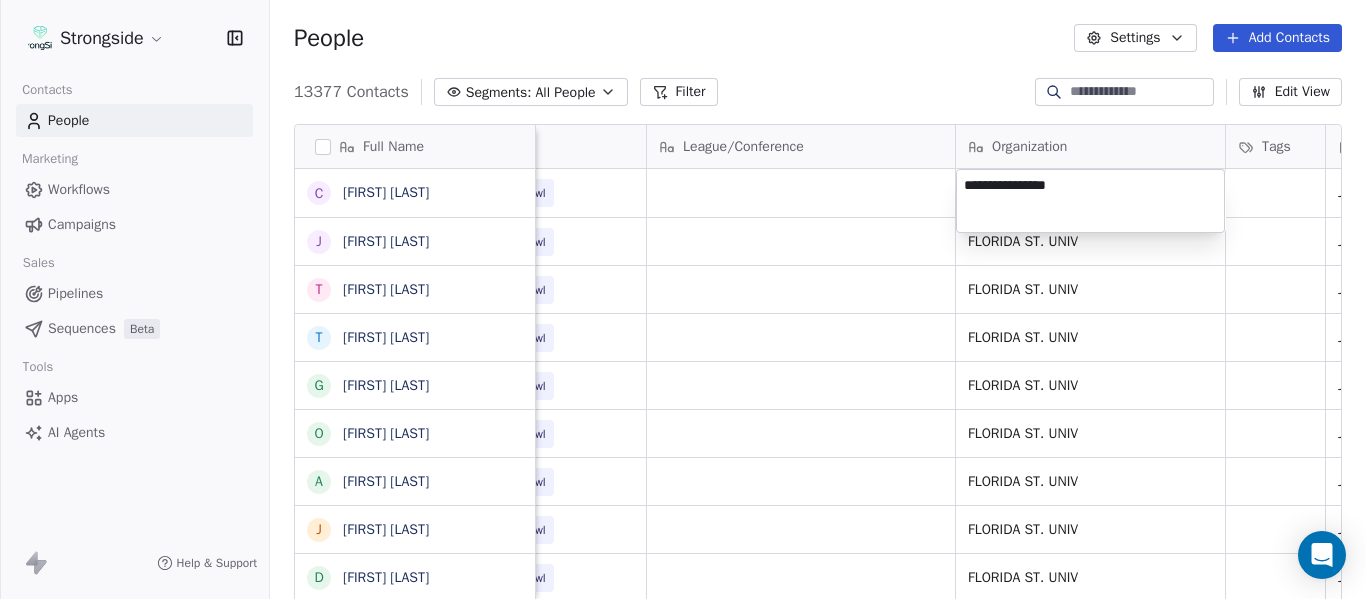 click on "Strongside Contacts People Marketing Workflows Campaigns Sales Pipelines Sequences Beta Tools Apps AI Agents Help & Support People Settings  Add Contacts 13377 Contacts Segments: All People Filter  Edit View Tag Add to Sequence Export Full Name C Chris Thomsen J John Papuchis T Tim Harris Jr T Tony White G Gus Malzahn O Odell Haggins A Austin Phillips J Josh Storms D David Johnson S Scott Trulock K Kenneth Towns D Douglas Walker J Jason Baisden J Josh Chatman M Mike Norvell C Carol Moore M Michael Alford J Jerry Latimer D Darrick Yray R Rick Stockstill V Vicki Cupp B Bruce Warwick J Justin Crouse J Jeff Kupper C Chuck Cantor C Cindy Hartmann B Benedick Hyppolite R Ryan Smith J Jelani Berassa E Edwin Pata Email Phone Number Level League/Conference Organization Tags Created Date BST Status Job Title Priority cthomsen@fsu.edu NCAA I-Bowl Jul 23, 2025 04:33 PM jpapuchis@fsu.edu (850) 443-4815	 NCAA I-Bowl FLORIDA ST. UNIV Jul 23, 2025 04:01 PM Assistant Coach adfuller@fsu.edu NCAA I-Bowl FLORIDA ST. UNIV SID" at bounding box center (683, 299) 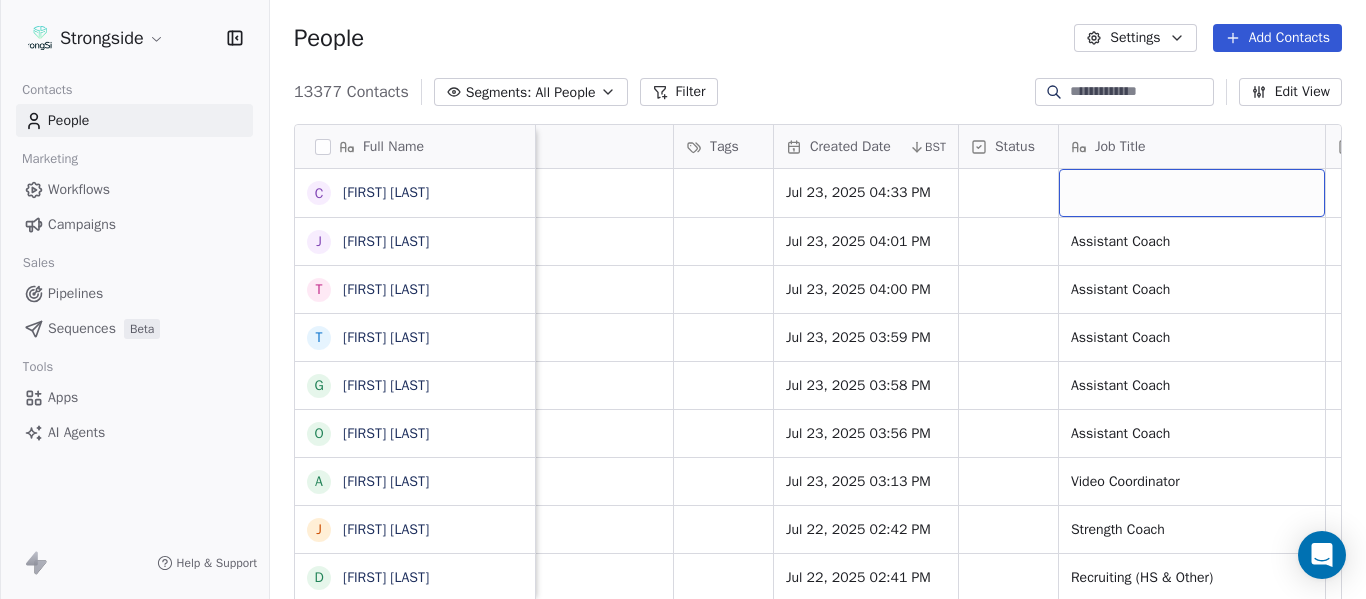 scroll, scrollTop: 0, scrollLeft: 1273, axis: horizontal 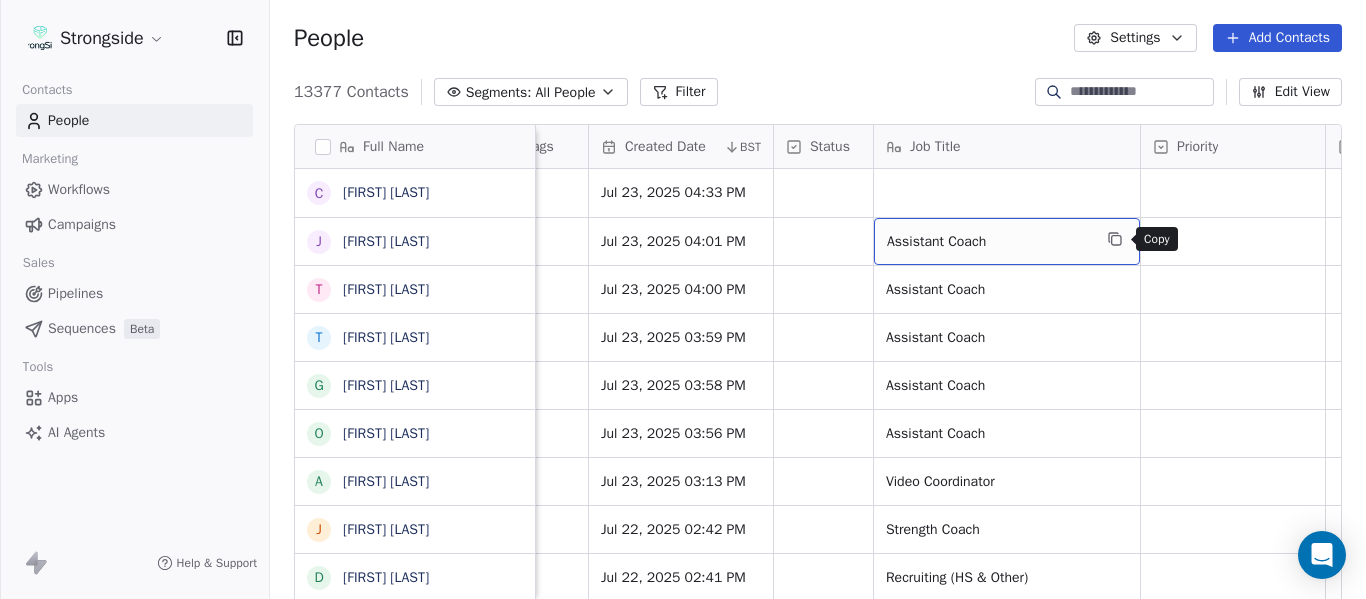 click 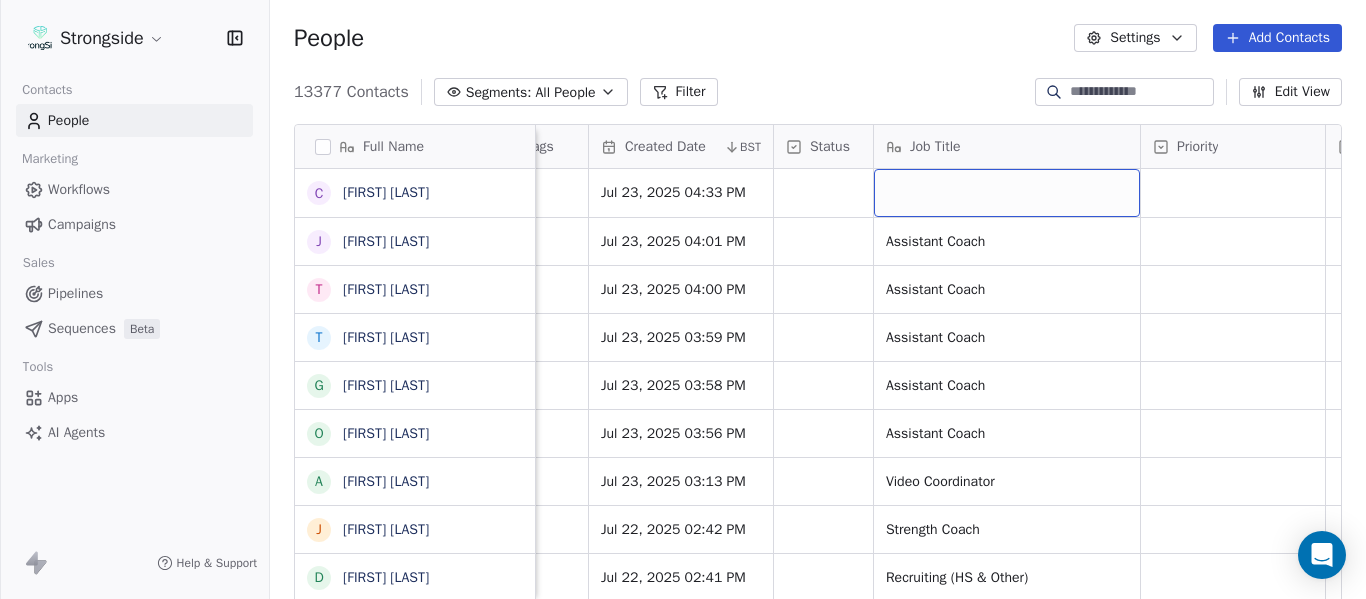 click at bounding box center (1007, 193) 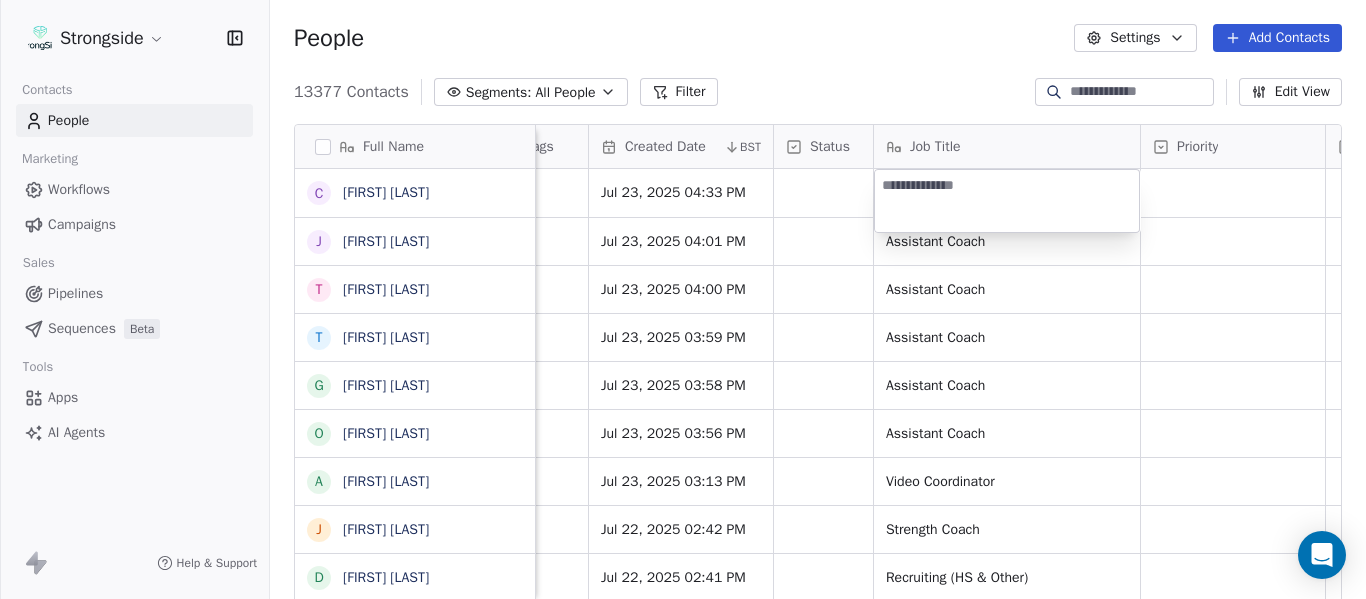 type on "**********" 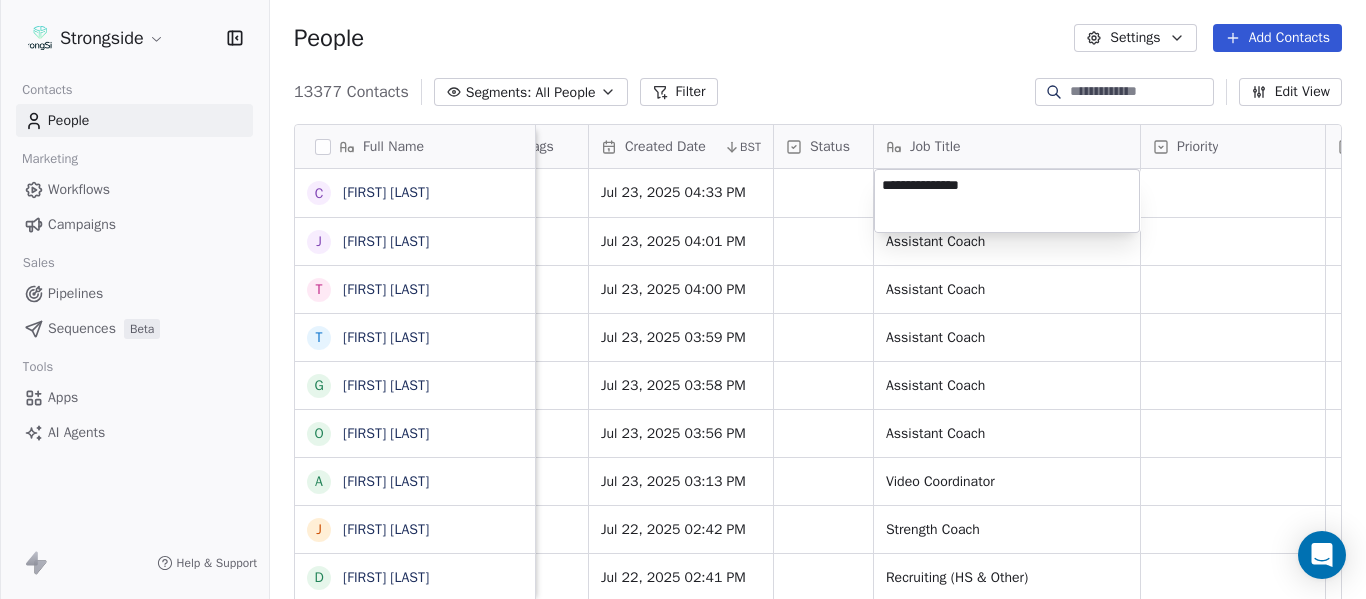 click on "Strongside Contacts People Marketing Workflows Campaigns Sales Pipelines Sequences Beta Tools Apps AI Agents Help & Support People Settings  Add Contacts 13377 Contacts Segments: All People Filter  Edit View Tag Add to Sequence Export Full Name C Chris Thomsen J John Papuchis T Tim Harris Jr T Tony White G Gus Malzahn O Odell Haggins A Austin Phillips J Josh Storms D David Johnson S Scott Trulock K Kenneth Towns D Douglas Walker J Jason Baisden J Josh Chatman M Mike Norvell C Carol Moore M Michael Alford J Jerry Latimer D Darrick Yray R Rick Stockstill V Vicki Cupp B Bruce Warwick J Justin Crouse J Jeff Kupper C Chuck Cantor C Cindy Hartmann B Benedick Hyppolite R Ryan Smith J Jelani Berassa E Edwin Pata Level League/Conference Organization Tags Created Date BST Status Job Title Priority Emails Auto Clicked Last Activity Date BST In Open Phone Contact Source   NCAA I-Bowl FLORIDA ST. UNIV Jul 23, 2025 04:33 PM   NCAA I-Bowl FLORIDA ST. UNIV Jul 23, 2025 04:01 PM Assistant Coach True   NCAA I-Bowl False" at bounding box center (683, 299) 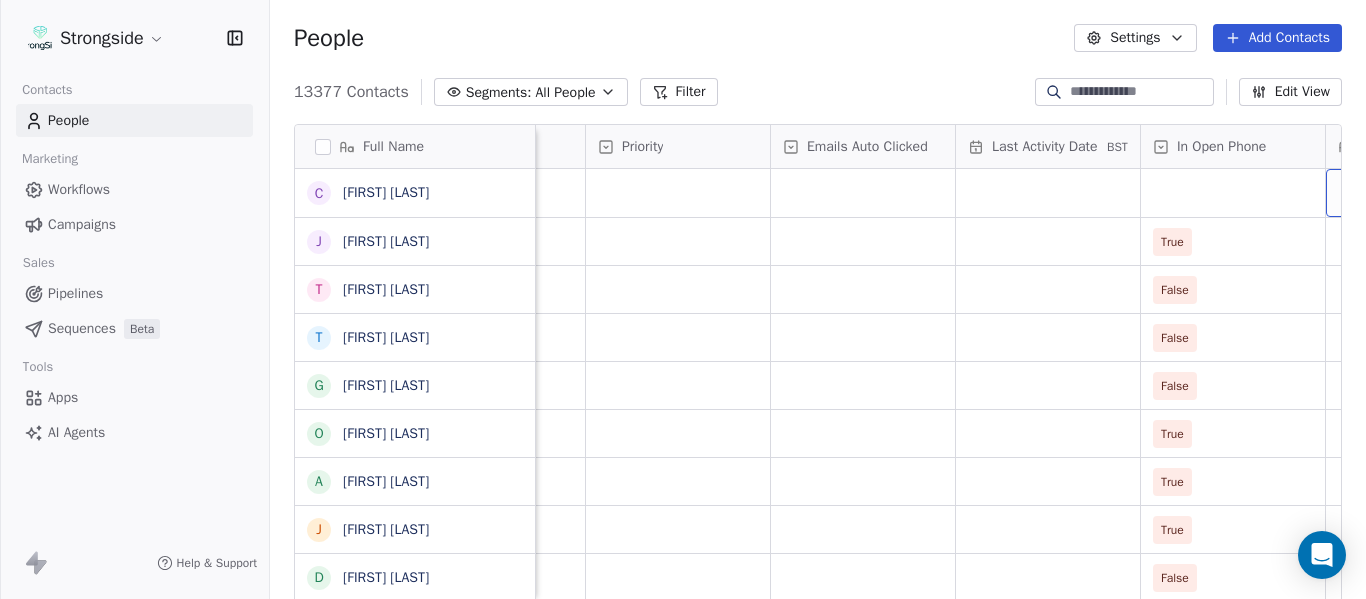 scroll, scrollTop: 0, scrollLeft: 2013, axis: horizontal 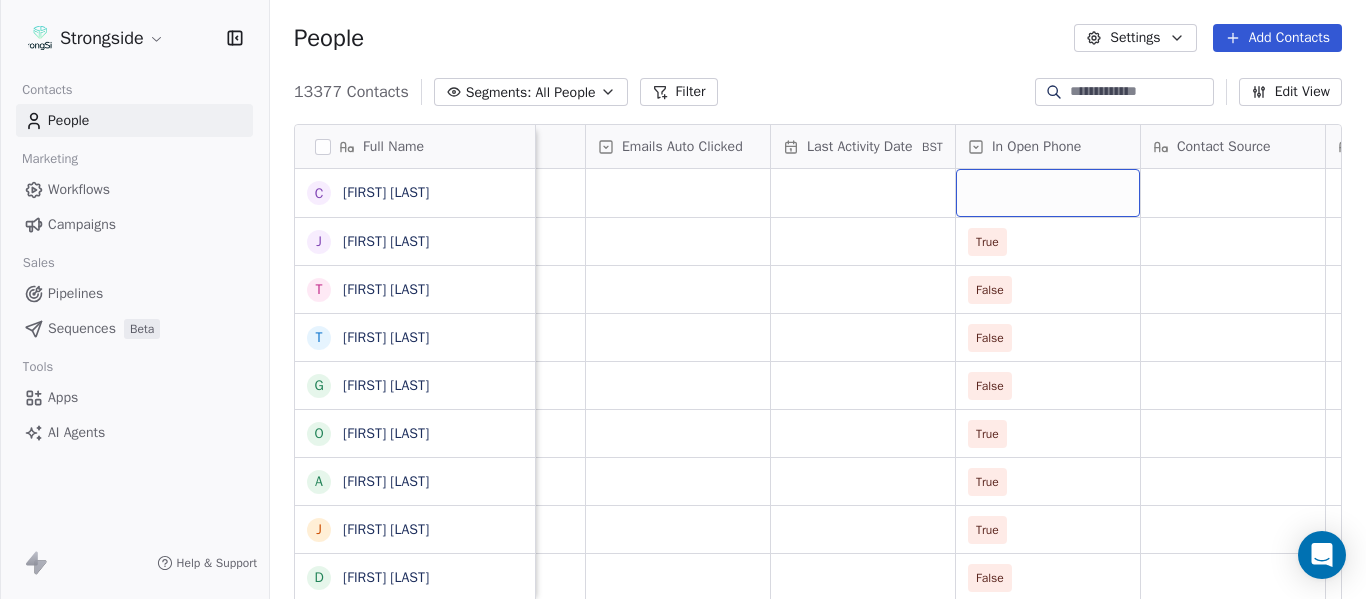 click at bounding box center [1048, 193] 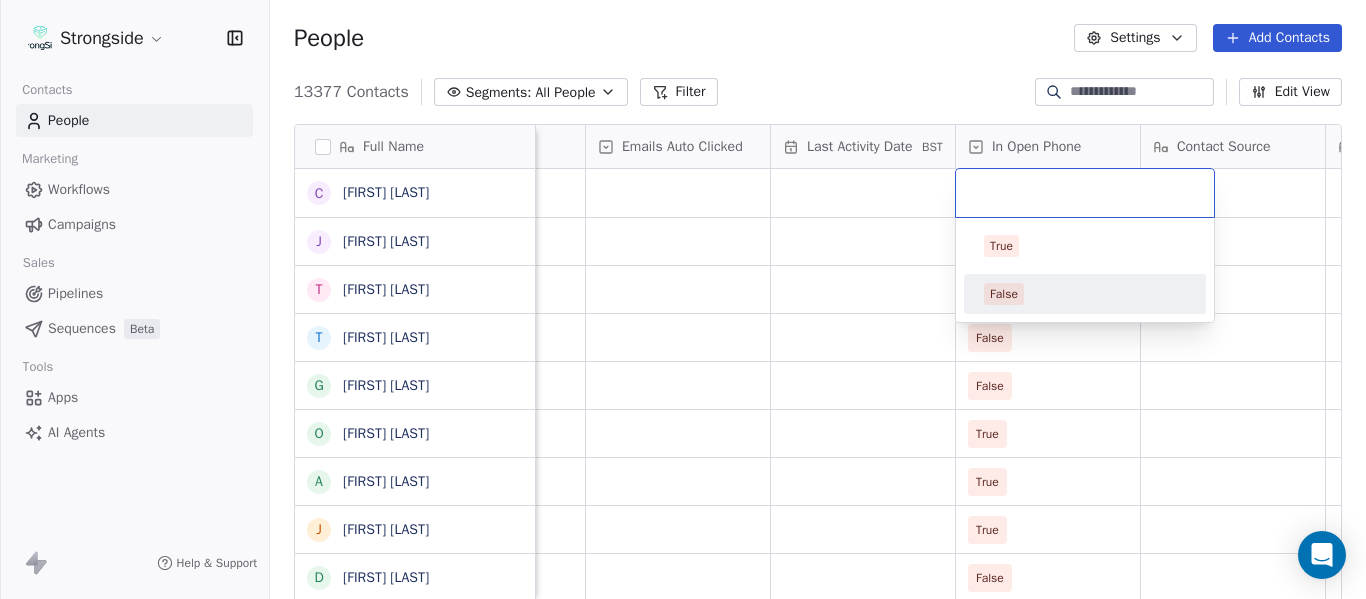 click on "False" at bounding box center [1085, 294] 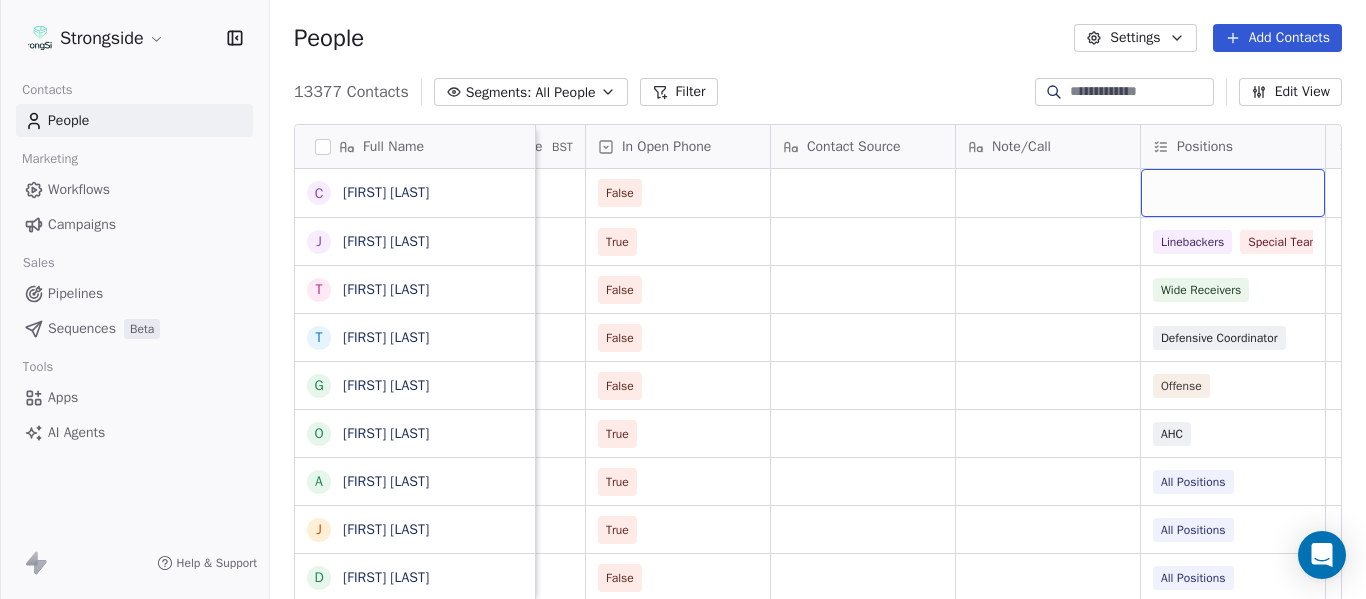 scroll, scrollTop: 0, scrollLeft: 2568, axis: horizontal 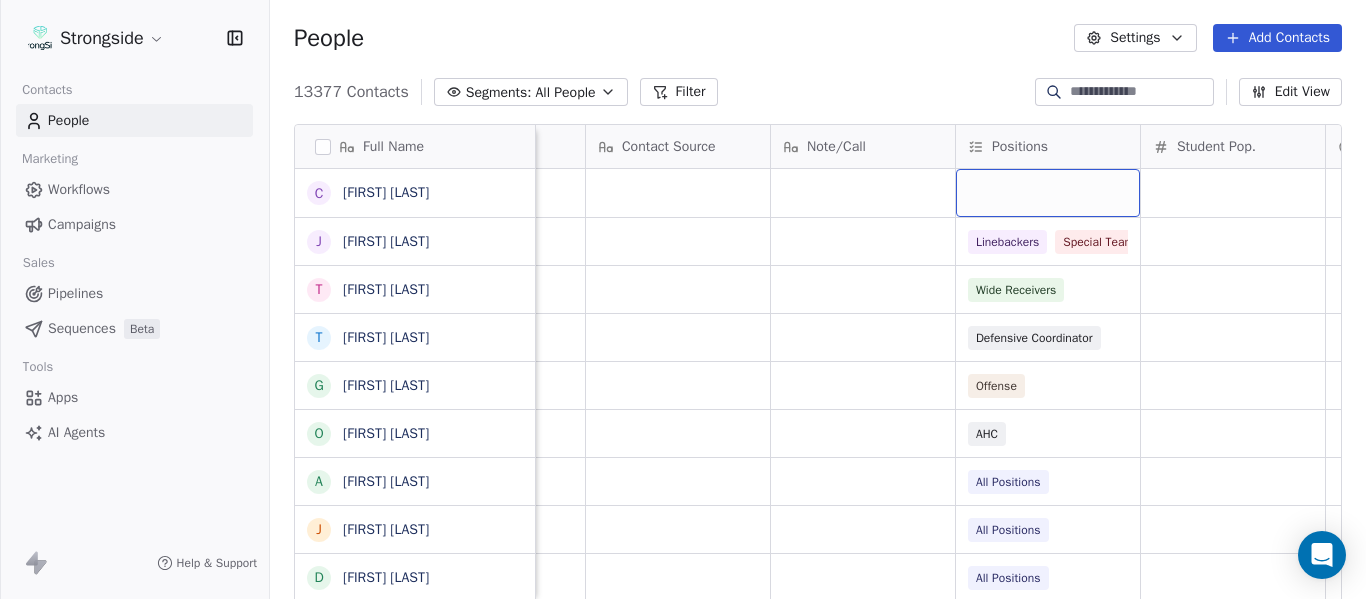 click at bounding box center [1048, 193] 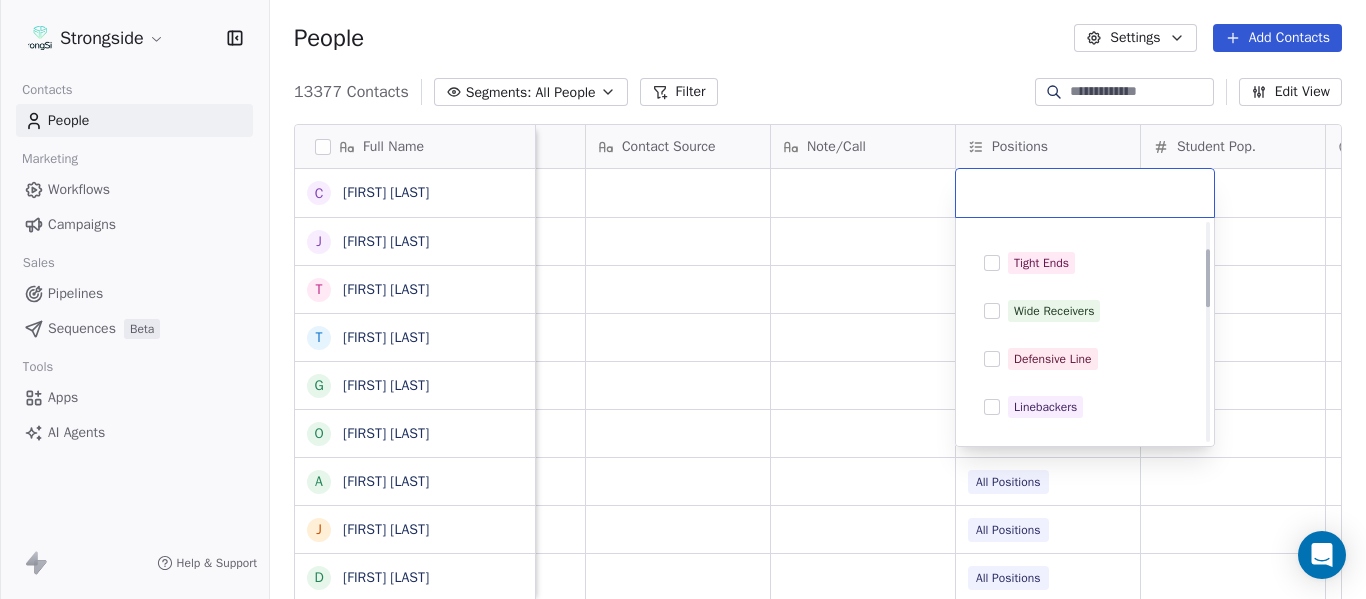 scroll, scrollTop: 100, scrollLeft: 0, axis: vertical 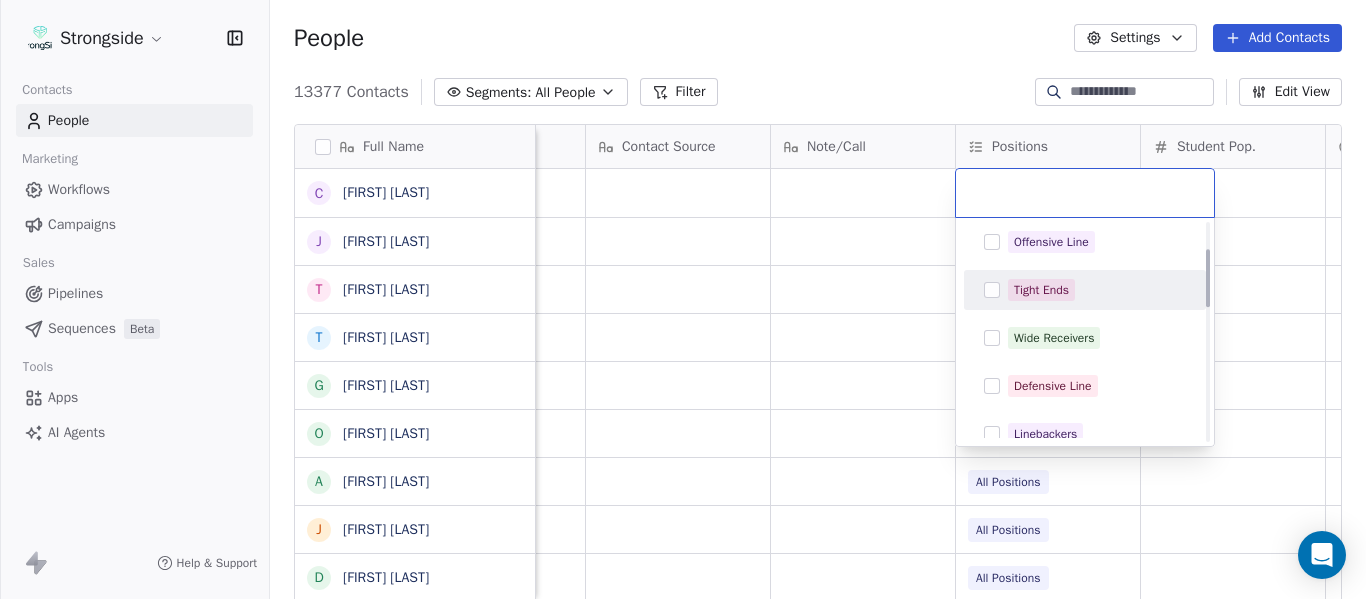 click on "Tight Ends" at bounding box center (1041, 290) 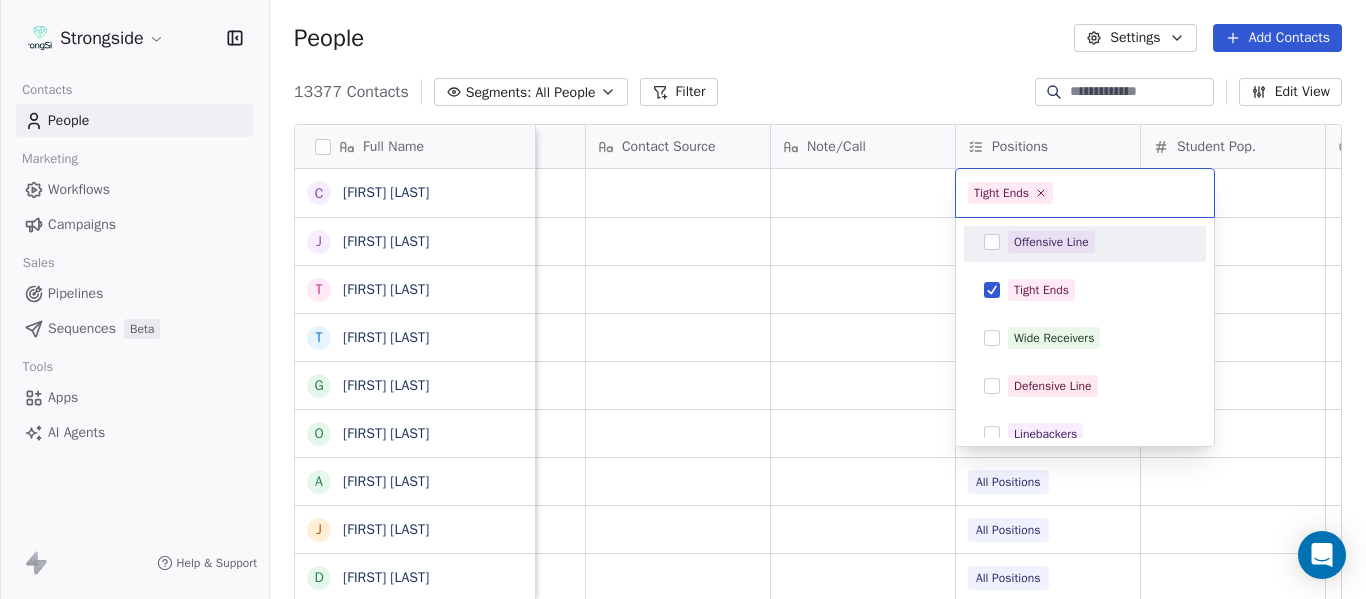 click on "Strongside Contacts People Marketing Workflows Campaigns Sales Pipelines Sequences Beta Tools Apps AI Agents Help & Support People Settings  Add Contacts 13377 Contacts Segments: All People Filter  Edit View Tag Add to Sequence Export Full Name C Chris Thomsen J John Papuchis T Tim Harris Jr T Tony White G Gus Malzahn O Odell Haggins A Austin Phillips J Josh Storms D David Johnson S Scott Trulock K Kenneth Towns D Douglas Walker J Jason Baisden J Josh Chatman M Mike Norvell C Carol Moore M Michael Alford J Jerry Latimer D Darrick Yray R Rick Stockstill V Vicki Cupp B Bruce Warwick J Justin Crouse J Jeff Kupper C Chuck Cantor C Cindy Hartmann B Benedick Hyppolite R Ryan Smith J Jelani Berassa E Edwin Pata Priority Emails Auto Clicked Last Activity Date BST In Open Phone Contact Source Note/Call Positions Student Pop. Lead Account   False   True Linebackers Special Teams   False Wide Receivers   False Defensive Coordinator   False Offense   True AHC   True All Positions   True All Positions   False   True" at bounding box center [683, 299] 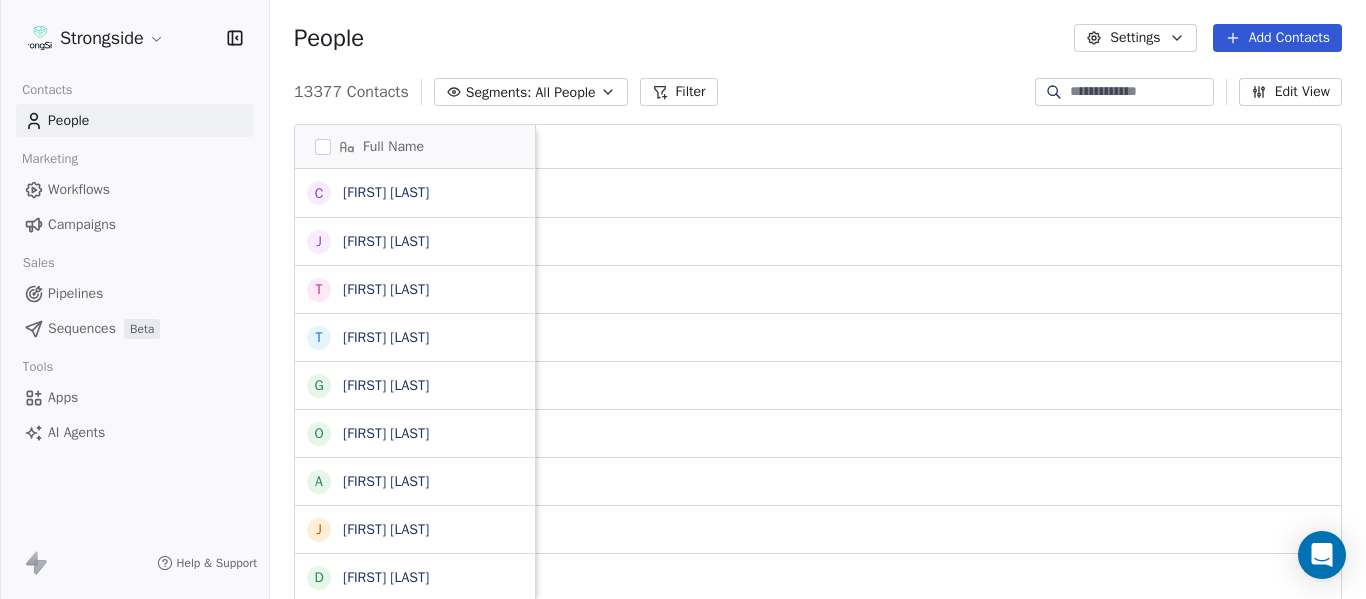 scroll, scrollTop: 0, scrollLeft: 0, axis: both 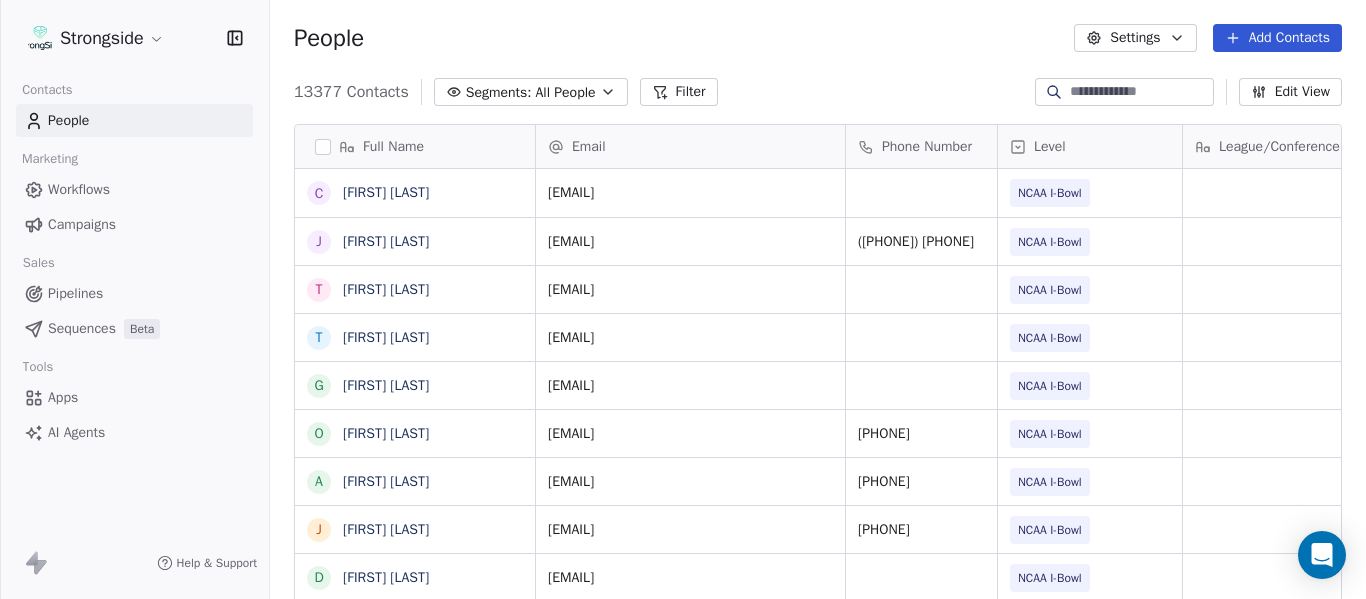 click on "People Settings  Add Contacts" at bounding box center [818, 38] 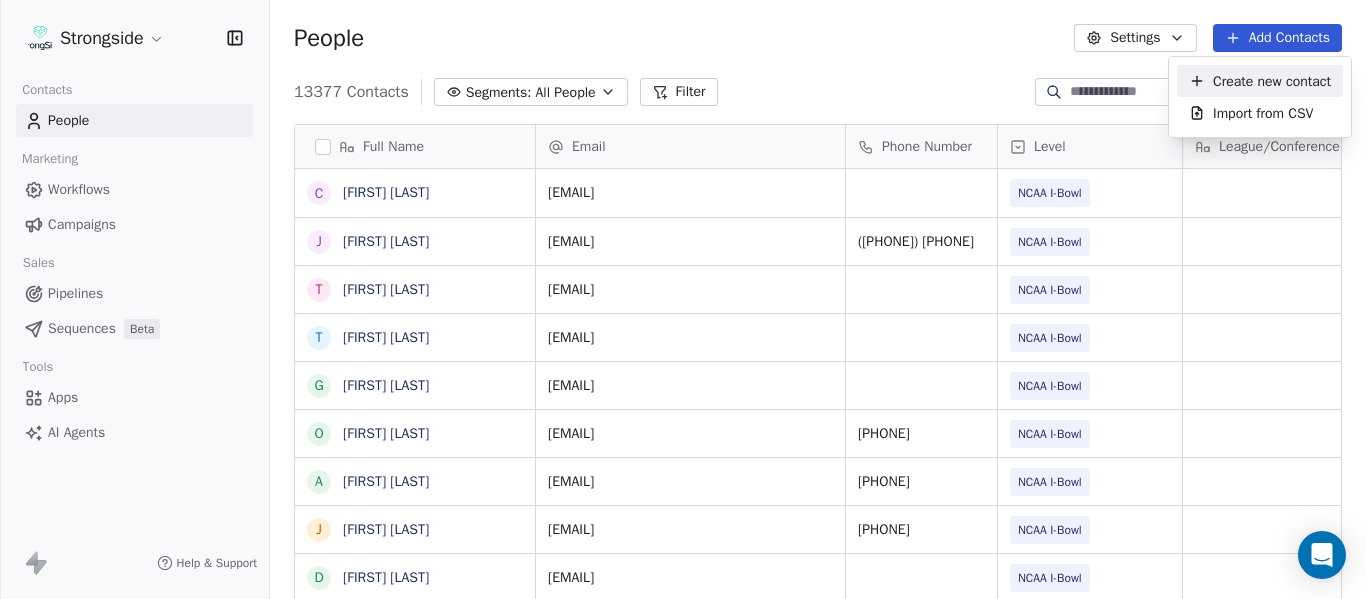 click on "Create new contact" at bounding box center [1272, 81] 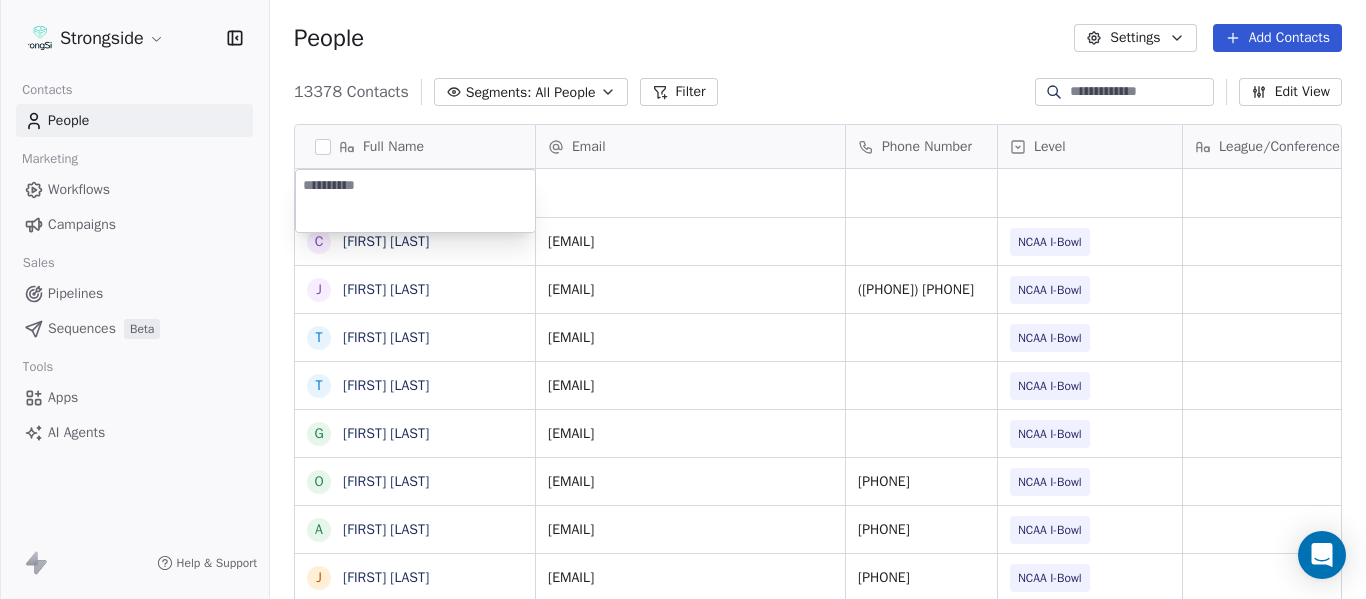 click at bounding box center (415, 201) 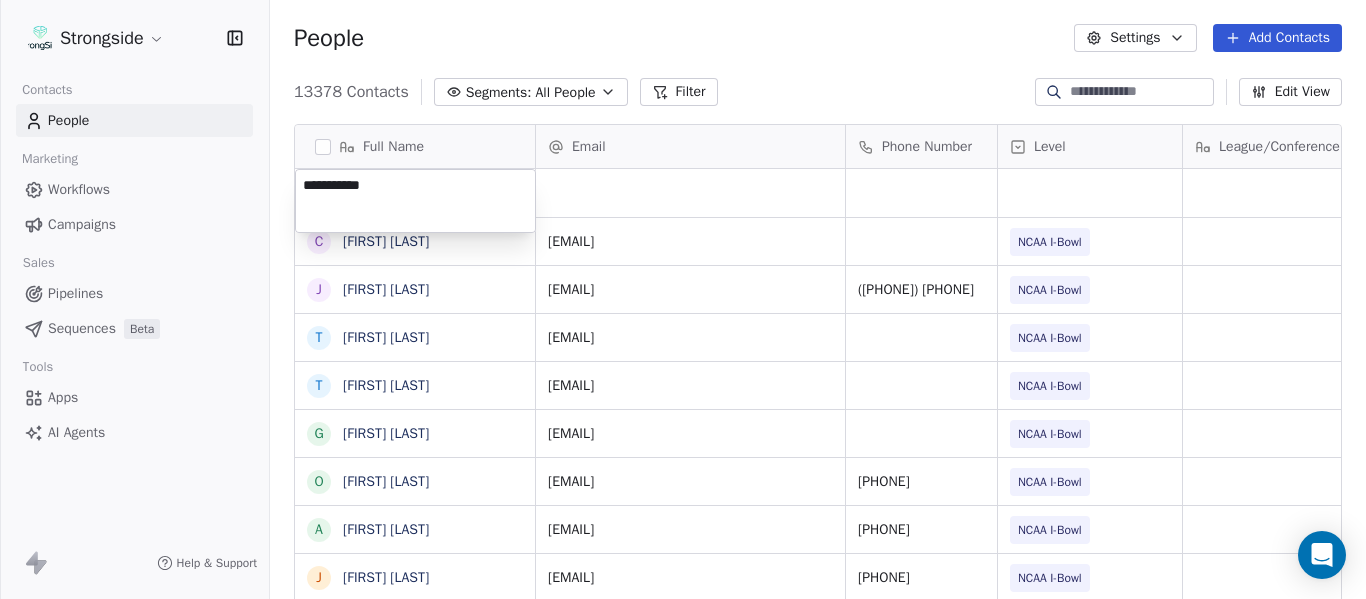 click on "Strongside Contacts People Marketing Workflows Campaigns Sales Pipelines Sequences Beta Tools Apps AI Agents Help & Support People Settings  Add Contacts 13378 Contacts Segments: All People Filter  Edit View Tag Add to Sequence Export Full Name C [LAST] J [LAST] T [LAST] T [LAST] G [LAST] O [LAST] A [LAST] J [LAST] D [LAST] S [LAST] K [LAST] D [LAST] J [LAST] J [LAST] M [LAST] C [LAST] M [LAST] J [LAST] D [LAST] R [LAST] V [LAST] B [LAST] J [LAST] J [LAST] C [LAST] C [LAST] B [LAST] R [LAST] J [LAST] Email Phone Number Level League/Conference Organization Tags Created Date BST Jul 23, 2025 04:34 PM [EMAIL] NCAA I-Bowl FLORIDA ST. UNIV Jul 23, 2025 04:33 PM [EMAIL] ([PHONE])	 NCAA I-Bowl FLORIDA ST. UNIV Jul 23, 2025 04:01 PM [EMAIL] NCAA I-Bowl FLORIDA ST. UNIV Jul 23, 2025 04:00 PM" at bounding box center (683, 299) 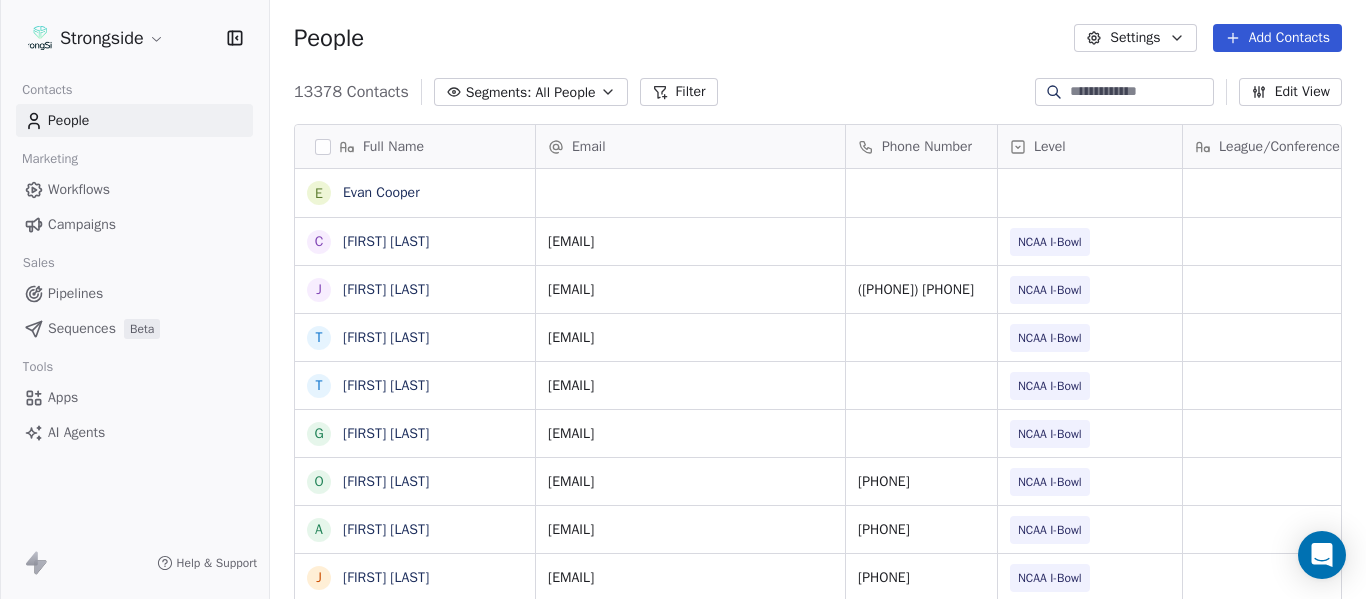 scroll, scrollTop: 5, scrollLeft: 0, axis: vertical 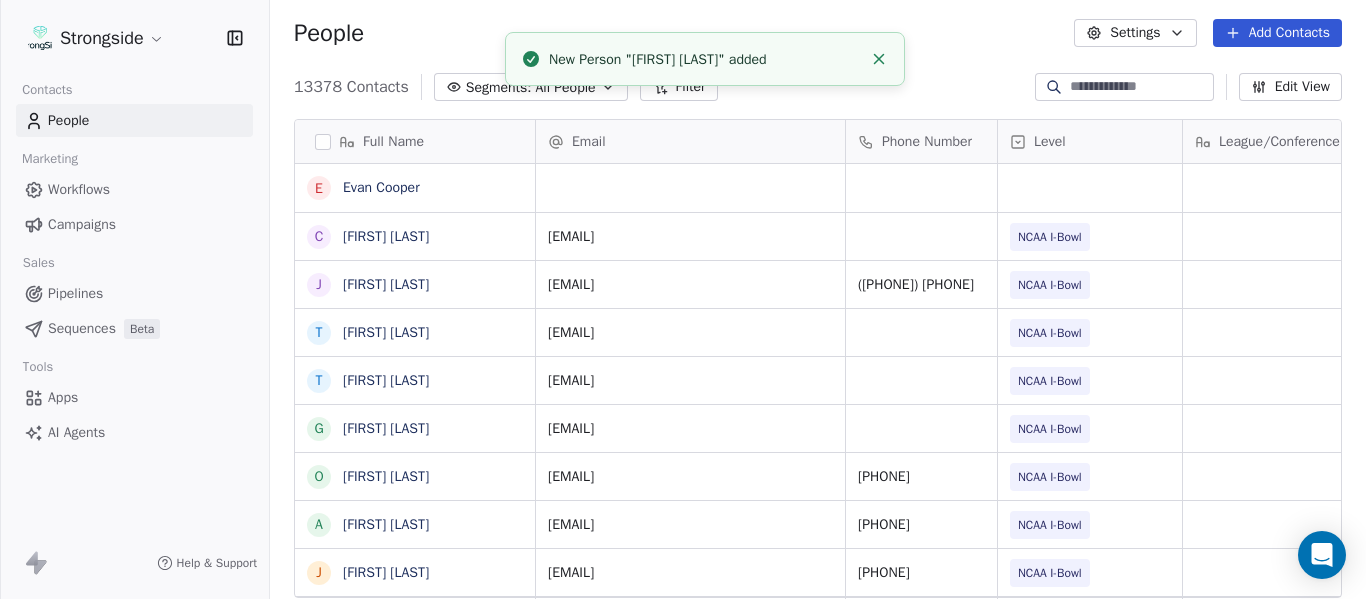 drag, startPoint x: 896, startPoint y: 53, endPoint x: 878, endPoint y: 61, distance: 19.697716 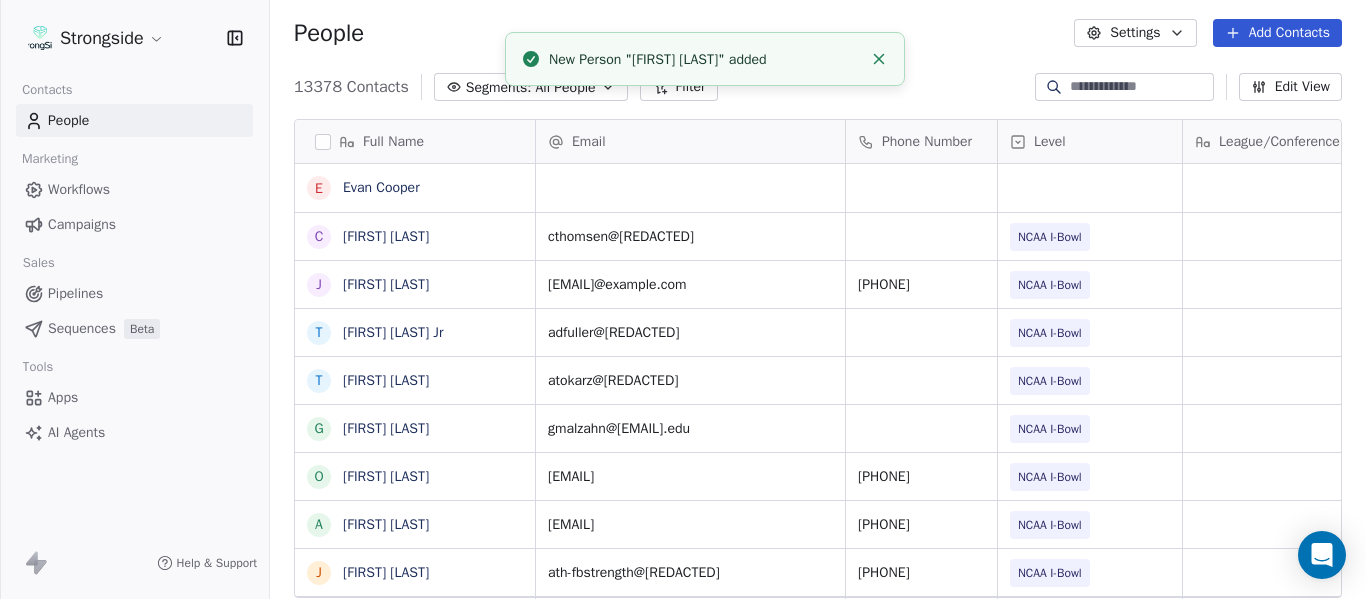 click 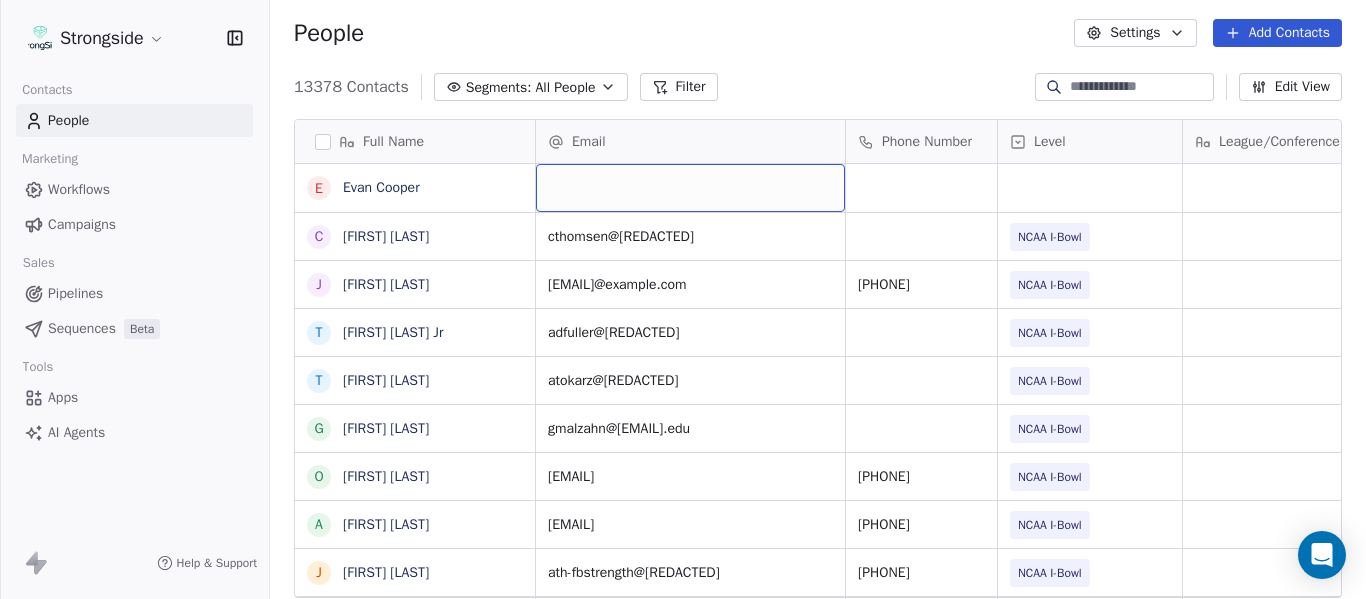 click at bounding box center [690, 188] 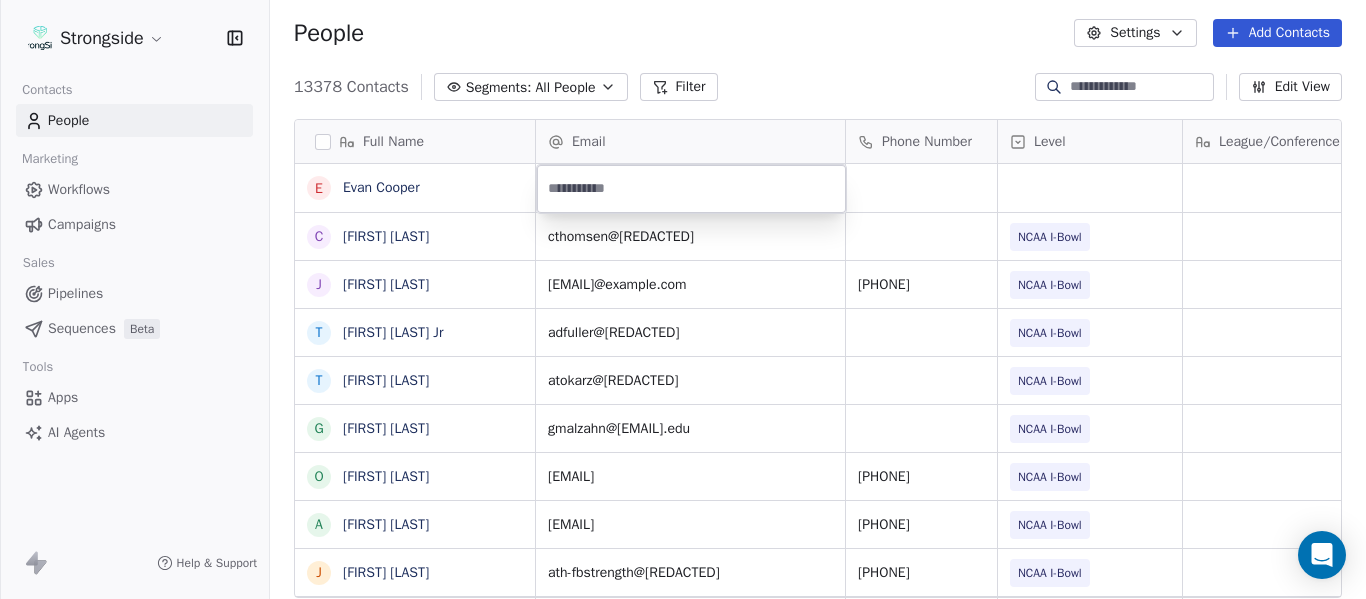 type on "**********" 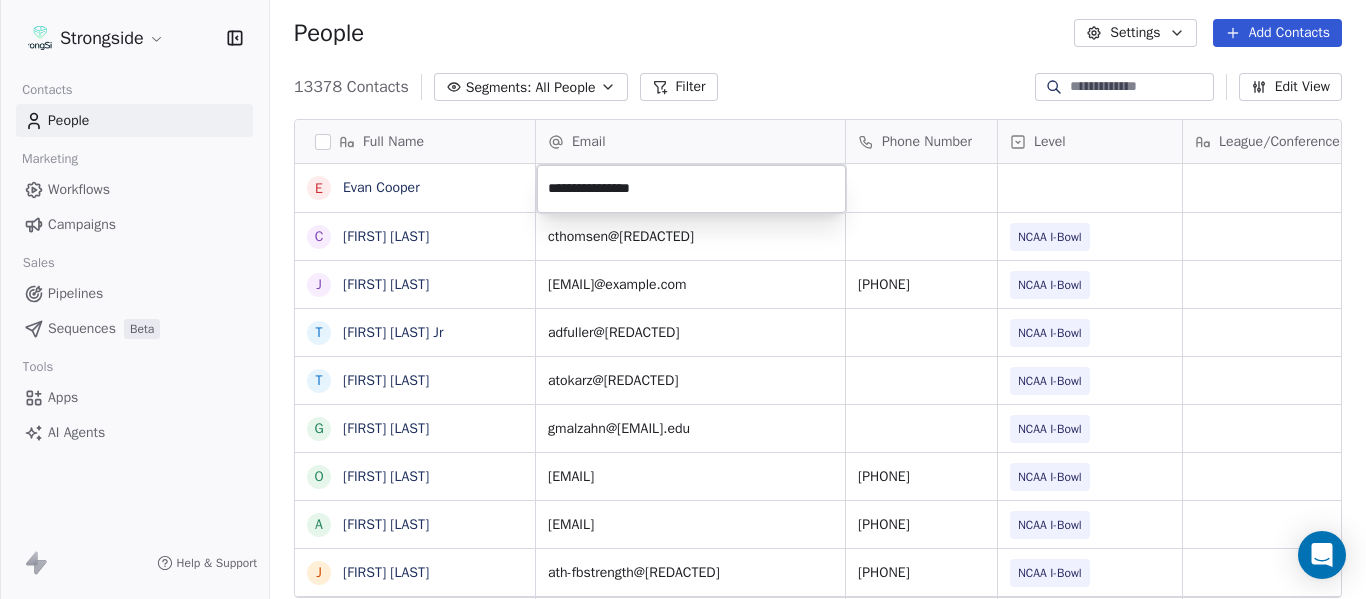 click on "Strongside Contacts People Marketing Workflows Campaigns Sales Pipelines Sequences Beta Tools Apps AI Agents Help & Support People Settings Add Contacts 13378 Contacts Segments: All People Filter Edit View Tag Add to Sequence Export Full Name E [FIRST] C [FIRST] J [FIRST] T [FIRST] Jr T [FIRST] G [FIRST] O [FIRST] A [FIRST] J [FIRST] D [FIRST] S [FIRST] K [FIRST] D [FIRST] J [FIRST] J [FIRST] M [FIRST] C [FIRST] M [FIRST] J [FIRST] D [FIRST] R [FIRST] V [FIRST] B [FIRST] J [FIRST] J [FIRST] C [FIRST] Email Phone Number Level League/Conference Organization Tags Created Date BST Jul 23, 2025 04:34 PM [EMAIL] NCAA I-Bowl FLORIDA ST. UNIV Jul 23, 2025 04:33 PM [EMAIL] ([PHONE])	 NCAA I-Bowl FLORIDA ST. UNIV Jul 23, 2025 04:01 PM [EMAIL] NCAA I-Bowl FLORIDA ST. UNIV" at bounding box center [683, 299] 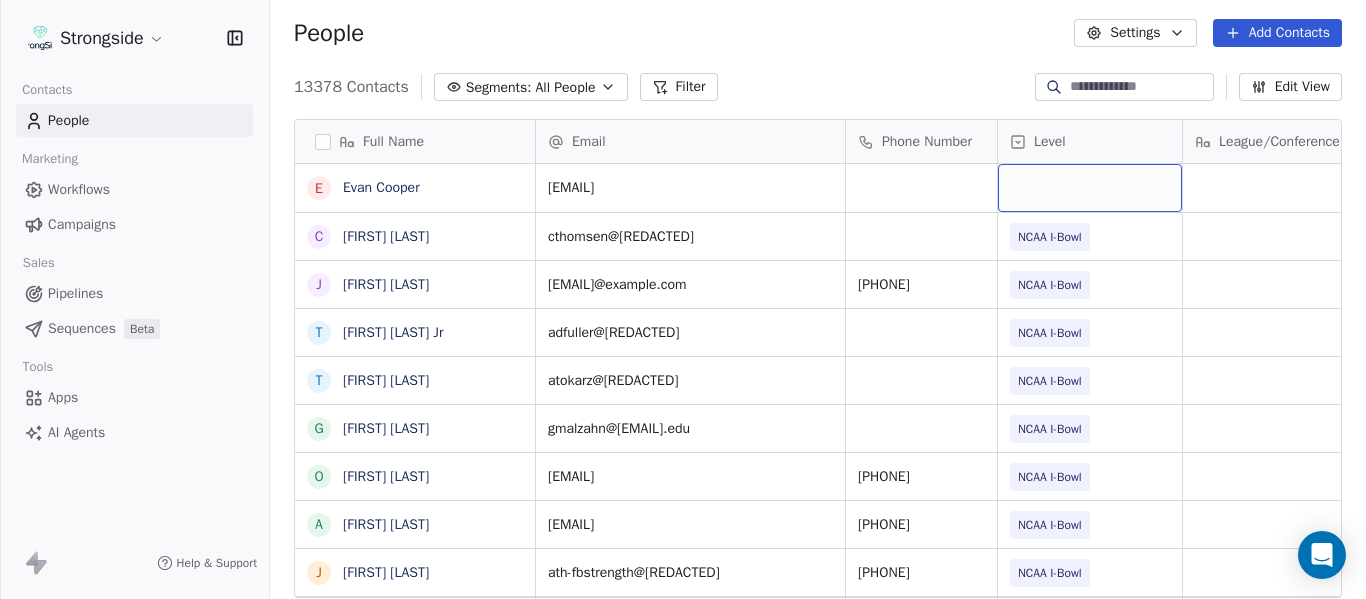 click at bounding box center (1090, 188) 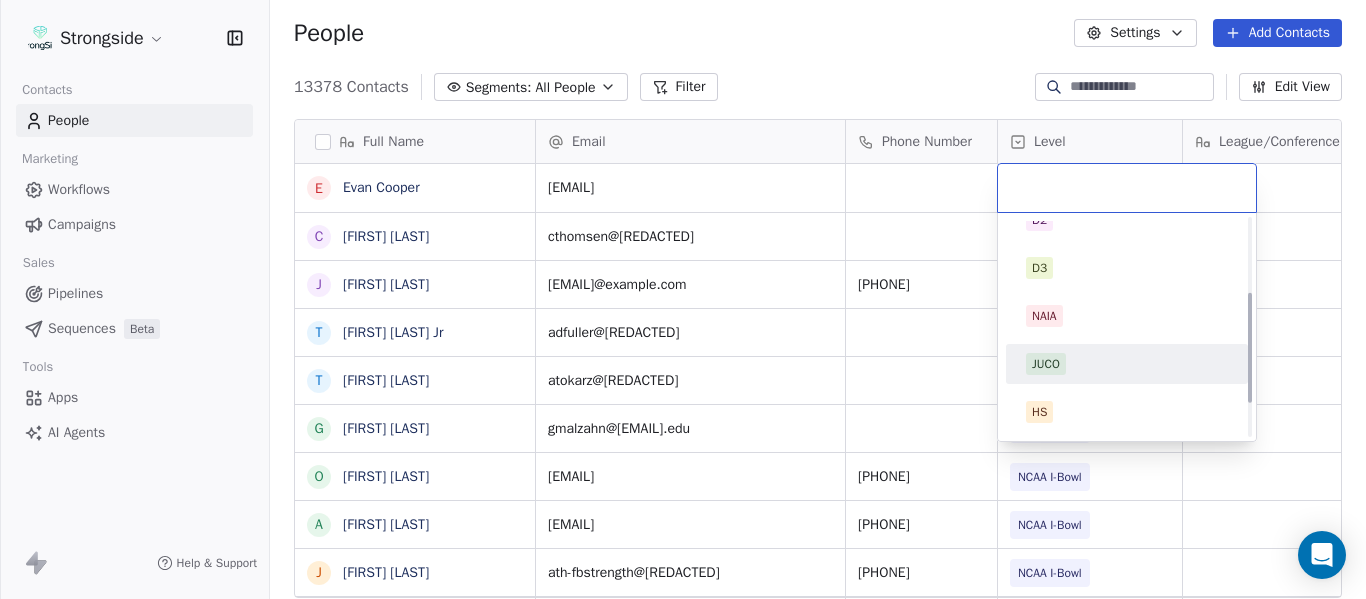 scroll, scrollTop: 212, scrollLeft: 0, axis: vertical 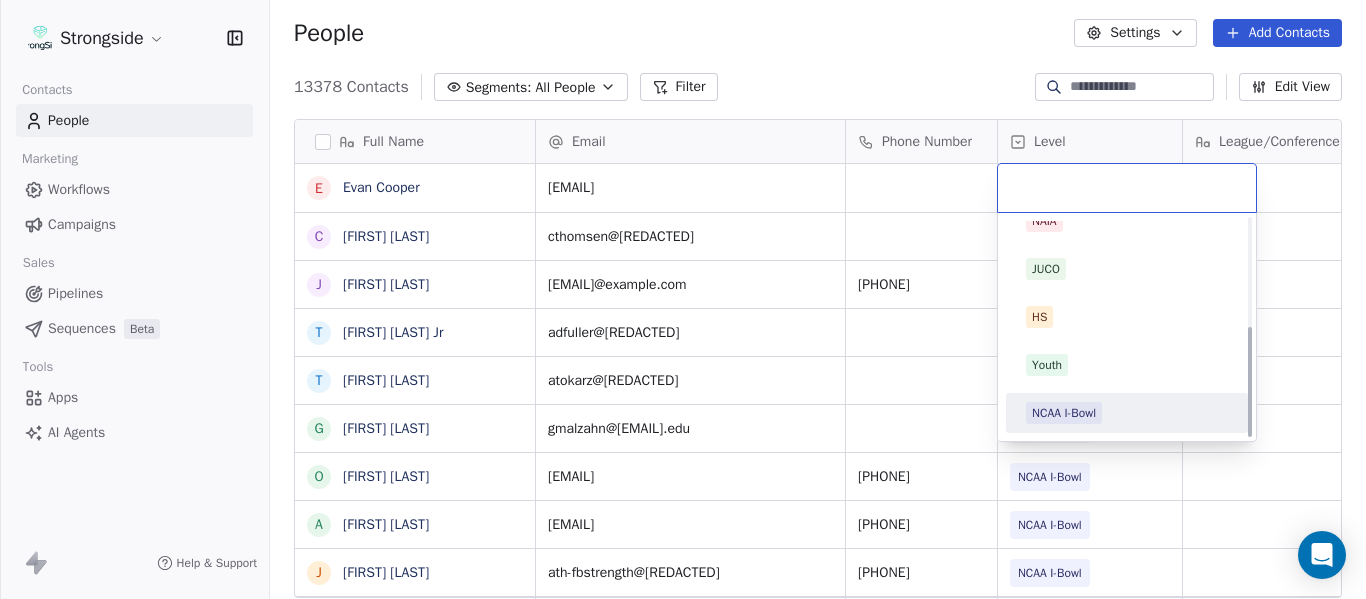 click on "NCAA I-Bowl" at bounding box center [1064, 413] 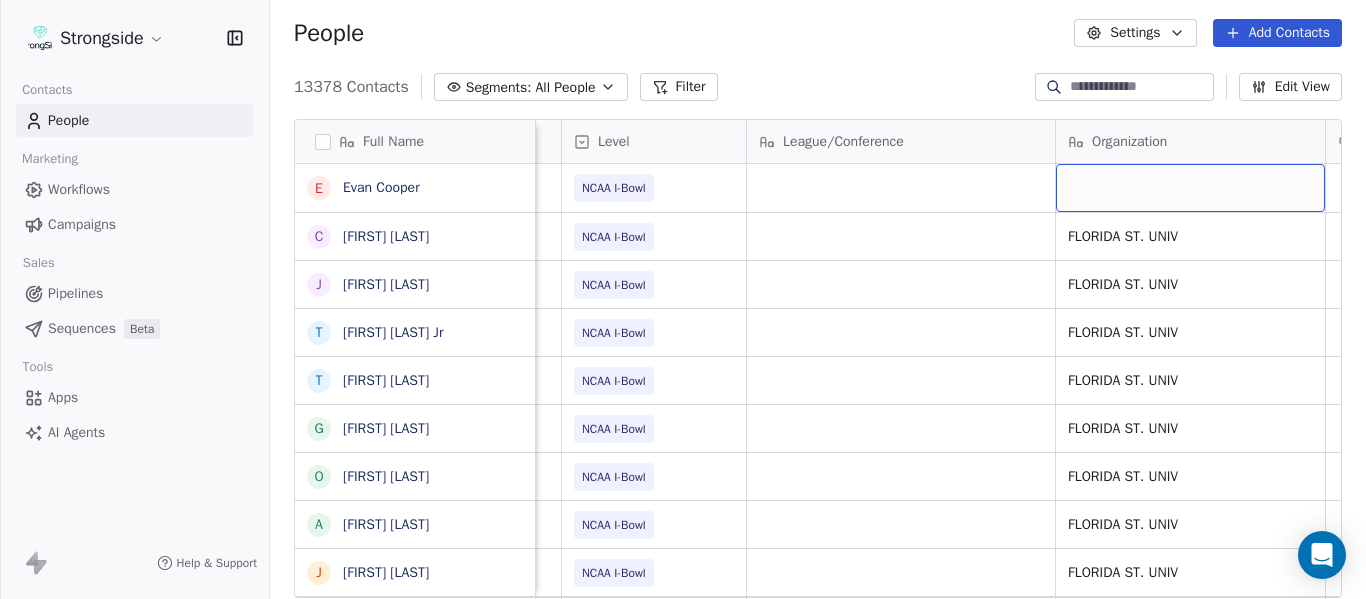 scroll, scrollTop: 0, scrollLeft: 536, axis: horizontal 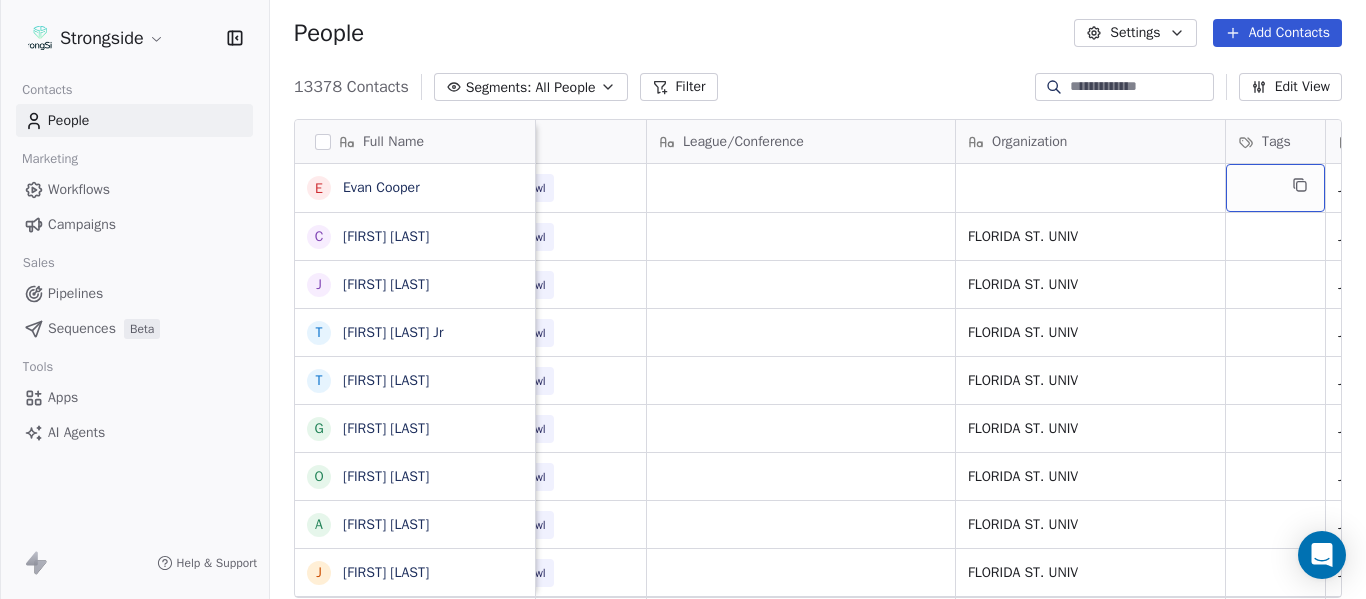 click on "cthomsen@[EMAIL].edu NCAA I-Bowl FLORIDA ST. UNIV Jul 23, 2025 04:33 PM Assistant Coach" at bounding box center [1795, 236] 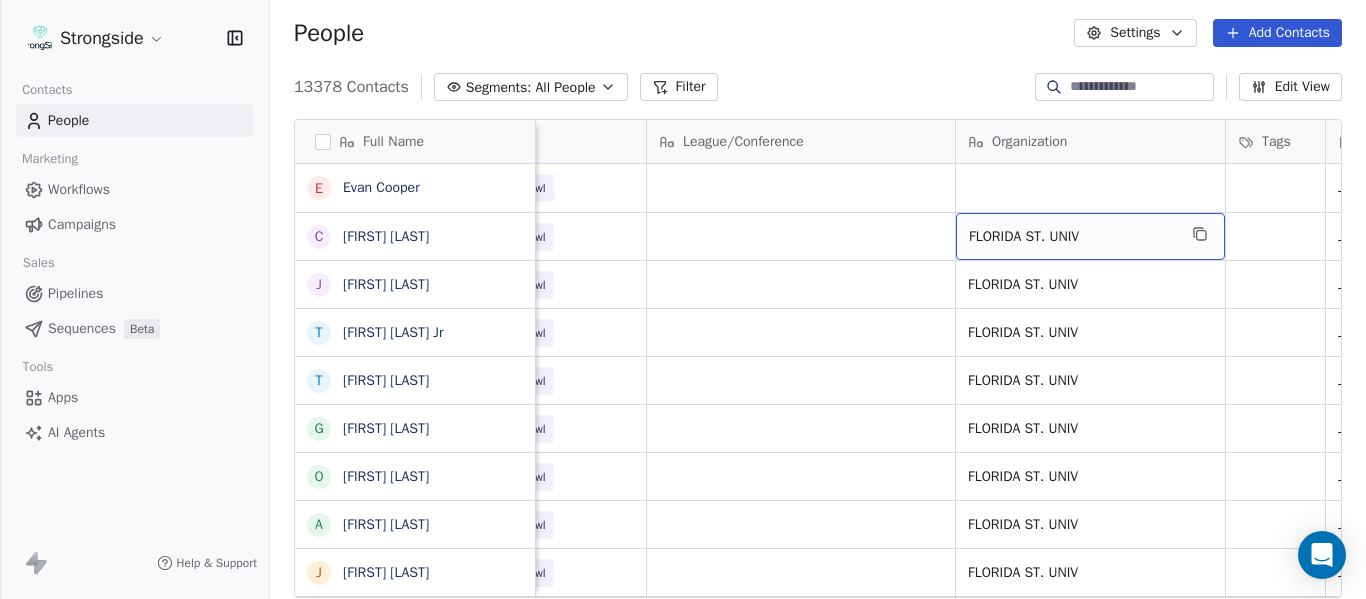 drag, startPoint x: 1118, startPoint y: 231, endPoint x: 1157, endPoint y: 243, distance: 40.804413 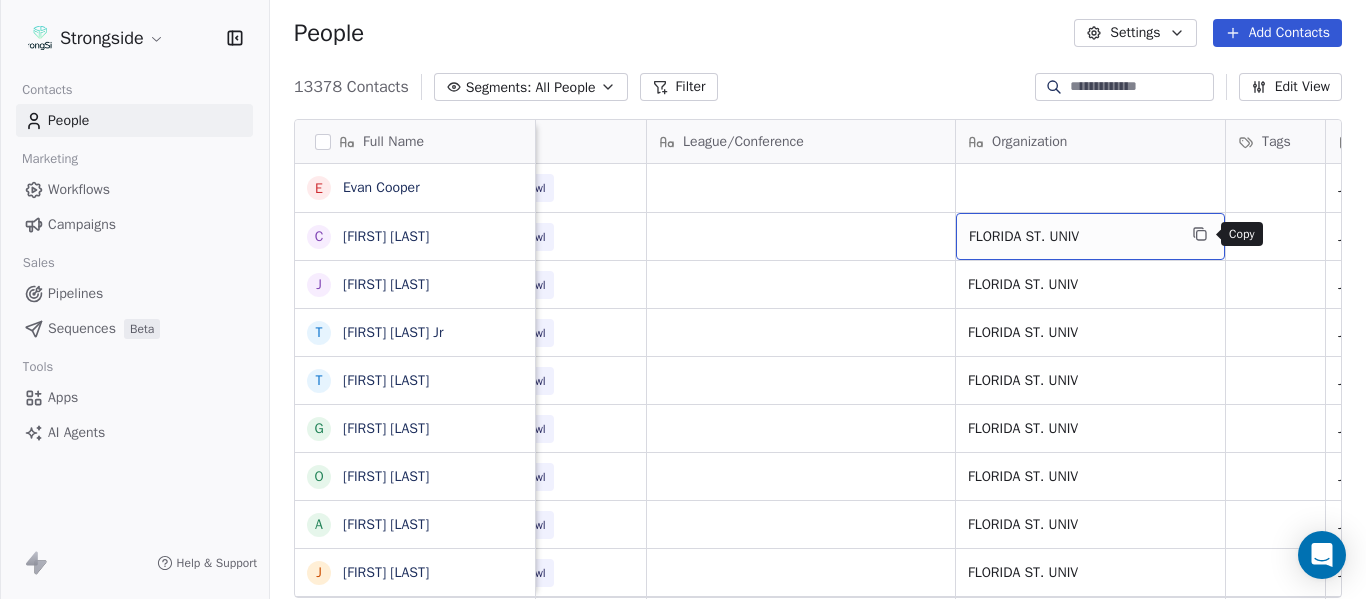click 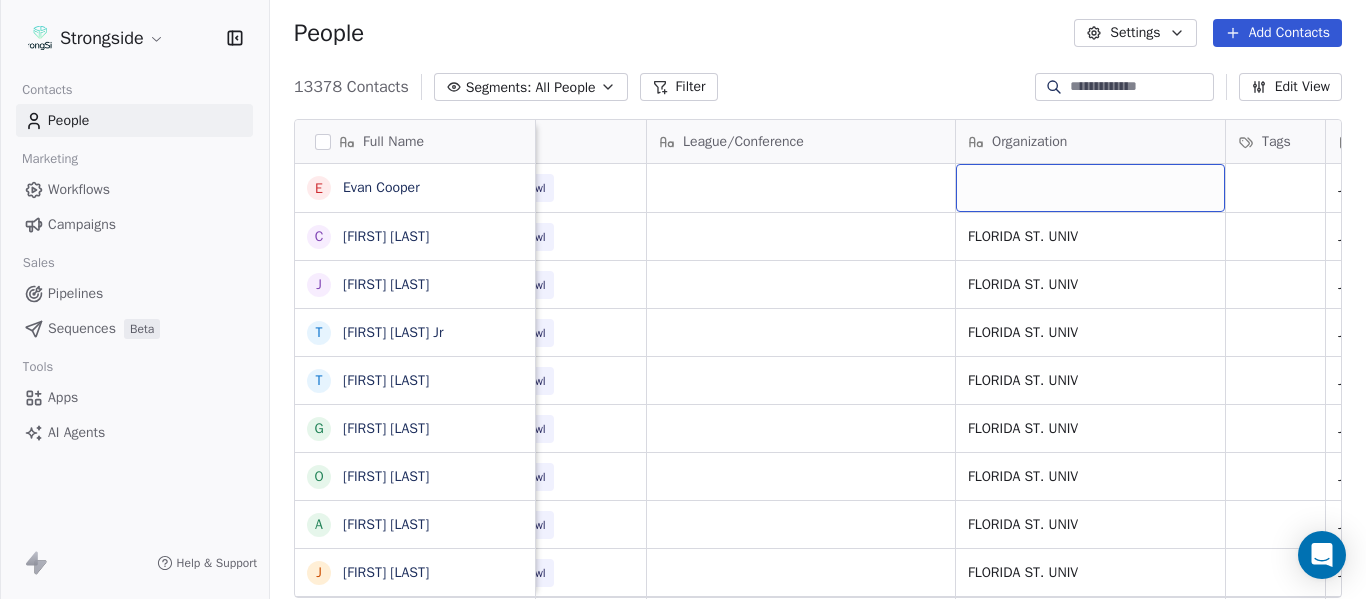 click at bounding box center (1090, 188) 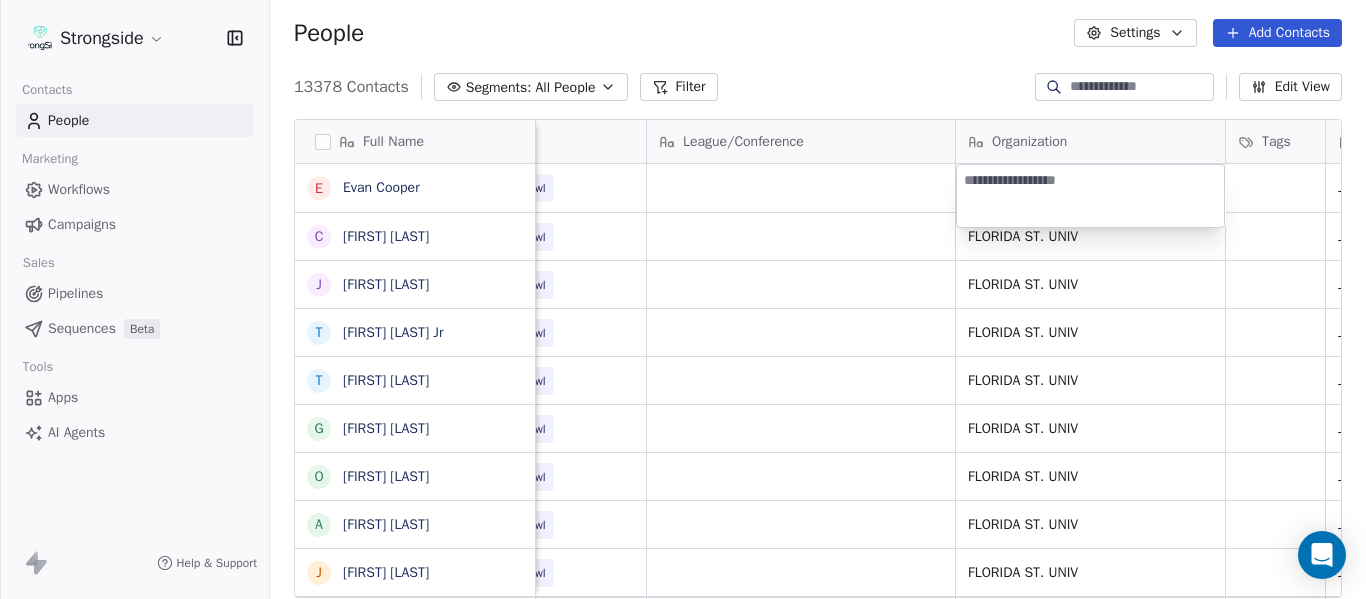 type on "**********" 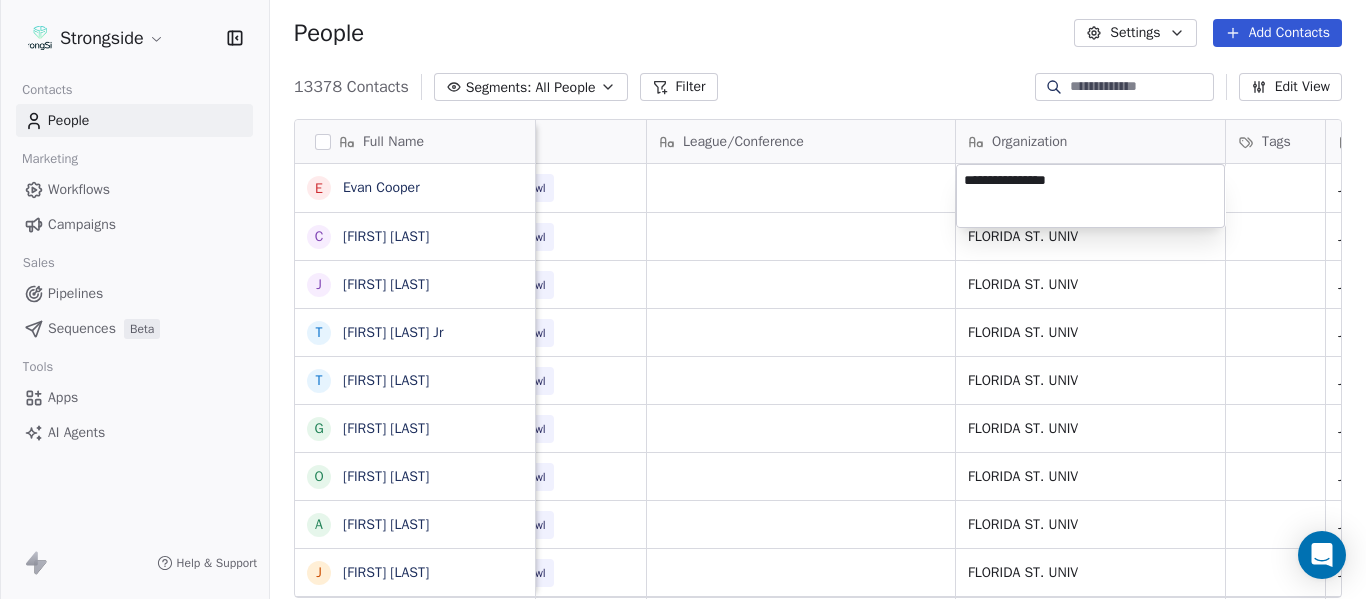 click on "Strongside Contacts People Marketing Workflows Campaigns Sales Pipelines Sequences Beta Tools Apps AI Agents Help & Support People Settings Add Contacts 13378 Contacts Segments: All People Filter Edit View Tag Add to Sequence Export Full Name E [FIRST] [LAST] C [FIRST] [LAST] J [FIRST] [LAST] T [FIRST] [LAST] T [FIRST] [LAST] G [FIRST] [LAST] O [FIRST] [LAST] A [FIRST] [LAST] J [FIRST] [LAST] D [FIRST] [LAST] S [FIRST] [LAST] K [FIRST] [LAST] D [FIRST] [LAST] J [FIRST] [LAST] J [FIRST] [LAST] M [FIRST] [LAST] C [FIRST] [LAST] M [FIRST] [LAST] J [FIRST] [LAST] D [FIRST] [LAST] R [FIRST] [LAST] V [FIRST] [LAST] B [FIRST] [LAST] [FIRST] [LAST] J [FIRST] [LAST] J [FIRST] [LAST] C [FIRST] [LAST] C [FIRST] [LAST] B [FIRST] [LAST] R [FIRST] [LAST] J [FIRST] [LAST] Email Phone Number Level League/Conference Organization Tags Created Date BST Status Job Title Priority ecooper2@[REDACTED] NCAA I-Bowl Jul 23, 2025 04:34 PM cthomsen@[REDACTED] NCAA I-Bowl FLORIDA ST. UNIV Jul 23, 2025 04:33 PM Assistant Coach jpapuchis@[REDACTED] ([PHONE]) NCAA I-Bowl FLORIDA ST. UNIV SID" at bounding box center [683, 299] 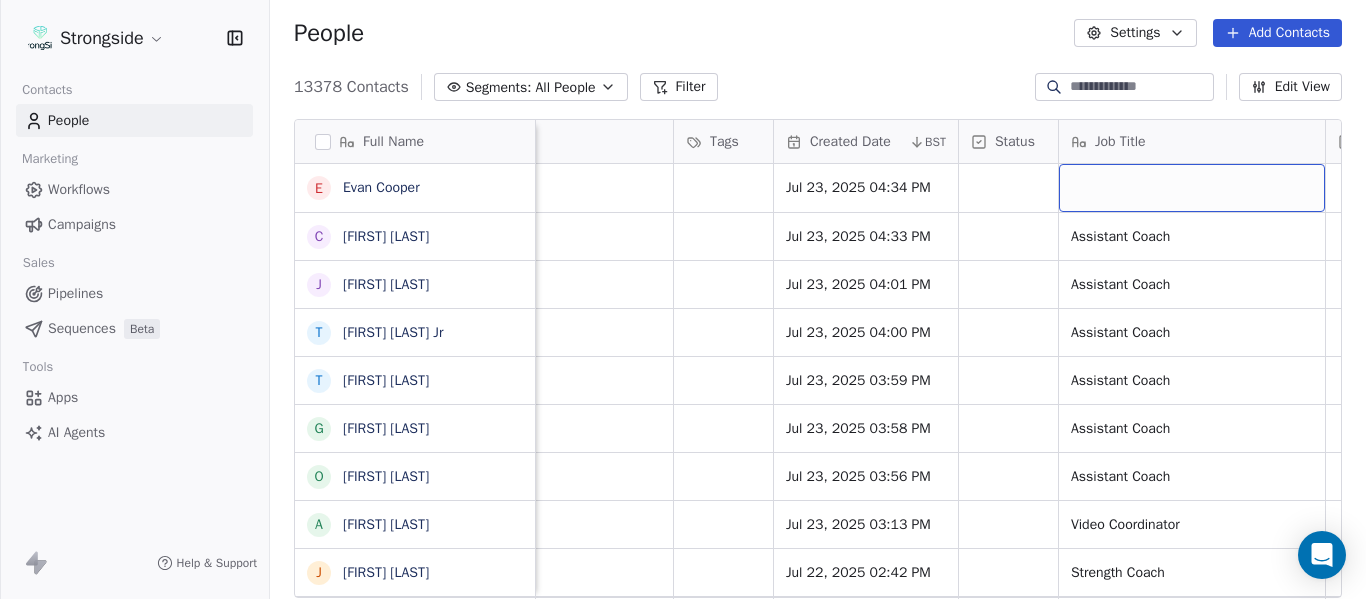 scroll, scrollTop: 0, scrollLeft: 1273, axis: horizontal 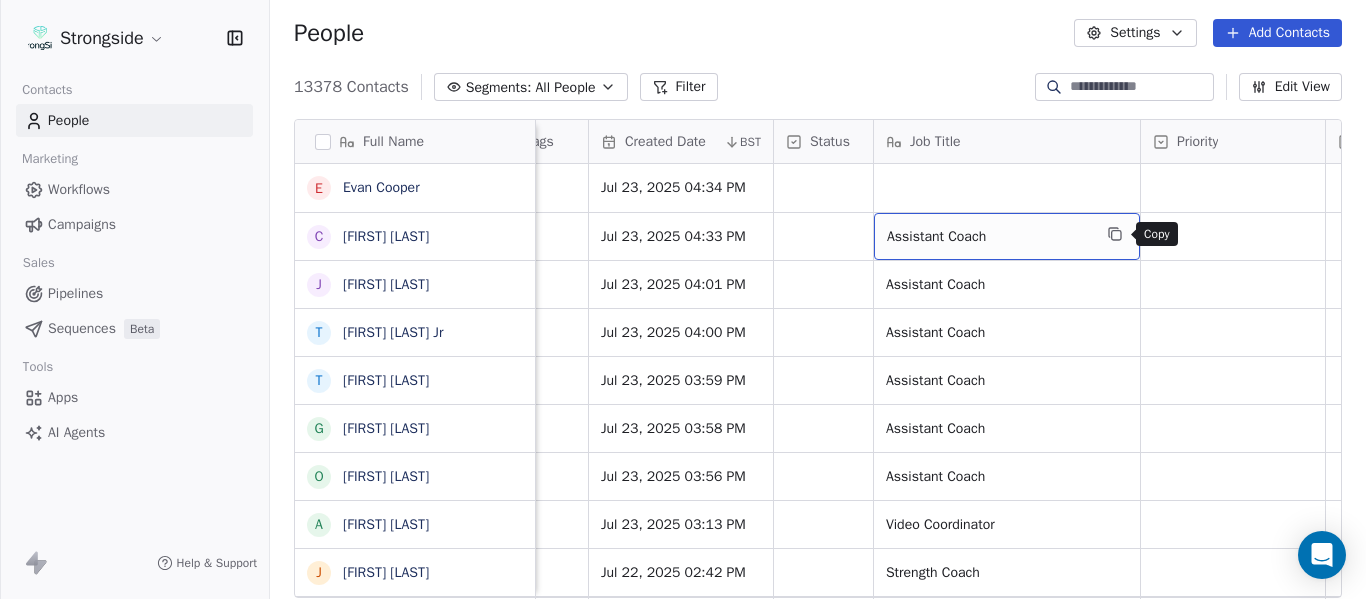 click 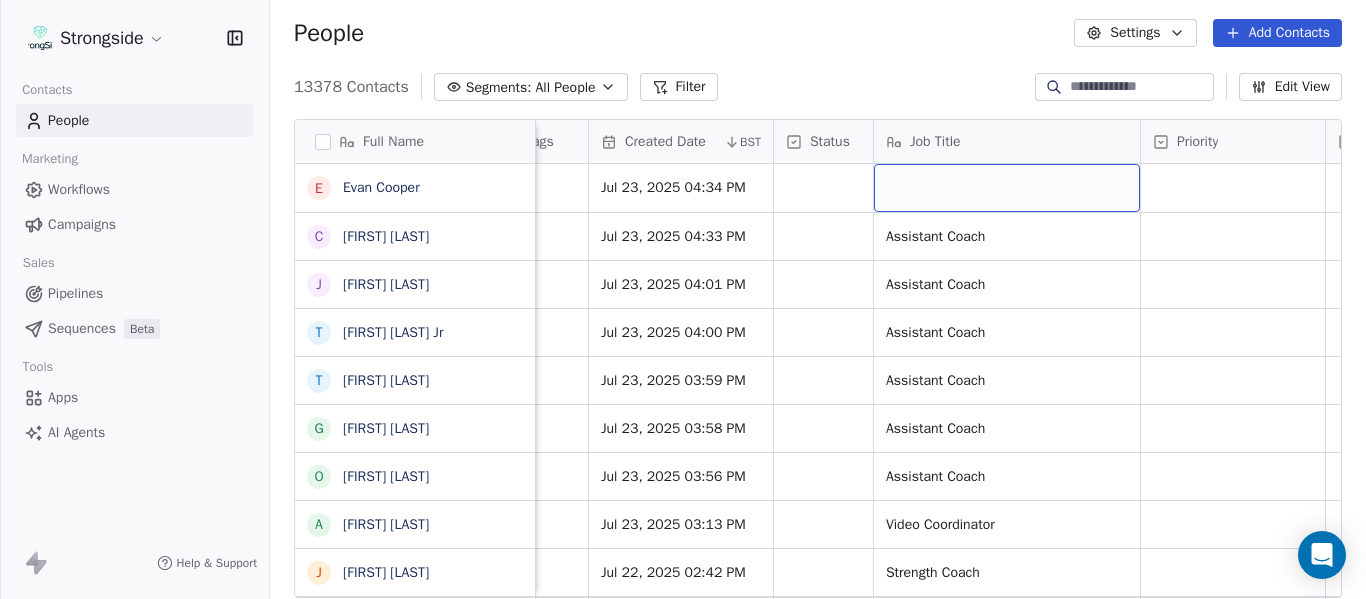 click at bounding box center (1007, 188) 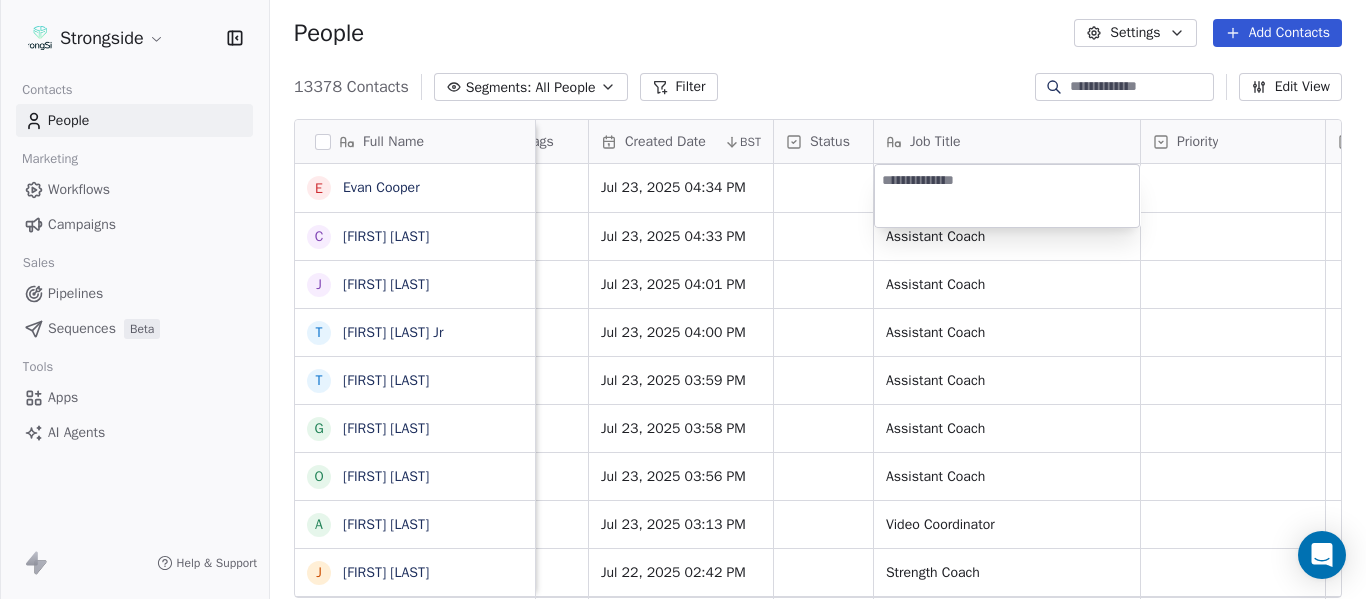 type on "**********" 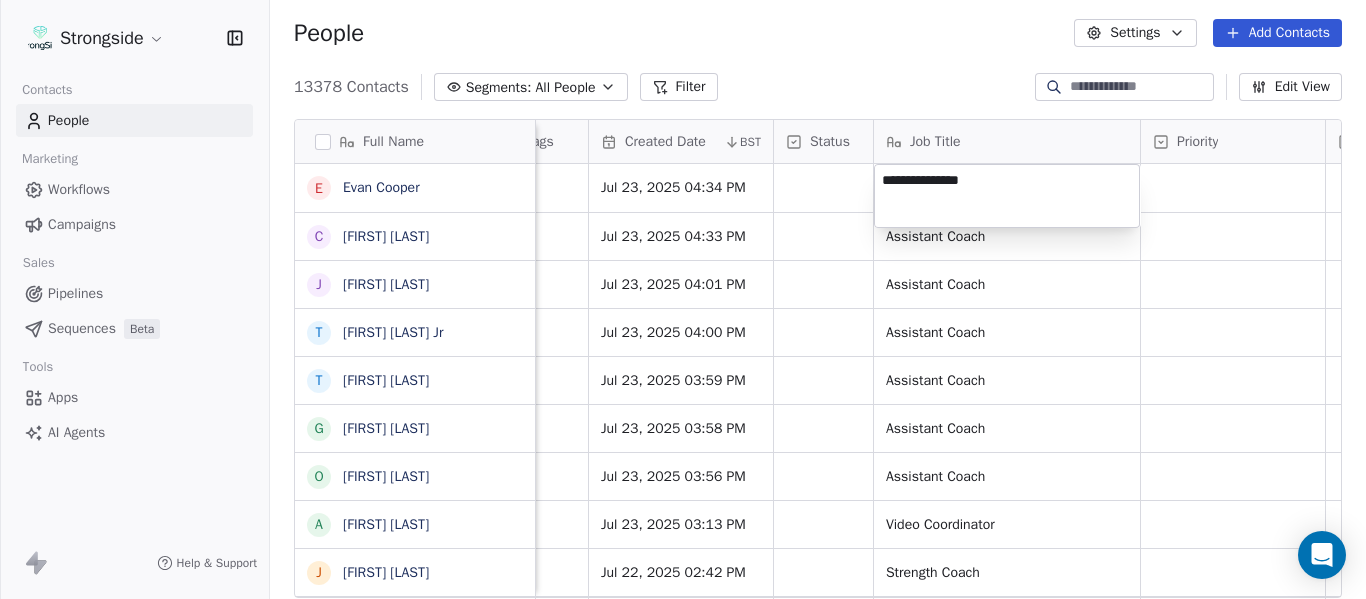 click on "Strongside Contacts People Marketing Workflows Campaigns Sales Pipelines Sequences Beta Tools Apps AI Agents Help & Support People Settings  Add Contacts 13378 Contacts Segments: All People Filter  Edit View Tag Add to Sequence Export Full Name E [FIRST] [LAST] C [FIRST] [LAST] J [FIRST] [LAST] T [FIRST] [LAST] Jr T [FIRST] [LAST] G [FIRST] [LAST] O [FIRST] [LAST] A [FIRST] [LAST] J [FIRST] [LAST] D [FIRST] [LAST] S [FIRST] [LAST] K [FIRST] [LAST] D [FIRST] [LAST] J [FIRST] [LAST] J [FIRST] [LAST] M [FIRST] [LAST] C [FIRST] [LAST] M [FIRST] [LAST] J [FIRST] [LAST] D [FIRST] [LAST] R [FIRST] [LAST] V [FIRST] [LAST] B [FIRST] [LAST] J [FIRST] [LAST] J [FIRST] [LAST] C [FIRST] [LAST] C [FIRST] [LAST] B [FIRST] [LAST] R [FIRST] [LAST] J [FIRST] [LAST] Level League/Conference Organization Tags Created Date BST Status Job Title Priority Emails Auto Clicked Last Activity Date BST In Open Phone Contact Source   NCAA I-Bowl FLORIDA ST. UNIV Jul 23, 2025 04:34 PM   NCAA I-Bowl FLORIDA ST. UNIV Jul 23, 2025 04:33 PM Assistant Coach False   NCAA I-Bowl True" at bounding box center [683, 299] 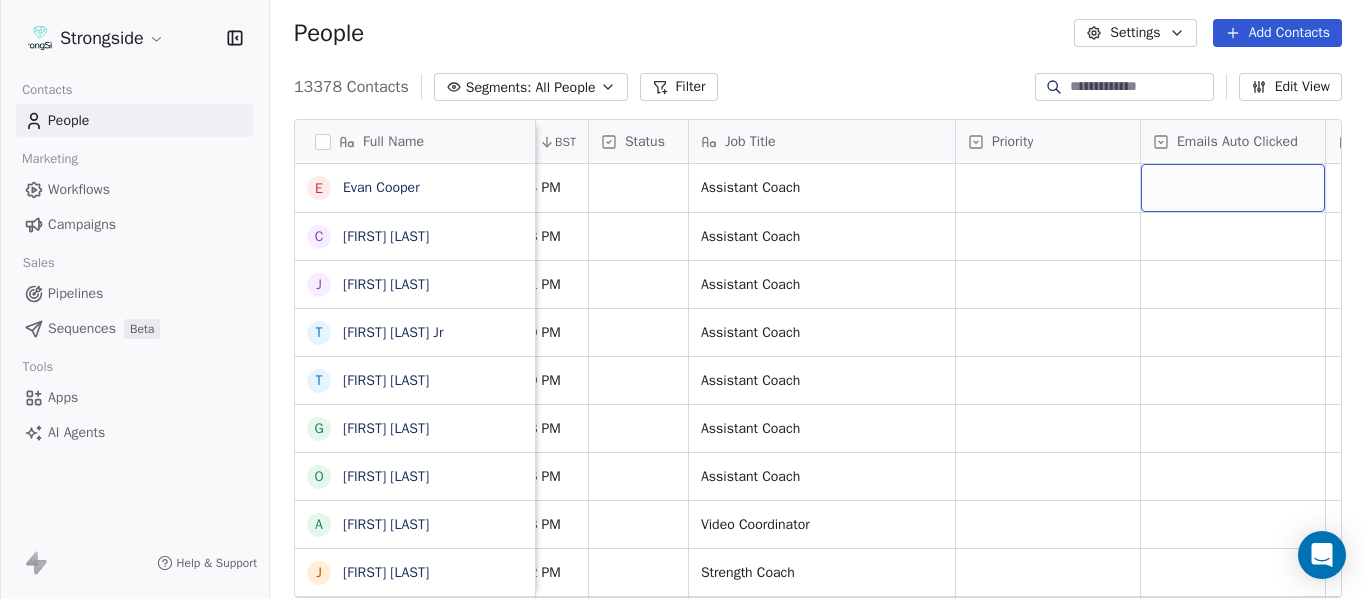 scroll, scrollTop: 0, scrollLeft: 1828, axis: horizontal 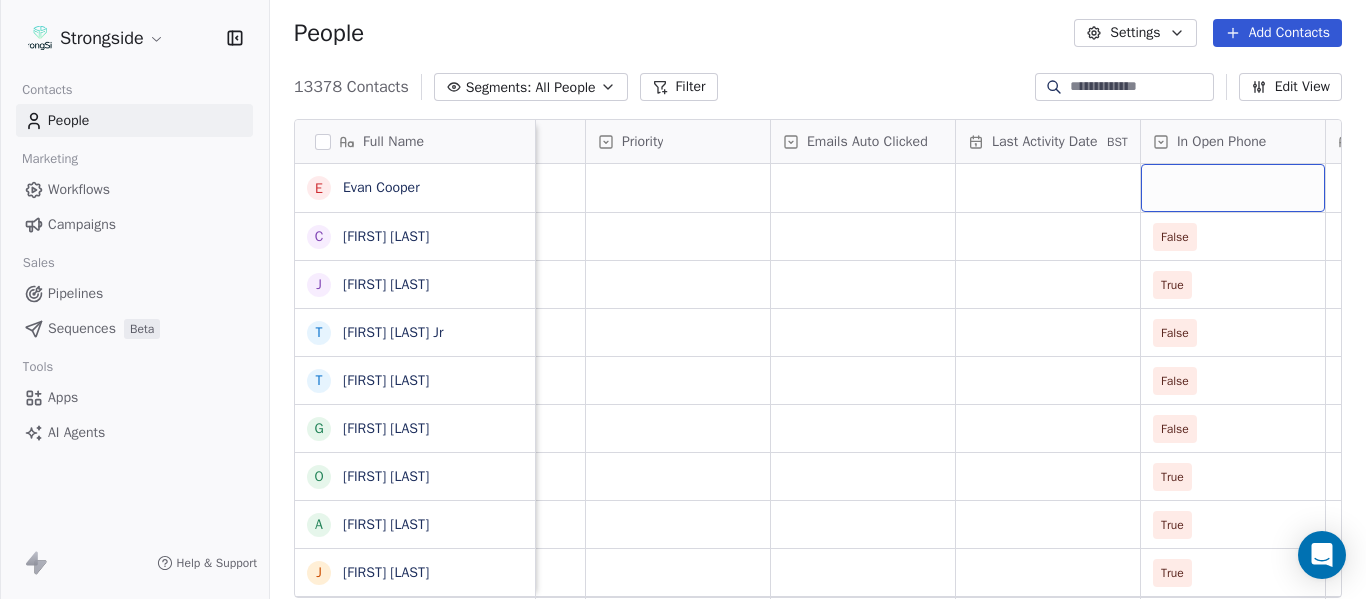 click at bounding box center (1233, 188) 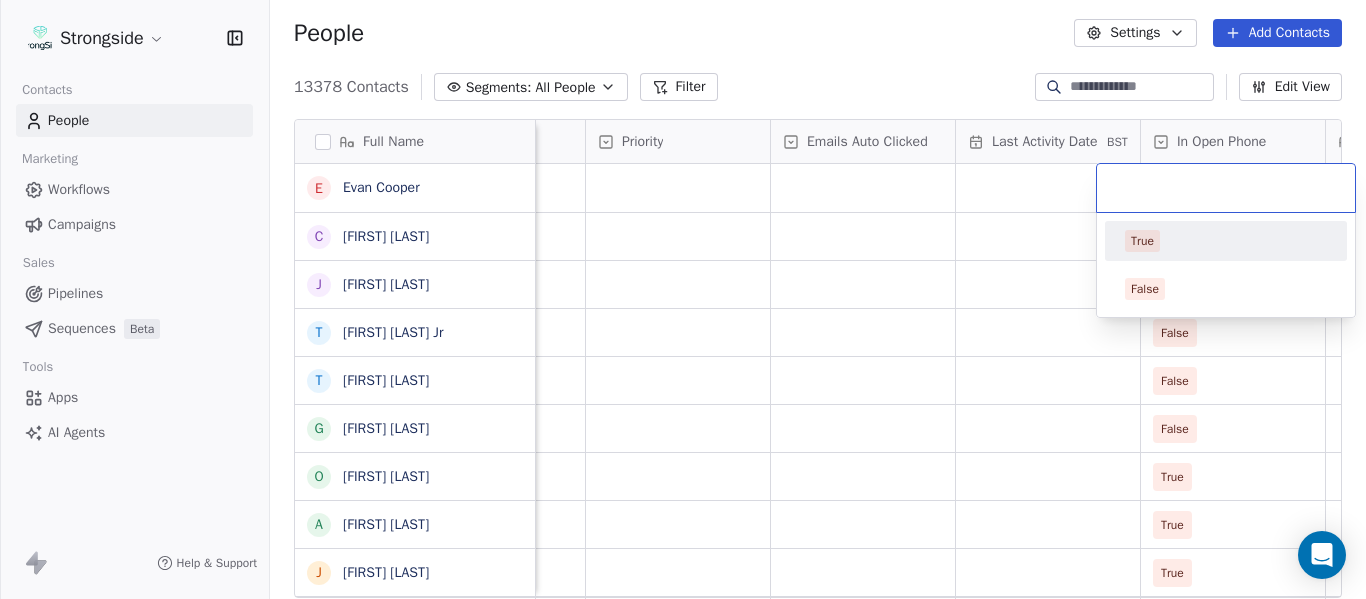 click on "True" at bounding box center (1226, 241) 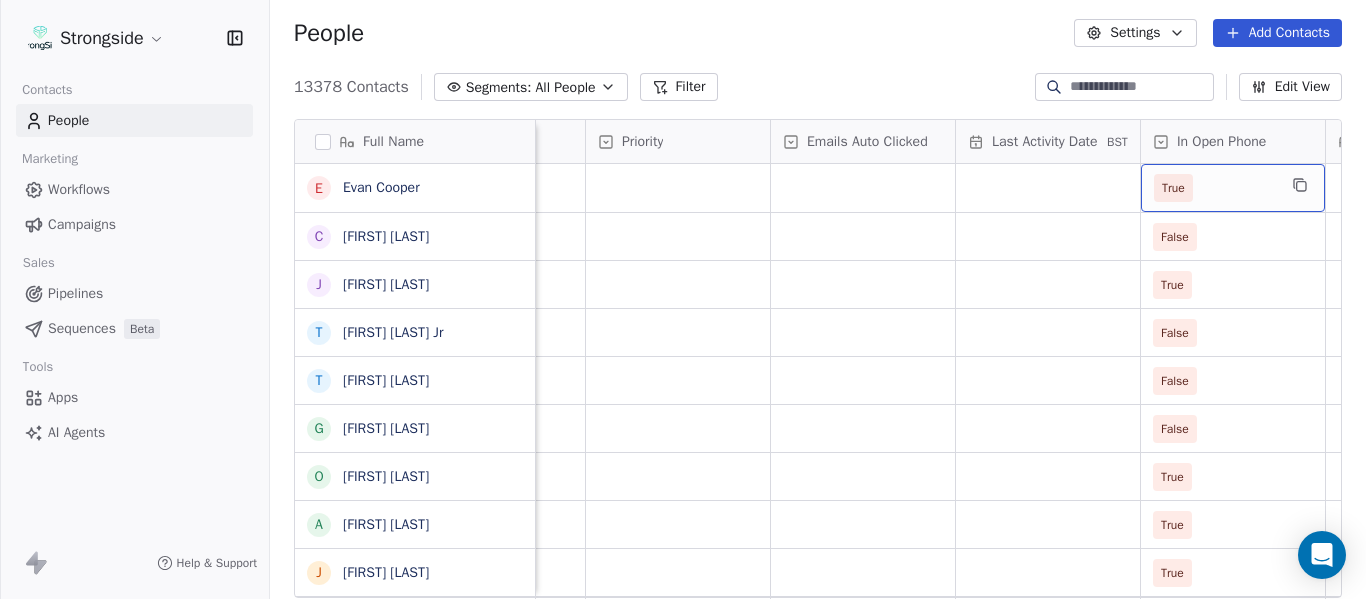 click on "True" at bounding box center (1233, 188) 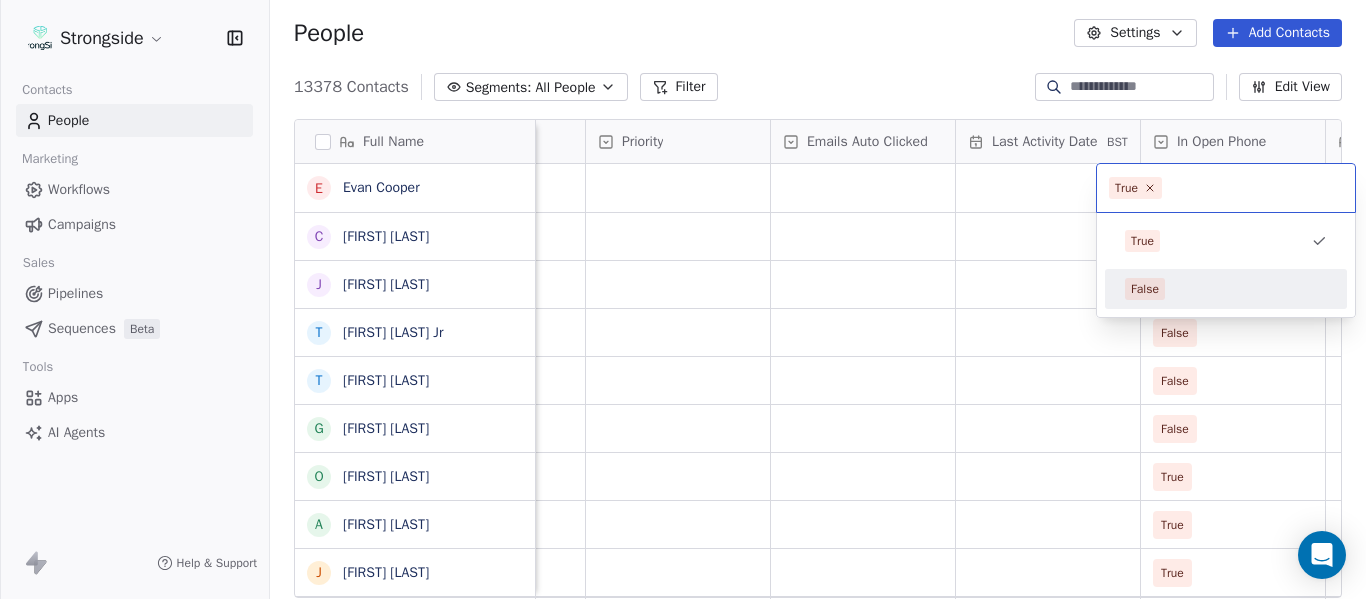click on "False" at bounding box center [1226, 289] 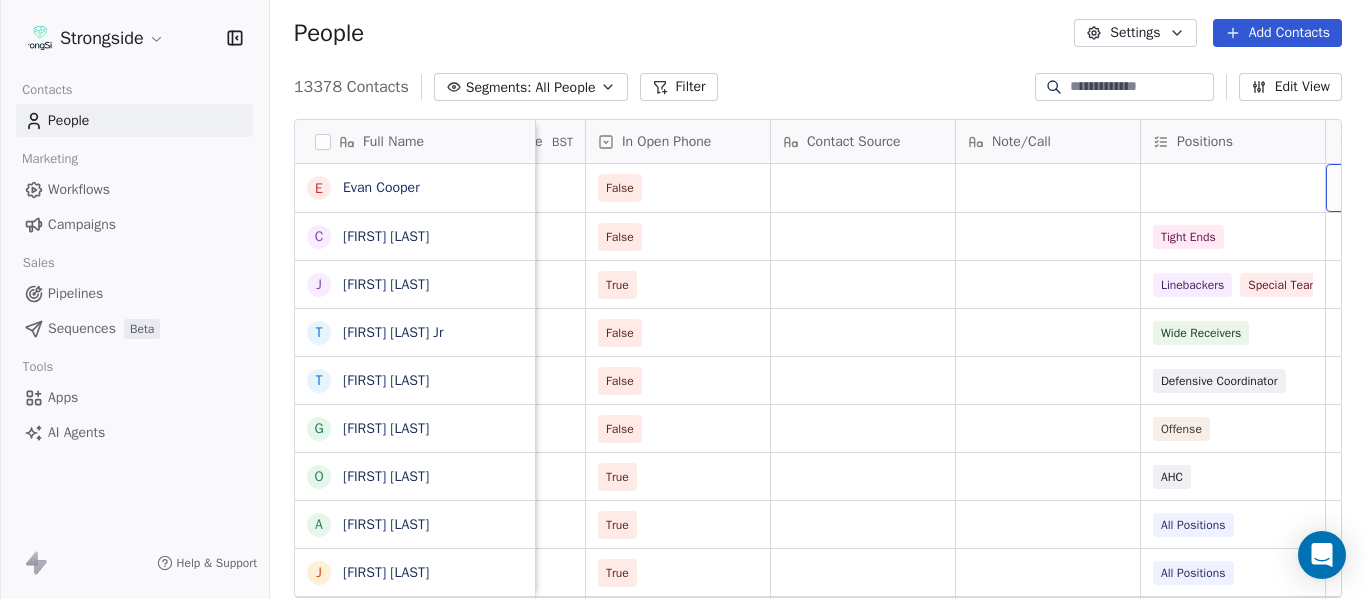 scroll, scrollTop: 0, scrollLeft: 2568, axis: horizontal 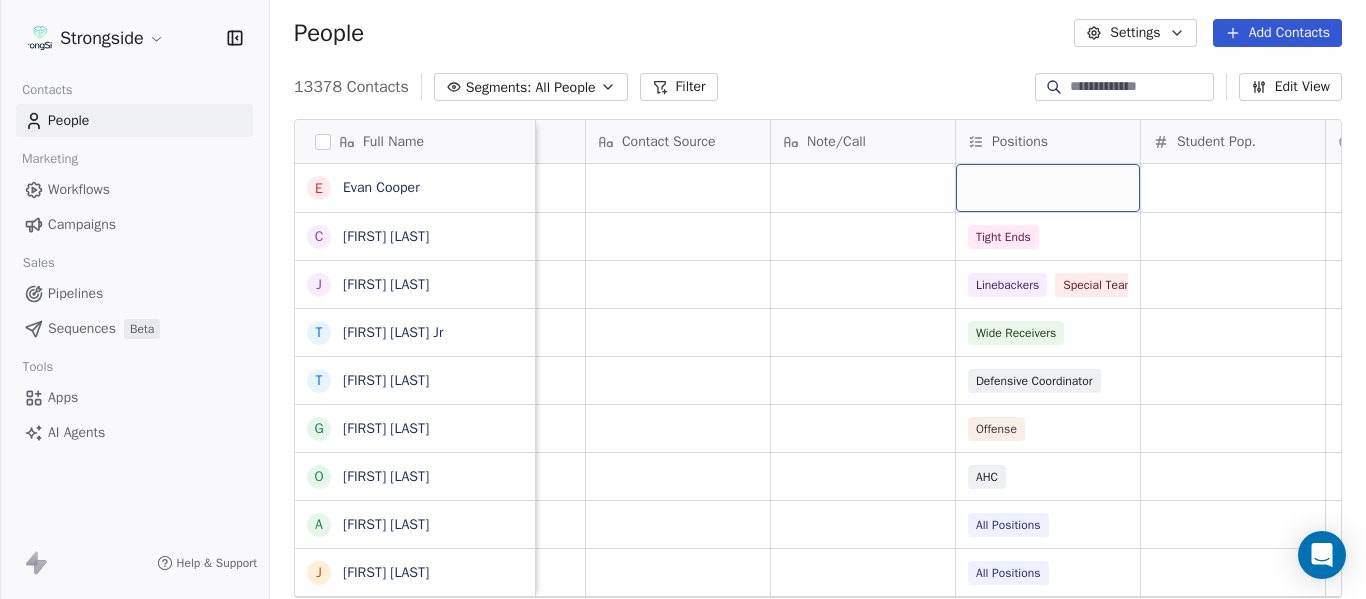 click at bounding box center [1048, 188] 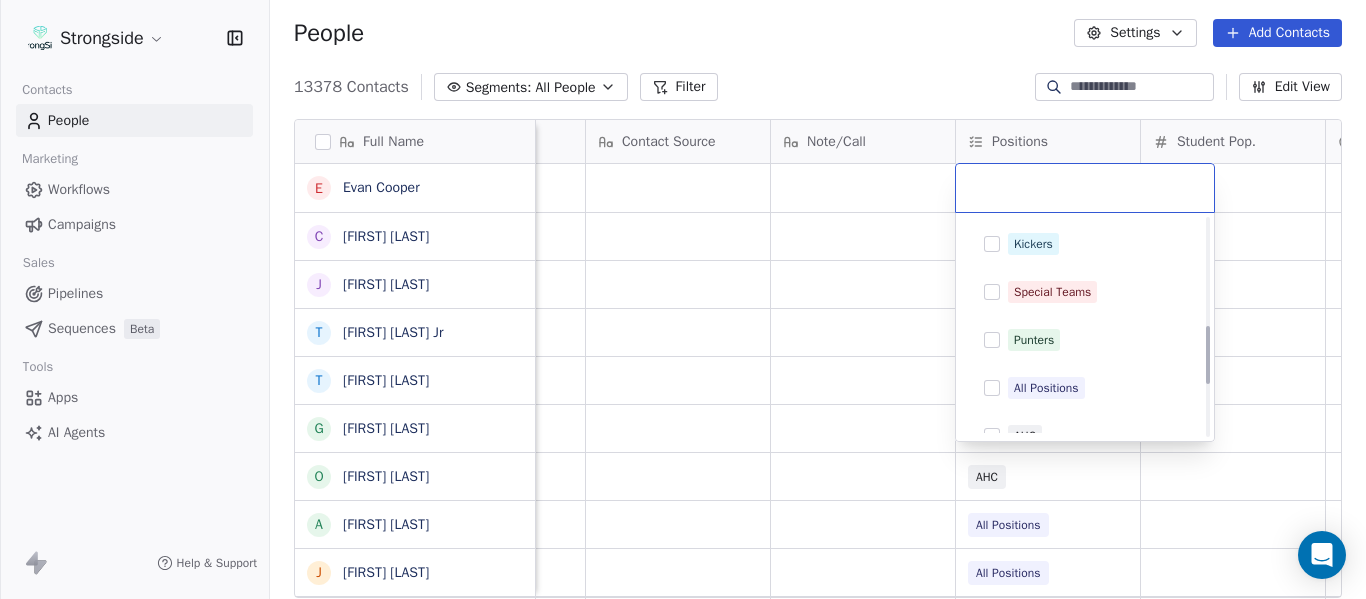 scroll, scrollTop: 400, scrollLeft: 0, axis: vertical 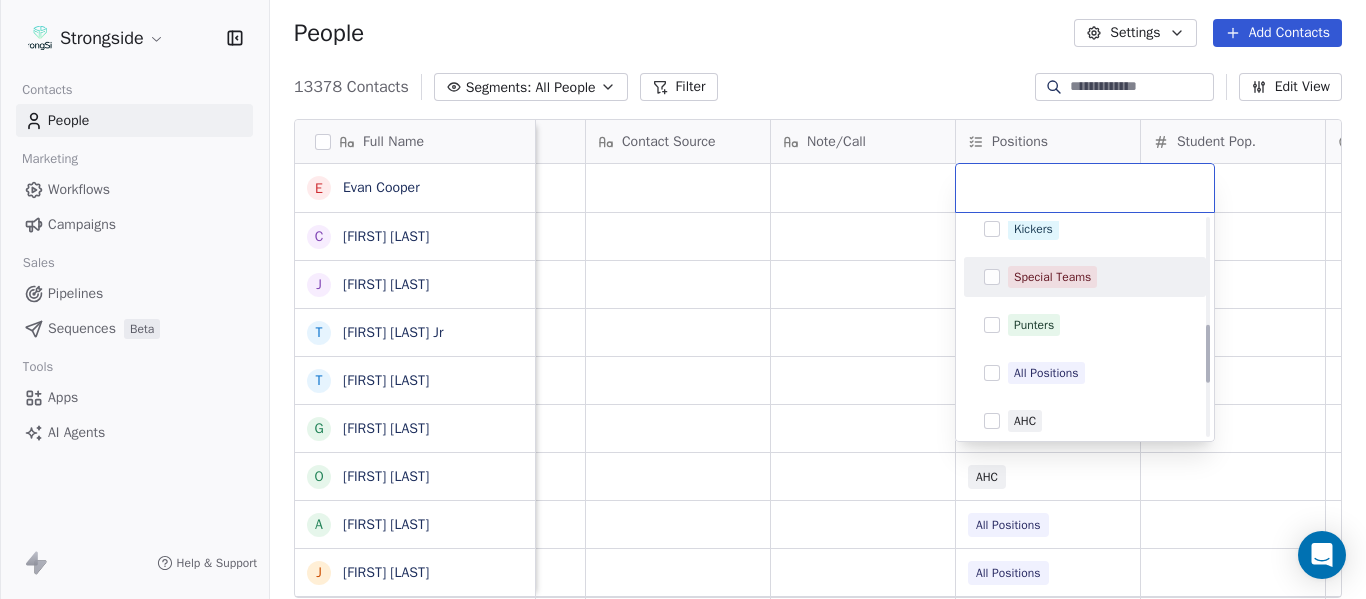 click on "Special Teams" at bounding box center [1097, 277] 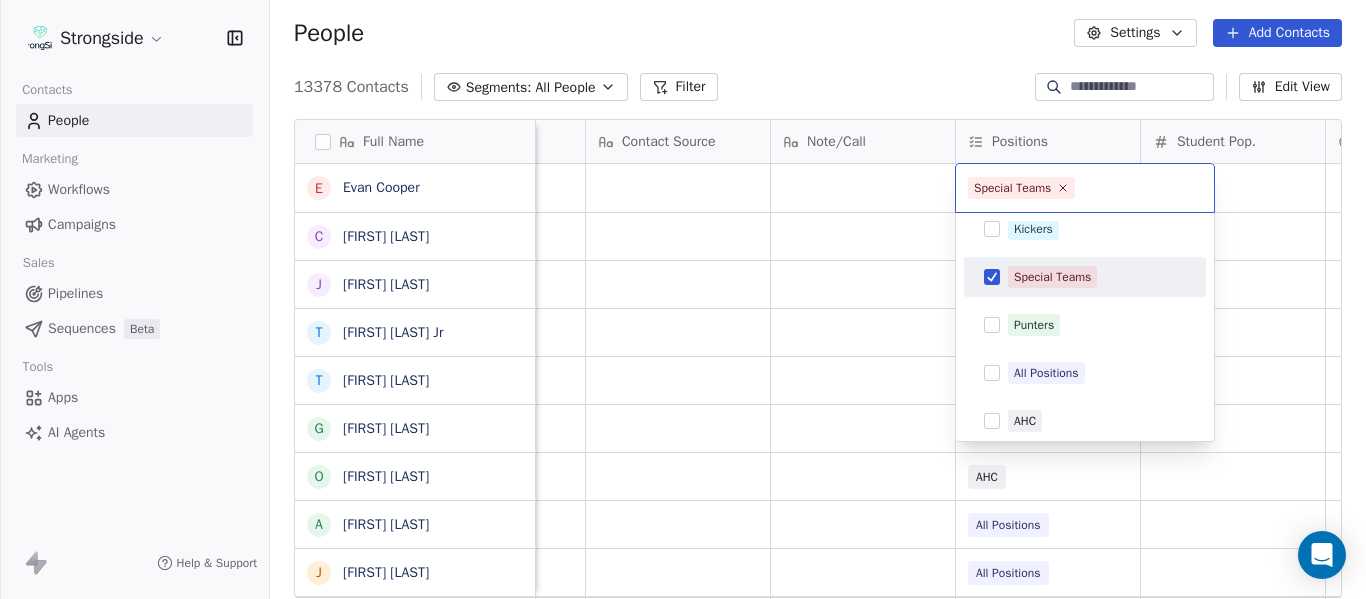 click on "Strongside Contacts People Marketing Workflows Campaigns Sales Pipelines Sequences Beta Tools Apps AI Agents Help & Support People Settings Add Contacts 13378 Contacts Segments: All People Filter Edit View Tag Add to Sequence Export Full Name E [LAST] C [LAST] J [LAST] T [LAST] Jr T [LAST] G [LAST] O [LAST] A [LAST] J [LAST] D [LAST] S [LAST] K [LAST] D [LAST] J [LAST] J [LAST] M [LAST] C [LAST] M [LAST] J [LAST] D [LAST] R [LAST] V [LAST] B [LAST] J [LAST] J [LAST] C [LAST] C [LAST] B [LAST] R [LAST] J [LAST] Priority Emails Auto Clicked Last Activity Date BST In Open Phone Contact Source Note/Call Positions Student Pop. Lead Account False False Tight Ends True Linebackers Special Teams False Wide Receivers False Defensive Coordinator False Offense True AHC True All Positions True False" at bounding box center (683, 299) 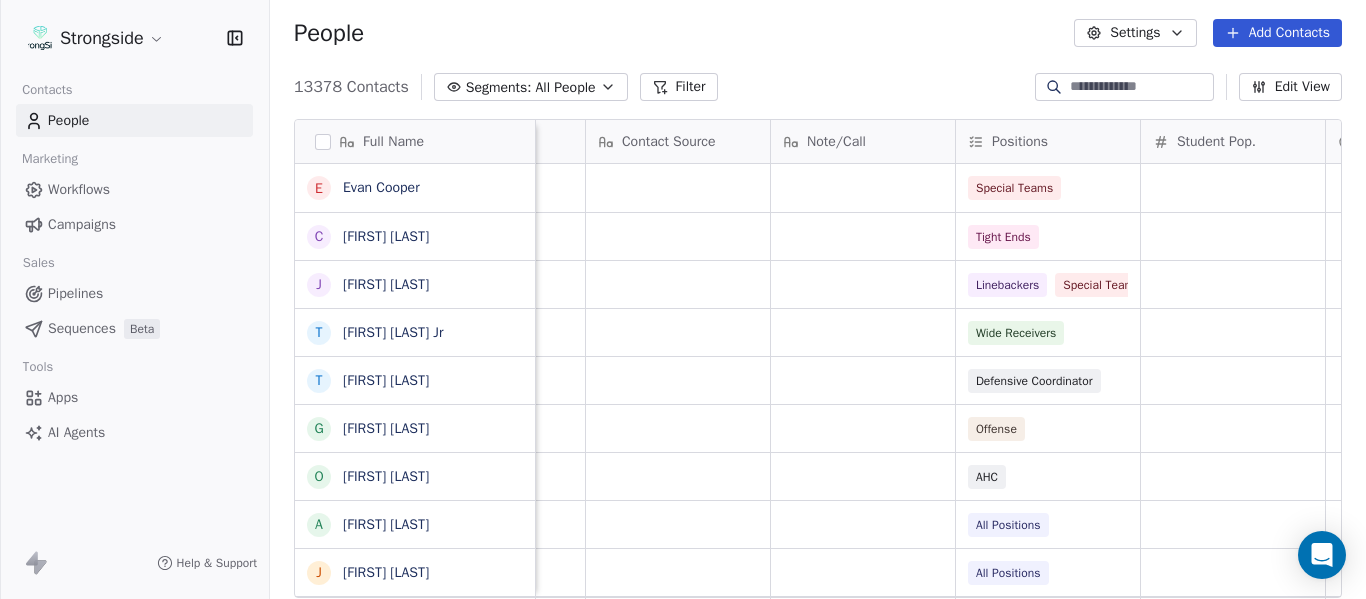 click on "Add Contacts" at bounding box center (1277, 33) 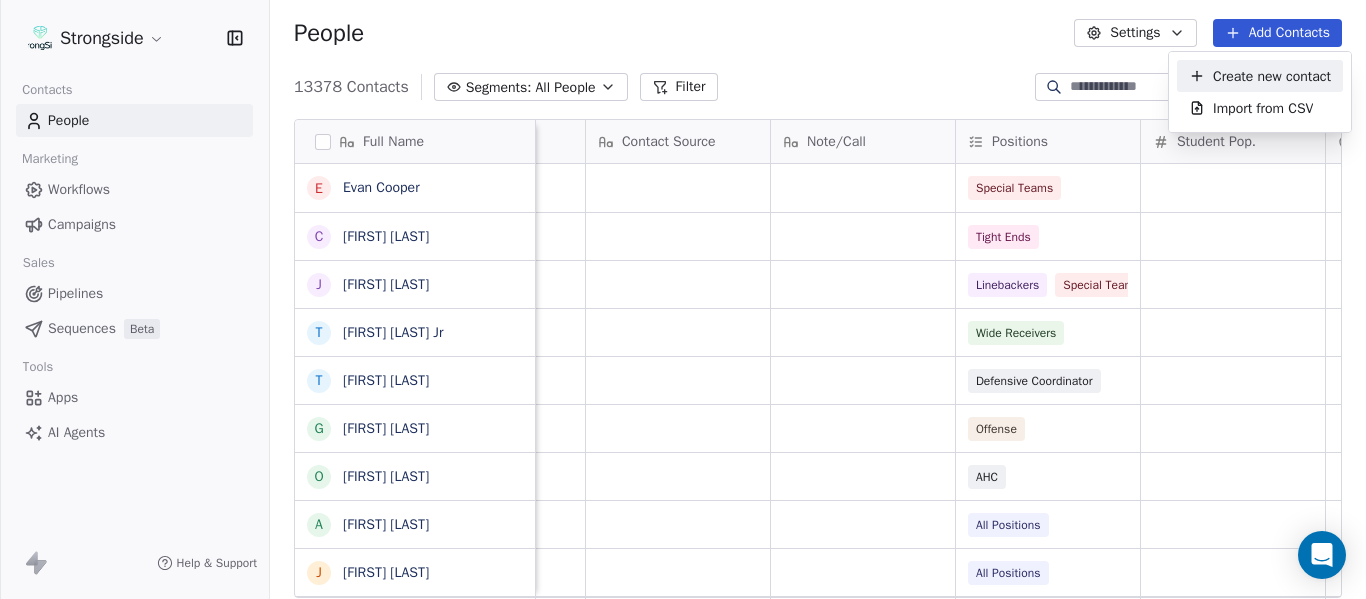click on "Create new contact" at bounding box center (1272, 76) 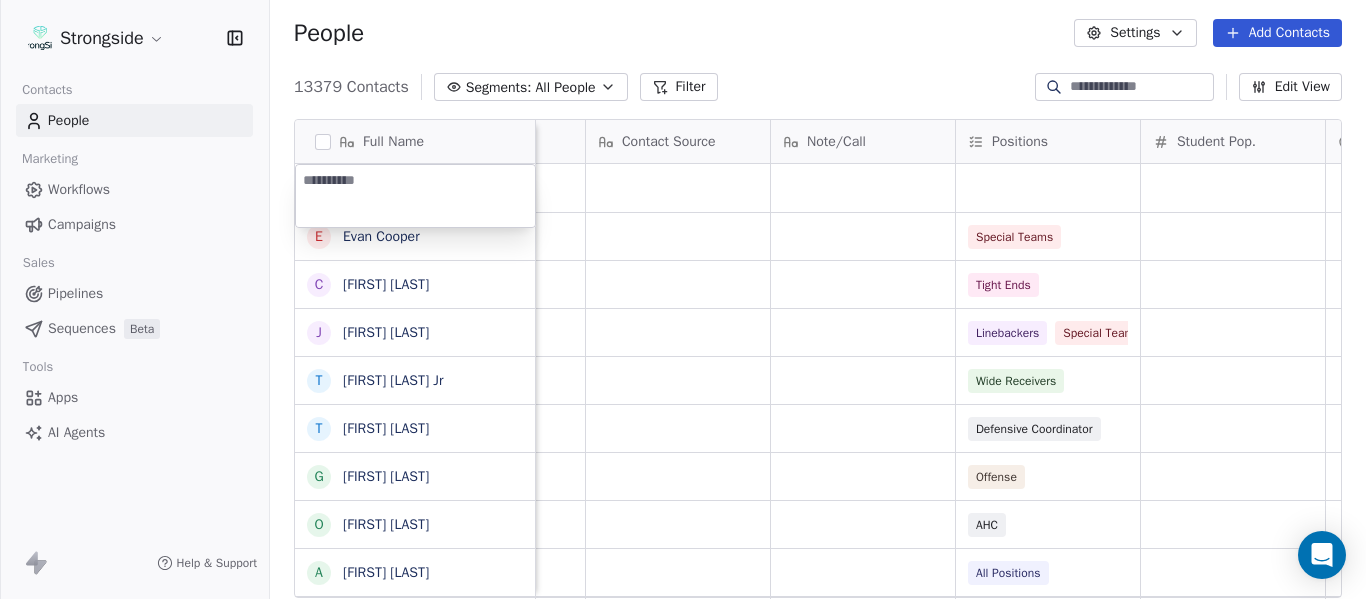 type on "*********" 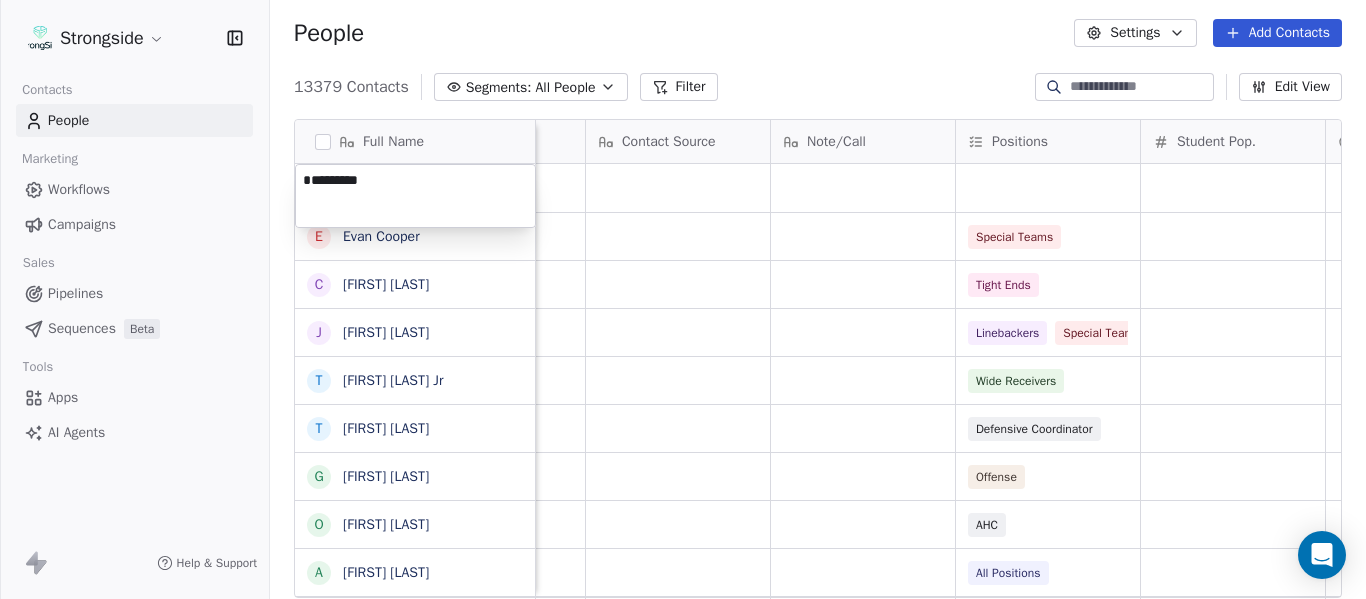 click on "Strongside Contacts People Marketing Workflows Campaigns Sales Pipelines Sequences Beta Tools Apps AI Agents Help & Support People Settings  Add Contacts 13379 Contacts Segments: All People Filter  Edit View Tag Add to Sequence Export Full Name E [FIRST] [LAST] C [FIRST] [LAST] J [FIRST] [LAST] T [FIRST] [LAST] Jr T [FIRST] [LAST] G [FIRST] [LAST] O [FIRST] [LAST] A [FIRST] [LAST] J [FIRST] [LAST] D [FIRST] [LAST] S [FIRST] [LAST] K [FIRST] [LAST] D [FIRST] [LAST] J [FIRST] [LAST] J [FIRST] [LAST] M [FIRST] [LAST] C [FIRST] [LAST] M [FIRST] [LAST] J [FIRST] [LAST] D [FIRST] [LAST] R [FIRST] [LAST] R [FIRST] [LAST] V [FIRST] [LAST] B [FIRST] [LAST] J [FIRST] [LAST] J [FIRST] [LAST] C [FIRST] [LAST] C [FIRST] [LAST] C [FIRST] [LAST] B [FIRST] [LAST] R [FIRST] [LAST] Priority Emails Auto Clicked Last Activity Date BST In Open Phone Contact Source Note/Call Positions Student Pop. Lead Account     False Special Teams   False Tight Ends   True Linebackers Special Teams   False Wide Receivers   False Defensive Coordinator   False Offense   True AHC   True All Positions   True All Positions" at bounding box center (683, 299) 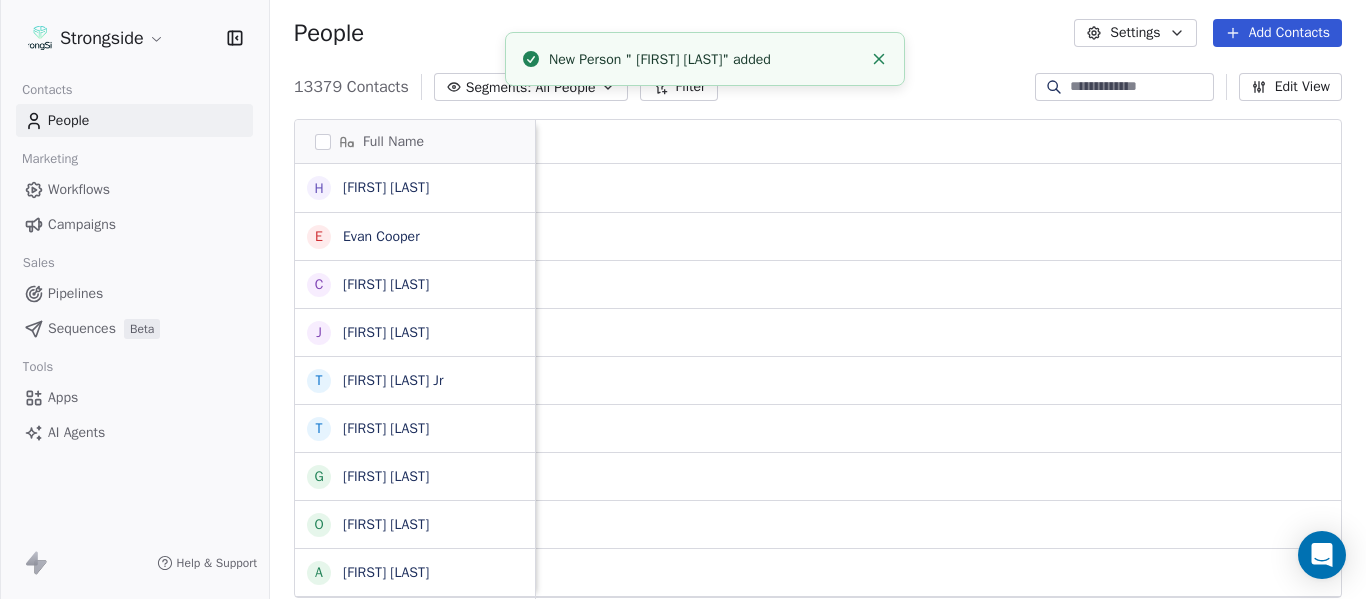 scroll, scrollTop: 0, scrollLeft: 0, axis: both 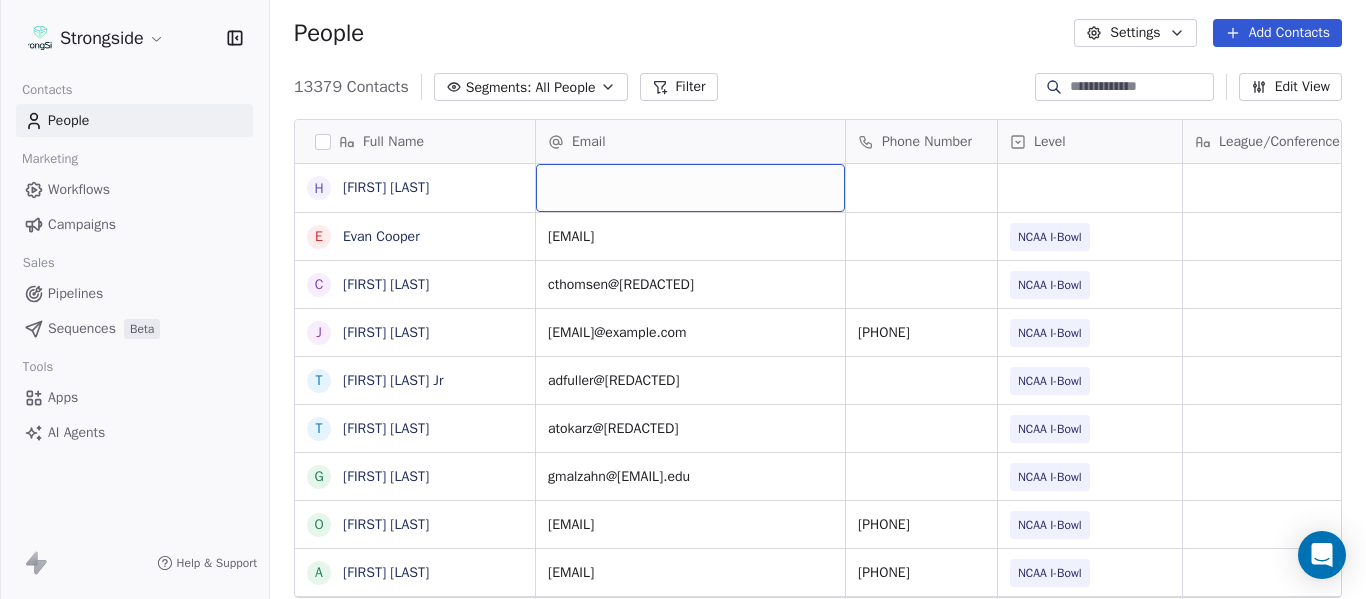 click at bounding box center (690, 188) 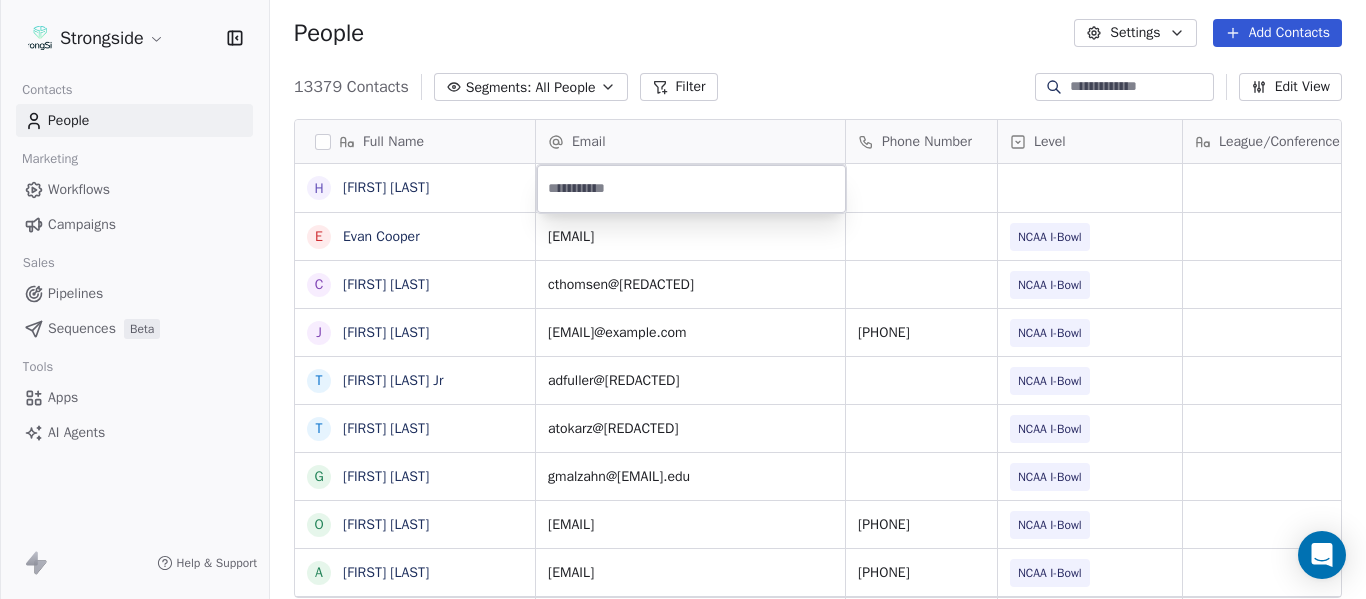 type on "**********" 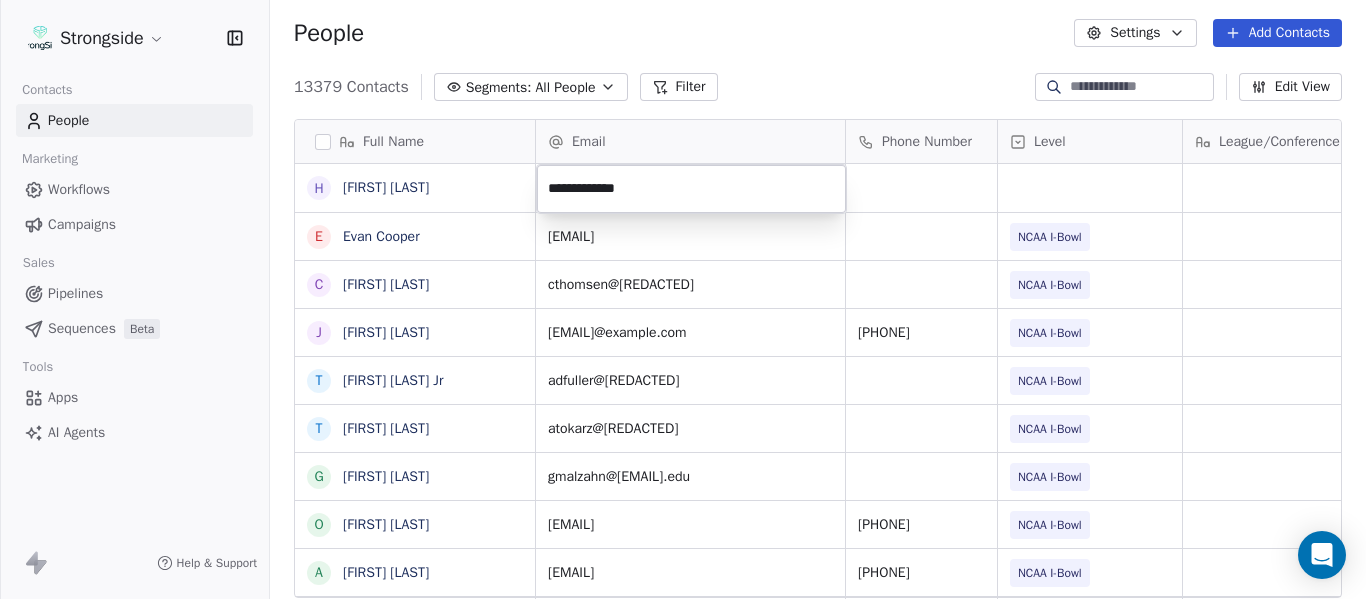 click on "Strongside Contacts People Marketing Workflows Campaigns Sales Pipelines Sequences Beta Tools Apps AI Agents Help & Support People Settings  Add Contacts 13379 Contacts Segments: All People Filter  Edit View Tag Add to Sequence Export Full Name H [FIRST] [LAST] E [FIRST] [LAST] C [FIRST] [LAST] J [FIRST] [LAST] T [FIRST] [LAST] Jr T [FIRST] [LAST] G [FIRST] [LAST] O [FIRST] [LAST] A [FIRST] [LAST] J [FIRST] [LAST] D [FIRST] [LAST] S [FIRST] [LAST] K [FIRST] [LAST] D [FIRST] [LAST] J [FIRST] [LAST] J [FIRST] [LAST] M [FIRST] [LAST] C [FIRST] [LAST] M [FIRST] [LAST] J [FIRST] [LAST] D [FIRST] [LAST] R [FIRST] [LAST] R [FIRST] [LAST] V [FIRST] [LAST] B [FIRST] [LAST] J [FIRST] [LAST] J [FIRST] [LAST] C [FIRST] [LAST] C [FIRST] [LAST] C [FIRST] [LAST] B [FIRST] [LAST] R [FIRST] [LAST] Email Phone Number Level League/Conference Organization Tags Created Date BST Jul 23, 2025 04:35 PM [EMAIL] NCAA I-Bowl [UNIVERSITY] Jul 23, 2025 04:34 PM [EMAIL] NCAA I-Bowl [UNIVERSITY] Jul 23, 2025 04:33 PM [EMAIL] ([PHONE])	 NCAA I-Bowl [UNIVERSITY] NCAA I-Bowl" at bounding box center [683, 299] 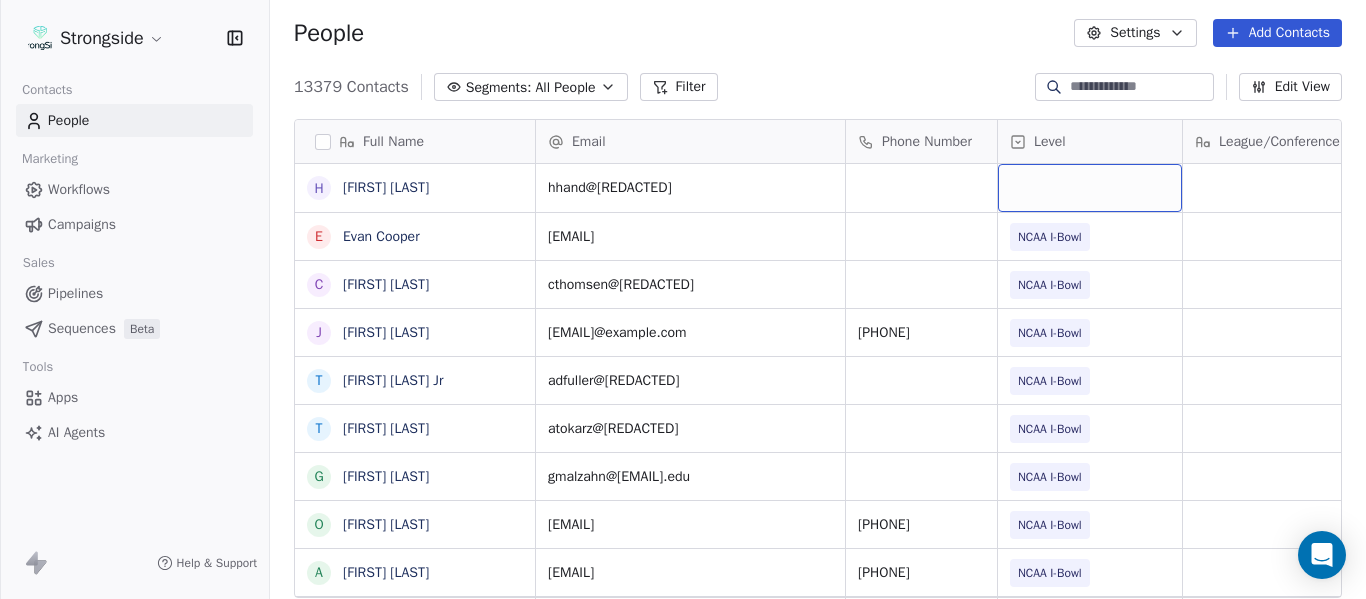 click at bounding box center (1090, 188) 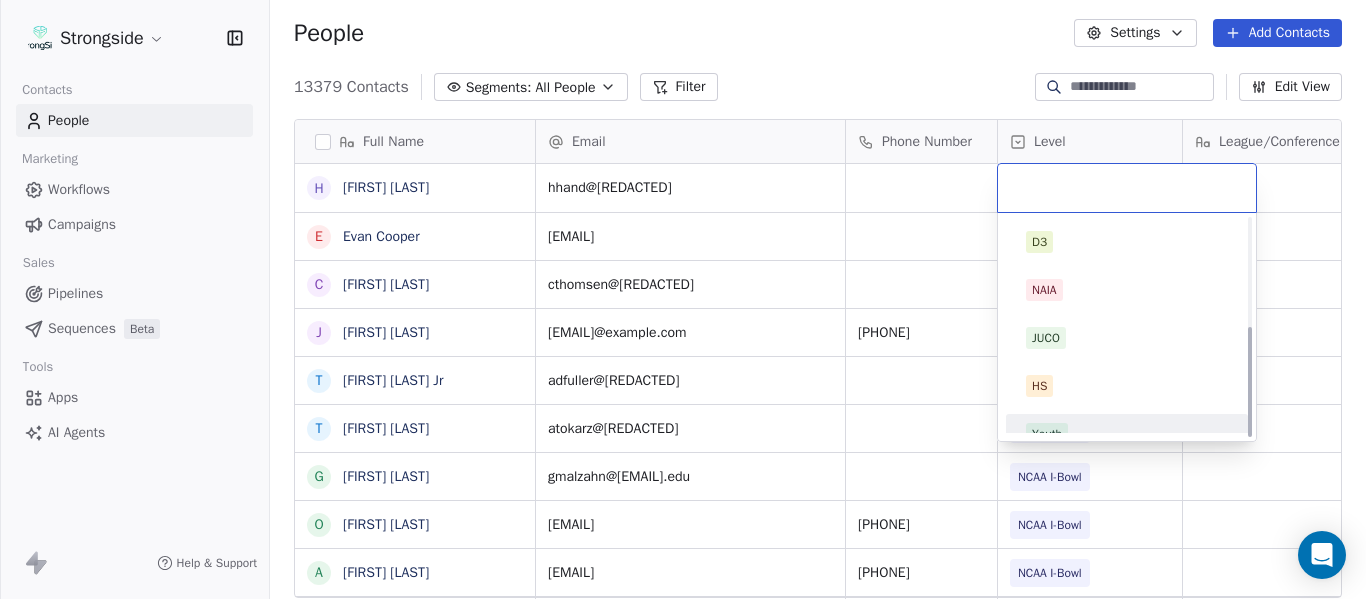 scroll, scrollTop: 212, scrollLeft: 0, axis: vertical 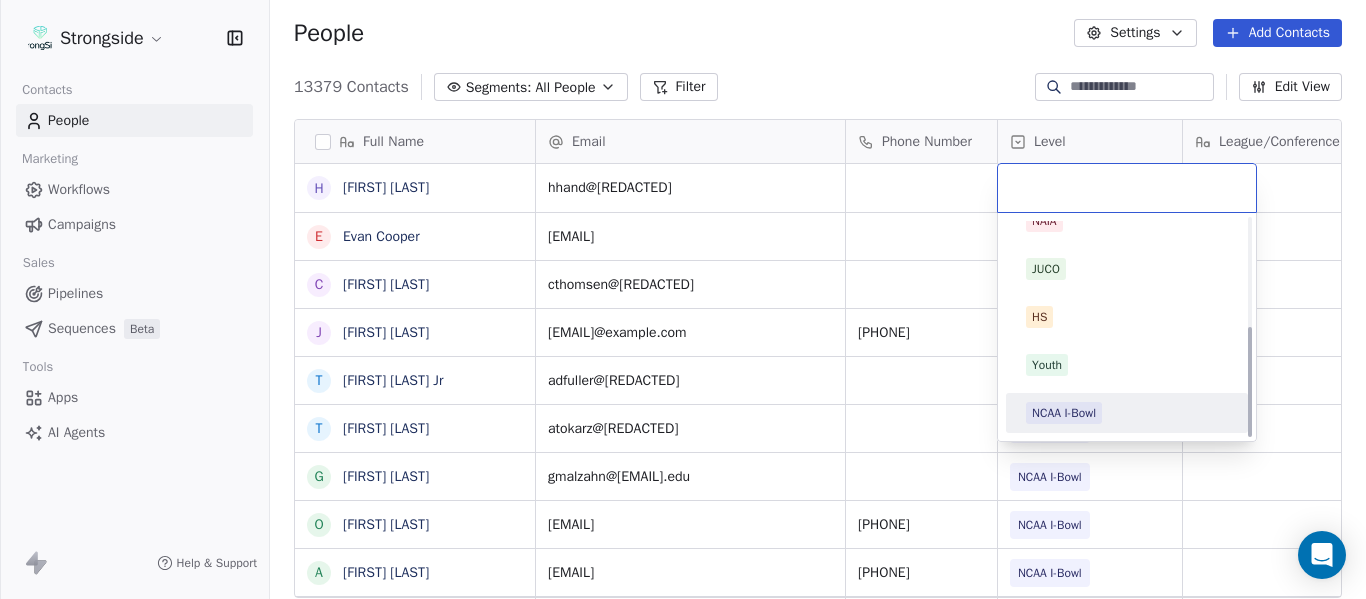 click on "NCAA I-Bowl" at bounding box center (1127, 413) 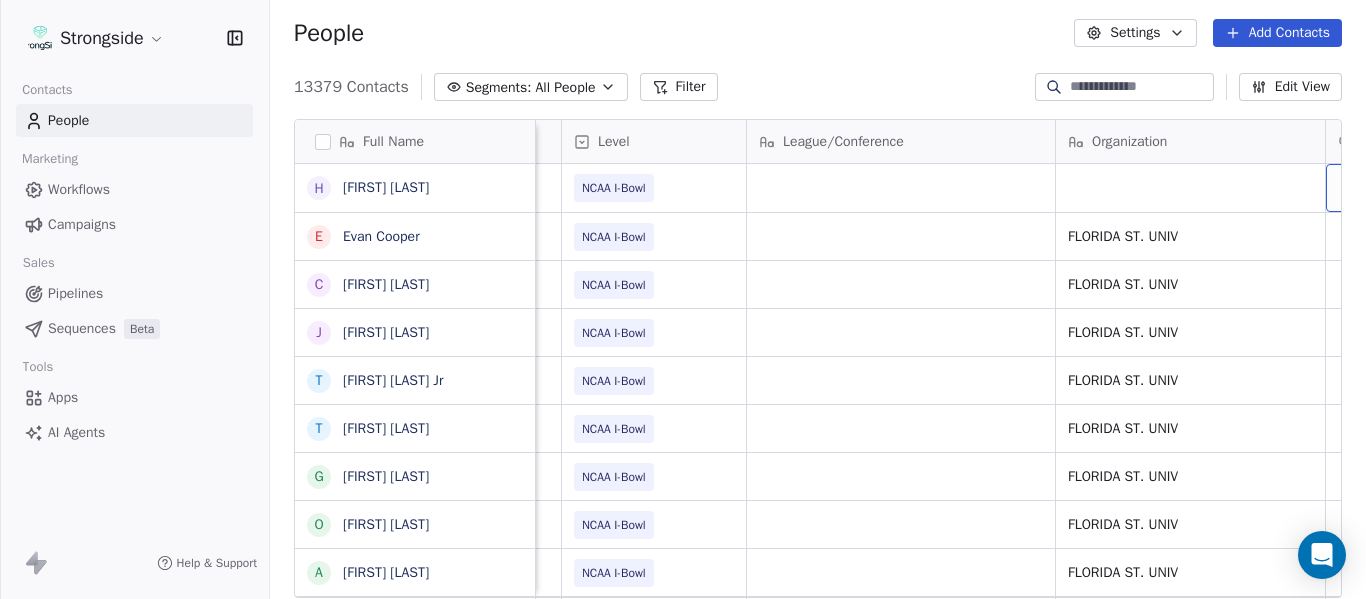 scroll, scrollTop: 0, scrollLeft: 536, axis: horizontal 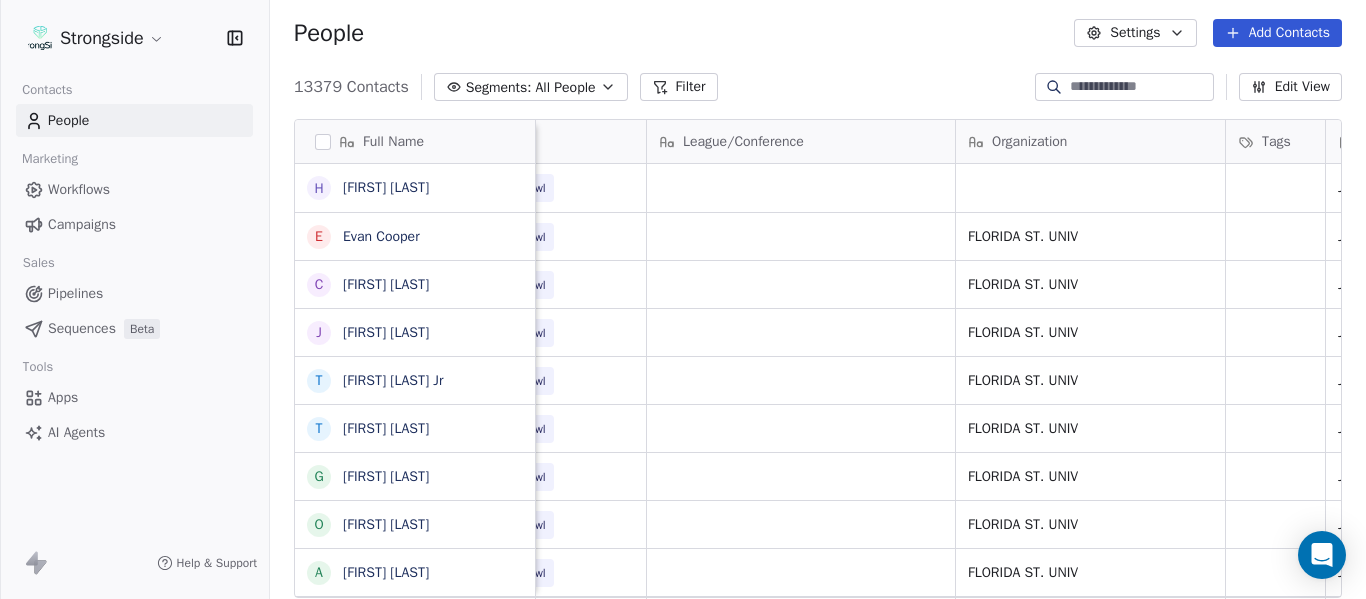 drag, startPoint x: 1112, startPoint y: 260, endPoint x: 1184, endPoint y: 243, distance: 73.97973 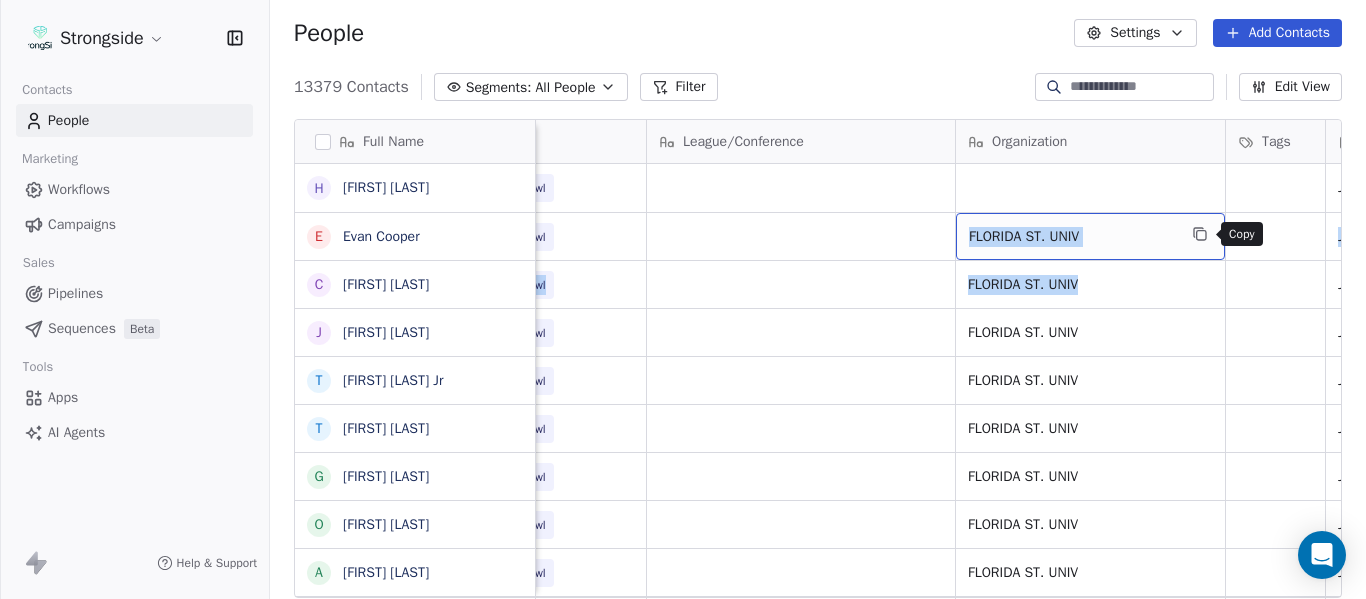 click 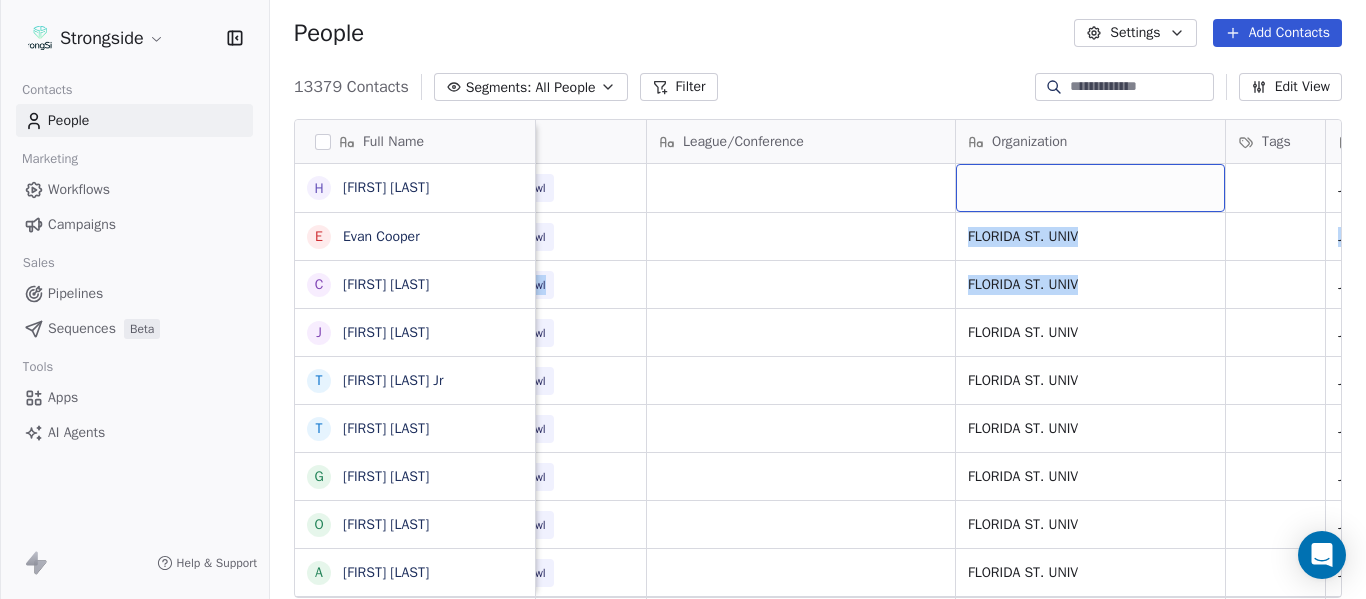 click at bounding box center [1090, 188] 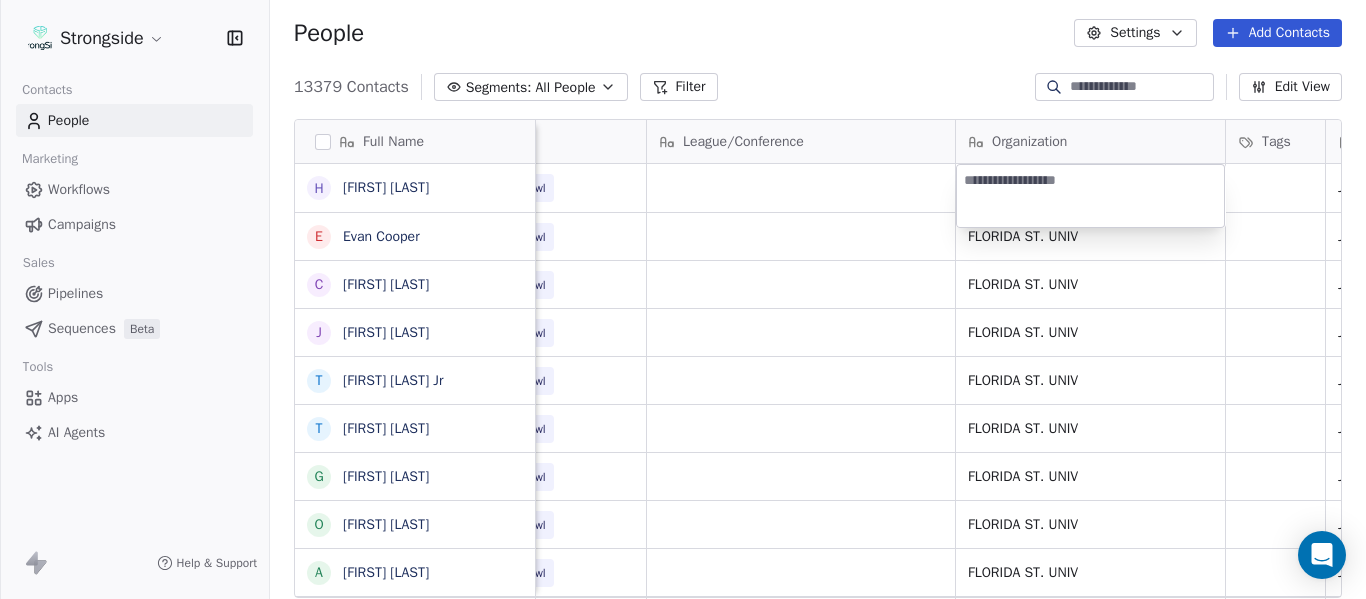 type on "**********" 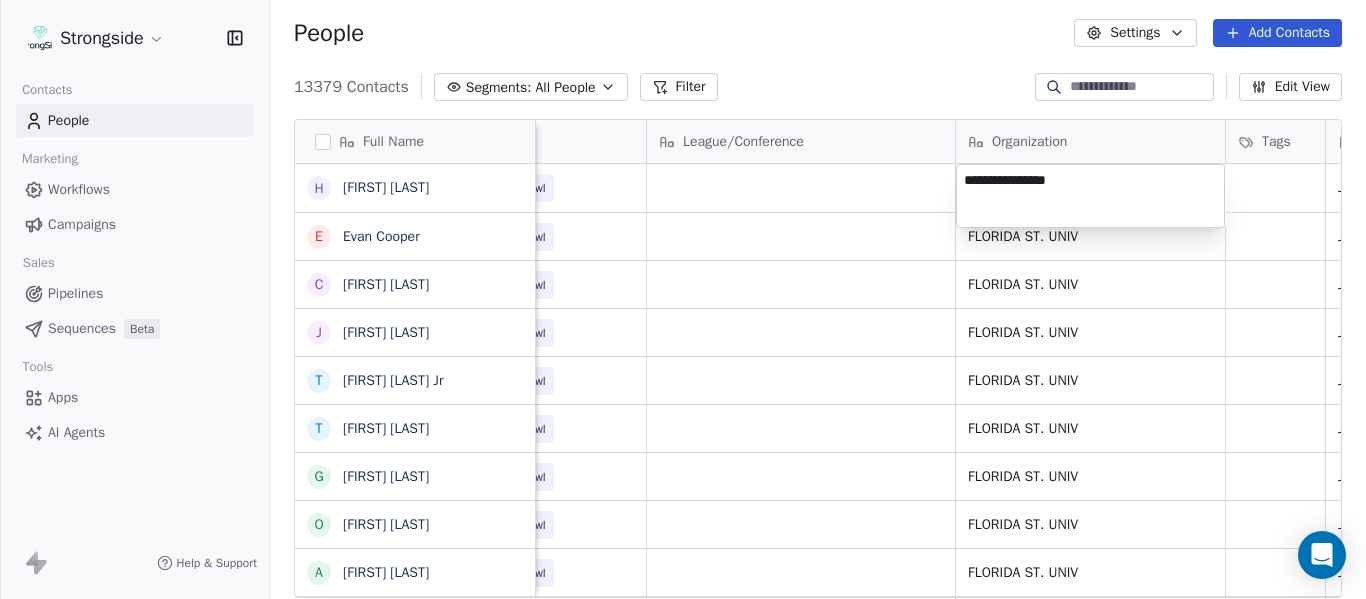 click on "Strongside Contacts People Marketing Workflows Campaigns Sales Pipelines Sequences Beta Tools Apps AI Agents Help & Support People Settings Add Contacts 13379 Contacts Segments: All People Filter Edit View Tag Add to Sequence Export Full Name H [LAST] E [LAST] C [LAST] J [LAST] T [LAST] Jr T [LAST] G [LAST] O [LAST] A [LAST] J [LAST] D [LAST] S [LAST] K [LAST] D [LAST] J [LAST] J [LAST] M [LAST] C [LAST] M [LAST] J [LAST] D [LAST] R [LAST] V [LAST] B [LAST] J [LAST] J [LAST] C [LAST] C [LAST] B [LAST] R [LAST] Email Phone Number Level League/Conference Organization Tags Created Date BST Status Job Title Priority hhand@[REDACTED] NCAA I-Bowl Jul 23, 2025 04:35 PM ecooper2@[REDACTED] NCAA I-Bowl FLORIDA ST. UNIV Jul 23, 2025 04:34 PM Assistant Coach cthomsen@[REDACTED] NCAA I-Bowl FLORIDA ST. UNIV Jul 23, 2025 04:33 PM SID" at bounding box center [683, 299] 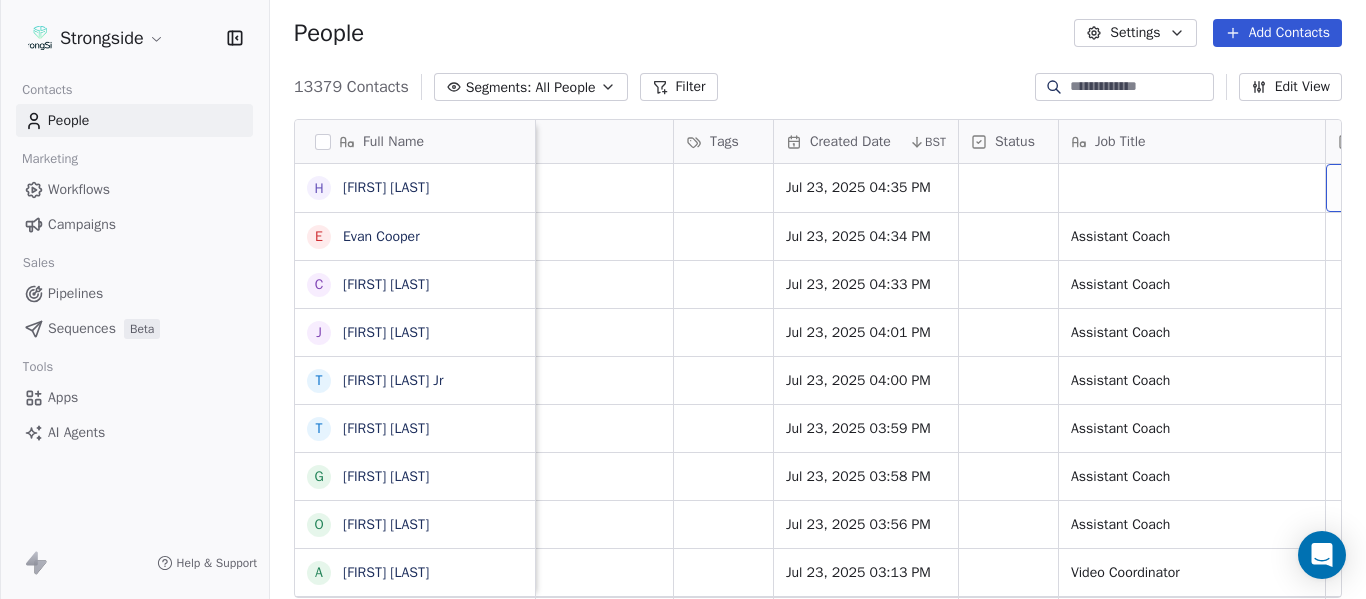 scroll, scrollTop: 0, scrollLeft: 1273, axis: horizontal 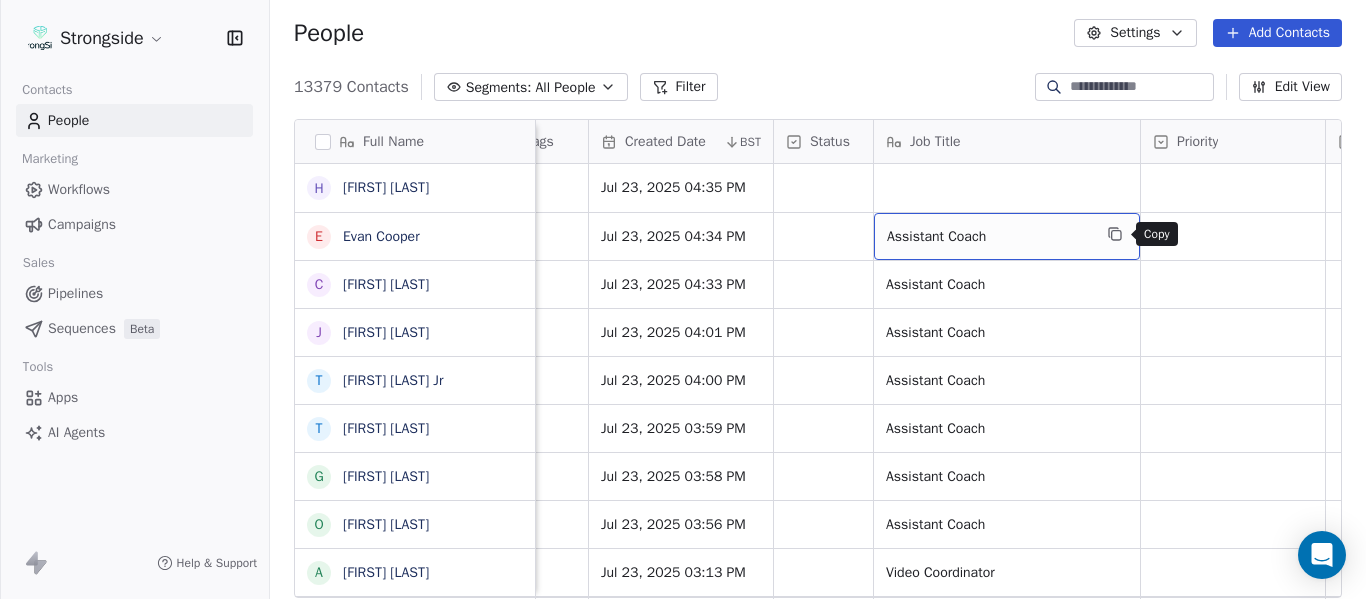 click 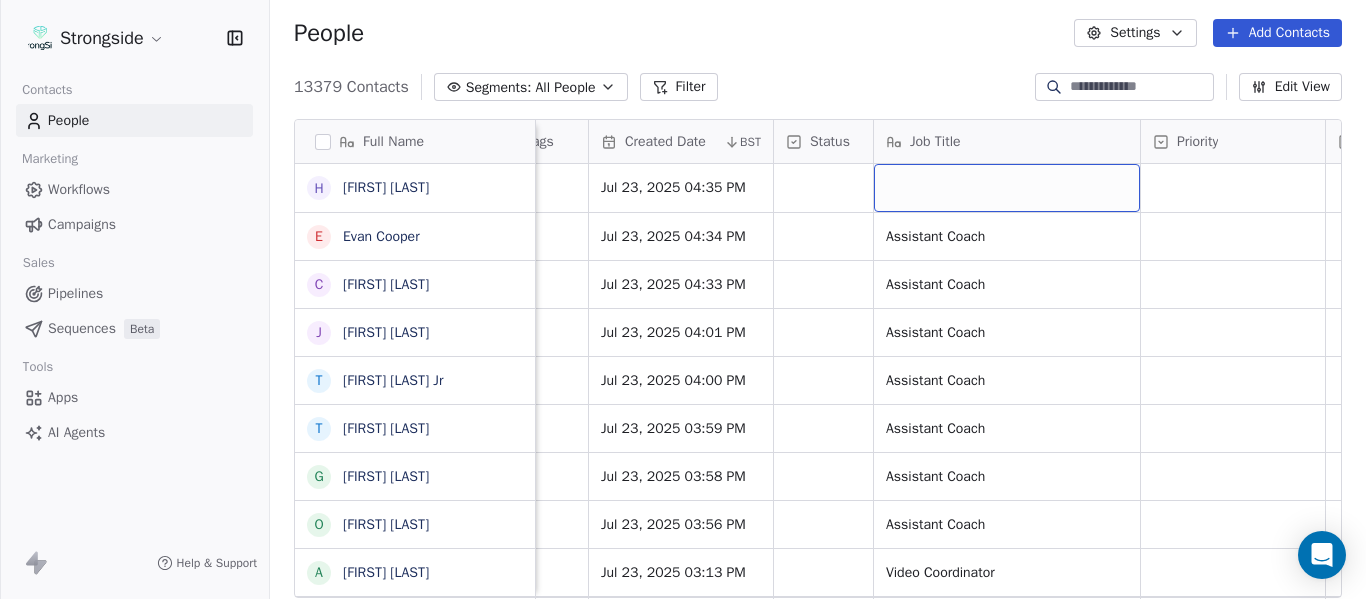 click at bounding box center [1007, 188] 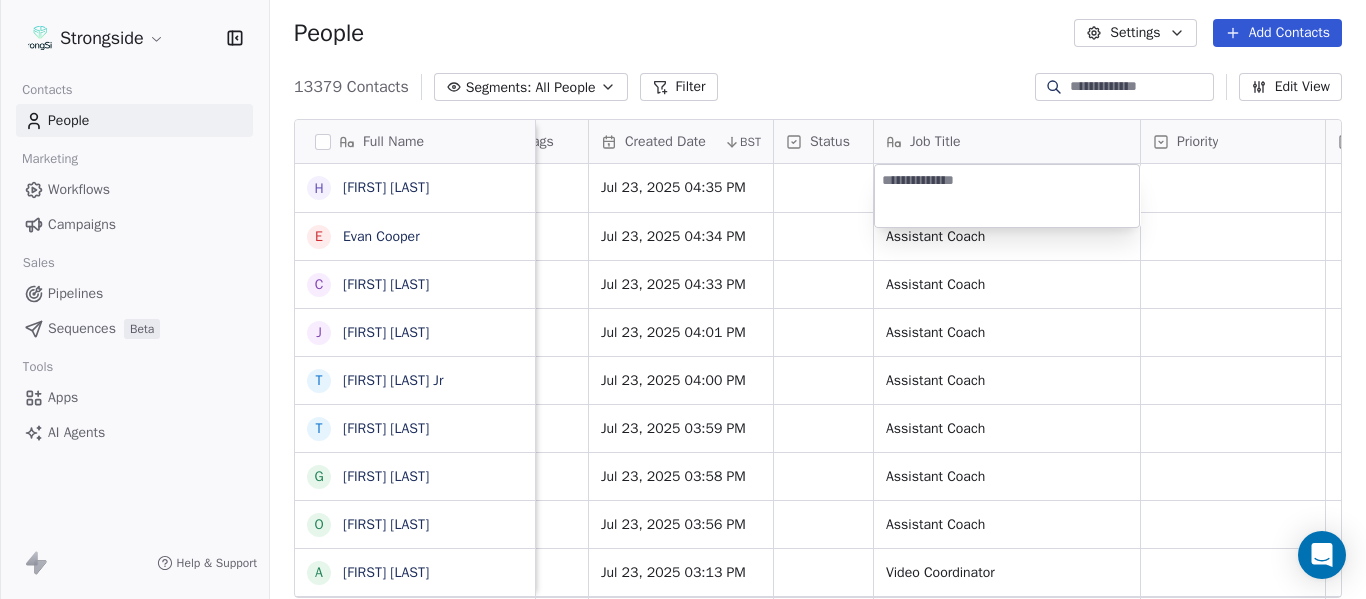 type on "**********" 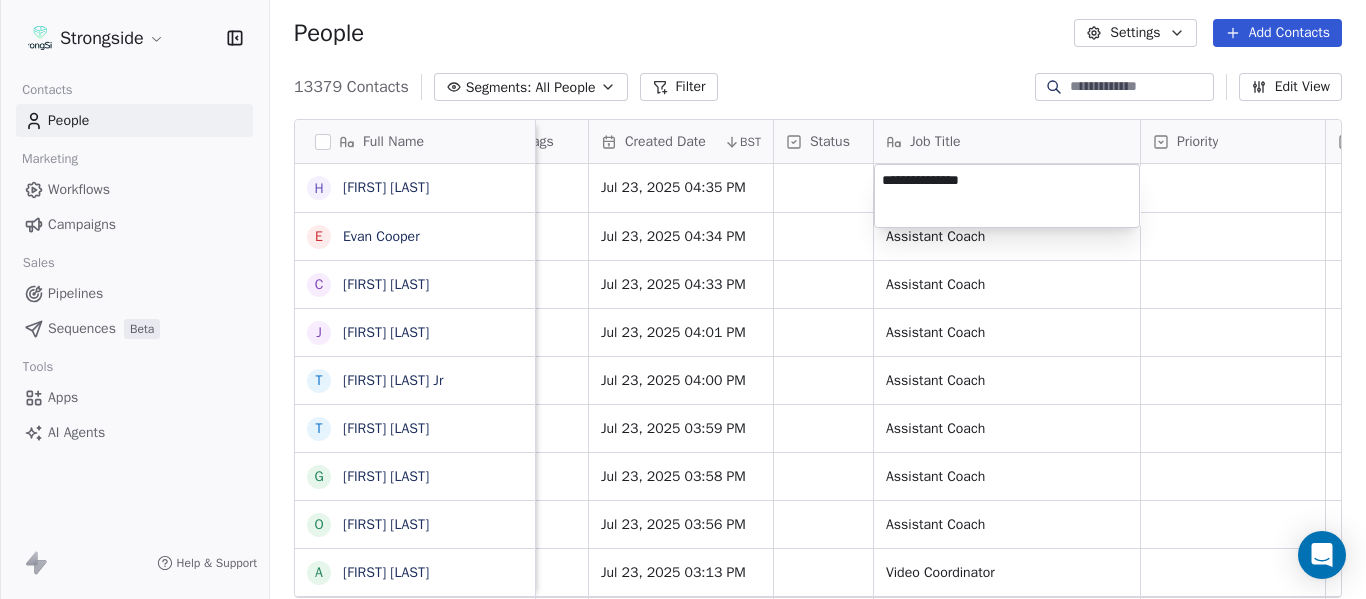 click on "Strongside Contacts People Marketing Workflows Campaigns Sales Pipelines Sequences Beta Tools Apps AI Agents Help & Support People Settings Add Contacts 13379 Contacts Segments: All People Filter Edit View Tag Add to Sequence Export Full Name H [FIRST] E [FIRST] C [FIRST] J [FIRST] T [FIRST] Jr T [FIRST] G [FIRST] O [FIRST] A [FIRST] J [FIRST] D [FIRST] S [FIRST] K [FIRST] D [FIRST] J [FIRST] J [FIRST] M [FIRST] C [FIRST] M [FIRST] J [FIRST] D [FIRST] R [FIRST] V [FIRST] B [FIRST] J [FIRST] J [FIRST] C [FIRST] C [FIRST] B [FIRST] R [FIRST] Level League/Conference Organization Tags Created Date BST Status Job Title Priority Emails Auto Clicked Last Activity Date BST In Open Phone Contact Source NCAA I-Bowl FLORIDA ST. UNIV Jul 23, 2025 04:35 PM NCAA I-Bowl FLORIDA ST. UNIV Jul 23, 2025 04:34 PM Assistant Coach False NCAA I-Bowl False True" at bounding box center (683, 299) 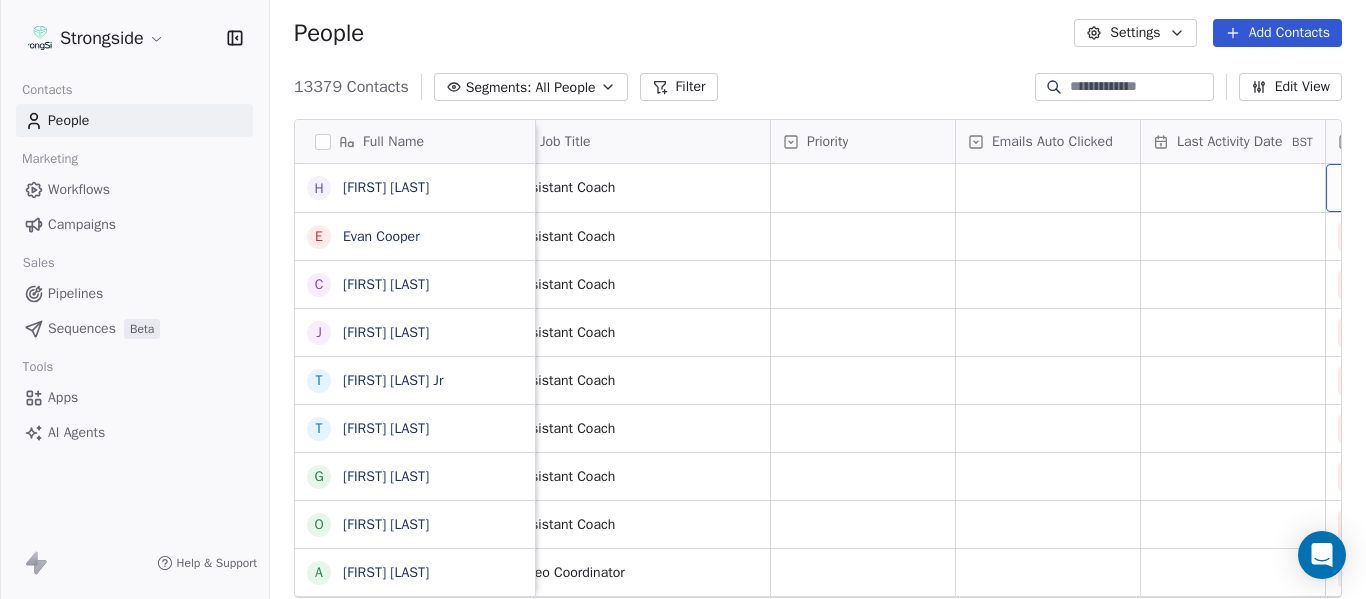scroll, scrollTop: 0, scrollLeft: 1828, axis: horizontal 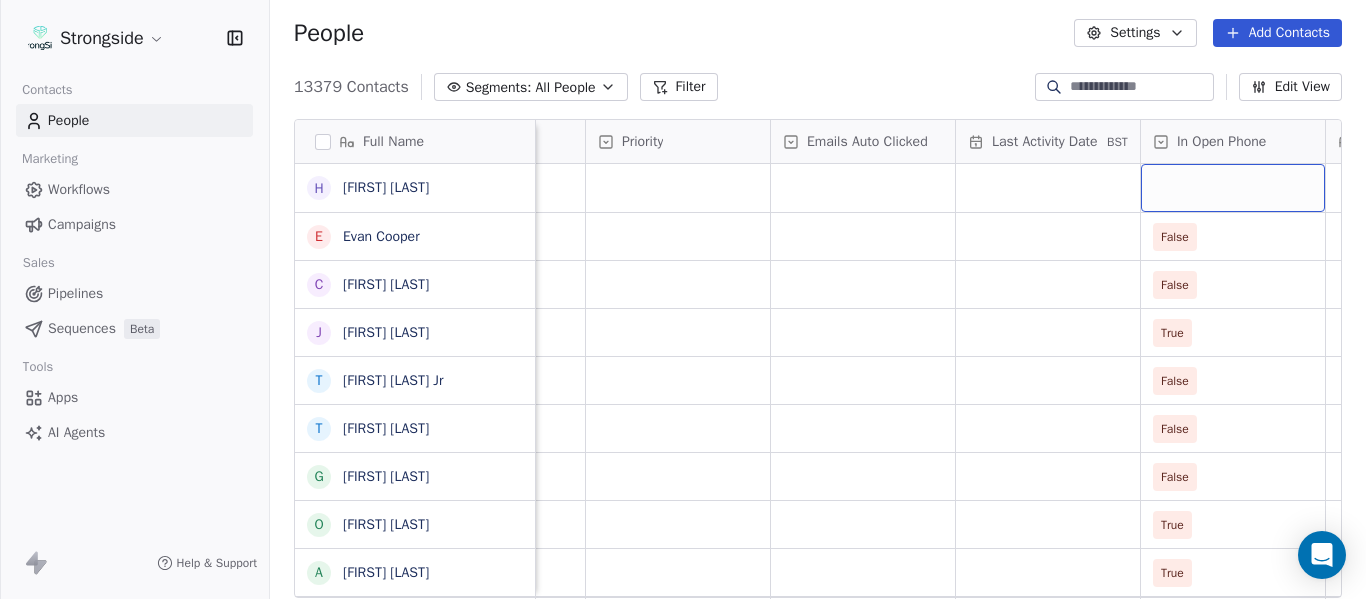 click at bounding box center (1233, 188) 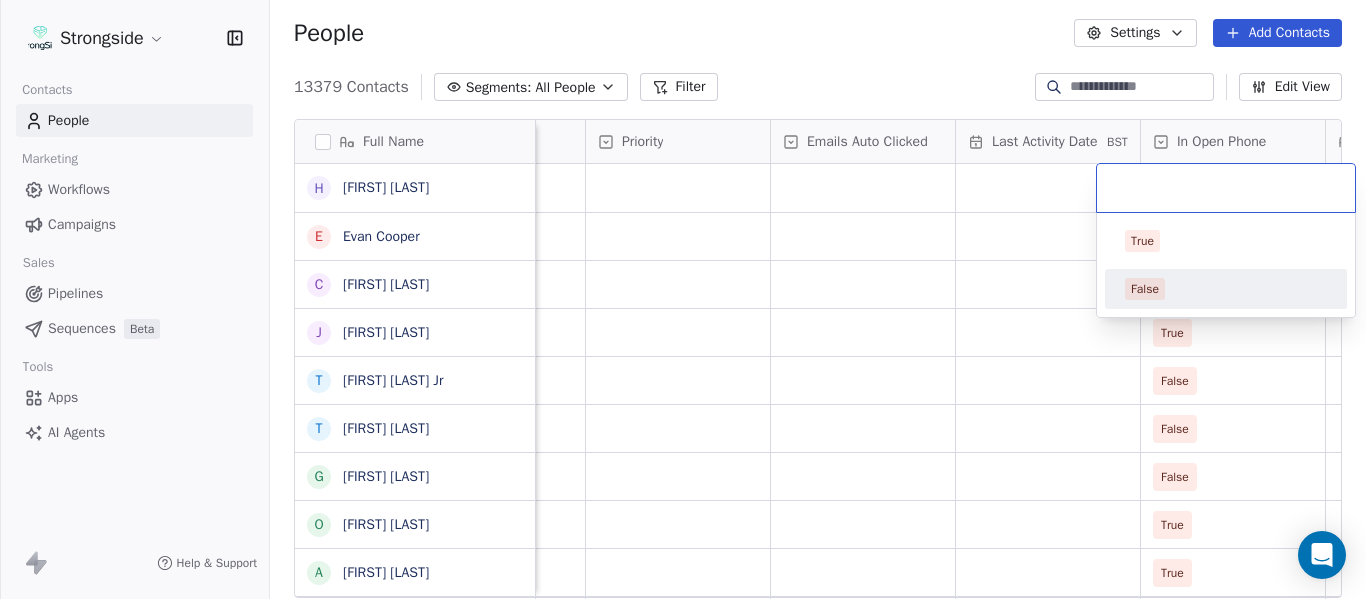 click on "False" at bounding box center [1226, 289] 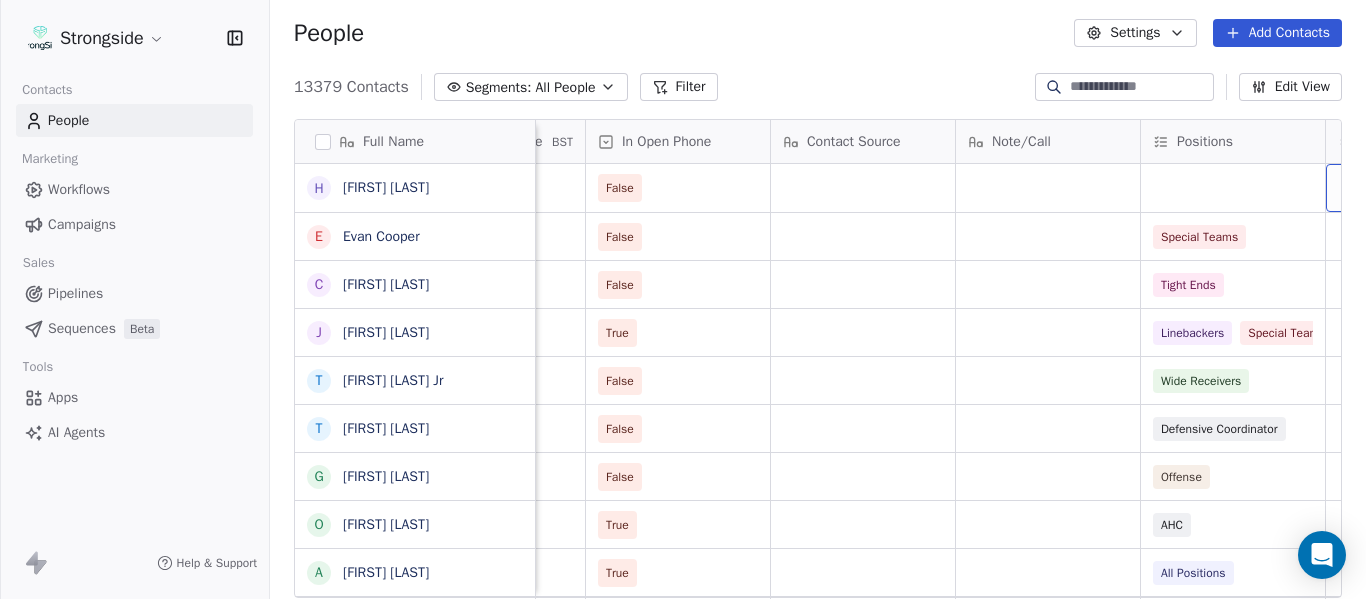 scroll, scrollTop: 0, scrollLeft: 2568, axis: horizontal 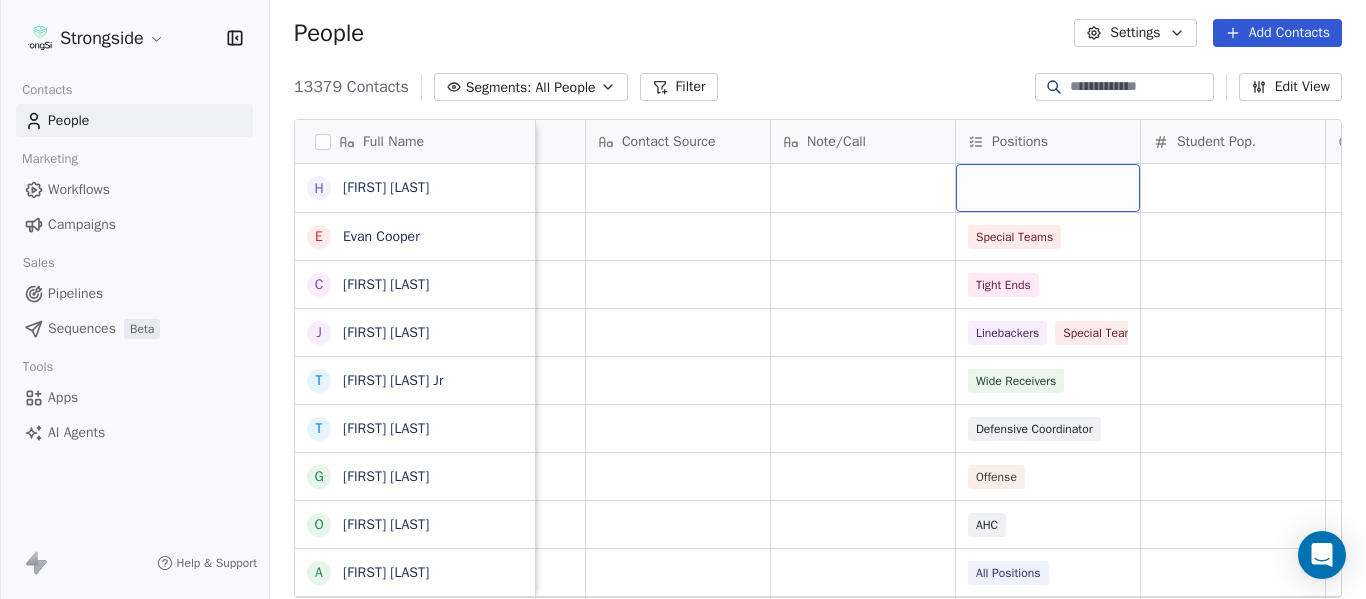 click at bounding box center [1048, 188] 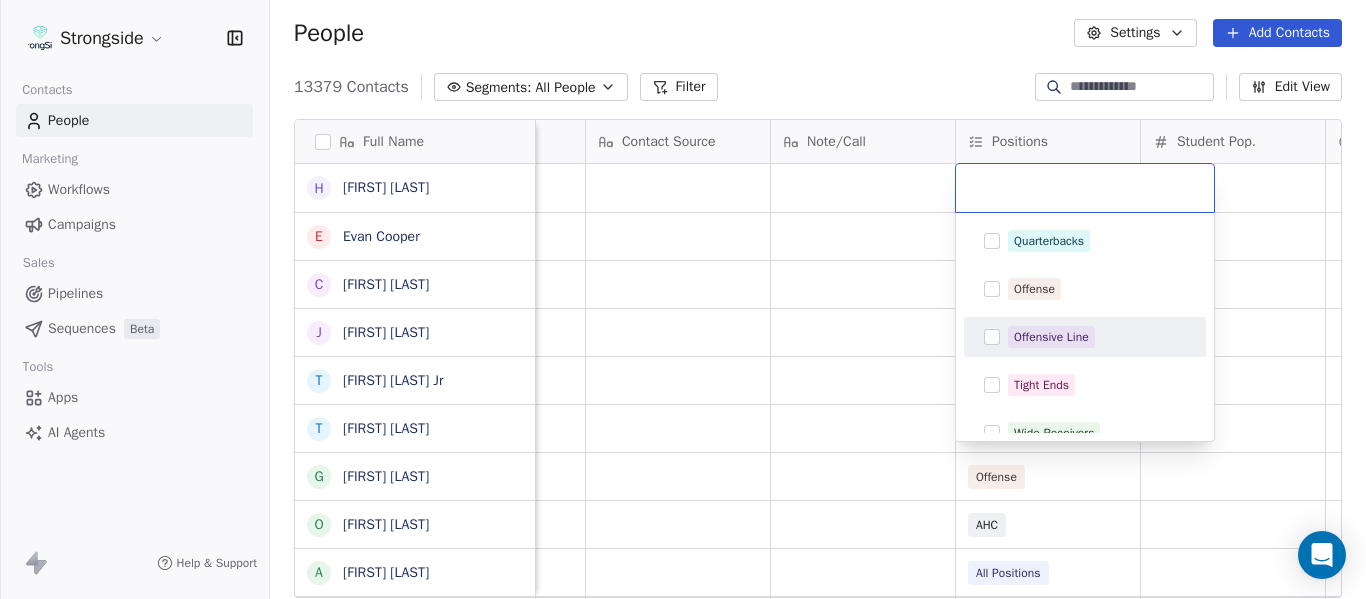 click on "Offensive Line" at bounding box center [1097, 337] 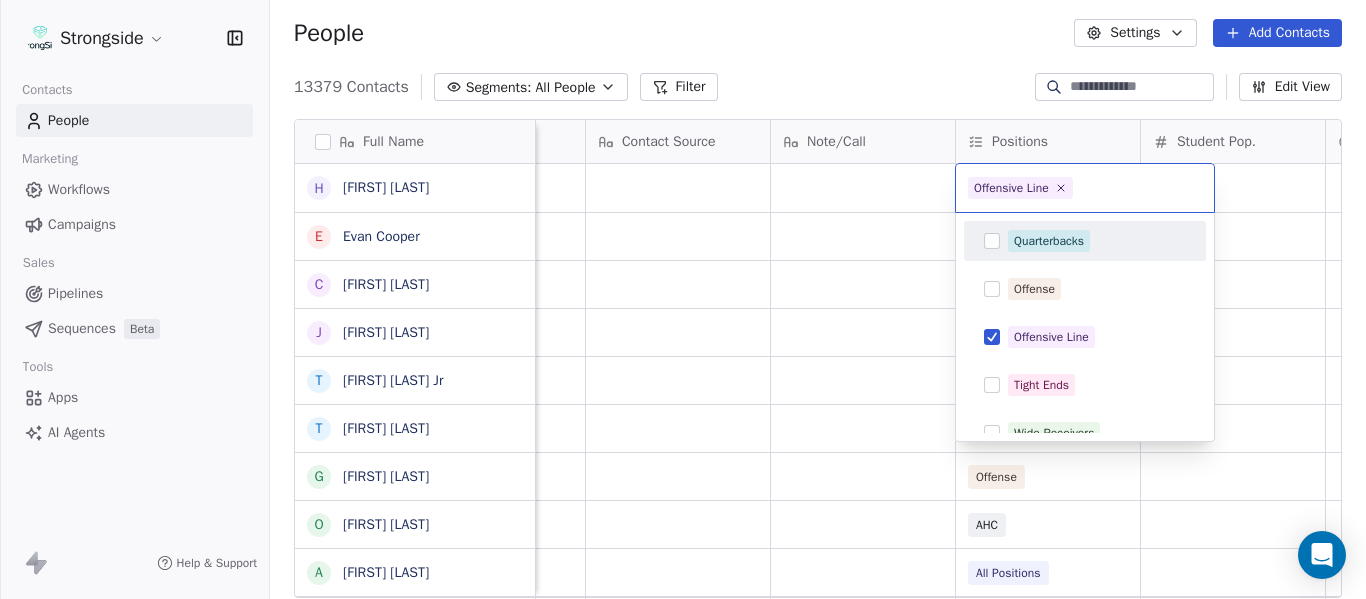 click on "Strongside Contacts People Marketing Workflows Campaigns Sales Pipelines Sequences Beta Tools Apps AI Agents Help & Support People Settings Add Contacts 13379 Contacts Segments: All People Filter Edit View Tag Add to Sequence Export Full Name H [FIRST] [LAST] E [FIRST] [LAST] C [FIRST] [LAST] J [FIRST] [LAST] T [FIRST] [LAST] T [FIRST] [LAST] G [FIRST] [LAST] O [FIRST] [LAST] A [FIRST] [LAST] J [FIRST] [LAST] D [FIRST] [LAST] S [FIRST] [LAST] K [FIRST] [LAST] D [FIRST] [LAST] J [FIRST] [LAST] J [FIRST] [LAST] M [FIRST] [LAST] C [FIRST] [LAST] M [FIRST] [LAST] J [FIRST] [LAST] D [FIRST] [LAST] R [FIRST] [LAST] V [FIRST] [LAST] B [FIRST] [LAST] J [FIRST] [LAST] J [FIRST] [LAST] C [FIRST] [LAST] C [FIRST] [LAST] B [FIRST] [LAST] R [FIRST] [LAST] Priority Emails Auto Clicked Last Activity Date BST In Open Phone Contact Source Note/Call Positions Student Pop. Lead Account False False Special Teams False Tight Ends True Linebackers Special Teams False Wide Receivers False Defensive Coordinator False Offense True AHC True All Positions" at bounding box center (683, 299) 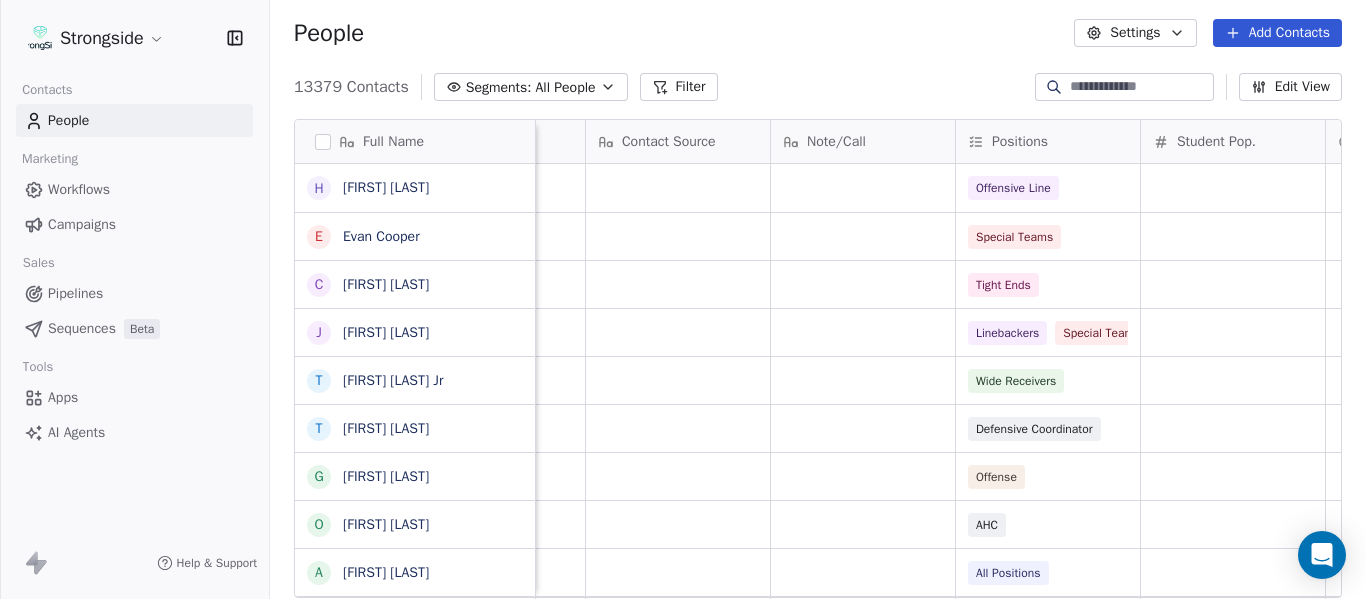 scroll, scrollTop: 0, scrollLeft: 0, axis: both 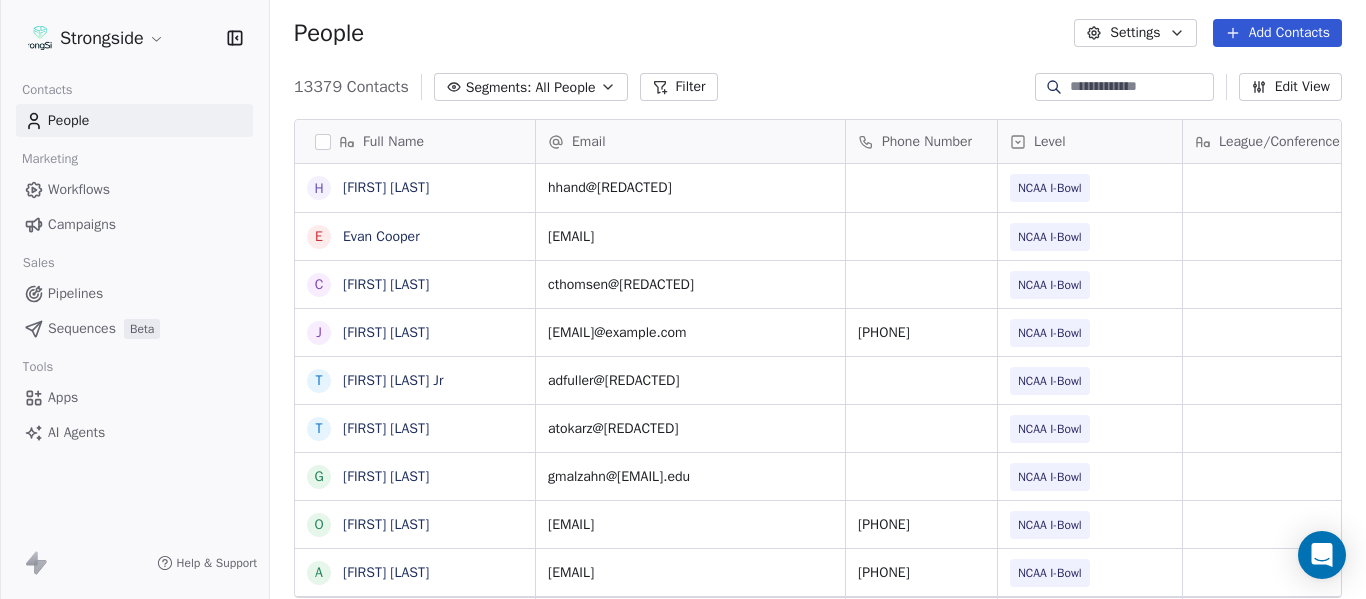 click on "Add Contacts" at bounding box center [1277, 33] 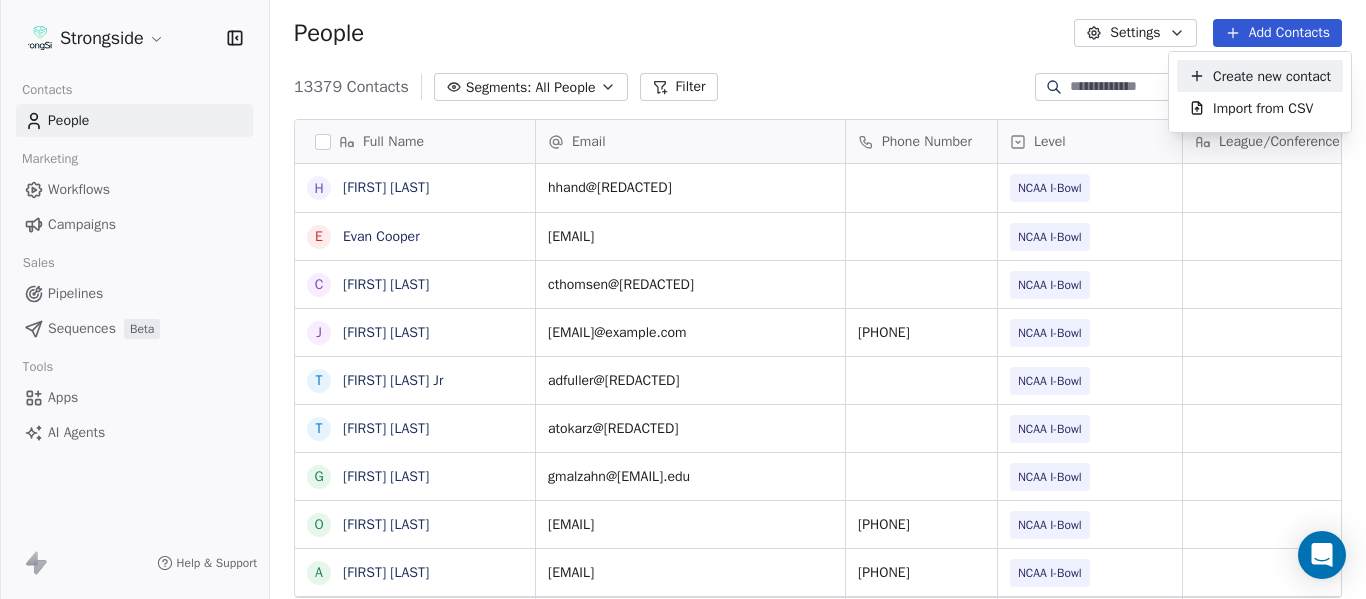 click on "Create new contact" at bounding box center [1272, 76] 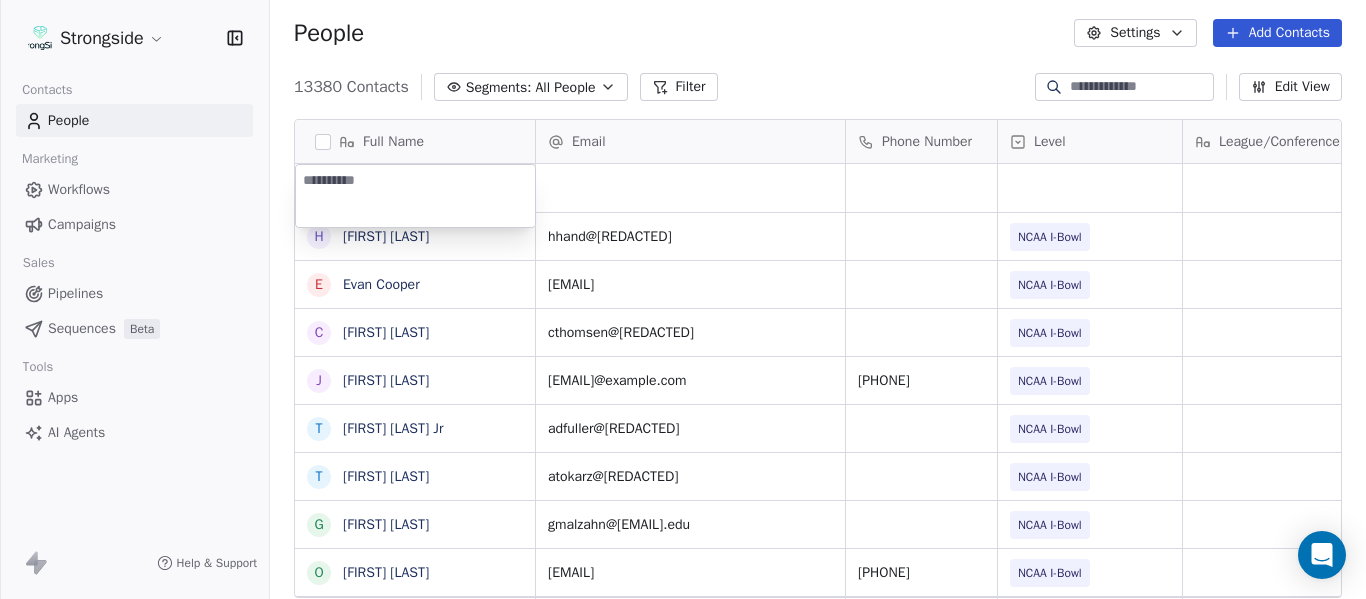 paste on "**********" 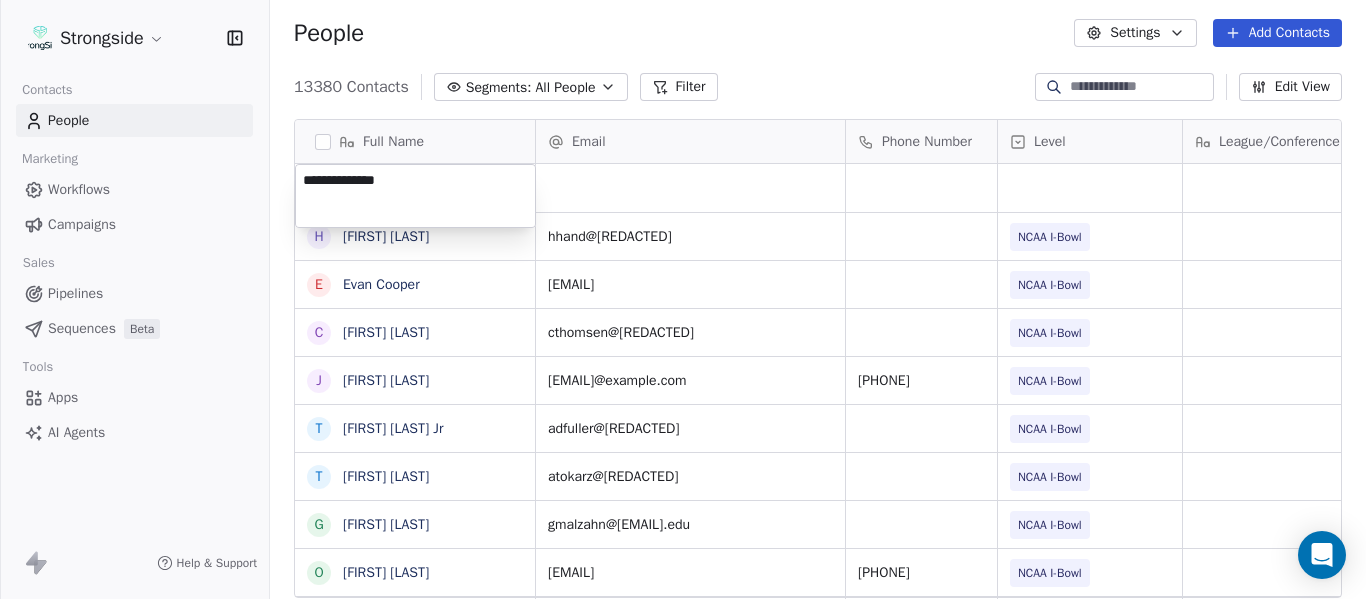 click on "Strongside Contacts People Marketing Workflows Campaigns Sales Pipelines Sequences Beta Tools Apps AI Agents Help & Support People Settings Add Contacts 13380 Contacts Segments: All People Filter Edit View Tag Add to Sequence Export Full Name H [FIRST] E [FIRST] C [FIRST] J [FIRST] T [FIRST] Jr T [FIRST] G [FIRST] O [FIRST] A [FIRST] J [FIRST] D [FIRST] S [FIRST] K [FIRST] D [FIRST] J [FIRST] J [FIRST] M [FIRST] C [FIRST] M [FIRST] J [FIRST] D [FIRST] R [FIRST] V [FIRST] B [FIRST] J [FIRST] J [FIRST] C [FIRST] C [FIRST] B [FIRST] Email Phone Number Level League/Conference Organization Tags Created Date BST Jul 23, 2025 04:36 PM [EMAIL] NCAA I-Bowl FLORIDA ST. UNIV Jul 23, 2025 04:35 PM [EMAIL] NCAA I-Bowl FLORIDA ST. UNIV Jul 23, 2025 04:34 PM [EMAIL] NCAA I-Bowl FLORIDA ST. UNIV Jul 23, 2025 04:33 PM [EMAIL]" at bounding box center [683, 299] 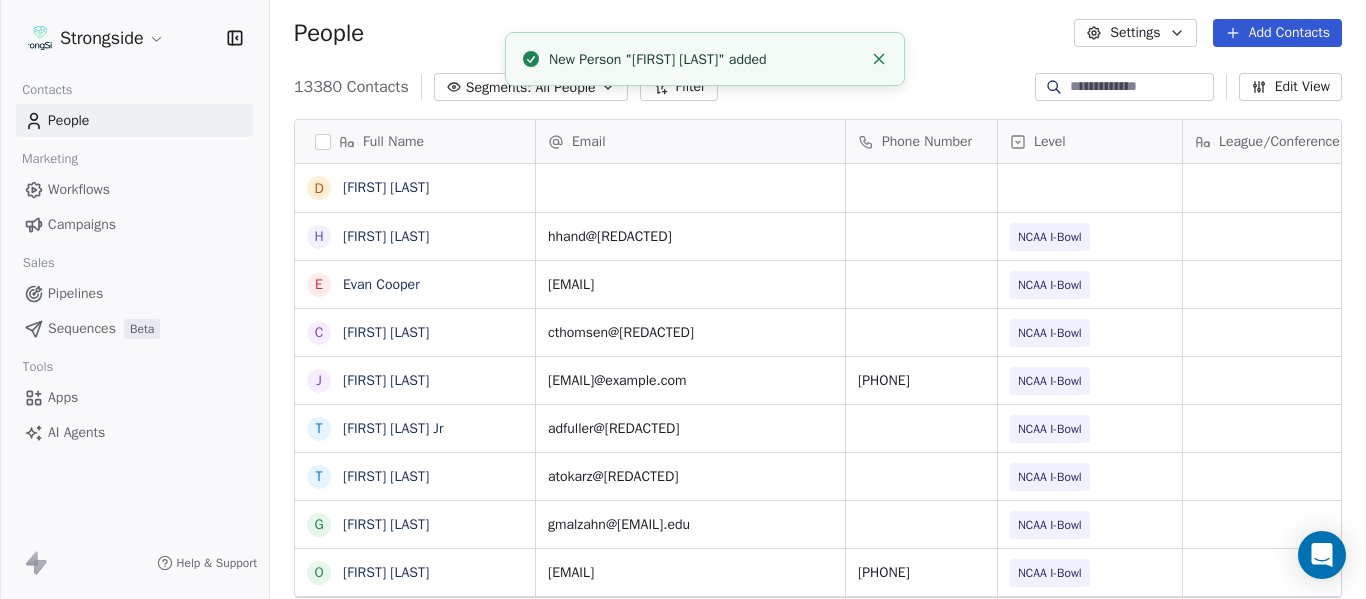 click on "Email" at bounding box center [690, 141] 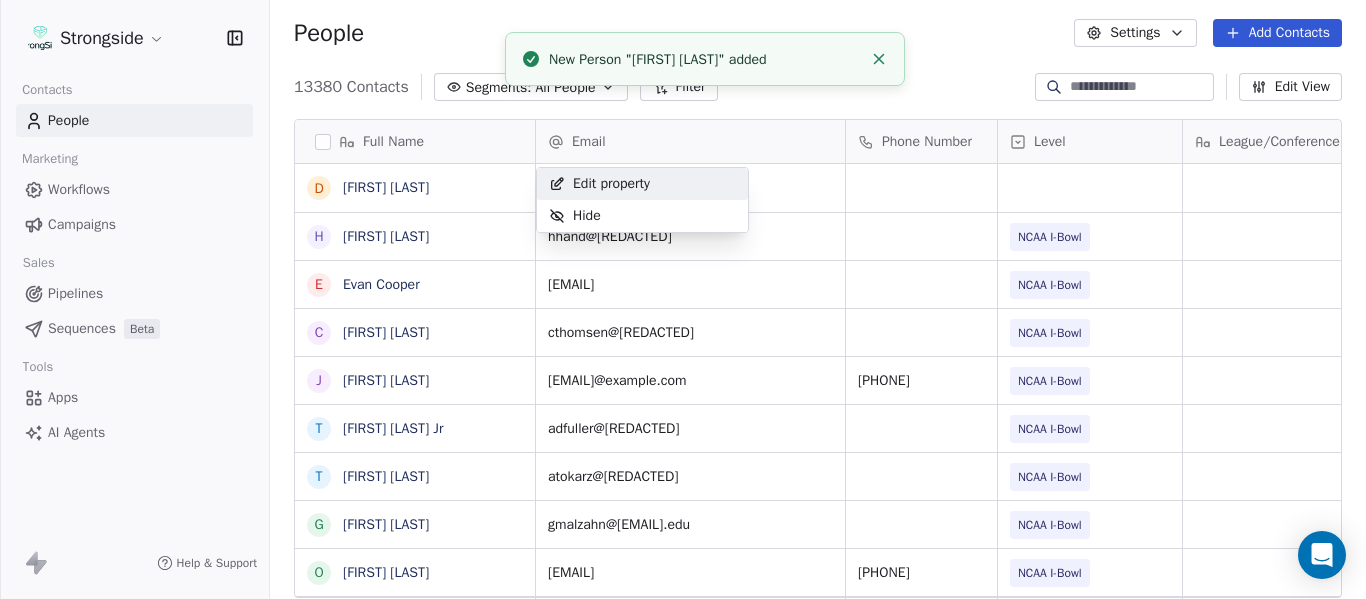 click on "Strongside Contacts People Marketing Workflows Campaigns Sales Pipelines Sequences Beta Tools Apps AI Agents Help & Support People Settings  Add Contacts 13380 Contacts Segments: All People Filter  Edit View Tag Add to Sequence Export Full Name D [LAST] H [LAST] E [LAST] C [LAST] J [LAST] T [LAST] T [LAST] G [LAST] O [LAST] A [LAST] J [LAST] D [LAST] S [LAST] K [LAST] D [LAST] J [LAST] J [LAST] M [LAST] C [LAST] M [LAST] J [LAST] D [LAST] R [LAST] V [LAST] B [LAST] J [LAST] J [LAST] C [LAST] C [LAST] B [LAST] Email Phone Number Level League/Conference Organization Tags Created Date BST Jul 23, 2025 04:36 PM hhand@[EMAIL].edu NCAA I-Bowl FLORIDA ST. UNIV Jul 23, 2025 04:35 PM ecooper2@[EMAIL].edu NCAA I-Bowl FLORIDA ST. UNIV Jul 23, 2025 04:34 PM cthomsen@[EMAIL].edu NCAA I-Bowl FLORIDA ST. UNIV Jul 23, 2025 04:33 PM" at bounding box center (683, 299) 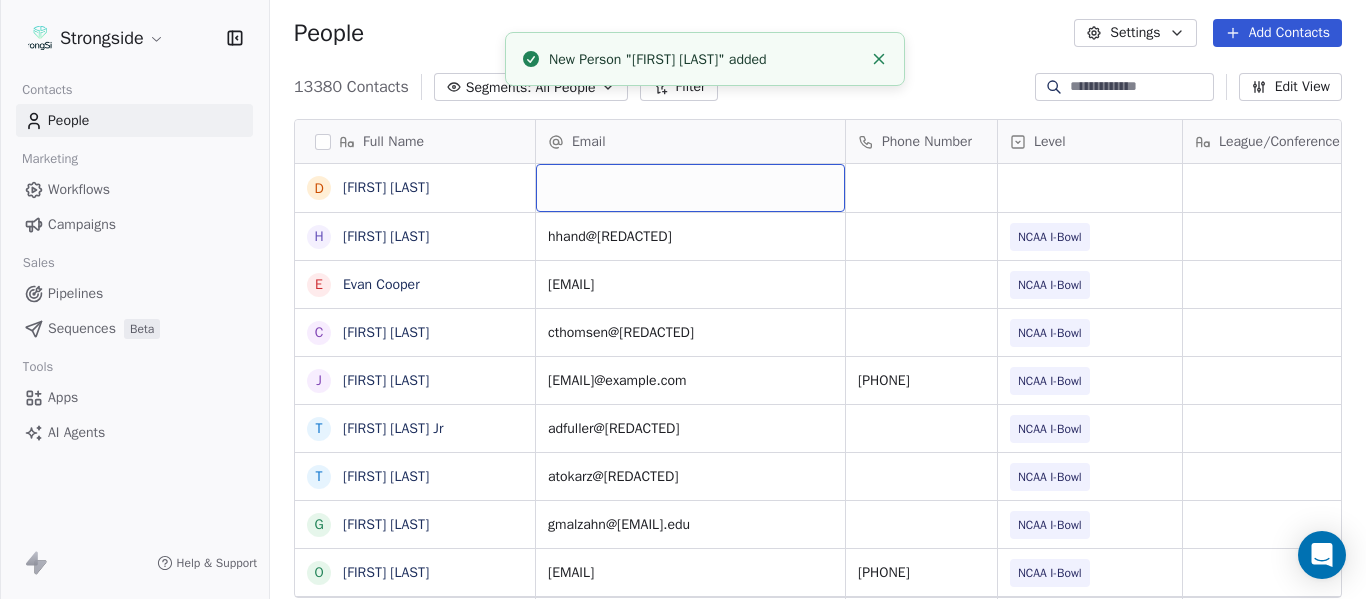 click at bounding box center [690, 188] 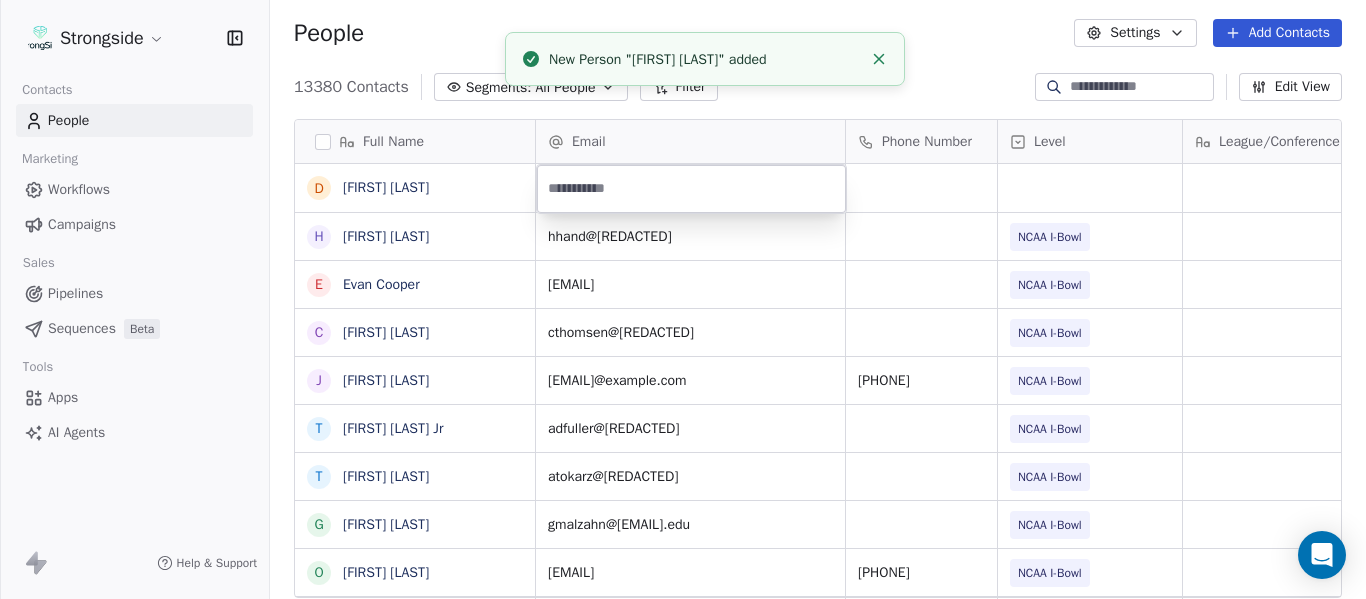 type on "**********" 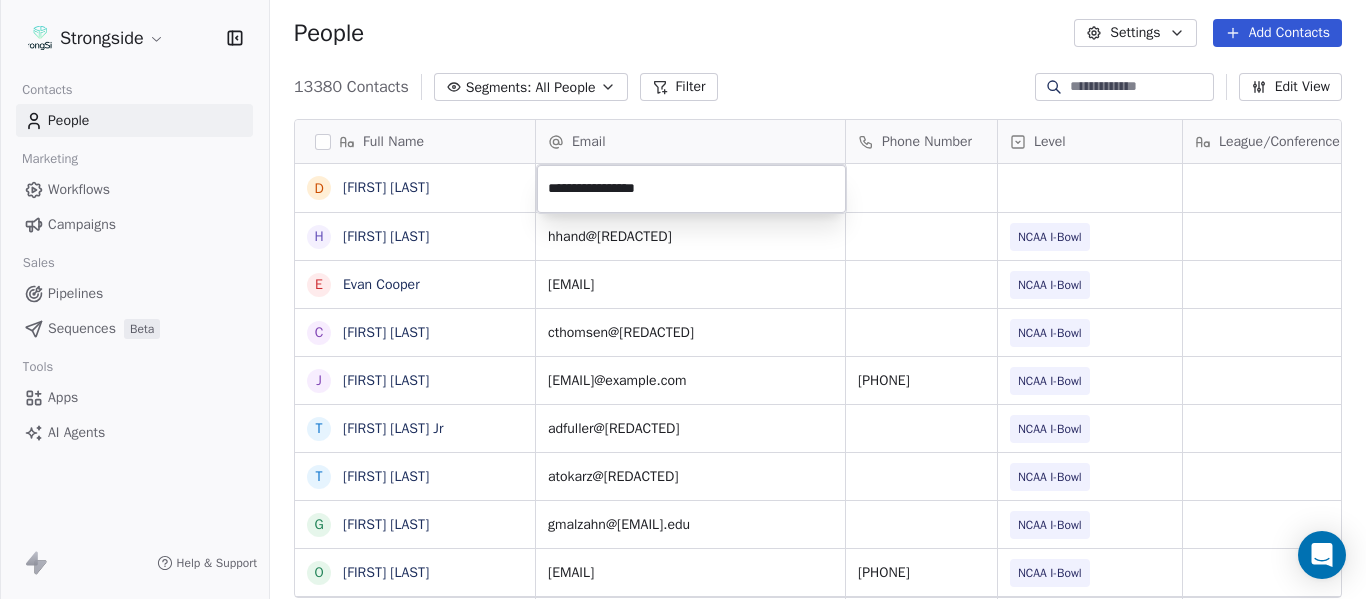 click on "Strongside Contacts People Marketing Workflows Campaigns Sales Pipelines Sequences Beta Tools Apps AI Agents Help & Support People Settings  Add Contacts 13380 Contacts Segments: All People Filter  Edit View Tag Add to Sequence Export Full Name D [LAST] H [LAST] E [LAST] C [LAST] J [LAST] T [LAST] T [LAST] G [LAST] O [LAST] A [LAST] J [LAST] D [LAST] S [LAST] K [LAST] D [LAST] J [LAST] J [LAST] M [LAST] C [LAST] M [LAST] J [LAST] D [LAST] R [LAST] V [LAST] B [LAST] J [LAST] J [LAST] C [LAST] C [LAST] B [LAST] Email Phone Number Level League/Conference Organization Tags Created Date BST Jul 23, 2025 04:36 PM hhand@[EMAIL].edu NCAA I-Bowl FLORIDA ST. UNIV Jul 23, 2025 04:35 PM ecooper2@[EMAIL].edu NCAA I-Bowl FLORIDA ST. UNIV Jul 23, 2025 04:34 PM cthomsen@[EMAIL].edu NCAA I-Bowl FLORIDA ST. UNIV Jul 23, 2025 04:33 PM" at bounding box center (683, 299) 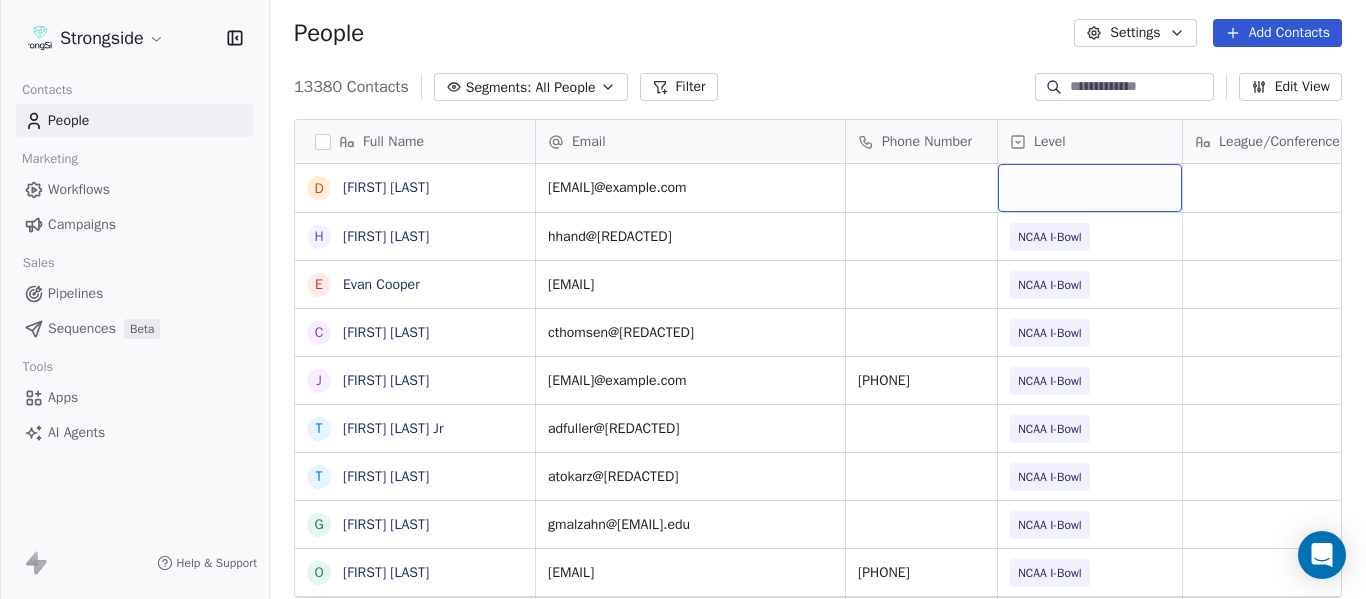click at bounding box center [1090, 188] 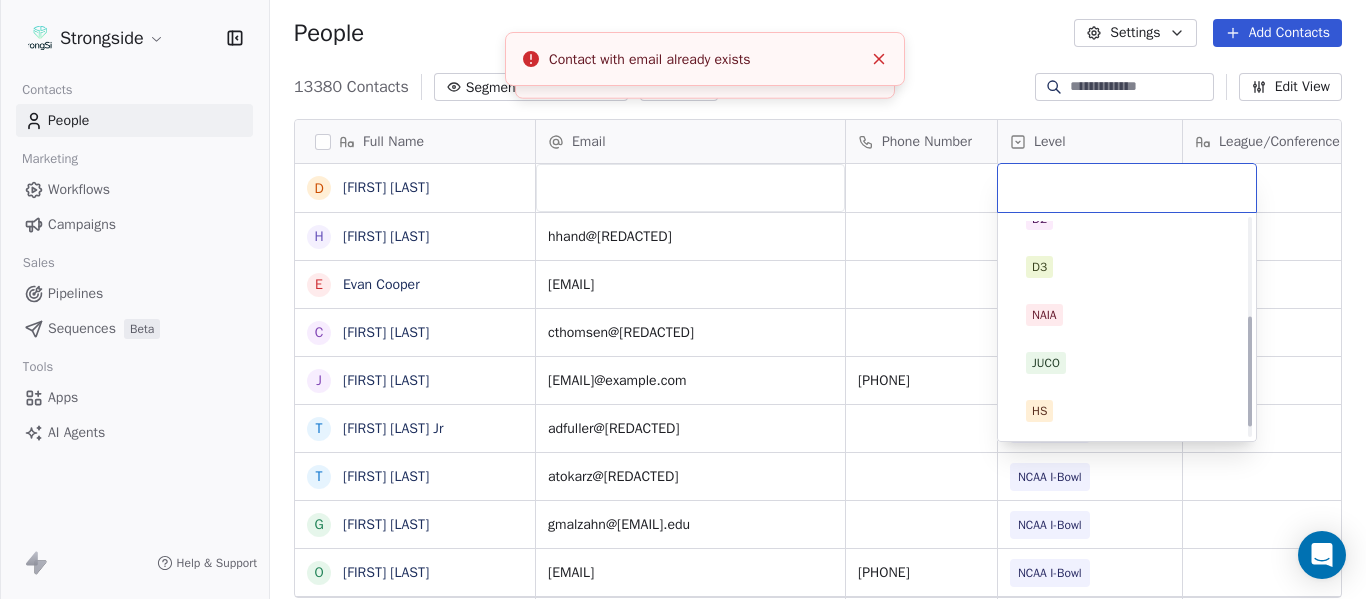 scroll, scrollTop: 212, scrollLeft: 0, axis: vertical 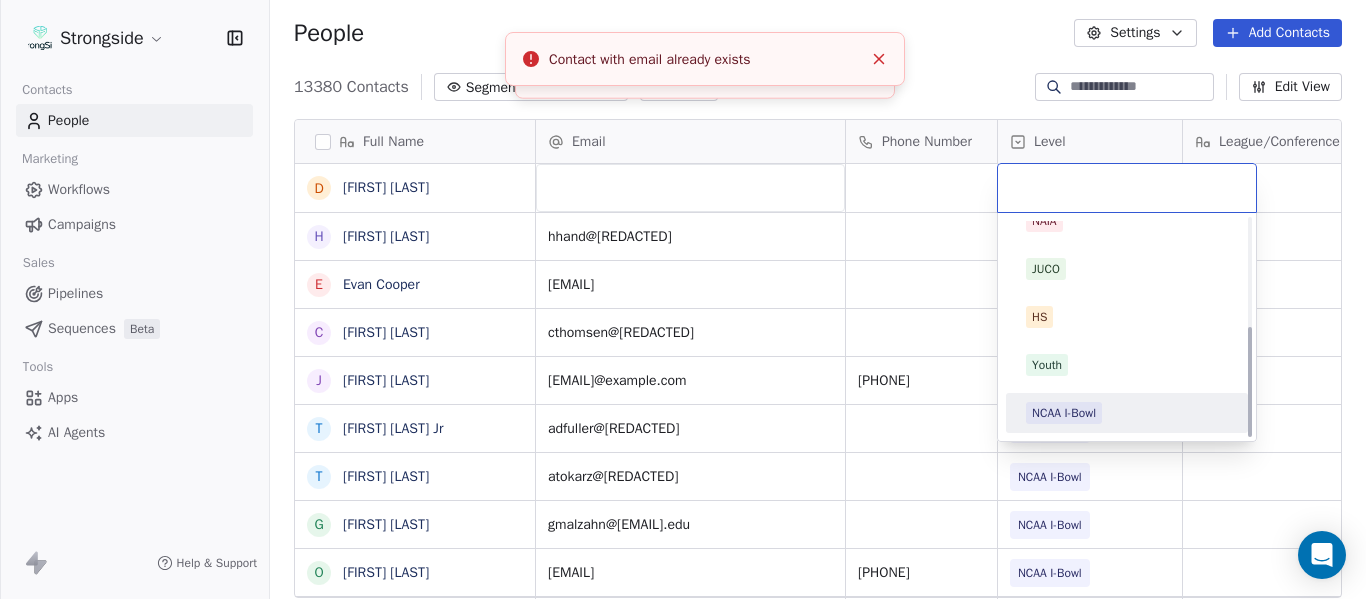 click on "NCAA I-Bowl" at bounding box center (1064, 413) 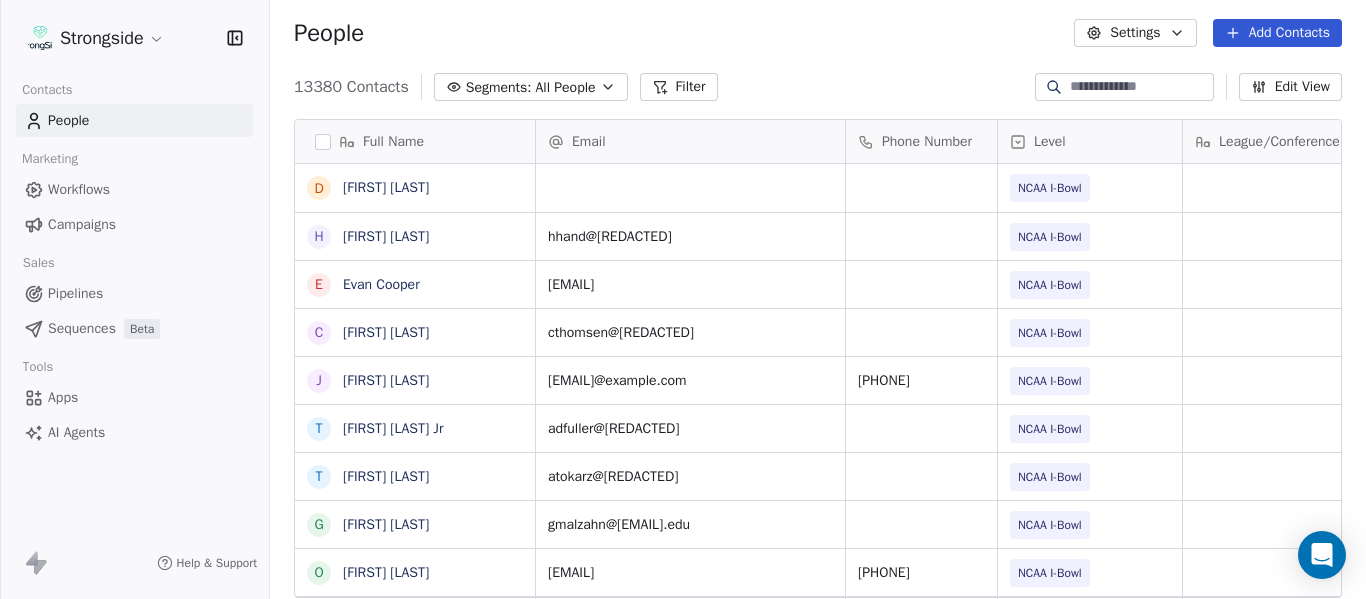 click at bounding box center (1140, 87) 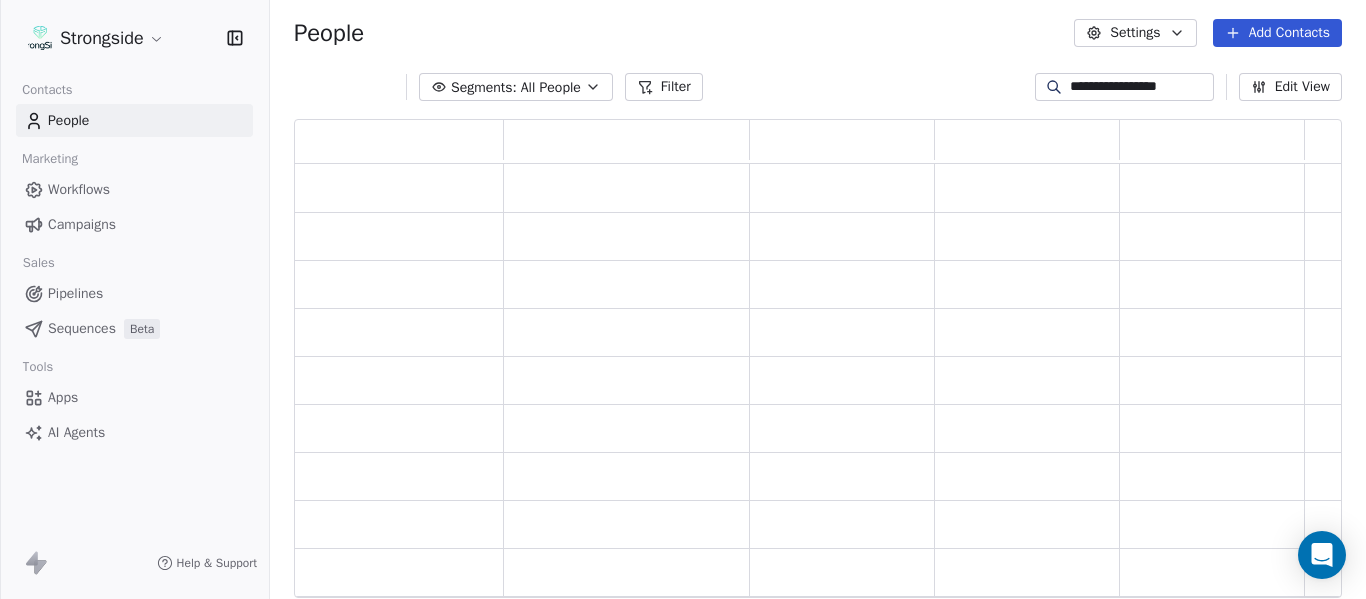scroll, scrollTop: 16, scrollLeft: 16, axis: both 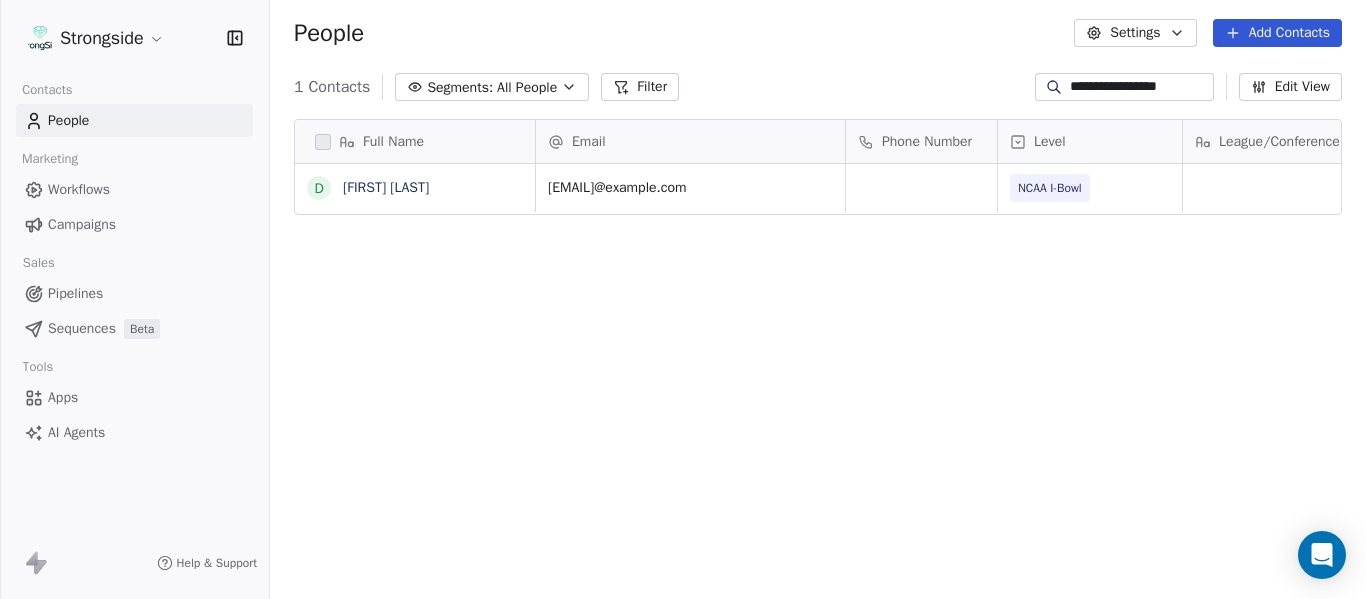 drag, startPoint x: 1161, startPoint y: 78, endPoint x: 962, endPoint y: 83, distance: 199.0628 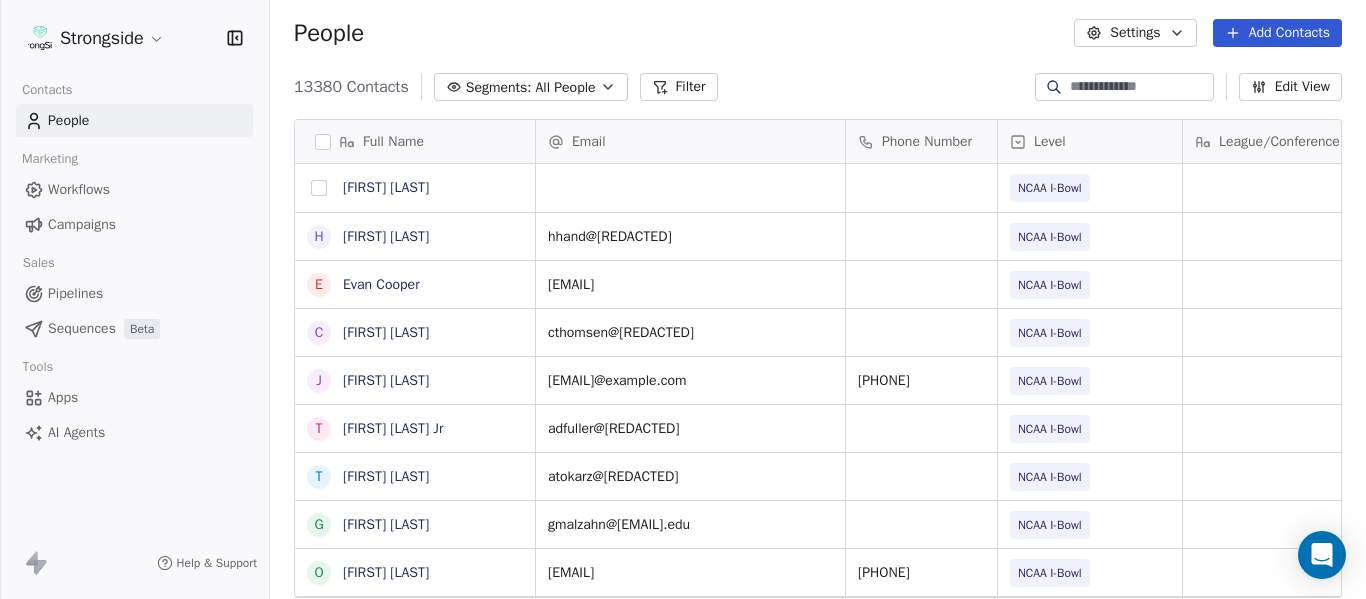 click at bounding box center [319, 188] 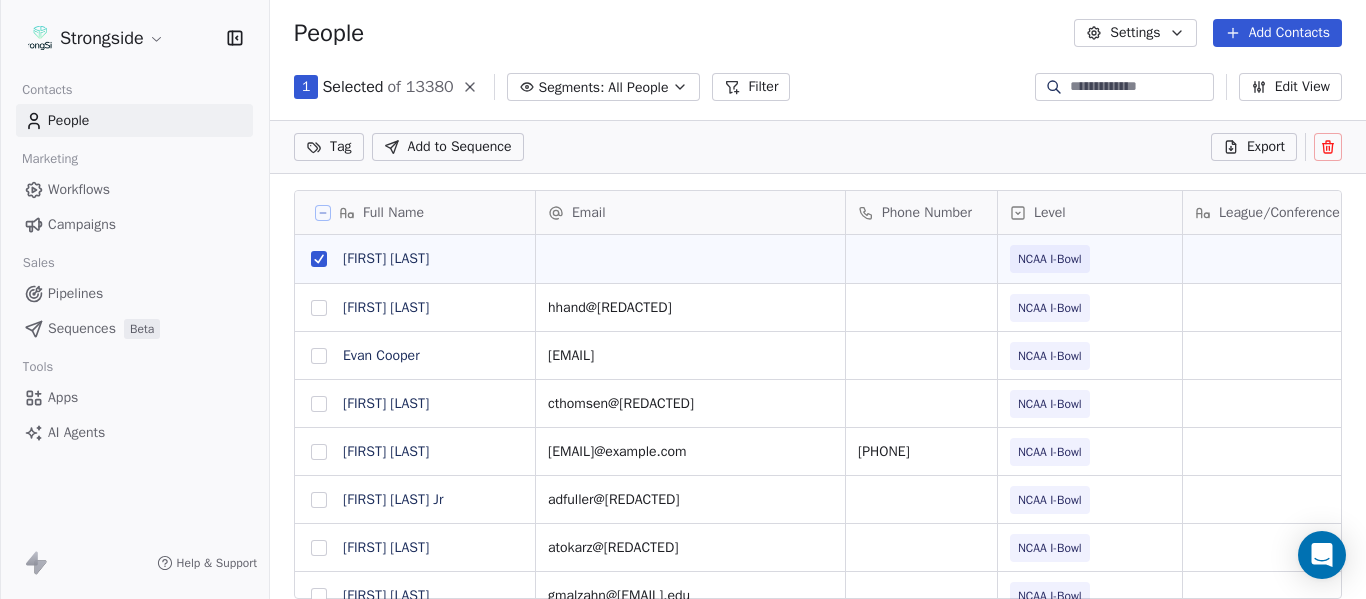 scroll, scrollTop: 442, scrollLeft: 1081, axis: both 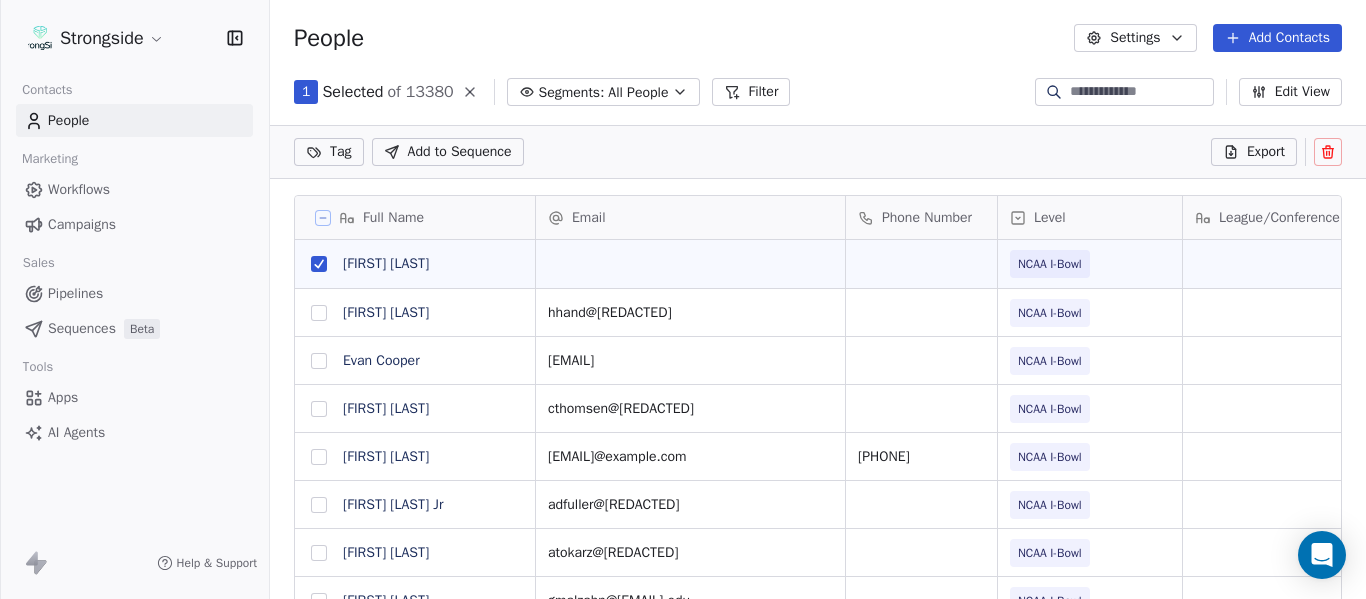 click at bounding box center (1328, 152) 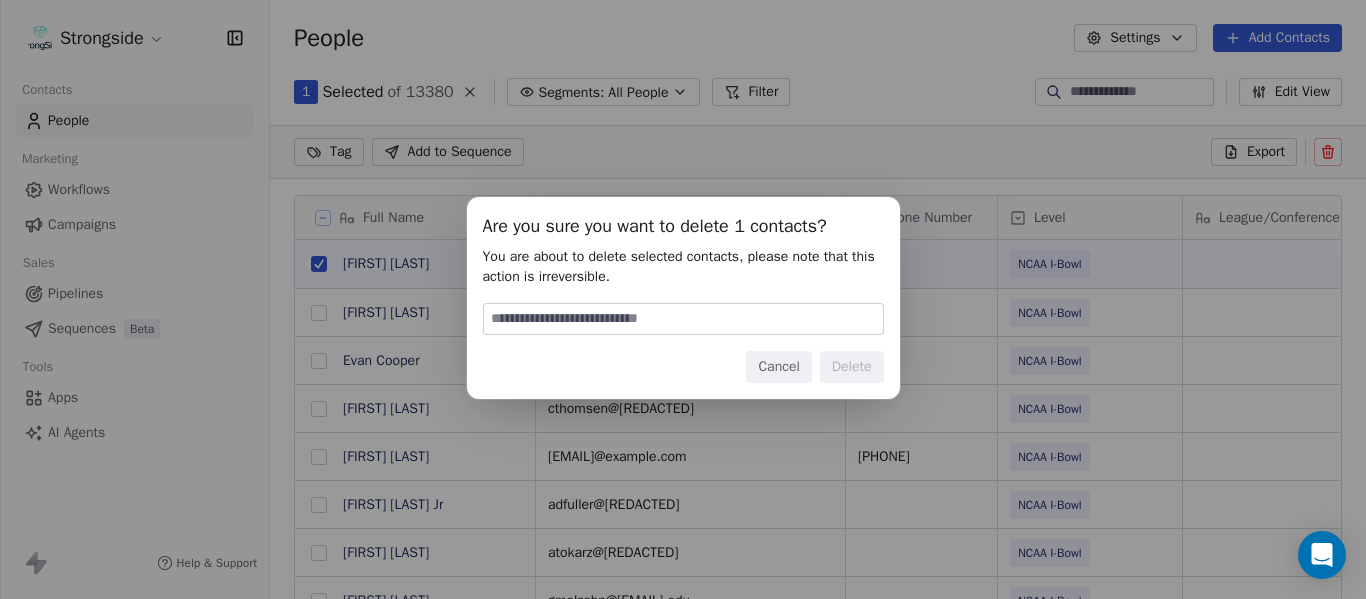 click at bounding box center (683, 319) 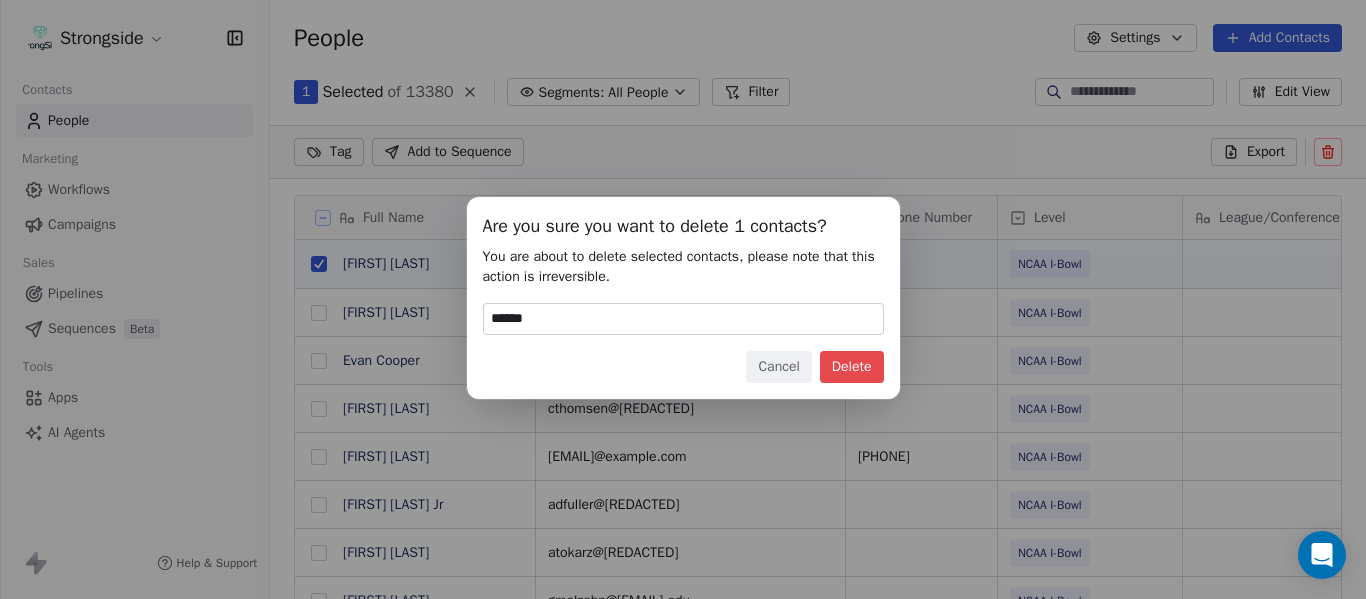 click on "Delete" at bounding box center [852, 367] 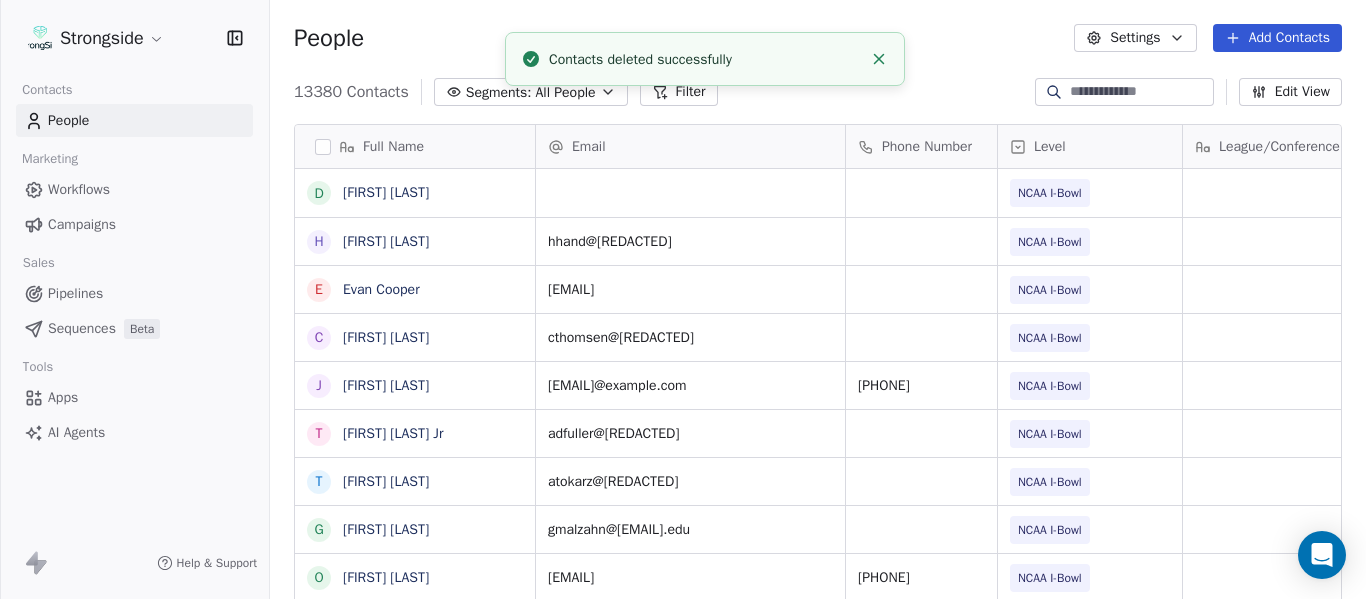 scroll, scrollTop: 16, scrollLeft: 16, axis: both 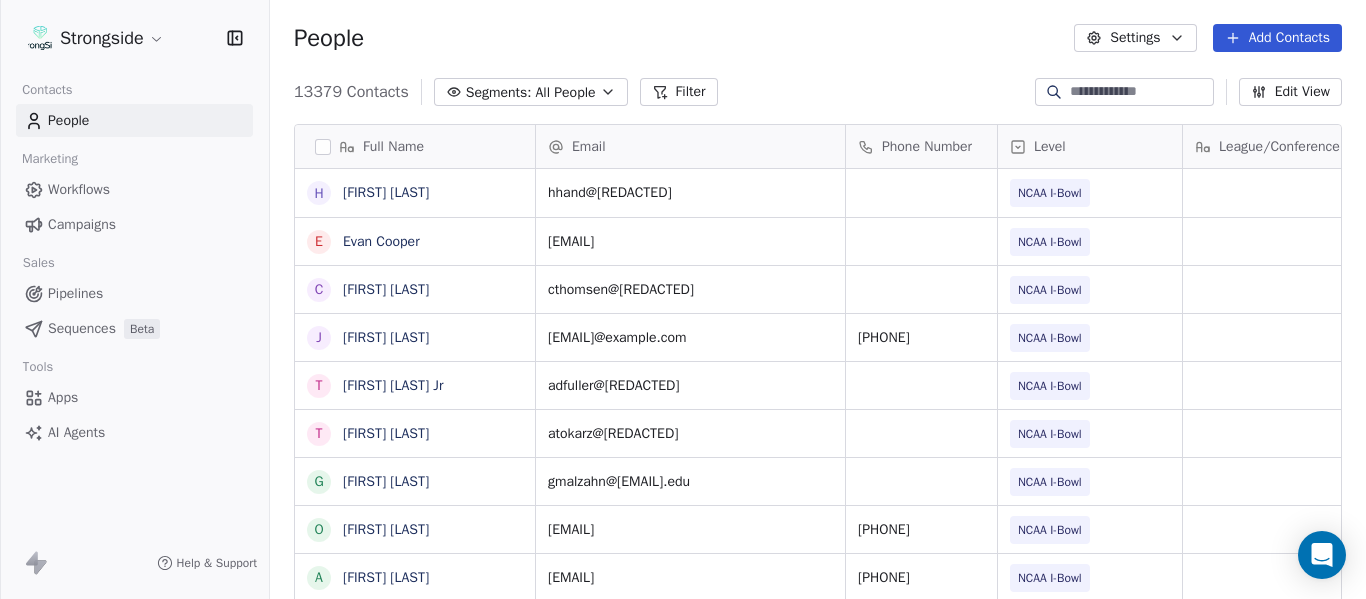 click on "Add Contacts" at bounding box center [1277, 38] 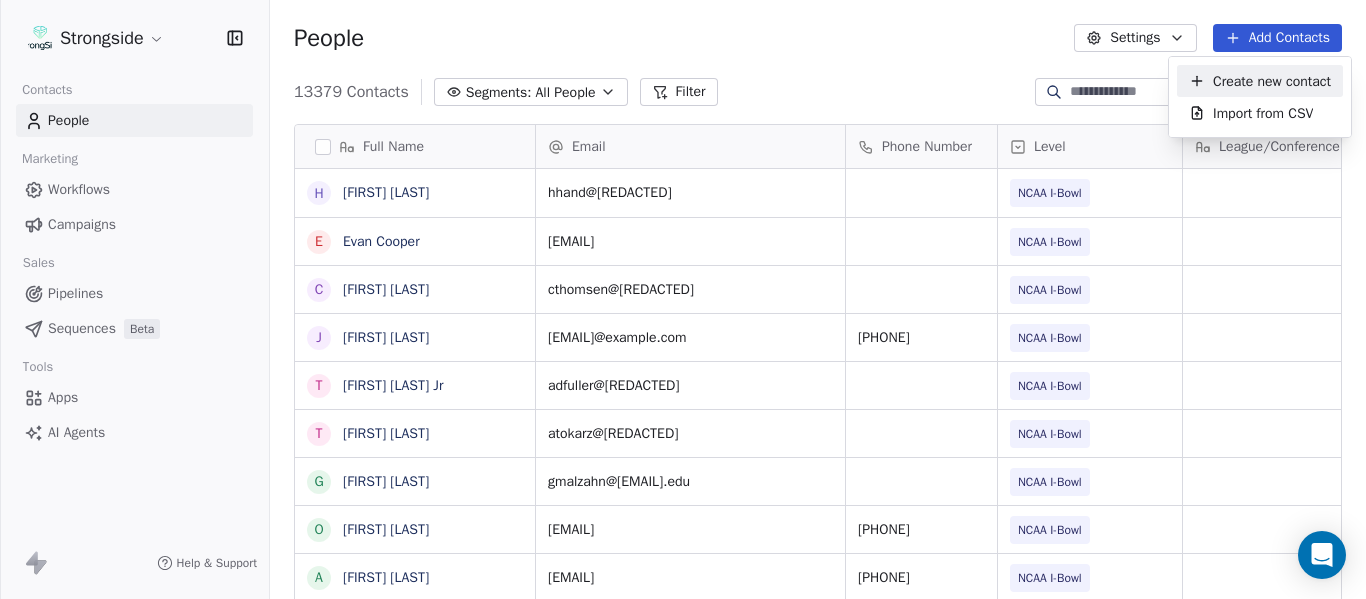 click on "Create new contact" at bounding box center (1260, 81) 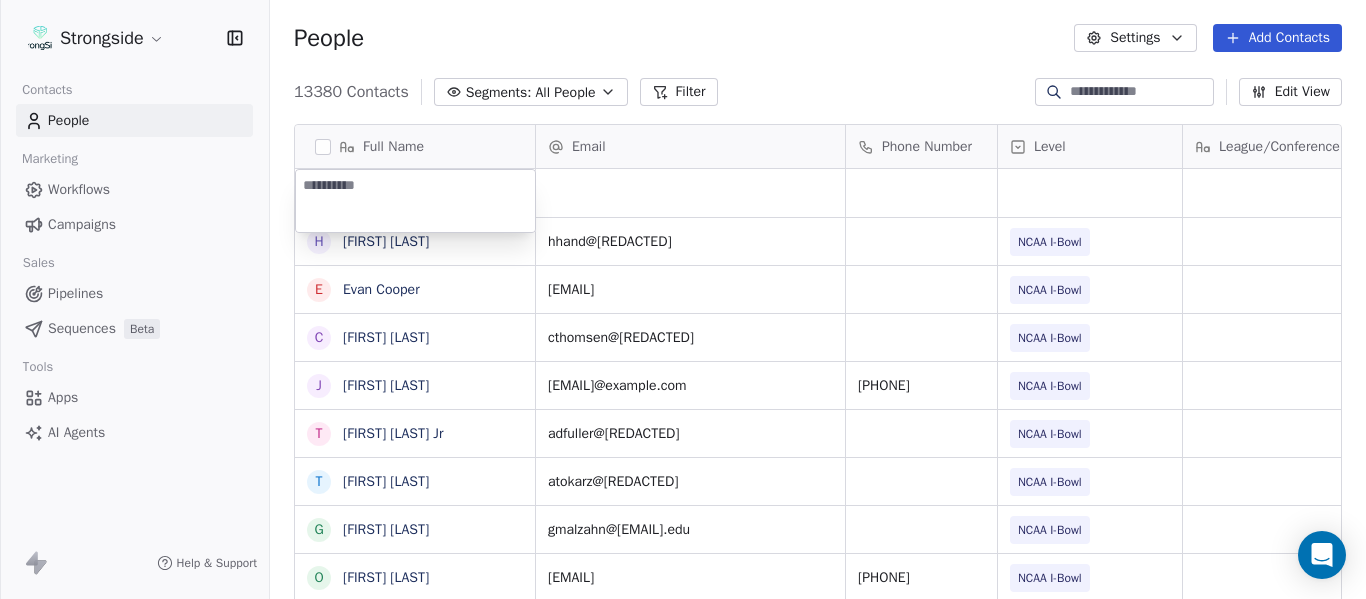 type on "**********" 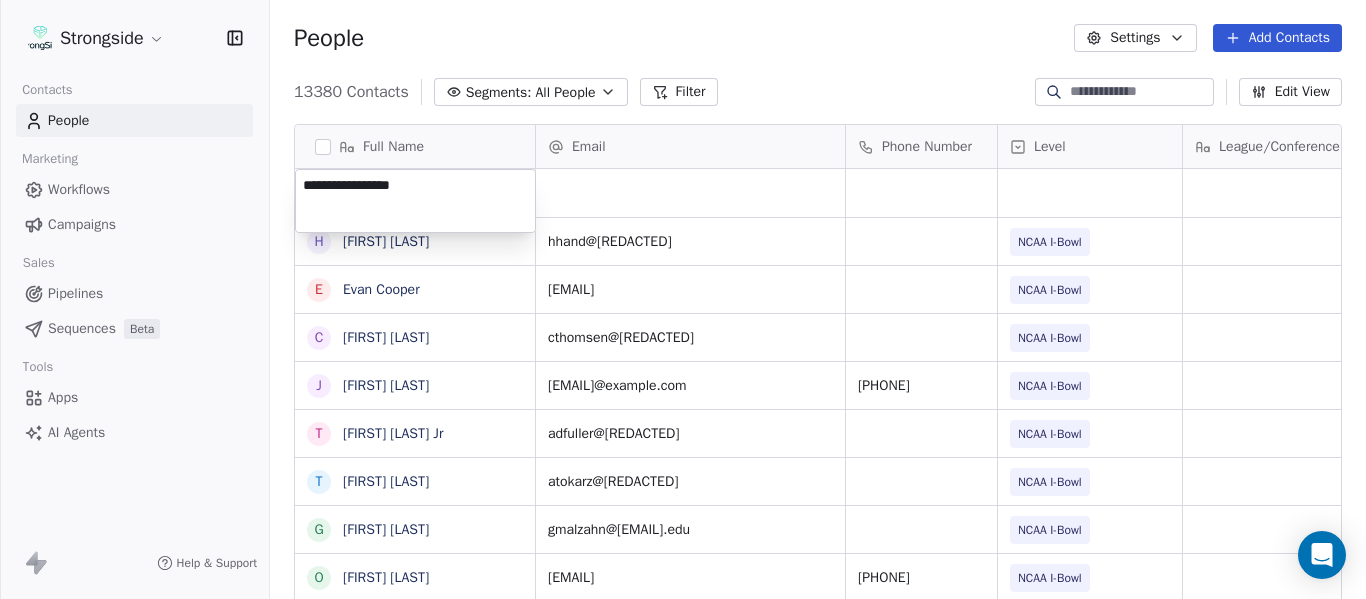 click on "Strongside Contacts People Marketing Workflows Campaigns Sales Pipelines Sequences Beta Tools Apps AI Agents Help & Support People Settings  Add Contacts 13380 Contacts Segments: All People Filter  Edit View Tag Add to Sequence Export Full Name H [FIRST] [LAST] E [FIRST] [LAST] C [FIRST] [LAST] J [FIRST] [LAST] T [FIRST] [LAST] Jr T [FIRST] [LAST] G [FIRST] [LAST] O [FIRST] [LAST] A [FIRST] [LAST] J [FIRST] [LAST] D [FIRST] [LAST] S [FIRST] [LAST] K [FIRST] [LAST] D [FIRST] [LAST] J [FIRST] [LAST] J [FIRST] [LAST] M [FIRST] [LAST] C [FIRST] [LAST] M [FIRST] [LAST] J [FIRST] [LAST] D [FIRST] [LAST] R [FIRST] [LAST] R [FIRST] [LAST] V [FIRST] [LAST] B [FIRST] [LAST] J [FIRST] [LAST] J [FIRST] [LAST] C [FIRST] [LAST] C [FIRST] [LAST] C [FIRST] [LAST] B [FIRST] [LAST] Email Phone Number Level League/Conference Organization Tags Created Date BST Jul 23, 2025 04:37 PM [EMAIL] NCAA I-Bowl [UNIVERSITY] Jul 23, 2025 04:35 PM [EMAIL] NCAA I-Bowl [UNIVERSITY] Jul 23, 2025 04:34 PM [EMAIL] NCAA I-Bowl [UNIVERSITY] Jul 23, 2025 04:33 PM [EMAIL]" at bounding box center [683, 299] 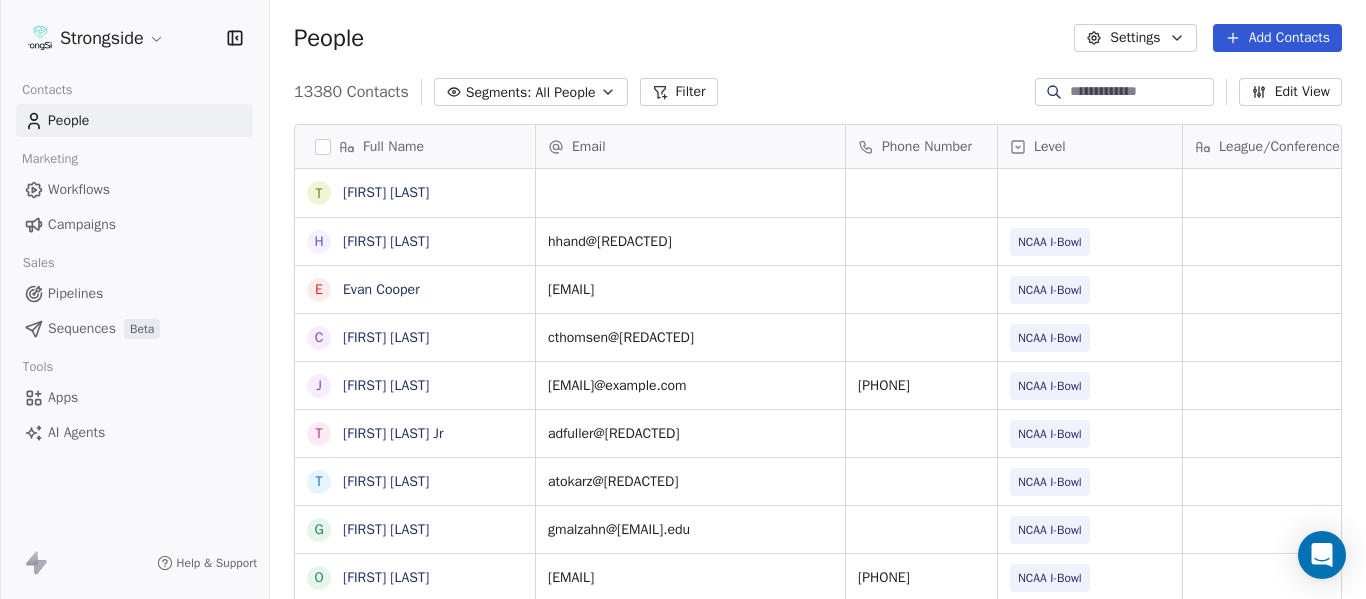 scroll, scrollTop: 5, scrollLeft: 0, axis: vertical 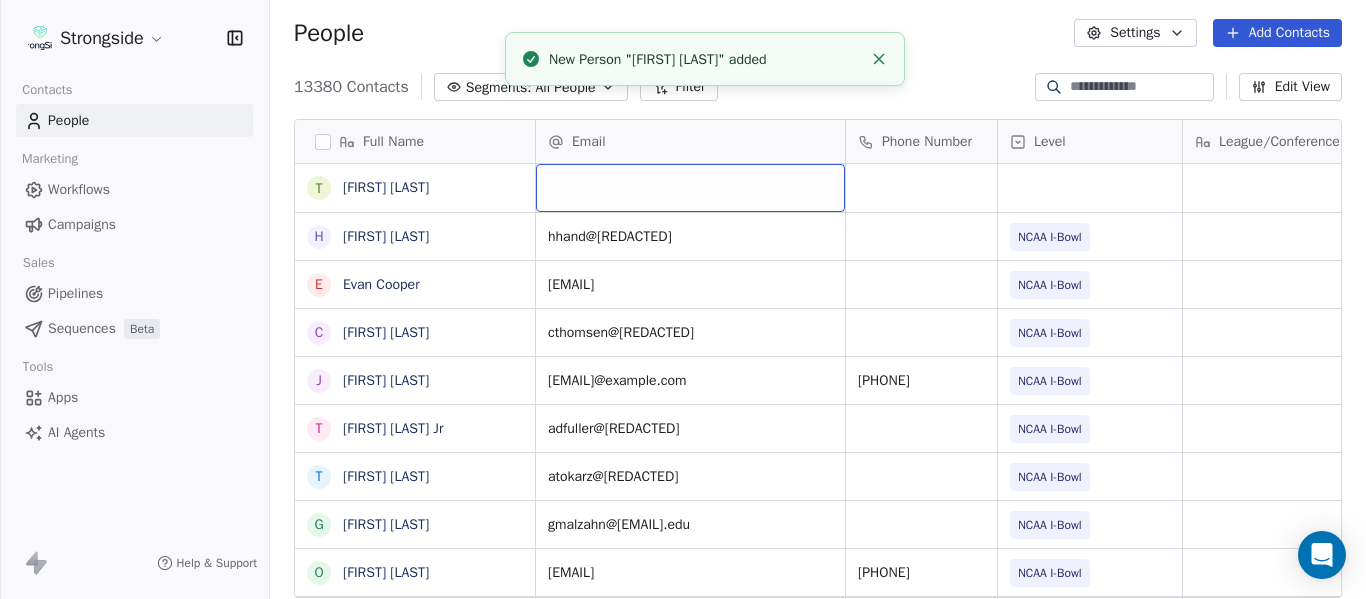 click at bounding box center [690, 188] 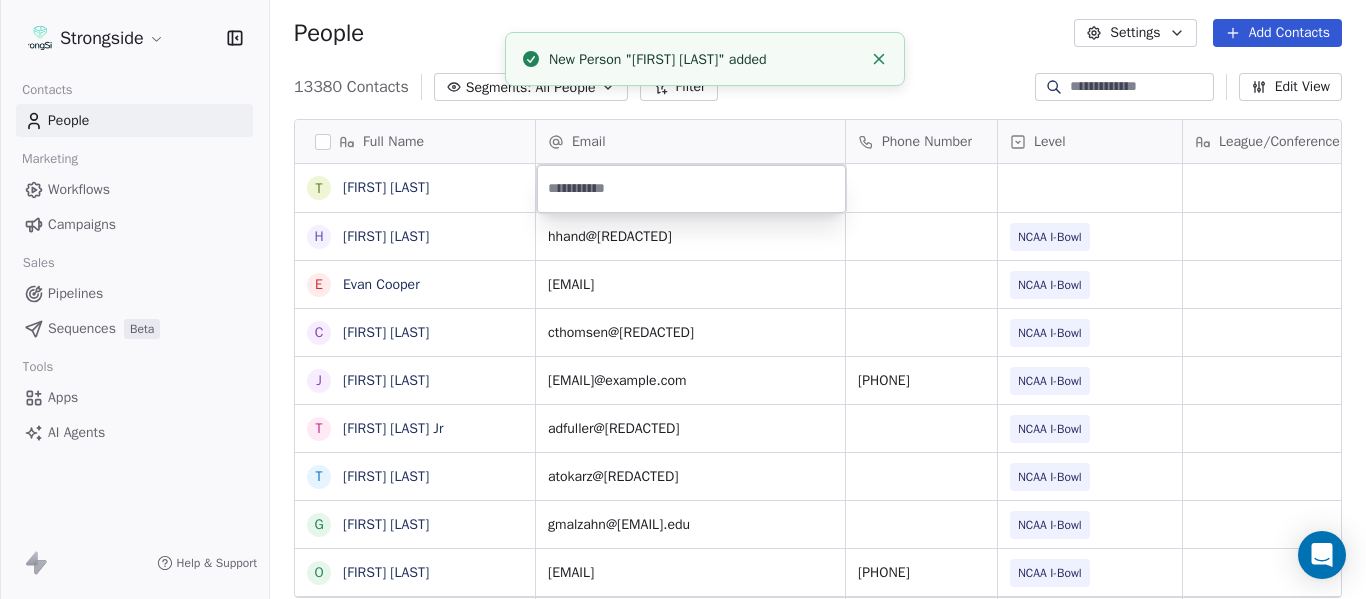 type on "**********" 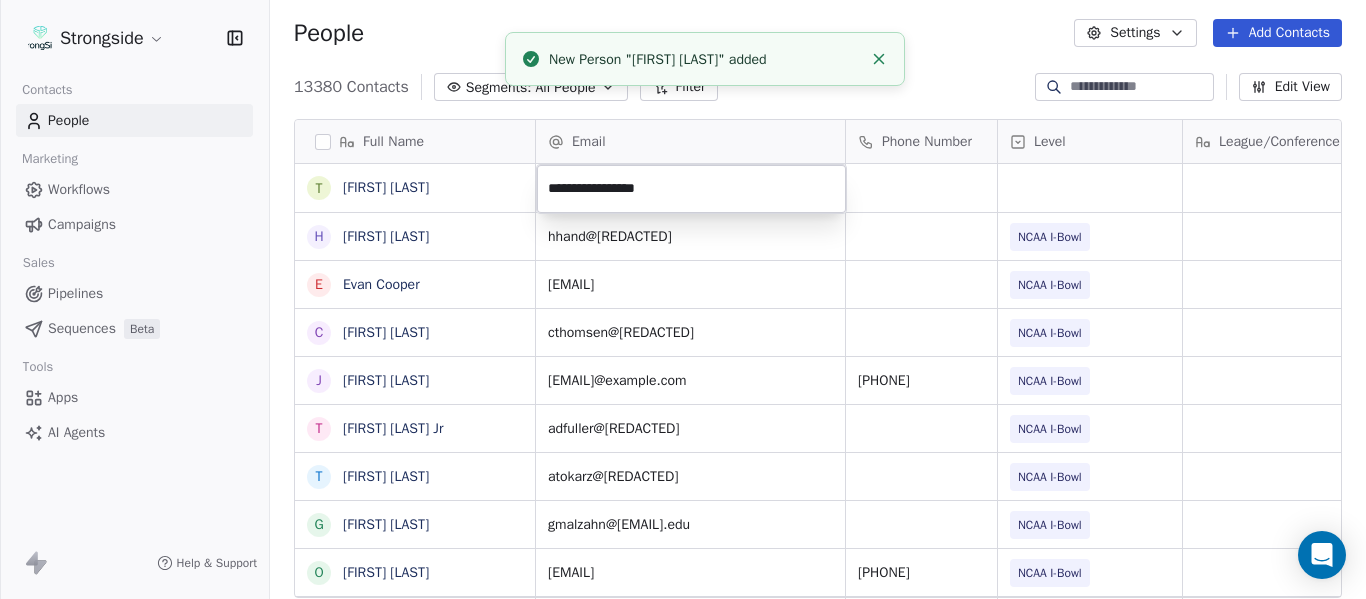 click 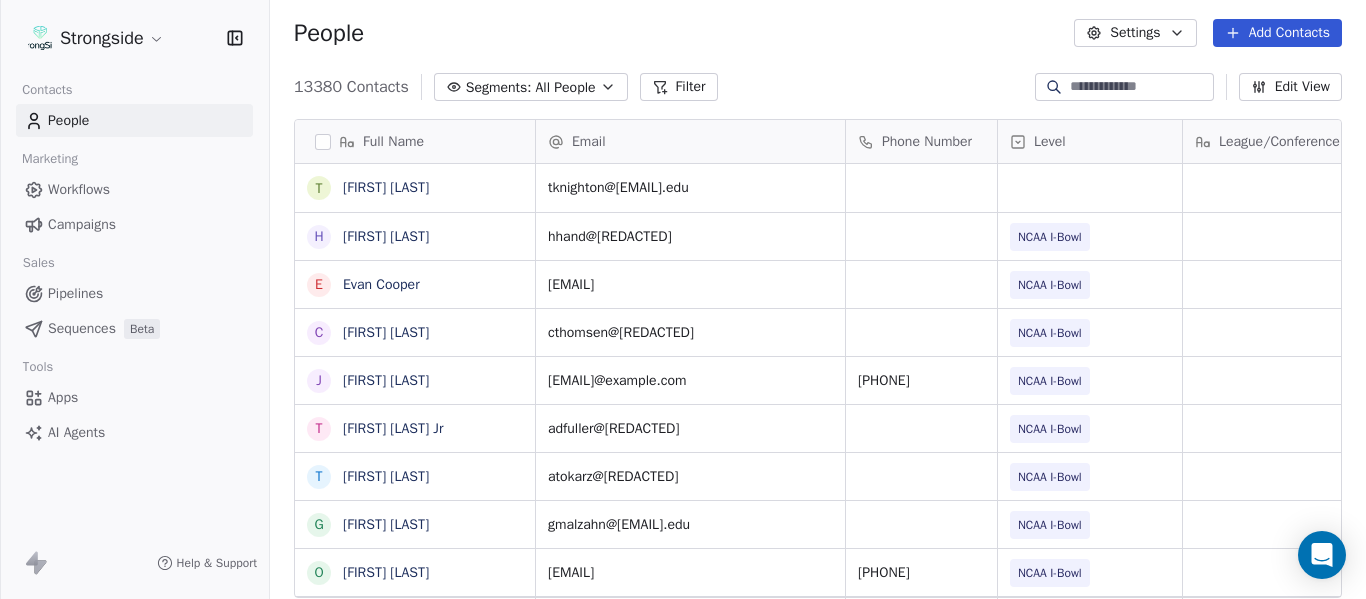 click on "People Settings  Add Contacts" at bounding box center [818, 33] 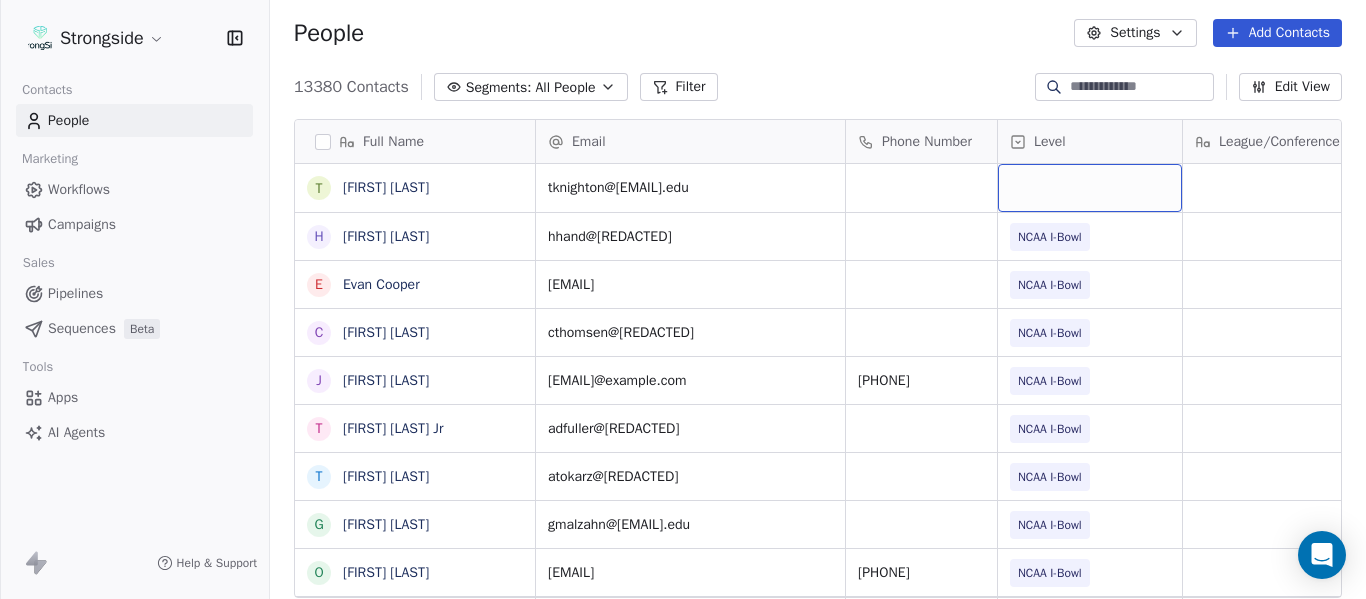 click at bounding box center (1090, 188) 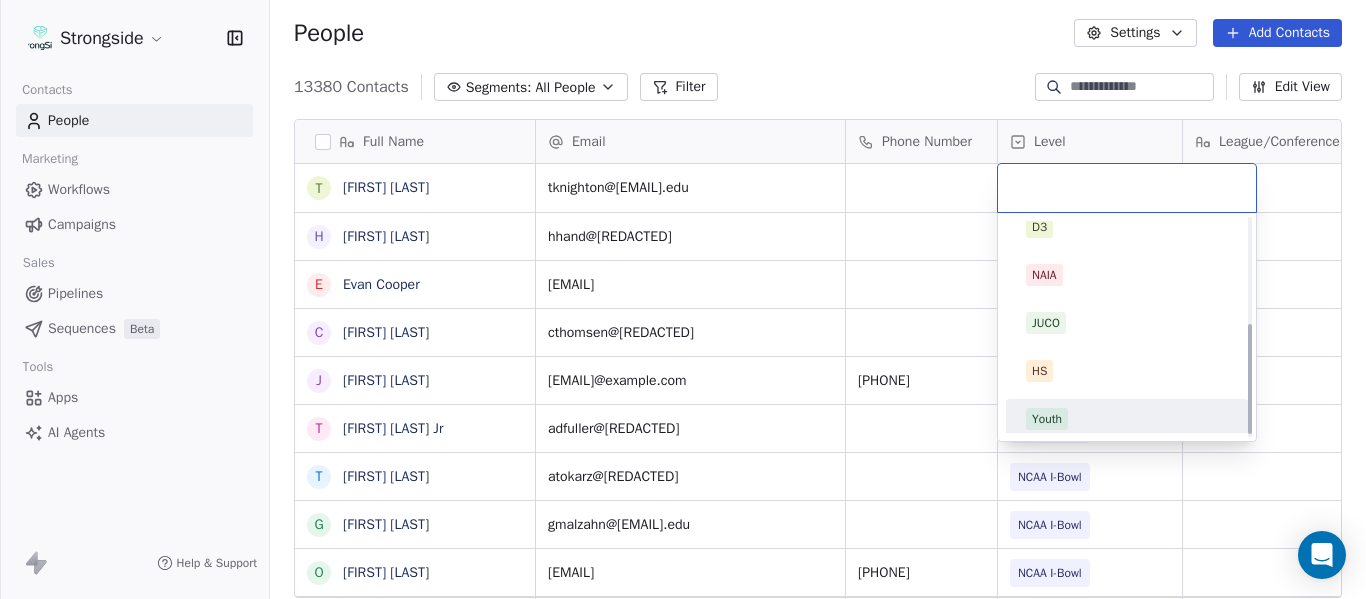 scroll, scrollTop: 212, scrollLeft: 0, axis: vertical 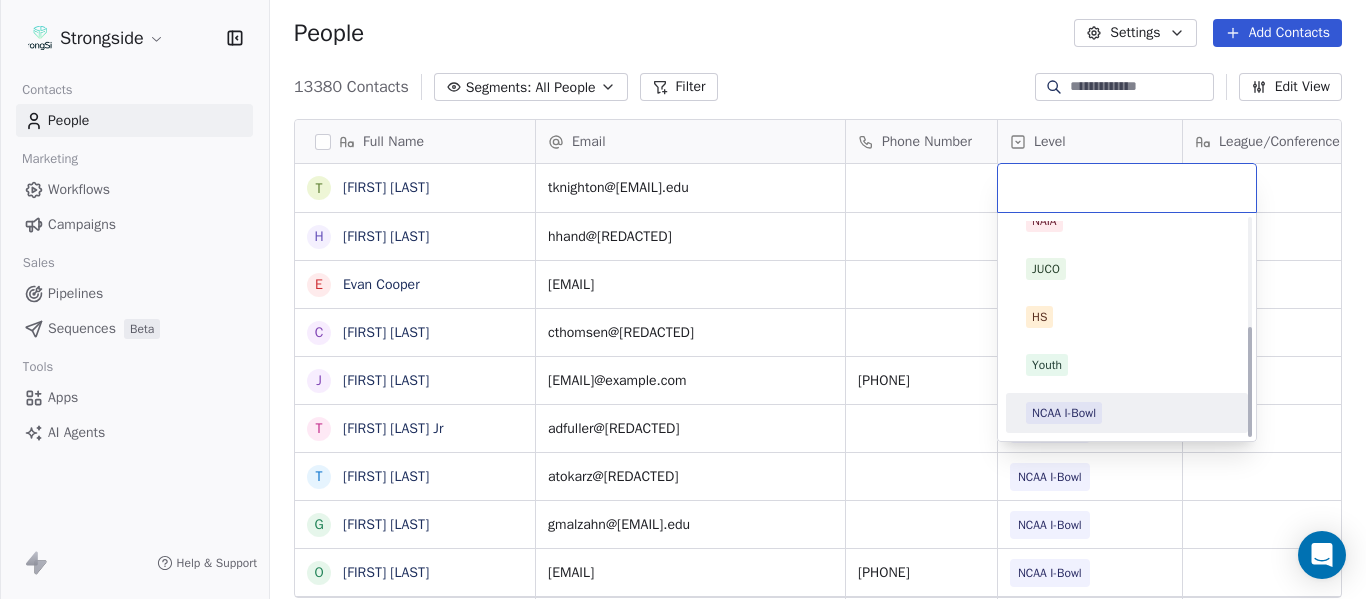 click on "NCAA I-Bowl" at bounding box center [1064, 413] 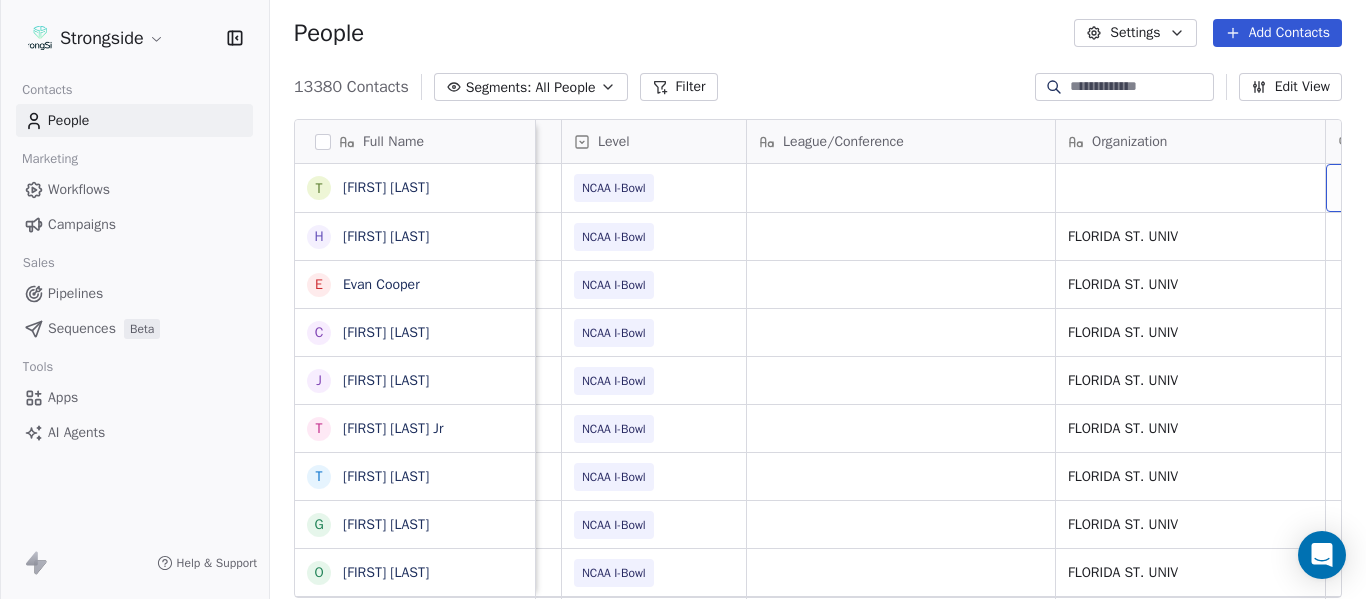 scroll, scrollTop: 0, scrollLeft: 536, axis: horizontal 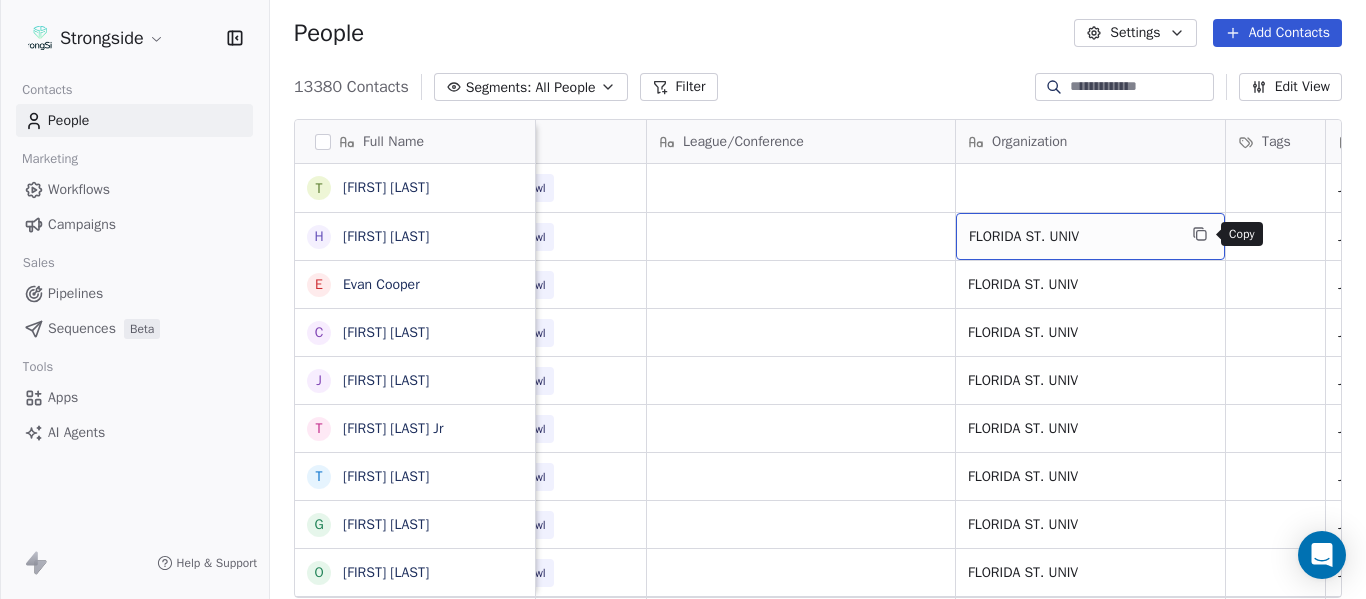click 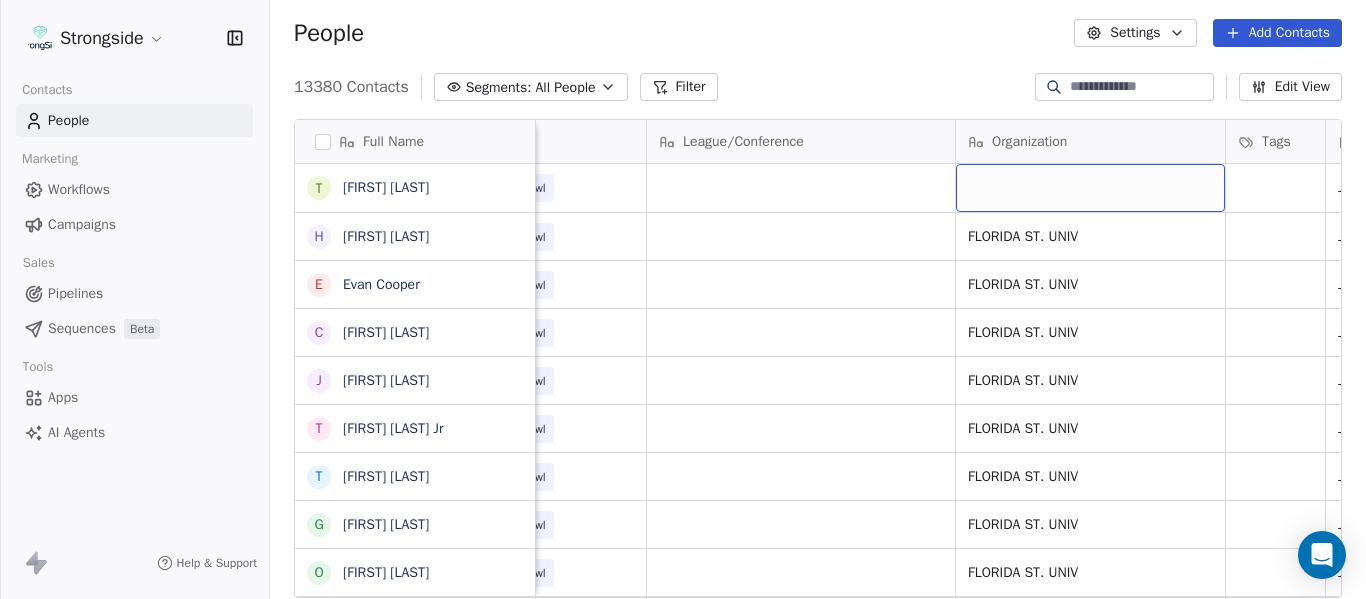 click at bounding box center (1090, 188) 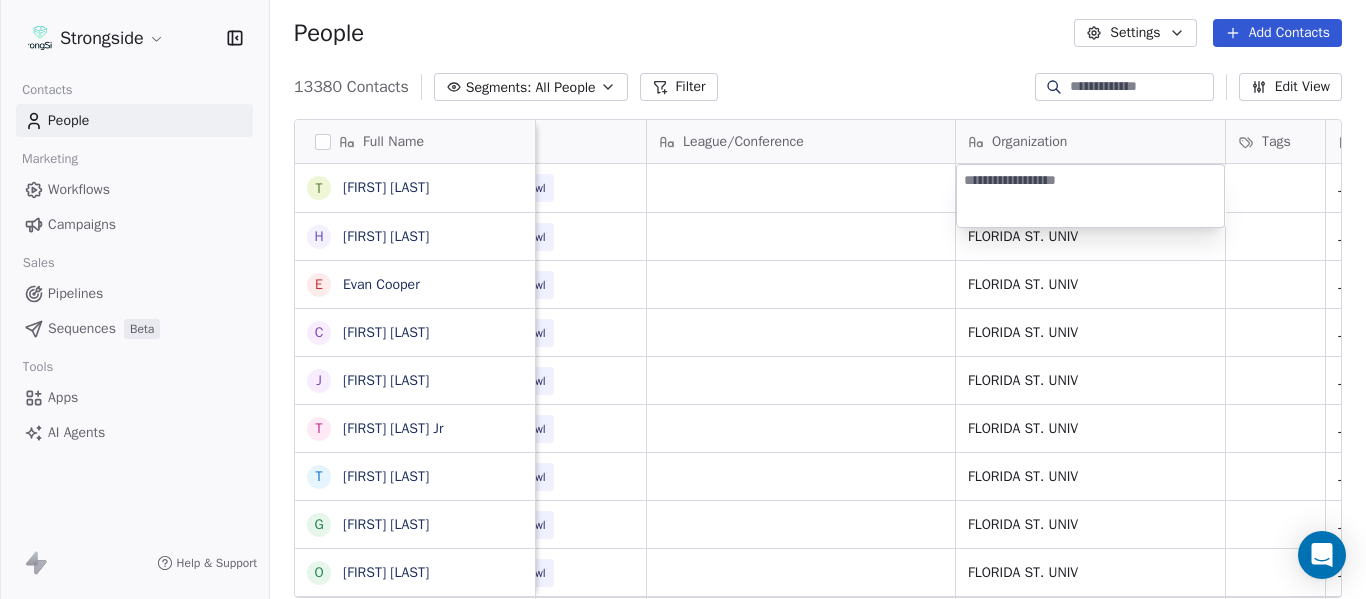 type on "**********" 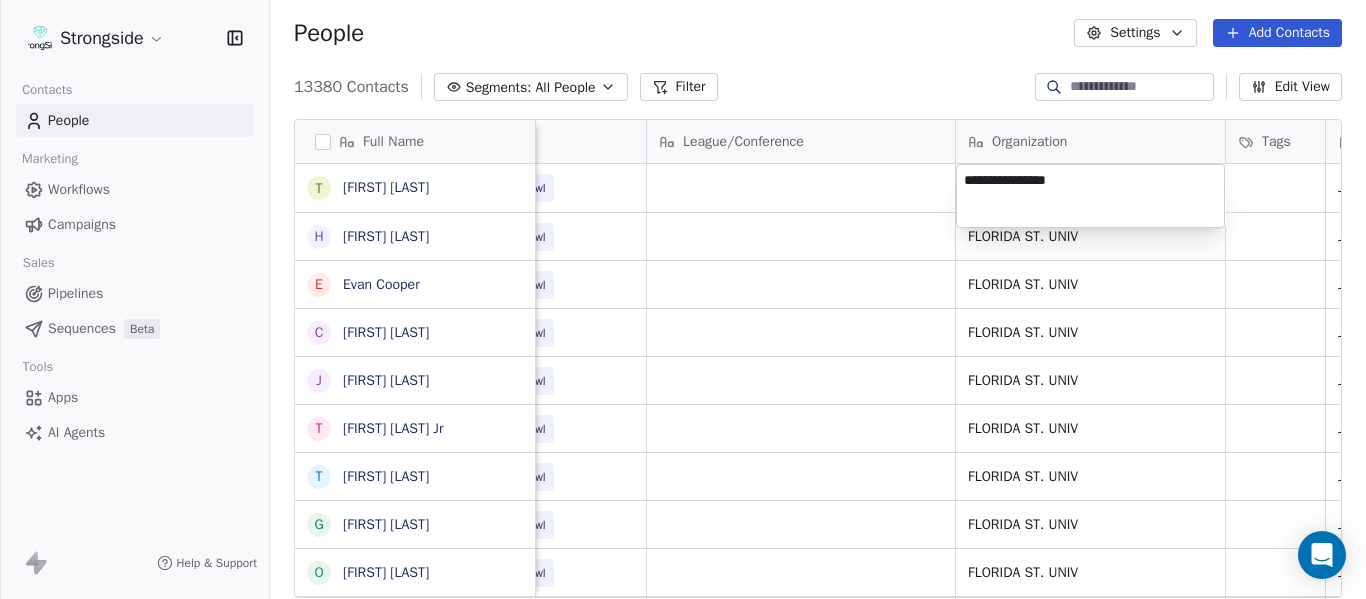 click on "Strongside Contacts People Marketing Workflows Campaigns Sales Pipelines Sequences Beta Tools Apps AI Agents Help & Support People Settings  Add Contacts 13380 Contacts Segments: All People Filter  Edit View Tag Add to Sequence Export Full Name T [FIRST] [LAST] H [FIRST] [LAST] E [FIRST] [LAST] C [FIRST] [LAST] J [FIRST] [LAST] T [FIRST] [LAST] Jr T [FIRST] [LAST] G [FIRST] [LAST] O [FIRST] [LAST] A [FIRST] [LAST] J [FIRST] [LAST] D [FIRST] [LAST] S [FIRST] [LAST] K [FIRST] [LAST] D [FIRST] [LAST] J [FIRST] [LAST] J [FIRST] [LAST] M [FIRST] [LAST] C [FIRST] [LAST] M [FIRST] [LAST] J [FIRST] [LAST] D [FIRST] [LAST] R [FIRST] [LAST] V [FIRST] [LAST] B [FIRST] [LAST] J [FIRST] [LAST] C [FIRST] [LAST] C [FIRST] [LAST] B [FIRST] [LAST] Email Phone Number Level League/Conference Organization Tags Created Date BST Status Job Title Priority [EMAIL]@example.com NCAA I-Bowl Jul 23, 2025 04:37 PM [EMAIL]@example.com NCAA I-Bowl FLORIDA ST. UNIV Jul 23, 2025 04:35 PM Assistant Coach [EMAIL]@example.com NCAA I-Bowl FLORIDA ST. UNIV Jul 23, 2025 04:34 PM" at bounding box center (683, 299) 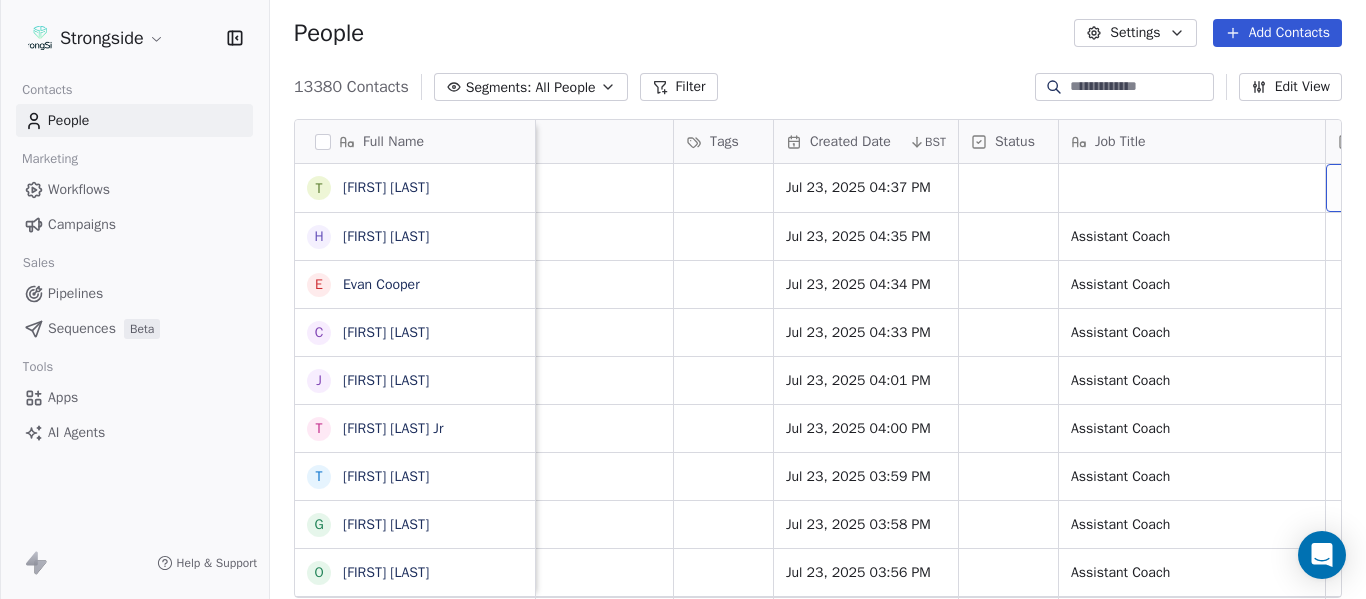 scroll, scrollTop: 0, scrollLeft: 1273, axis: horizontal 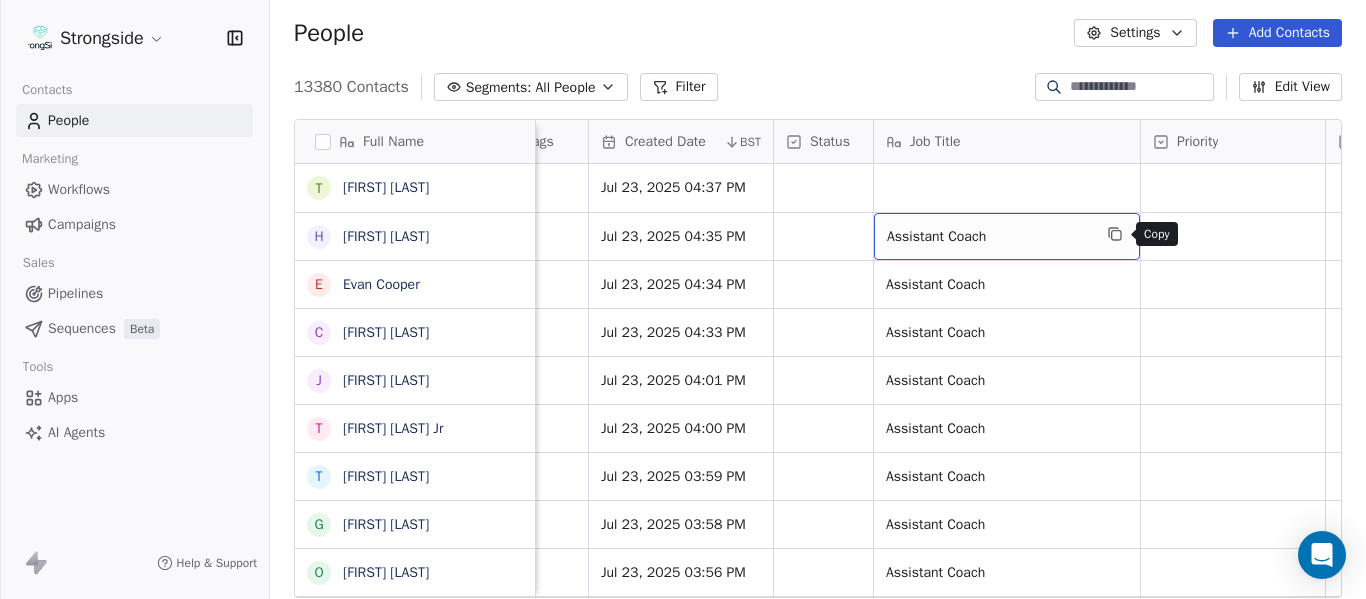 click at bounding box center (1115, 234) 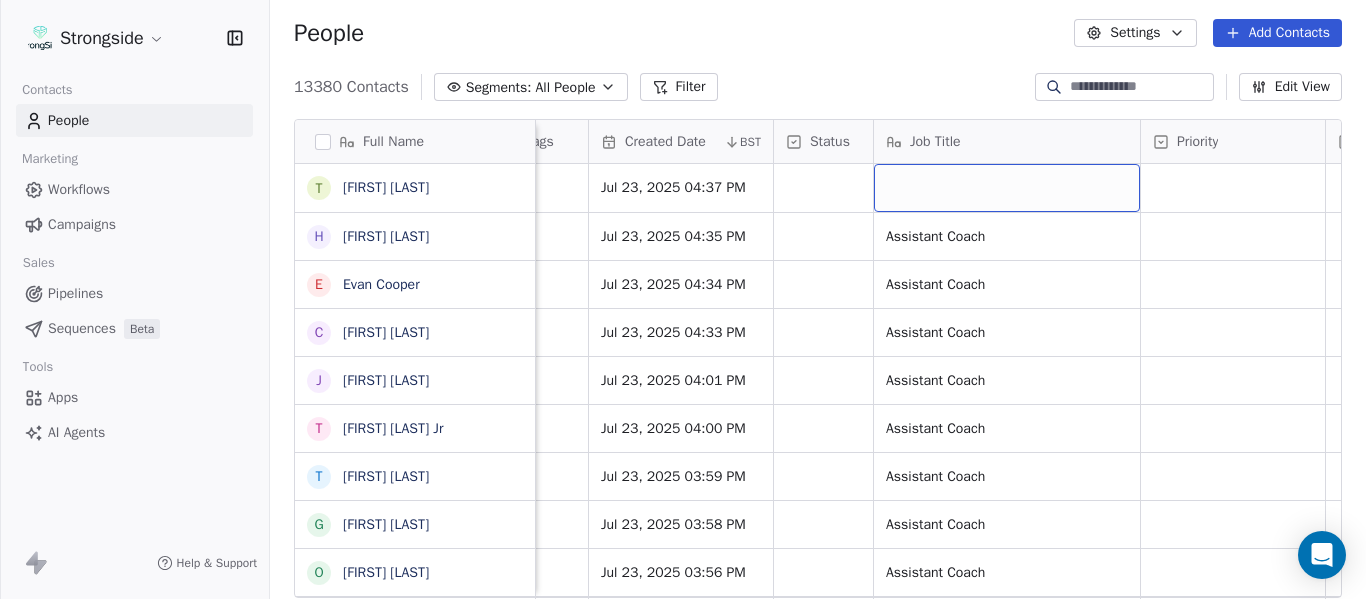 click at bounding box center [1007, 188] 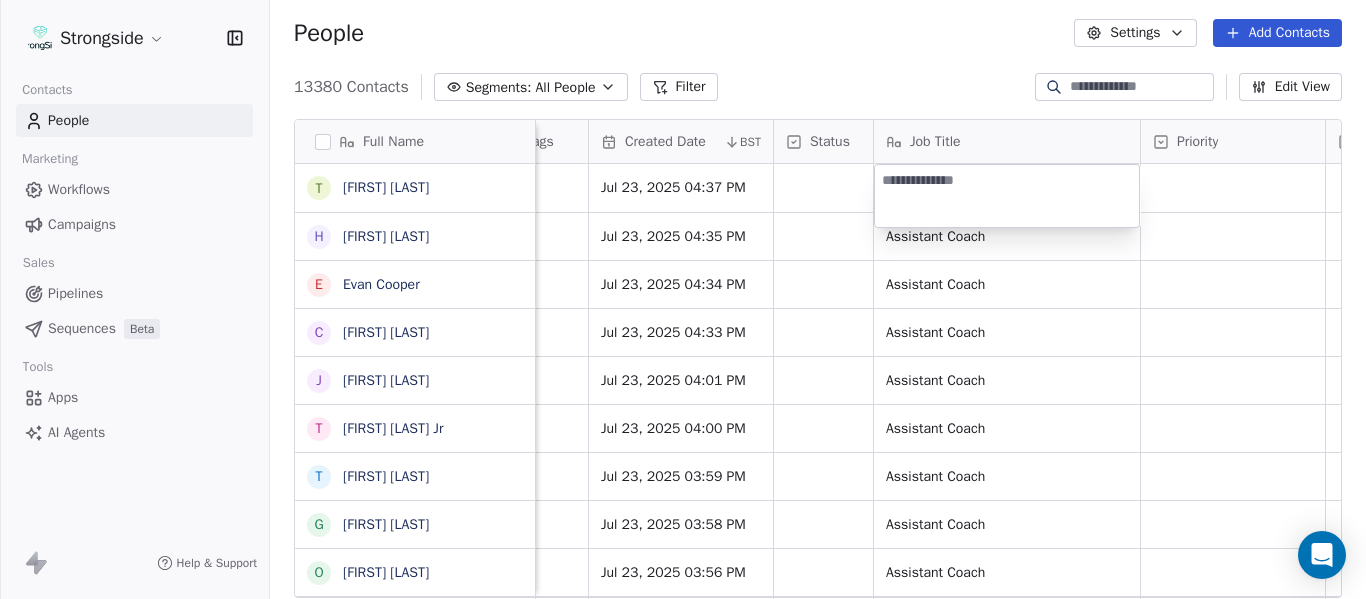 type on "**********" 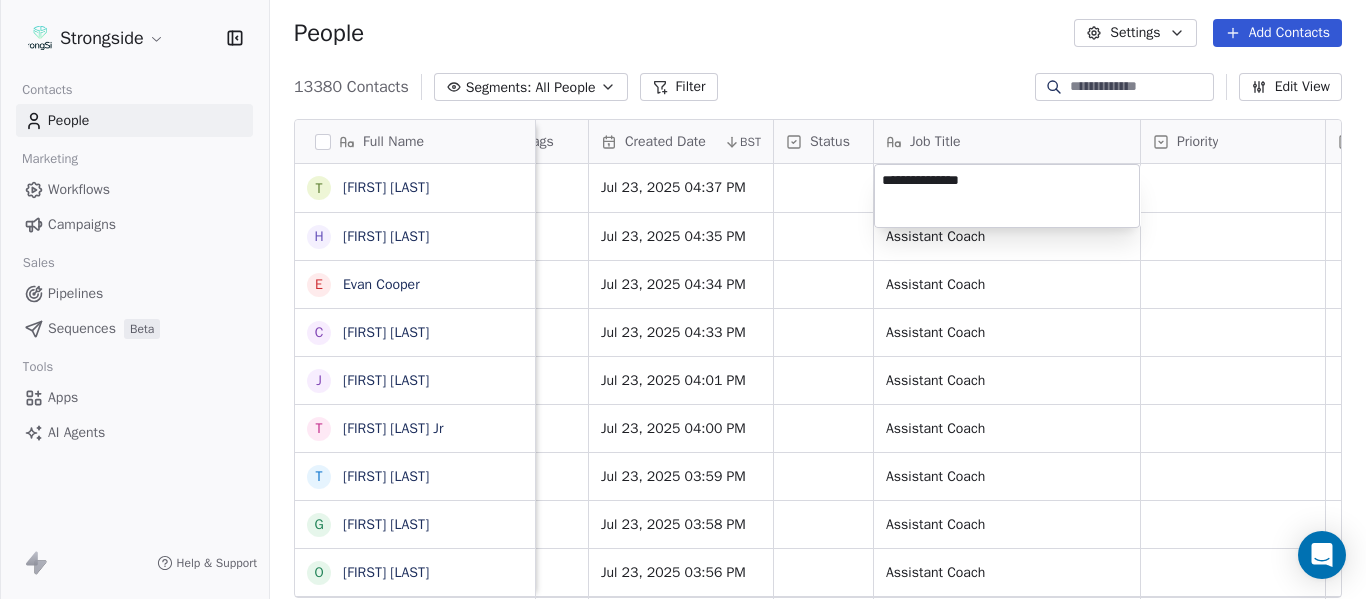 click on "Strongside Contacts People Marketing Workflows Campaigns Sales Pipelines Sequences Beta Tools Apps AI Agents Help & Support People Settings Add Contacts 13380 Contacts Segments: All People Filter Edit View Tag Add to Sequence Export Full Name T [FIRST] [LAST] H [FIRST] [LAST] E [FIRST] [LAST] C [FIRST] [LAST] J [FIRST] [LAST] T [FIRST] [LAST] T [FIRST] [LAST] G [FIRST] [LAST] O [FIRST] [LAST] A [FIRST] [LAST] J [FIRST] [LAST] D [FIRST] [LAST] S [FIRST] [LAST] K [FIRST] [LAST] D [FIRST] [LAST] J [FIRST] [LAST] J [FIRST] [LAST] M [FIRST] [LAST] C [FIRST] [LAST] M [FIRST] [LAST] J [FIRST] [LAST] D [FIRST] [LAST] R [FIRST] [LAST] V [FIRST] [LAST] B [FIRST] [LAST] [FIRST] [LAST] J [FIRST] [LAST] J [FIRST] [LAST] C [FIRST] [LAST] C [FIRST] [LAST] B [FIRST] [LAST] Created Date BST Status Job Title Priority Emails Auto Clicked Last Activity Date BST In Open Phone Contact Source NCAA I-Bowl FLORIDA ST. UNIV Jul 23, 2025 04:37 PM NCAA I-Bowl FLORIDA ST. UNIV Jul 23, 2025 04:35 PM Assistant Coach False NCAA I-Bowl False" at bounding box center [683, 299] 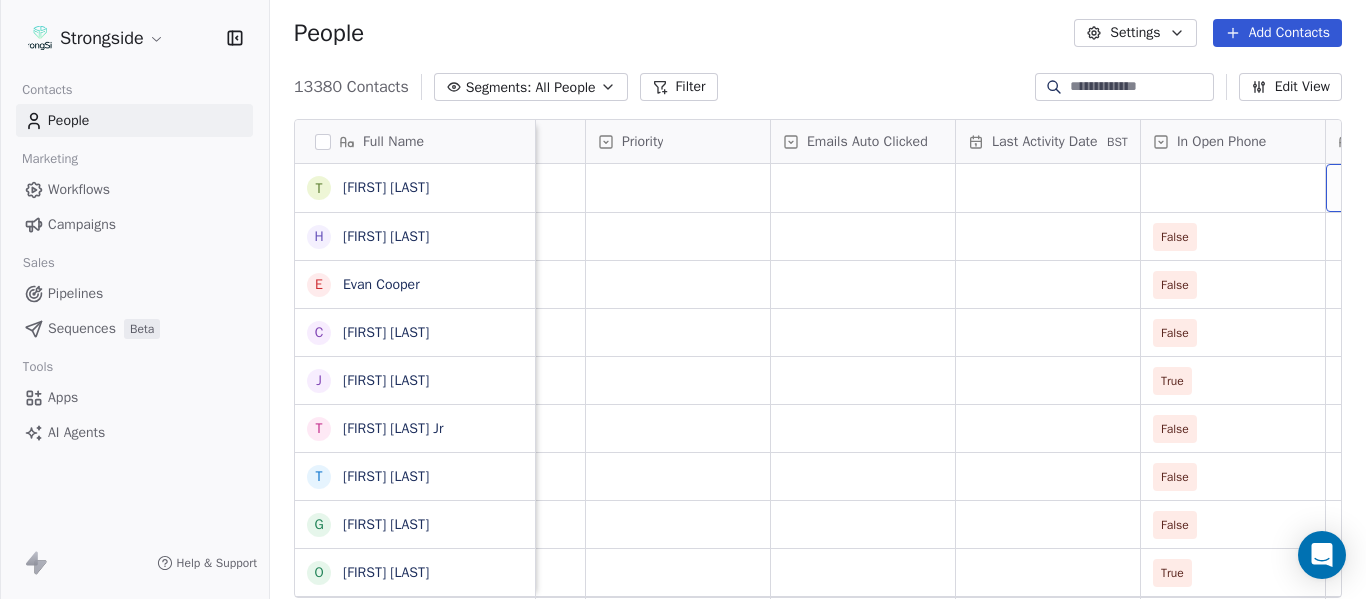 scroll, scrollTop: 0, scrollLeft: 2013, axis: horizontal 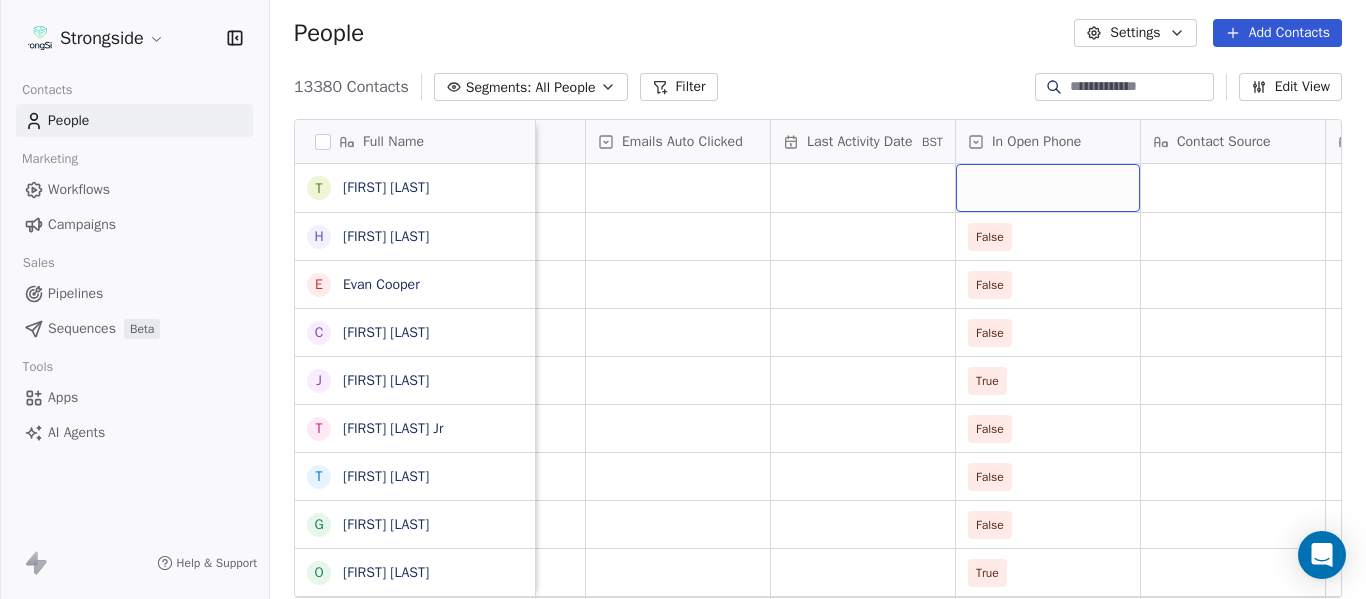 click at bounding box center [1048, 188] 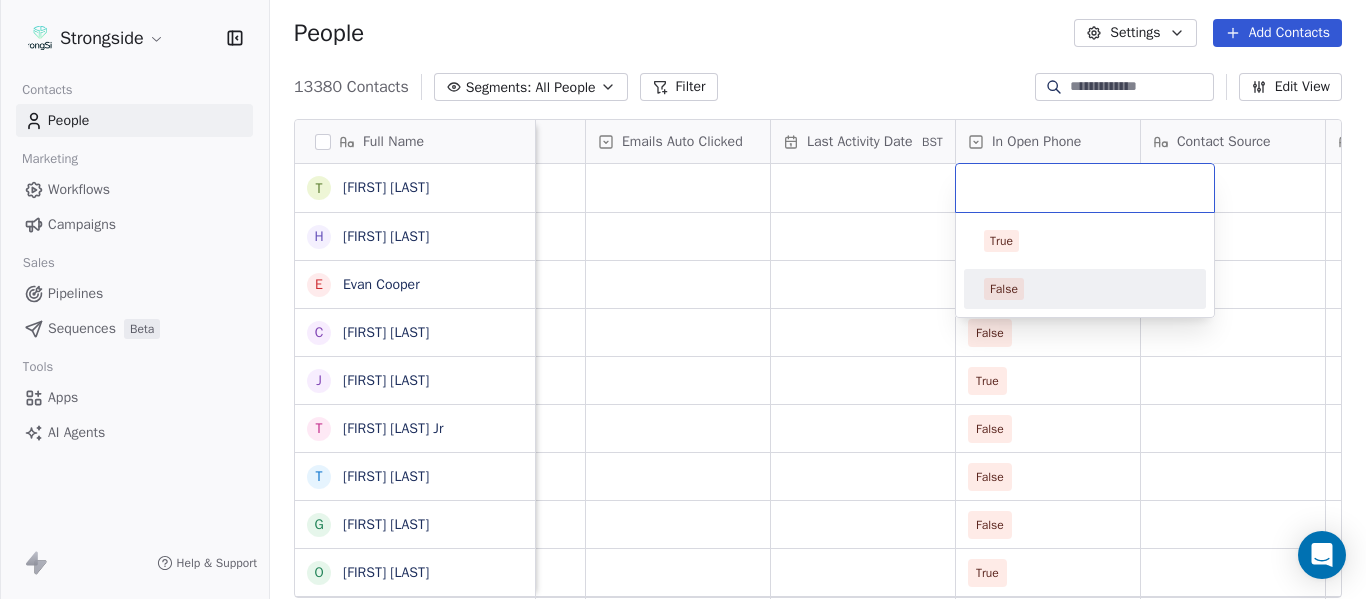 click on "False" at bounding box center (1085, 289) 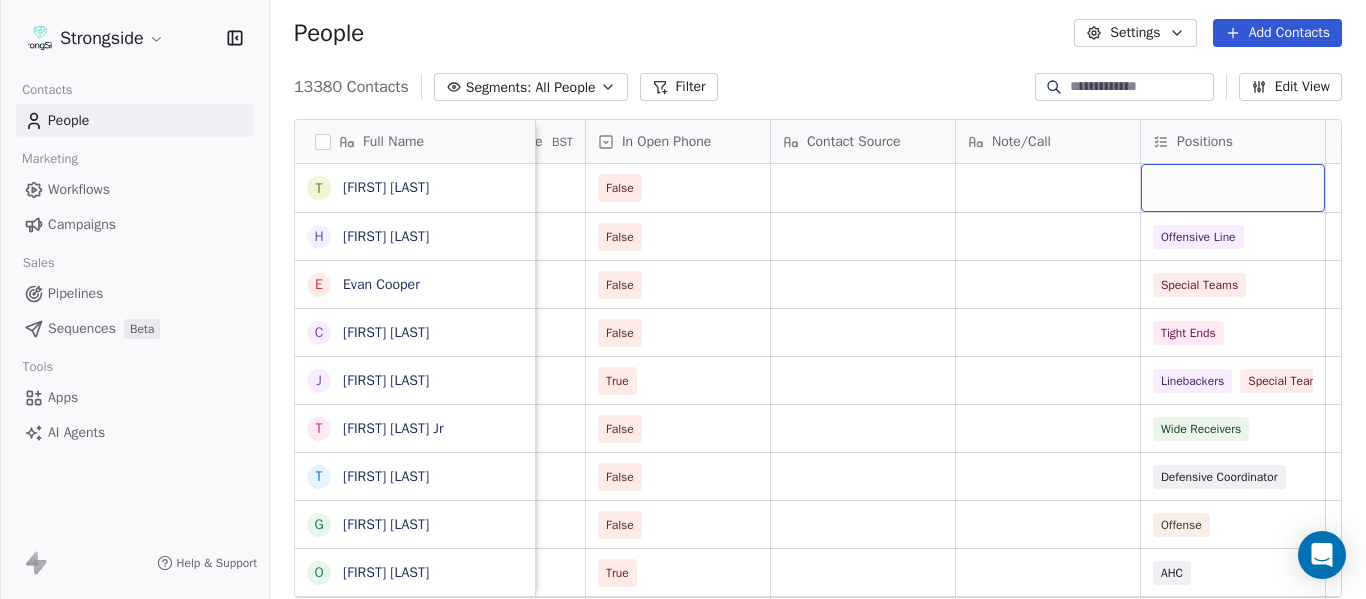 scroll, scrollTop: 0, scrollLeft: 2568, axis: horizontal 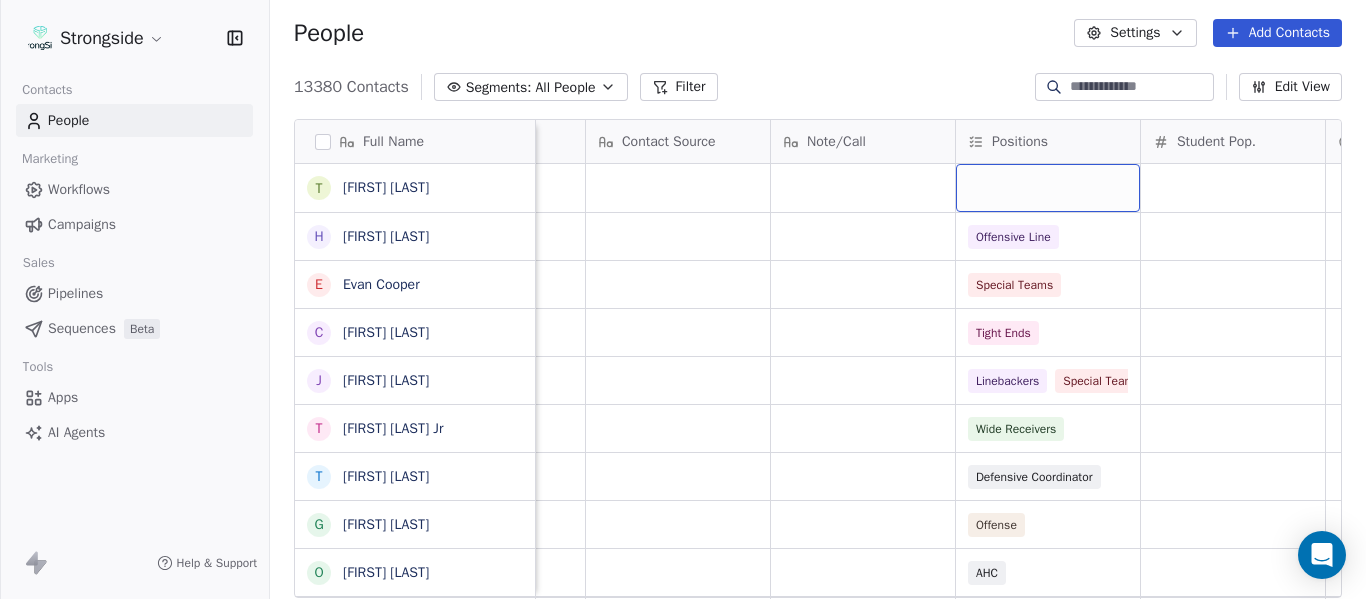click at bounding box center (1048, 188) 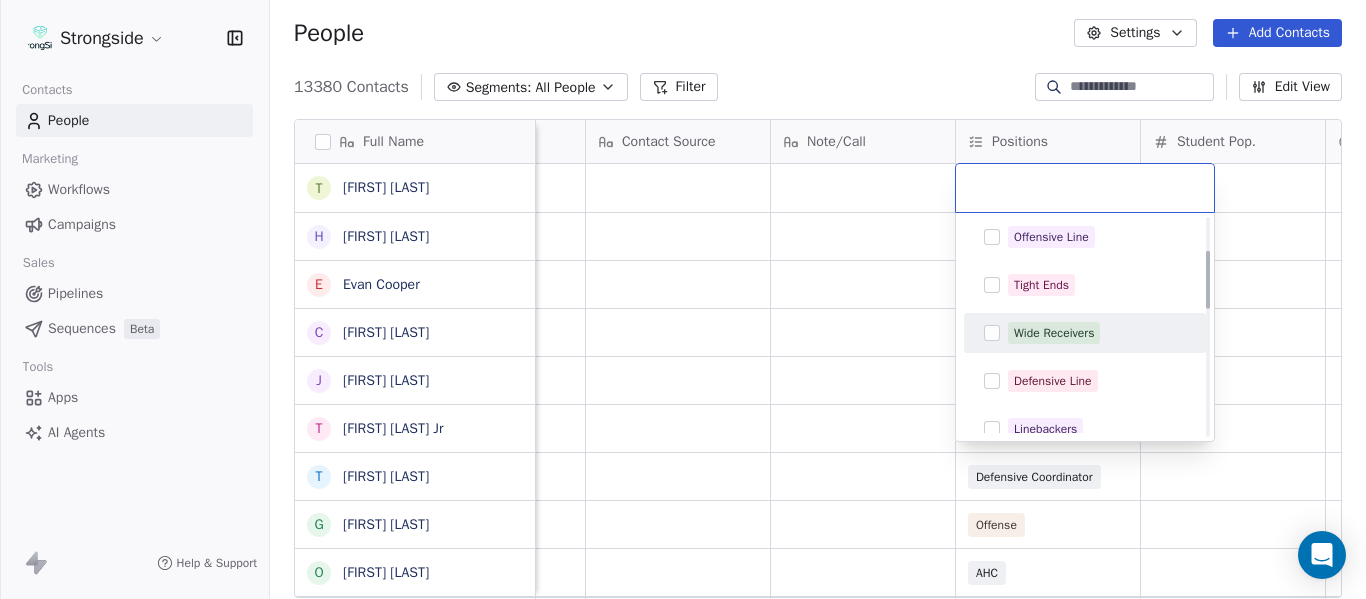 scroll, scrollTop: 200, scrollLeft: 0, axis: vertical 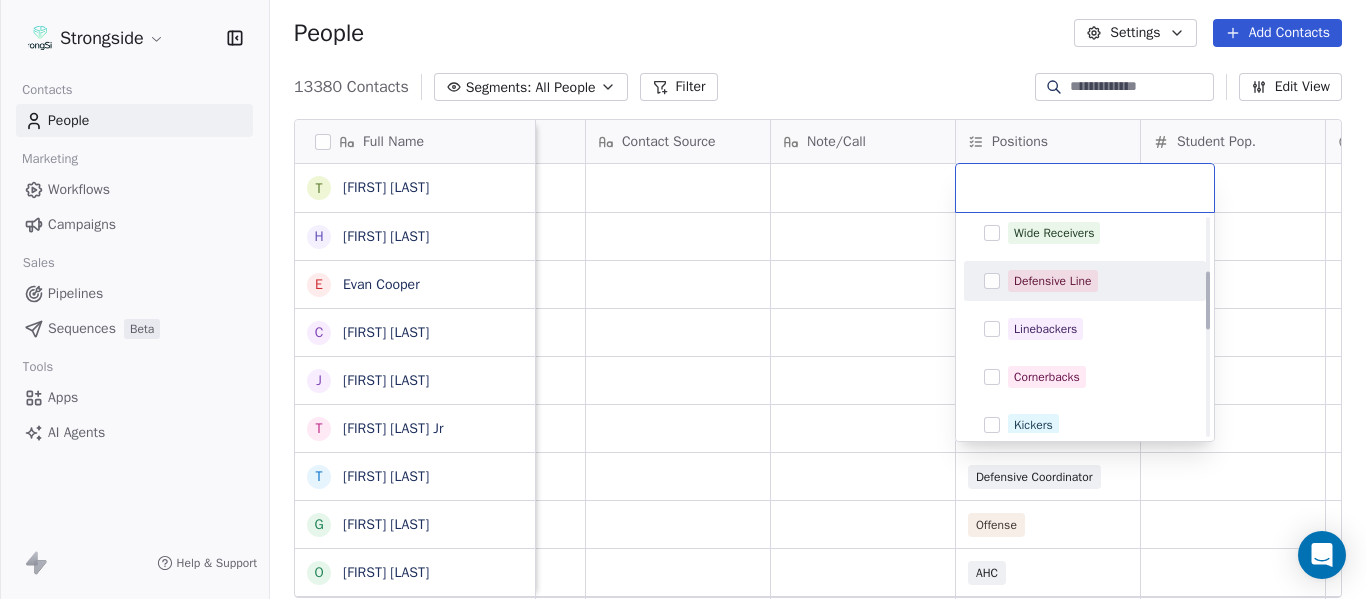click on "Defensive Line" at bounding box center [1085, 281] 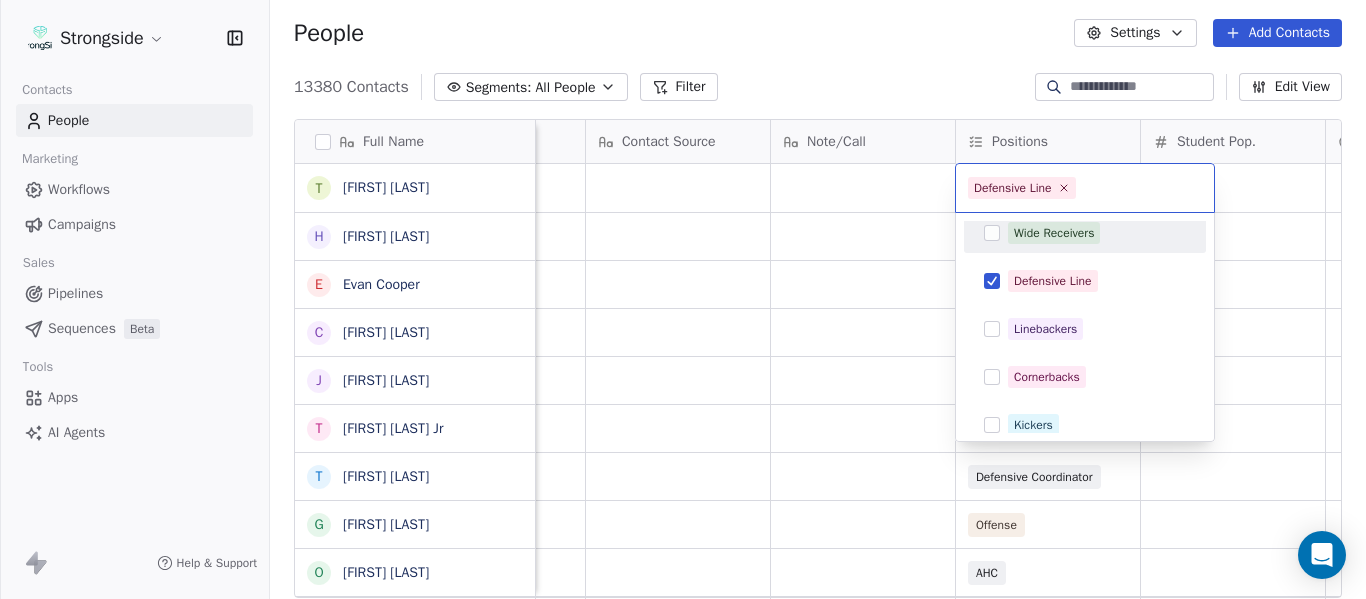 click on "Strongside Contacts People Marketing Workflows Campaigns Sales Pipelines Sequences Beta Tools Apps AI Agents Help & Support People Settings  Add Contacts 13380 Contacts Segments: All People Filter  Edit View Tag Add to Sequence Export Full Name T [LAST] H [LAST] E [LAST] C [LAST] J [LAST] T [LAST] T [LAST] G [LAST] O [LAST] A [LAST] J [LAST] D [LAST] S [LAST] K [LAST] D [LAST] J [LAST] J [LAST] M [LAST] C [LAST] M [LAST] J [LAST] D [LAST] R [LAST] V [LAST] B [LAST] J [LAST] J [LAST] C [LAST] C [LAST] B [LAST] Priority Emails Auto Clicked Last Activity Date BST In Open Phone Contact Source Note/Call Positions Student Pop. Lead Account   False   False Offensive Line   False Special Teams   False Tight Ends   True Linebackers Special Teams   False Wide Receivers   False Defensive Coordinator   False Offense" at bounding box center [683, 299] 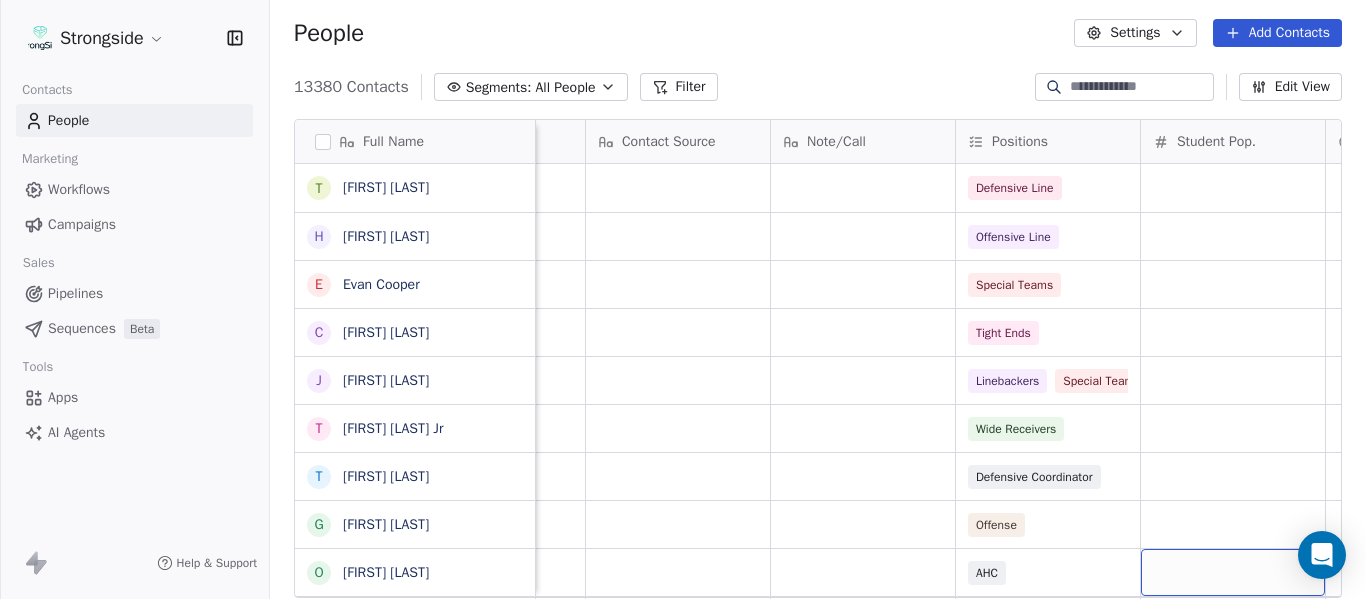scroll, scrollTop: 56, scrollLeft: 0, axis: vertical 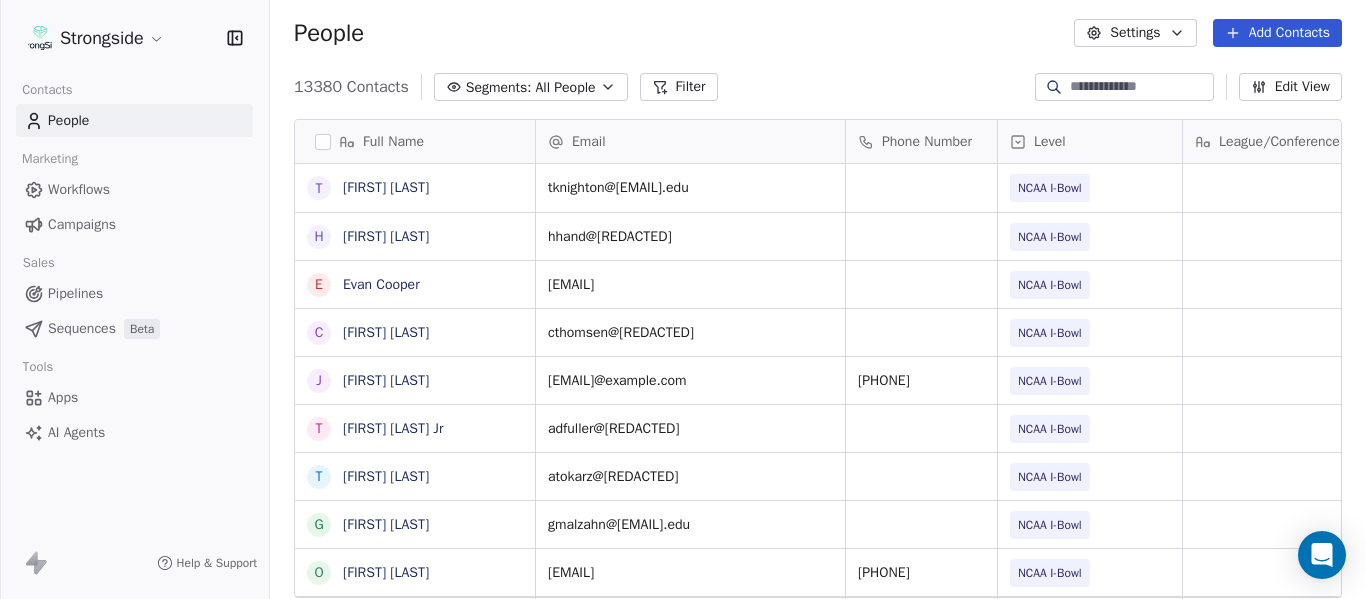 click on "Add Contacts" at bounding box center (1277, 33) 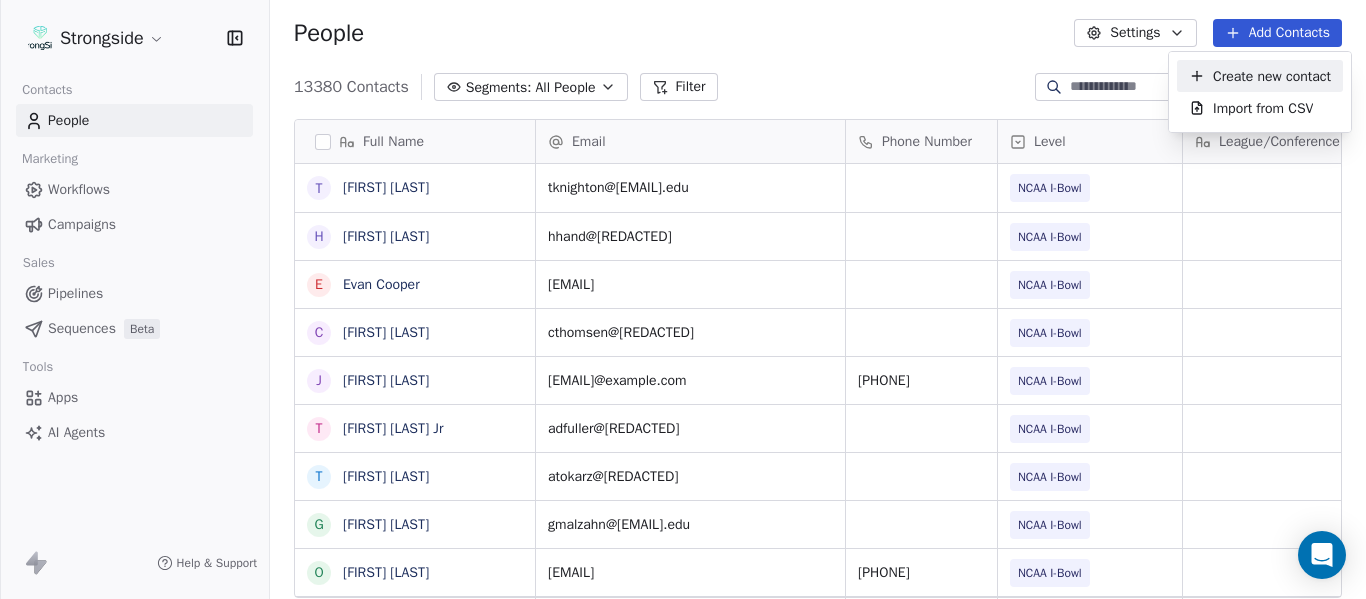 click on "Create new contact" at bounding box center (1272, 76) 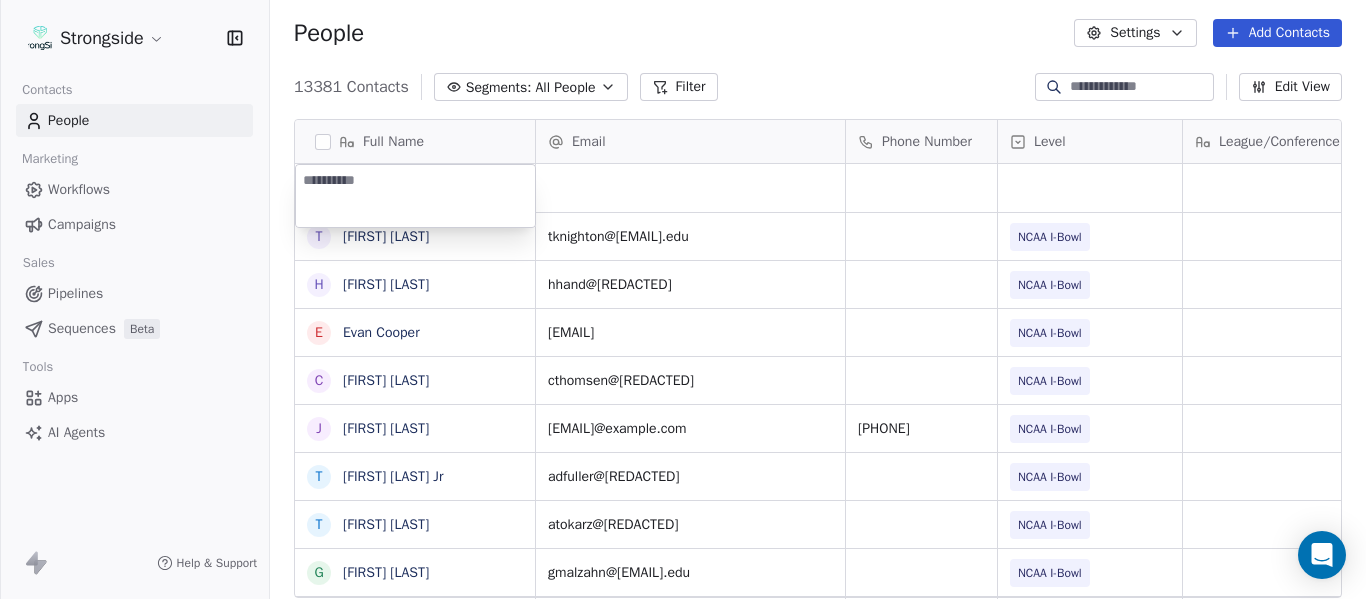 type on "**********" 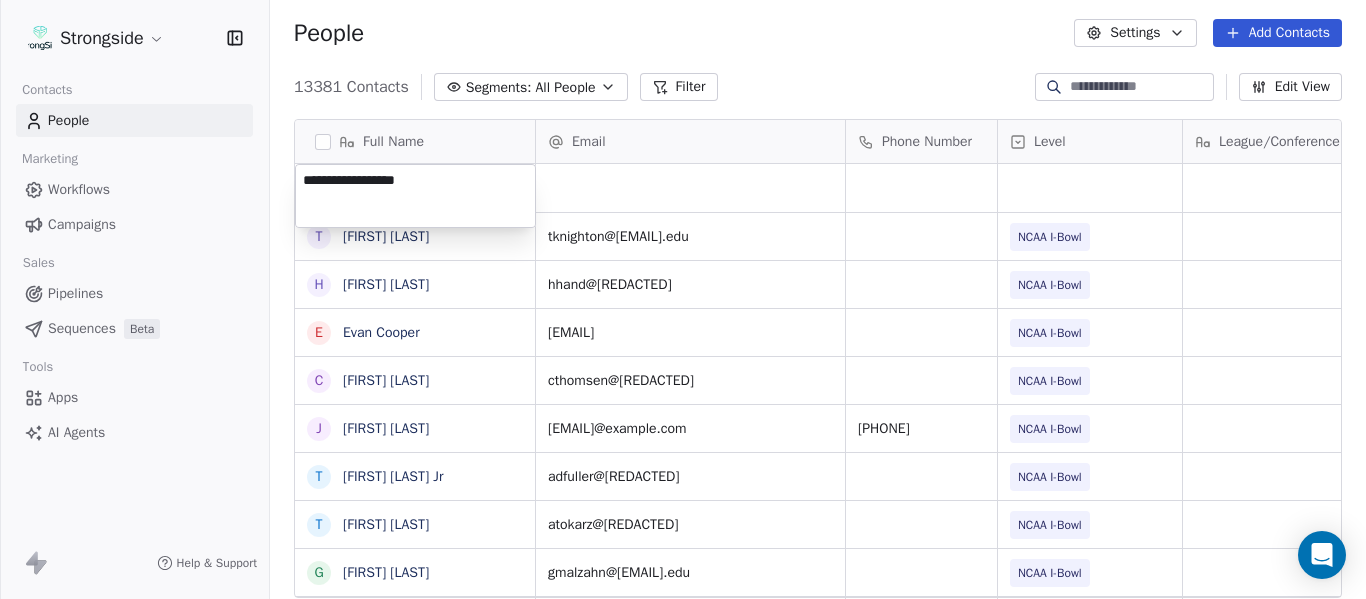 click on "Strongside Contacts People Marketing Workflows Campaigns Sales Pipelines Sequences Beta Tools Apps AI Agents Help & Support People Settings  Add Contacts 13381 Contacts Segments: All People Filter  Edit View Tag Add to Sequence Export Full Name T [LAST] [LAST] H [LAST] [LAST] E [LAST] [LAST] C [LAST] [LAST] J [LAST] [LAST] T [LAST] [LAST] T [LAST] [LAST] G [LAST] [LAST] O [LAST] [LAST] A [LAST] [LAST] J [LAST] [LAST] D [LAST] [LAST] S [LAST] [LAST] K [LAST] [LAST] D [LAST] [LAST] J [LAST] [LAST] J [LAST] [LAST] M [LAST] [LAST] C [LAST] [LAST] M [LAST] [LAST] J [LAST] [LAST] D [LAST] [LAST] R [LAST] [LAST] V [LAST] [LAST] B [LAST] [LAST] J [LAST] [LAST] C [LAST] [LAST] C [LAST] [LAST] Email Phone Number Level League/Conference Organization Tags Created Date BST Jul 23, 2025 04:37 PM tknighton@[EMAIL].edu NCAA I-Bowl FLORIDA ST. UNIV Jul 23, 2025 04:37 PM hhand@[EMAIL].edu NCAA I-Bowl FLORIDA ST. UNIV Jul 23, 2025 04:35 PM ecooper2@[EMAIL].edu NCAA I-Bowl FLORIDA ST. UNIV Jul 23, 2025 04:34 PM cthomsen@[EMAIL].edu NCAA I-Bowl FLORIDA ST. UNIV Jul 23, 2025 04:34 PM cthomsen@[EMAIL].edu" at bounding box center [683, 299] 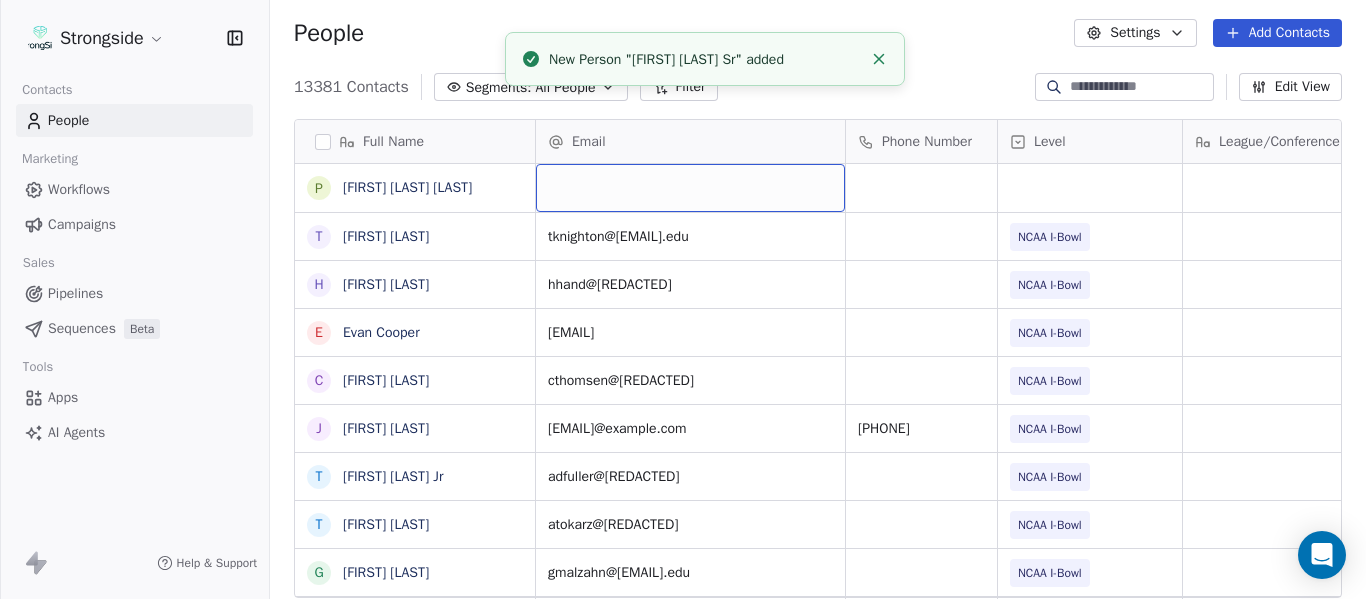 click at bounding box center [690, 188] 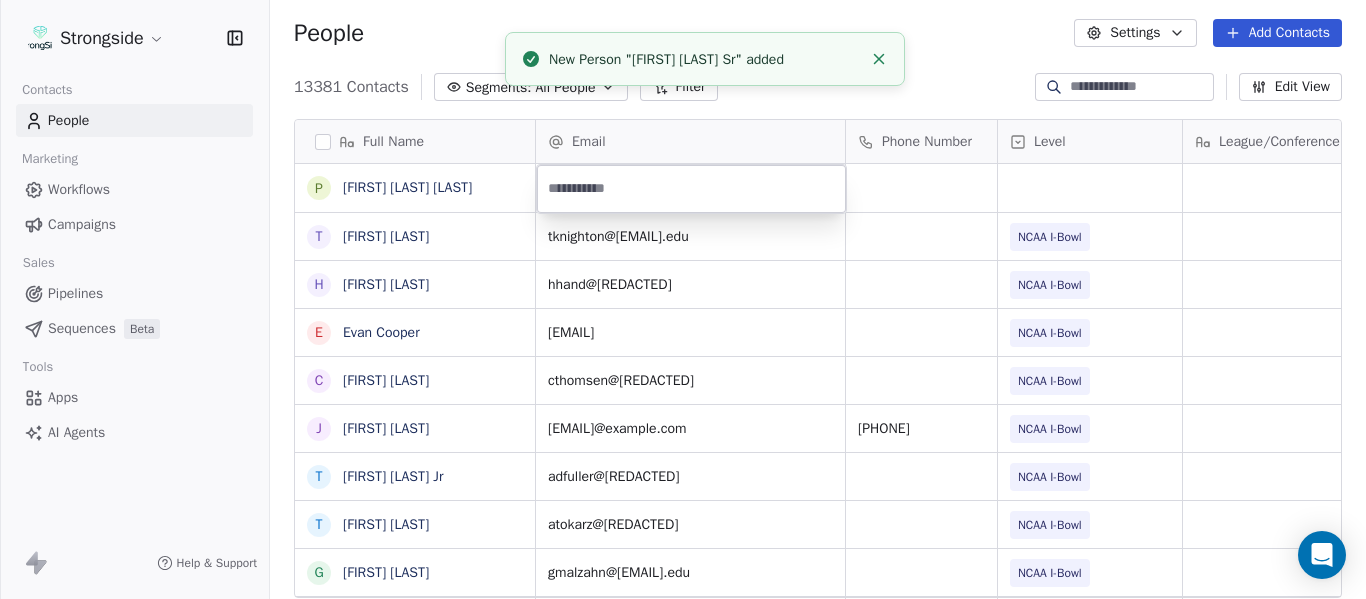 type on "**********" 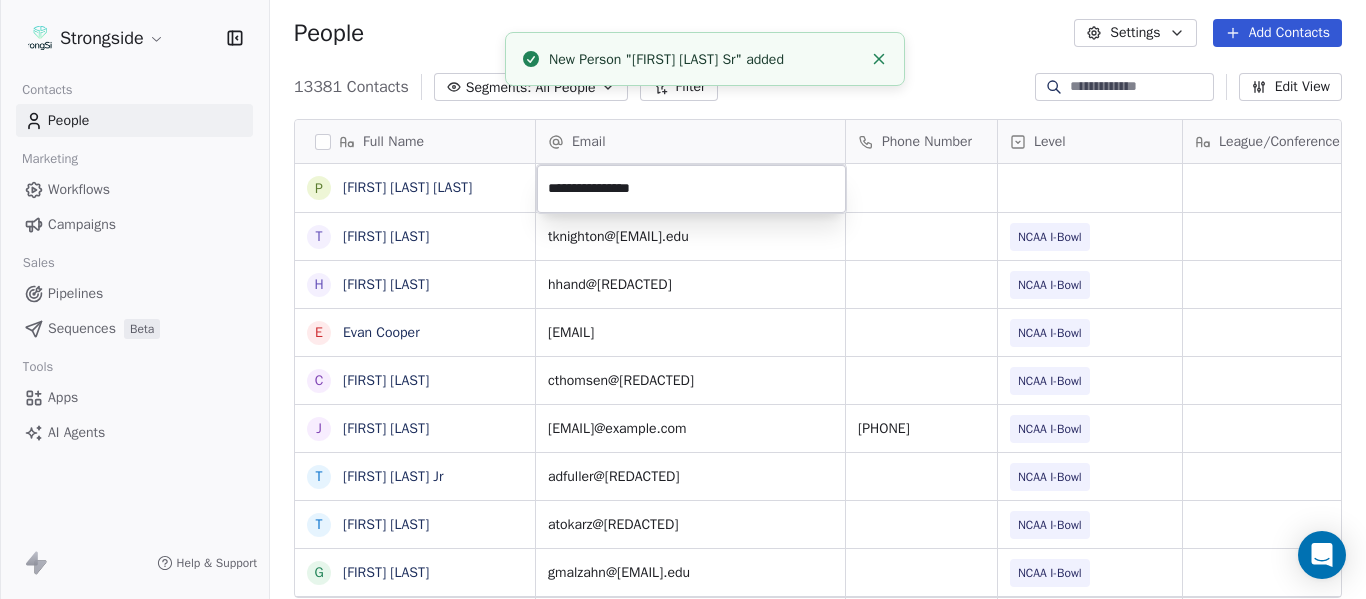 click 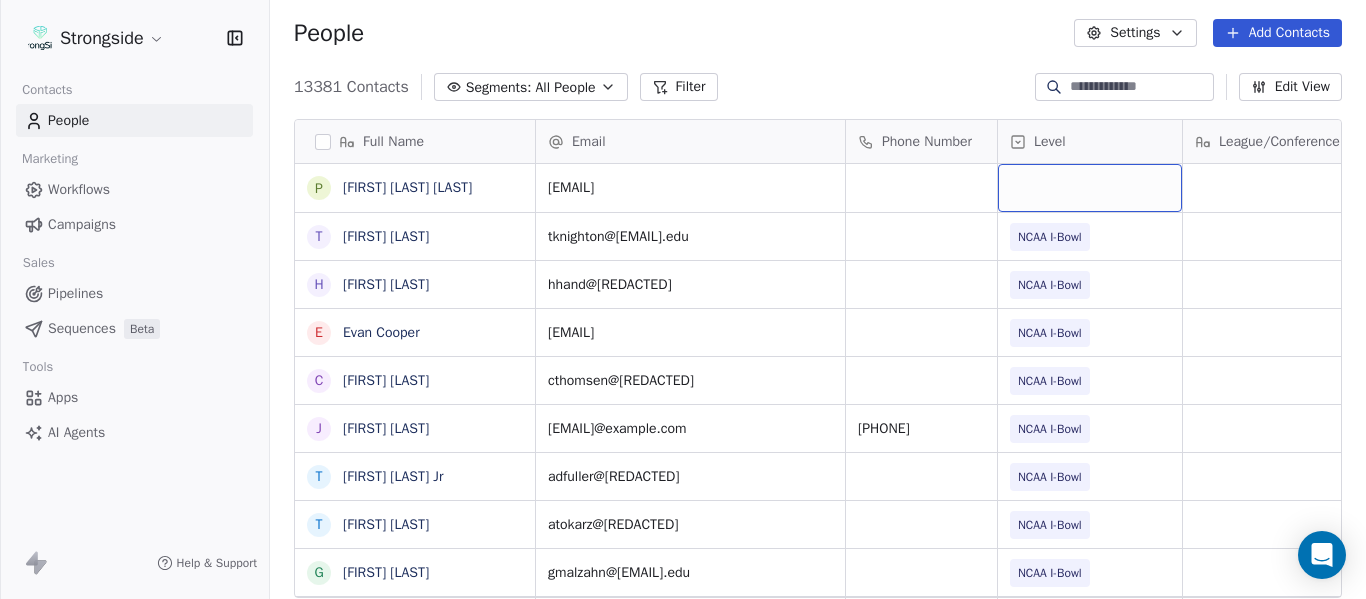 click at bounding box center [1090, 188] 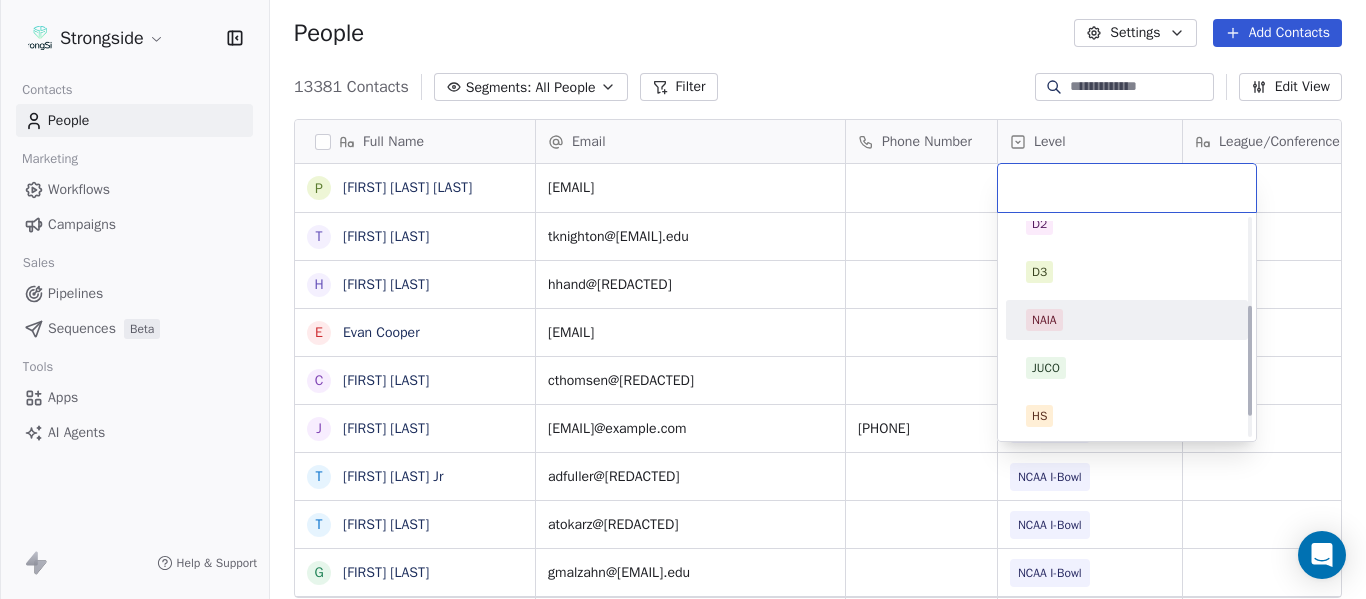 scroll, scrollTop: 212, scrollLeft: 0, axis: vertical 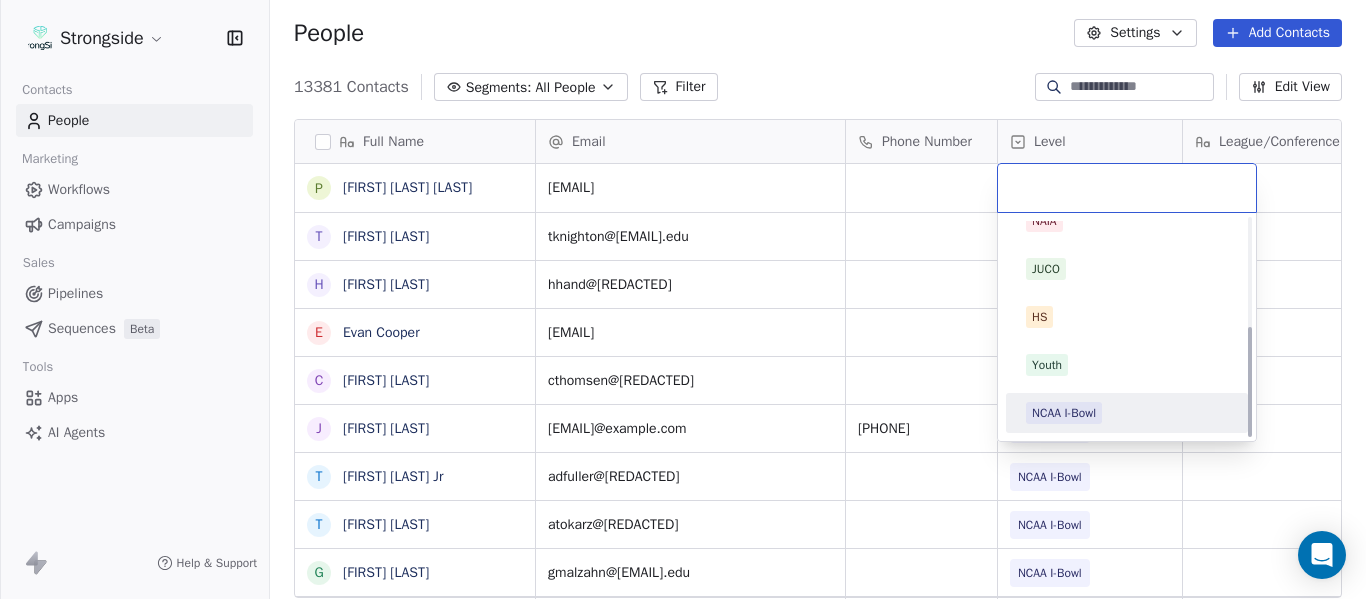 click on "NCAA I-Bowl" at bounding box center (1127, 413) 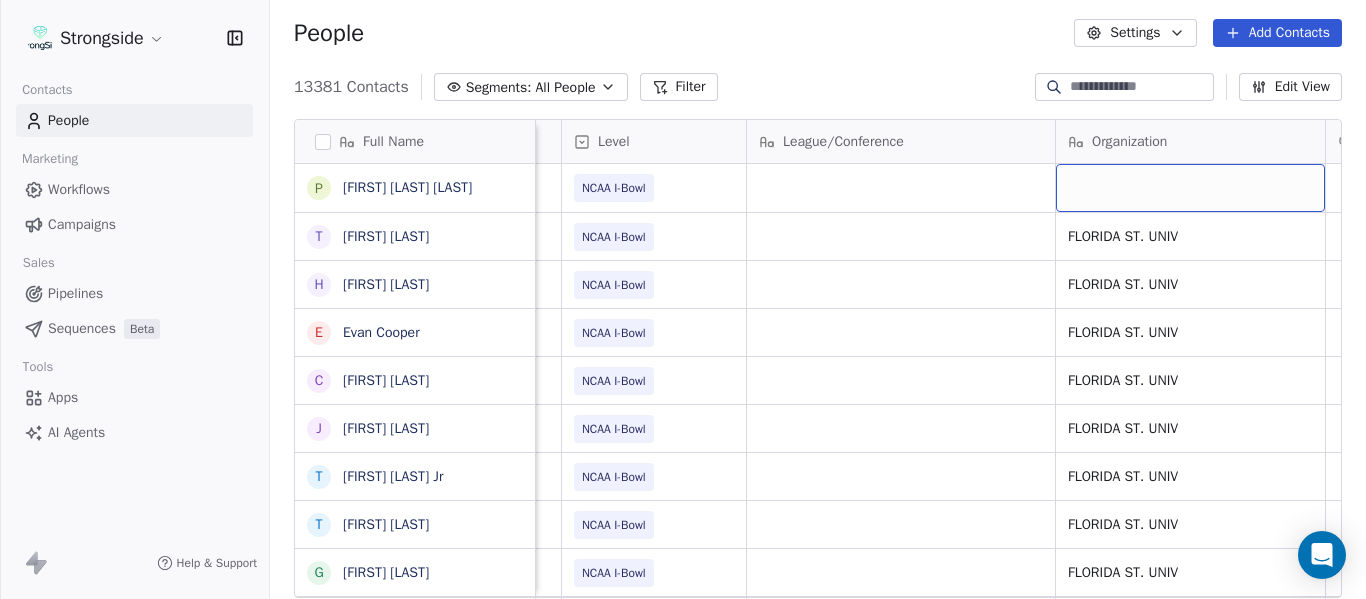 scroll, scrollTop: 0, scrollLeft: 536, axis: horizontal 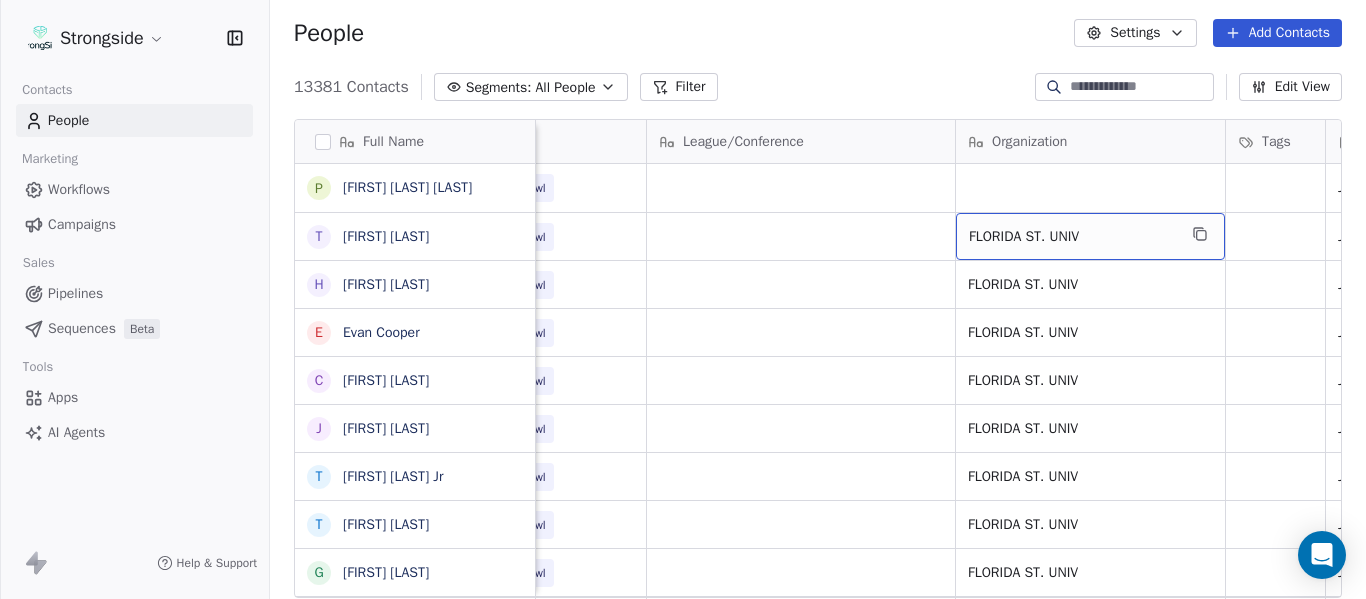 drag, startPoint x: 1085, startPoint y: 244, endPoint x: 1174, endPoint y: 242, distance: 89.02247 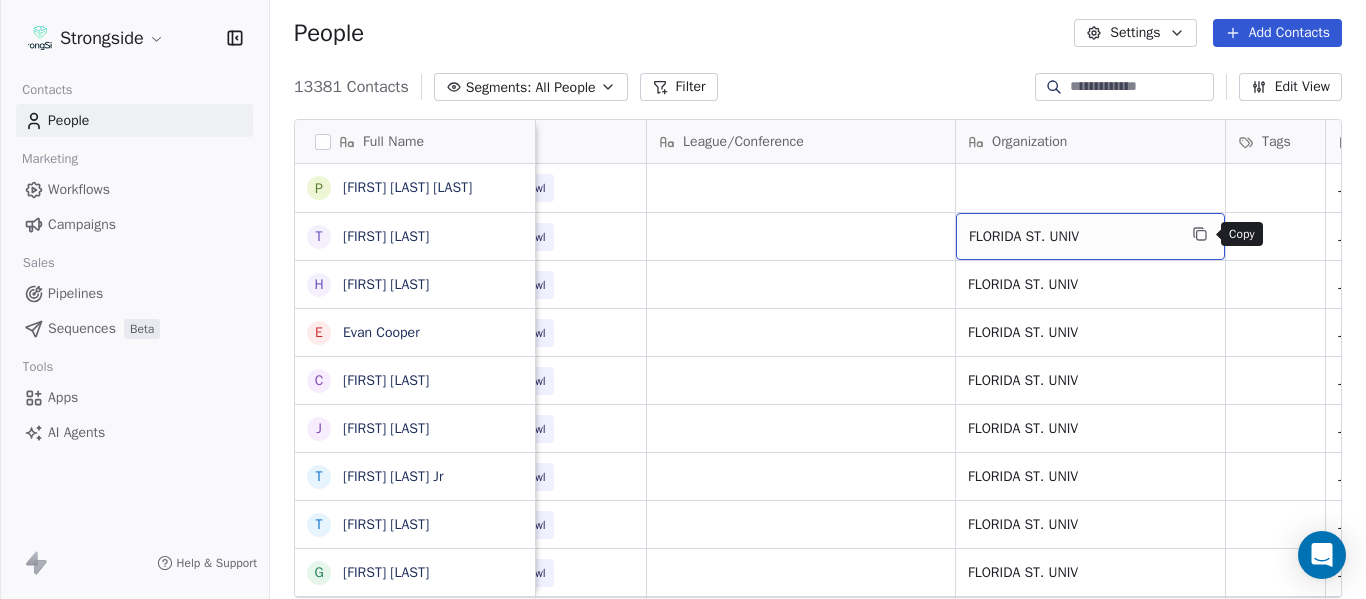 click 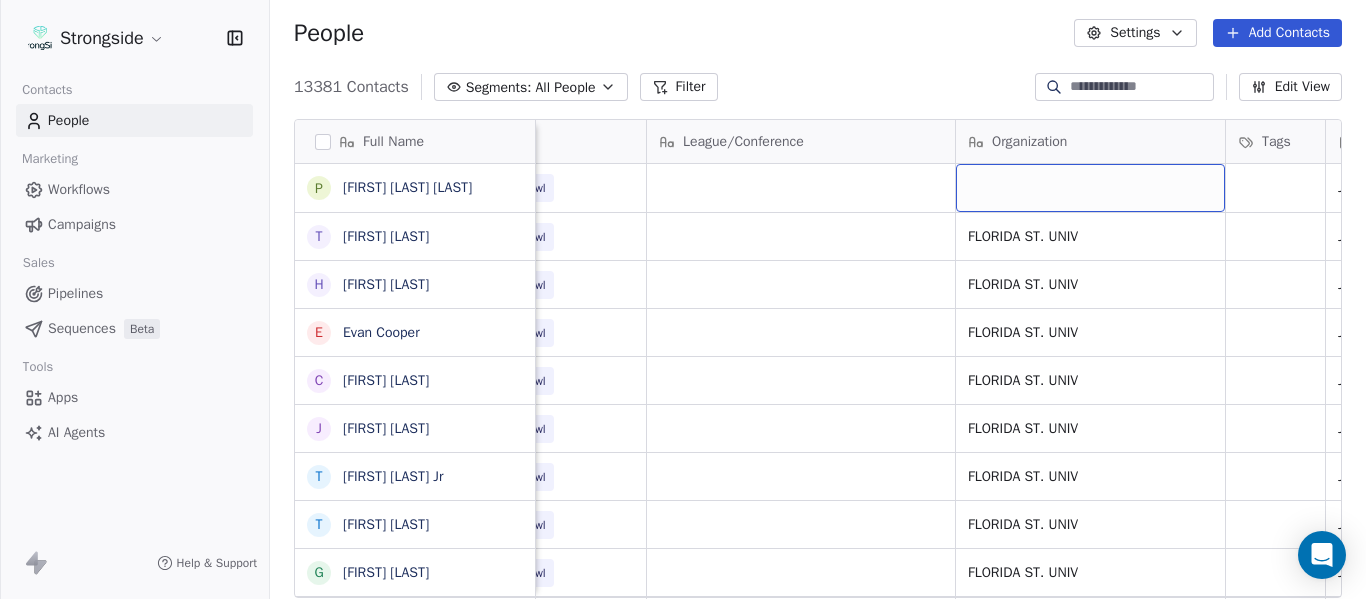 click at bounding box center (1090, 188) 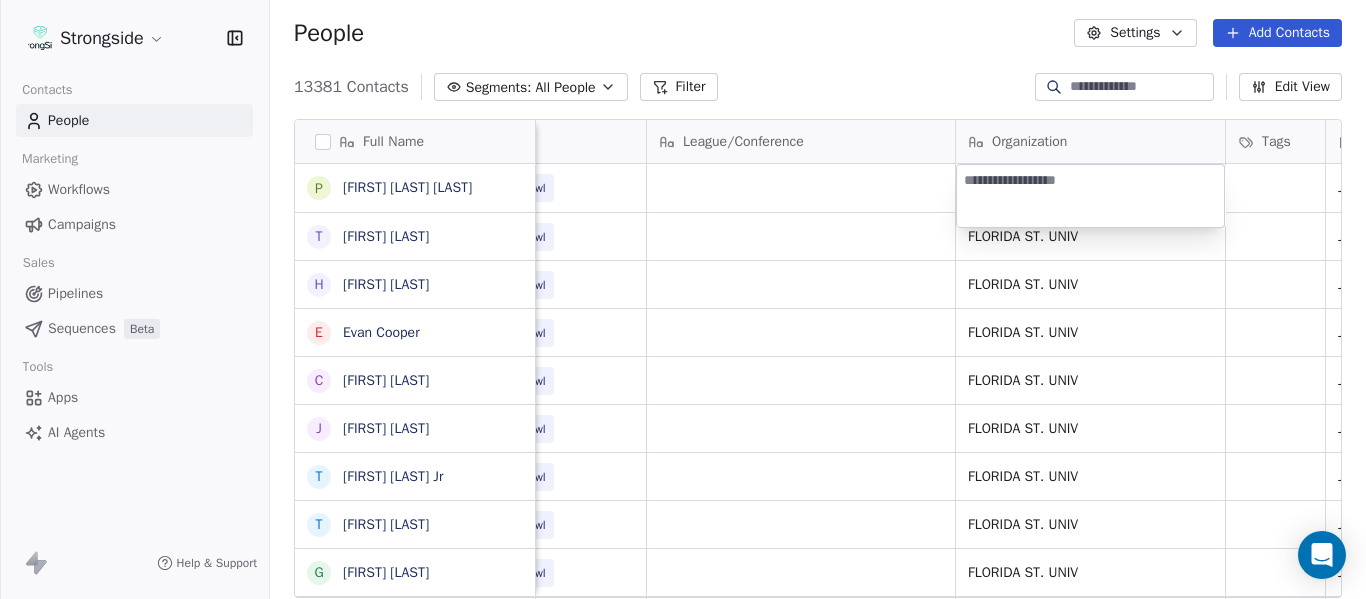 type on "**********" 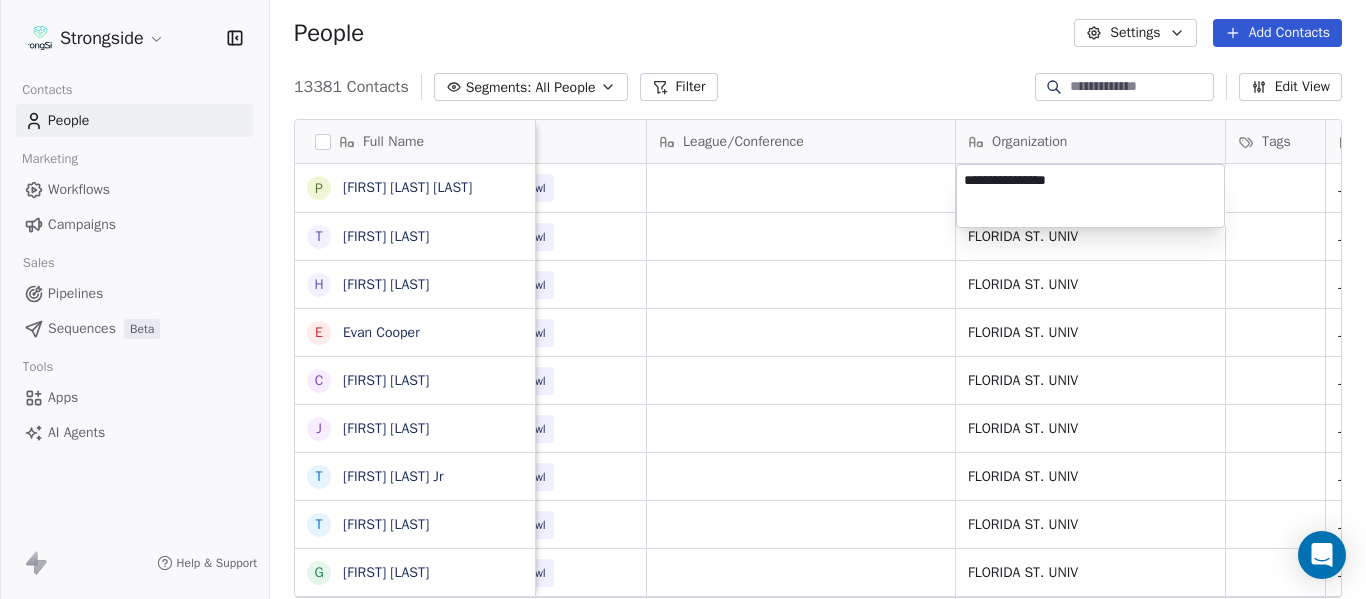 click on "Strongside Contacts People Marketing Workflows Campaigns Sales Pipelines Sequences Beta Tools Apps AI Agents Help & Support People Settings Add Contacts 13381 Contacts Segments: All People Filter Edit View Tag Add to Sequence Export Full Name P [FIRST] [LAST] T [FIRST] [LAST] H [FIRST] [LAST] E [FIRST] [LAST] C [FIRST] [LAST] J [FIRST] [LAST] T [FIRST] [LAST] T [FIRST] [LAST] G [FIRST] [LAST] O [FIRST] [LAST] A [FIRST] [LAST] J [FIRST] [LAST] D [FIRST] [LAST] S [FIRST] [LAST] K [FIRST] [LAST] D [FIRST] [LAST] J [FIRST] [LAST] J [FIRST] [LAST] M [FIRST] [LAST] C [FIRST] [LAST] M [FIRST] [LAST] J [FIRST] [LAST] D [FIRST] [LAST] R [FIRST] [LAST] V [FIRST] [LAST] B [FIRST] [LAST] J [FIRST] [LAST] J [FIRST] [LAST] C [FIRST] [LAST] C [FIRST] [LAST] B [FIRST] [LAST] R [FIRST] [LAST] Email Phone Number Level League/Conference Organization Tags Created Date BST Status Job Title Priority [EMAIL] NCAA I-Bowl Jul 23, 2025 04:37 PM [EMAIL] NCAA I-Bowl FLORIDA ST. UNIV Jul 23, 2025 04:37 PM Assistant Coach [EMAIL] NCAA I-Bowl FLORIDA ST. UNIV Jul 23, 2025 04:35 PM" at bounding box center [683, 299] 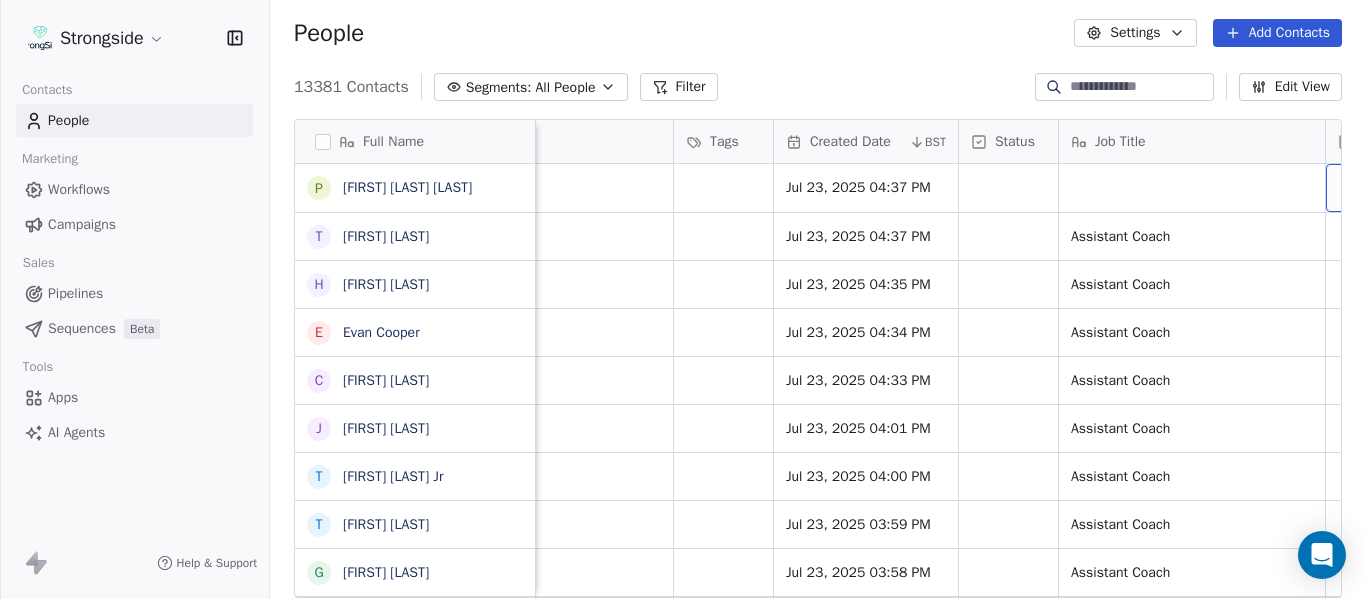 scroll, scrollTop: 0, scrollLeft: 1273, axis: horizontal 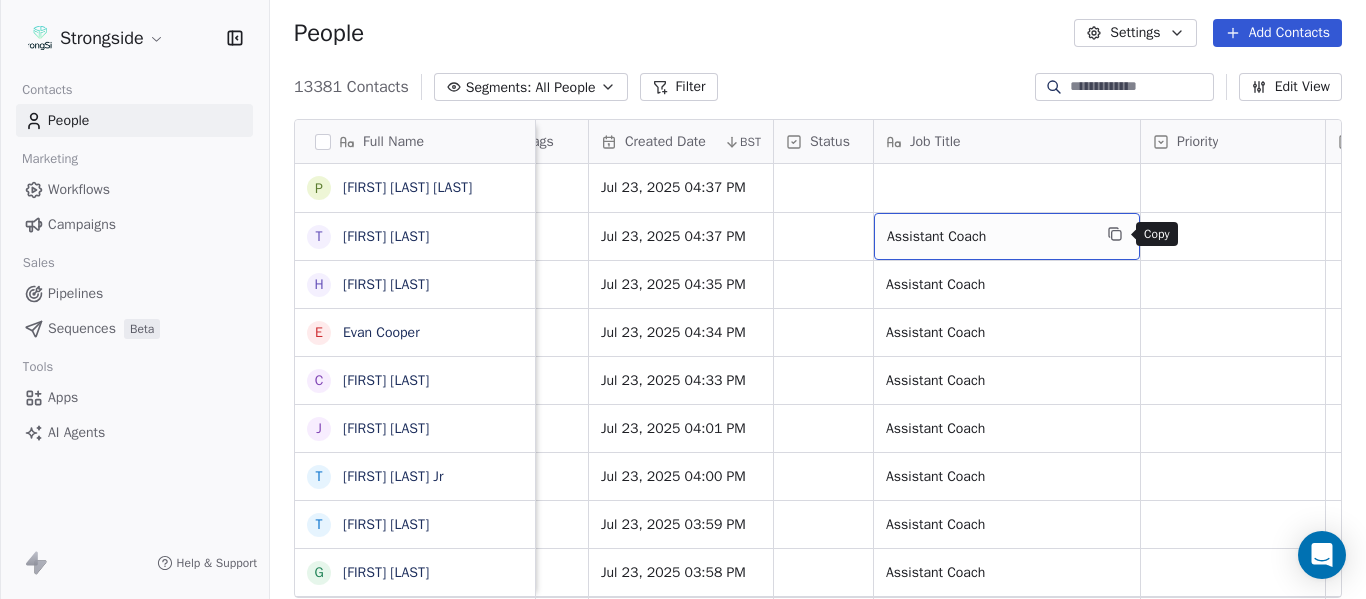 click 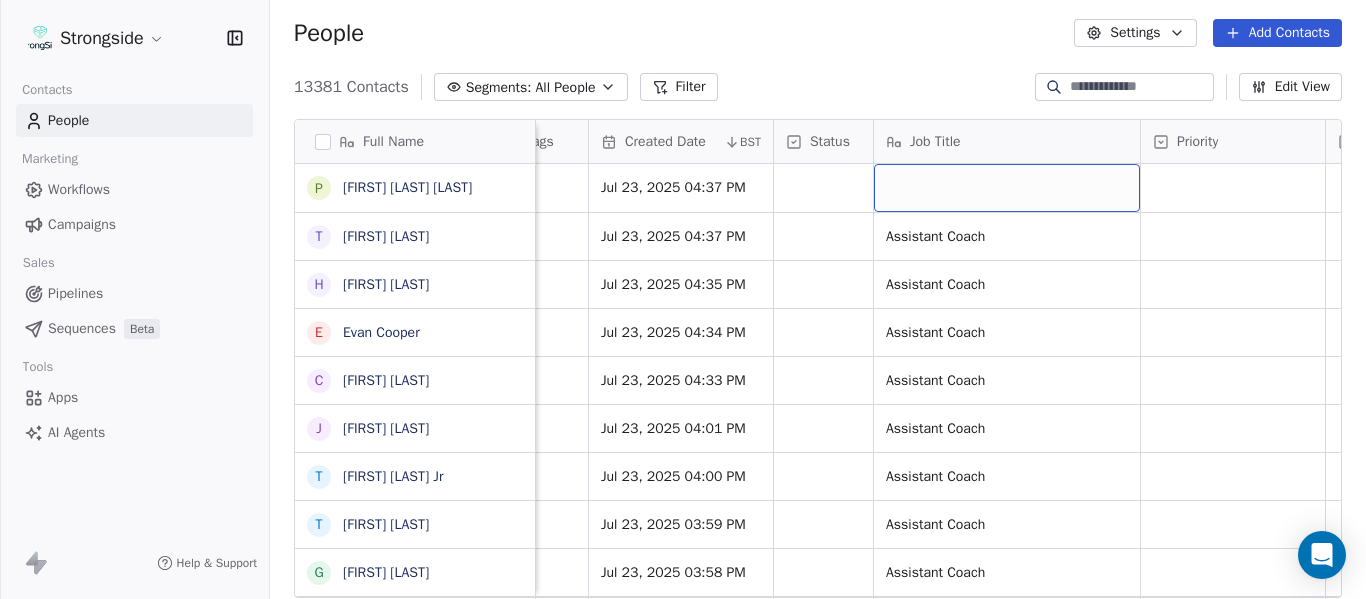 click at bounding box center [1007, 188] 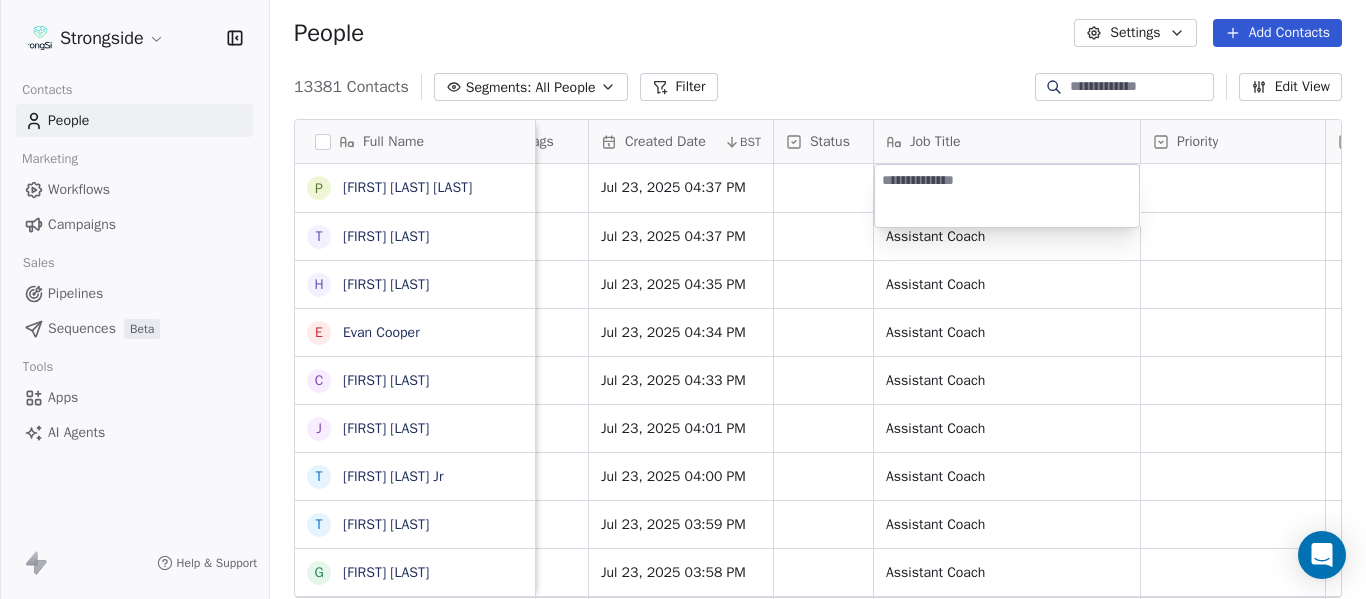 type on "**********" 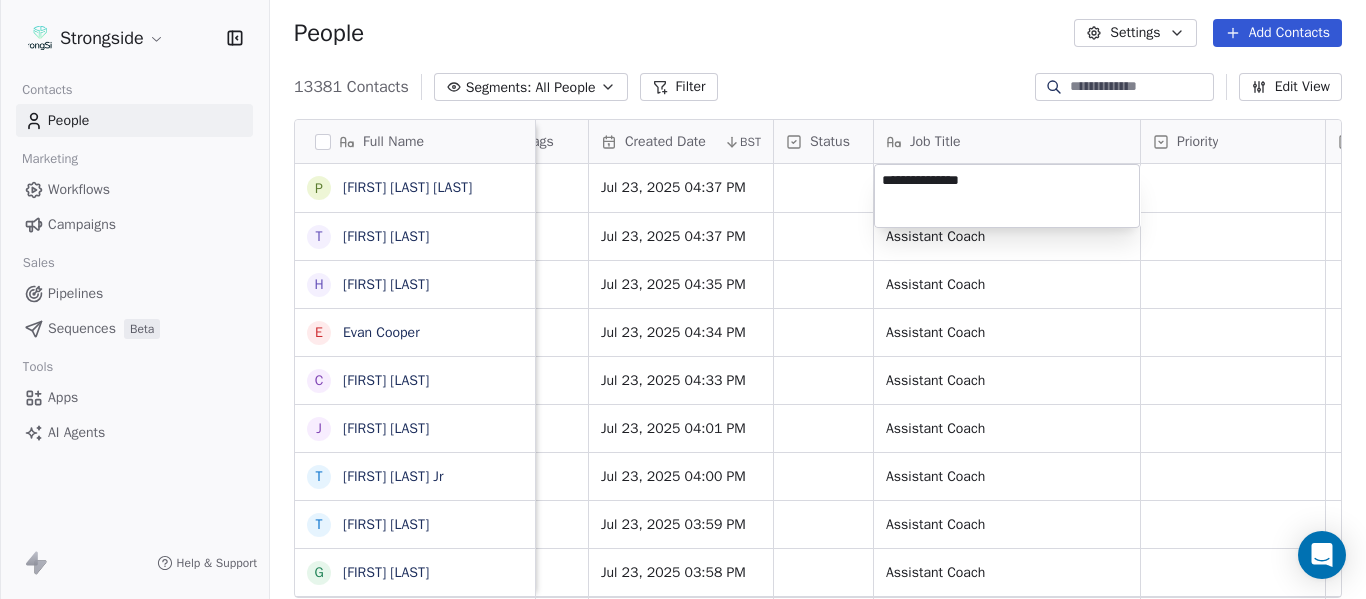click on "Strongside Contacts People Marketing Workflows Campaigns Sales Pipelines Sequences Beta Tools Apps AI Agents Help & Support People Settings  Add Contacts 13381 Contacts Segments: All People Filter  Edit View Tag Add to Sequence Export Full Name B [FIRST] [LAST] T [FIRST] [LAST] H [FIRST] [LAST] E [FIRST] [LAST] C [FIRST] [LAST] J [FIRST] [LAST] T [FIRST] [LAST] Jr T [FIRST] [LAST] G [FIRST] [LAST] O [FIRST] [LAST] A [FIRST] [LAST] J [FIRST] [LAST] D [FIRST] [LAST] S [FIRST] [LAST] K [FIRST] [LAST] D [FIRST] [LAST] J [FIRST] [LAST] J [FIRST] [LAST] M [FIRST] [LAST] C [FIRST] [LAST] M [FIRST] [LAST] J [FIRST] [LAST] D [FIRST] [LAST] R [FIRST] [LAST] V [FIRST] [LAST] B [FIRST] [LAST] J [FIRST] [LAST] J [FIRST] [LAST] C [FIRST] [LAST] C [FIRST] [LAST] Level League/Conference Organization Tags Created Date BST Status Job Title Priority Emails Auto Clicked Last Activity Date BST In Open Phone Contact Source   NCAA I-Bowl [UNIVERSITY] Jul 23, 2025 04:37 PM   NCAA I-Bowl [UNIVERSITY] Jul 23, 2025 04:37 PM Assistant Coach False   NCAA I-Bowl False" at bounding box center [683, 299] 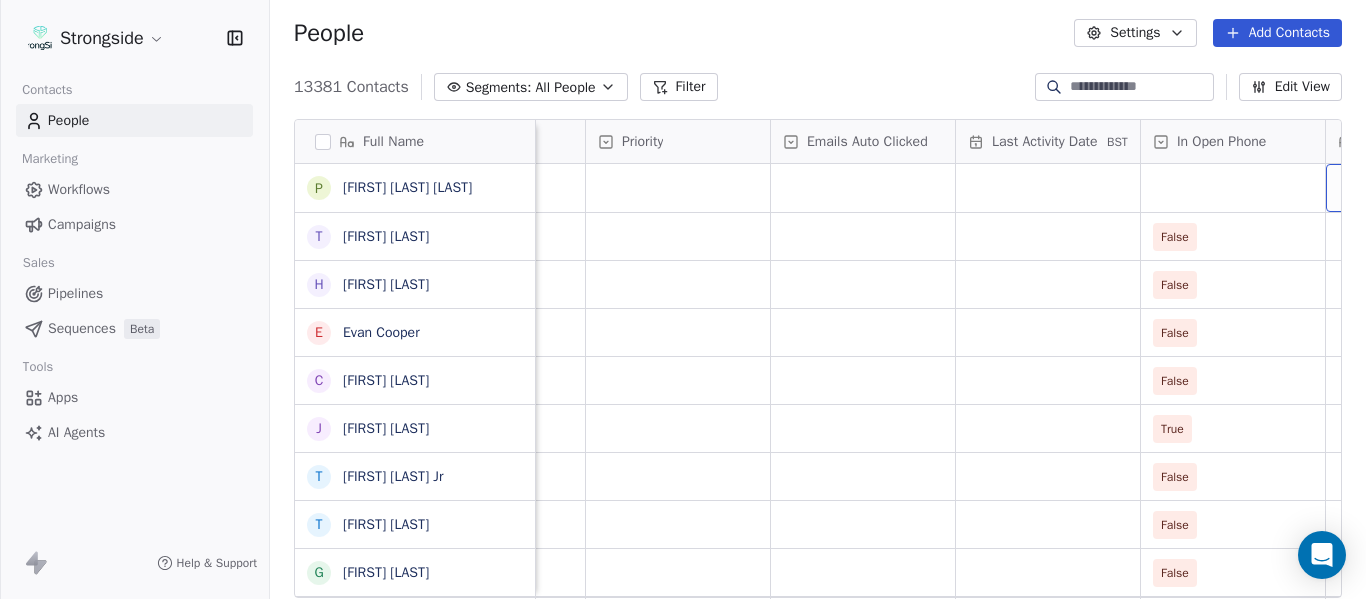 scroll, scrollTop: 0, scrollLeft: 2013, axis: horizontal 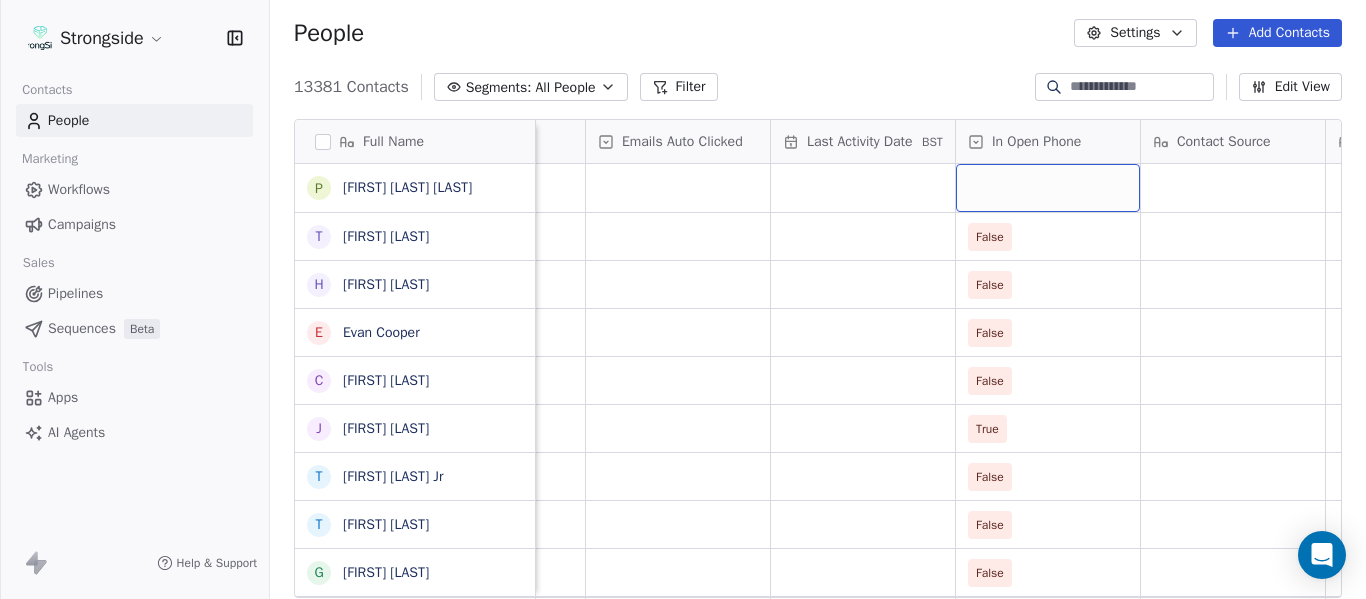 click at bounding box center (1048, 188) 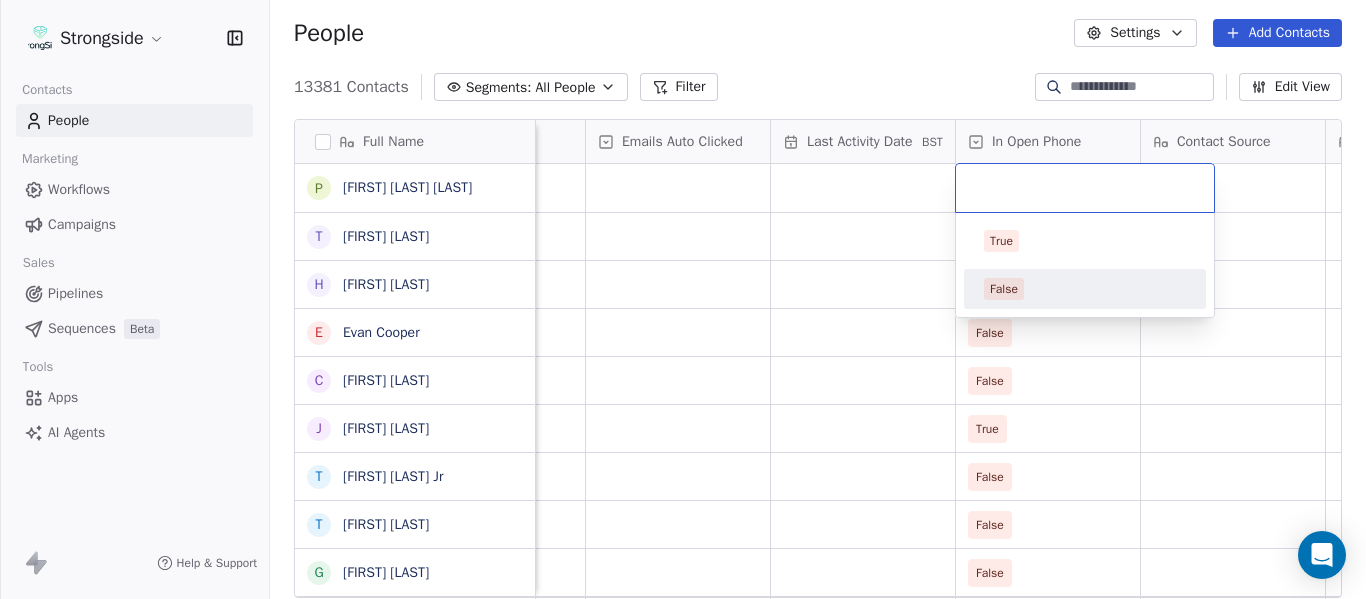 click on "False" at bounding box center (1085, 289) 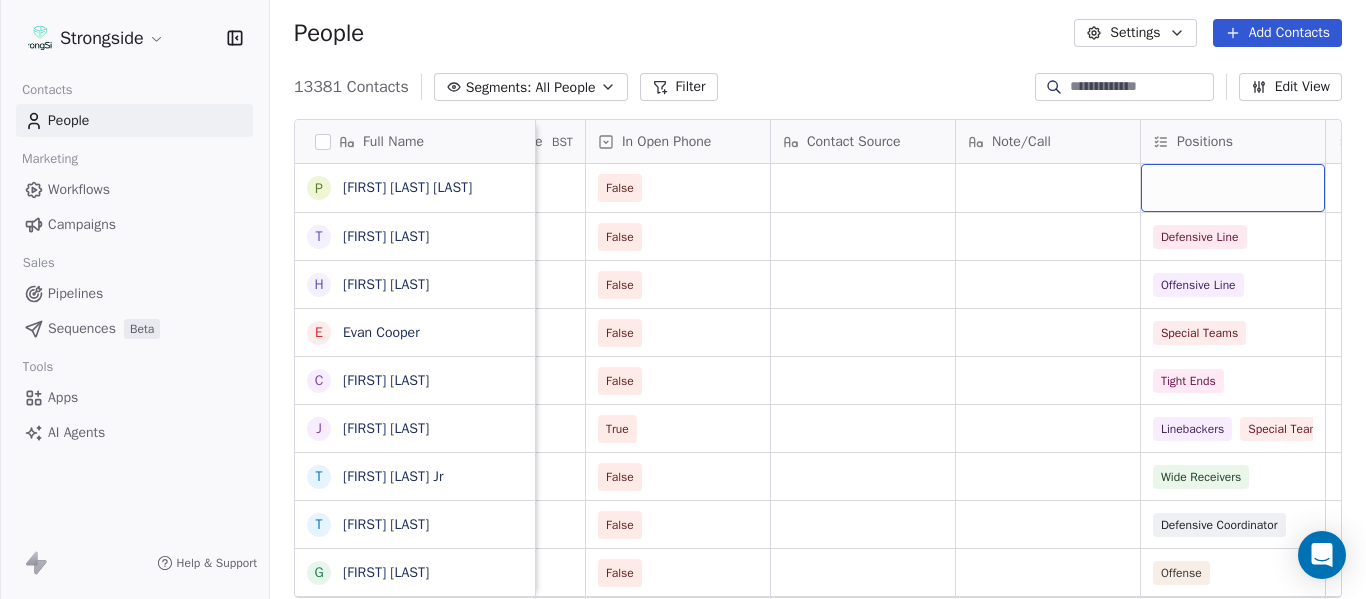 scroll, scrollTop: 0, scrollLeft: 2568, axis: horizontal 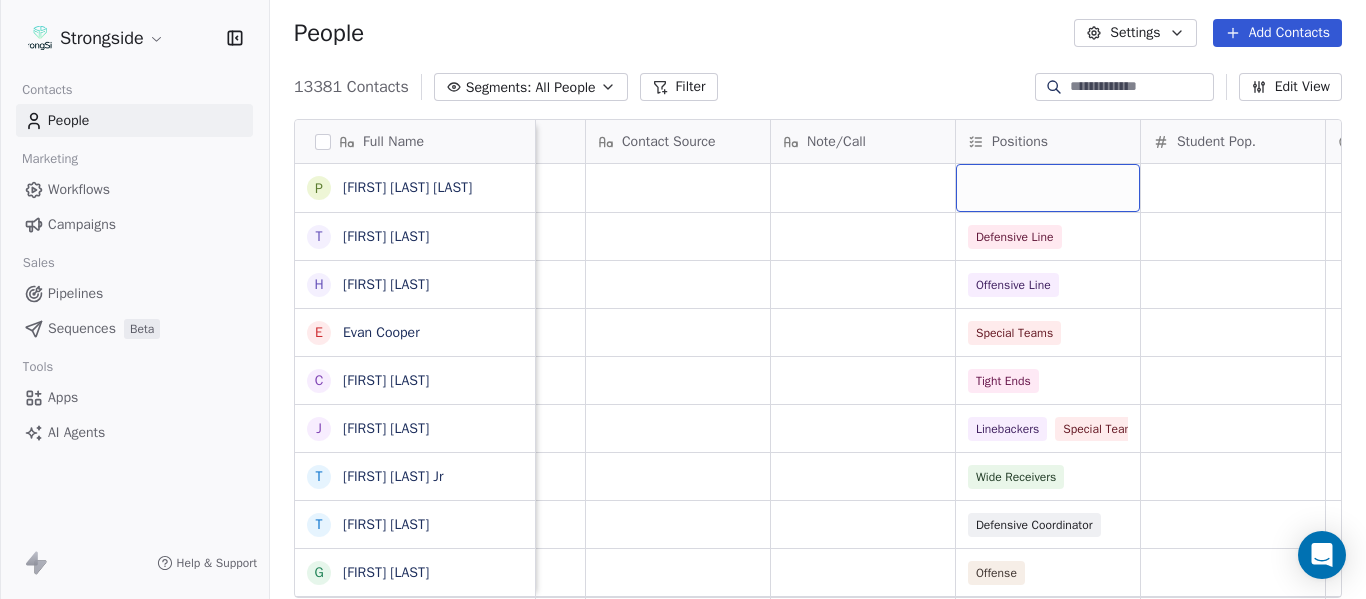 click at bounding box center (1048, 188) 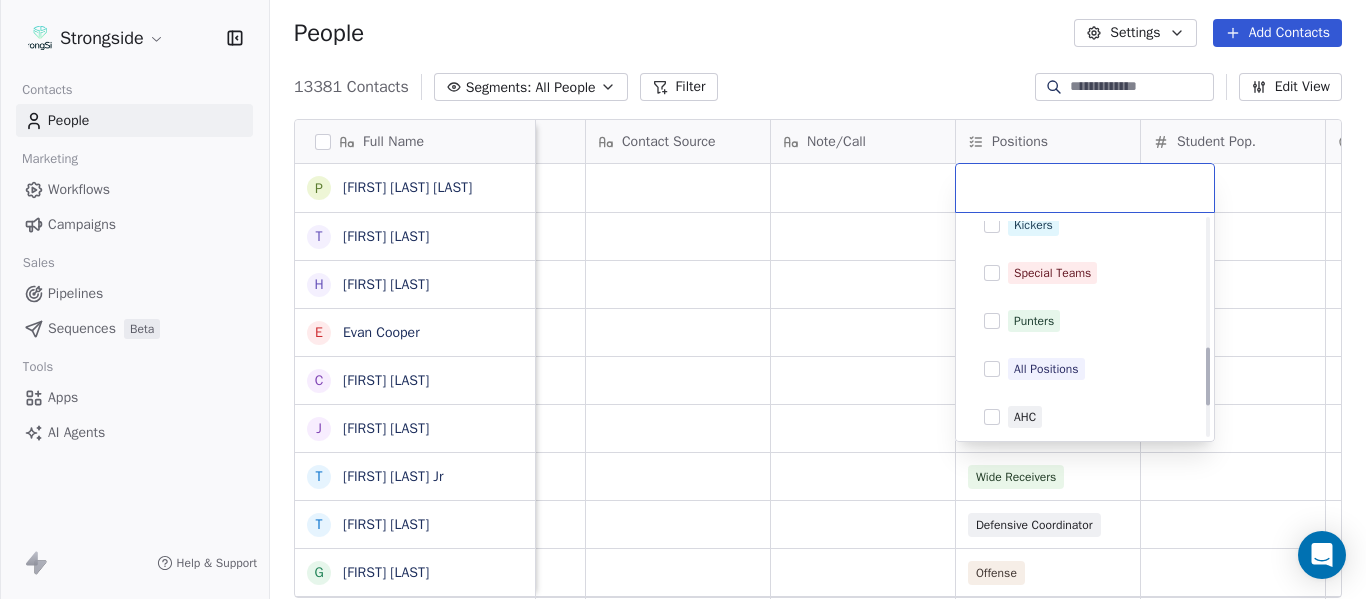 scroll, scrollTop: 500, scrollLeft: 0, axis: vertical 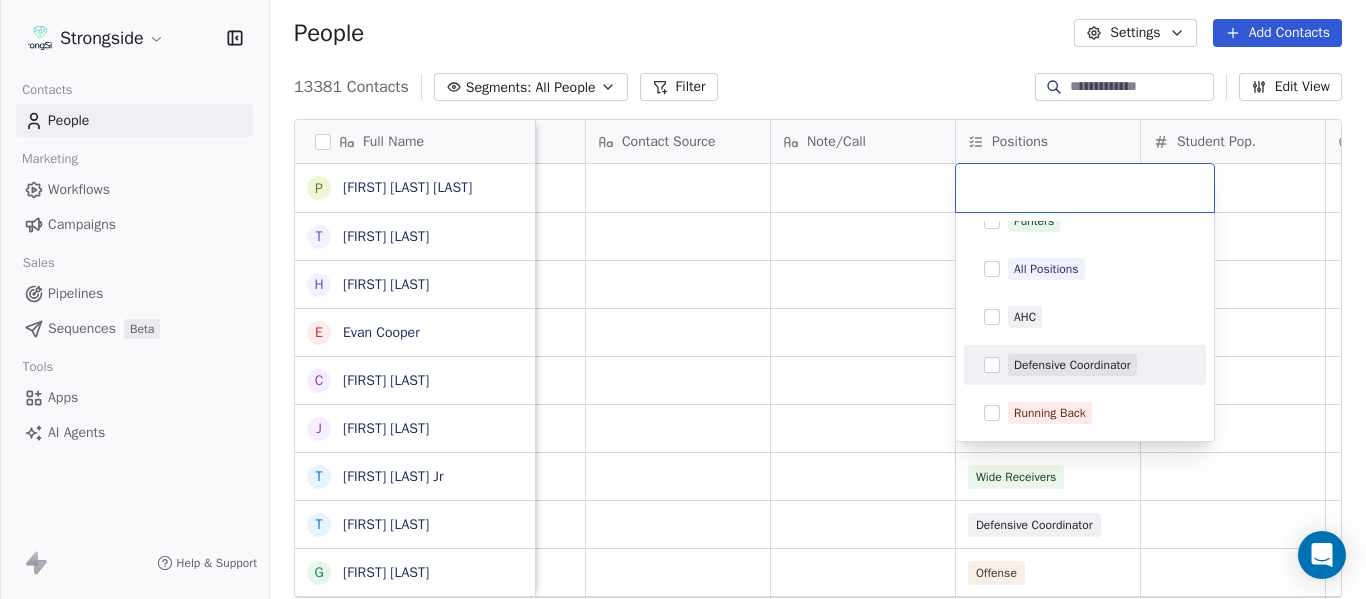 click on "Defensive Coordinator" at bounding box center (1085, 365) 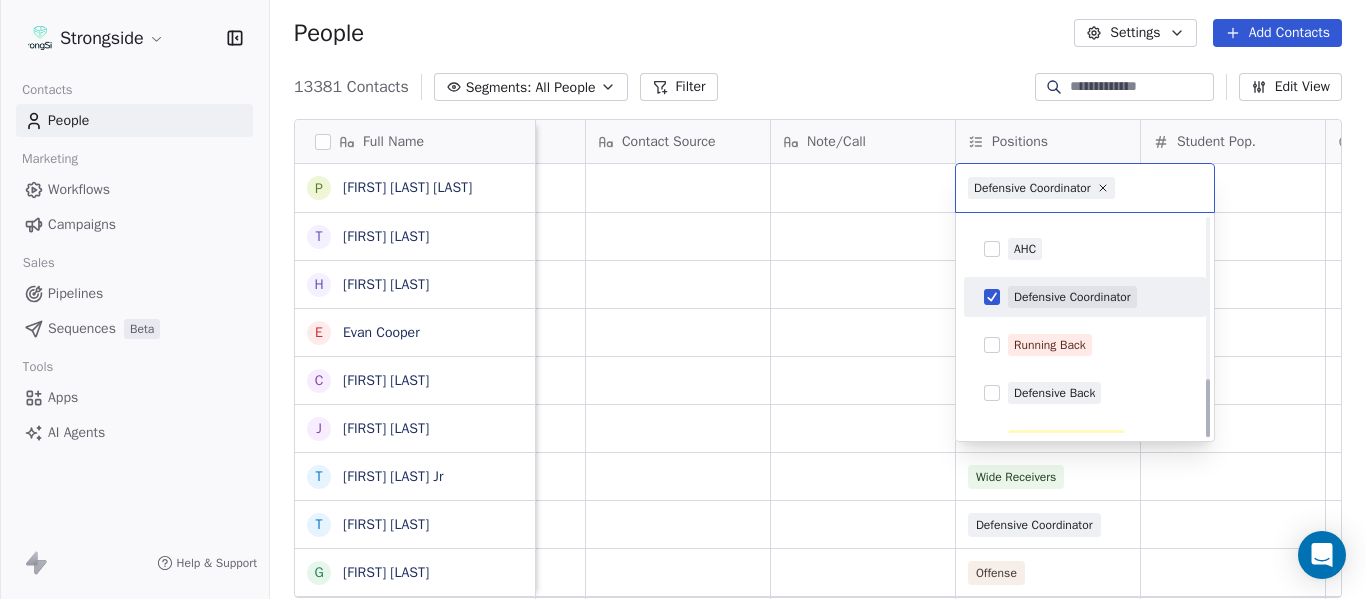scroll, scrollTop: 596, scrollLeft: 0, axis: vertical 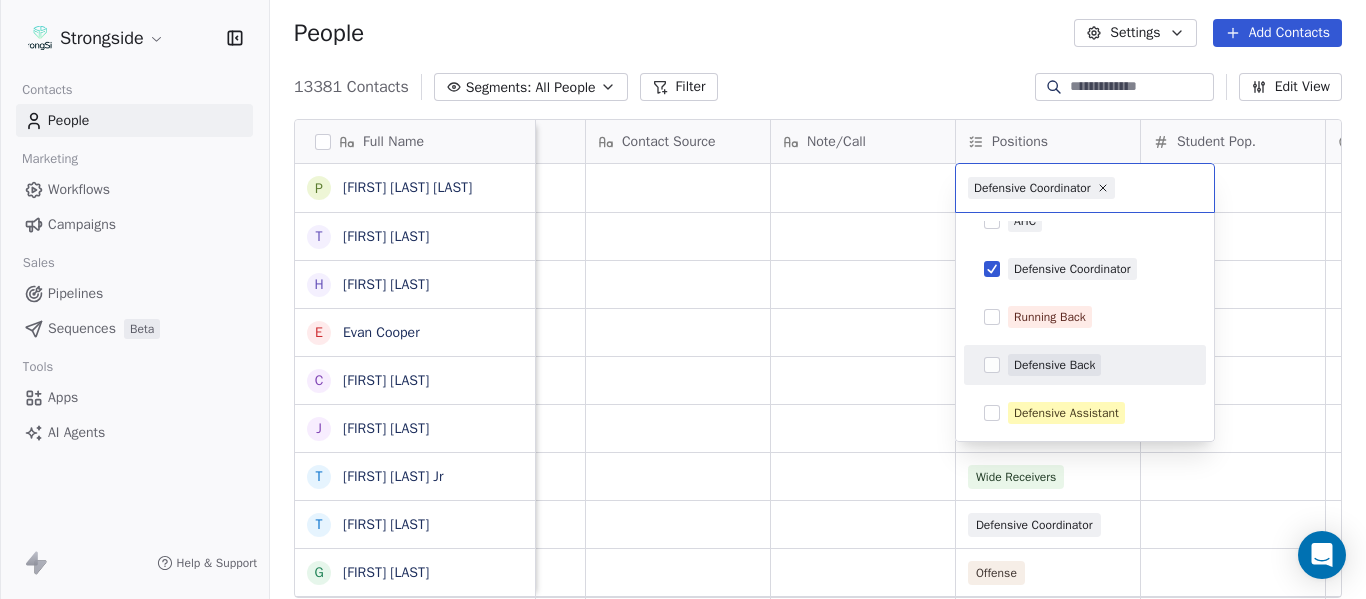click on "Defensive Back" at bounding box center (1054, 365) 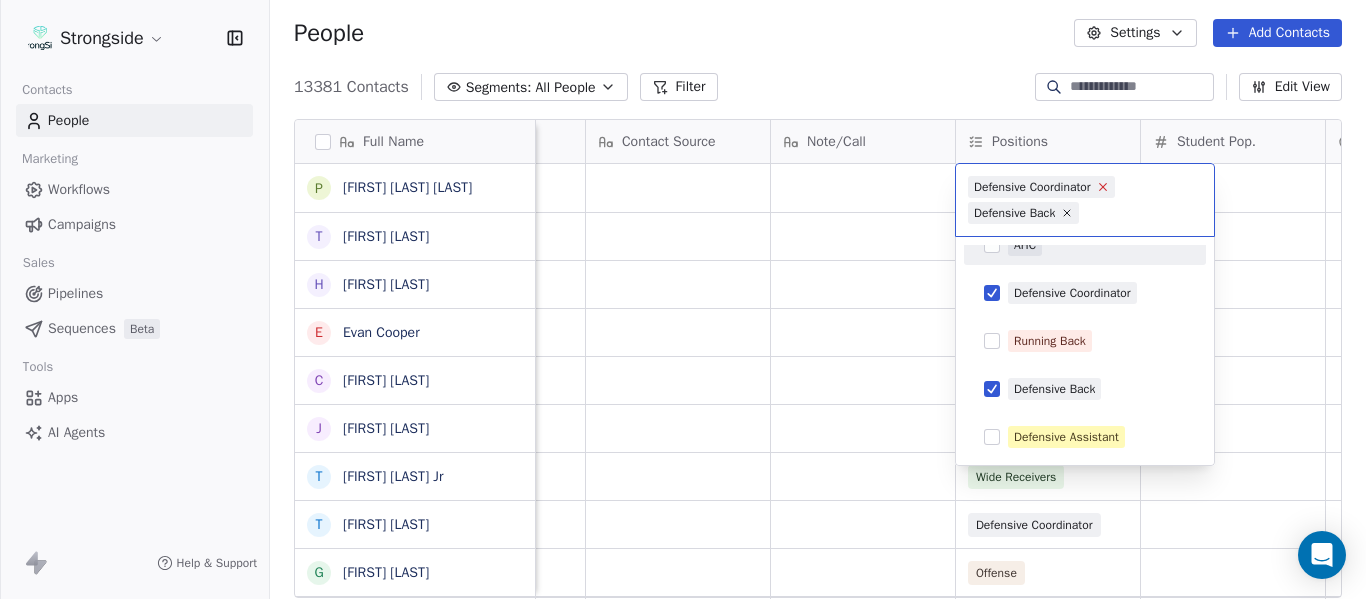 click 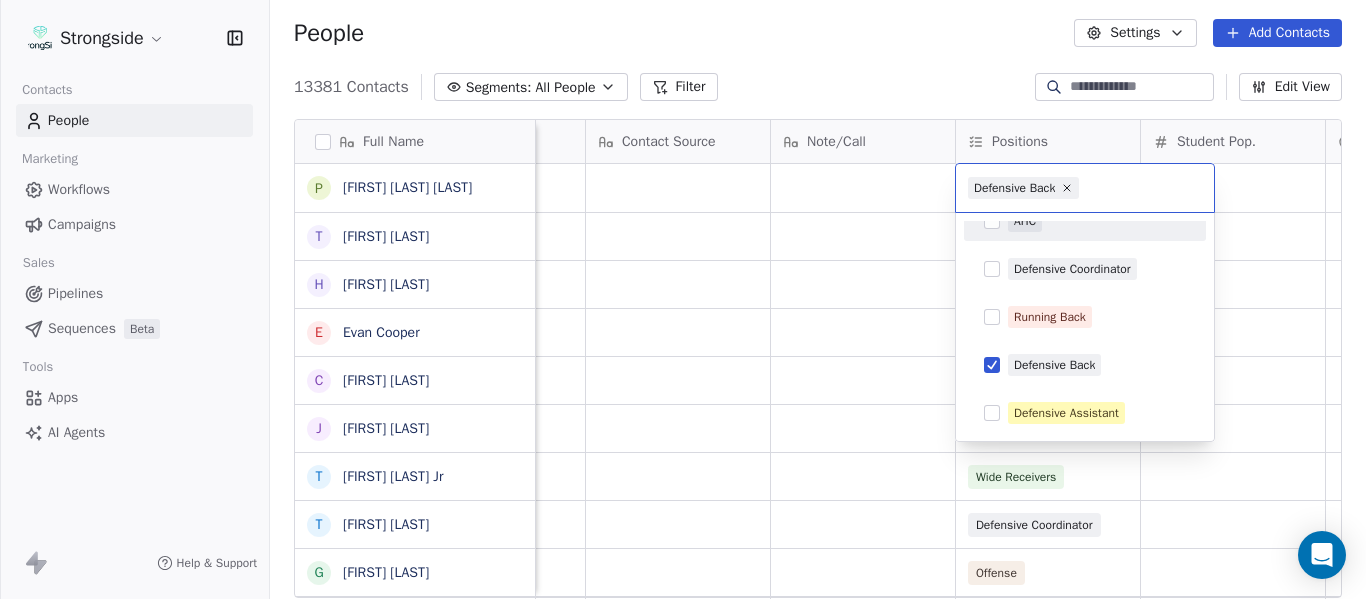 click on "Strongside Contacts People Marketing Workflows Campaigns Sales Pipelines Sequences Beta Tools Apps AI Agents Help & Support People Settings  Add Contacts 13381 Contacts Segments: All People Filter  Edit View Tag Add to Sequence Export Full Name P [LAST] T [LAST] H [LAST] E [LAST] C [LAST] J [LAST] T [LAST] T [LAST] G [LAST] O [LAST] A [LAST] J [LAST] D [LAST] S [LAST] K [LAST] D [LAST] J [LAST] J [LAST] M [LAST] C [LAST] M [LAST] J [LAST] D [LAST] R [LAST] V [LAST] B [LAST] J [LAST] J [LAST] C [LAST] C [LAST] Priority Emails Auto Clicked Last Activity Date BST In Open Phone Contact Source Note/Call Positions Student Pop. Lead Account   False   False Defensive Line   False Offensive Line   False Special Teams   False Tight Ends   True Linebackers Special Teams   False Wide Receivers   False   False Offense" at bounding box center (683, 299) 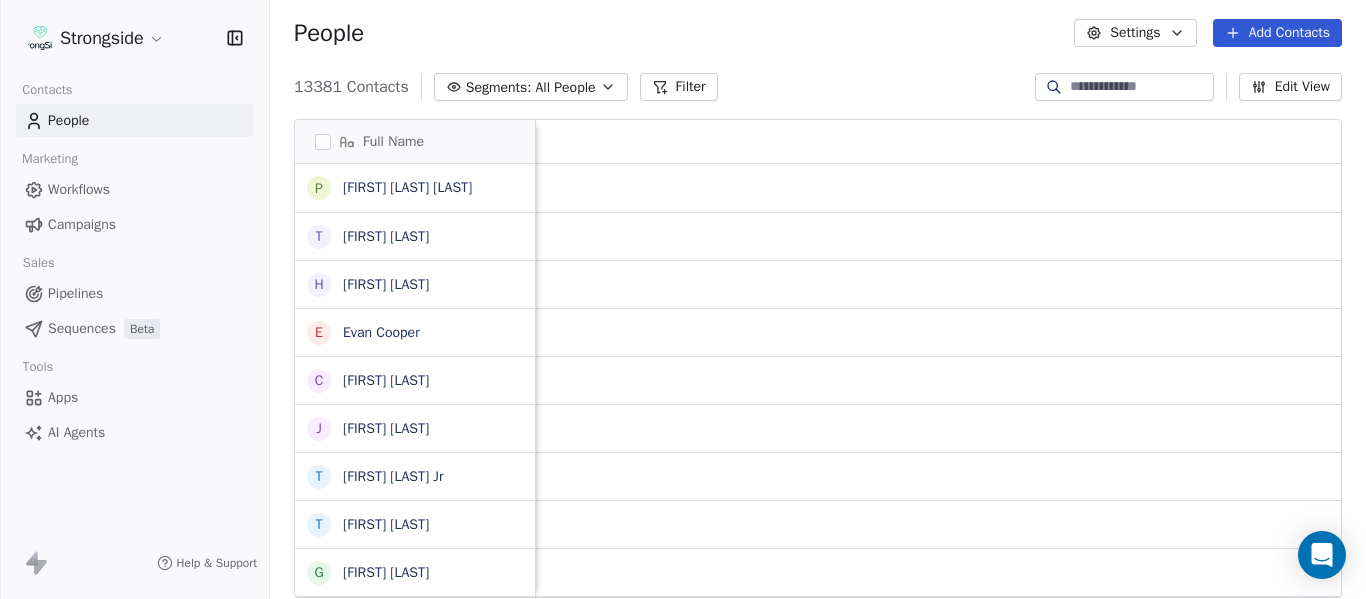 scroll, scrollTop: 0, scrollLeft: 0, axis: both 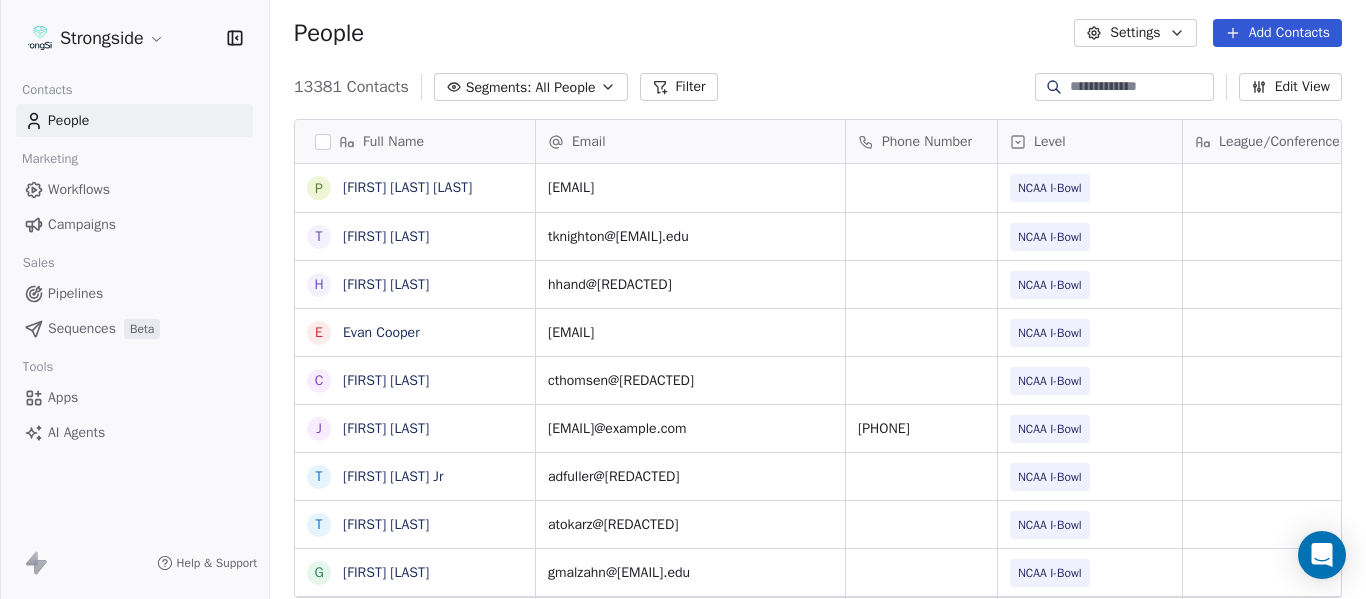 click on "Add Contacts" at bounding box center [1277, 33] 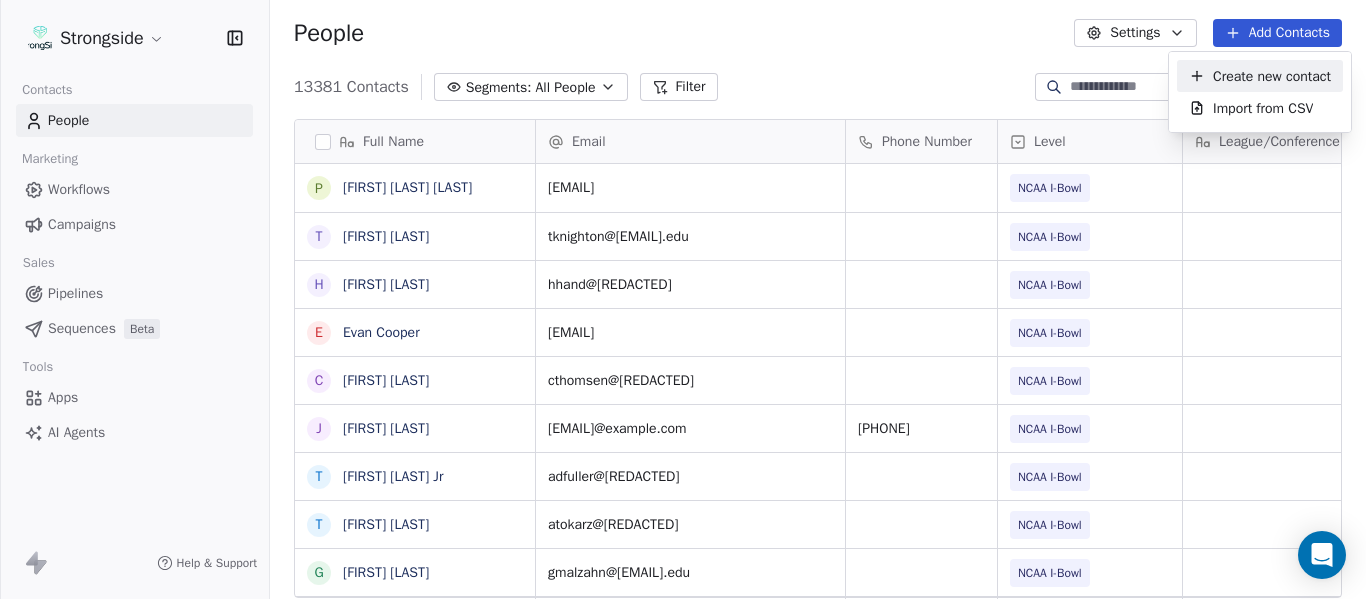 click on "Create new contact" at bounding box center (1272, 76) 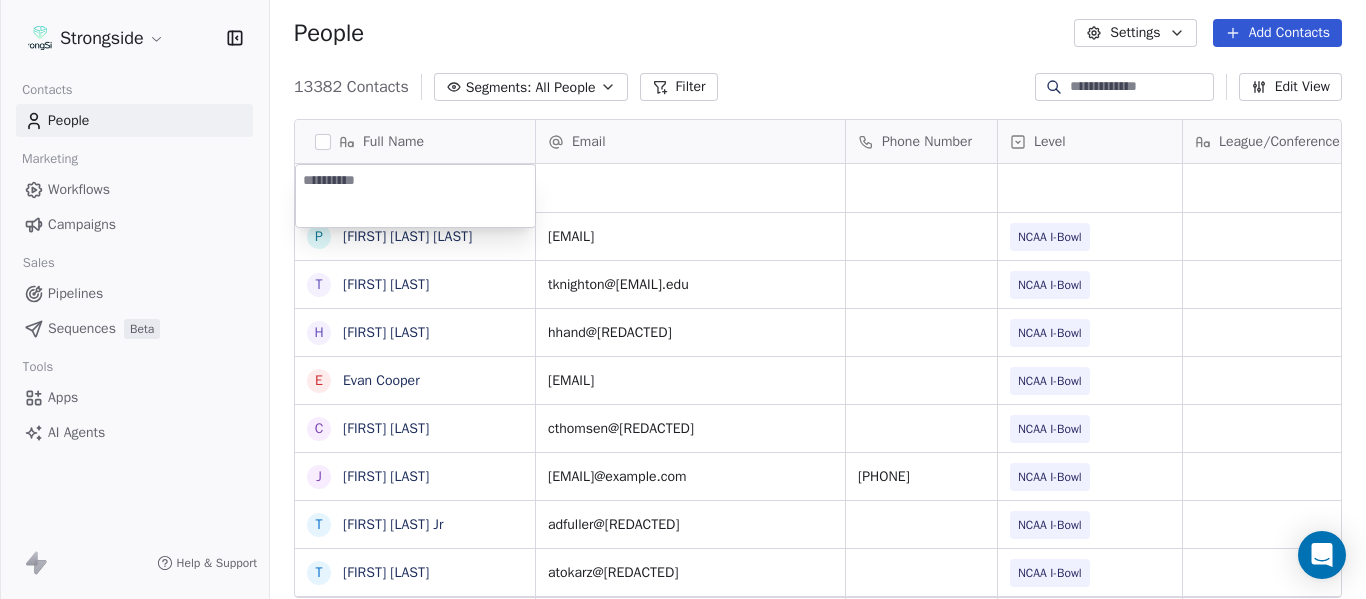 type on "**********" 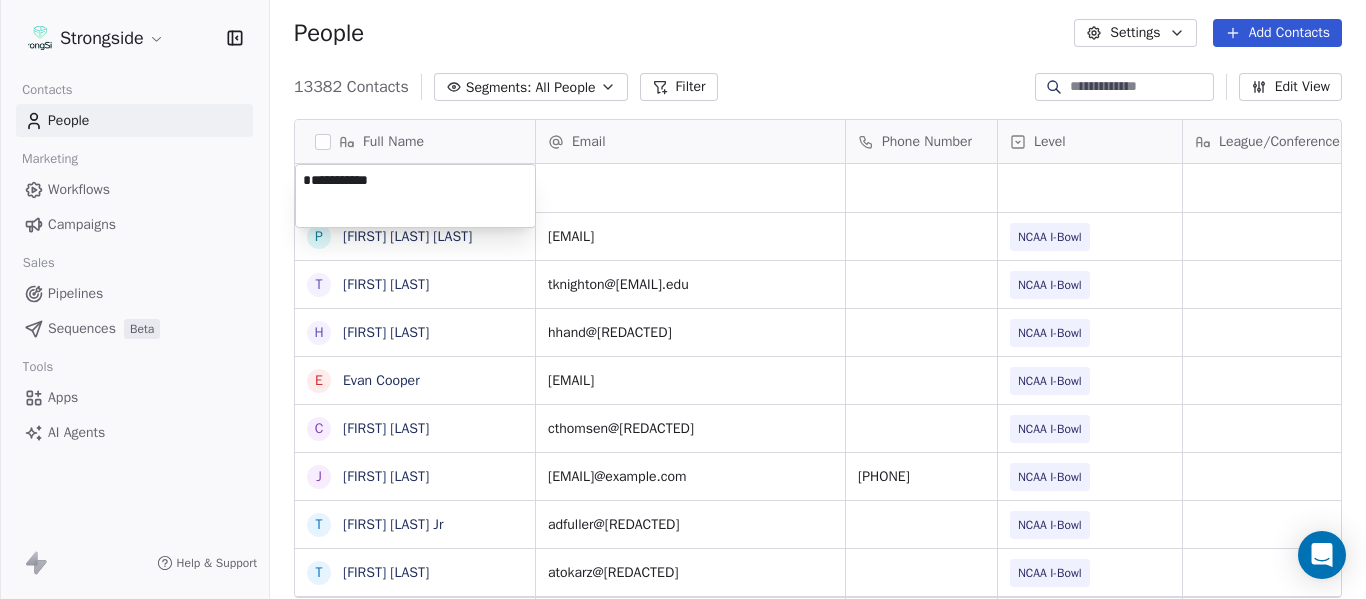 click on "Strongside Contacts People Marketing Workflows Campaigns Sales Pipelines Sequences Beta Tools Apps AI Agents Help & Support People Settings Add Contacts 13382 Contacts Segments: All People Filter Edit View Tag Add to Sequence Export Full Name P [FIRST] Sr T [FIRST] T [FIRST] H [FIRST] E [FIRST] C [FIRST] J [FIRST] T [FIRST] Jr T [FIRST] G [FIRST] O [FIRST] A [FIRST] J [FIRST] D [FIRST] S [FIRST] K [FIRST] D [FIRST] J [FIRST] J [FIRST] M [FIRST] C [FIRST] M [FIRST] J [FIRST] D [FIRST] R [FIRST] V [FIRST] B [FIRST] J [FIRST] J [FIRST] C [FIRST] Email Phone Number Level League/Conference Organization Tags Created Date BST Jul 23, 2025 04:38 PM [EMAIL] NCAA I-Bowl FLORIDA ST. UNIV Jul 23, 2025 04:37 PM [EMAIL] NCAA I-Bowl FLORIDA ST. UNIV Jul 23, 2025 04:37 PM [EMAIL] NCAA I-Bowl FLORIDA ST. UNIV Jul 23, 2025 04:35 PM [EMAIL]" at bounding box center (683, 299) 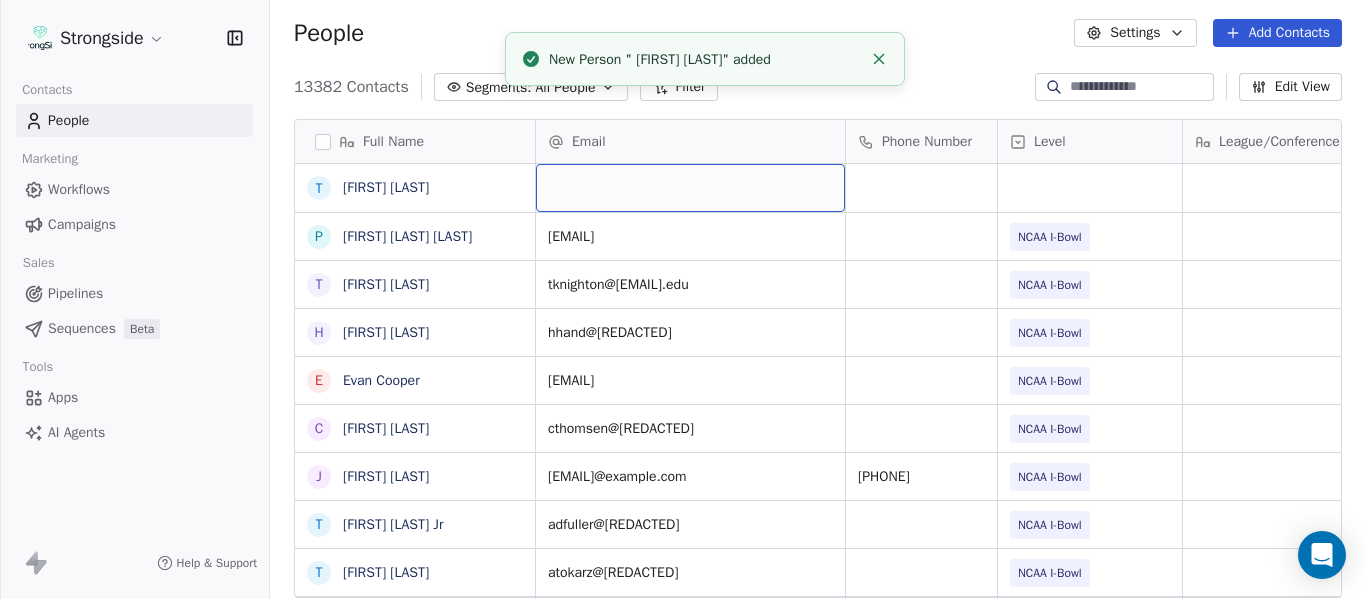 click at bounding box center (690, 188) 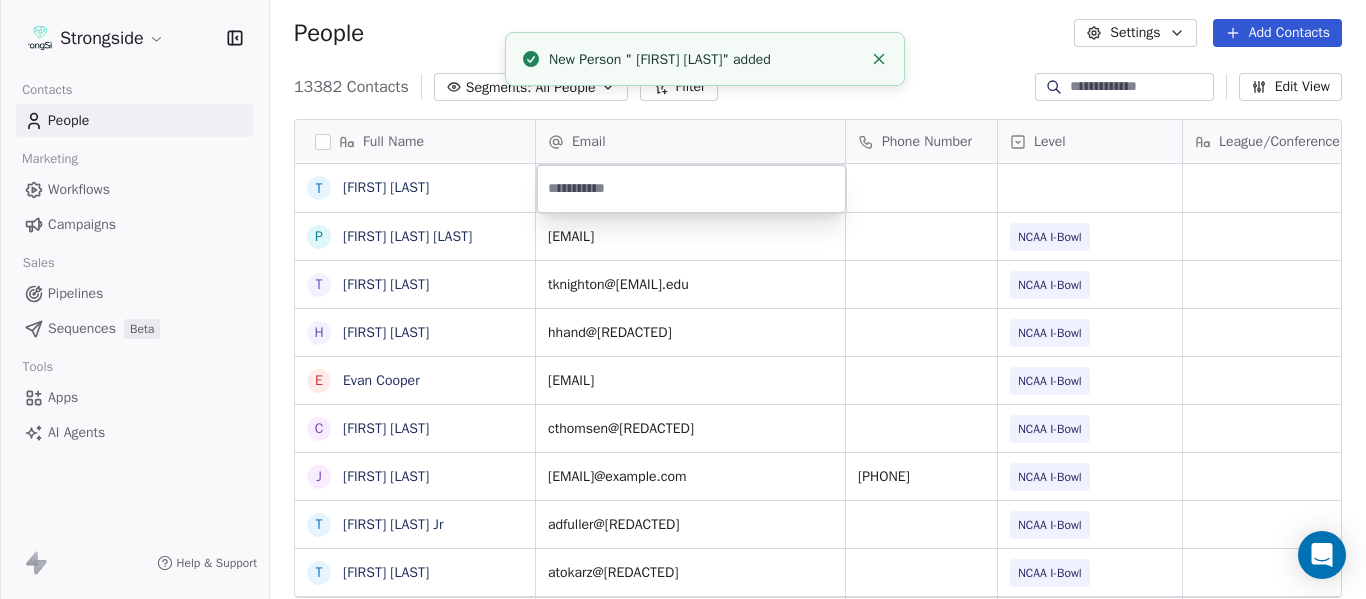 type on "**********" 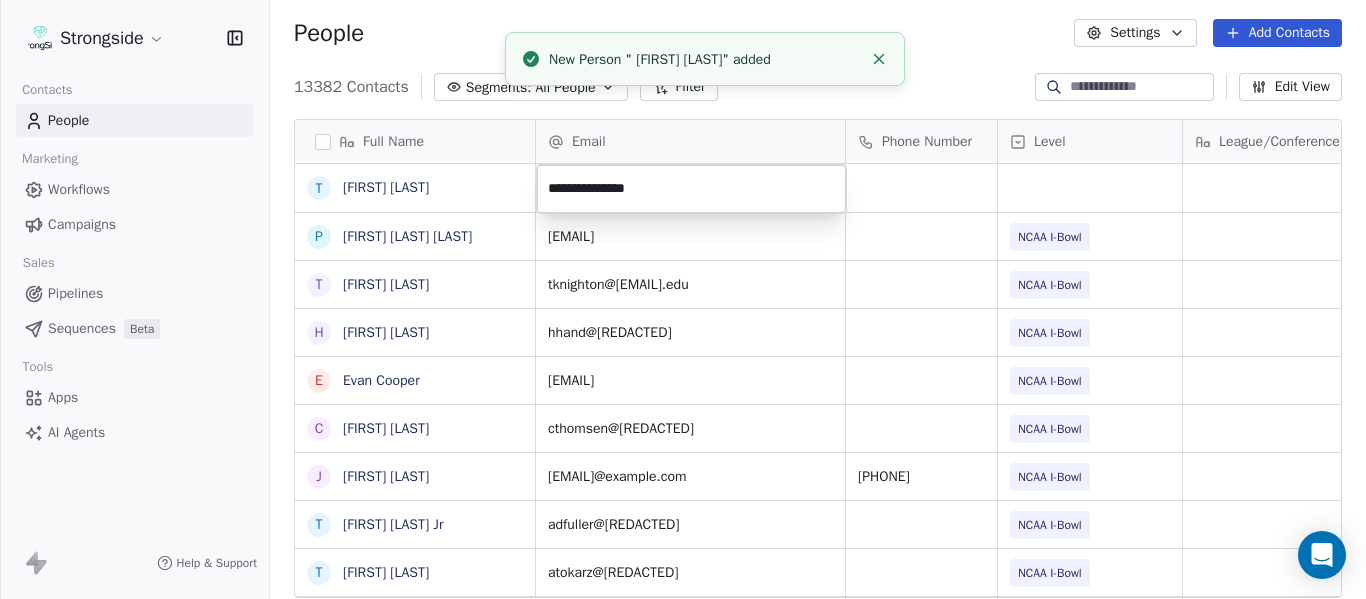 click on "Strongside Contacts People Marketing Workflows Campaigns Sales Pipelines Sequences Beta Tools Apps AI Agents Help & Support People Settings  Add Contacts 13382 Contacts Segments: All People Filter  Edit View Tag Add to Sequence Export Full Name T [FIRST] [LAST] P [FIRST] [LAST] Sr T [FIRST] [LAST] H [FIRST] [LAST] E [FIRST] [LAST] C [FIRST] [LAST] J [FIRST] [LAST] T [FIRST] [LAST] Jr T [FIRST] [LAST] G [FIRST] [LAST] O [FIRST] [LAST] A [FIRST] [LAST] J [FIRST] [LAST] D [FIRST] [LAST] S [FIRST] [LAST] K [FIRST] [LAST] D [FIRST] [LAST] J [FIRST] [LAST] J [FIRST] [LAST] M [FIRST] [LAST] C [FIRST] [LAST] M [FIRST] [LAST] J [FIRST] [LAST] D [FIRST] [LAST] R [FIRST] [LAST] V [FIRST] [LAST] B [FIRST] [LAST] J [FIRST] [LAST] J [FIRST] [LAST] C [FIRST] [LAST] Email Phone Number Level League/Conference Organization Tags Created Date BST Jul 23, 2025 04:38 PM [EMAIL]@example.com NCAA I-Bowl FLORIDA ST. UNIV Jul 23, 2025 04:37 PM [EMAIL]@example.com NCAA I-Bowl FLORIDA ST. UNIV Jul 23, 2025 04:37 PM [EMAIL]@example.com NCAA I-Bowl FLORIDA ST. UNIV Jul 23, 2025 04:35 PM" at bounding box center [683, 299] 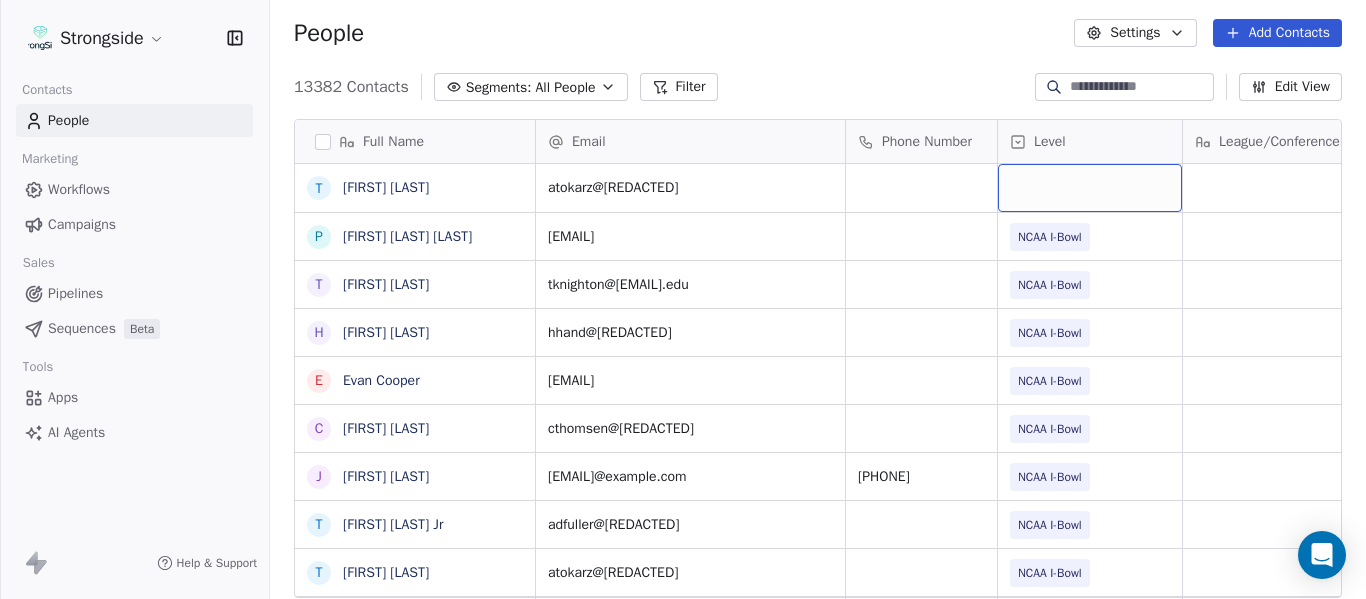 click at bounding box center [1090, 188] 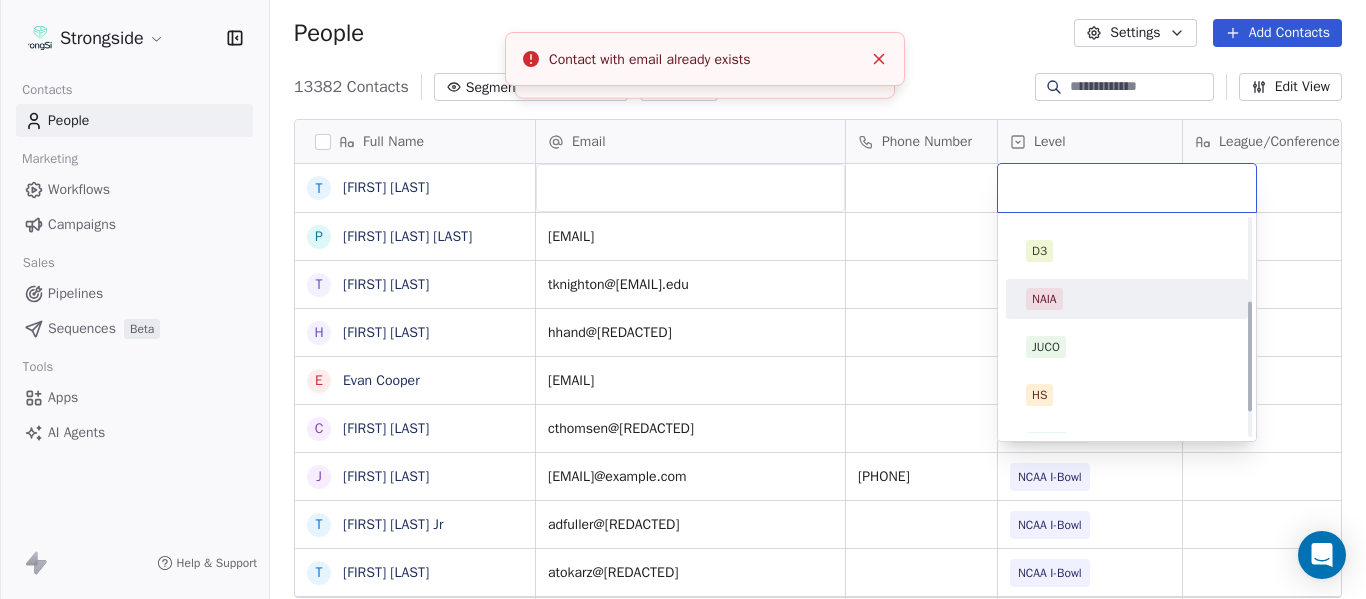 scroll, scrollTop: 212, scrollLeft: 0, axis: vertical 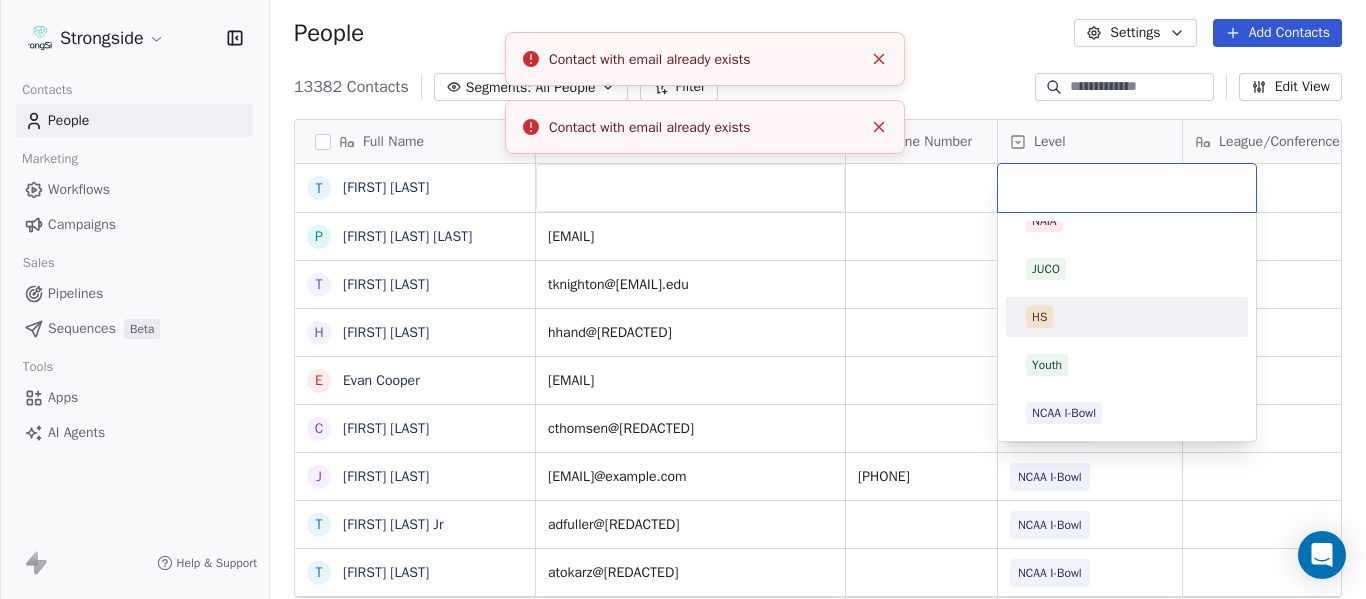 click 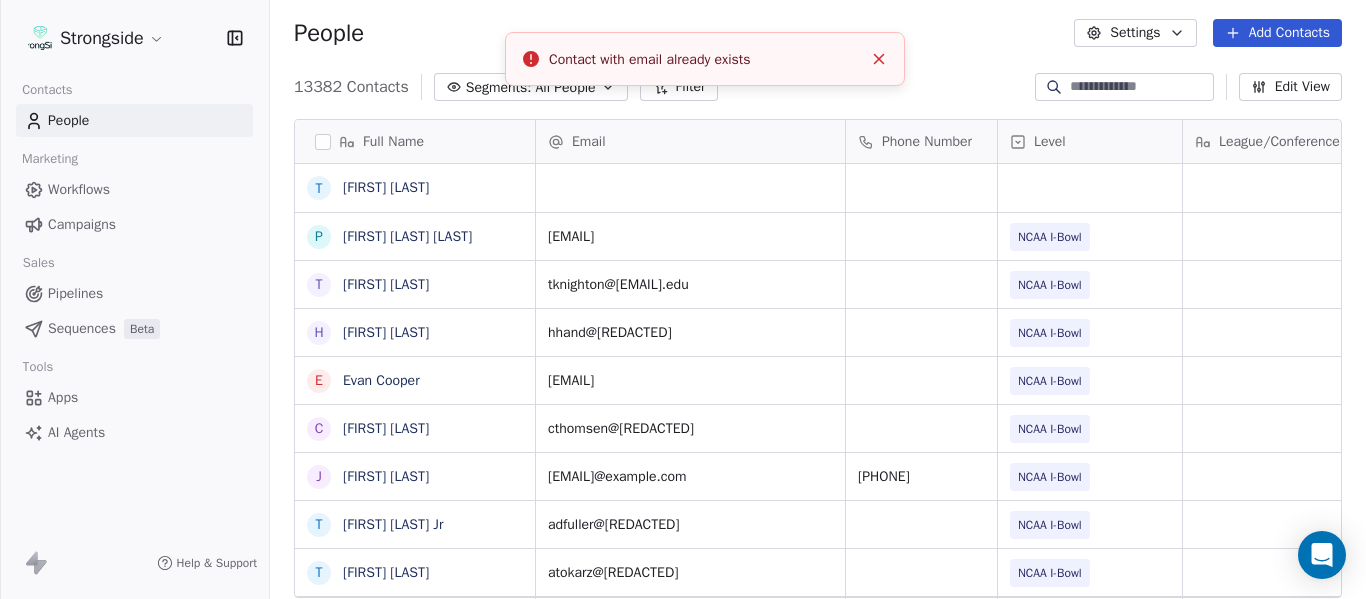 click 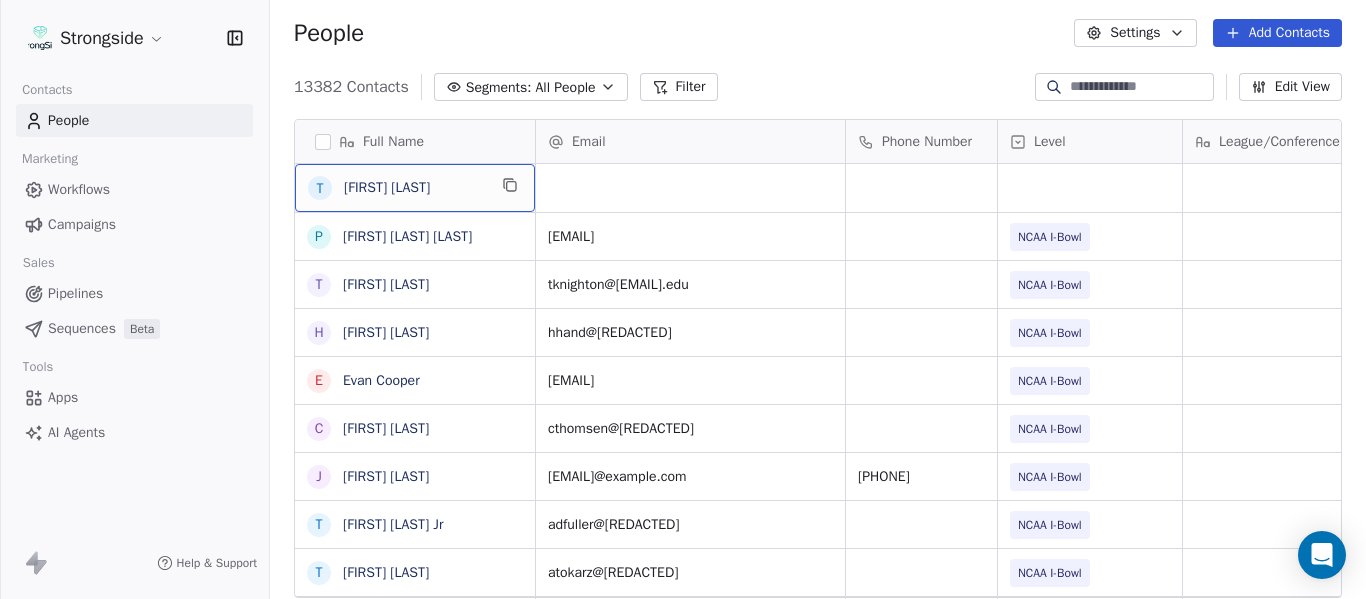 click on "[FIRST] [LAST]" at bounding box center (415, 188) 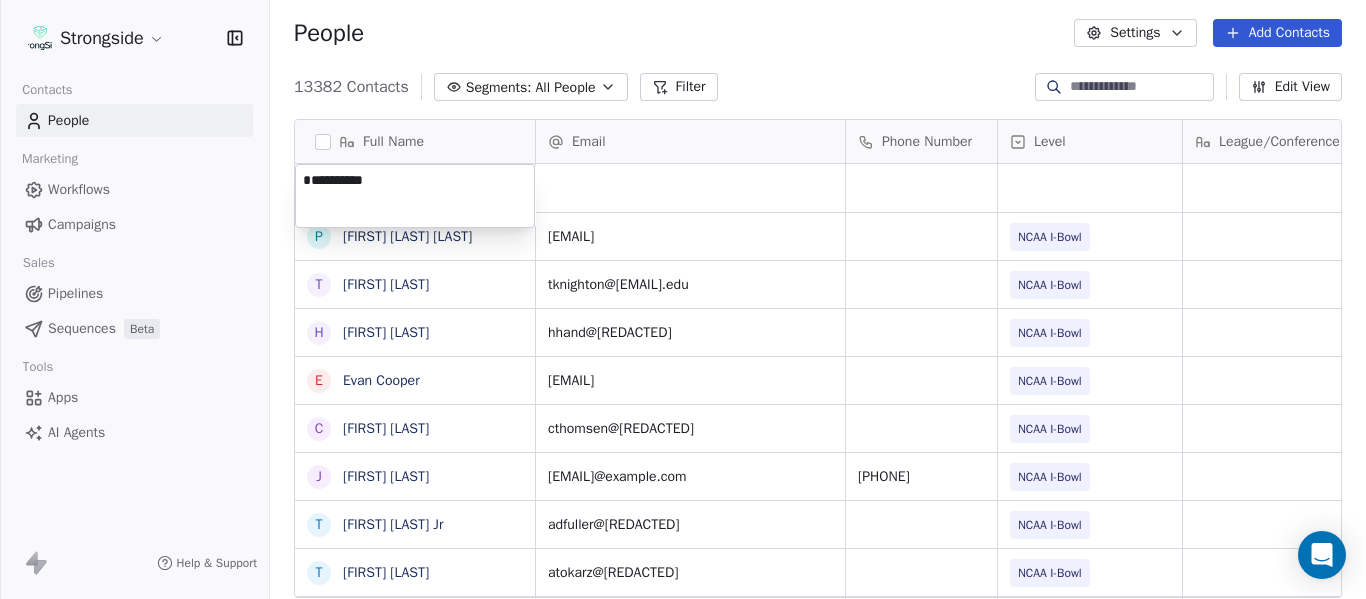type on "**********" 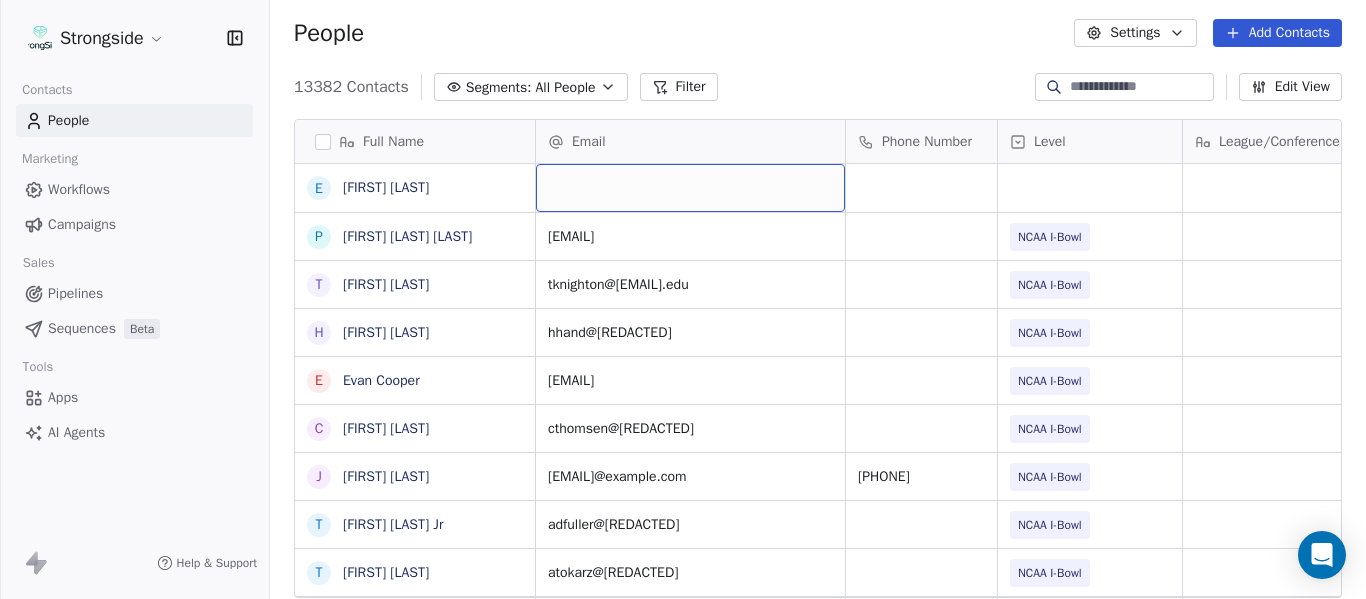 click at bounding box center [690, 188] 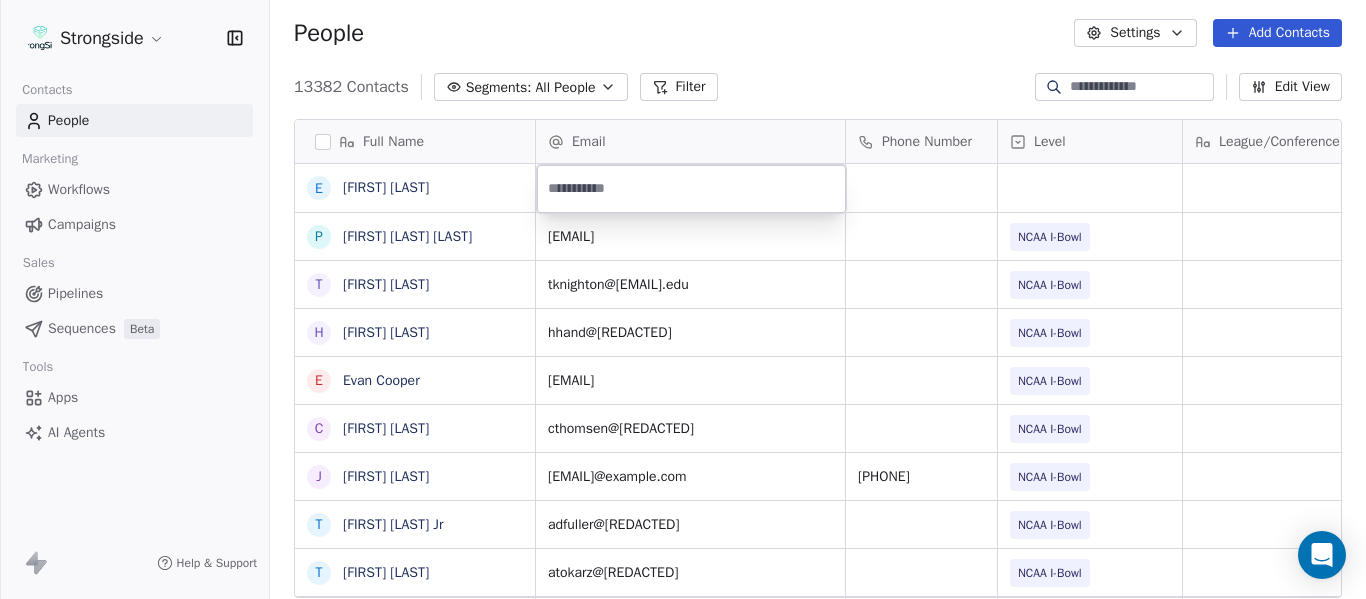 type on "**********" 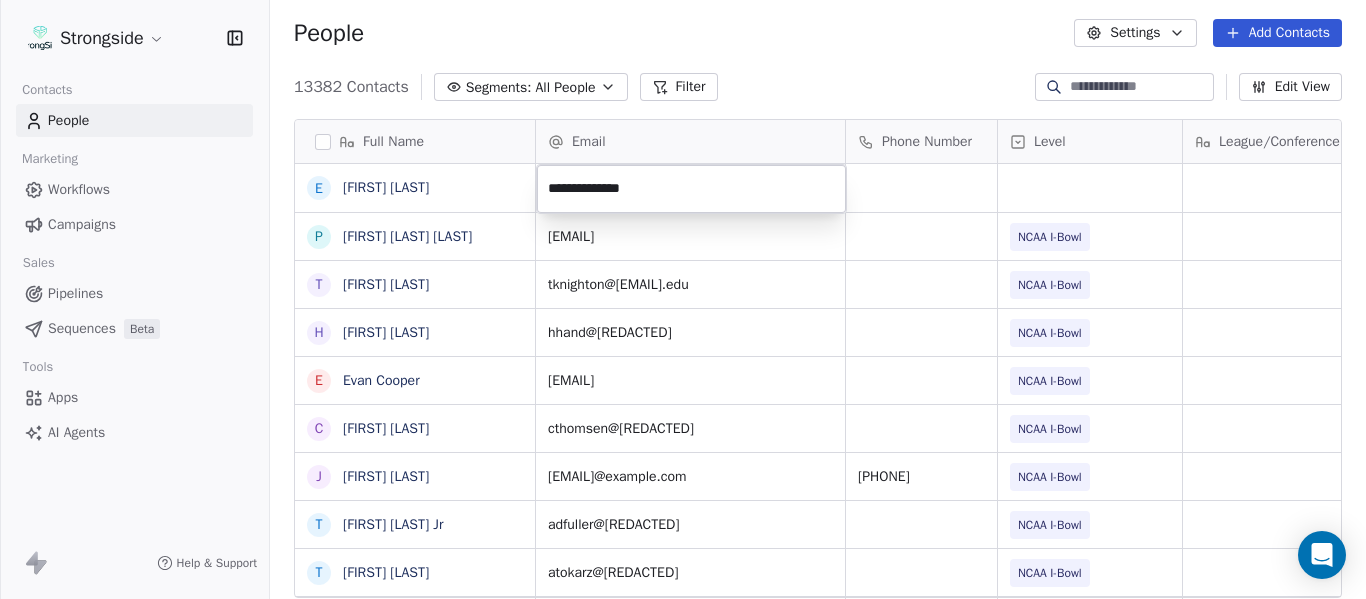 click on "Strongside Contacts People Marketing Workflows Campaigns Sales Pipelines Sequences Beta Tools Apps AI Agents Help & Support People Settings Add Contacts 13382 Contacts Segments: All People Filter Edit View Tag Add to Sequence Export Full Name E [FIRST] [LAST] P [FIRST] [LAST] T [FIRST] [LAST] H [FIRST] [LAST] E [FIRST] [LAST] C [FIRST] [LAST] J [FIRST] [LAST] T [FIRST] [LAST] T [FIRST] [LAST] G [FIRST] [LAST] O [FIRST] [LAST] A [FIRST] [LAST] J [FIRST] [LAST] D [FIRST] [LAST] S [FIRST] [LAST] K [FIRST] [LAST] D [FIRST] [LAST] J [FIRST] [LAST] J [FIRST] [LAST] M [FIRST] [LAST] C [FIRST] [LAST] M [FIRST] [LAST] J [FIRST] [LAST] D [FIRST] [LAST] R [FIRST] [LAST] V [FIRST] [LAST] B [FIRST] [LAST] [FIRST] [LAST] J [FIRST] [LAST] J [FIRST] [LAST] C [FIRST] [LAST] Email Phone Number Level League/Conference Organization Tags Created Date BST Jul 23, 2025 04:38 PM psurtain@[REDACTED] NCAA I-Bowl FLORIDA ST. UNIV Jul 23, 2025 04:37 PM tknighton@[REDACTED] NCAA I-Bowl FLORIDA ST. UNIV Jul 23, 2025 04:37 PM hhand@[REDACTED] NCAA I-Bowl FLORIDA ST. UNIV Jul 23, 2025 04:35 PM" at bounding box center [683, 299] 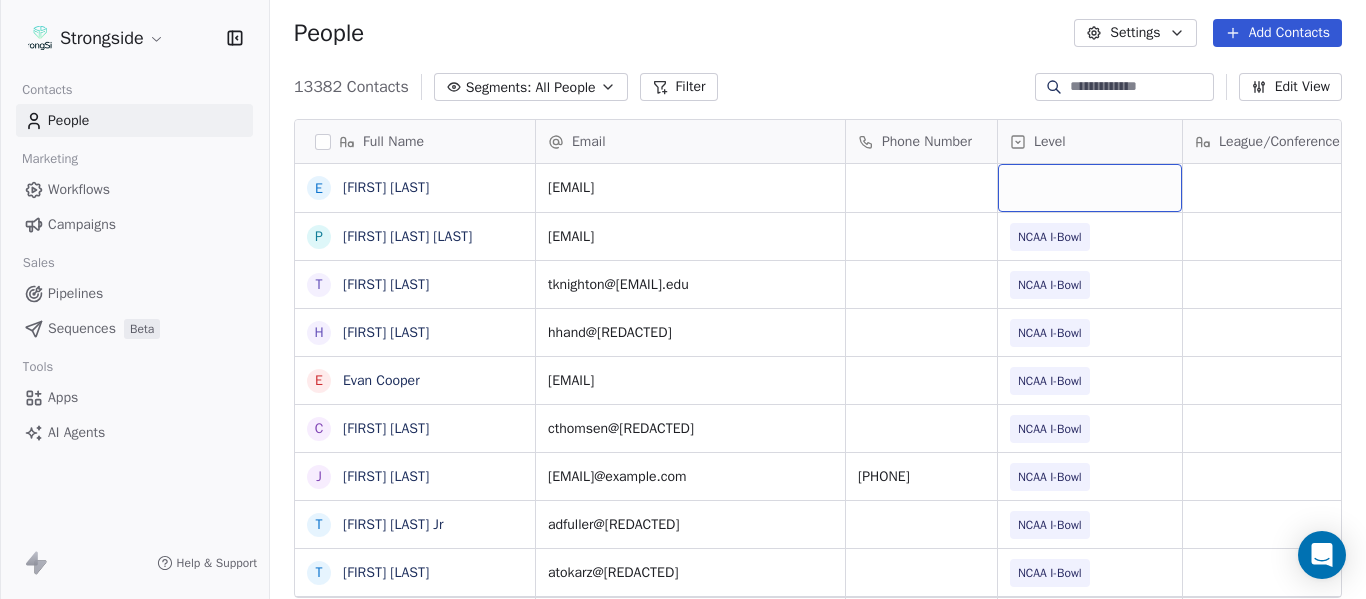 click at bounding box center [1090, 188] 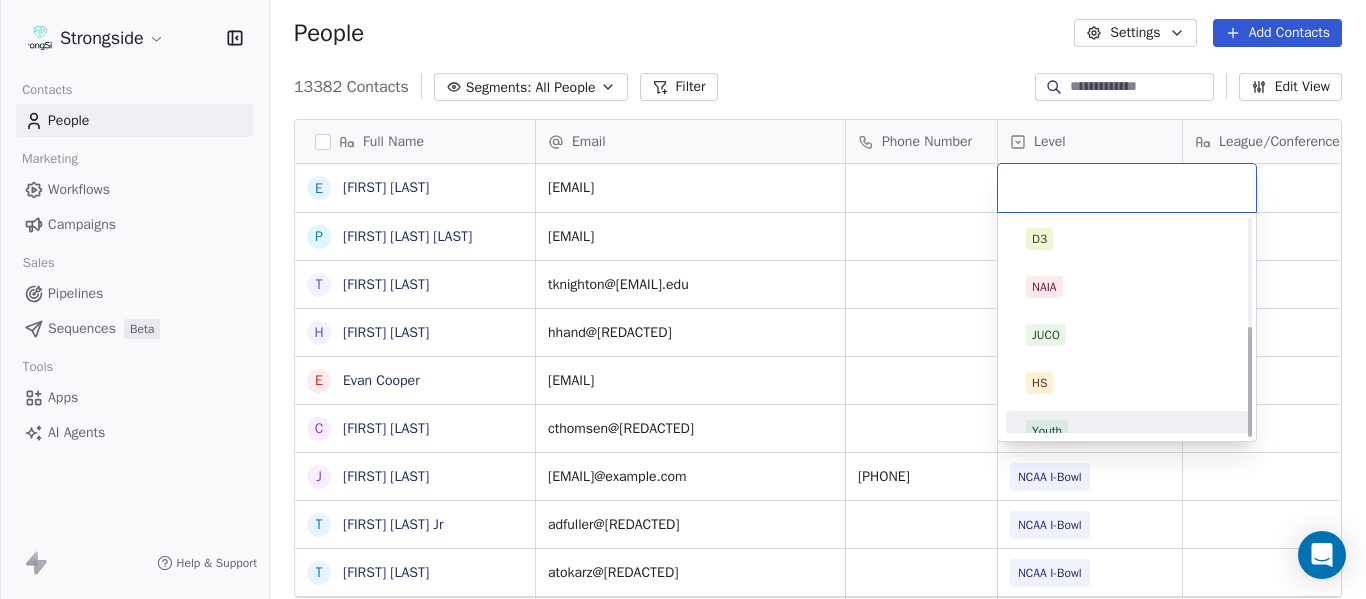 scroll, scrollTop: 212, scrollLeft: 0, axis: vertical 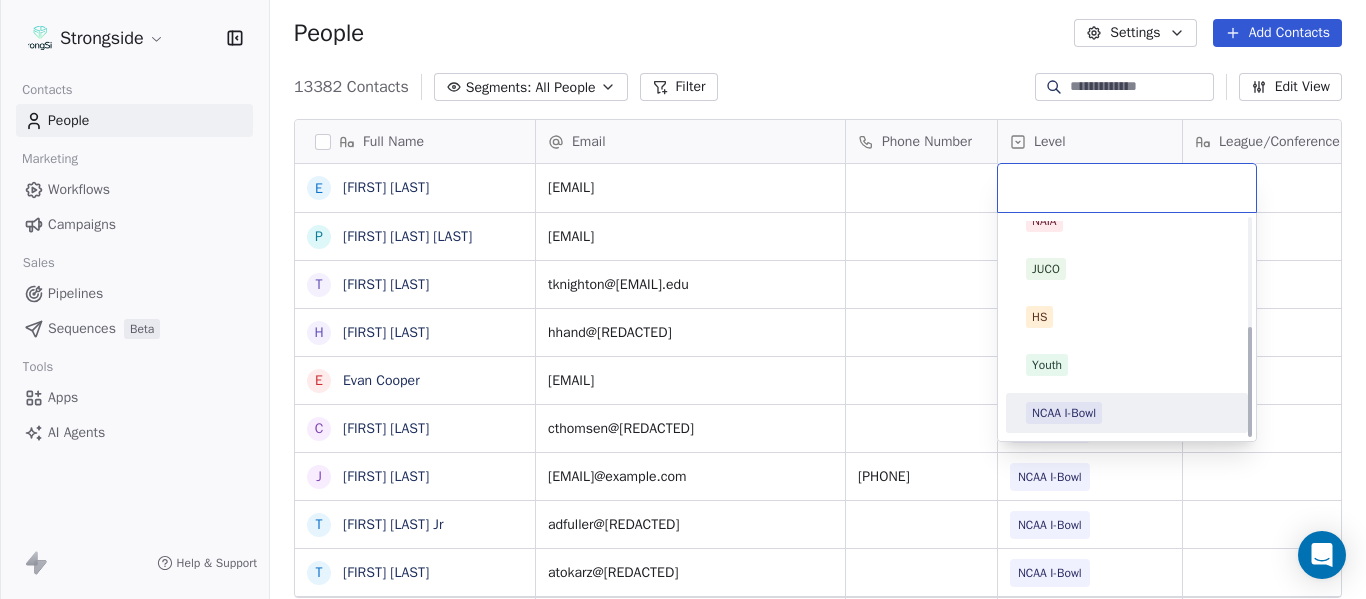 click on "NCAA I-Bowl" at bounding box center [1127, 413] 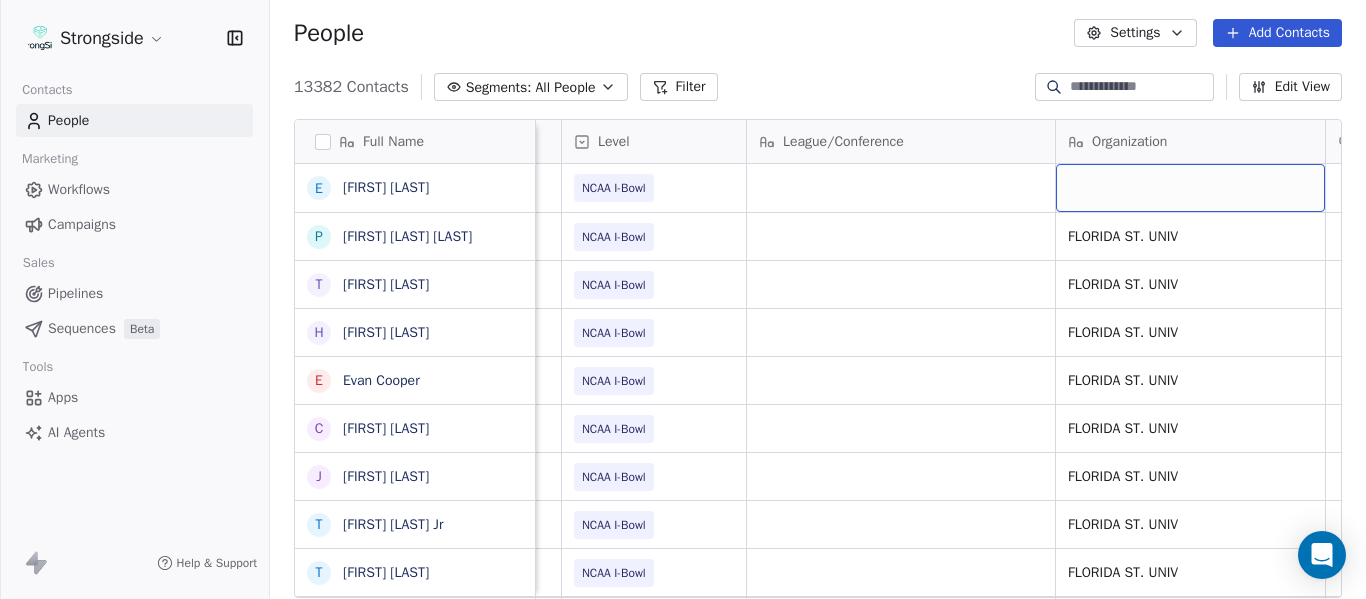scroll, scrollTop: 0, scrollLeft: 536, axis: horizontal 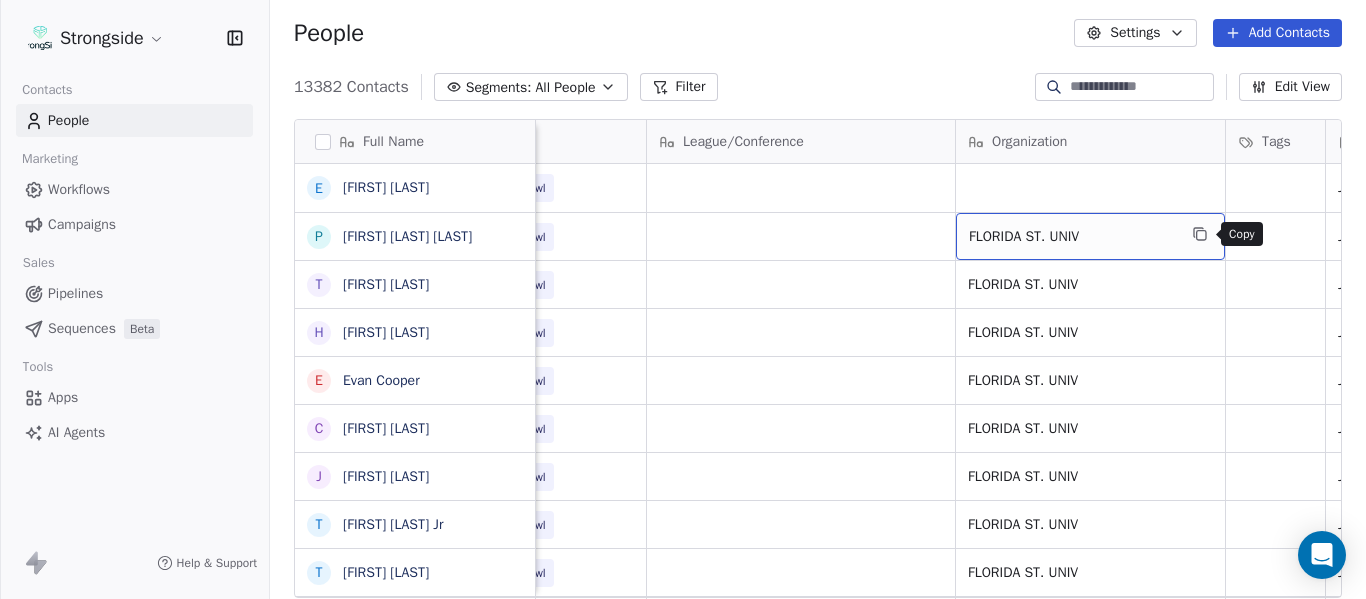click at bounding box center [1200, 234] 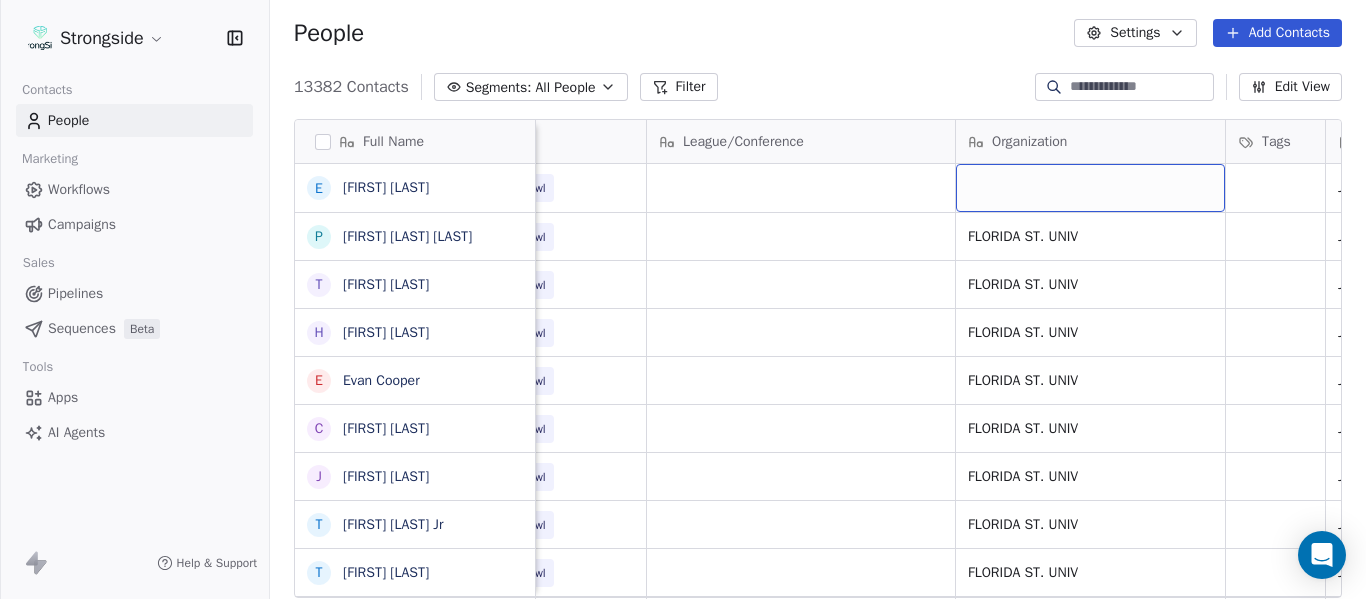 click at bounding box center (1090, 188) 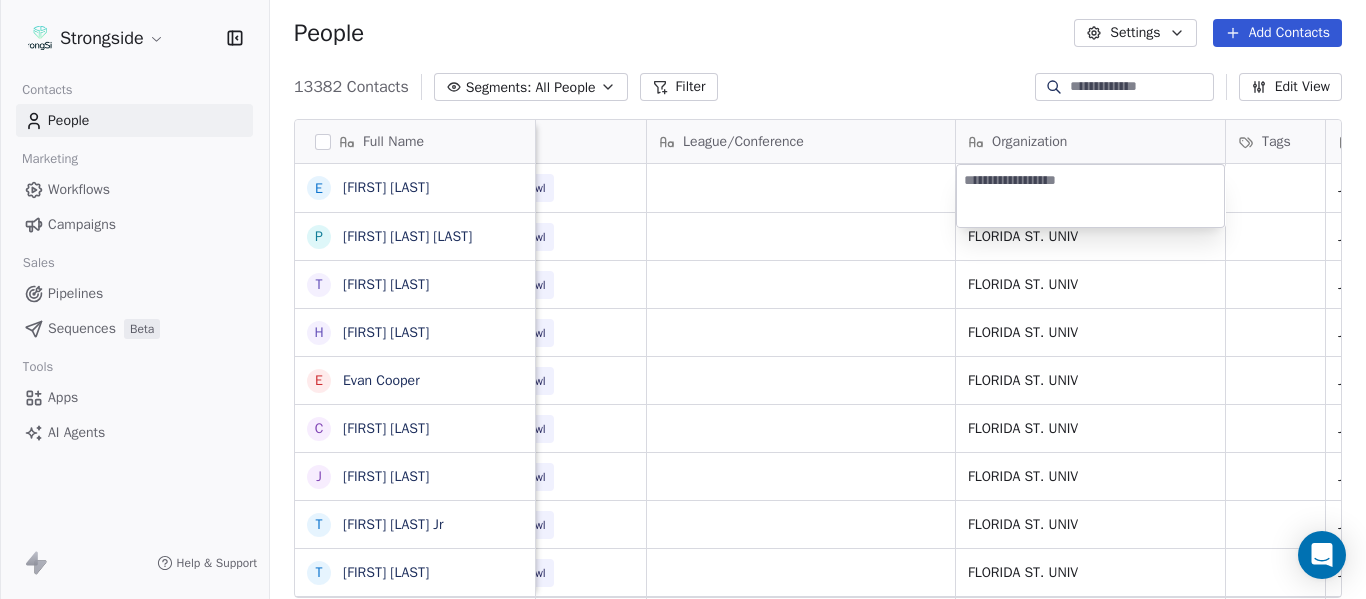 type on "**********" 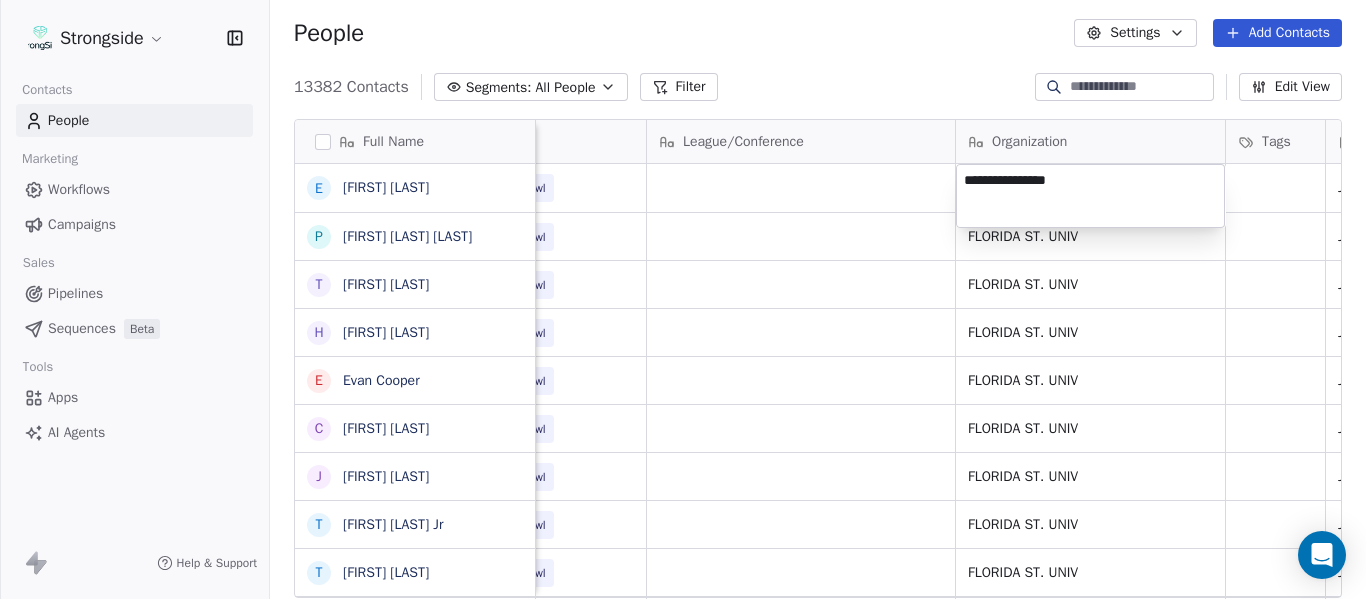 click on "Strongside Contacts People Marketing Workflows Campaigns Sales Pipelines Sequences Beta Tools Apps AI Agents Help & Support People Settings  Add Contacts 13382 Contacts Segments: All People Filter  Edit View Tag Add to Sequence Export Full Name E [LAST] P [LAST] T [LAST] H [LAST] E [LAST] C [LAST] J [LAST] T [LAST] T [LAST] G [LAST] O [LAST] A [LAST] J [LAST] D [LAST] S [LAST] K [LAST] D [LAST] J [LAST] J [LAST] M [LAST] C [LAST] M [LAST] J [LAST] D [LAST] R [LAST] V [LAST] B [LAST] J [LAST] J [LAST] C [LAST] Email Phone Number Level League/Conference Organization Tags Created Date BST Status Job Title Priority esims3@[EMAIL].edu NCAA I-Bowl Jul 23, 2025 04:38 PM psurtain@[EMAIL].edu NCAA I-Bowl FLORIDA ST. UNIV Jul 23, 2025 04:37 PM Assistant Coach tknighton@[EMAIL].edu NCAA I-Bowl FLORIDA ST. UNIV Jul 23, 2025 04:37 PM SID" at bounding box center [683, 299] 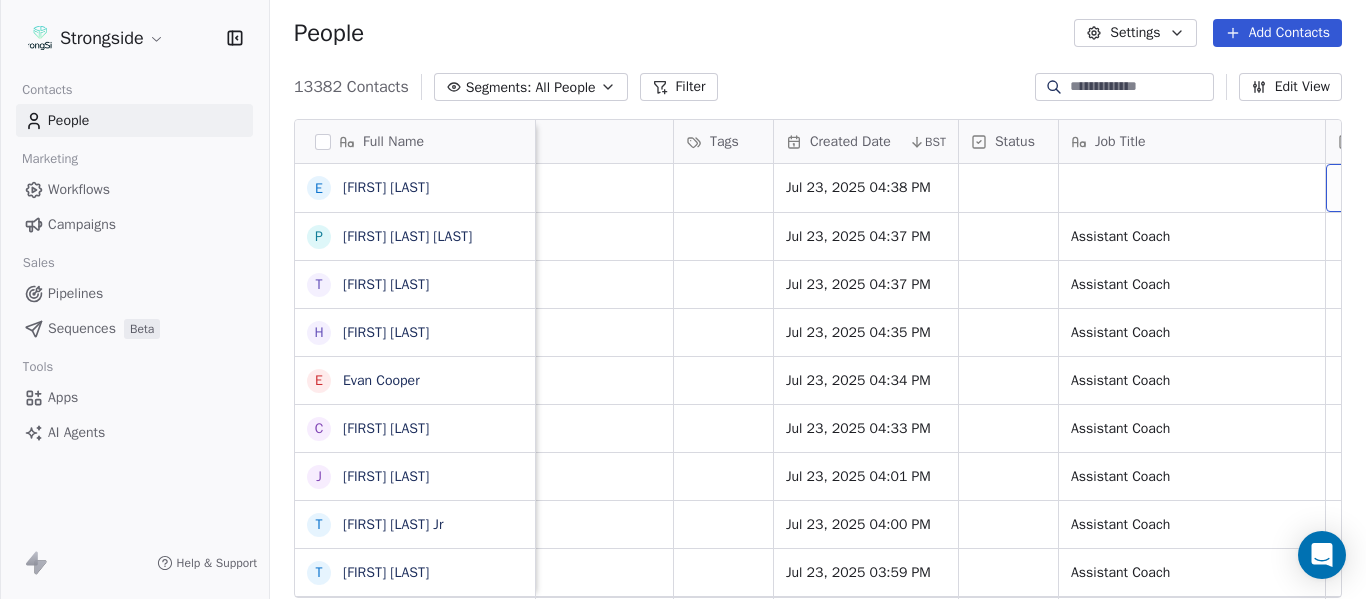 scroll, scrollTop: 0, scrollLeft: 1273, axis: horizontal 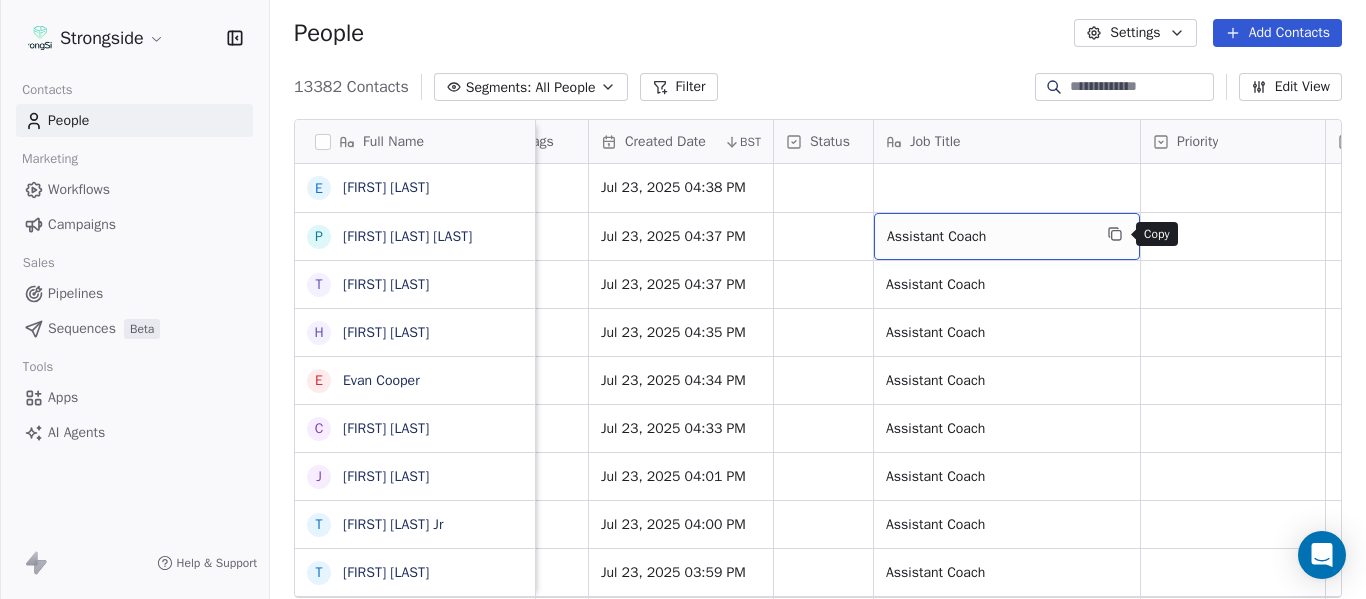 click on "Assistant Coach" at bounding box center [1007, 236] 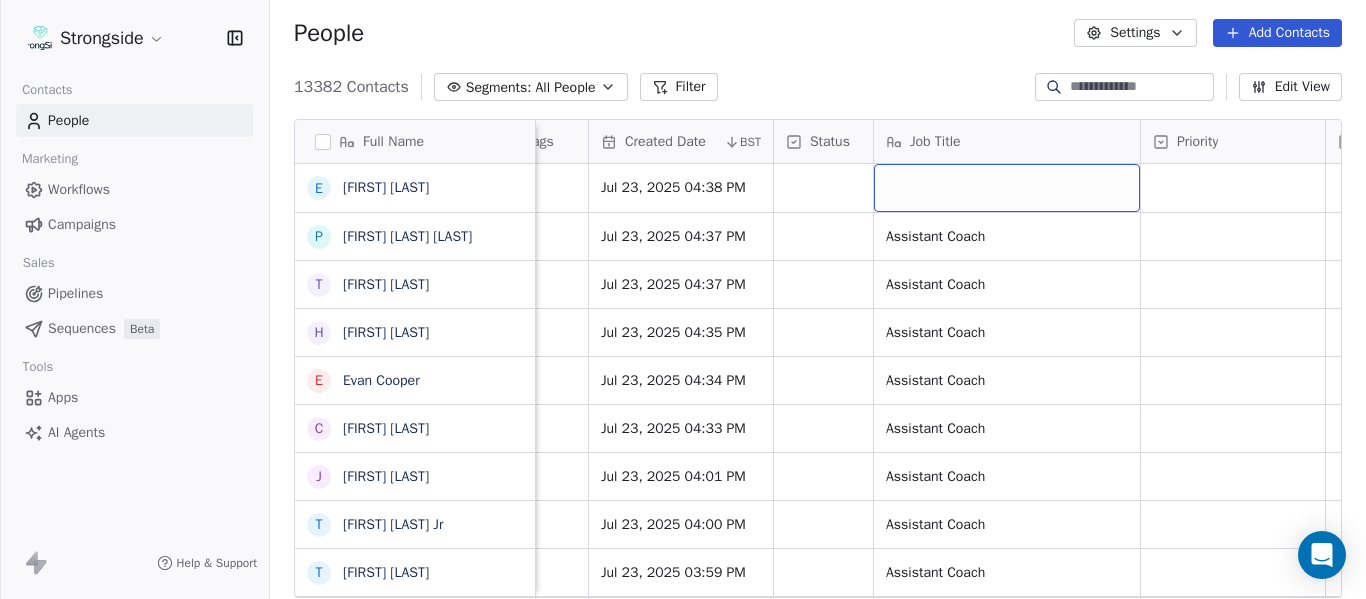 click at bounding box center [1007, 188] 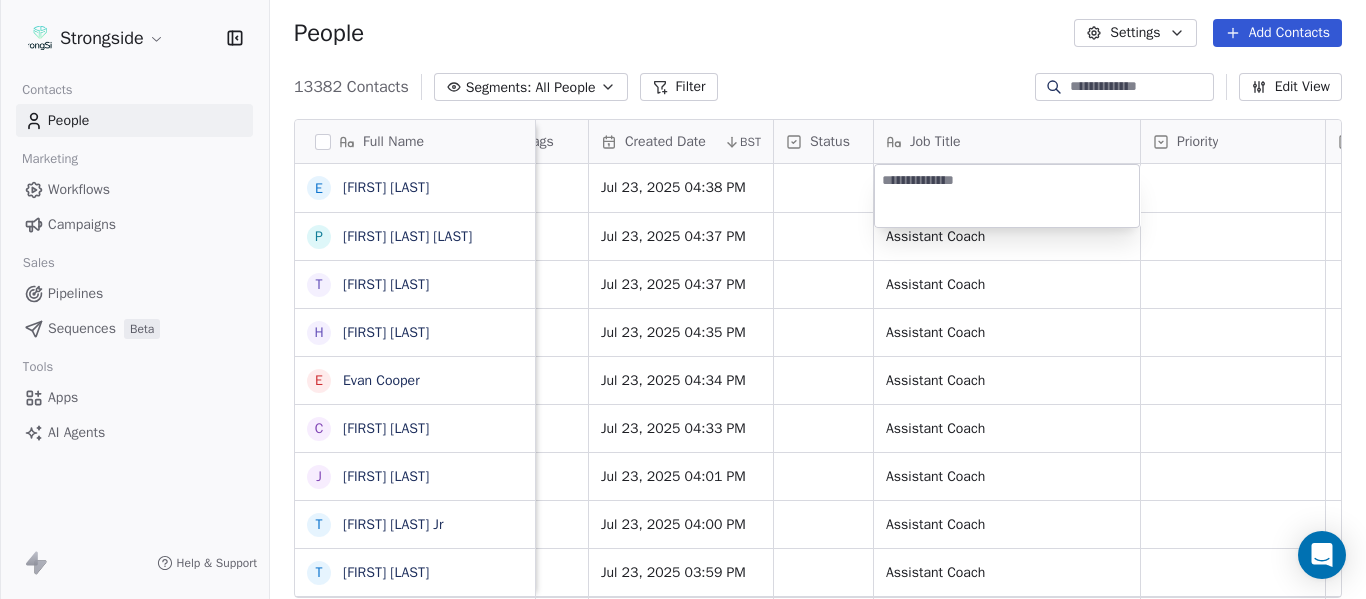 type on "**********" 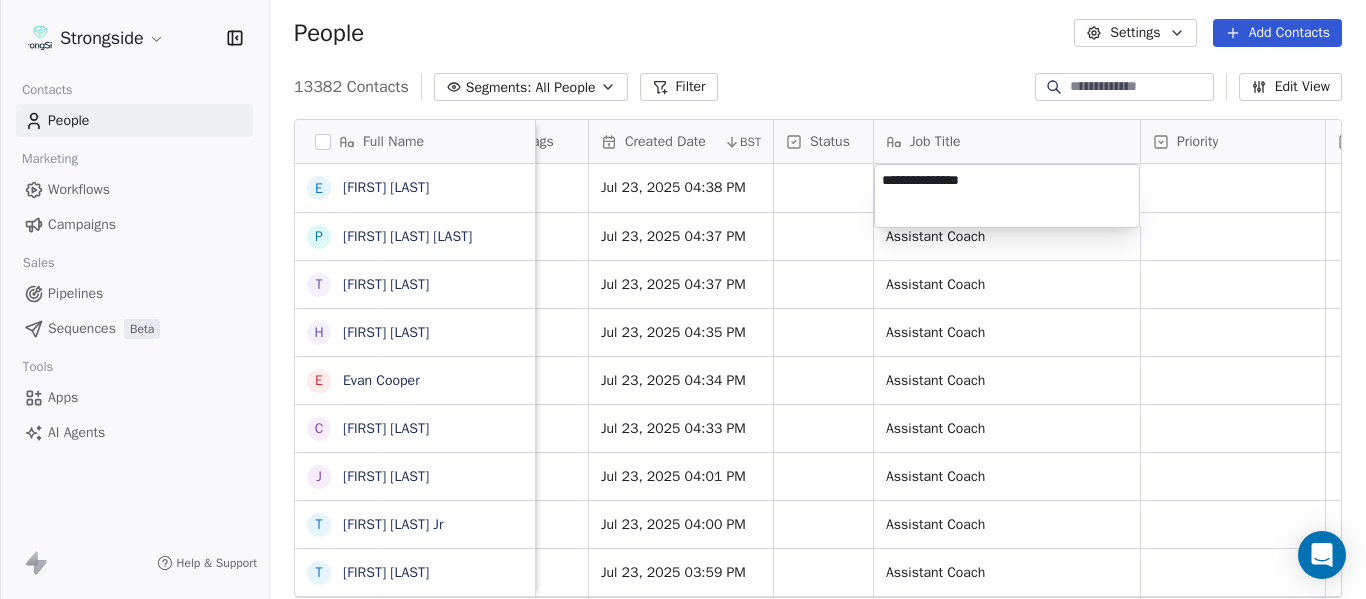 click on "Strongside Contacts People Marketing Workflows Campaigns Sales Pipelines Sequences Beta Tools Apps AI Agents Help & Support People Settings  Add Contacts 13382 Contacts Segments: All People Filter  Edit View Tag Add to Sequence Export Full Name E [LAST] P [LAST] T [LAST] H [LAST] E [LAST] C [LAST] J [LAST] T [LAST] T [LAST] G [LAST] O [LAST] A [LAST] J [LAST] D [LAST] S [LAST] K [LAST] D [LAST] J [LAST] J [LAST] M [LAST] C [LAST] M [LAST] J [LAST] D [LAST] R [LAST] V [LAST] B [LAST] J [LAST] J [LAST] C [LAST] Level League/Conference Organization Tags Created Date BST Status Job Title Priority Emails Auto Clicked Last Activity Date BST   NCAA I-Bowl FLORIDA ST. UNIV Jul 23, 2025 04:38 PM   NCAA I-Bowl FLORIDA ST. UNIV Jul 23, 2025 04:37 PM Assistant Coach False   NCAA I-Bowl False" at bounding box center [683, 299] 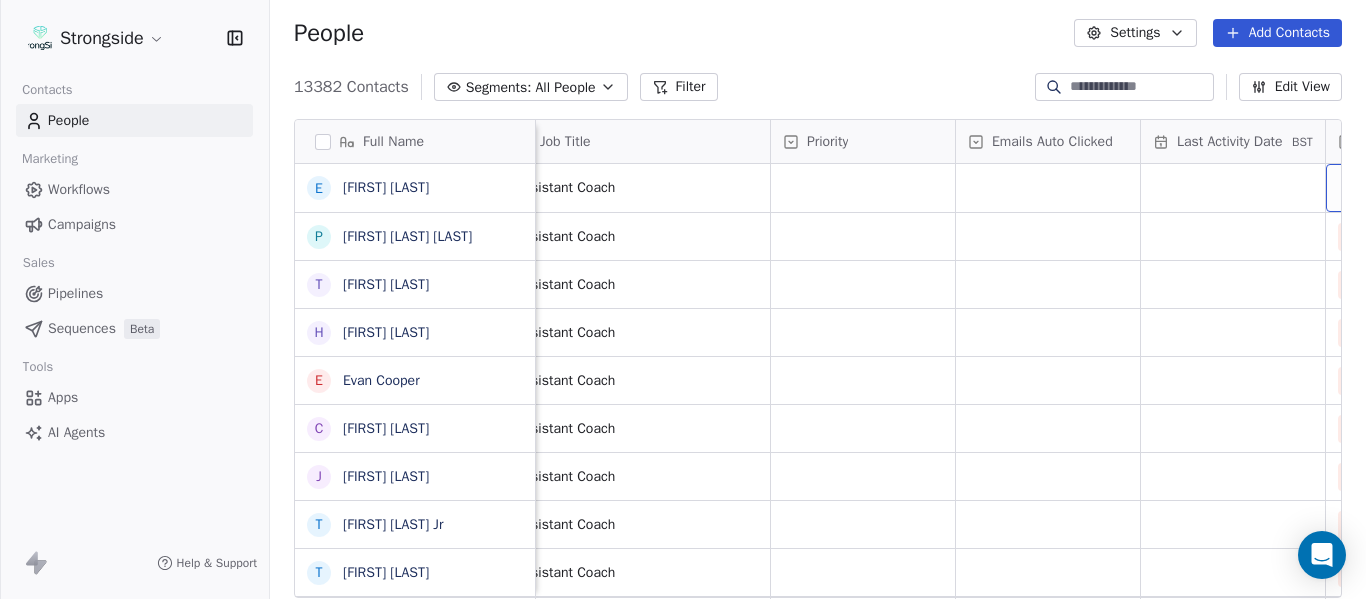 scroll, scrollTop: 0, scrollLeft: 1828, axis: horizontal 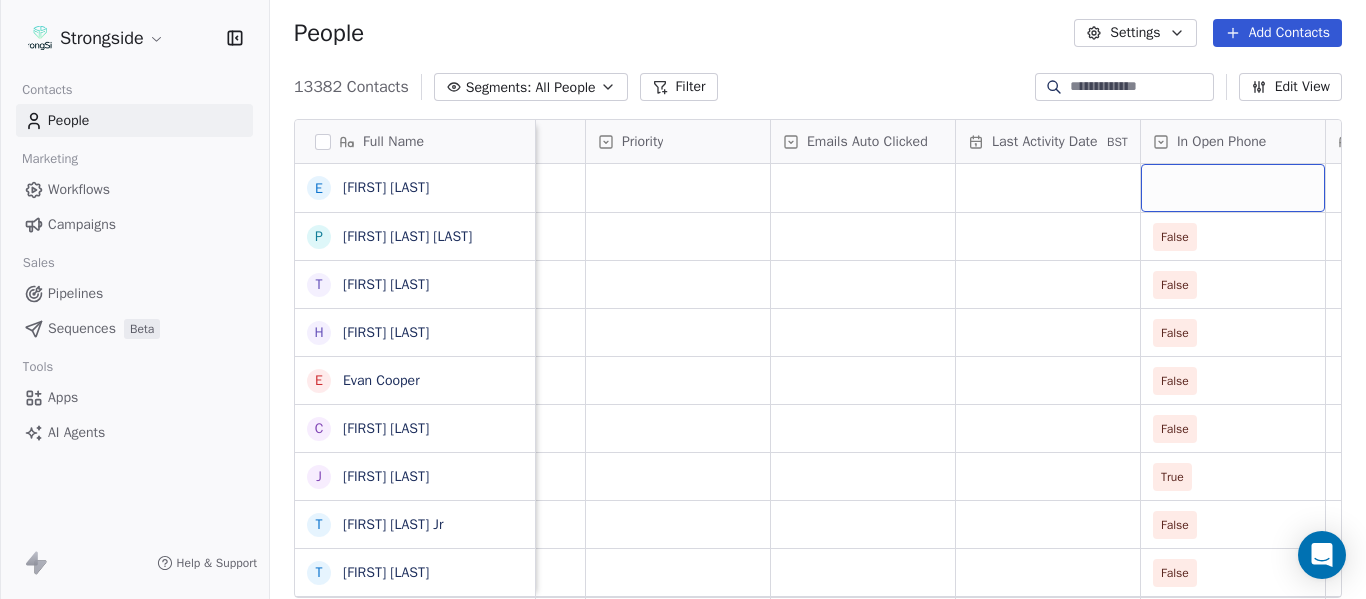 click at bounding box center (1233, 188) 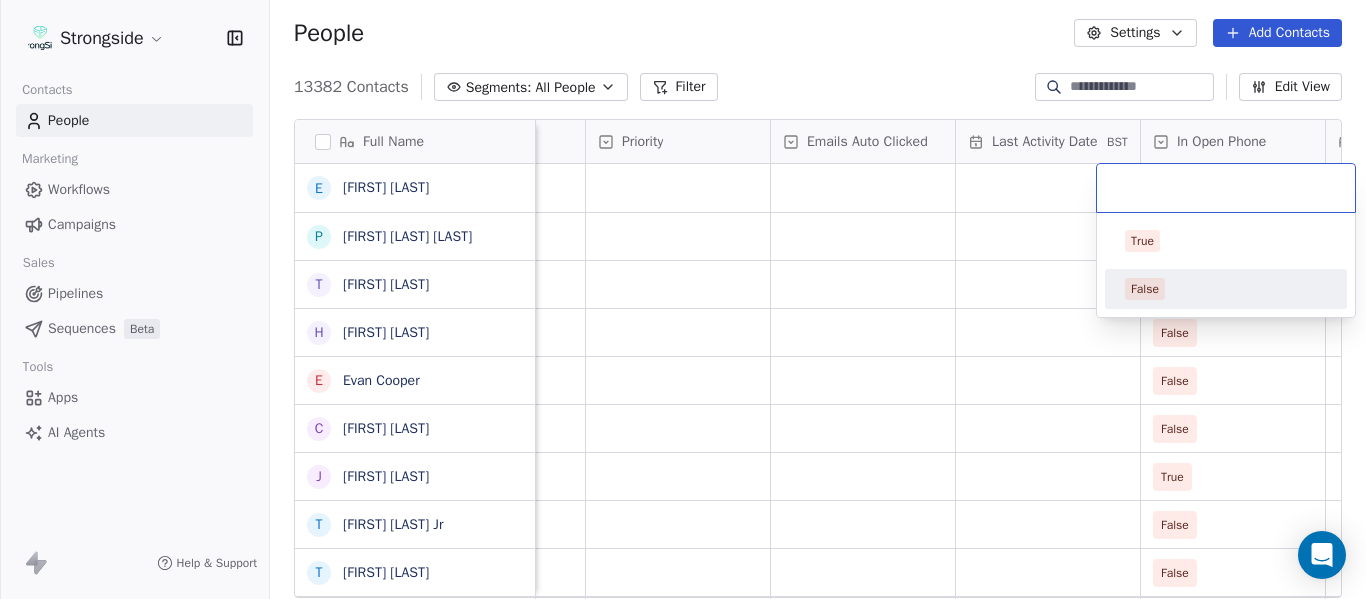click on "False" at bounding box center (1226, 289) 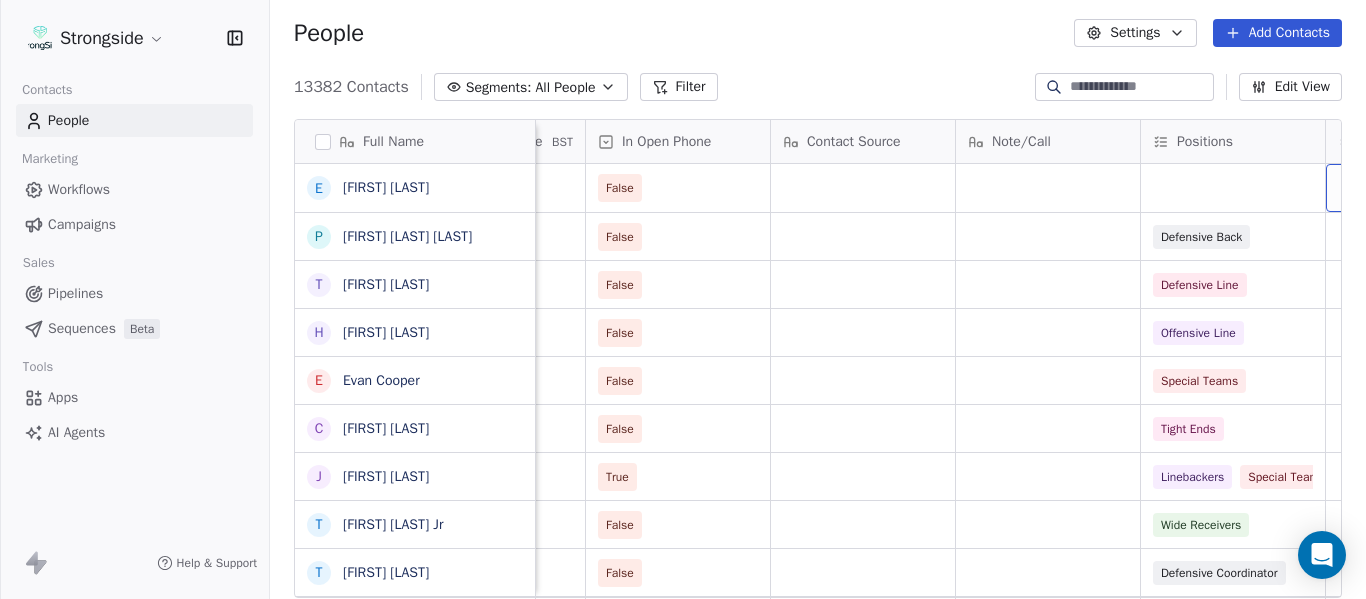 scroll, scrollTop: 0, scrollLeft: 2568, axis: horizontal 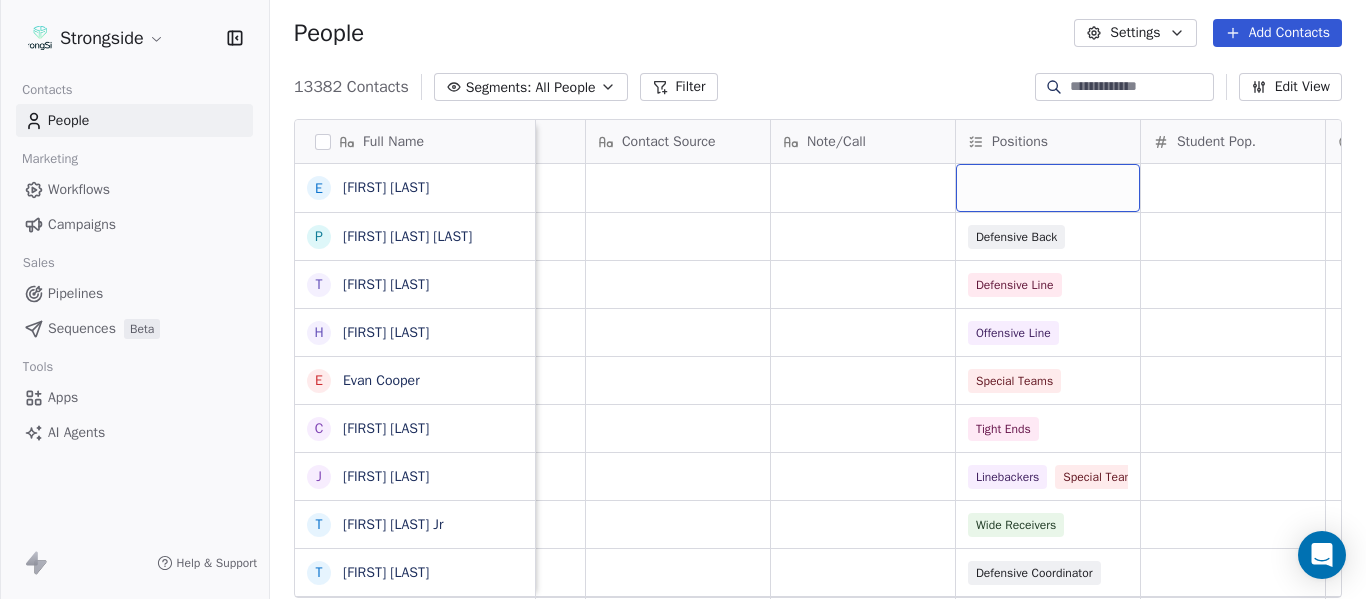 click at bounding box center [1048, 188] 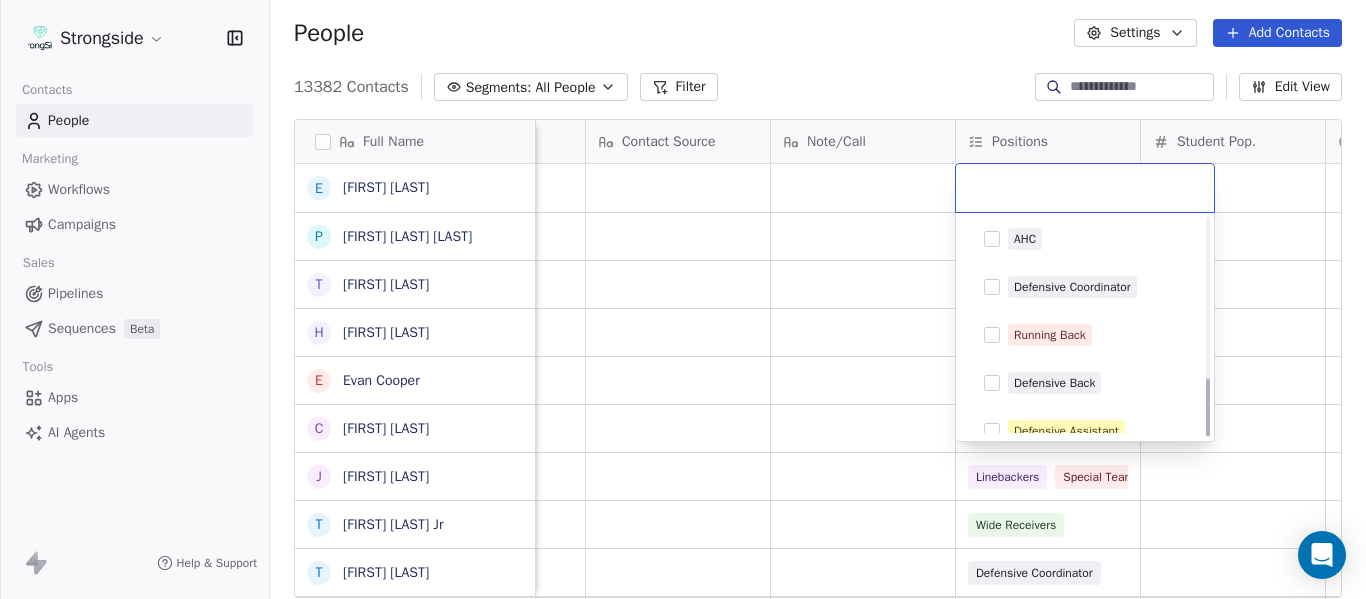 scroll, scrollTop: 596, scrollLeft: 0, axis: vertical 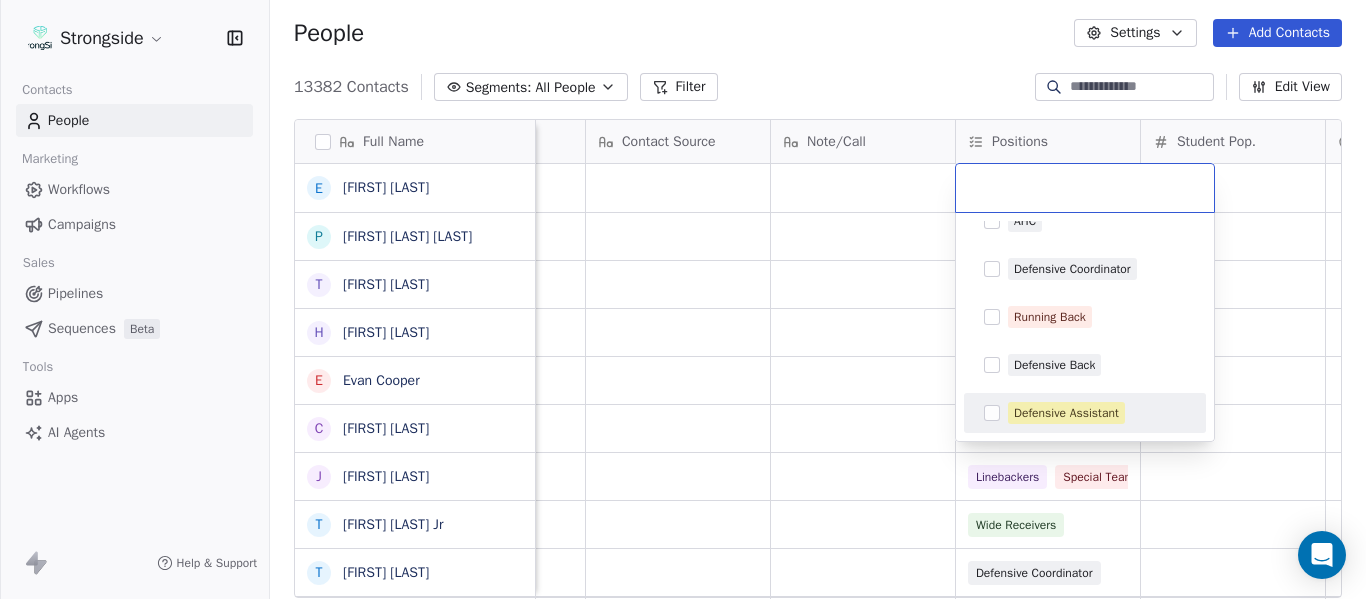 click on "Defensive Assistant" at bounding box center (1066, 413) 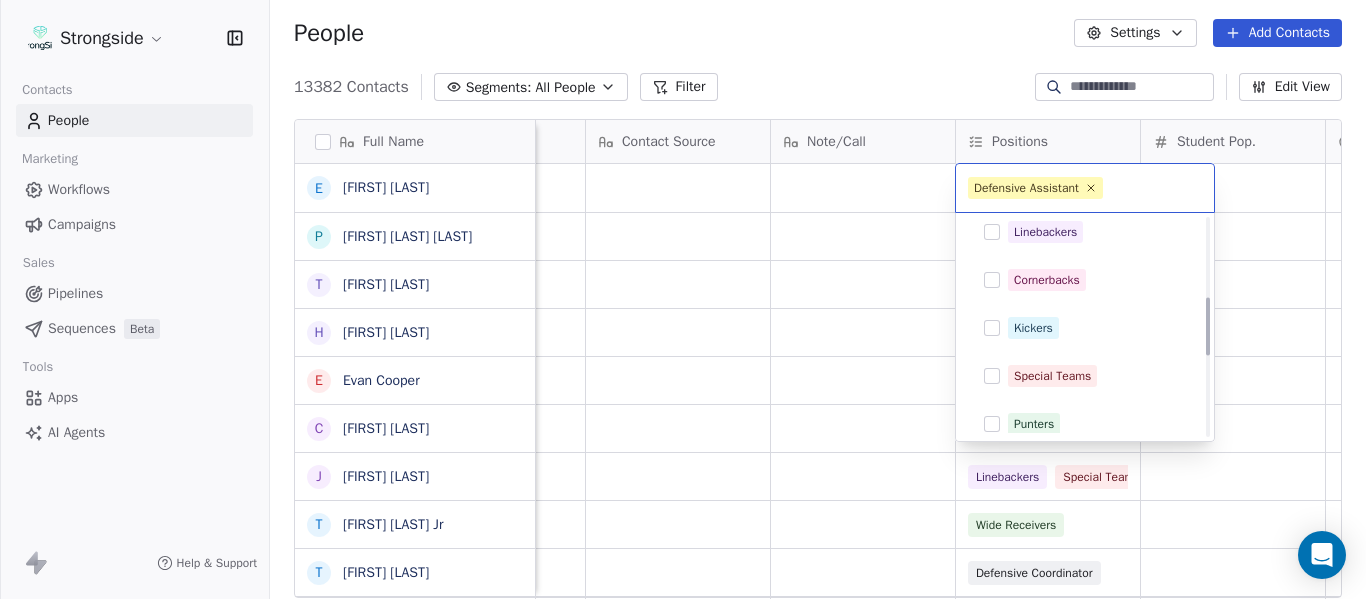 scroll, scrollTop: 296, scrollLeft: 0, axis: vertical 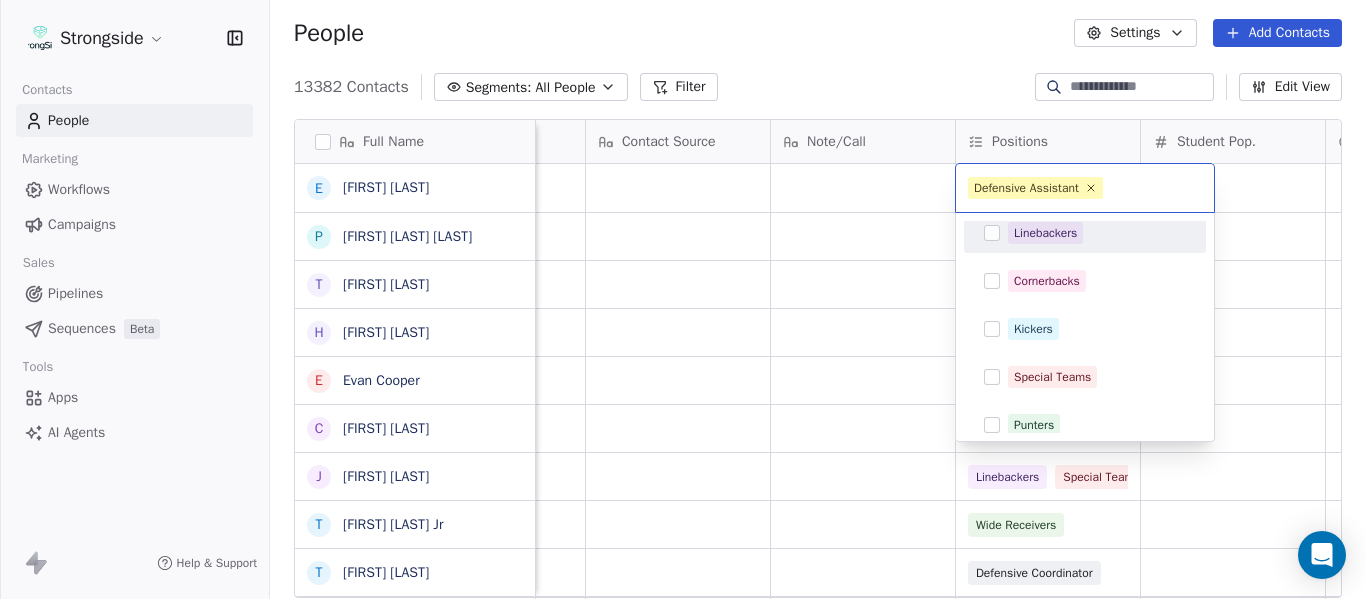 click on "Linebackers" at bounding box center (1045, 233) 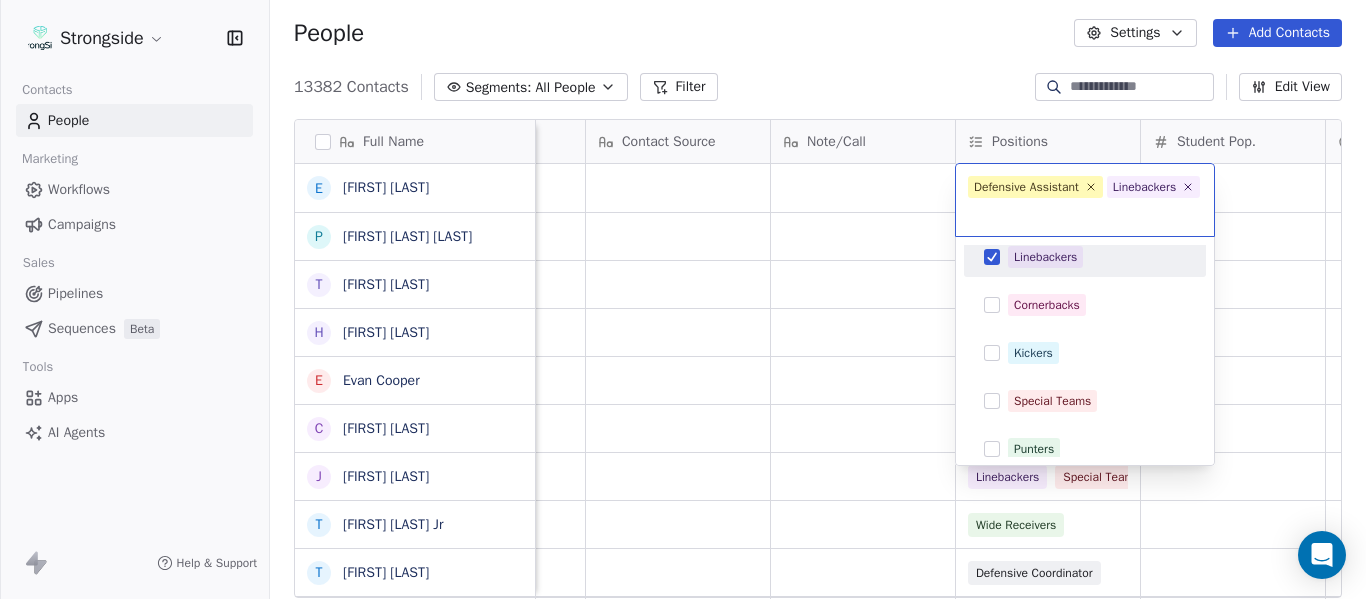 click on "Strongside Contacts People Marketing Workflows Campaigns Sales Pipelines Sequences Beta Tools Apps AI Agents Help & Support People Settings Add Contacts 13382 Contacts Segments: All People Filter Edit View Tag Add to Sequence Export Full Name P [FIRST] Sr T [FIRST] T [FIRST] H [FIRST] E [FIRST] C [FIRST] J [FIRST] T [FIRST] Jr T [FIRST] G [FIRST] O [FIRST] A [FIRST] J [FIRST] D [FIRST] S [FIRST] K [FIRST] D [FIRST] J [FIRST] J [FIRST] M [FIRST] C [FIRST] M [FIRST] J [FIRST] D [FIRST] R [FIRST] V [FIRST] B [FIRST] J [FIRST] J [FIRST] C [FIRST] Email Phone Number Level League/Conference Organization Tags Created Date BST In Open Phone Contact Source Note/Call Positions Student Pop. Lead Account False False Defensive Back False Defensive Line False Offensive Line False Special Teams False Tight Ends True Linebackers Special Teams False Wide Receivers False" at bounding box center (683, 299) 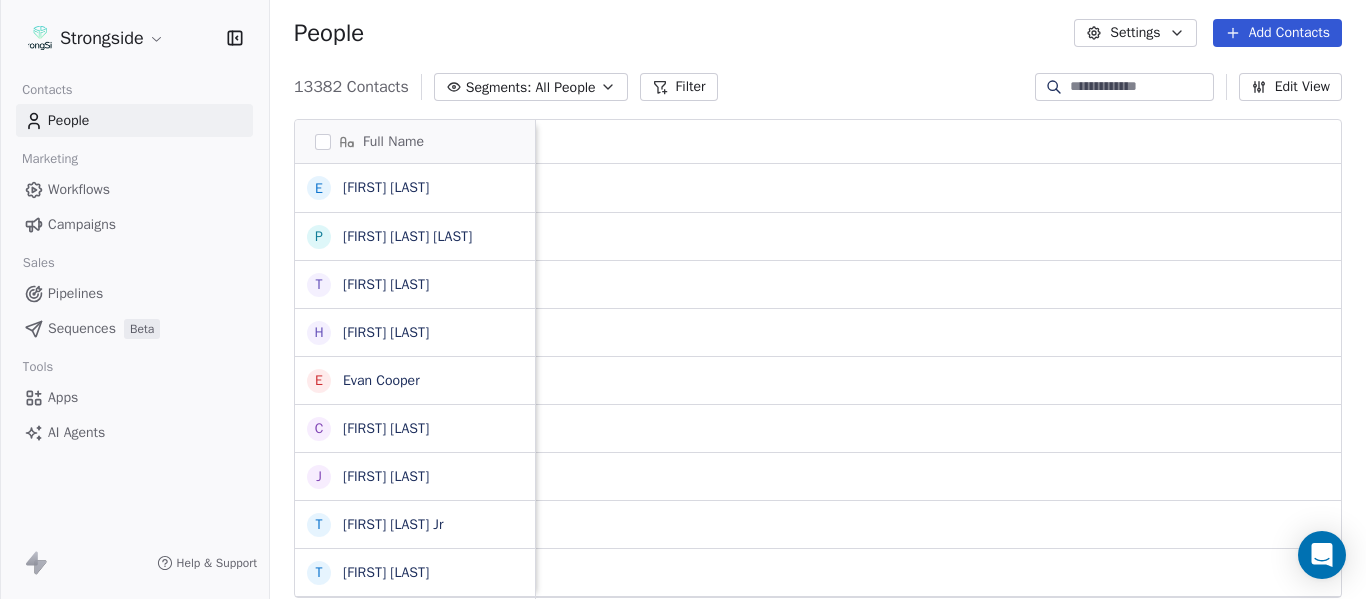 scroll, scrollTop: 0, scrollLeft: 0, axis: both 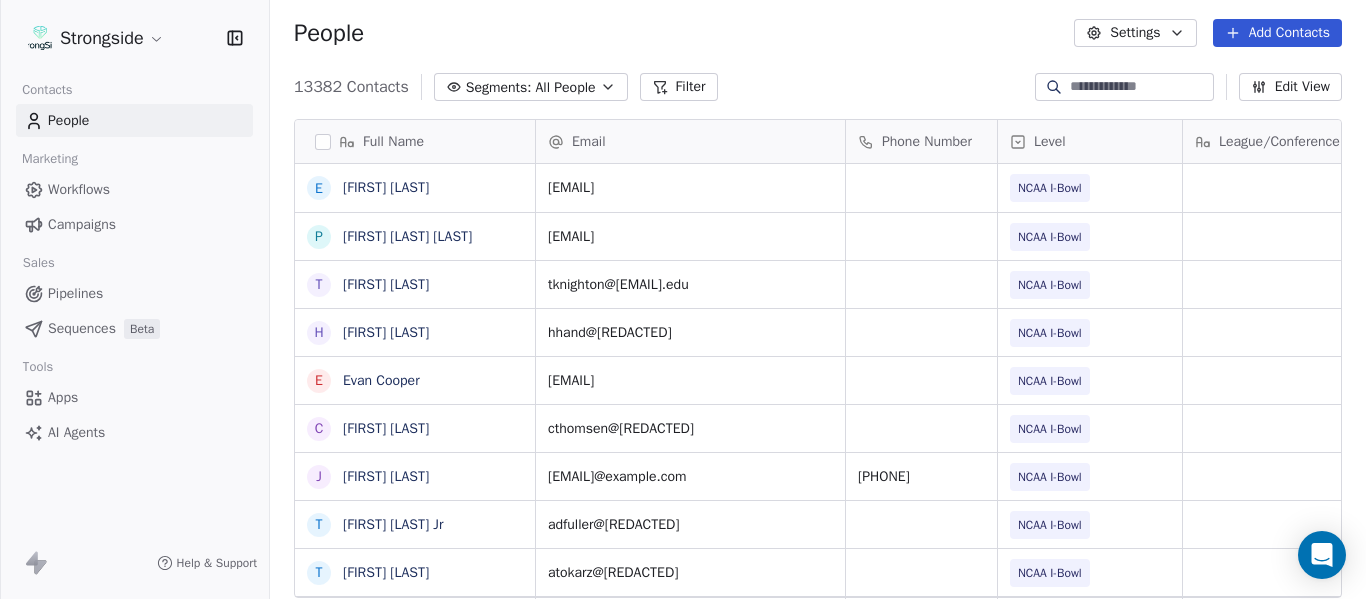 click on "Add Contacts" at bounding box center [1277, 33] 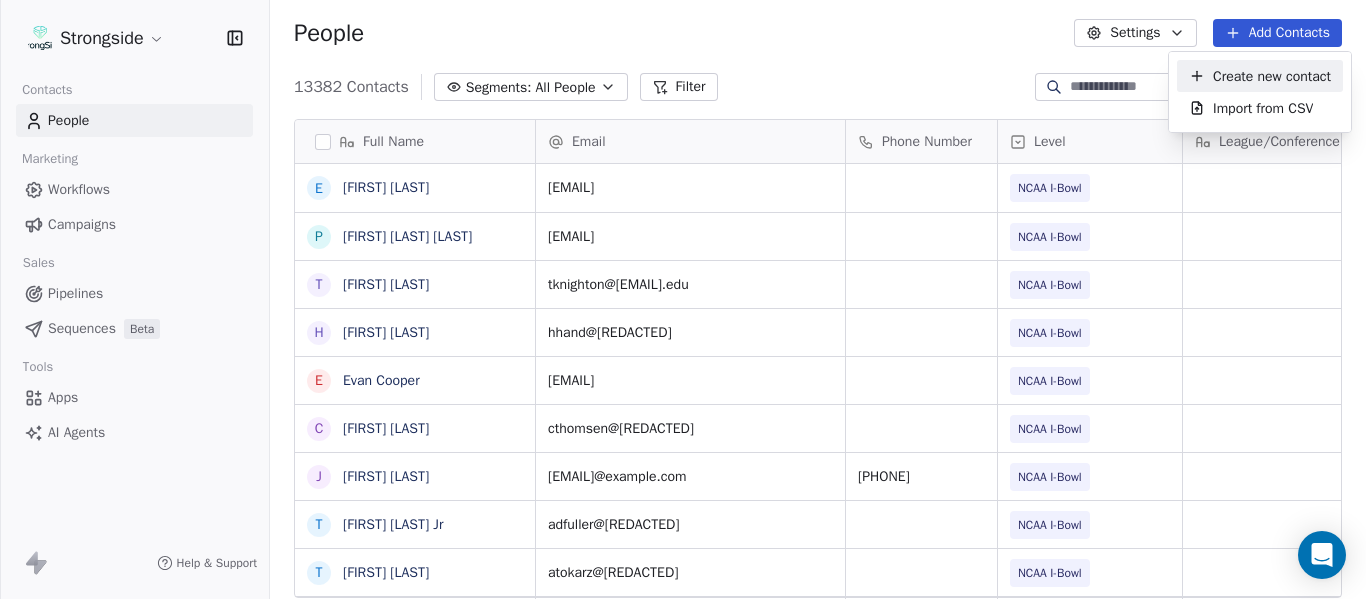click on "Create new contact" at bounding box center [1260, 76] 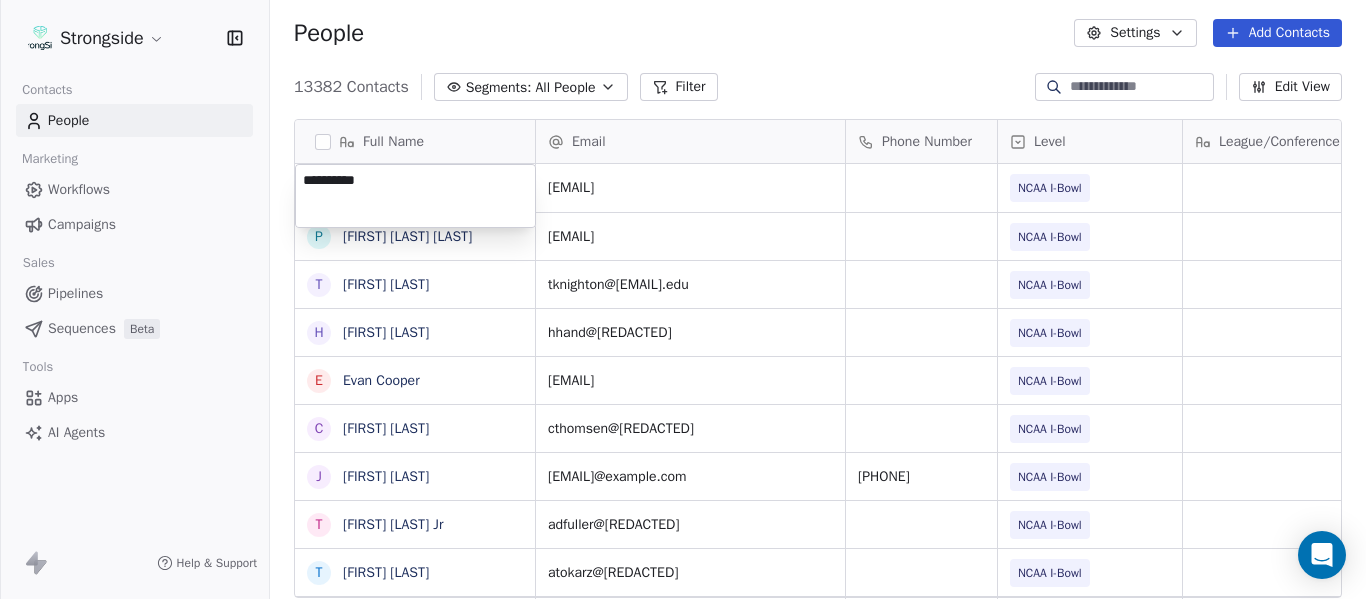 type on "**********" 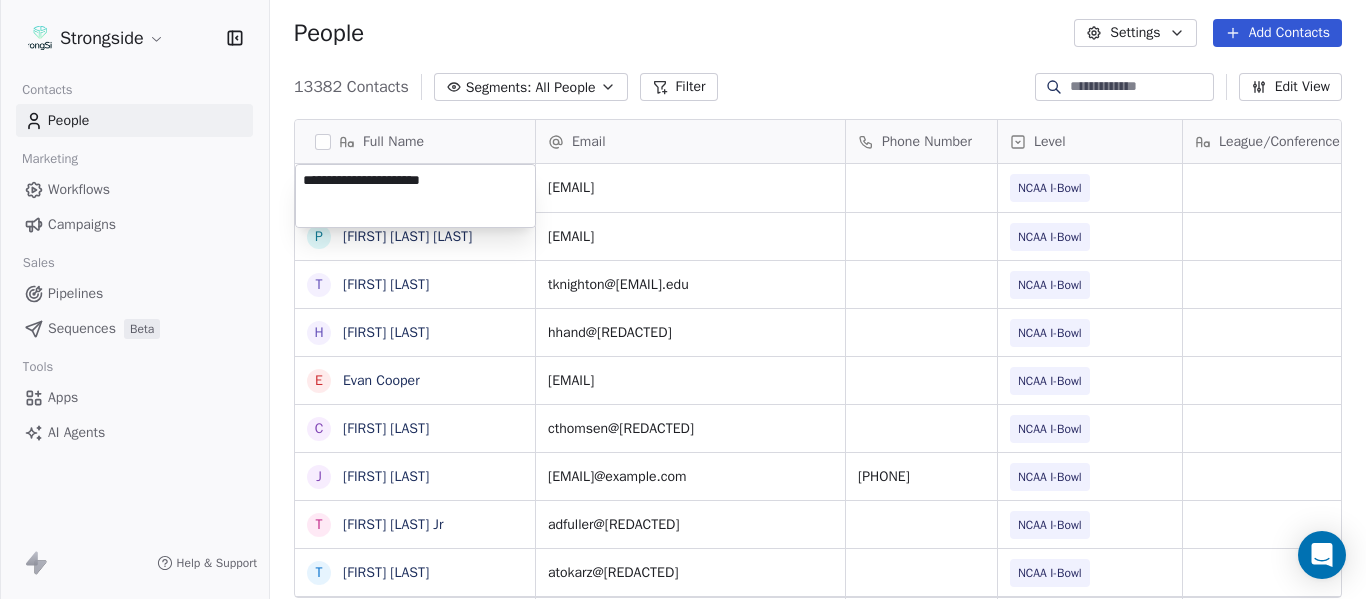 click on "Strongside Contacts People Marketing Workflows Campaigns Sales Pipelines Sequences Beta Tools Apps AI Agents Help & Support People Settings Add Contacts 13382 Contacts Segments: All People Filter Edit View Tag Add to Sequence Export Full Name E [LAST] P [LAST] Sr T [LAST] H [LAST] E [LAST] C [LAST] J [LAST] T [LAST] Jr T [LAST] G [LAST] O [LAST] A [LAST] J [LAST] D [LAST] S [LAST] K [LAST] D [LAST] J [LAST] J [LAST] M [LAST] C [LAST] C [LAST] C [LAST] Email Phone Number Level League/Conference Organization Tags Created Date BST esims3@[REDACTED] NCAA I-Bowl FLORIDA ST. UNIV Jul 23, 2025 04:38 PM psurtain@[REDACTED] NCAA I-Bowl FLORIDA ST. UNIV Jul 23, 2025 04:37 PM tknighton@[REDACTED] NCAA I-Bowl FLORIDA ST. UNIV Jul 23, 2025 04:37 PM hhand@[REDACTED] NCAA I-Bowl" at bounding box center [683, 299] 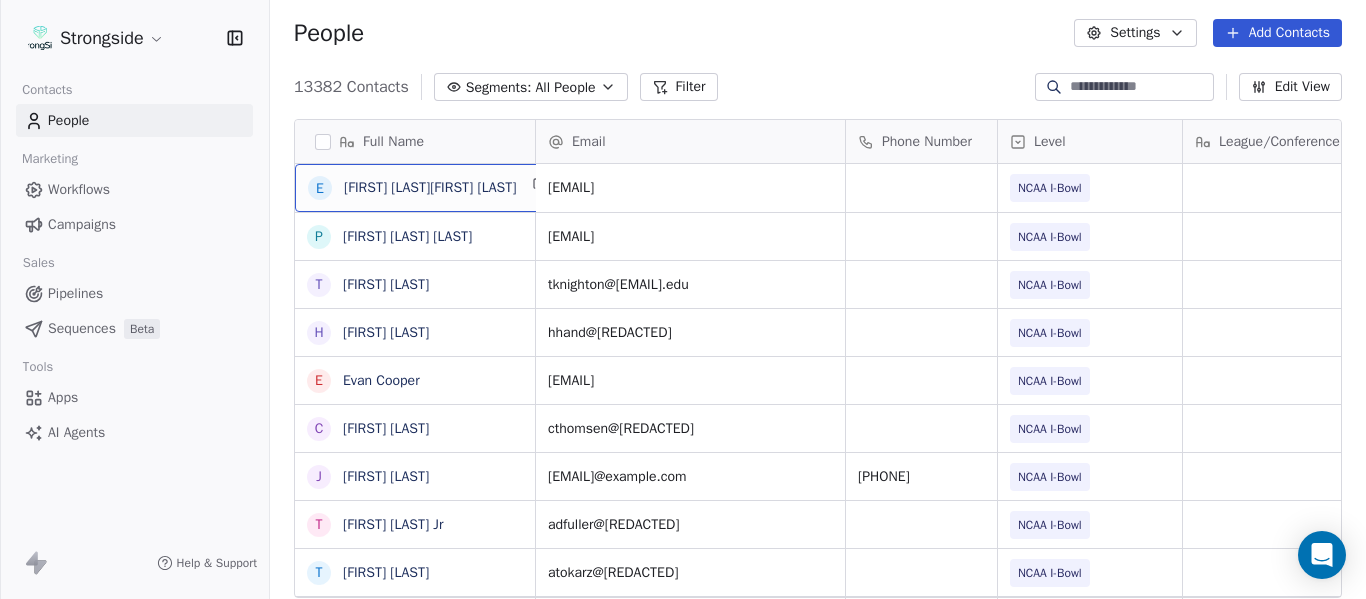 click on "E [LAST] A [LAST]" at bounding box center [430, 188] 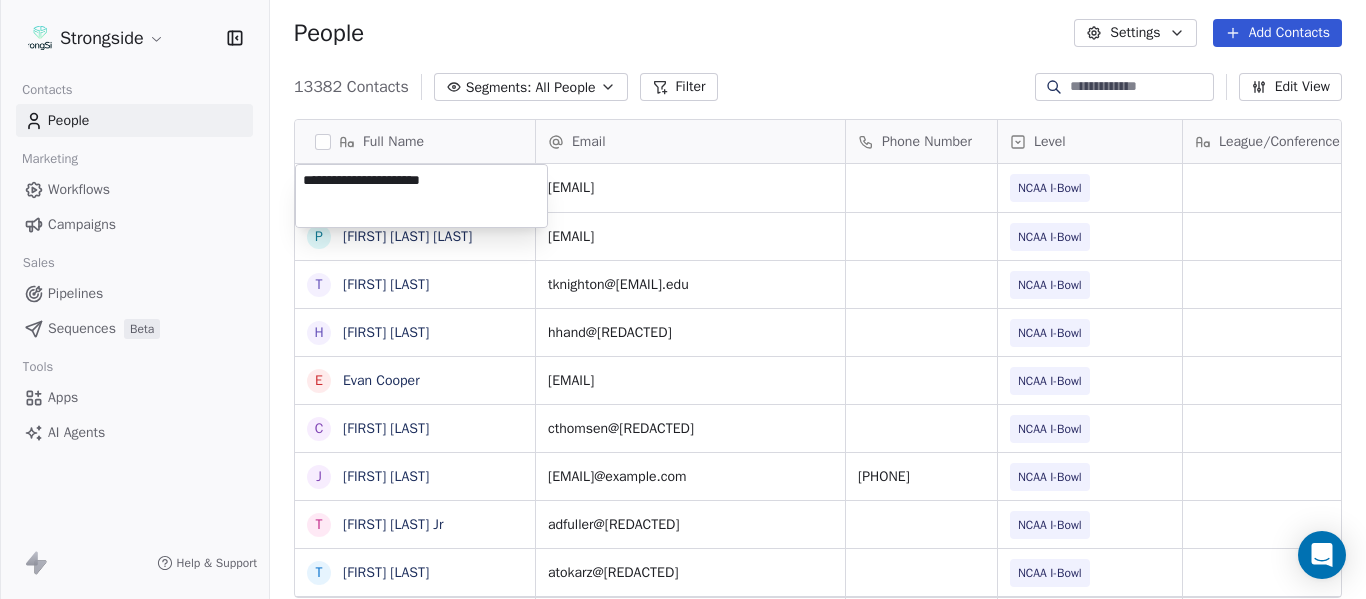 drag, startPoint x: 450, startPoint y: 184, endPoint x: 371, endPoint y: 170, distance: 80.23092 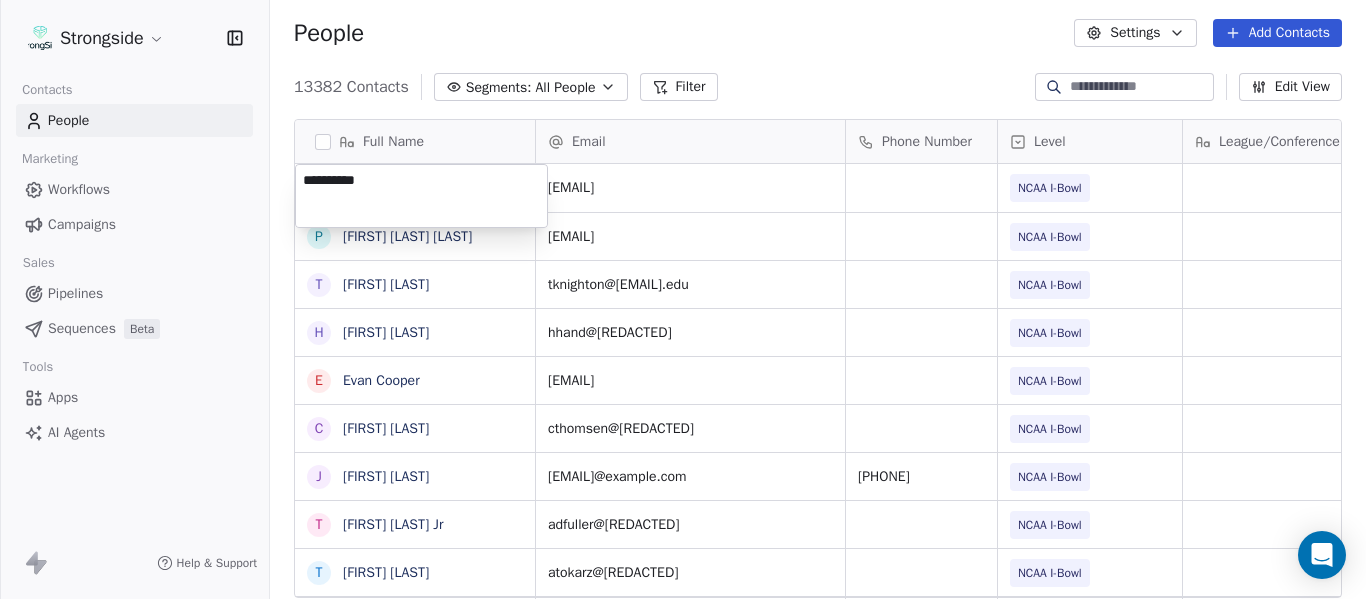 click on "Strongside Contacts People Marketing Workflows Campaigns Sales Pipelines Sequences Beta Tools Apps AI Agents Help & Support People Settings Add Contacts 13382 Contacts Segments: All People Filter Edit View Tag Add to Sequence Export Full Name E [FIRST] [LAST] P [FIRST] [LAST] T [FIRST] [LAST] H [FIRST] [LAST] E [FIRST] [LAST] C [FIRST] [LAST] J [FIRST] [LAST] T [FIRST] [LAST] T [FIRST] [LAST] G [FIRST] [LAST] O [FIRST] [LAST] A [FIRST] [LAST] J [FIRST] [LAST] D [FIRST] [LAST] S [FIRST] [LAST] K [FIRST] [LAST] D [FIRST] [LAST] J [FIRST] [LAST] J [FIRST] [LAST] M [FIRST] [LAST] C [FIRST] [LAST] M [FIRST] [LAST] J [FIRST] [LAST] D [FIRST] [LAST] R [FIRST] [LAST] V [FIRST] [LAST] B [FIRST] [LAST] J [FIRST] [LAST] J [FIRST] [LAST] C [FIRST] [LAST] C [FIRST] [LAST] Email Phone Number Level League/Conference Organization Tags Created Date BST [EMAIL] NCAA I-Bowl FLORIDA ST. UNIV Jul 23, 2025 04:38 PM [EMAIL] NCAA I-Bowl FLORIDA ST. UNIV Jul 23, 2025 04:37 PM [EMAIL] NCAA I-Bowl FLORIDA ST. UNIV Jul 23, 2025 04:37 PM [EMAIL] NCAA I-Bowl FLORIDA ST. UNIV Jul 23, 2025 04:37 PM" at bounding box center (683, 299) 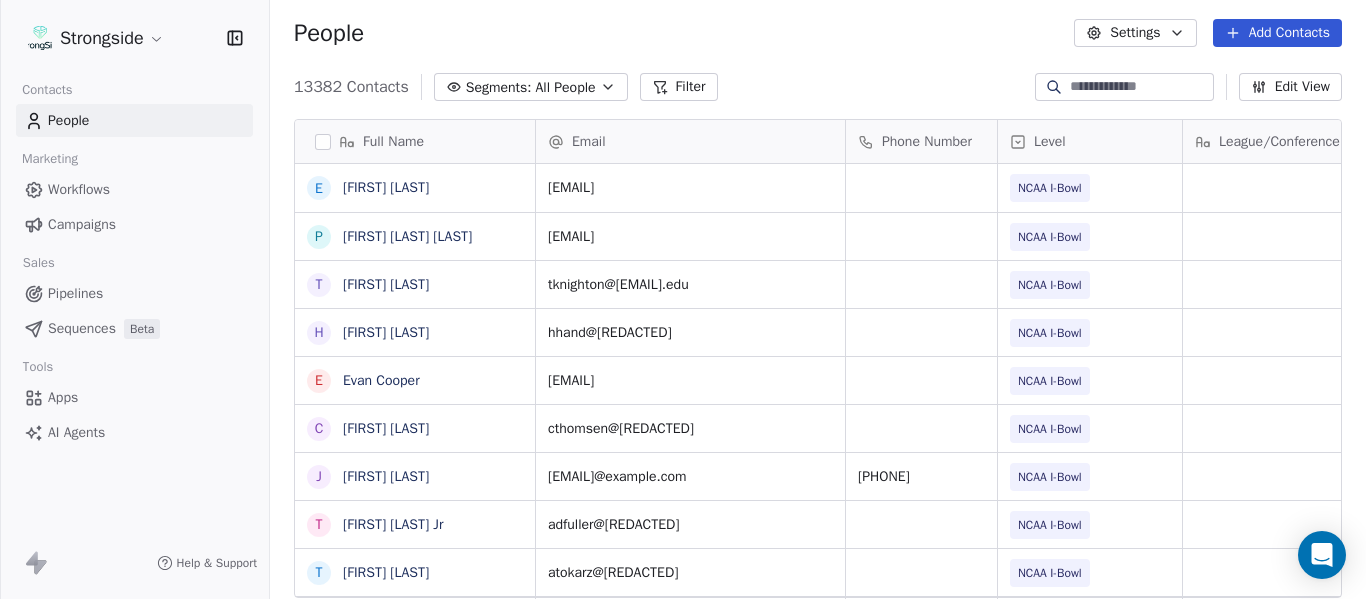click on "Add Contacts" at bounding box center [1277, 33] 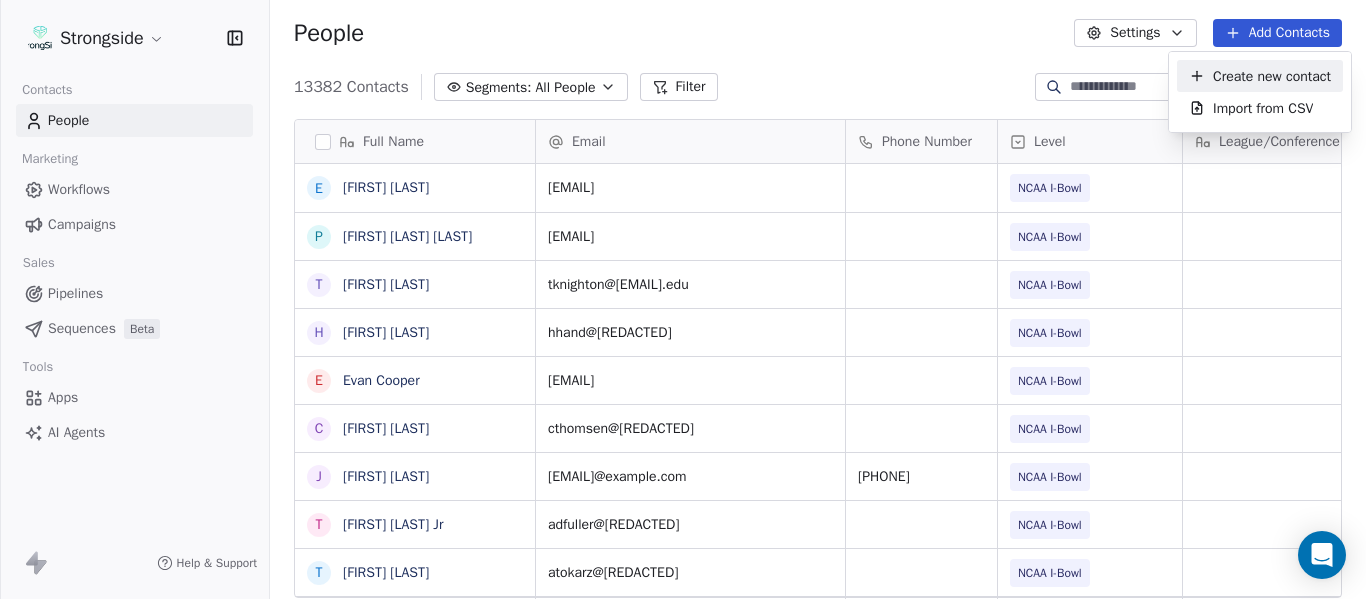 click on "Create new contact" at bounding box center (1272, 76) 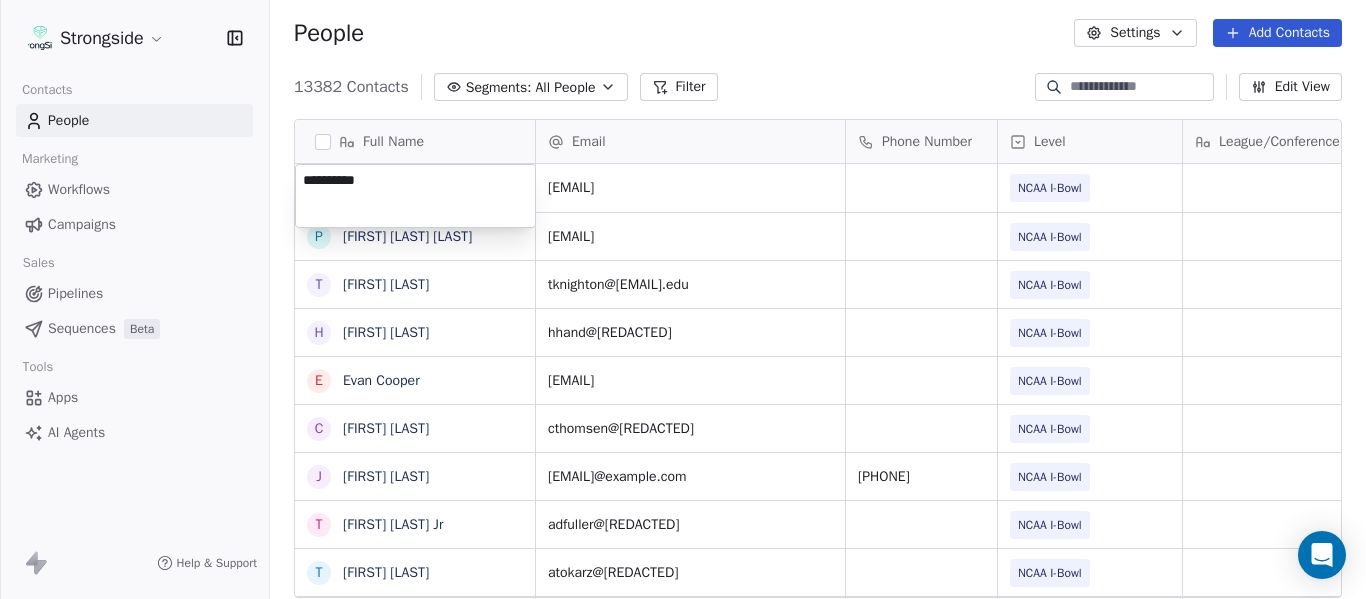 click on "Strongside Contacts People Marketing Workflows Campaigns Sales Pipelines Sequences Beta Tools Apps AI Agents Help & Support People Settings Add Contacts 13382 Contacts Segments: All People Filter Edit View Tag Add to Sequence Export Full Name E [LAST] P [LAST] Sr T [LAST] H [LAST] E [LAST] C [LAST] J [LAST] T [LAST] Jr T [LAST] G [LAST] O [LAST] A [LAST] J [LAST] D [LAST] S [LAST] K [LAST] D [LAST] J [LAST] J [LAST] M [LAST] C [LAST] C [LAST] C [LAST] Email Phone Number Level League/Conference Organization Tags Created Date BST esims3@[REDACTED] NCAA I-Bowl FLORIDA ST. UNIV Jul 23, 2025 04:38 PM psurtain@[REDACTED] NCAA I-Bowl FLORIDA ST. UNIV Jul 23, 2025 04:37 PM tknighton@[REDACTED] NCAA I-Bowl FLORIDA ST. UNIV Jul 23, 2025 04:37 PM hhand@[REDACTED] NCAA I-Bowl" at bounding box center [683, 299] 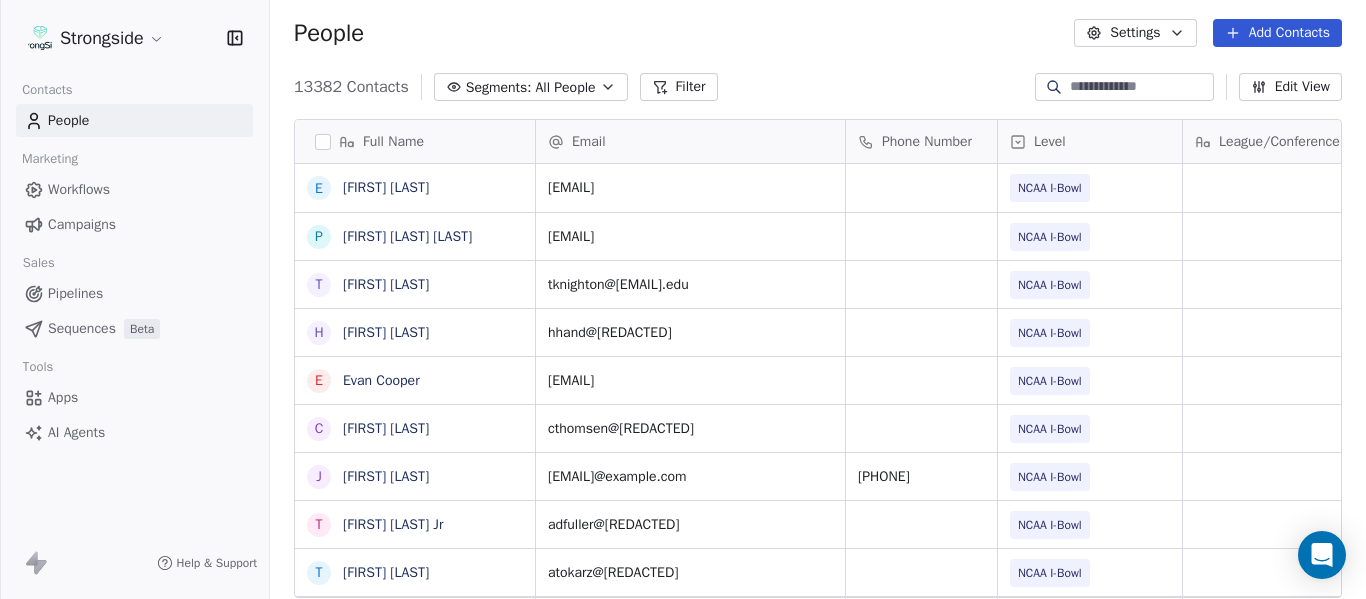 click on "Add Contacts" at bounding box center (1277, 33) 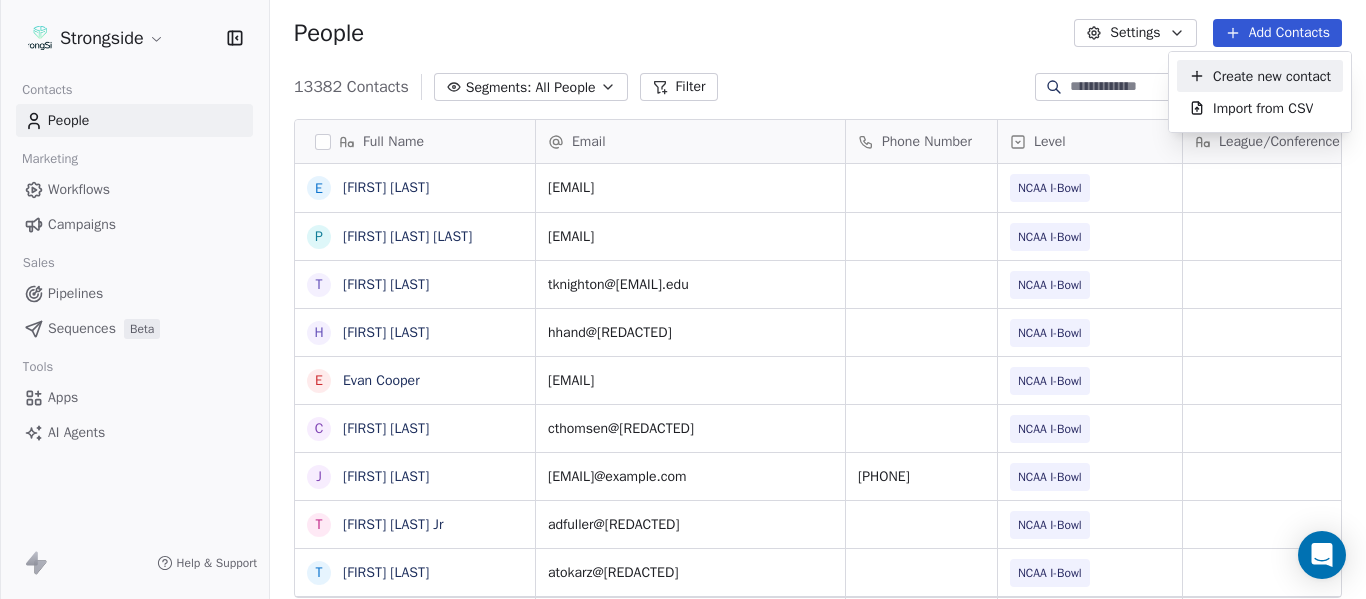 click on "Create new contact" at bounding box center (1272, 76) 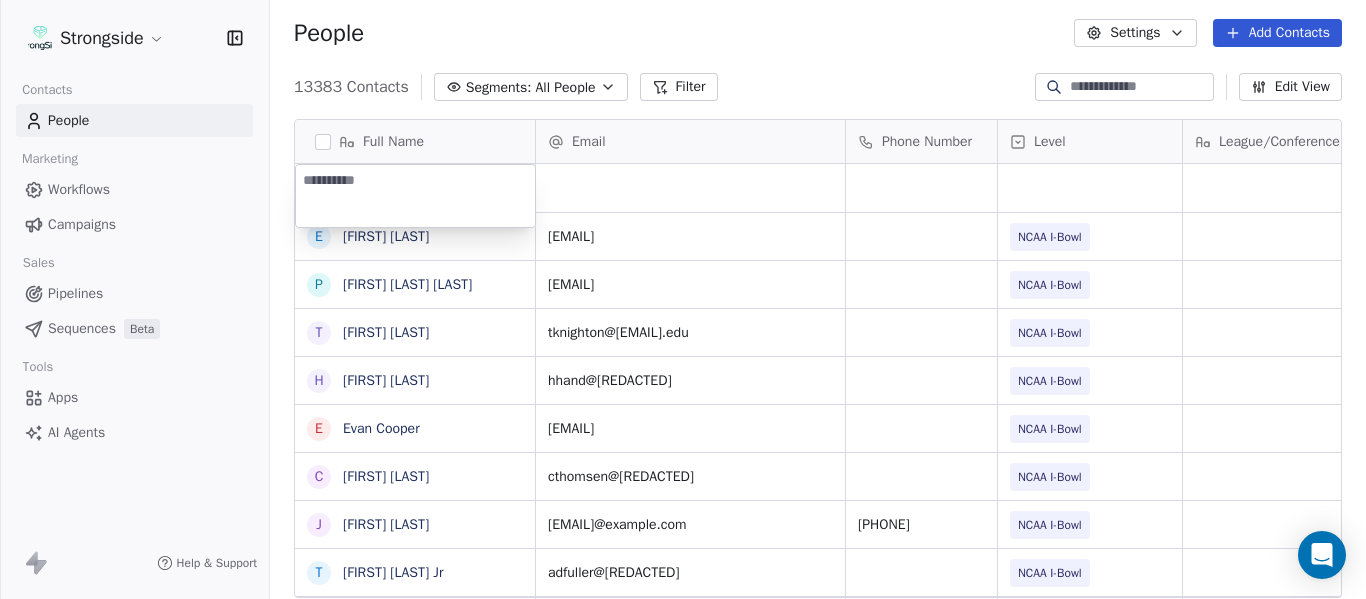 type on "**********" 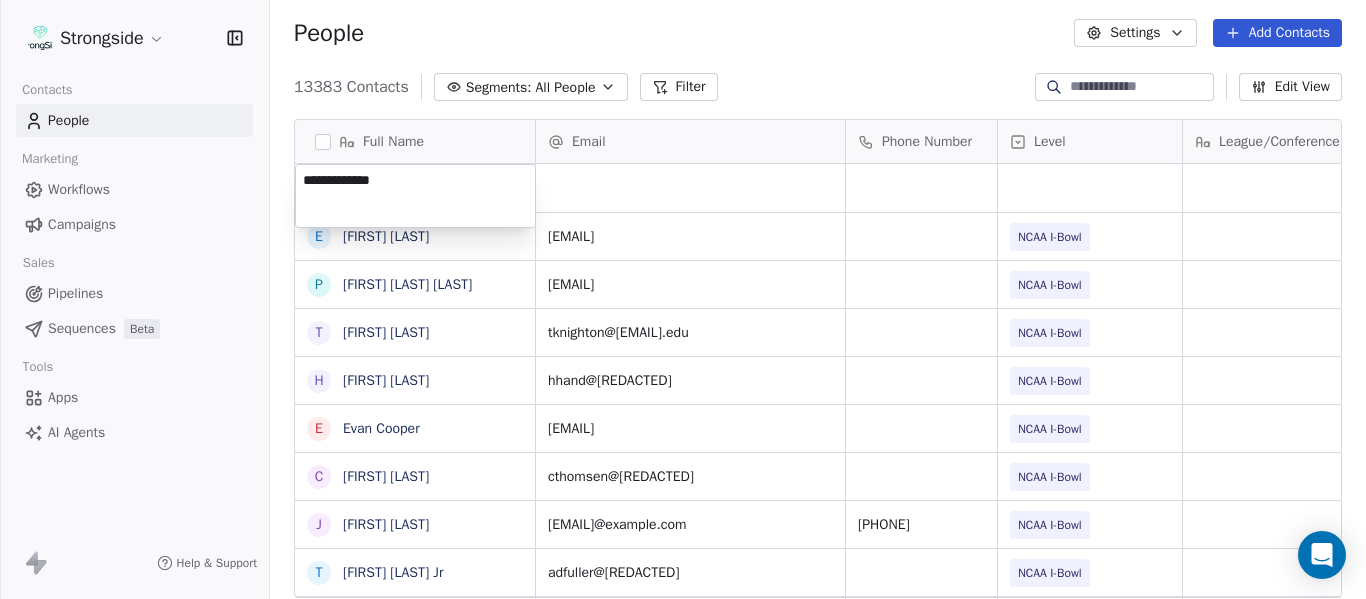click on "Strongside Contacts People Marketing Workflows Campaigns Sales Pipelines Sequences Beta Tools Apps AI Agents Help & Support People Settings Add Contacts 13383 Contacts Segments: All People Filter Edit View Tag Add to Sequence Export Full Name E [FIRST] [LAST] P [FIRST] [LAST] T [FIRST] [LAST] H [FIRST] [LAST] E [FIRST] [LAST] C [FIRST] [LAST] J [FIRST] [LAST] T [FIRST] [LAST] T [FIRST] [LAST] G [FIRST] [LAST] O [FIRST] [LAST] A [FIRST] [LAST] J [FIRST] [LAST] D [FIRST] [LAST] S [FIRST] [LAST] K [FIRST] [LAST] D [FIRST] [LAST] J [FIRST] [LAST] J [FIRST] [LAST] M [FIRST] [LAST] C [FIRST] [LAST] M [FIRST] [LAST] J [FIRST] [LAST] D [FIRST] [LAST] R [FIRST] [LAST] V [FIRST] [LAST] B [FIRST] [LAST] [FIRST] [LAST] J [FIRST] [LAST] J [FIRST] [LAST] Email Phone Number Level League/Conference Organization Tags Created Date BST Jul 23, 2025 04:40 PM esims3@[REDACTED] NCAA I-Bowl FLORIDA ST. UNIV Jul 23, 2025 04:38 PM psurtain@[REDACTED] NCAA I-Bowl FLORIDA ST. UNIV Jul 23, 2025 04:37 PM tknighton@[REDACTED] NCAA I-Bowl FLORIDA ST. UNIV Jul 23, 2025 04:37 PM hhand@[REDACTED]" at bounding box center [683, 299] 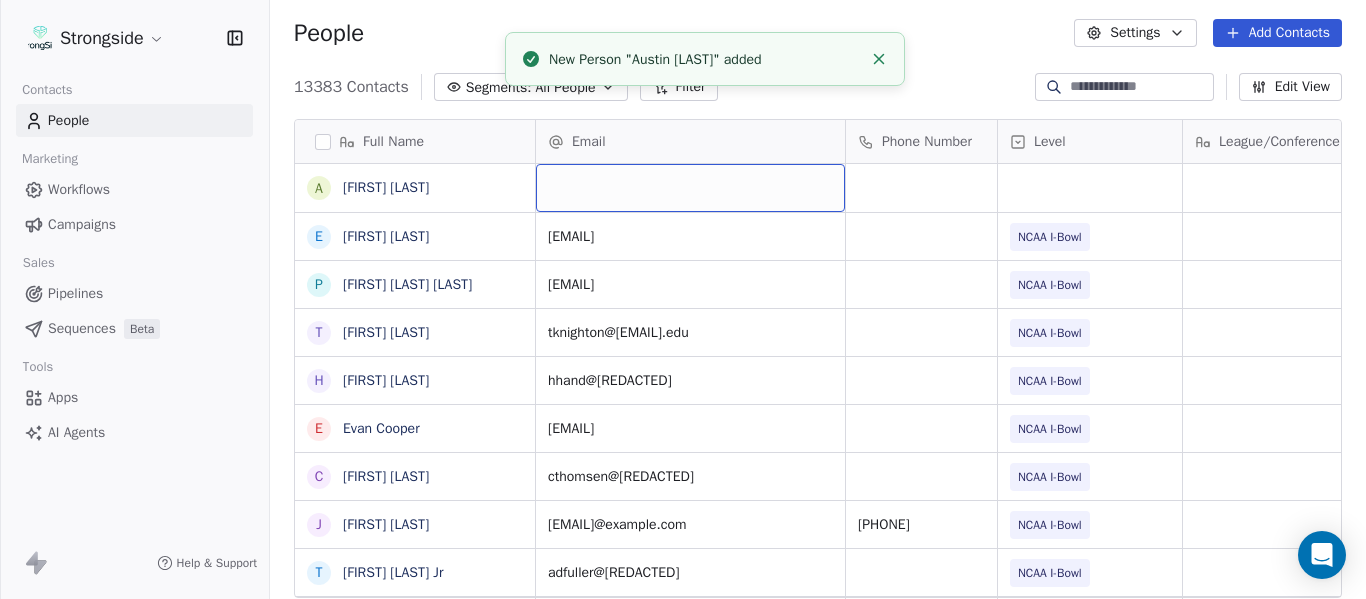 click at bounding box center (690, 188) 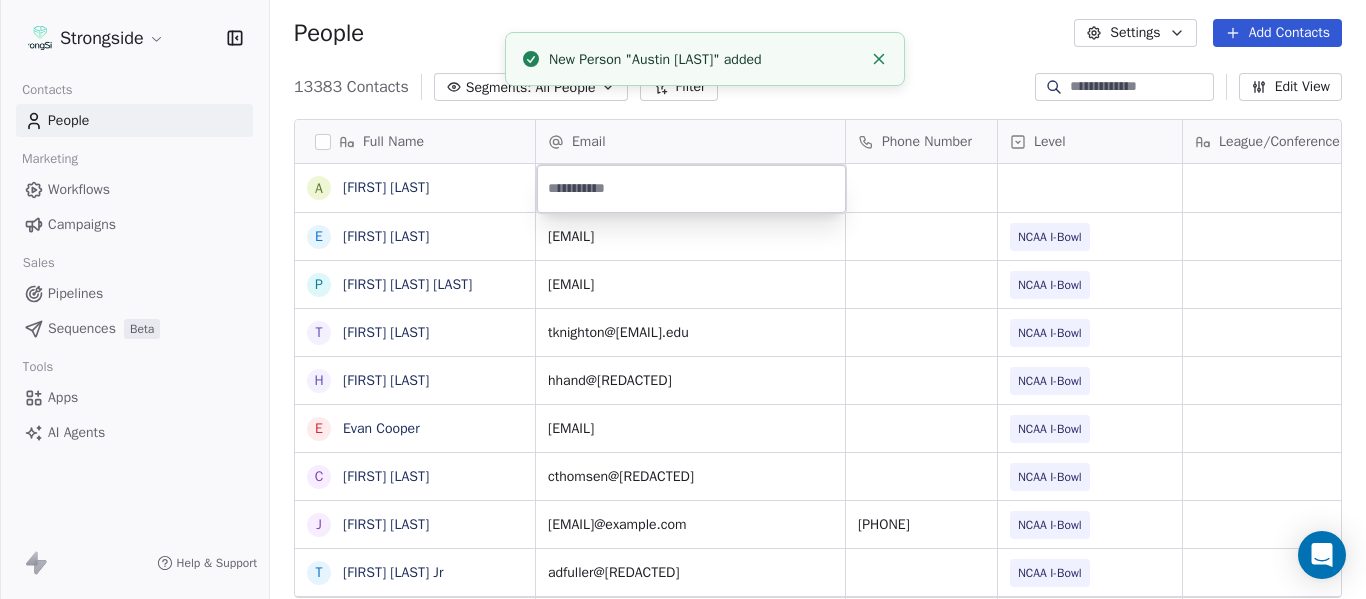 type on "**********" 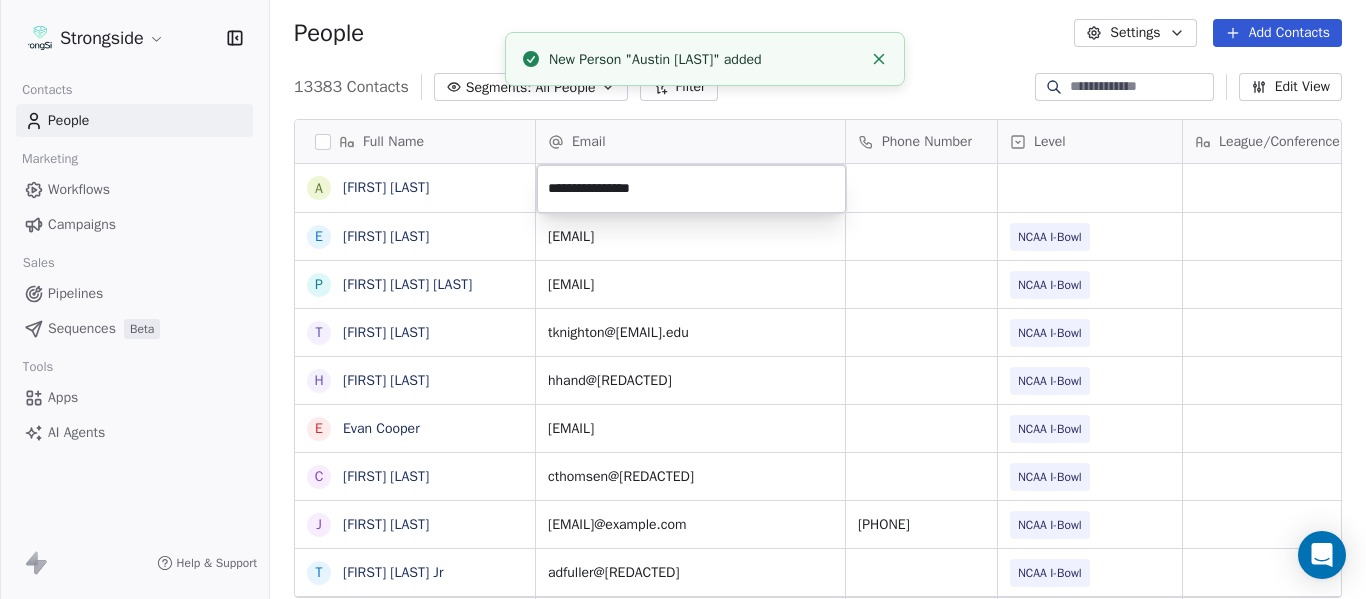 click 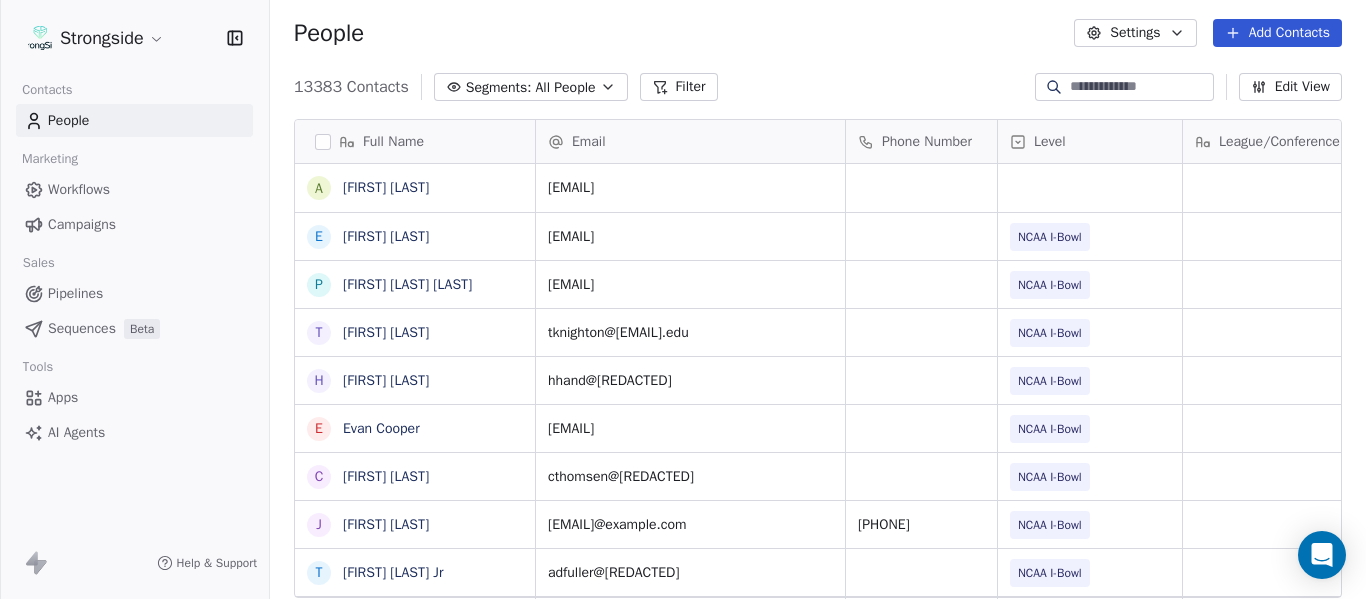 click on "13383 Contacts Segments: All People Filter  Edit View" at bounding box center [818, 87] 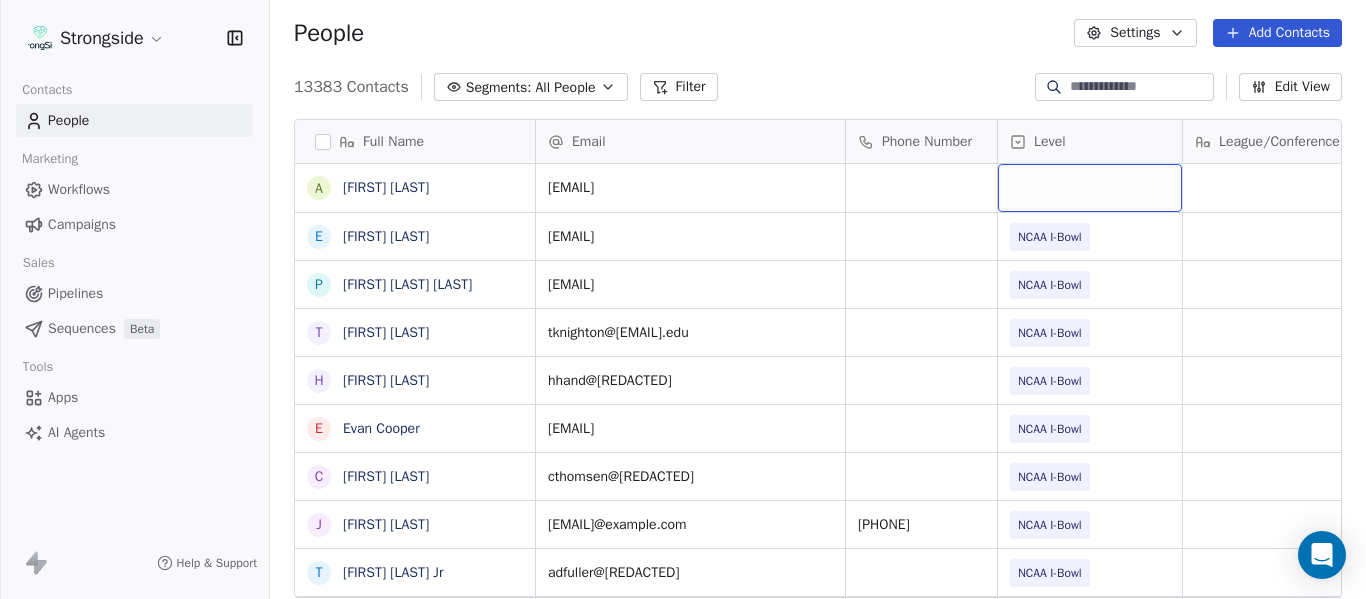 click at bounding box center (1090, 188) 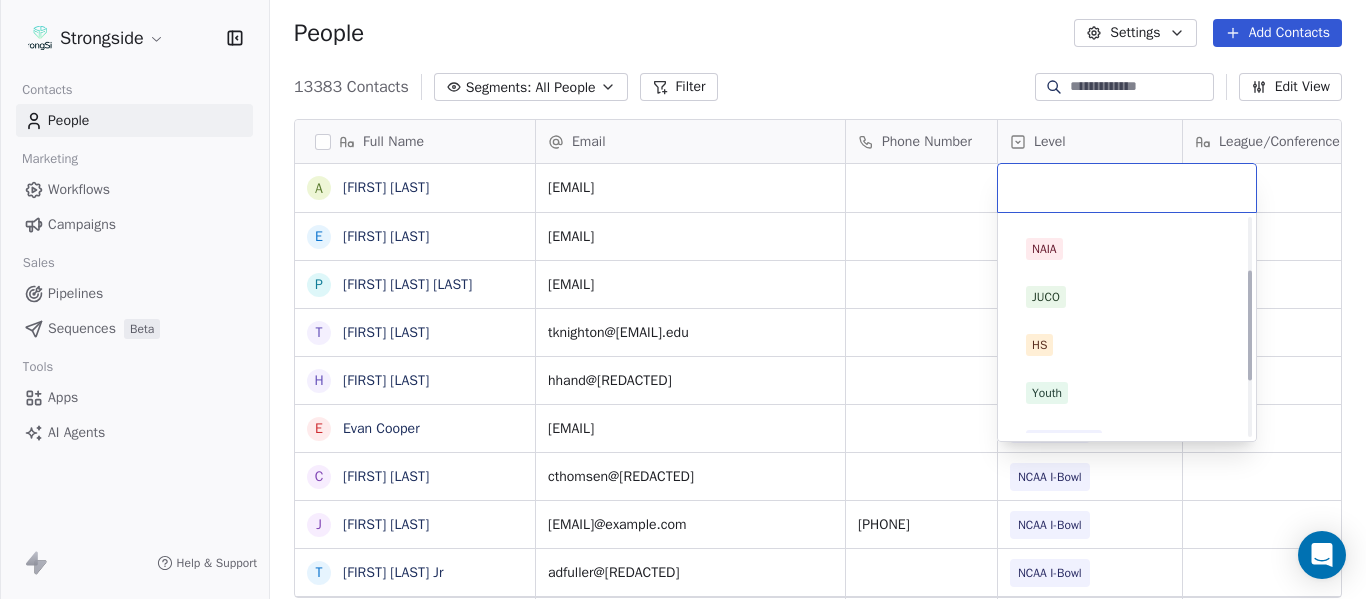 scroll, scrollTop: 212, scrollLeft: 0, axis: vertical 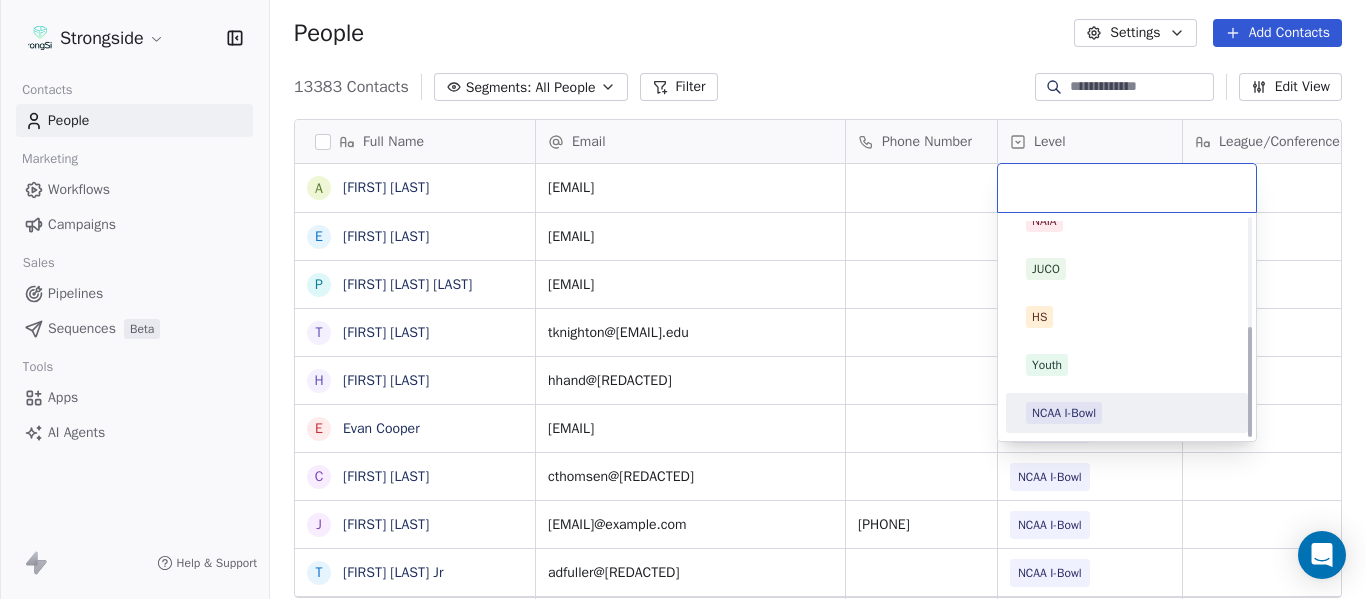 click on "NCAA I-Bowl" at bounding box center [1127, 413] 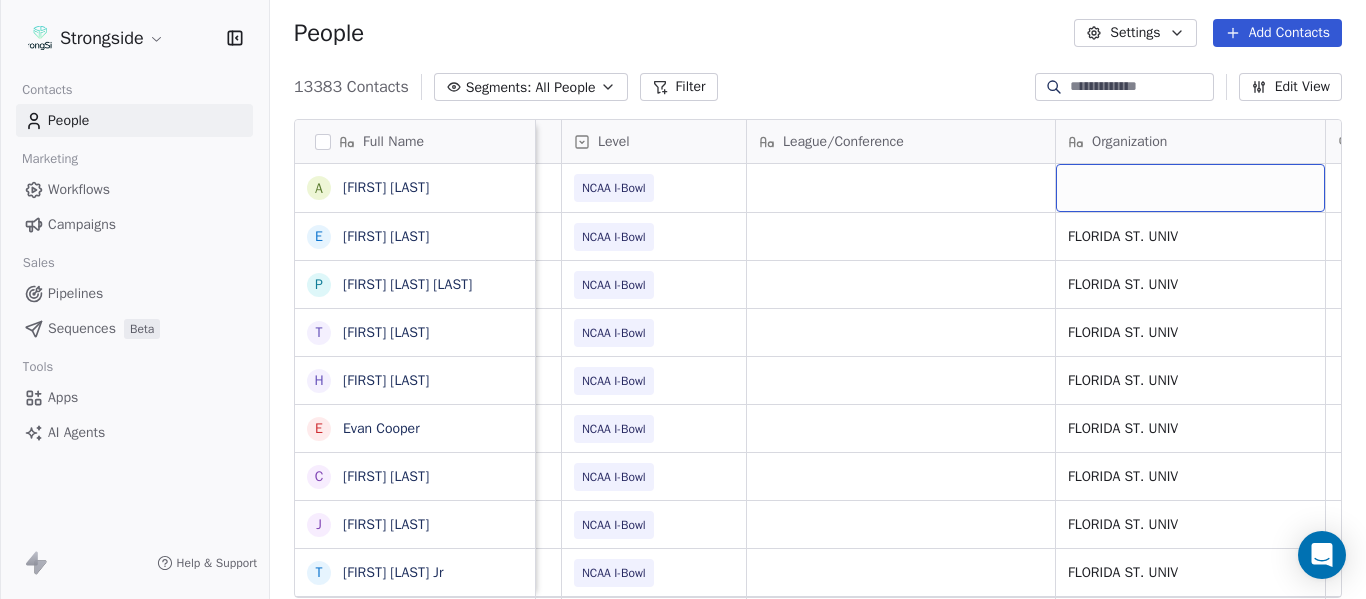 scroll, scrollTop: 0, scrollLeft: 536, axis: horizontal 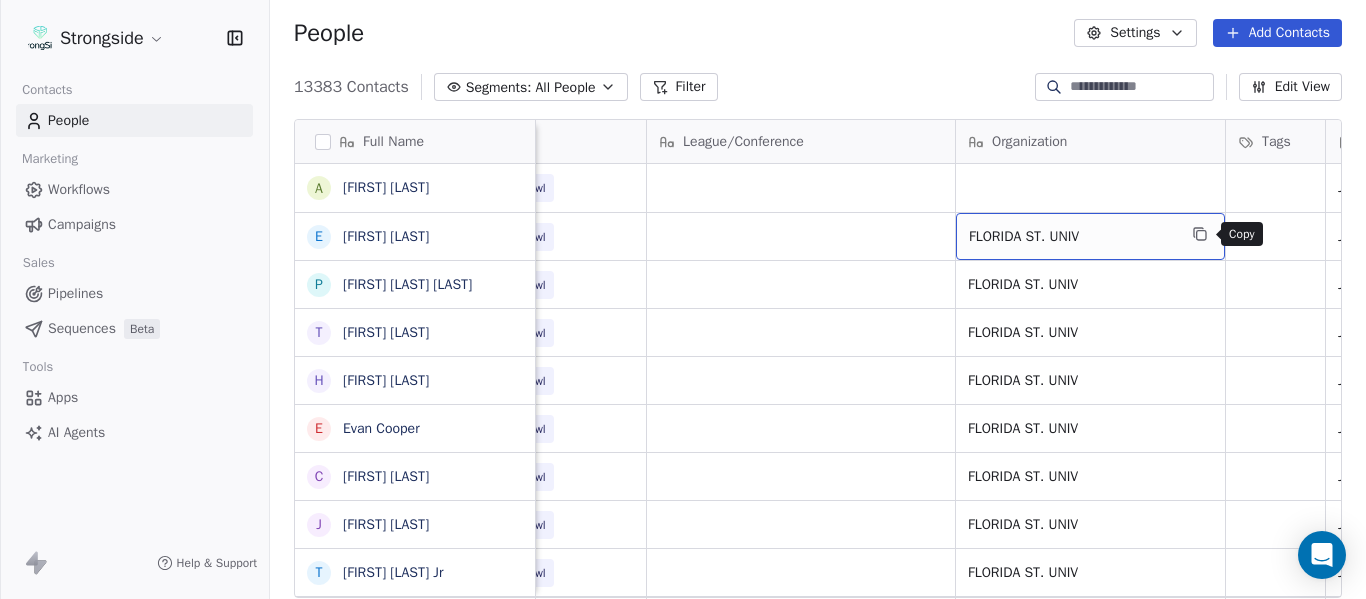 click 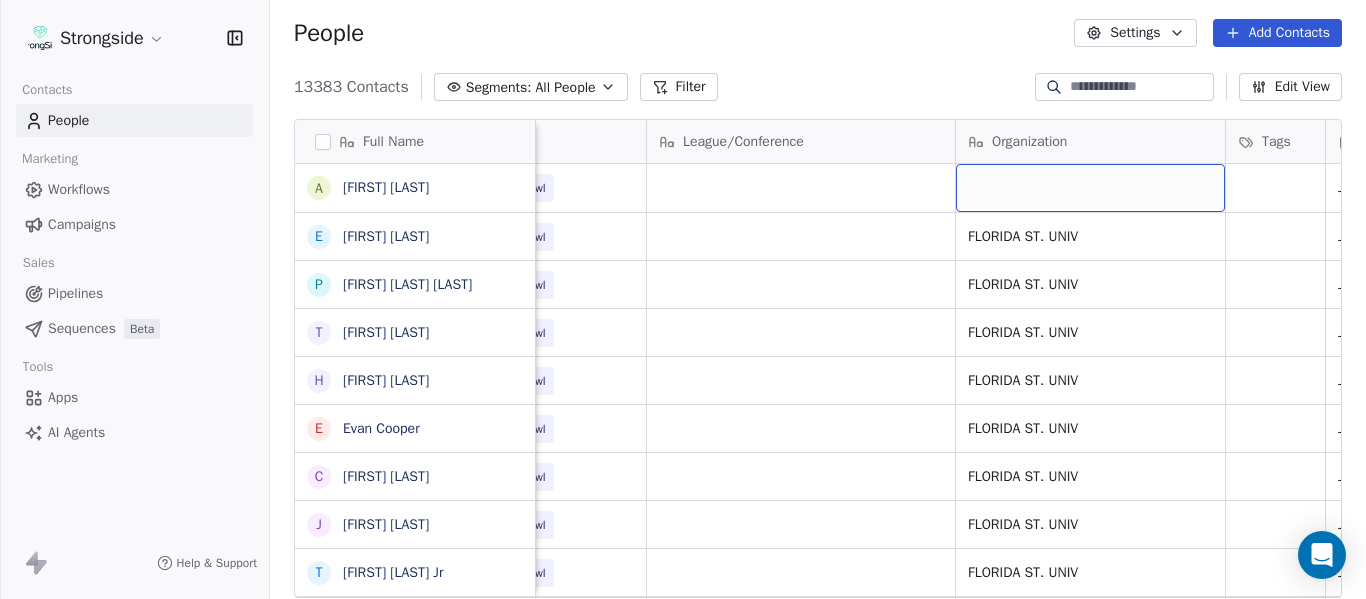 click at bounding box center [1090, 188] 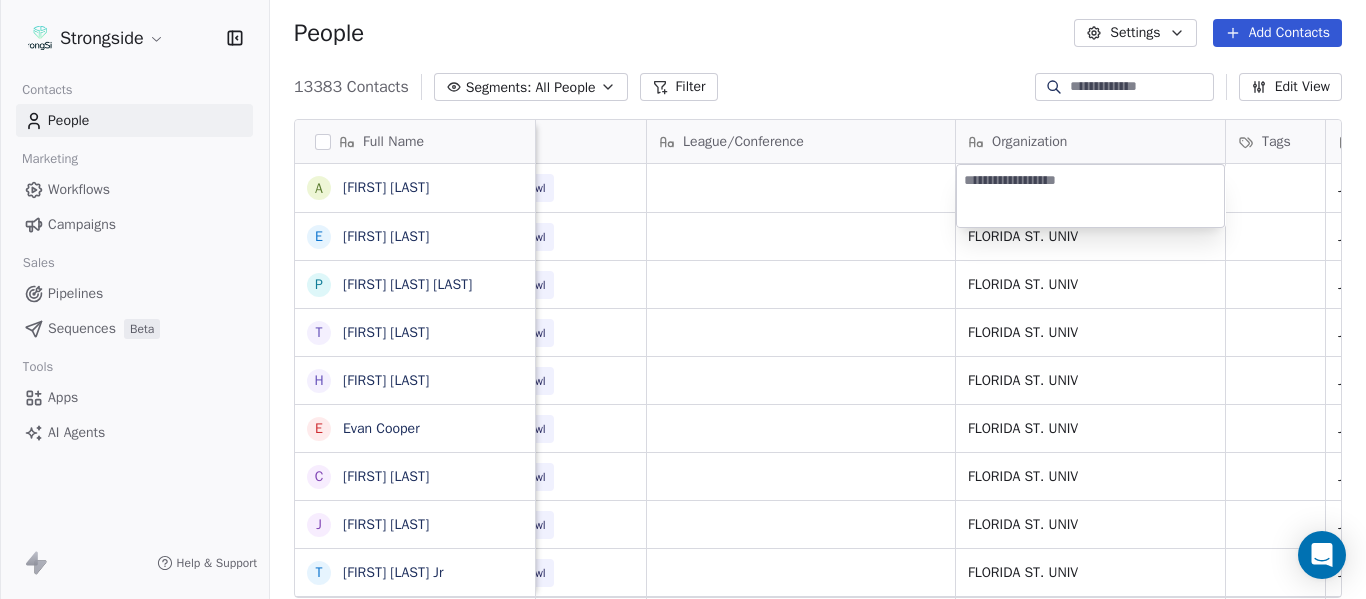 type on "**********" 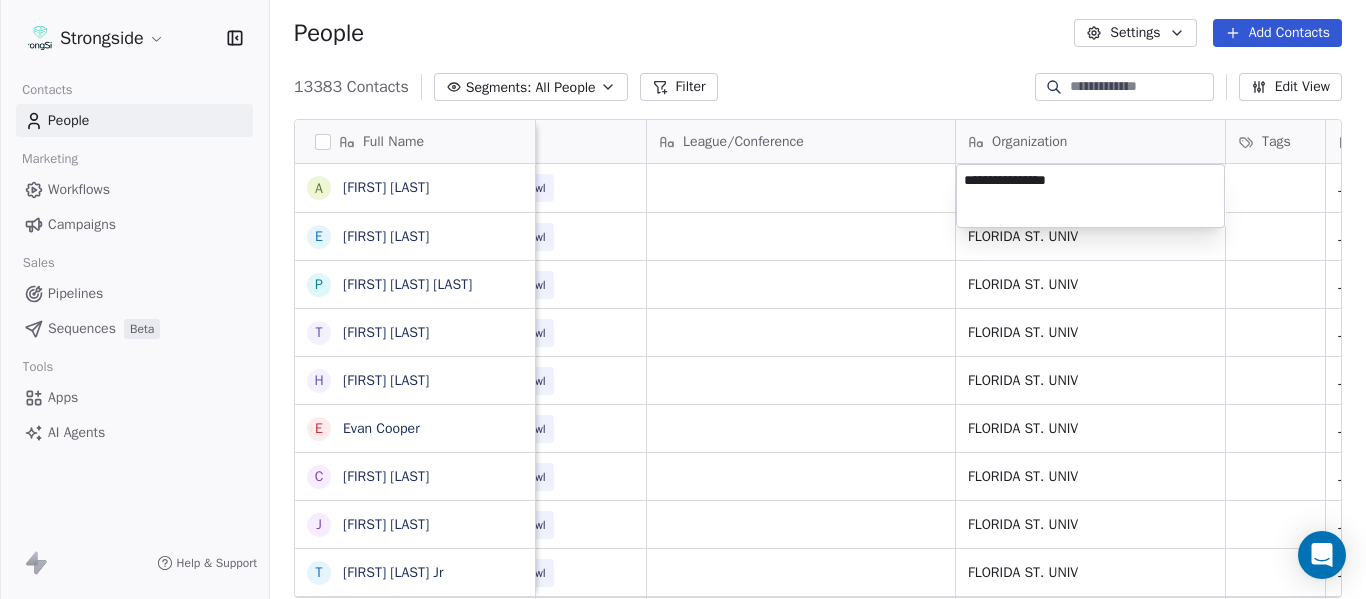 click on "Strongside Contacts People Marketing Workflows Campaigns Sales Pipelines Sequences Beta Tools Apps AI Agents Help & Support People Settings Add Contacts 13383 Contacts Segments: All People Filter Edit View Tag Add to Sequence Export Full Name A [LAST] E [LAST] P [LAST] Sr T [LAST] H [LAST] E [LAST] C [LAST] J [LAST] T [LAST] Jr T [LAST] G [LAST] O [LAST] A [LAST] J [LAST] D [LAST] S [LAST] K [LAST] D [LAST] J [LAST] J [LAST] M [LAST] C [LAST] M [LAST] J [LAST] D [LAST] R [LAST] V [LAST] B [LAST] J [LAST] J [LAST] C [LAST] C [LAST] B [LAST] R [LAST] Email Phone Number Level League/Conference Organization Tags Created Date BST Status Job Title Priority atucker2@[REDACTED] NCAA I-Bowl Jul 23, 2025 04:40 PM esims3@[REDACTED] NCAA I-Bowl FLORIDA ST. UNIV Jul 23, 2025 04:38 PM Assistant Coach psurtain@[REDACTED] NCAA I-Bowl FLORIDA ST. UNIV Jul 23, 2025 04:37 PM SID" at bounding box center [683, 299] 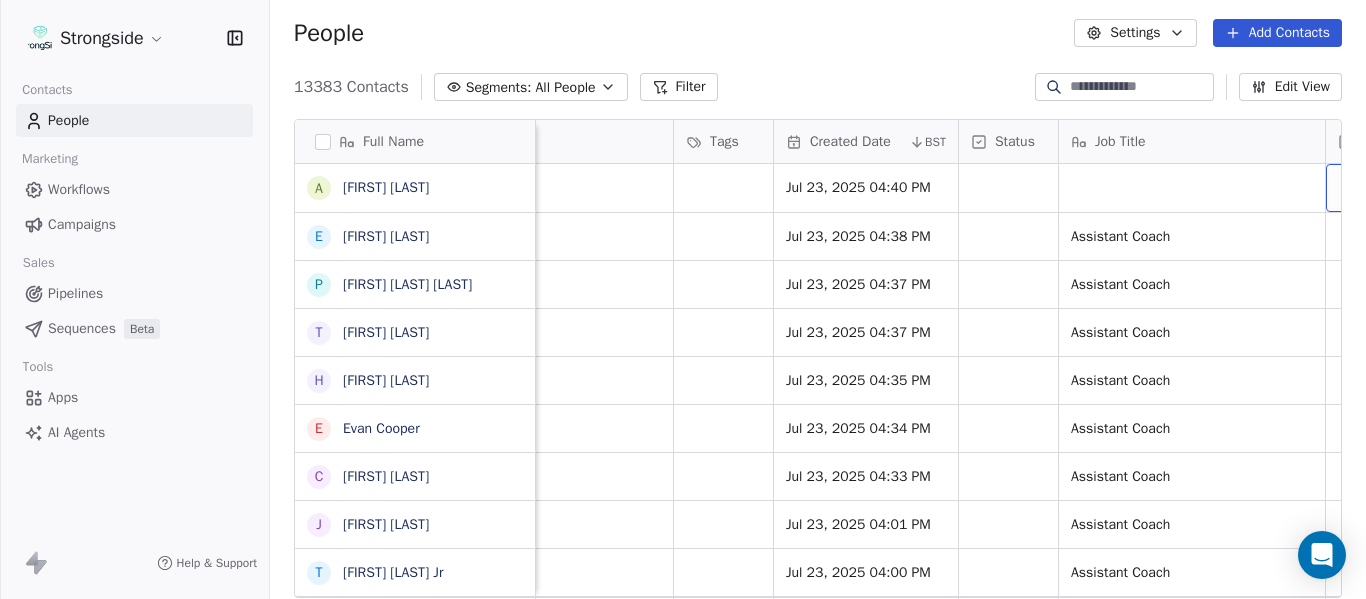 scroll, scrollTop: 0, scrollLeft: 1273, axis: horizontal 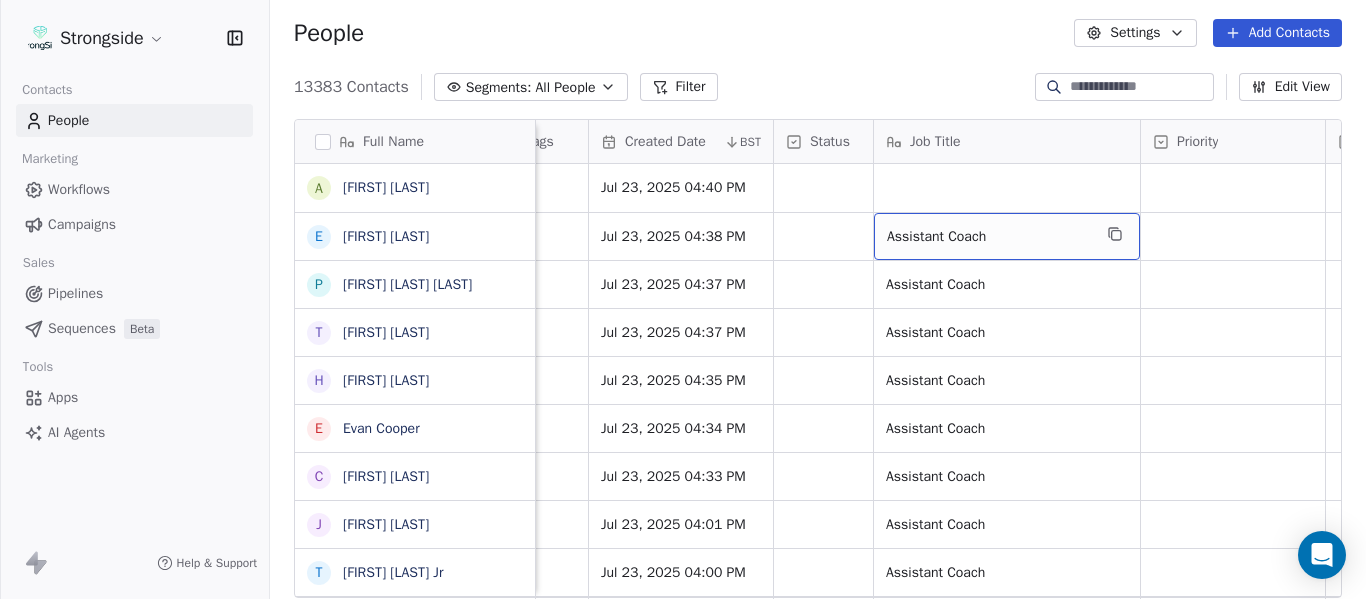 click on "Assistant Coach" at bounding box center [989, 237] 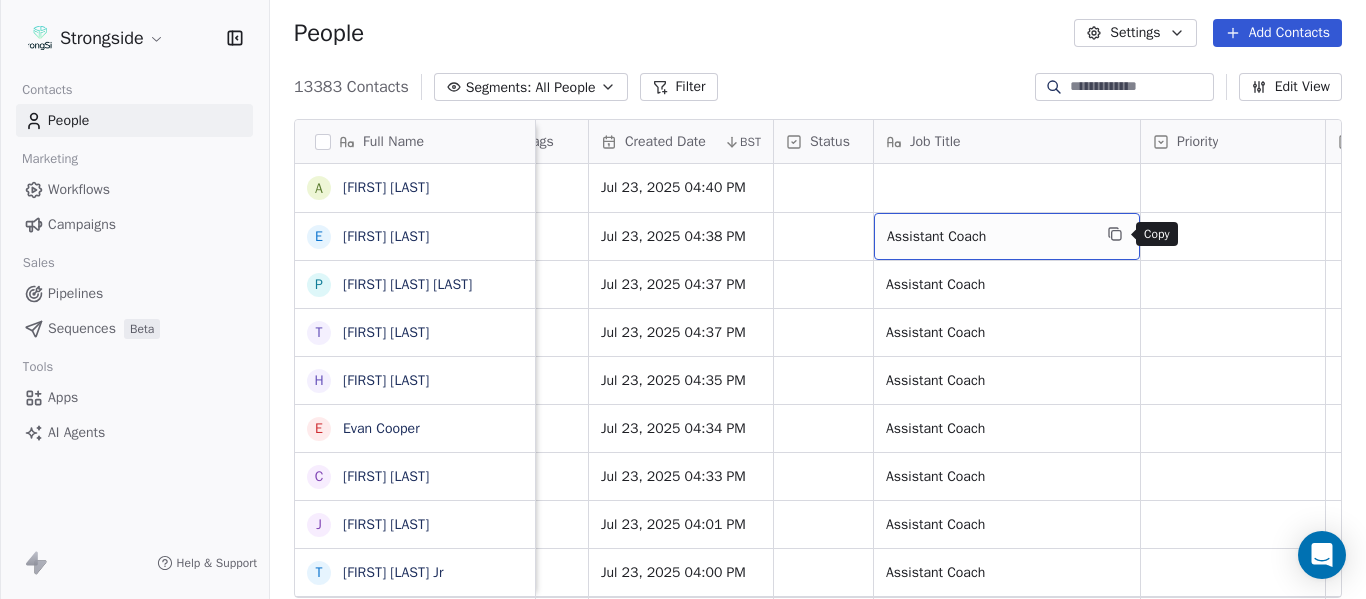 click 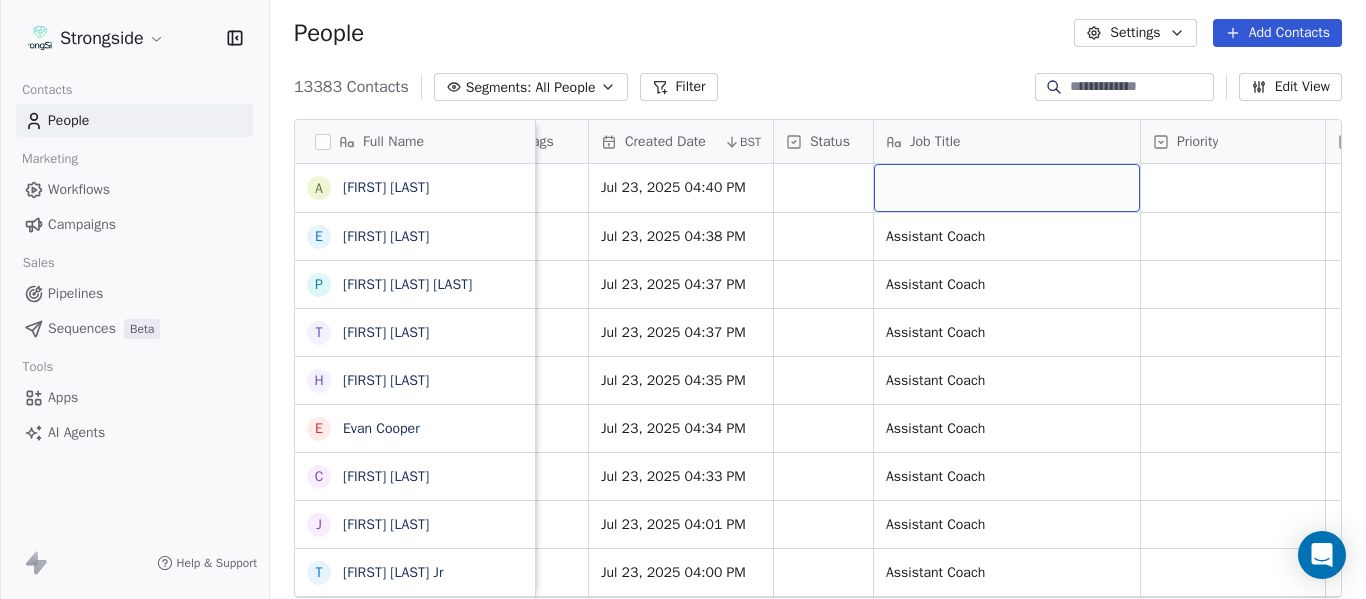 click at bounding box center [1007, 188] 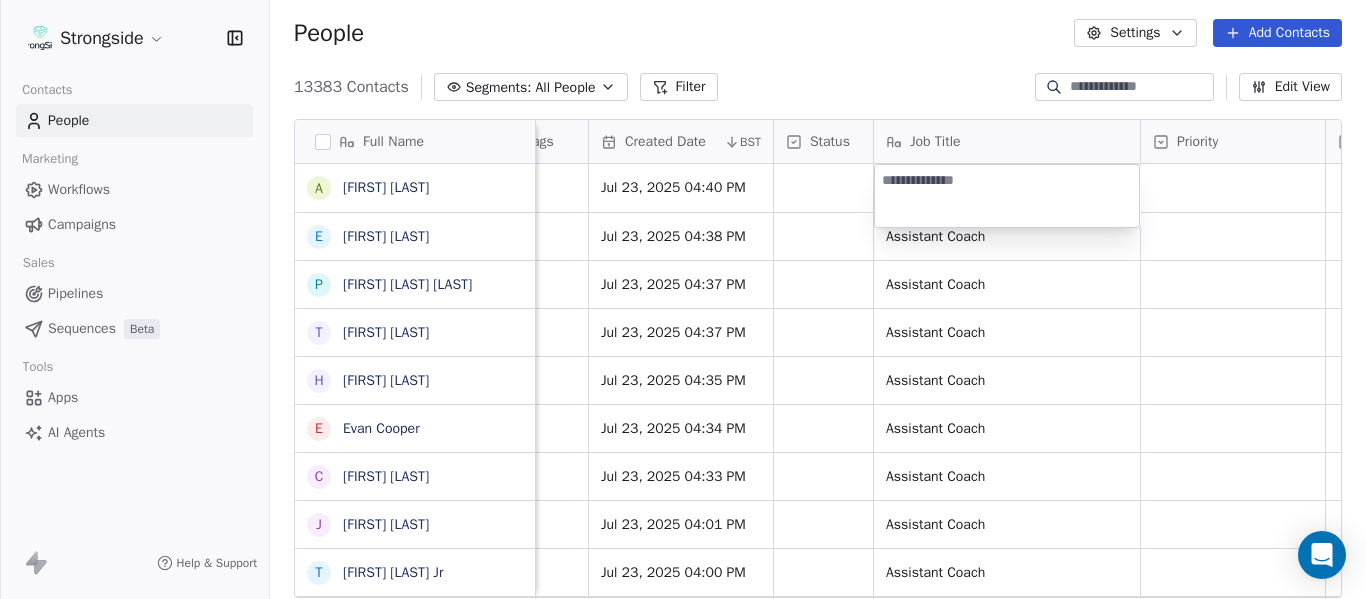 type on "**********" 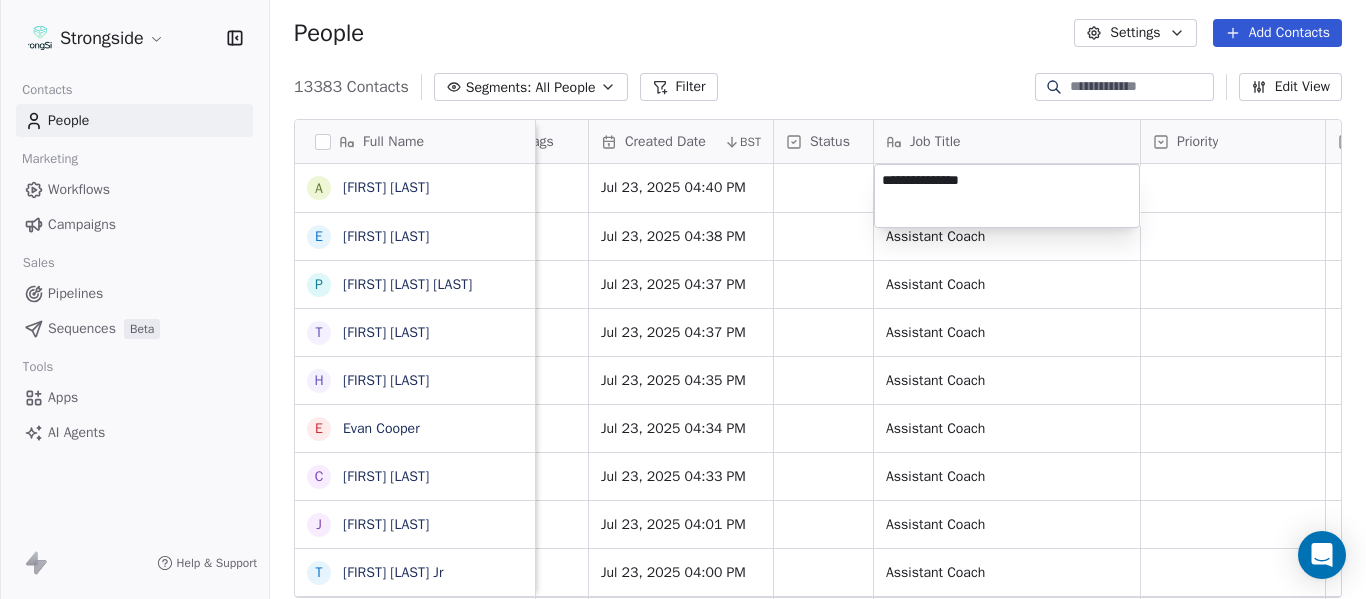 click on "Strongside Contacts People Marketing Workflows Campaigns Sales Pipelines Sequences Beta Tools Apps AI Agents Help & Support People Settings  Add Contacts 13383 Contacts Segments: All People Filter  Edit View Tag Add to Sequence Export Full Name A [LAST] E [LAST] P [LAST] T [LAST] H [LAST] E [LAST] C [LAST] J [LAST] T [LAST] T [LAST] G [LAST] O [LAST] A [LAST] J [LAST] D [LAST] S [LAST] K [LAST] D [LAST] J [LAST] J [LAST] M [LAST] C [LAST] M [LAST] J [LAST] D [LAST] R [LAST] V [LAST] B [LAST] J [LAST] J [LAST] Level League/Conference Organization Tags Created Date BST Status Job Title Priority Emails Auto Clicked Last Activity Date BST In Open Phone Contact Source   NCAA I-Bowl FLORIDA ST. UNIV Jul 23, 2025 04:40 PM   NCAA I-Bowl FLORIDA ST. UNIV Jul 23, 2025 04:38 PM Assistant Coach False   NCAA I-Bowl FLORIDA ST. UNIV Jul 23, 2025 04:37 PM False" at bounding box center [683, 299] 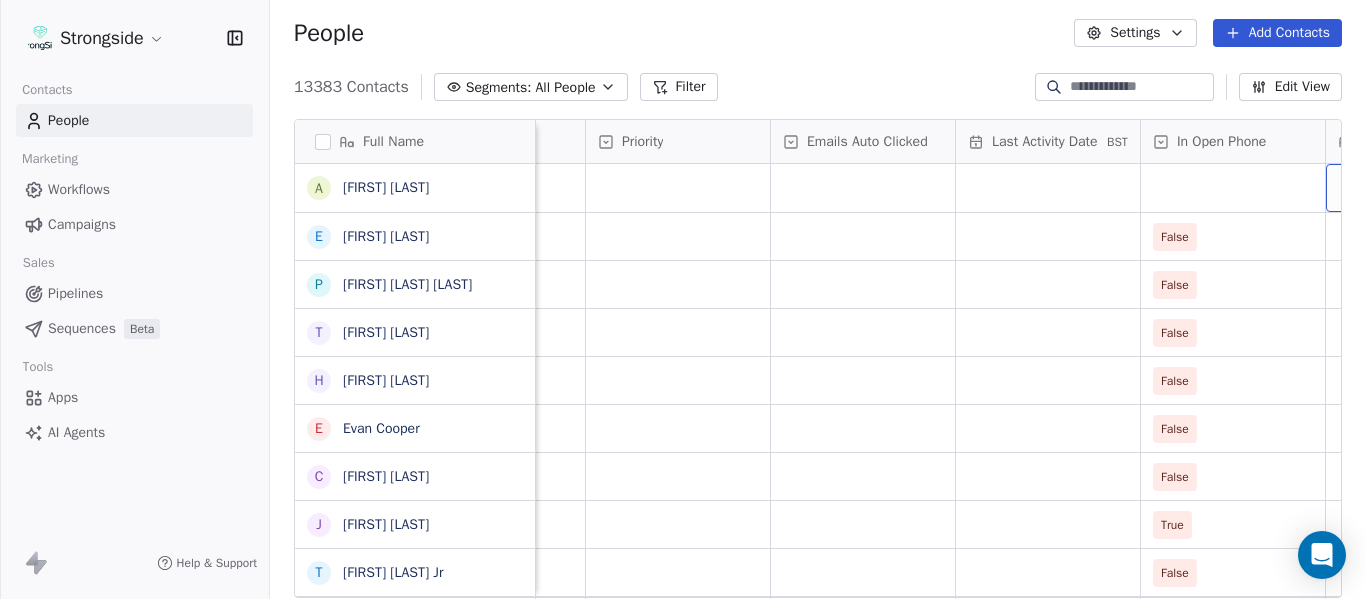 scroll, scrollTop: 0, scrollLeft: 2013, axis: horizontal 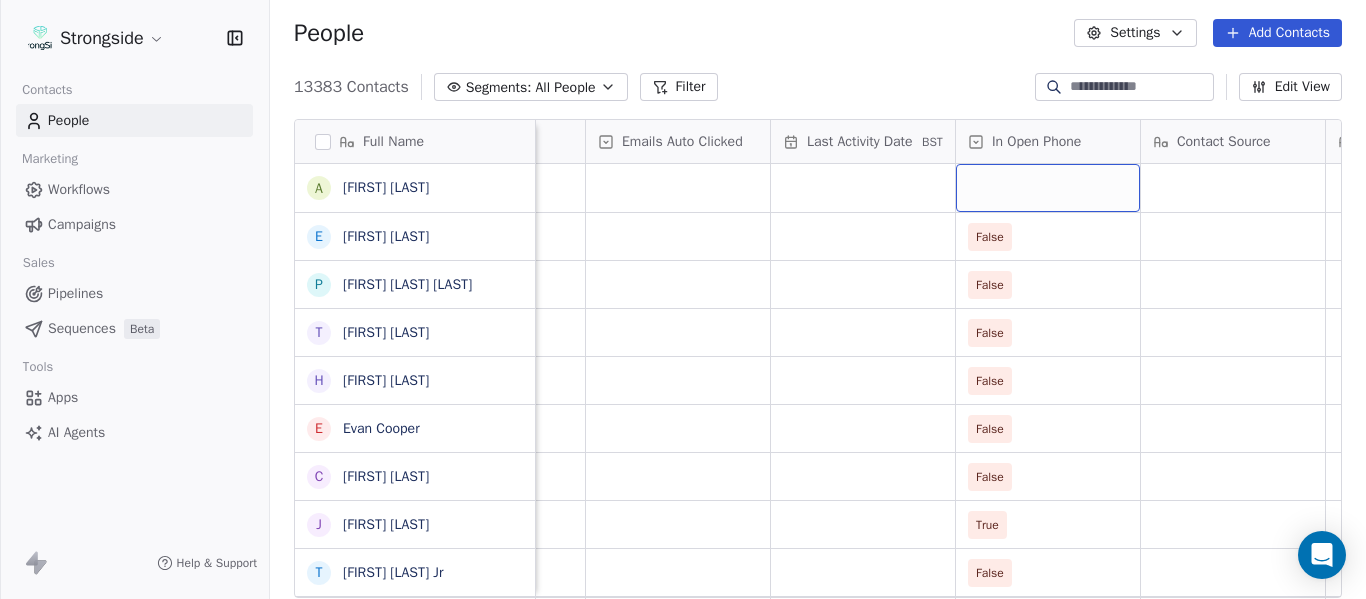 click at bounding box center [1048, 188] 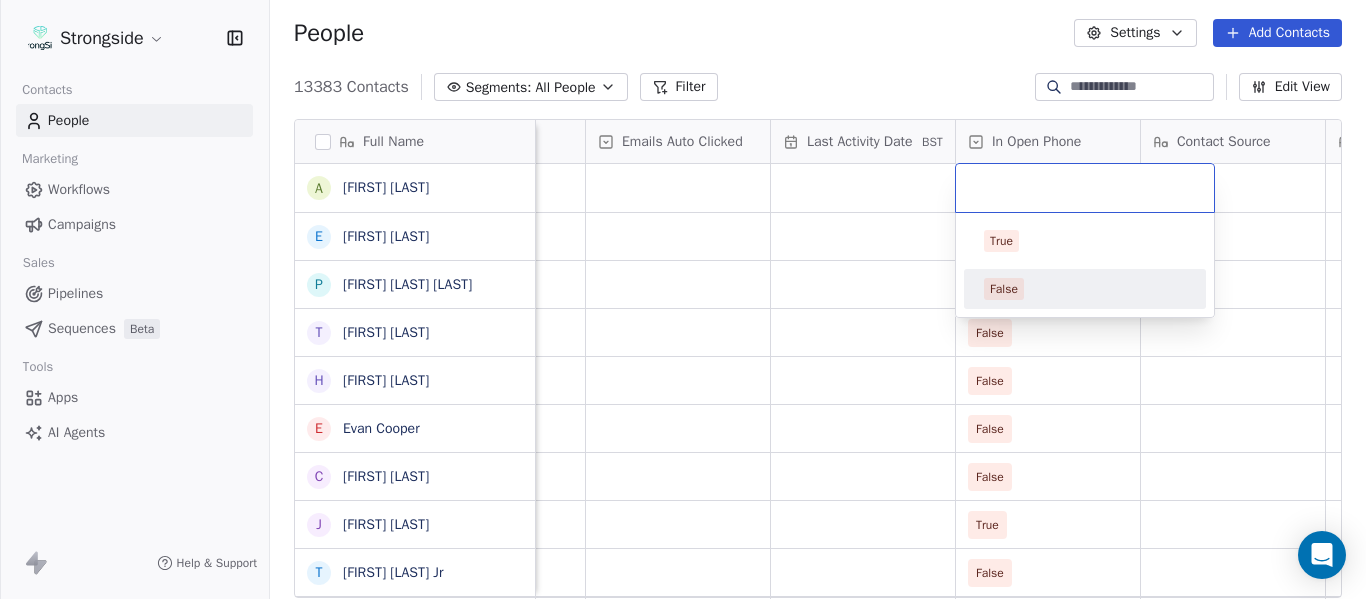 click on "False" at bounding box center [1085, 289] 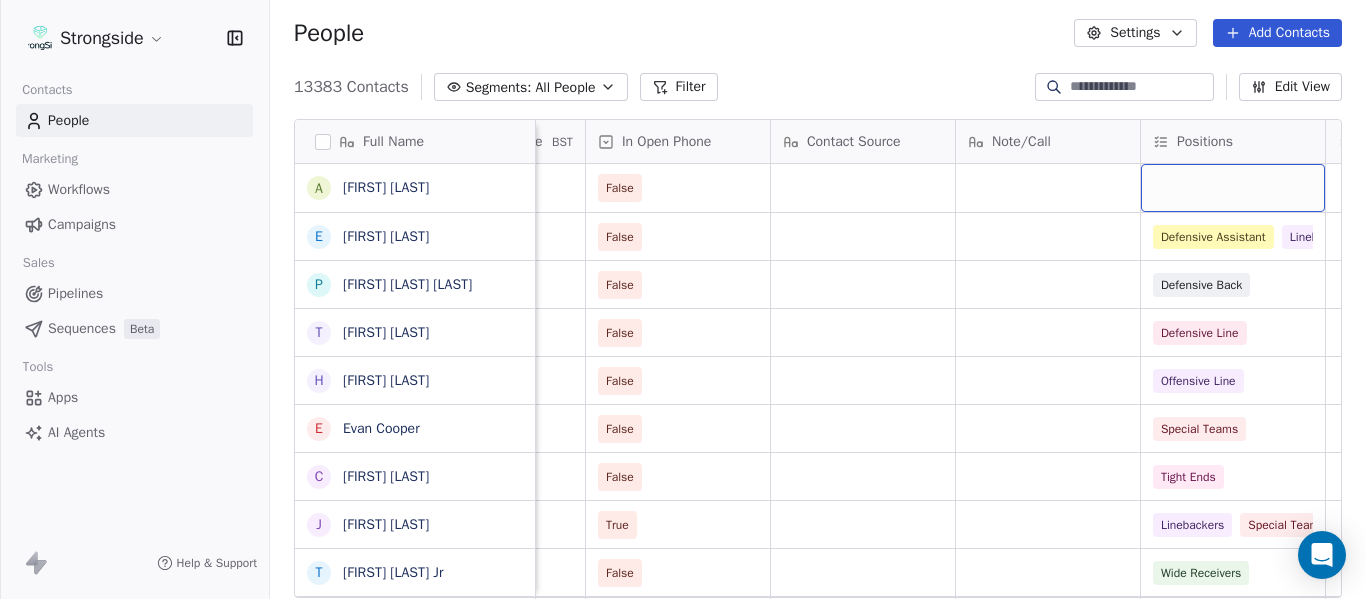 scroll, scrollTop: 0, scrollLeft: 2568, axis: horizontal 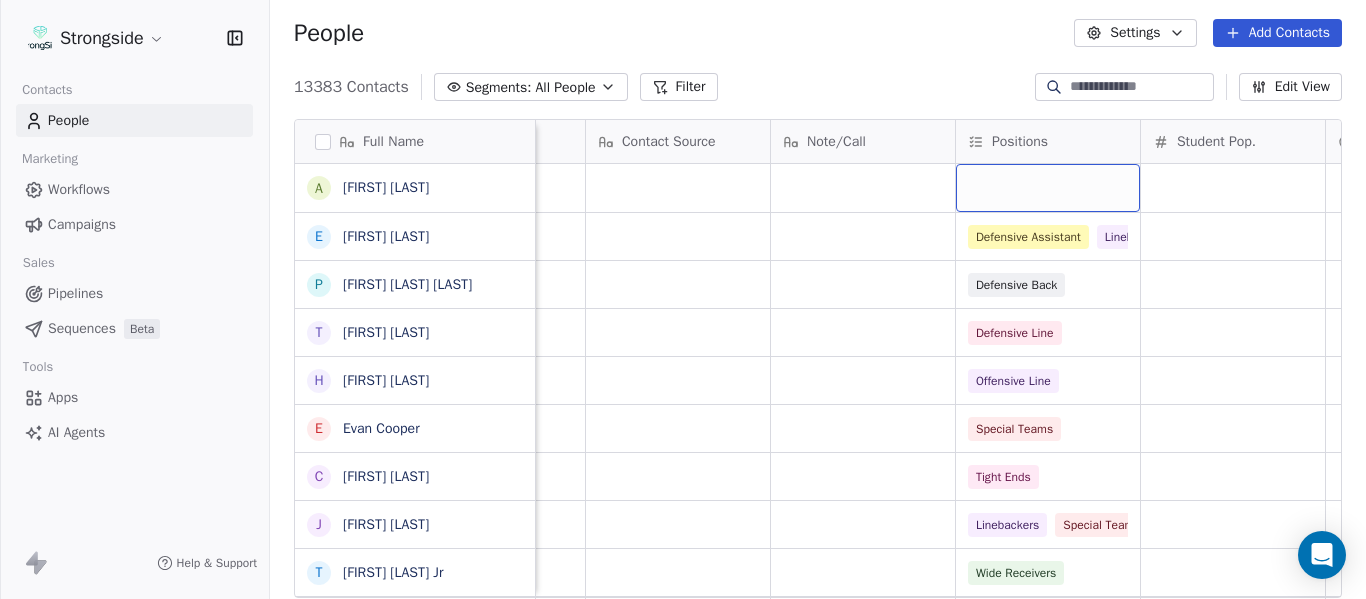 click at bounding box center (1048, 188) 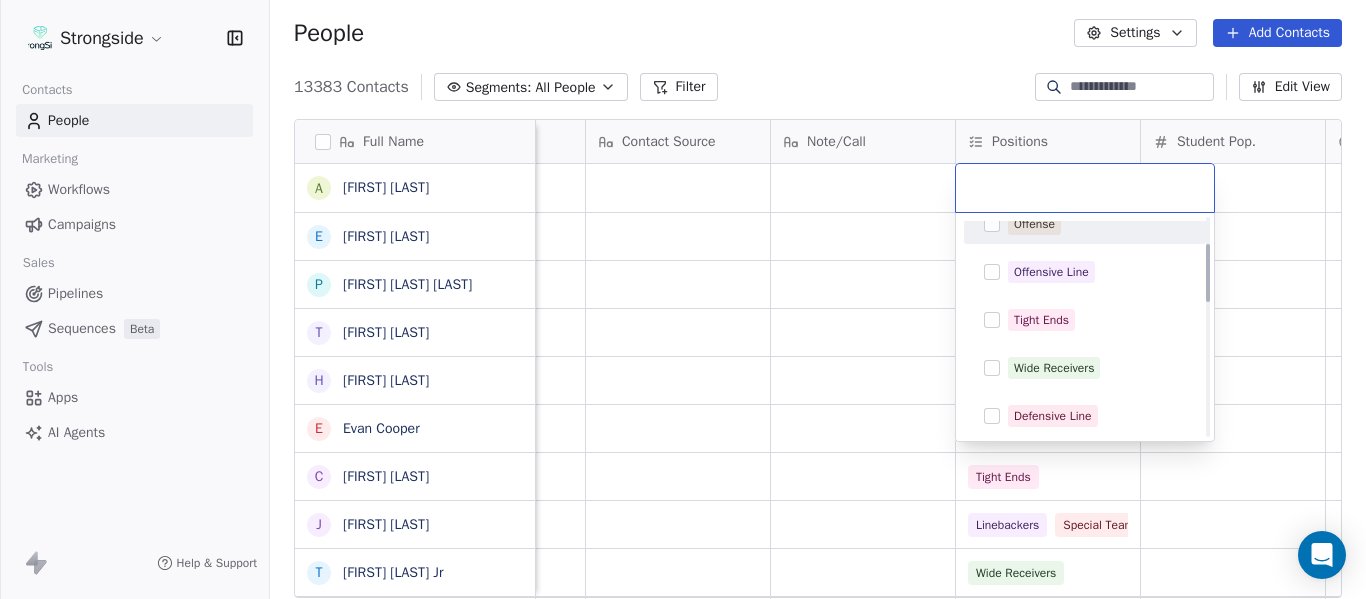 scroll, scrollTop: 100, scrollLeft: 0, axis: vertical 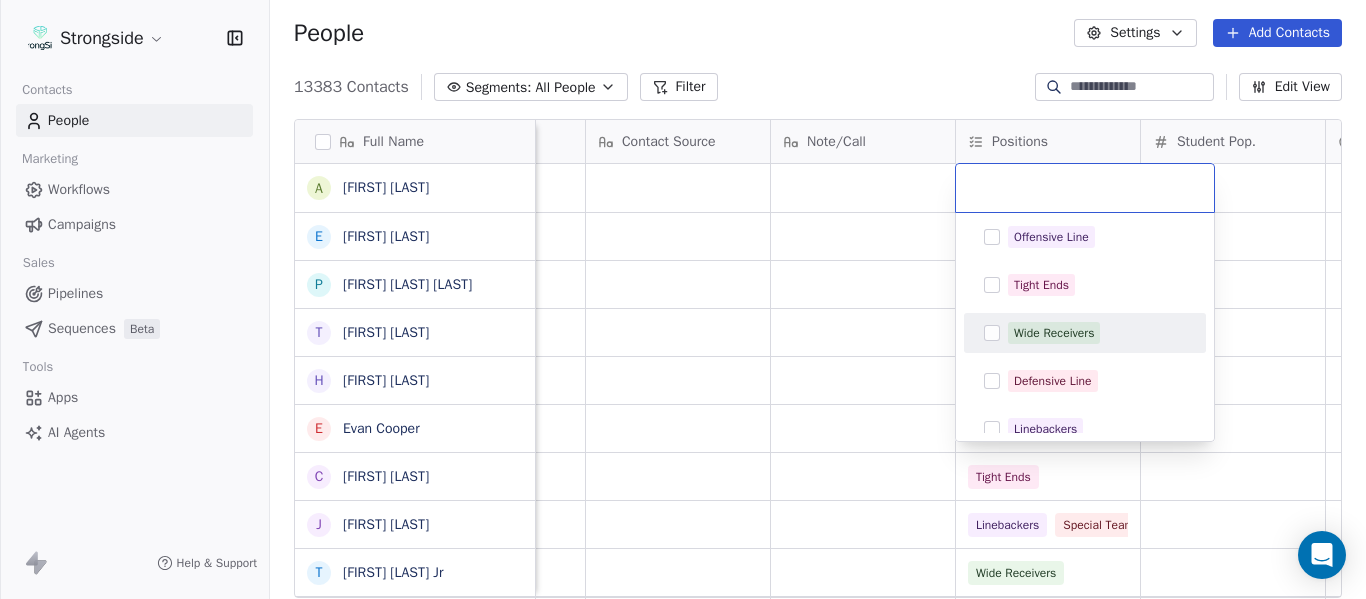 click on "Wide Receivers" at bounding box center [1054, 333] 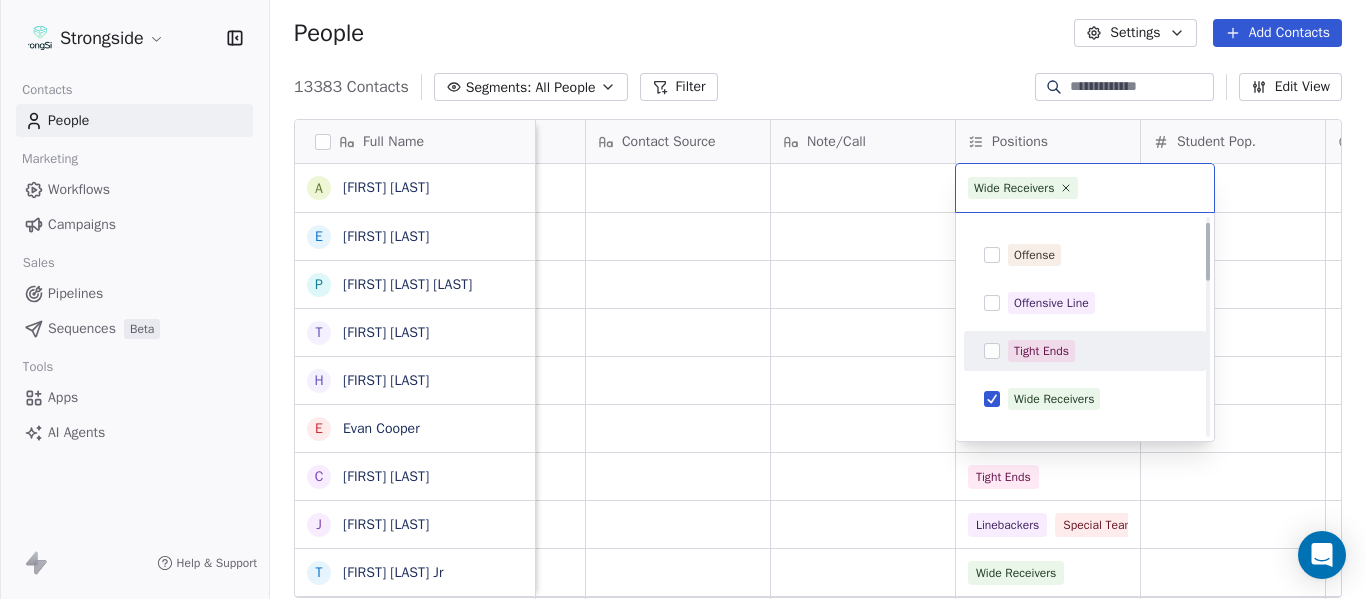 scroll, scrollTop: 0, scrollLeft: 0, axis: both 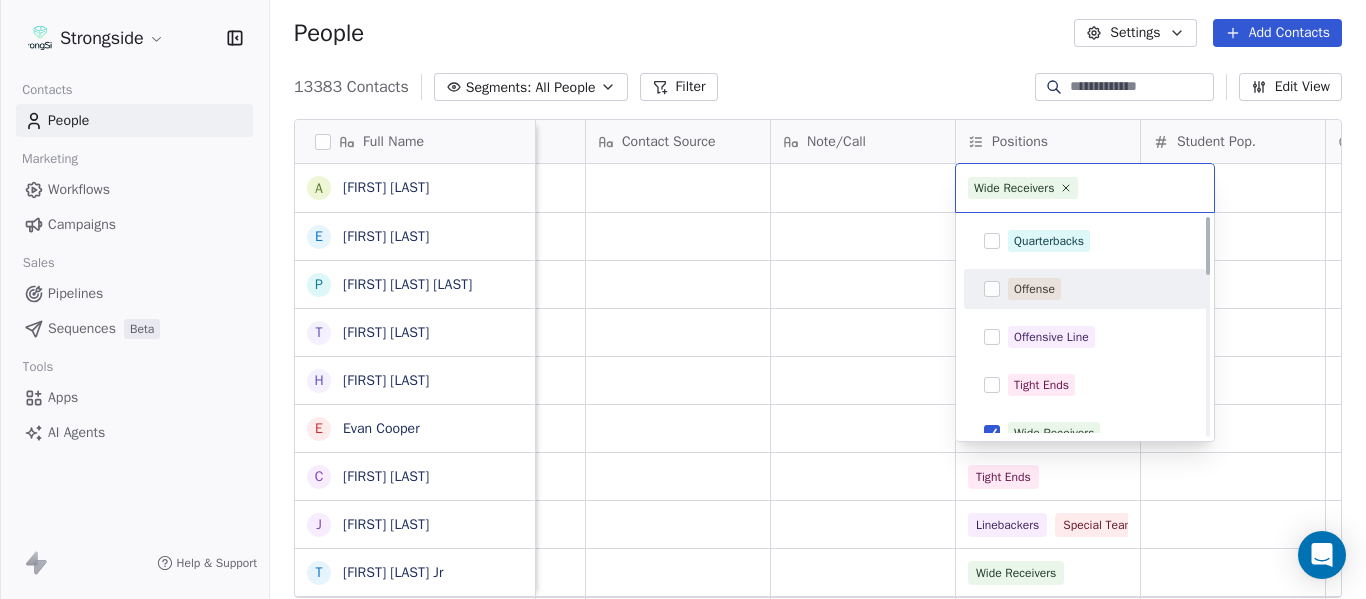 click on "Offense" at bounding box center (1097, 289) 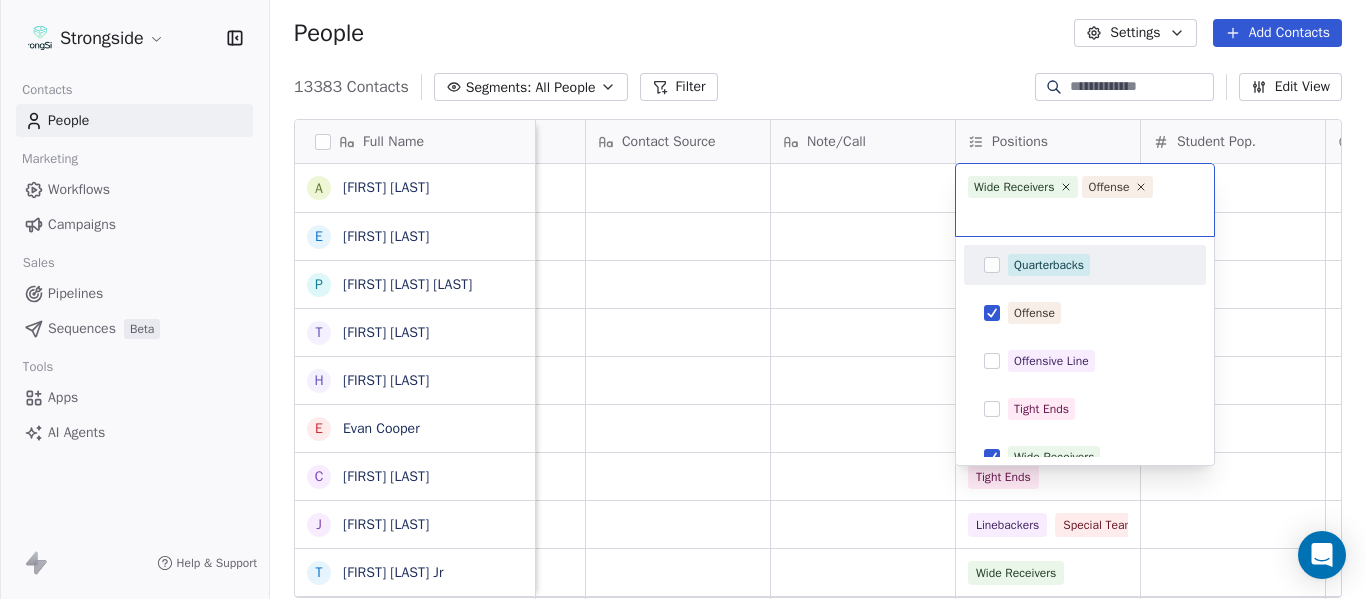 click on "Strongside Contacts People Marketing Workflows Campaigns Sales Pipelines Sequences Beta Tools Apps AI Agents Help & Support People Settings Add Contacts 13383 Contacts Segments: All People Filter Edit View Tag Add to Sequence Export Full Name A [FIRST] [LAST] E [FIRST] [LAST] P [FIRST] [LAST] T [FIRST] [LAST] H [FIRST] [LAST] E [FIRST] [LAST] C [FIRST] [LAST] J [FIRST] [LAST] T [FIRST] [LAST] T [FIRST] [LAST] G [FIRST] [LAST] O [FIRST] [LAST] A [FIRST] [LAST] J [FIRST] [LAST] D [FIRST] [LAST] S [FIRST] [LAST] K [FIRST] [LAST] D [FIRST] [LAST] J [FIRST] [LAST] J [FIRST] [LAST] M [FIRST] [LAST] C [FIRST] [LAST] M [FIRST] [LAST] J [FIRST] [LAST] D [FIRST] [LAST] R [FIRST] [LAST] V [FIRST] [LAST] B [FIRST] [LAST] [FIRST] [LAST] J [FIRST] [LAST] J [FIRST] [LAST] C [FIRST] [LAST] C [FIRST] [LAST] Priority Emails Auto Clicked Last Activity Date BST In Open Phone Contact Source Note/Call Positions Student Pop. Lead Account False False Defensive Assistant Linebackers False Defensive Back False Defensive Line False Offensive Line False Special Teams False Tight Ends True Linebackers" at bounding box center (683, 299) 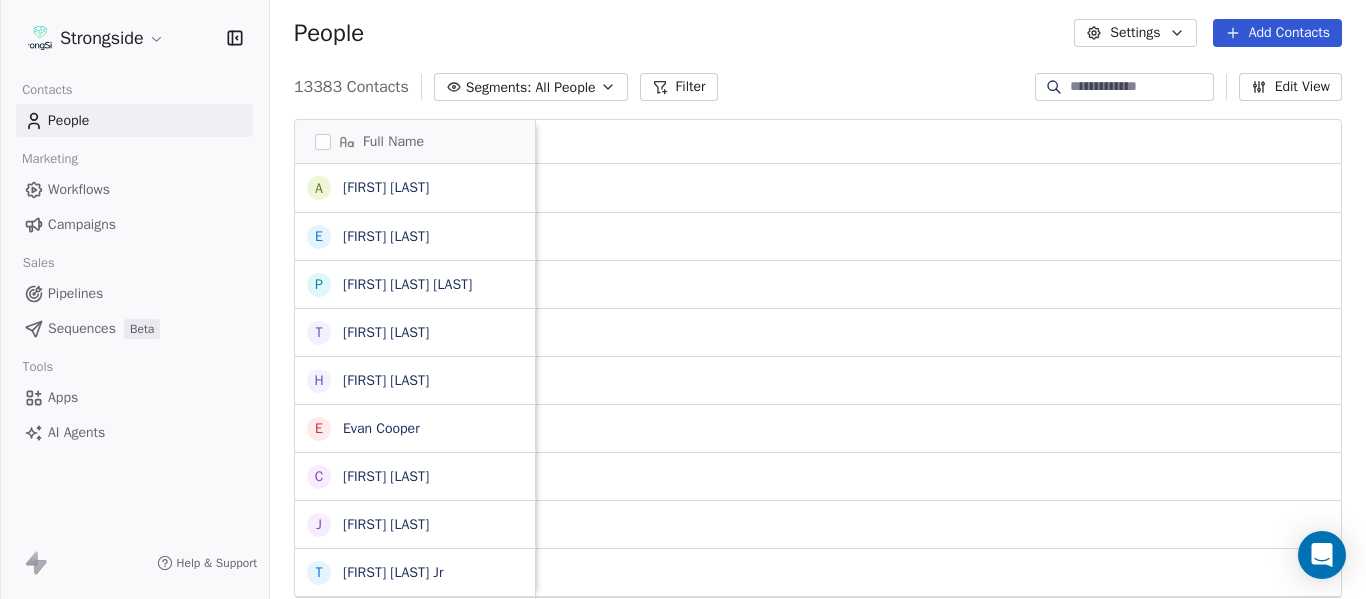scroll, scrollTop: 0, scrollLeft: 0, axis: both 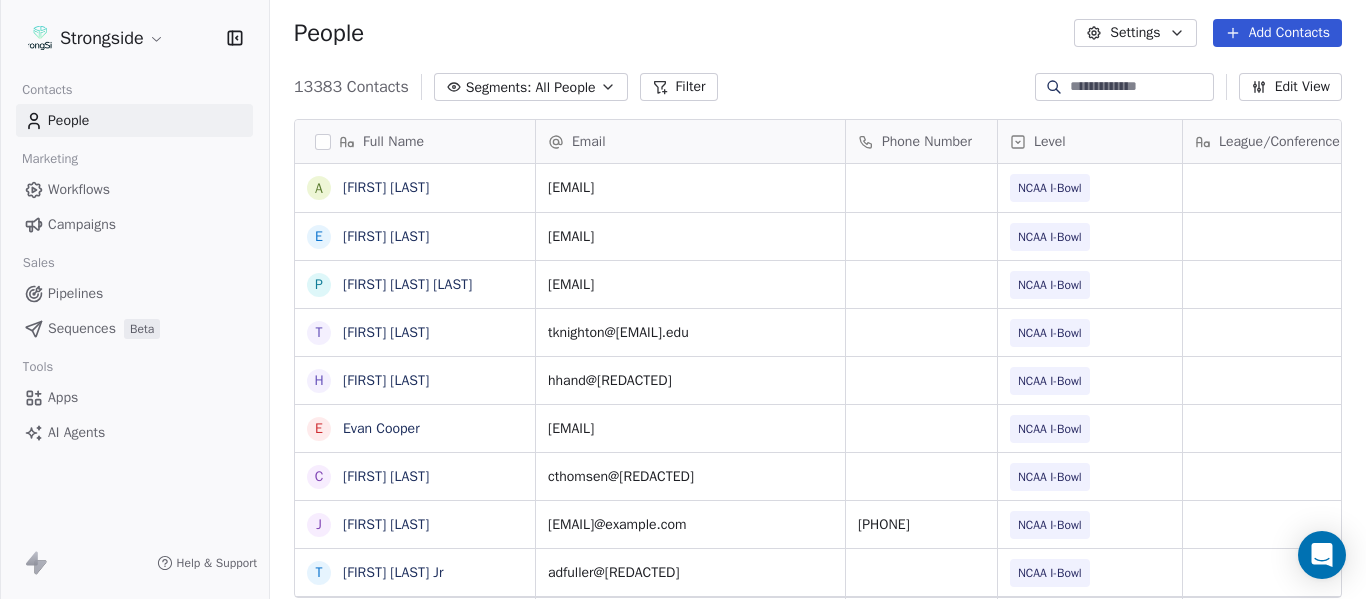 click on "Add Contacts" at bounding box center [1277, 33] 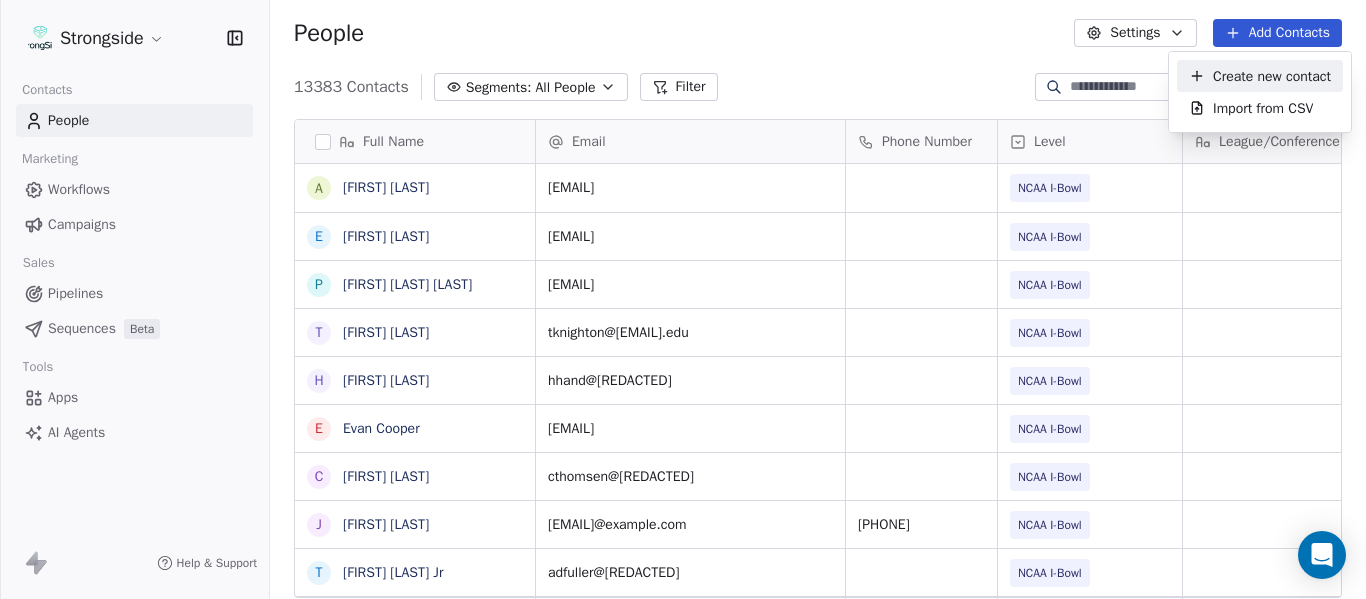 click on "Create new contact" at bounding box center [1272, 76] 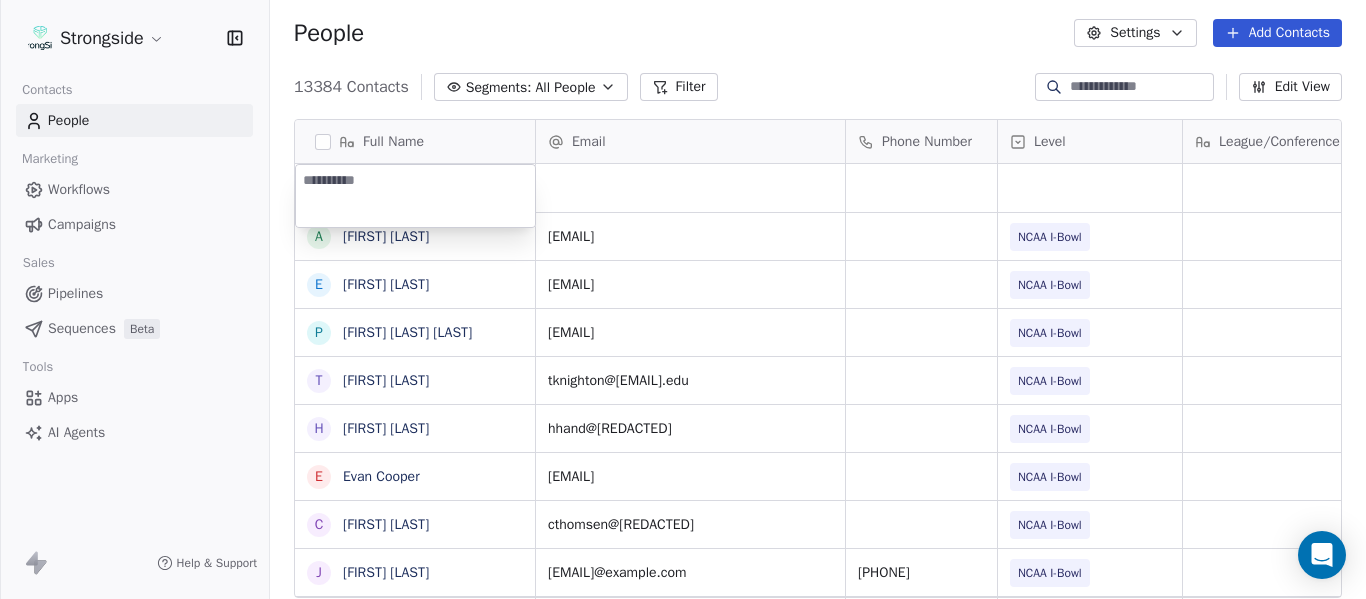 type on "**********" 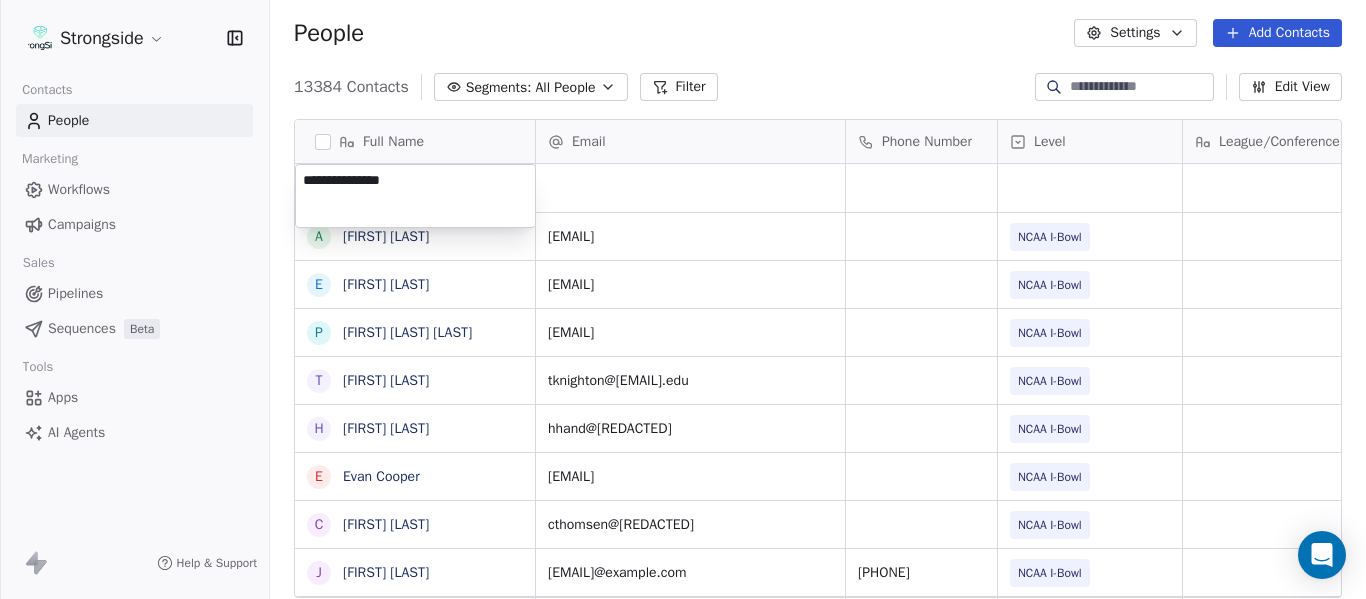 click on "Strongside Contacts People Marketing Workflows Campaigns Sales Pipelines Sequences Beta Tools Apps AI Agents Help & Support People Settings  Add Contacts 13384 Contacts Segments: All People Filter  Edit View Tag Add to Sequence Export Full Name A [FIRST] [LAST] E [FIRST] [LAST] P [FIRST] [LAST] Sr T [FIRST] [LAST] H [FIRST] [LAST] E [FIRST] [LAST] C [FIRST] [LAST] J [FIRST] [LAST] T [FIRST] [LAST] Jr T [FIRST] [LAST] G [FIRST] [LAST] O [FIRST] [LAST] A [FIRST] [LAST] J [FIRST] [LAST] D [FIRST] [LAST] S [FIRST] [LAST] K [FIRST] [LAST] D [FIRST] [LAST] J [FIRST] [LAST] J [FIRST] [LAST] M [FIRST] [LAST] C [FIRST] [LAST] M [FIRST] [LAST] J [FIRST] [LAST] D [FIRST] [LAST] R [FIRST] [LAST] V [FIRST] [LAST] B [FIRST] [LAST] J [FIRST] [LAST] Email Phone Number Level League/Conference Organization Tags Created Date BST Jul 23, 2025 04:41 PM [EMAIL]@example.com NCAA I-Bowl FLORIDA ST. UNIV Jul 23, 2025 04:40 PM [EMAIL]@example.com NCAA I-Bowl FLORIDA ST. UNIV Jul 23, 2025 04:38 PM [EMAIL]@example.com NCAA I-Bowl FLORIDA ST. UNIV Jul 23, 2025 04:37 PM [EMAIL]@example.com NCAA I-Bowl FLORIDA ST. UNIV Jul 23, 2025 04:37 PM" at bounding box center [683, 299] 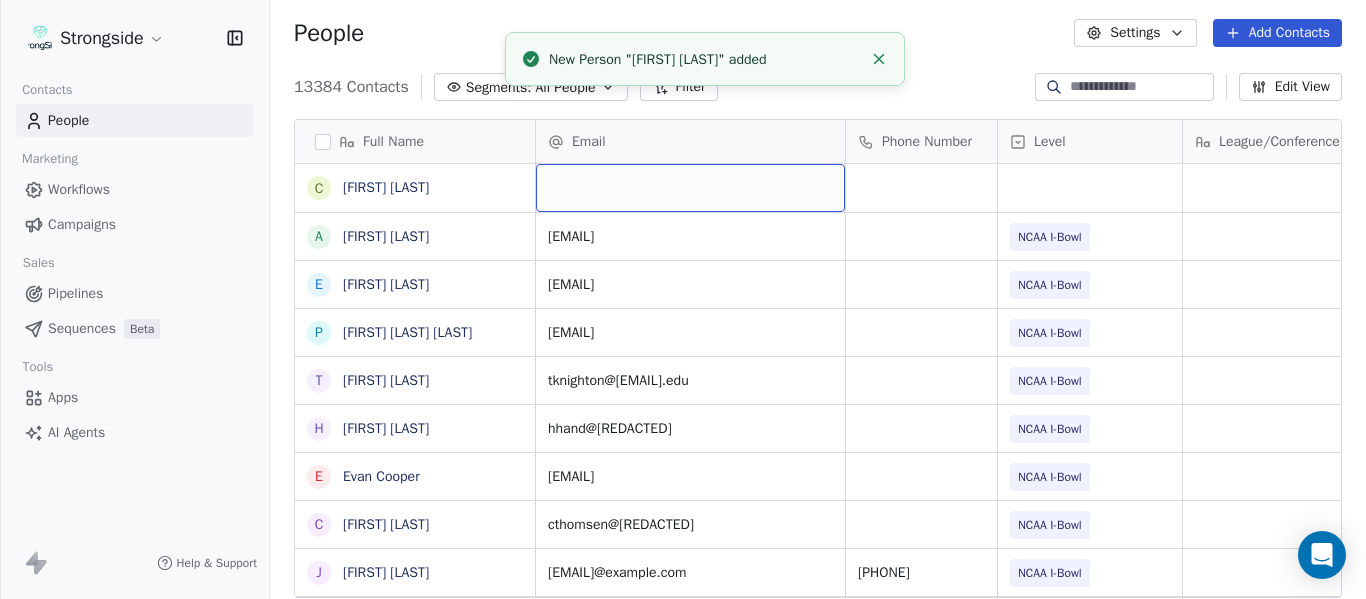 click at bounding box center (690, 188) 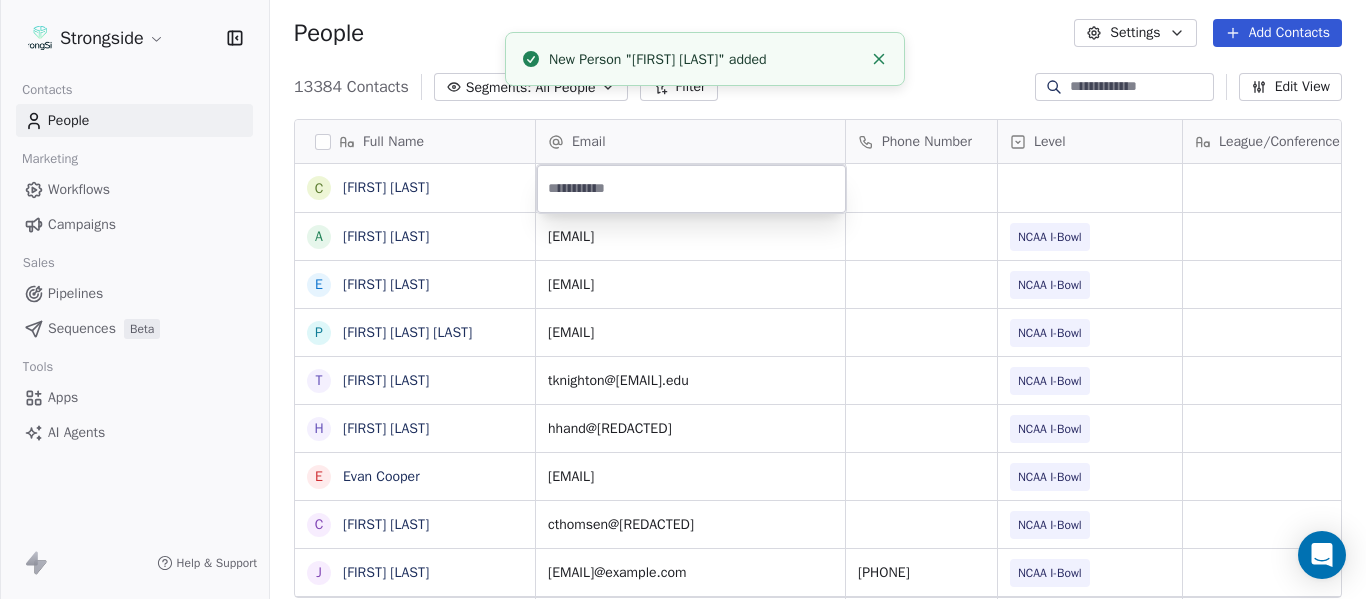 type on "**********" 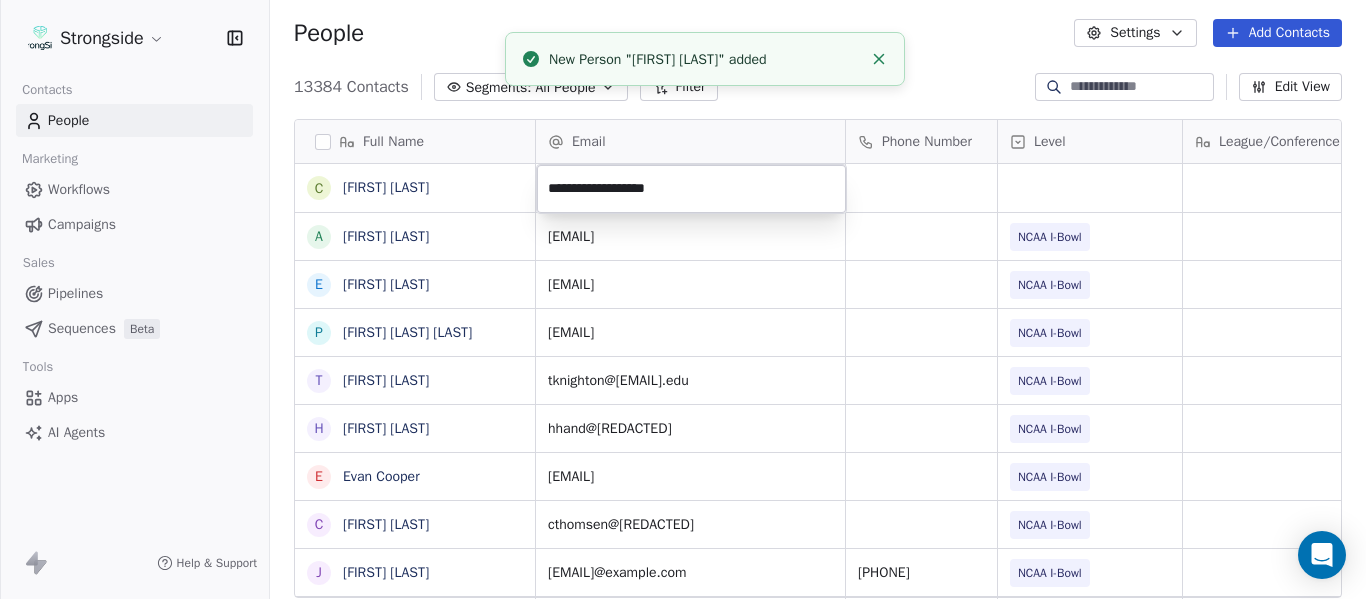 click at bounding box center (879, 59) 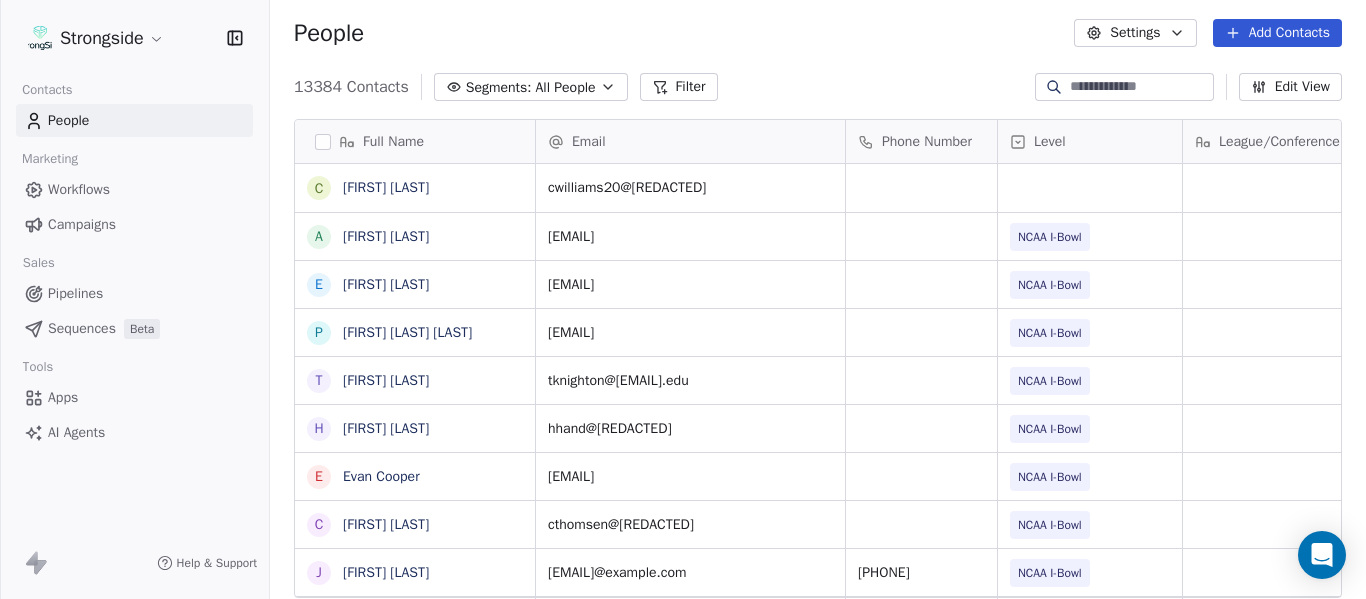 click on "13384 Contacts Segments: All People Filter  Edit View" at bounding box center [818, 87] 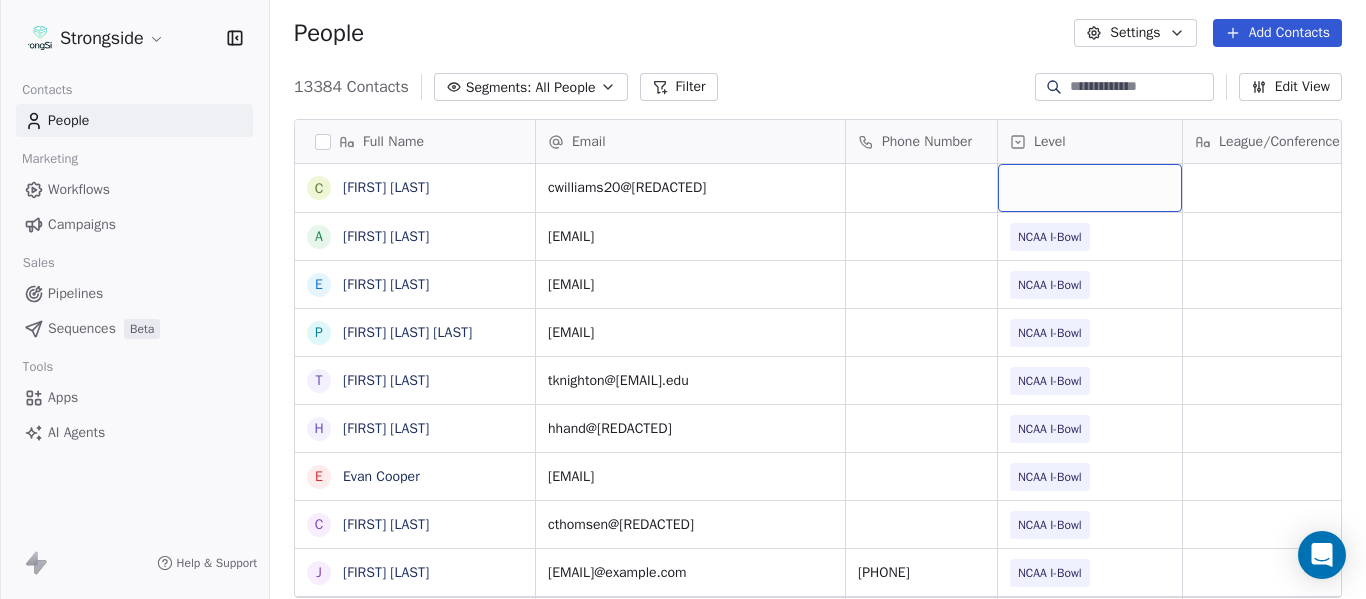click at bounding box center (1090, 188) 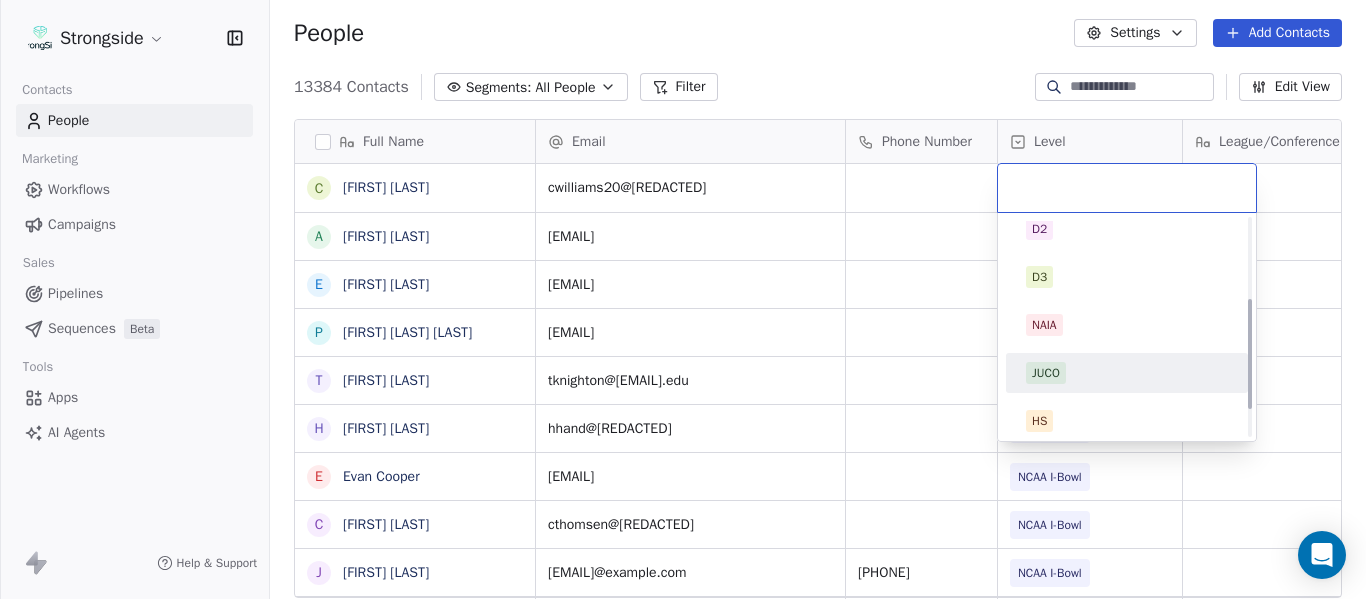scroll, scrollTop: 212, scrollLeft: 0, axis: vertical 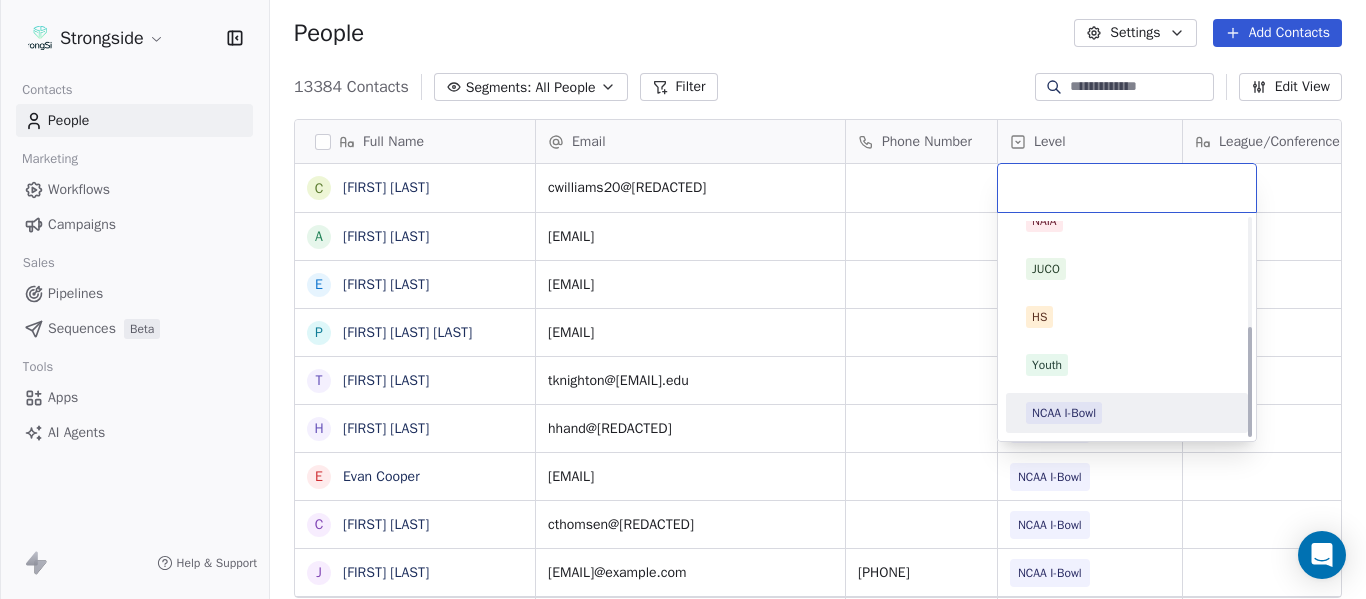 click on "NCAA I-Bowl" at bounding box center (1127, 413) 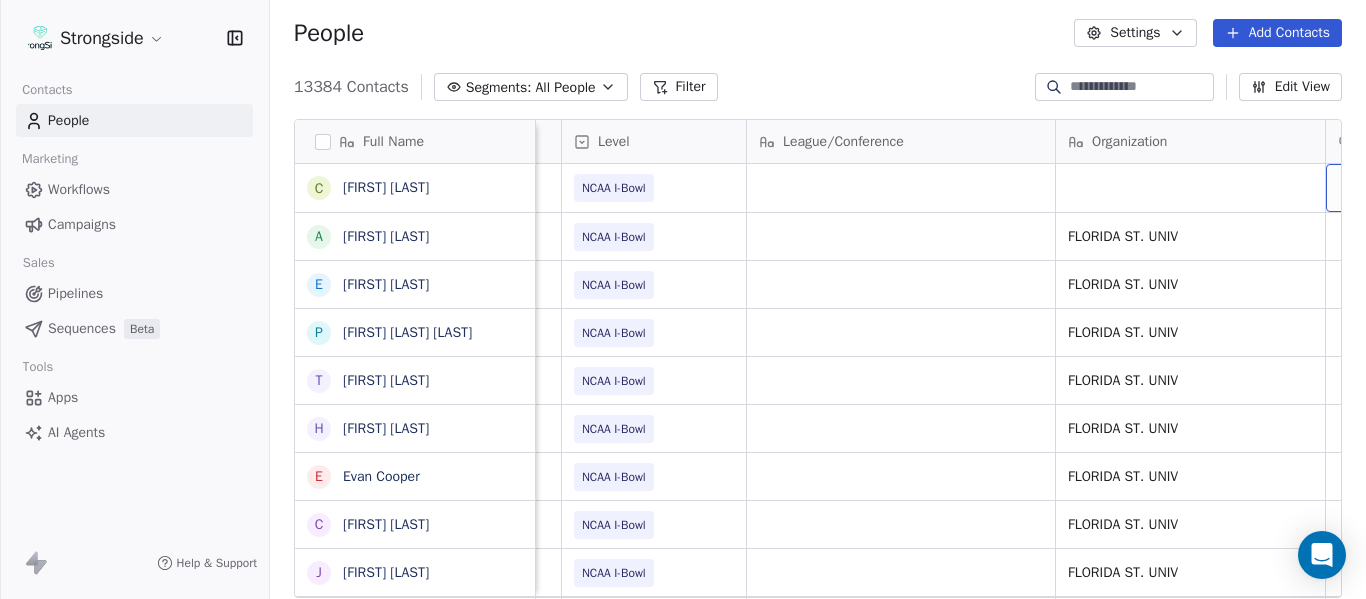 scroll, scrollTop: 0, scrollLeft: 536, axis: horizontal 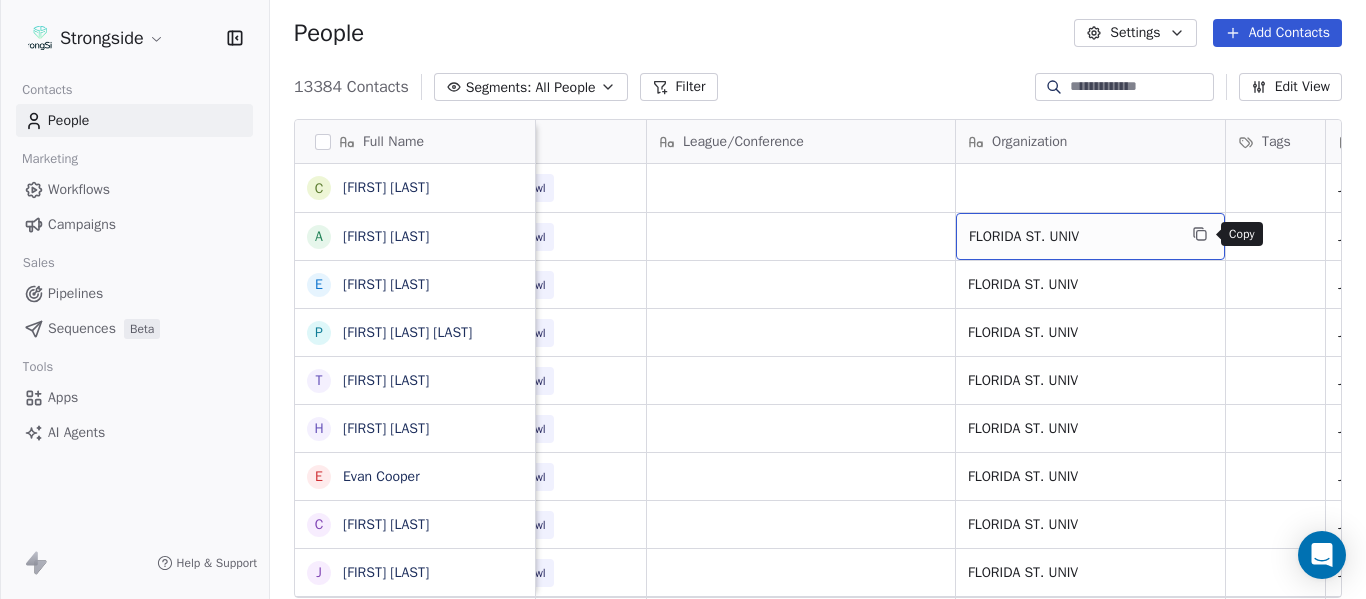 click 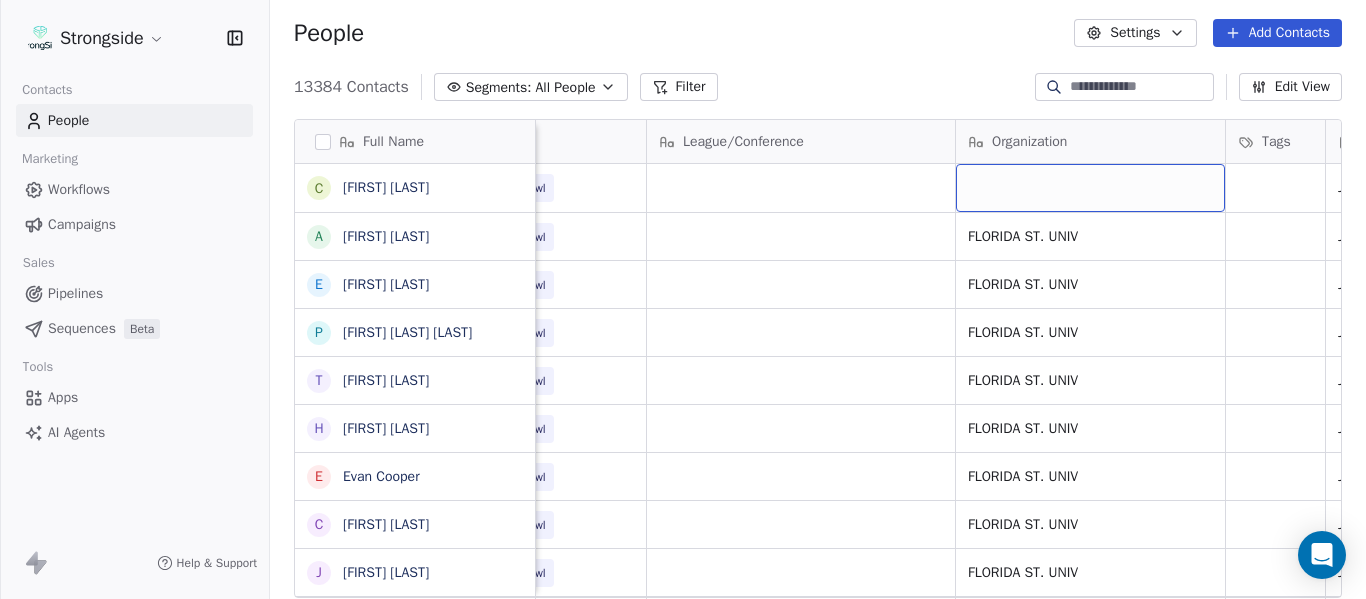 click at bounding box center (1090, 188) 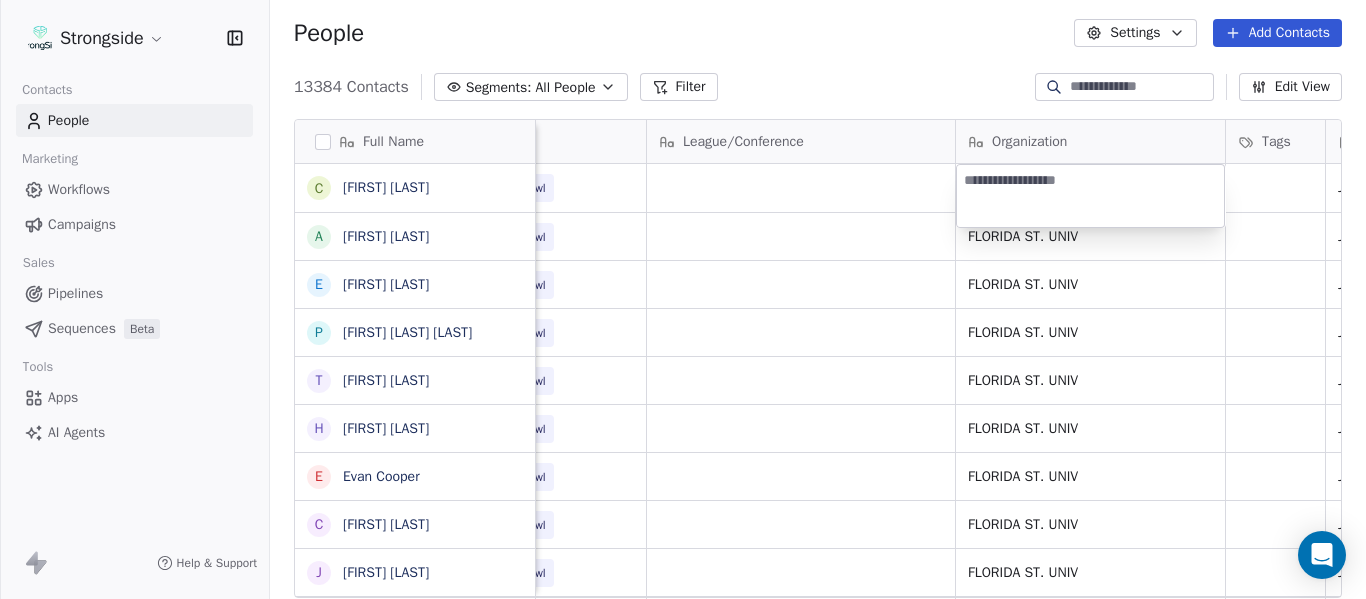 type on "**********" 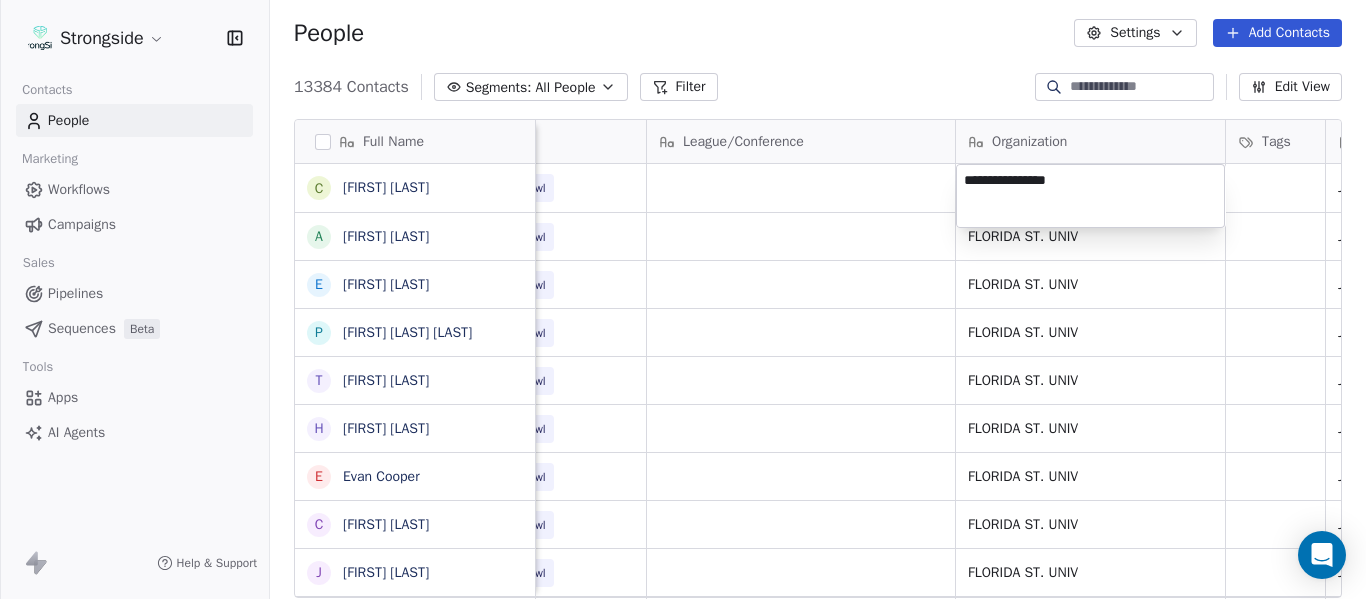 click on "Strongside Contacts People Marketing Workflows Campaigns Sales Pipelines Sequences Beta Tools Apps AI Agents Help & Support People Settings Add Contacts 13384 Contacts Segments: All People Filter Edit View Tag Add to Sequence Export Full Name C [FIRST] [LAST] A [FIRST] [LAST] E [FIRST] [LAST] P [FIRST] [LAST] T [FIRST] [LAST] H [FIRST] [LAST] E [FIRST] [LAST] C [FIRST] [LAST] J [FIRST] [LAST] T [FIRST] [LAST] T [FIRST] [LAST] G [FIRST] [LAST] O [FIRST] [LAST] A [FIRST] [LAST] J [FIRST] [LAST] D [FIRST] [LAST] S [FIRST] [LAST] K [FIRST] [LAST] D [FIRST] [LAST] J [FIRST] [LAST] J [FIRST] [LAST] M [FIRST] [LAST] C [FIRST] [LAST] M [FIRST] [LAST] J [FIRST] [LAST] D [FIRST] [LAST] R [FIRST] [LAST] V [FIRST] [LAST] Email Phone Number Level League/Conference Organization Tags Created Date BST Status Job Title Priority [EMAIL] NCAA I-Bowl Jul 23, 2025 04:41 PM [EMAIL] NCAA I-Bowl FLORIDA ST. UNIV Jul 23, 2025 04:40 PM Assistant Coach [EMAIL] NCAA I-Bowl FLORIDA ST. UNIV Assistant Coach" at bounding box center (683, 299) 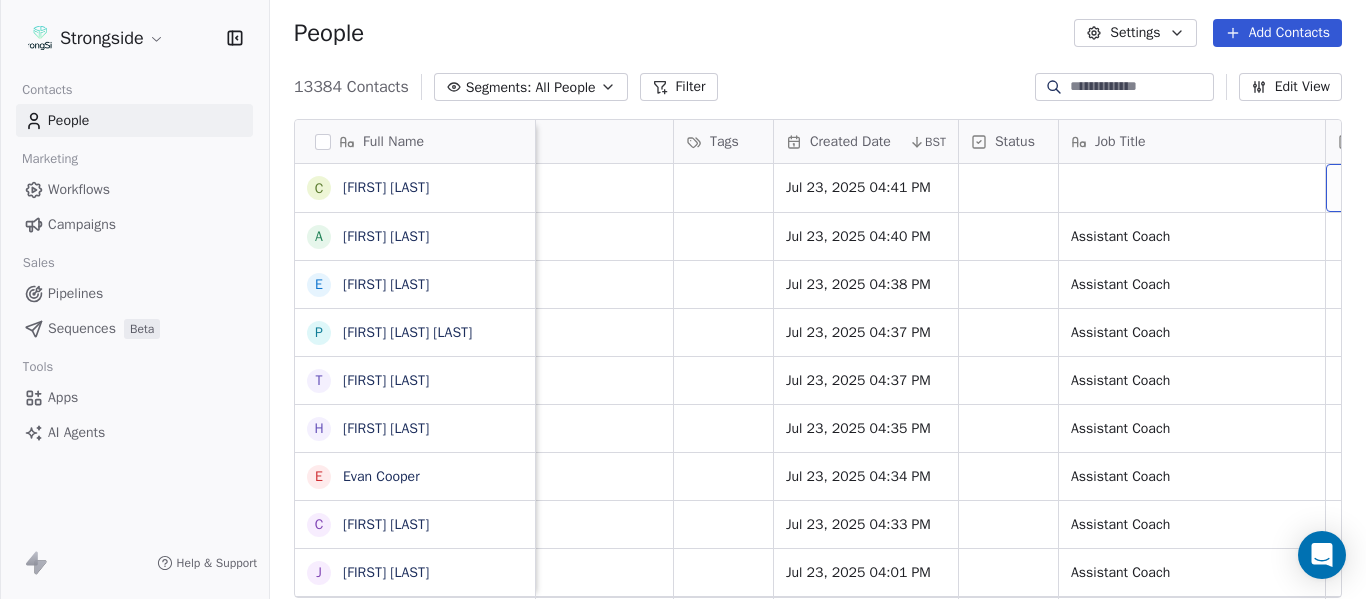 scroll, scrollTop: 0, scrollLeft: 1273, axis: horizontal 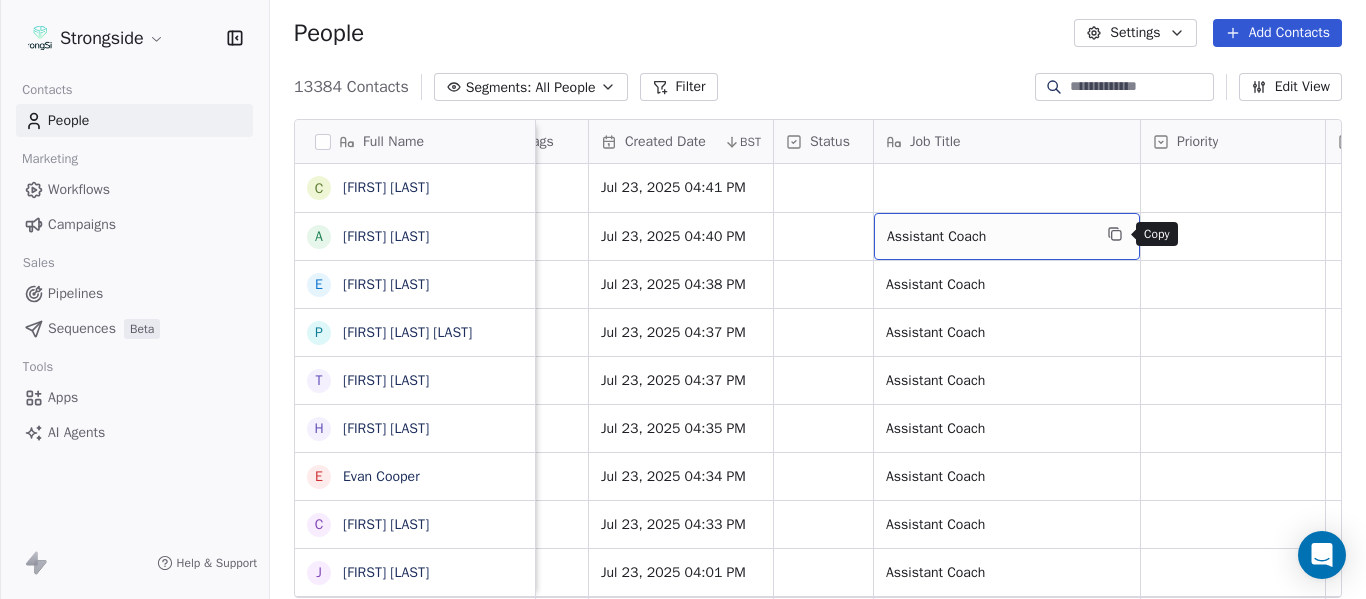 click at bounding box center [1115, 234] 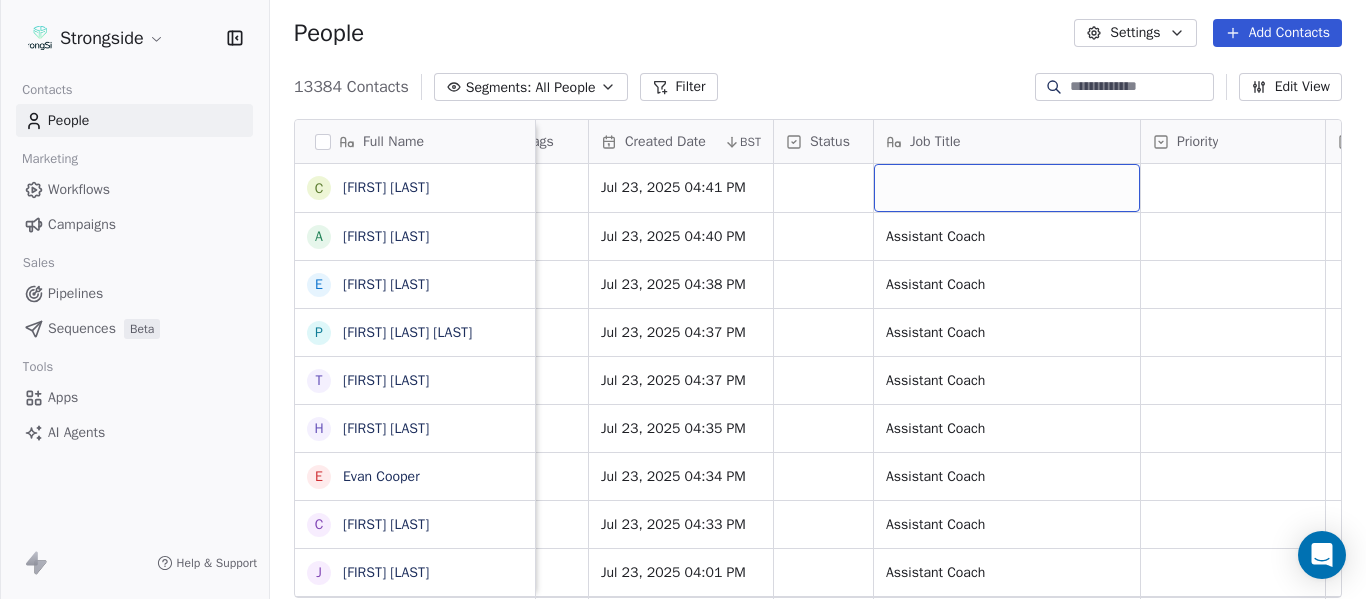 click at bounding box center (1007, 188) 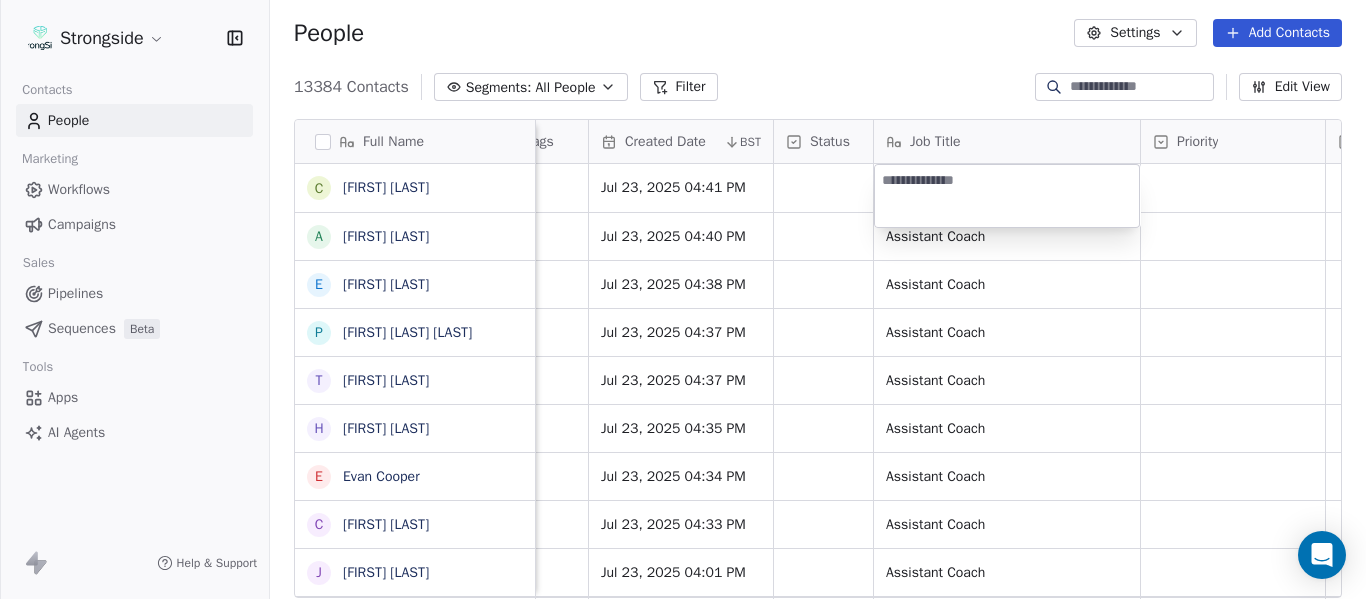 type on "**********" 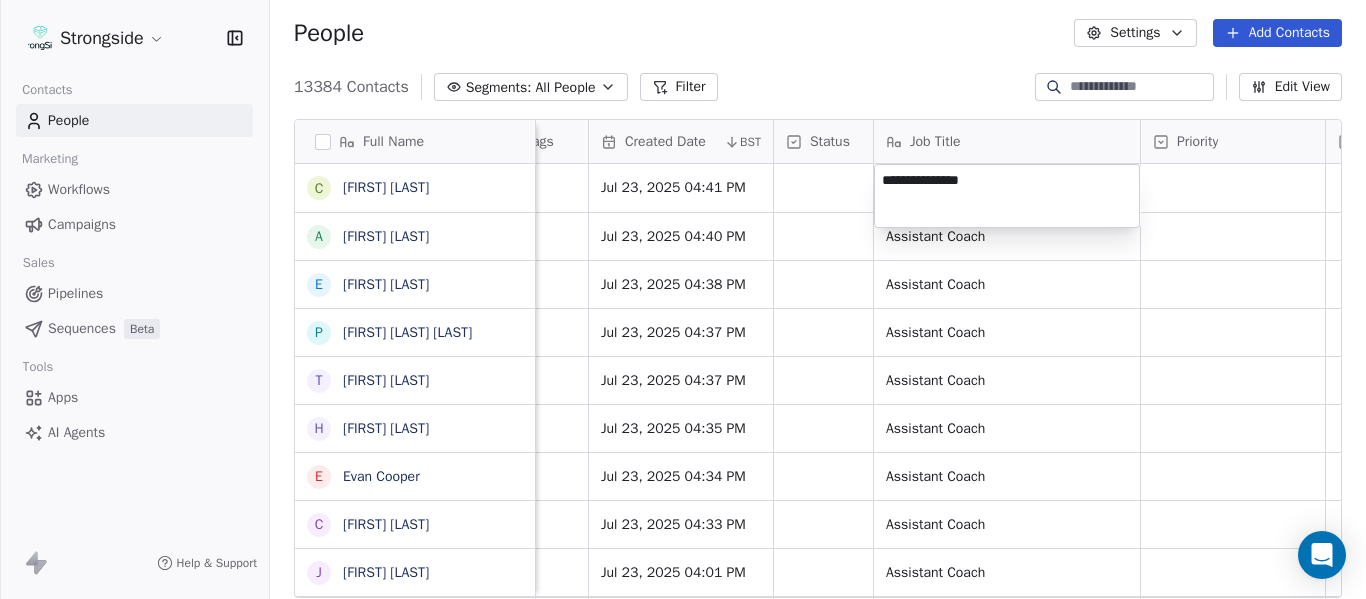 click on "Strongside Contacts People Marketing Workflows Campaigns Sales Pipelines Sequences Beta Tools Apps AI Agents Help & Support People Settings Add Contacts 13384 Contacts Segments: All People Filter Edit View Tag Add to Sequence Export Full Name C [LAST] A [LAST] E [LAST] P [LAST] Sr T [LAST] H [LAST] E [LAST] C [LAST] J [LAST] T [LAST] Jr T [LAST] G [LAST] O [LAST] A [LAST] J [LAST] D [LAST] S [LAST] K [LAST] D [LAST] J [LAST] J [LAST] M [LAST] C [LAST] M [LAST] J [LAST] Email Phone Number Level League/Conference Organization Tags Created Date BST Status Job Title Priority Emails Auto Clicked Last Activity Date BST In Open Phone Contact Source NCAA I-Bowl FLORIDA ST. UNIV Jul 23, 2025 04:41 PM NCAA I-Bowl FLORIDA ST. UNIV Jul 23, 2025 04:40 PM Assistant Coach False NCAA I-Bowl False" at bounding box center [683, 299] 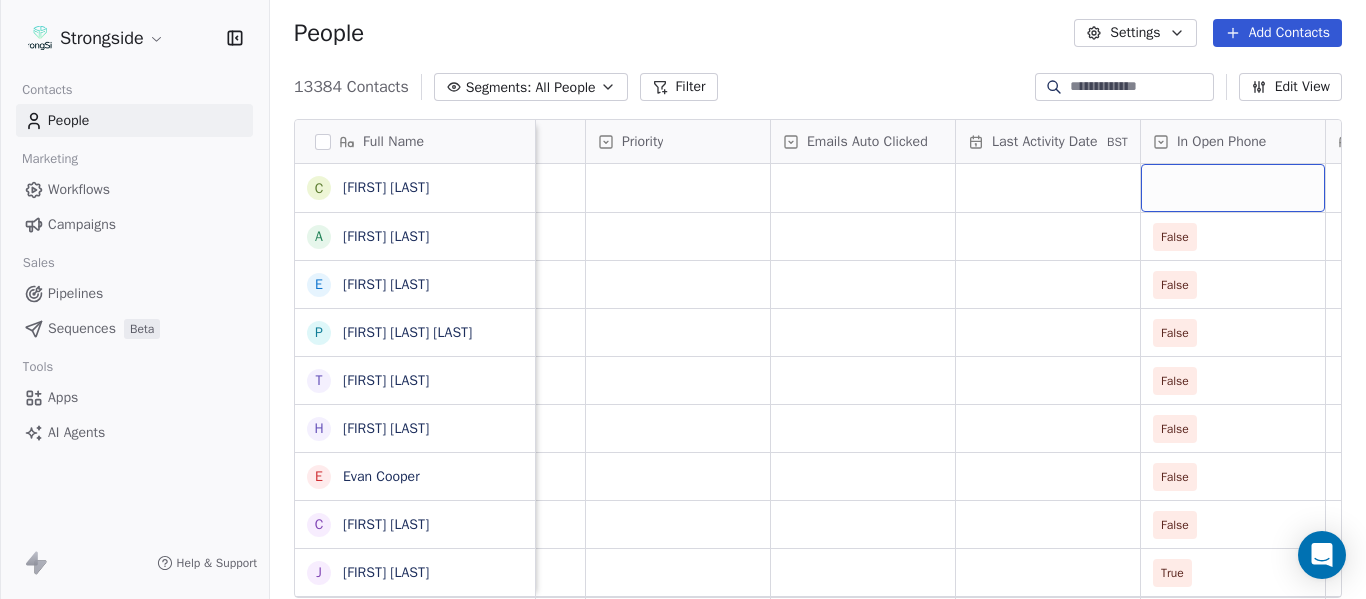 scroll, scrollTop: 0, scrollLeft: 2013, axis: horizontal 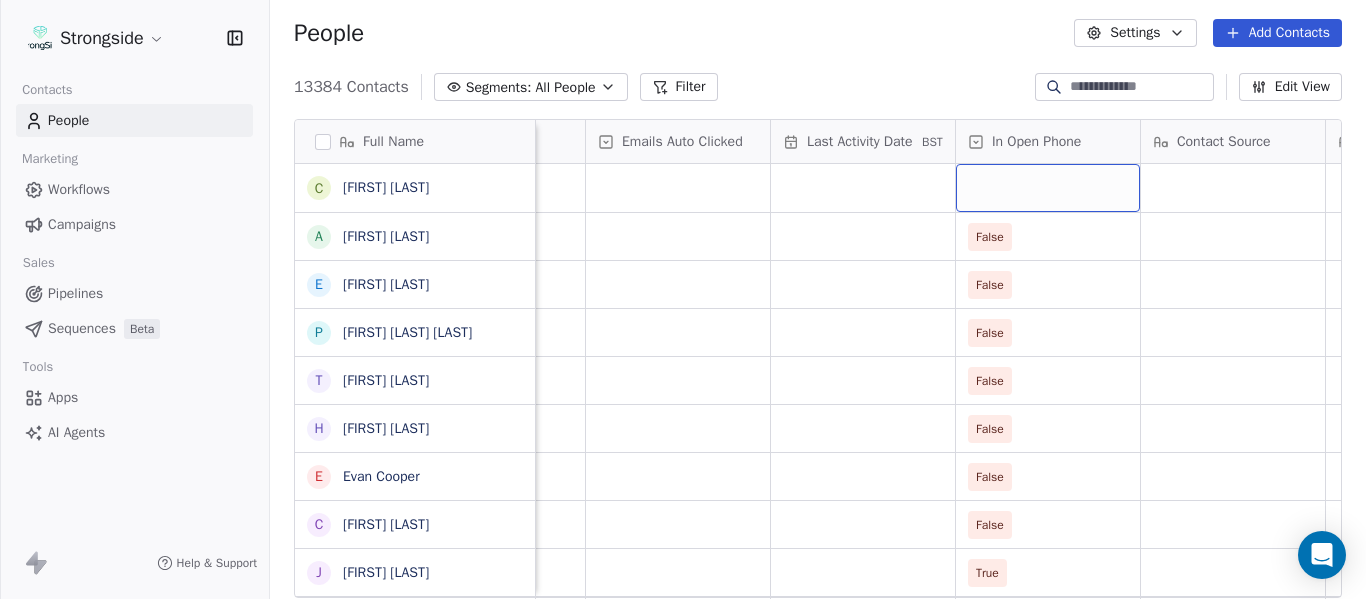 click at bounding box center (1048, 188) 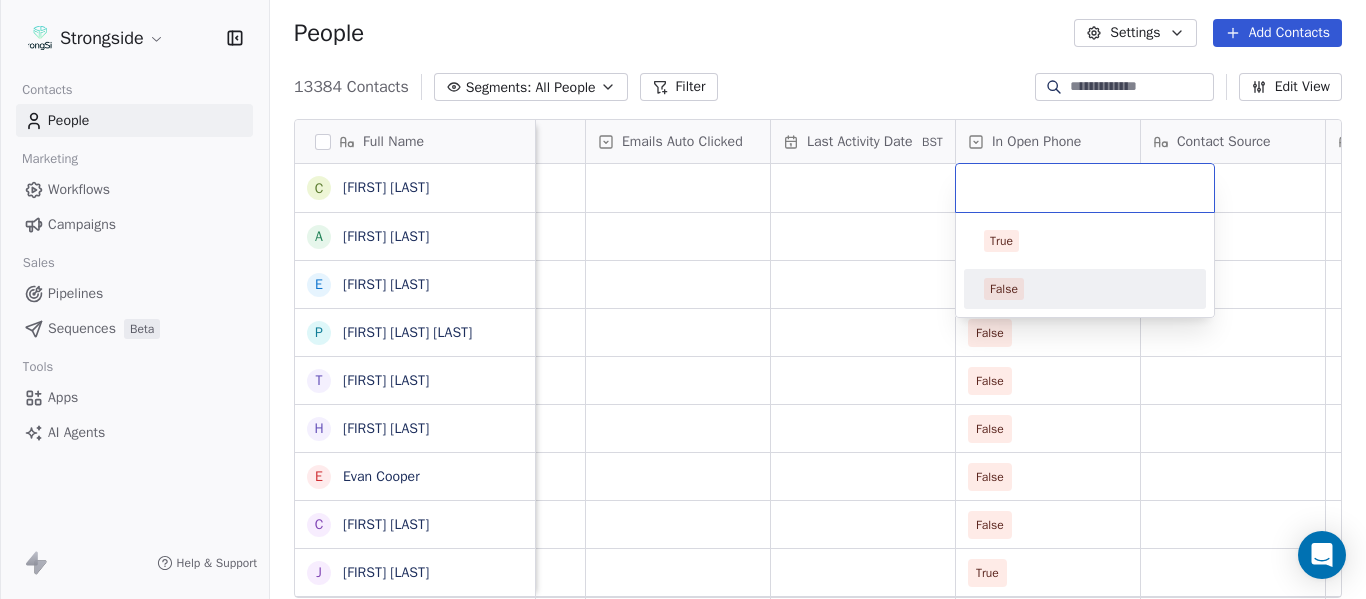 click on "False" at bounding box center (1085, 289) 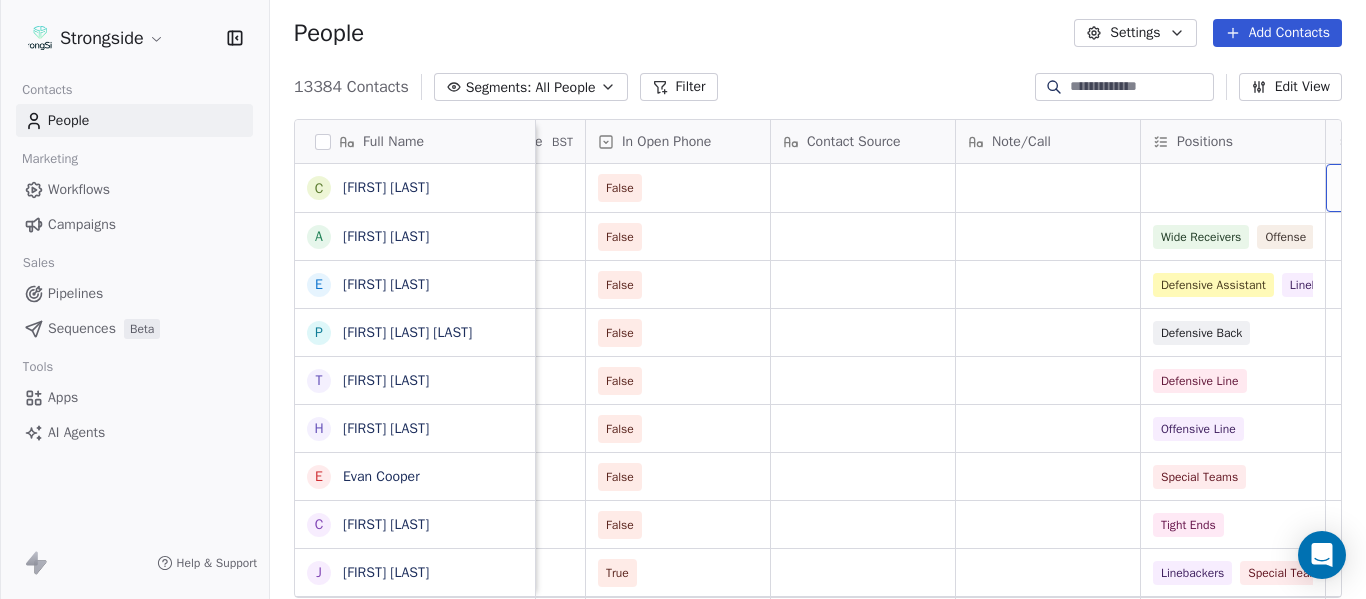 scroll, scrollTop: 0, scrollLeft: 2568, axis: horizontal 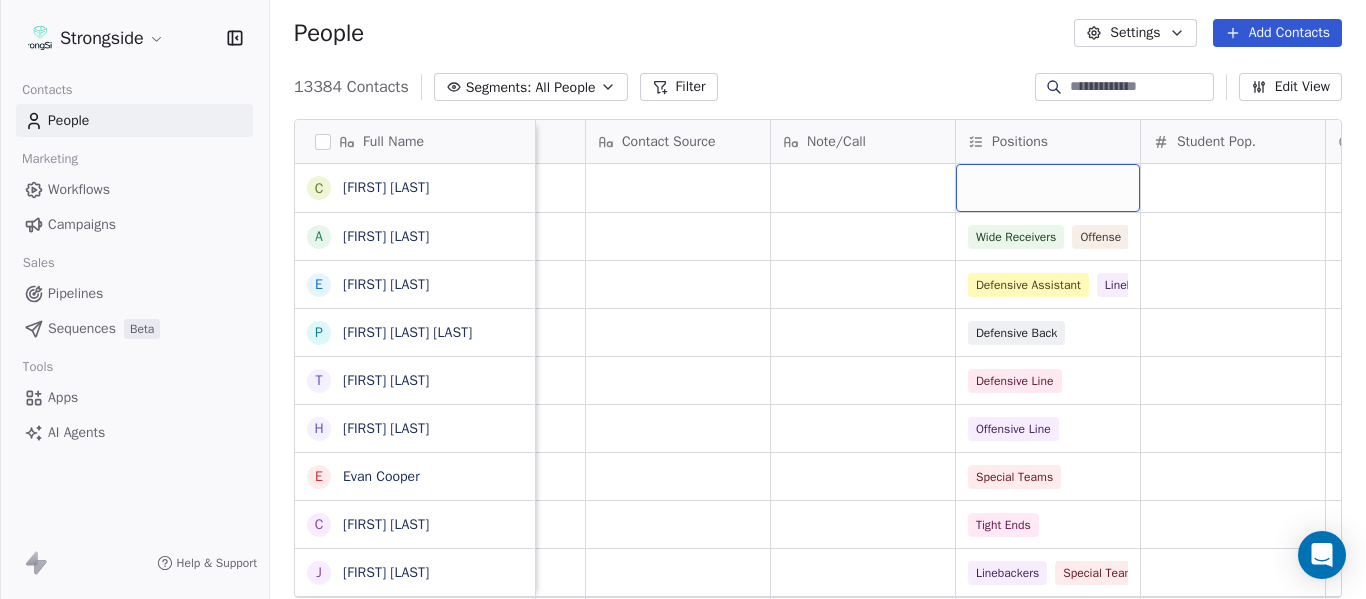 click at bounding box center [1048, 188] 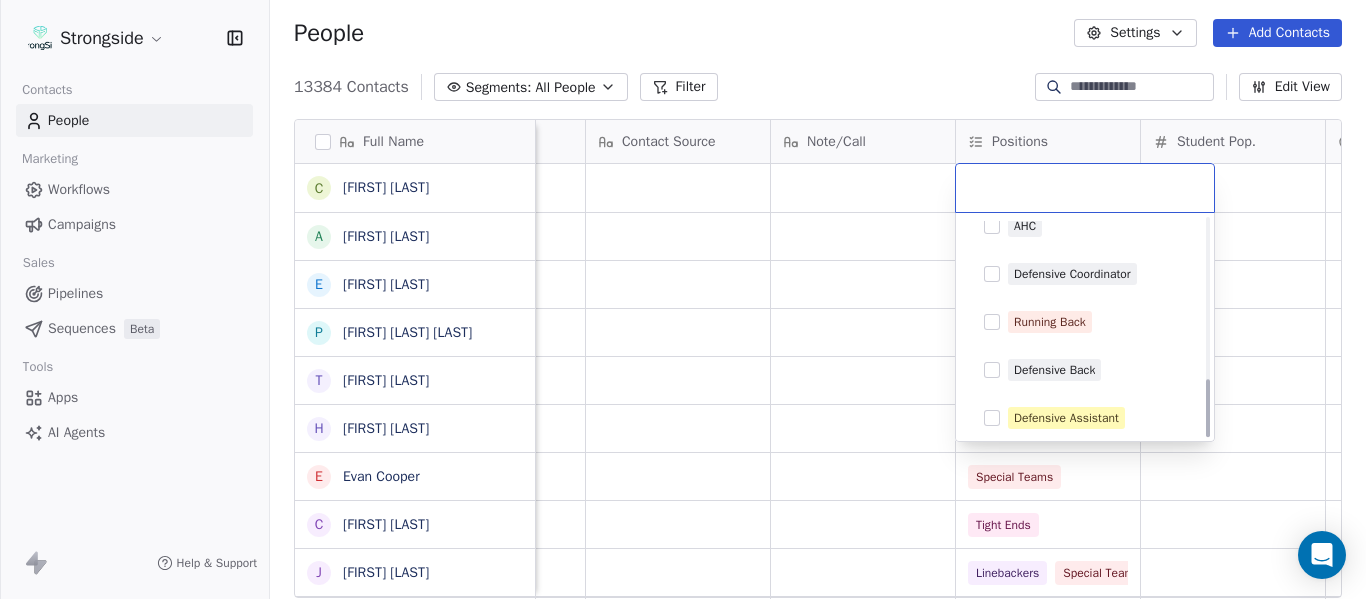 scroll, scrollTop: 596, scrollLeft: 0, axis: vertical 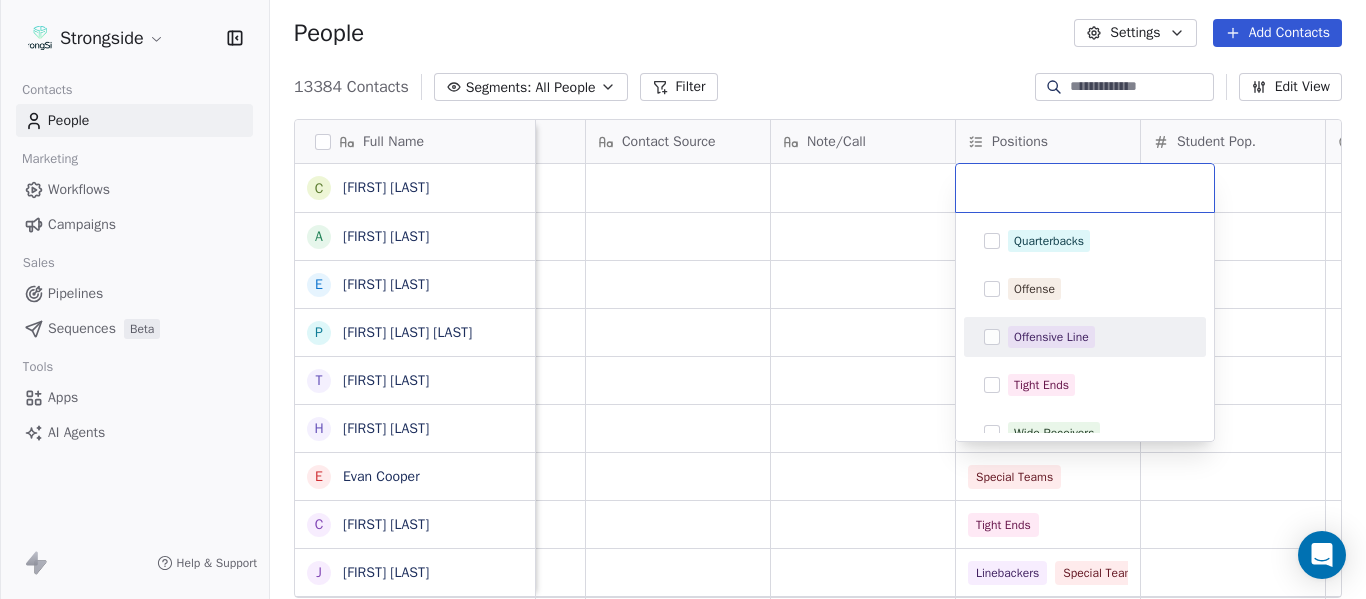 click on "Offensive Line" at bounding box center [1051, 337] 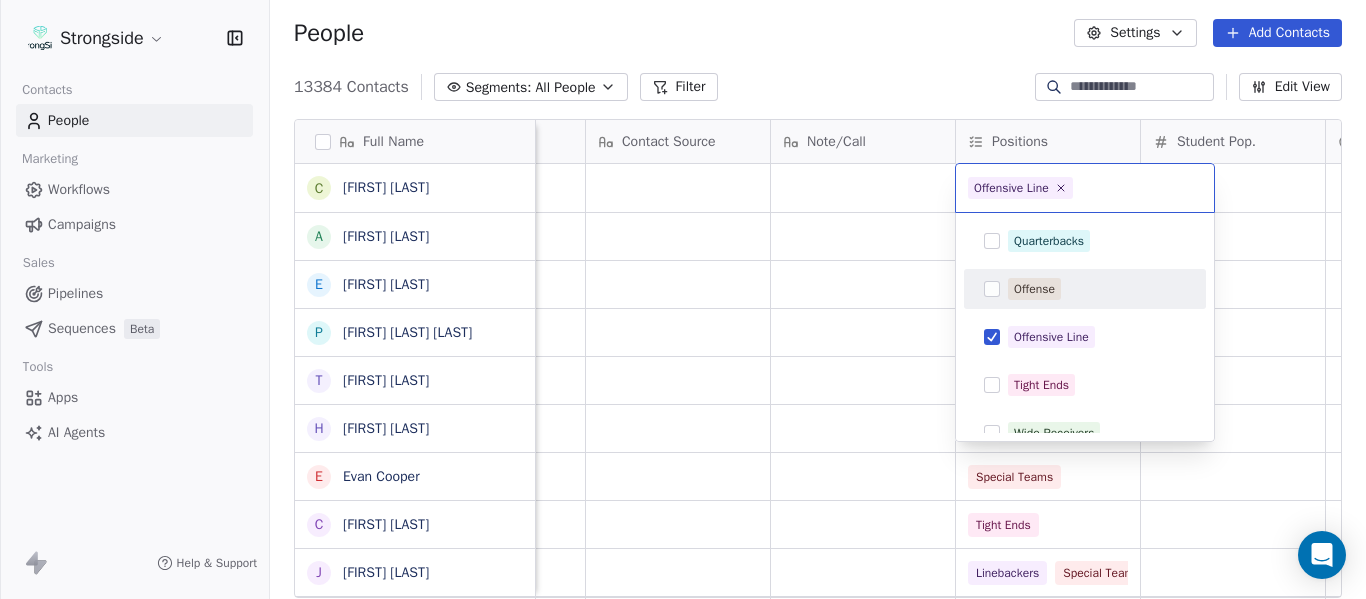 click on "Strongside Contacts People Marketing Workflows Campaigns Sales Pipelines Sequences Beta Tools Apps AI Agents Help & Support People Settings Add Contacts 13384 Contacts Segments: All People Filter Edit View Tag Add to Sequence Export Full Name C [FIRST] [LAST] A [FIRST] [LAST] E [FIRST] [LAST] P [FIRST] [LAST] T [FIRST] [LAST] H [FIRST] [LAST] E [FIRST] [LAST] C [FIRST] [LAST] J [FIRST] [LAST] T [FIRST] [LAST] T [FIRST] [LAST] G [FIRST] [LAST] O [FIRST] [LAST] A [FIRST] [LAST] J [FIRST] [LAST] D [FIRST] [LAST] S [FIRST] [LAST] K [FIRST] [LAST] D [FIRST] [LAST] J [FIRST] [LAST] J [FIRST] [LAST] M [FIRST] [LAST] C [FIRST] [LAST] M [FIRST] [LAST] J [FIRST] [LAST] D [FIRST] [LAST] R [FIRST] [LAST] V [FIRST] [LAST] B [FIRST] [LAST] J [FIRST] [LAST] Priority Emails Auto Clicked Last Activity Date BST In Open Phone Contact Source Note/Call Positions Student Pop. Lead Account False False Wide Receivers Offense False Defensive Assistant Linebackers False Defensive Back False Defensive Line False Offensive Line False Special Teams False" at bounding box center (683, 299) 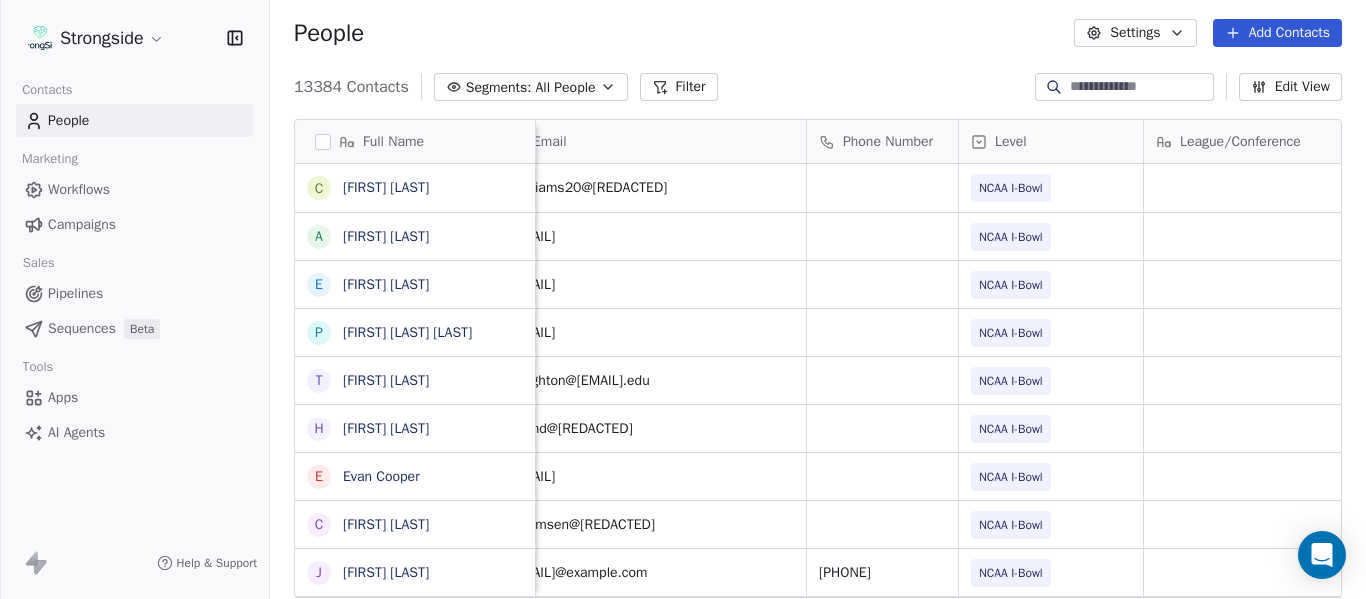 scroll, scrollTop: 0, scrollLeft: 0, axis: both 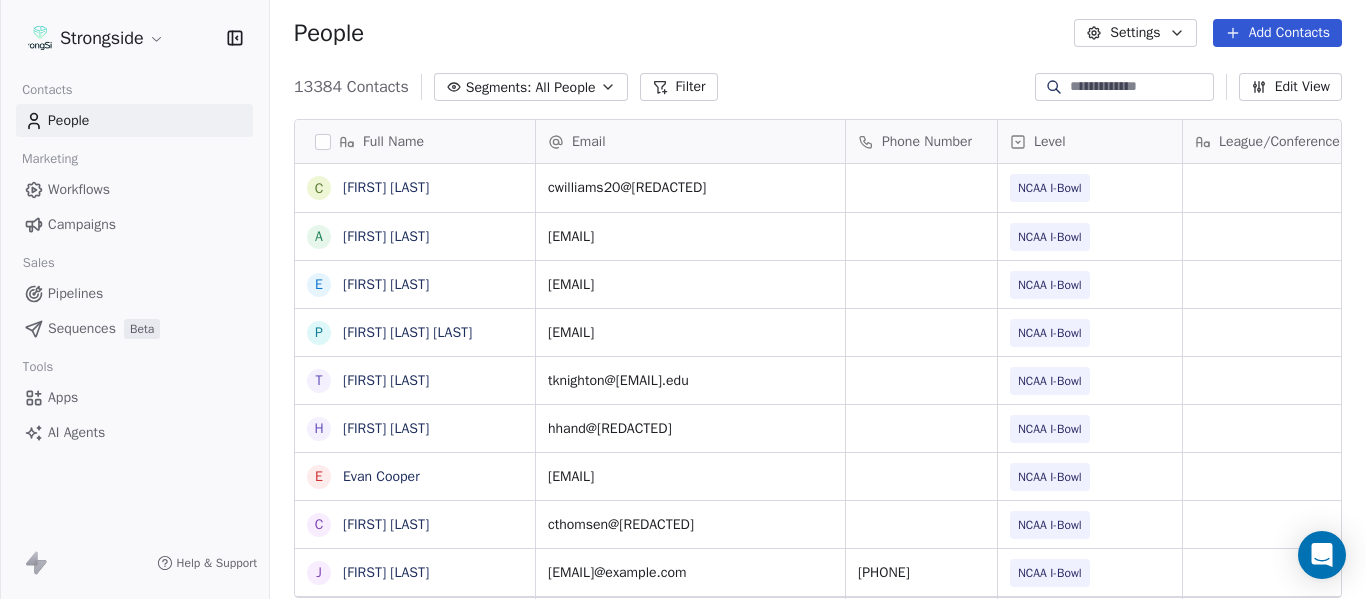 click on "Add Contacts" at bounding box center (1277, 33) 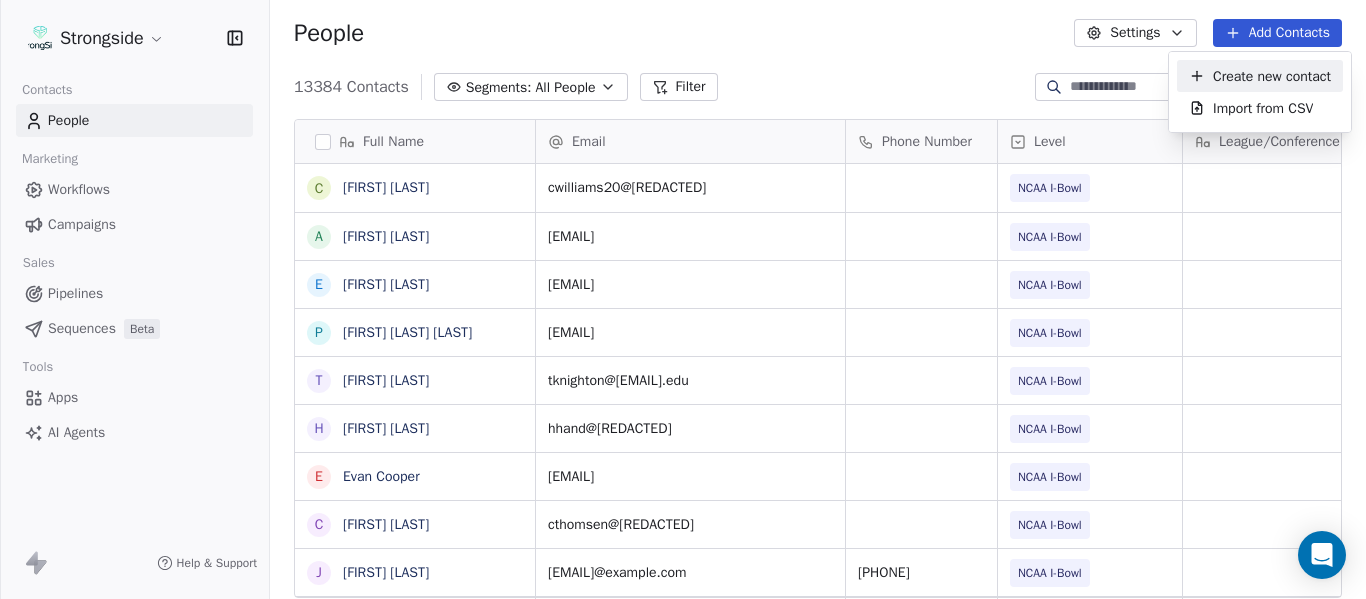 click on "Create new contact" at bounding box center [1272, 76] 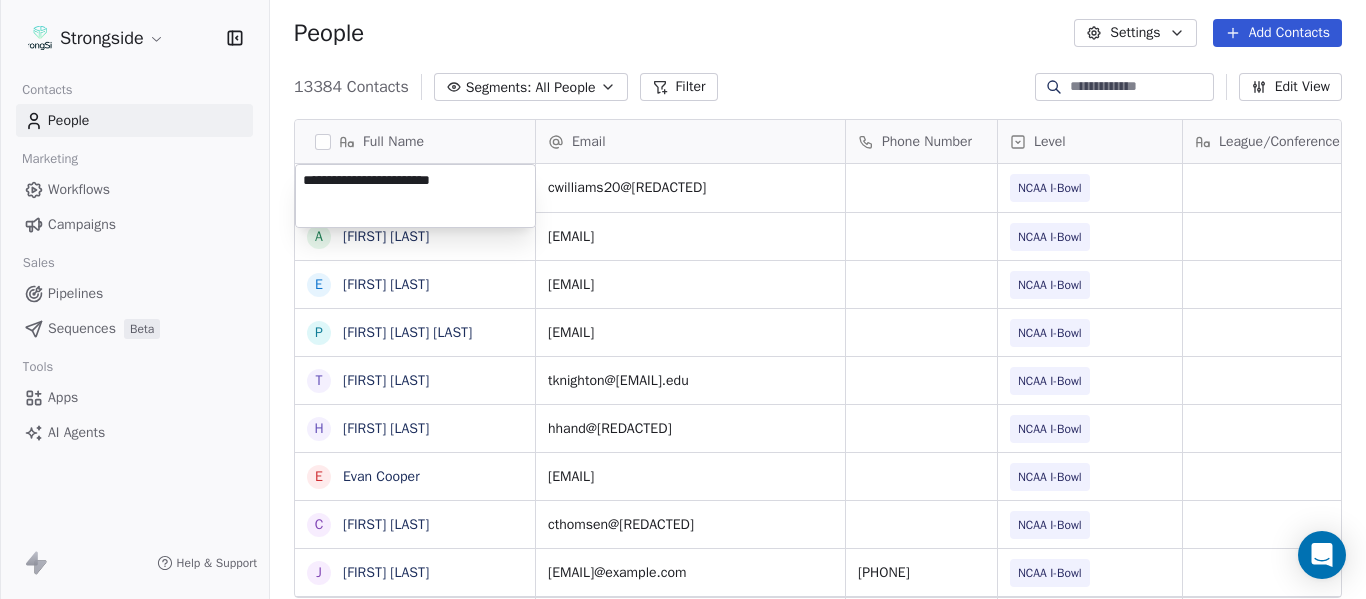 type on "**********" 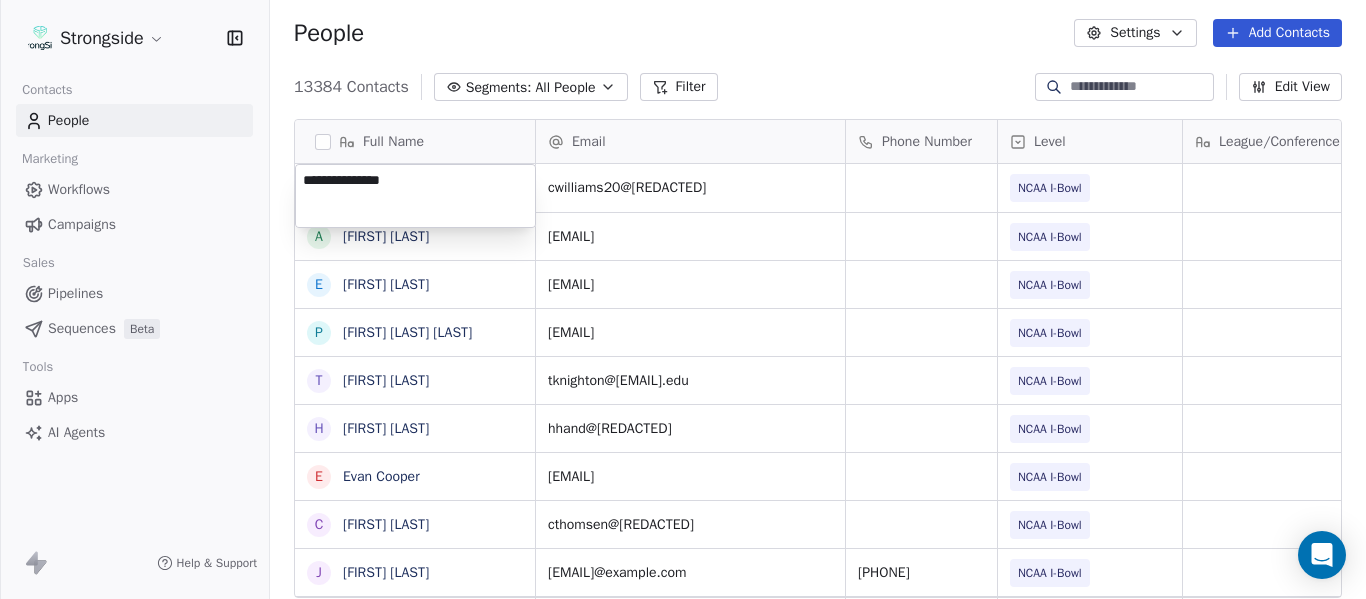 click on "Strongside Contacts People Marketing Workflows Campaigns Sales Pipelines Sequences Beta Tools Apps AI Agents Help & Support People Settings  Add Contacts 13384 Contacts Segments: All People Filter  Edit View Tag Add to Sequence Export Full Name C [FIRST] [LAST] A [FIRST] [LAST] E [FIRST] [LAST] P [FIRST] [LAST] T [FIRST] [LAST] H [FIRST] [LAST] E [FIRST] [LAST] C [FIRST] [LAST] J [FIRST] [LAST] T [FIRST] [LAST] Jr T [FIRST] [LAST] G [FIRST] [LAST] O [FIRST] [LAST] A [FIRST] [LAST] J [FIRST] [LAST] D [FIRST] [LAST] S [FIRST] [LAST] K [FIRST] [LAST] D [FIRST] [LAST] J [FIRST] [LAST] J [FIRST] [LAST] M [FIRST] [LAST] C [FIRST] [LAST] M [FIRST] [LAST] J [FIRST] [LAST] D [FIRST] [LAST] R [FIRST] [LAST] R [FIRST] [LAST] V [FIRST] [LAST] B [FIRST] [LAST] J [FIRST] [LAST] J [FIRST] [LAST] C [FIRST] [LAST] C [FIRST] [LAST] Email Phone Number Level League/Conference Organization Tags Created Date BST [EMAIL] NCAA I-Bowl [UNIVERSITY] Jul 23, 2025 04:41 PM [EMAIL] NCAA I-Bowl [UNIVERSITY] Jul 23, 2025 04:40 PM [EMAIL] NCAA I-Bowl [UNIVERSITY] Jul 23, 2025 04:38 PM [EMAIL]" at bounding box center (683, 299) 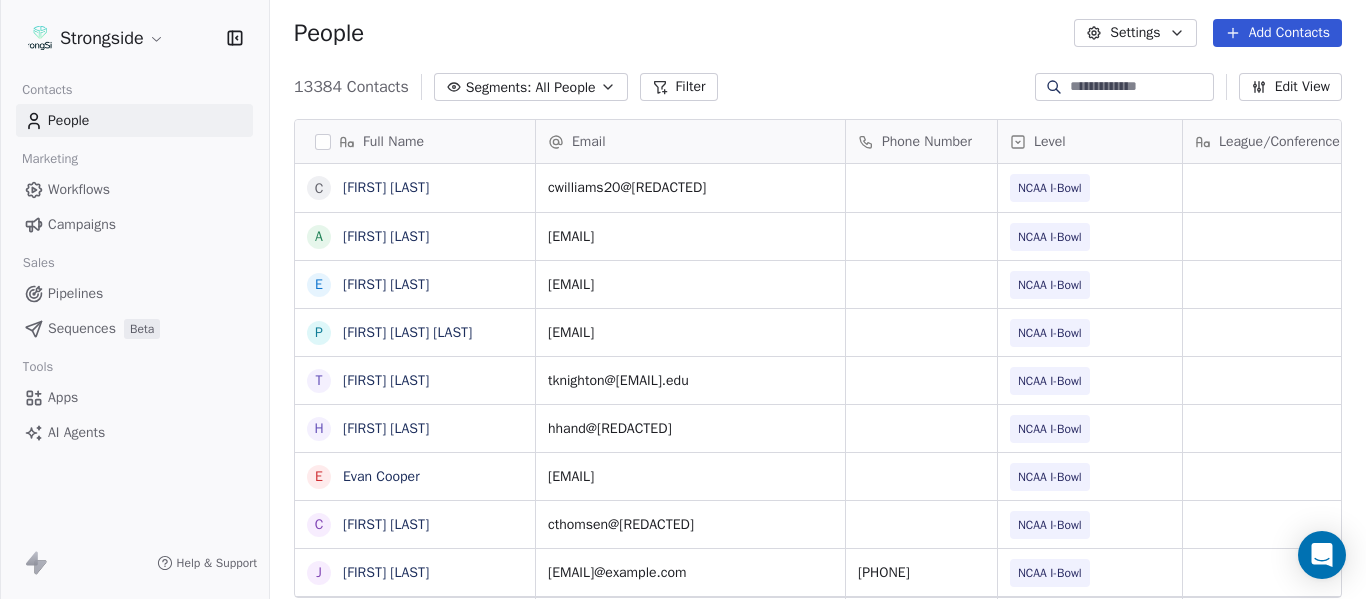 click on "Add Contacts" at bounding box center (1277, 33) 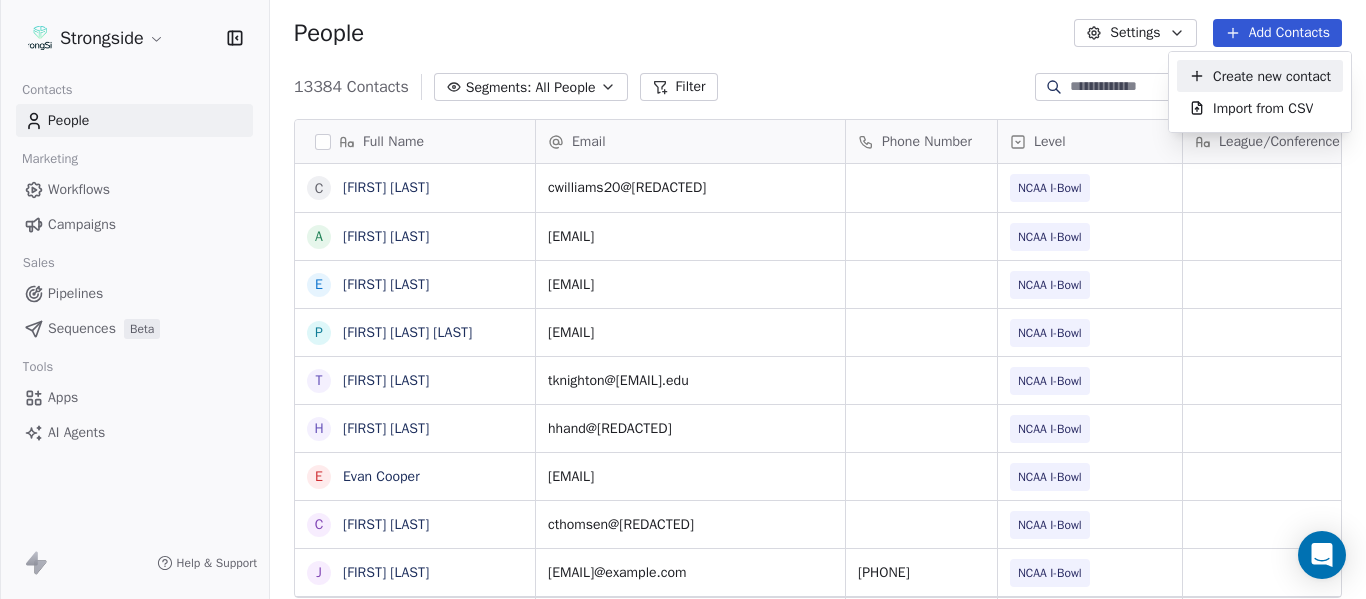 click on "Create new contact" at bounding box center [1272, 76] 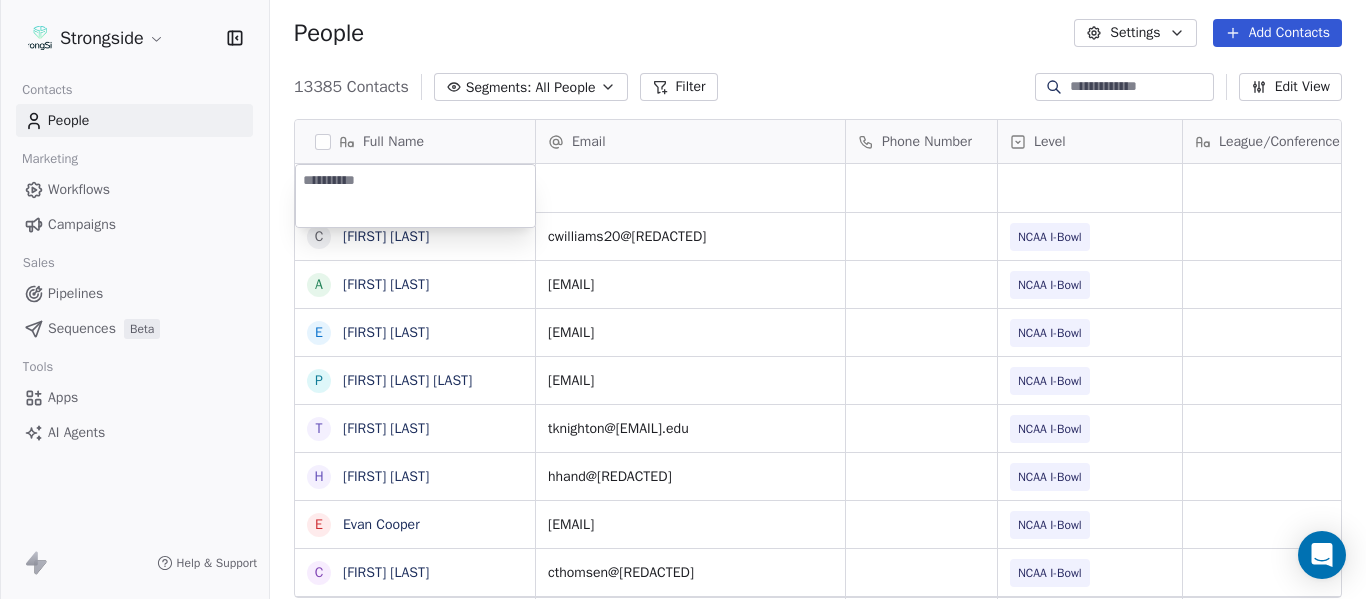 type on "*********" 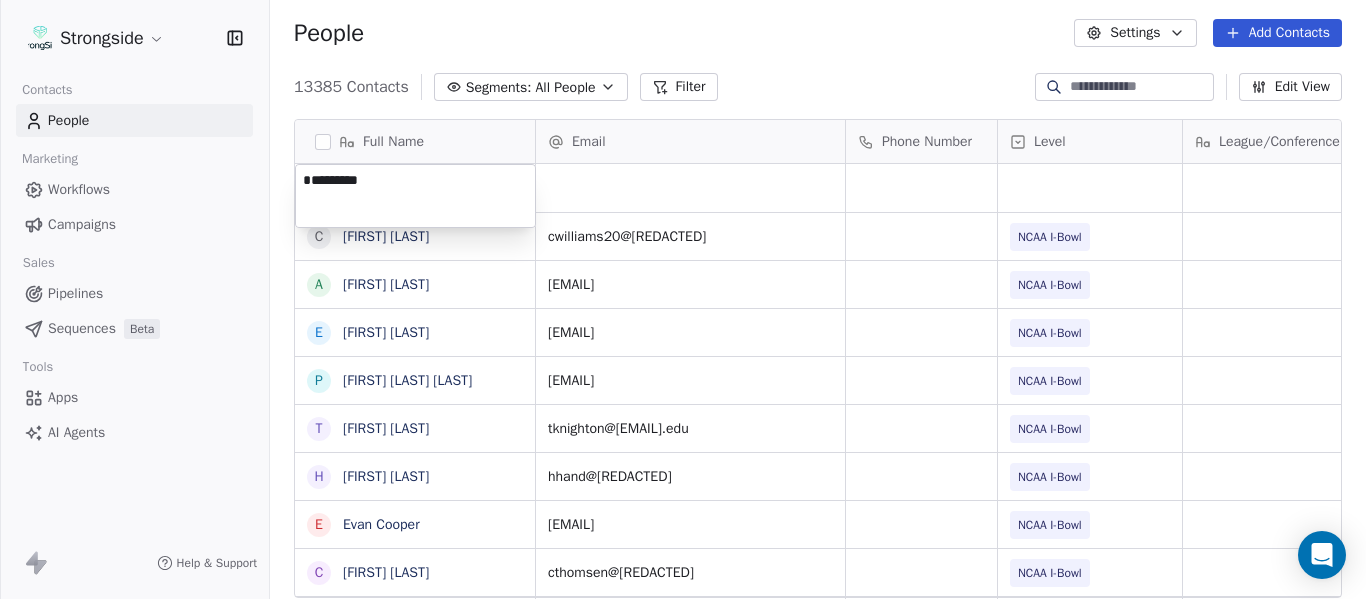 click on "Strongside Contacts People Marketing Workflows Campaigns Sales Pipelines Sequences Beta Tools Apps AI Agents Help & Support People Settings Add Contacts 13385 Contacts Segments: All People Filter Edit View Tag Add to Sequence Export Full Name C [FIRST] A [FIRST] E [FIRST] P [FIRST] Sr T [FIRST] T [FIRST] H [FIRST] E [FIRST] C [FIRST] J [FIRST] T [FIRST] Jr T [FIRST] G [FIRST] O [FIRST] A [FIRST] J [FIRST] D [FIRST] S [FIRST] K [FIRST] D [FIRST] J [FIRST] J [FIRST] M [FIRST] C [FIRST] M [FIRST] J [FIRST] D [FIRST] R [FIRST] V [FIRST] B [FIRST] Email Phone Number Level League/Conference Organization Tags Created Date BST Jul 23, 2025 04:42 PM [EMAIL] NCAA I-Bowl FLORIDA ST. UNIV Jul 23, 2025 04:41 PM [EMAIL] NCAA I-Bowl FLORIDA ST. UNIV Jul 23, 2025 04:40 PM [EMAIL] NCAA I-Bowl FLORIDA ST. UNIV Jul 23, 2025 04:38 PM NCAA I-Bowl" at bounding box center [683, 299] 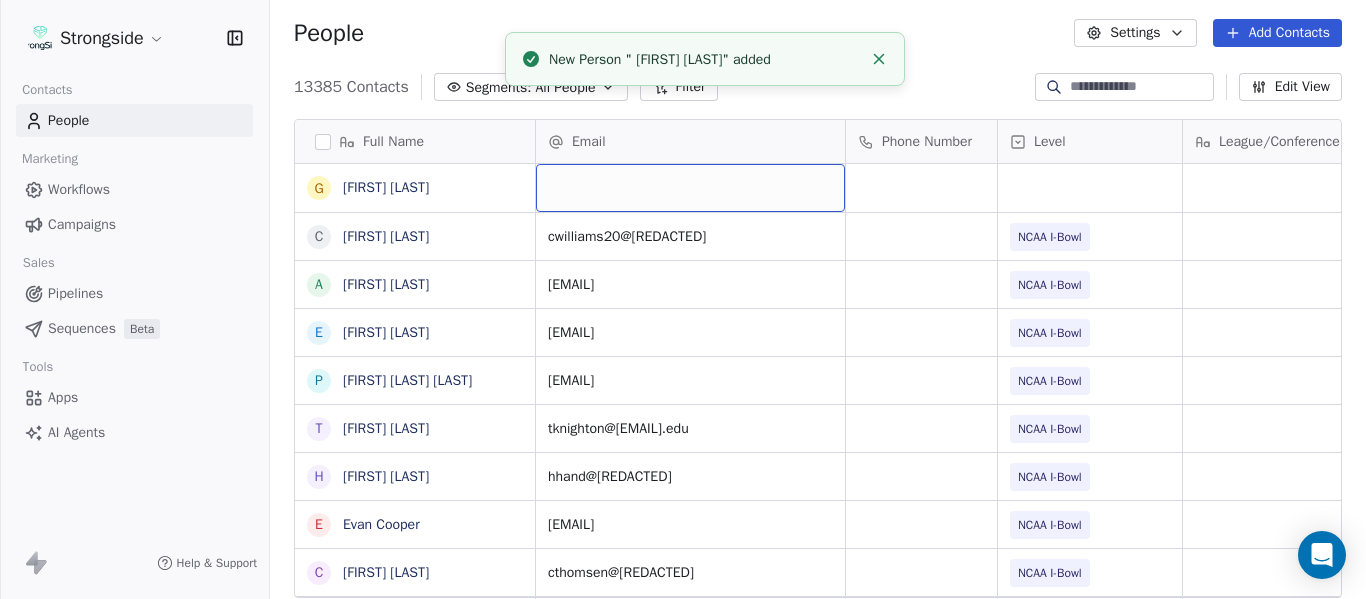 click at bounding box center (690, 188) 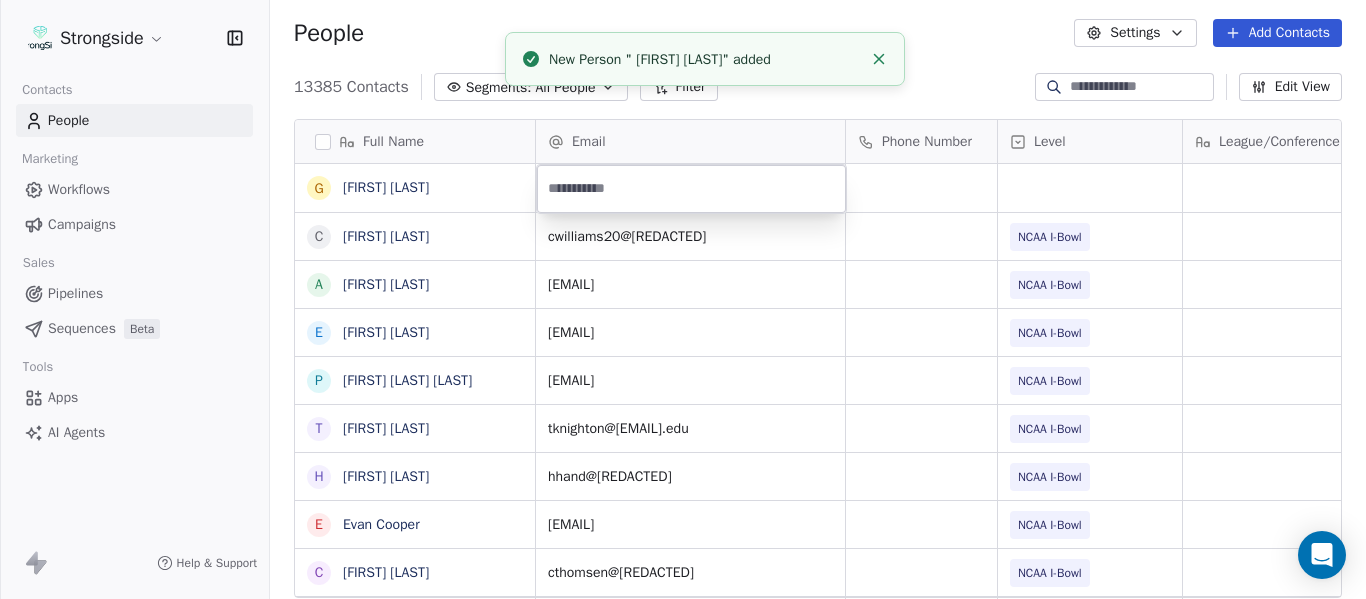 type on "**********" 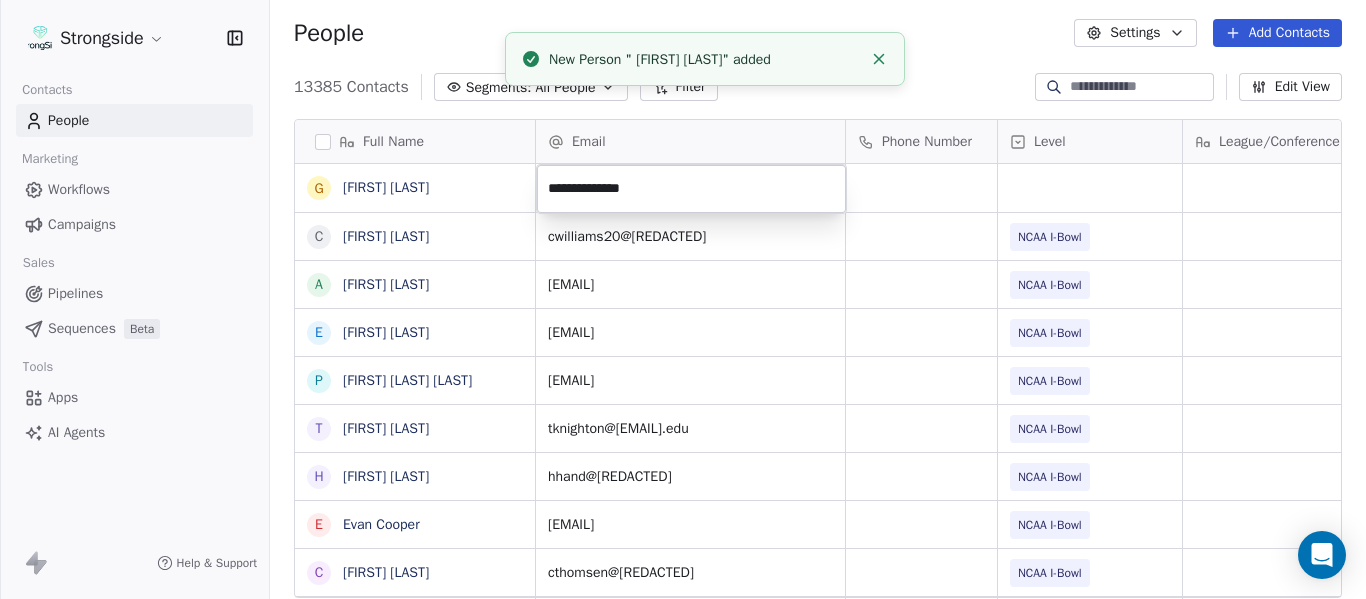 click 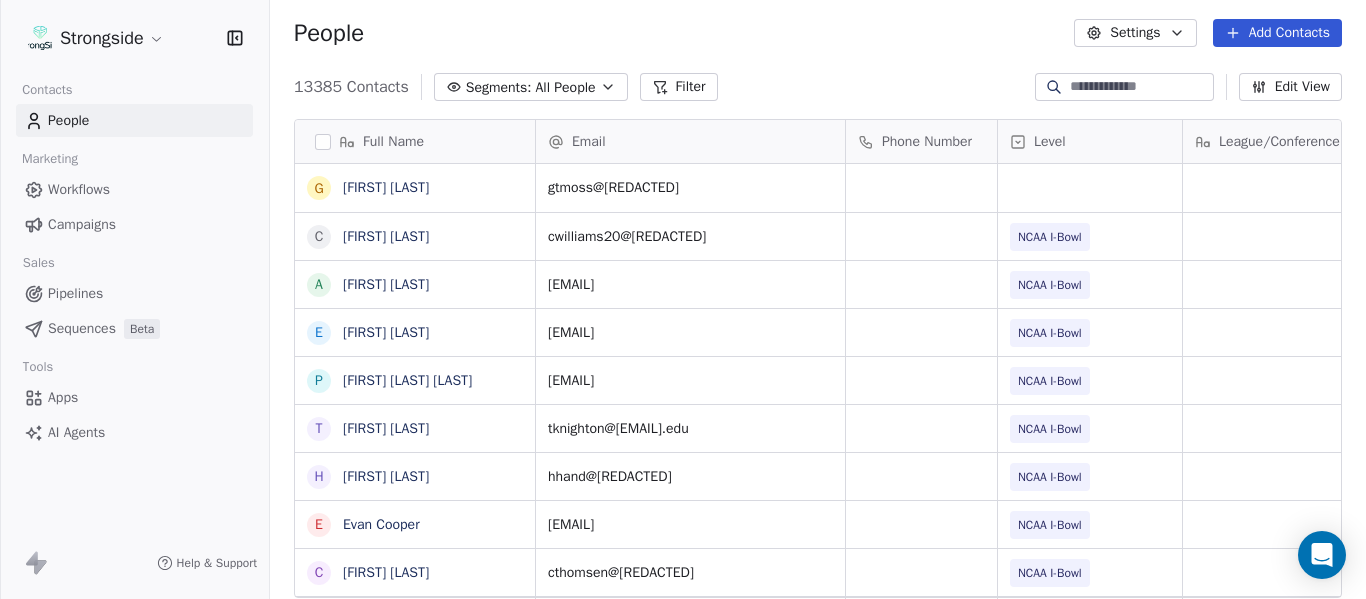 click on "People Settings  Add Contacts" at bounding box center [818, 33] 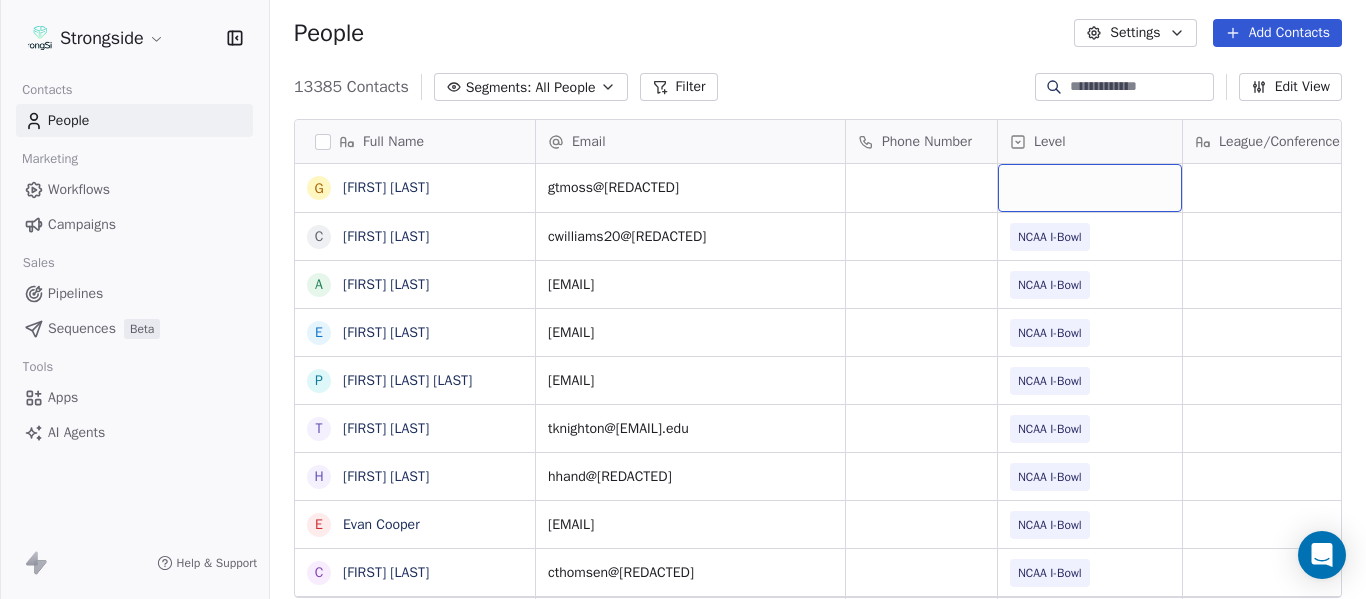 click at bounding box center [1090, 188] 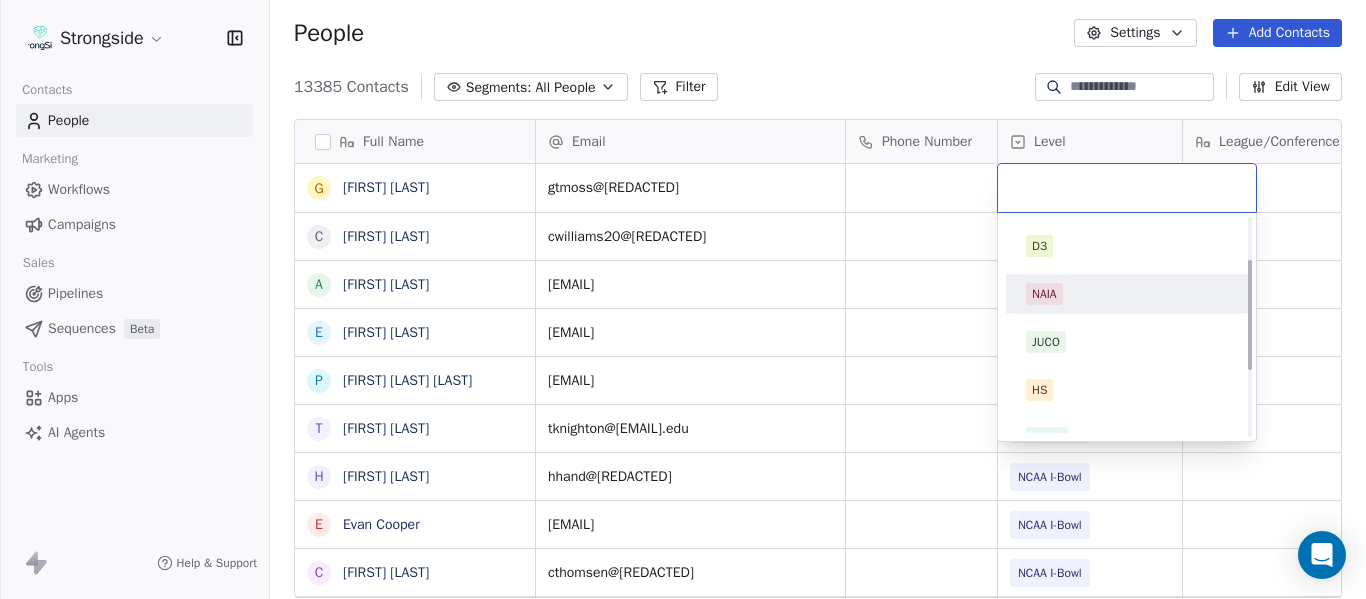 scroll, scrollTop: 212, scrollLeft: 0, axis: vertical 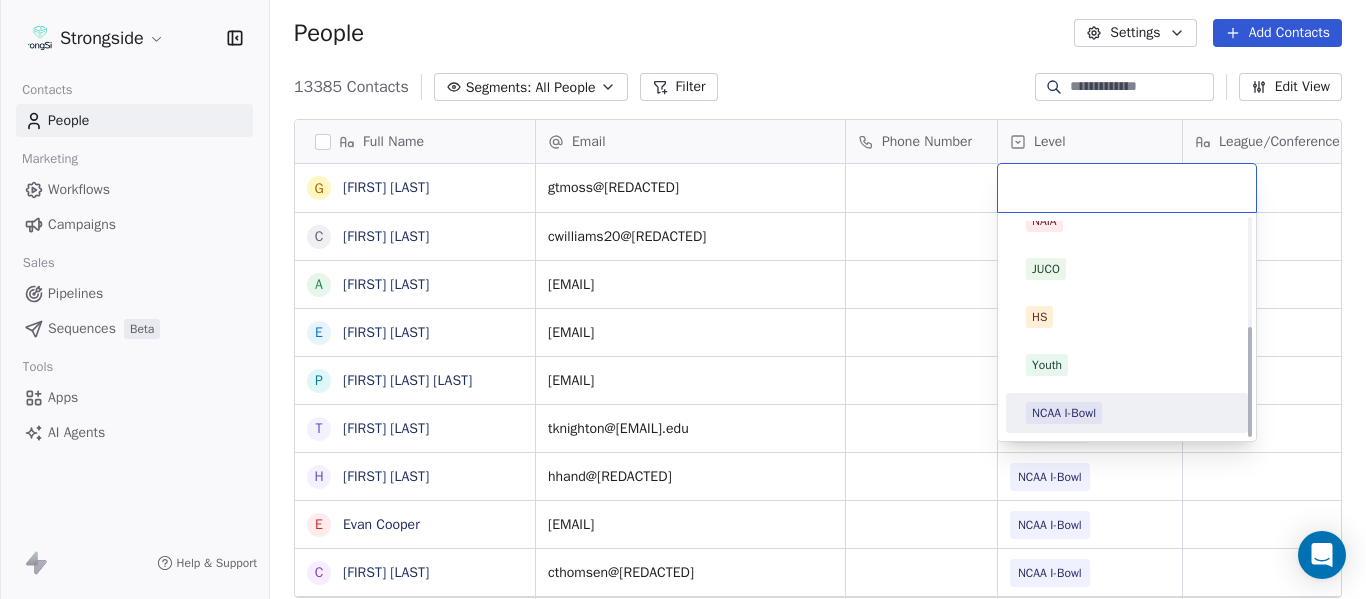 click on "NCAA I-Bowl" at bounding box center (1127, 413) 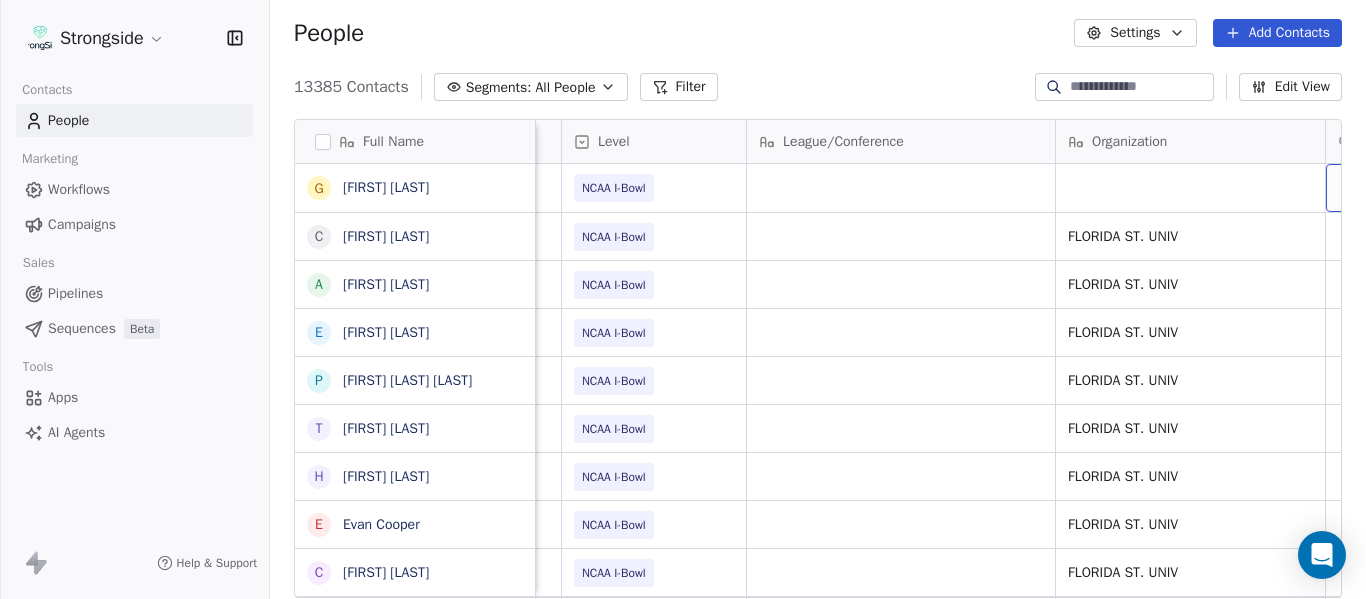 scroll, scrollTop: 0, scrollLeft: 536, axis: horizontal 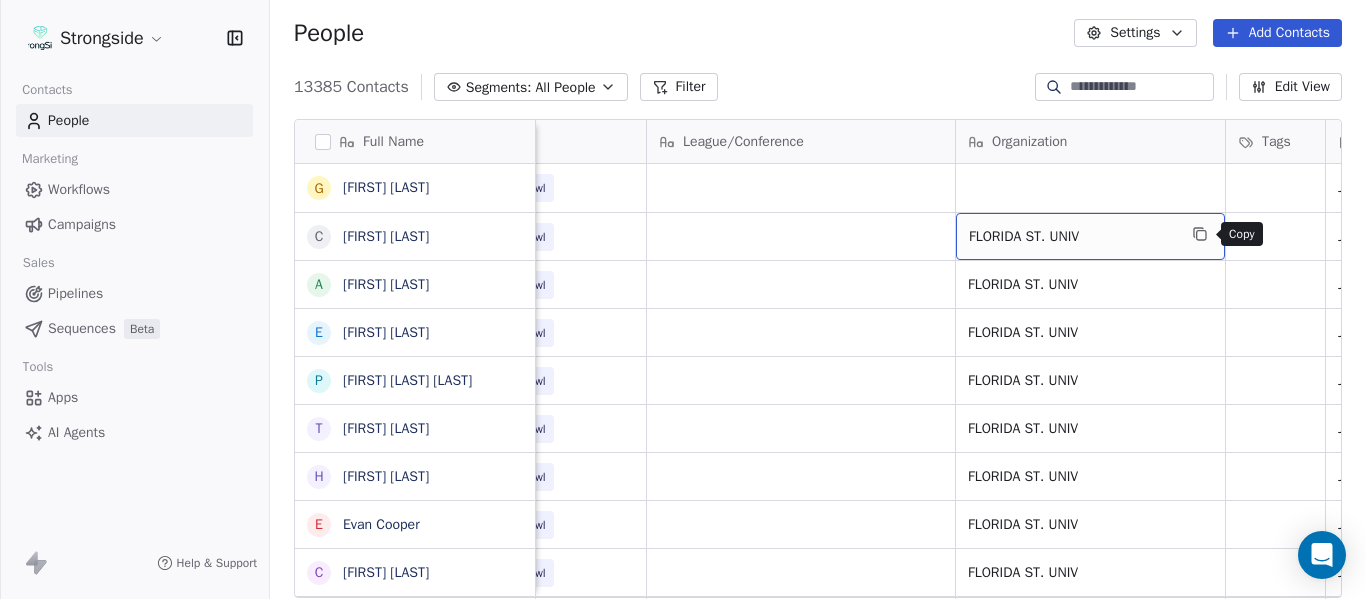 click 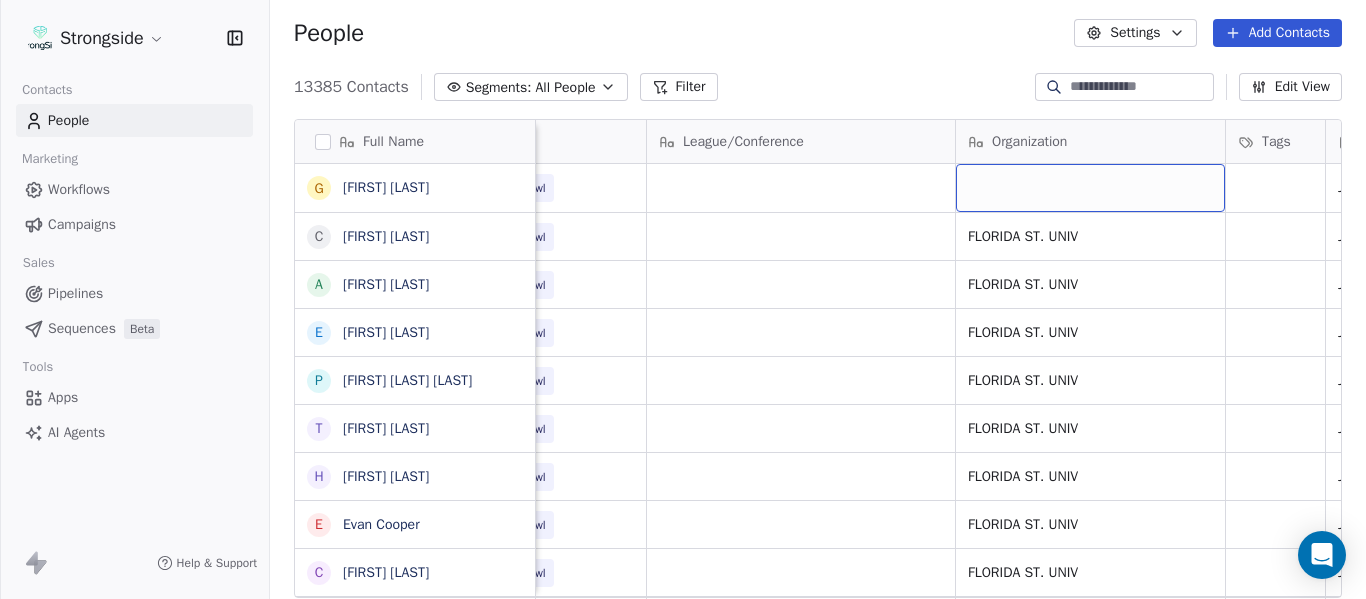 click at bounding box center [1090, 188] 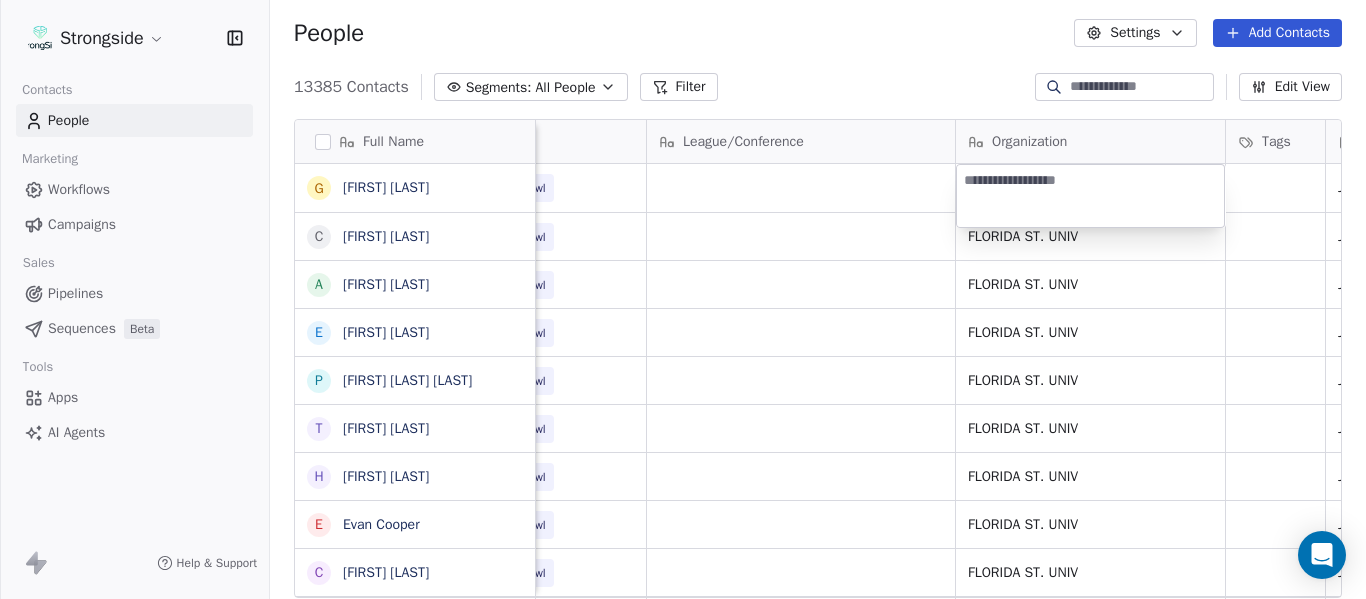 type on "**********" 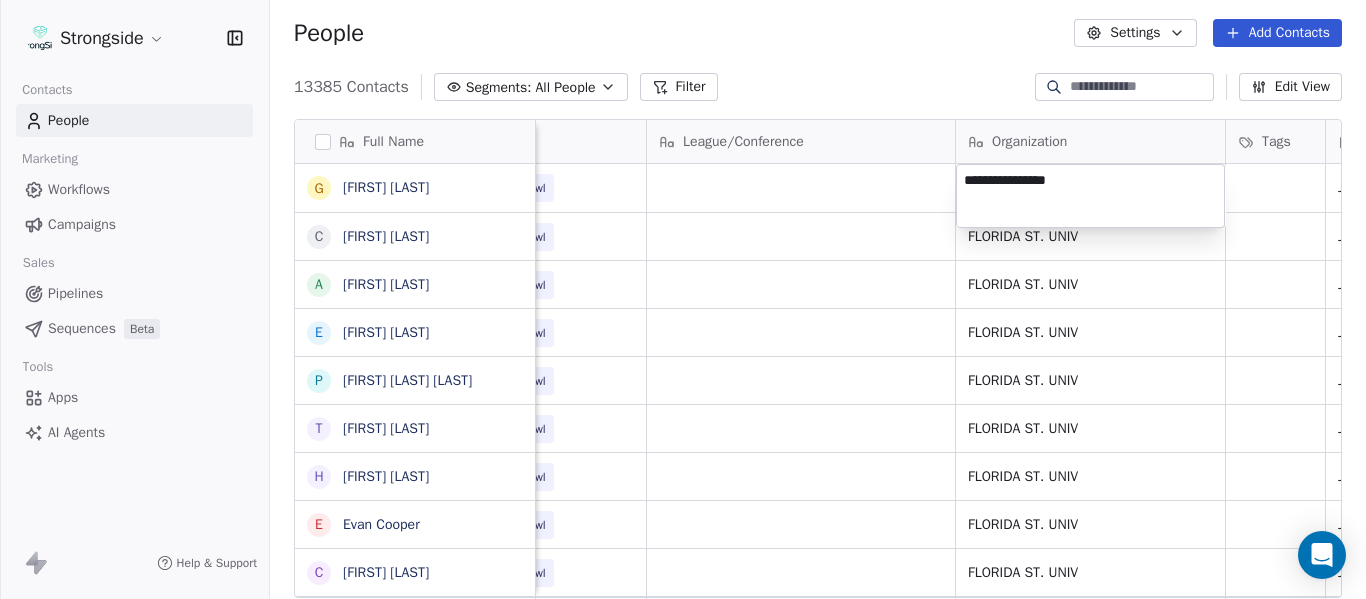 click on "Strongside Contacts People Marketing Workflows Campaigns Sales Pipelines Sequences Beta Tools Apps AI Agents Help & Support People Settings Add Contacts 13385 Contacts Segments: All People Filter Edit View Tag Add to Sequence Export Full Name G [FIRST] [LAST] C [FIRST] [LAST] A [FIRST] [LAST] E [FIRST] [LAST] P [FIRST] [LAST] T [FIRST] [LAST] H [FIRST] [LAST] E [FIRST] [LAST] C [FIRST] [LAST] J [FIRST] [LAST] T [FIRST] [LAST] T [FIRST] [LAST] G [FIRST] [LAST] O [FIRST] [LAST] A [FIRST] [LAST] J [FIRST] [LAST] D [FIRST] [LAST] S [FIRST] [LAST] K [FIRST] [LAST] D [FIRST] [LAST] J [FIRST] [LAST] J [FIRST] [LAST] M [FIRST] [LAST] C [FIRST] [LAST] M [FIRST] [LAST] J [FIRST] [LAST] D [FIRST] [LAST] R [FIRST] [LAST] V [FIRST] [LAST] B [FIRST] [LAST] Email Phone Number Level League/Conference Organization Tags Created Date BST Status Job Title Priority gtmoss@[REDACTED] NCAA I-Bowl Jul 23, 2025 04:42 PM cwilliams20@[REDACTED] NCAA I-Bowl FLORIDA ST. UNIV Jul 23, 2025 04:41 PM Assistant Coach atucker2@[REDACTED] NCAA I-Bowl FLORIDA ST. UNIV Jul 23, 2025 04:40 PM" at bounding box center (683, 299) 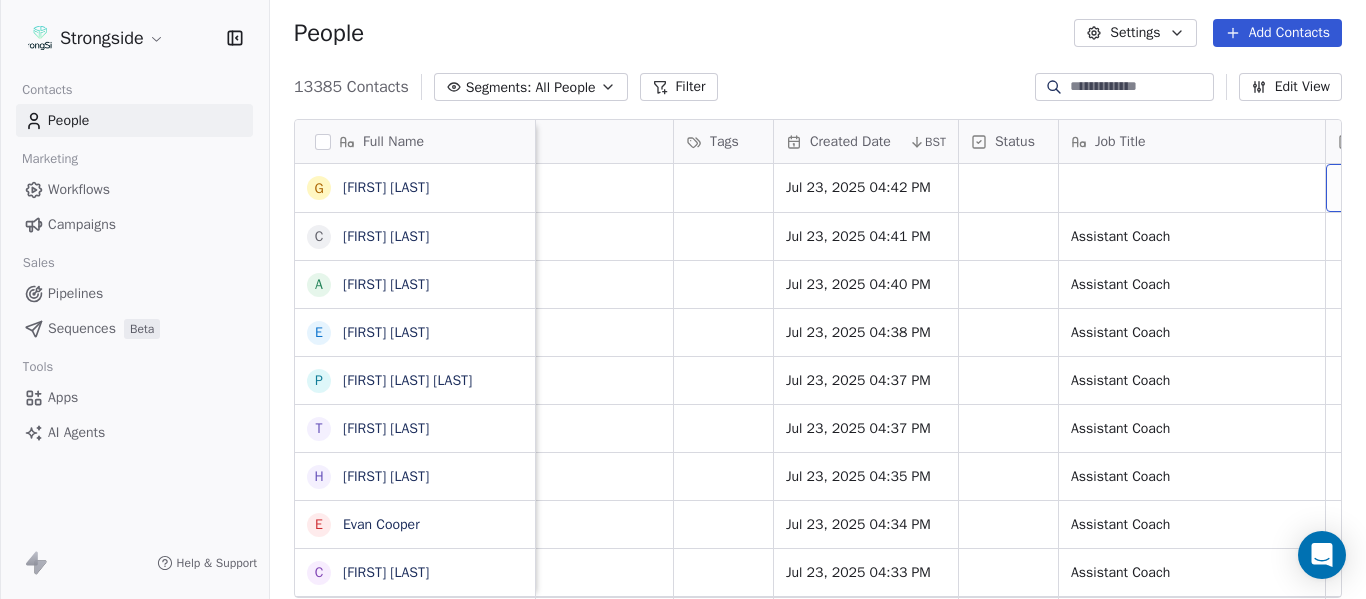 scroll, scrollTop: 0, scrollLeft: 1273, axis: horizontal 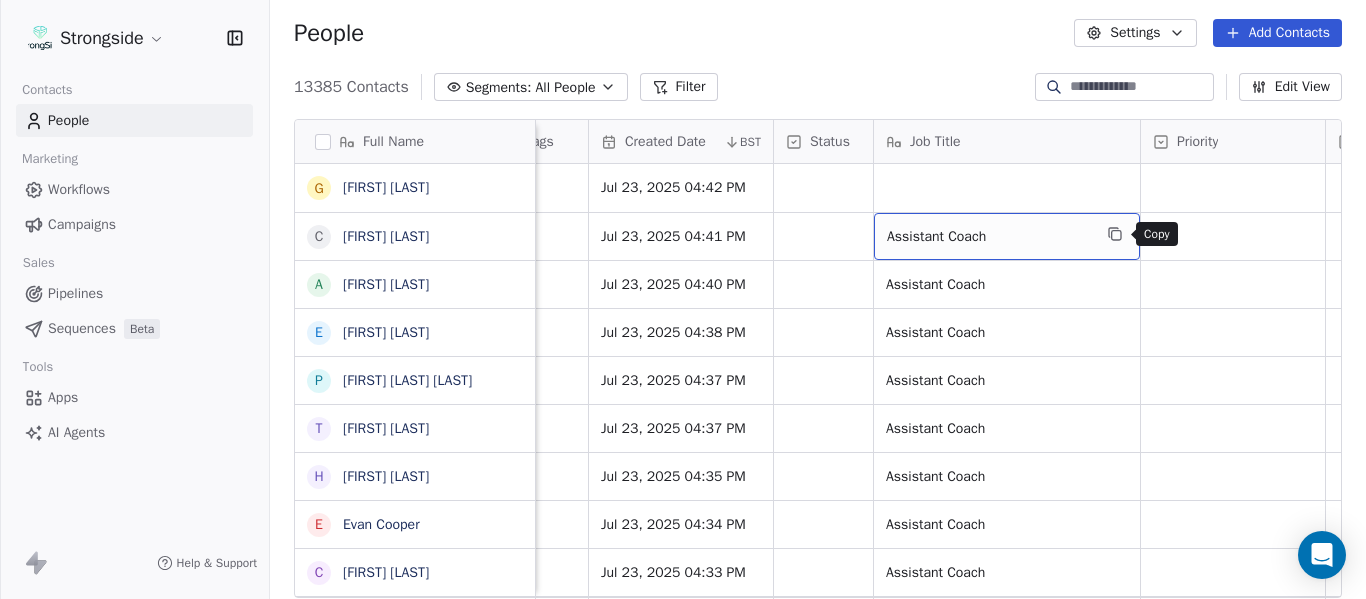 click at bounding box center [1115, 234] 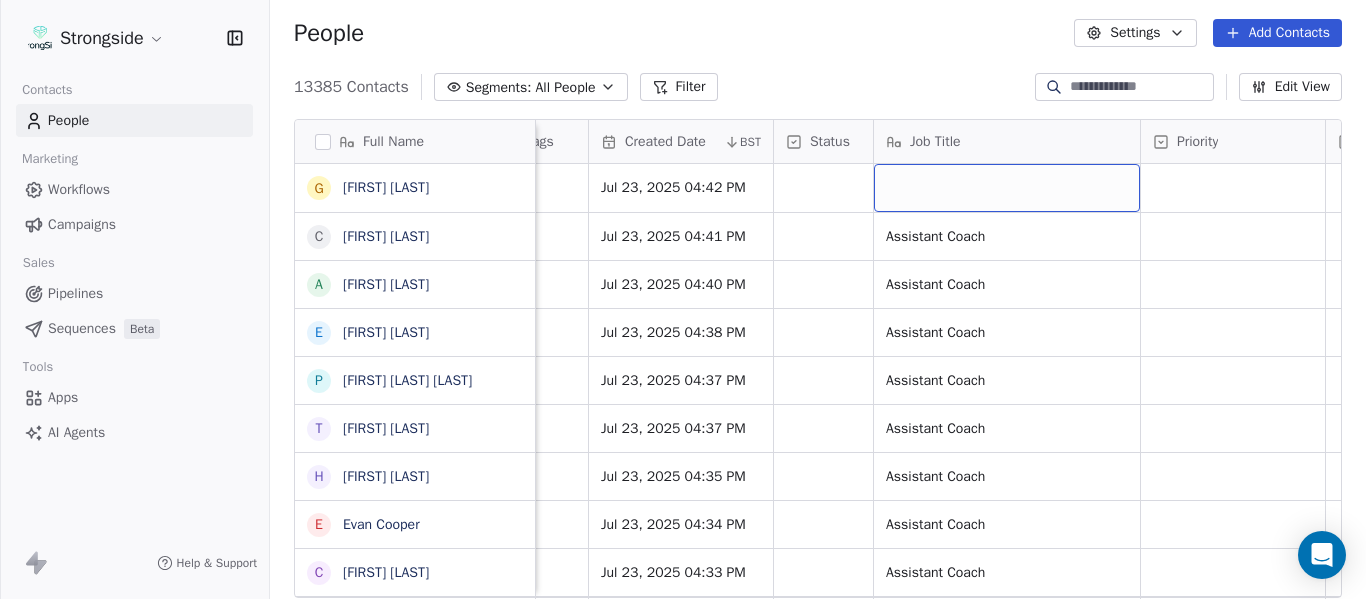 click at bounding box center [1007, 188] 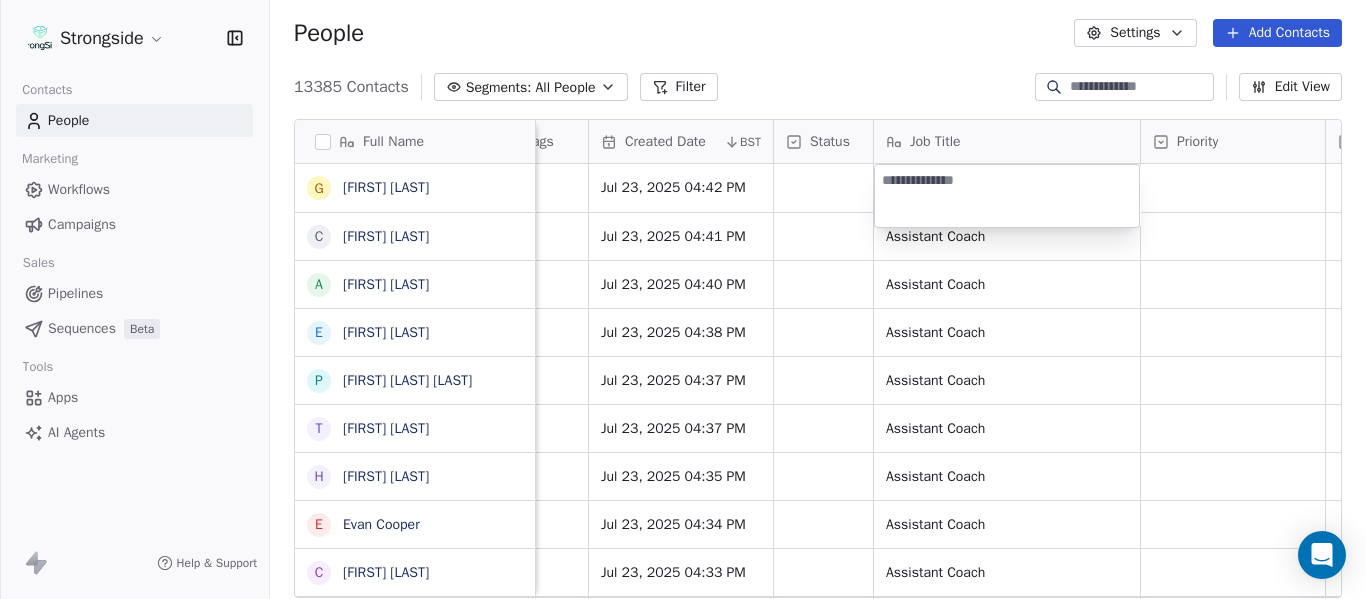 type on "**********" 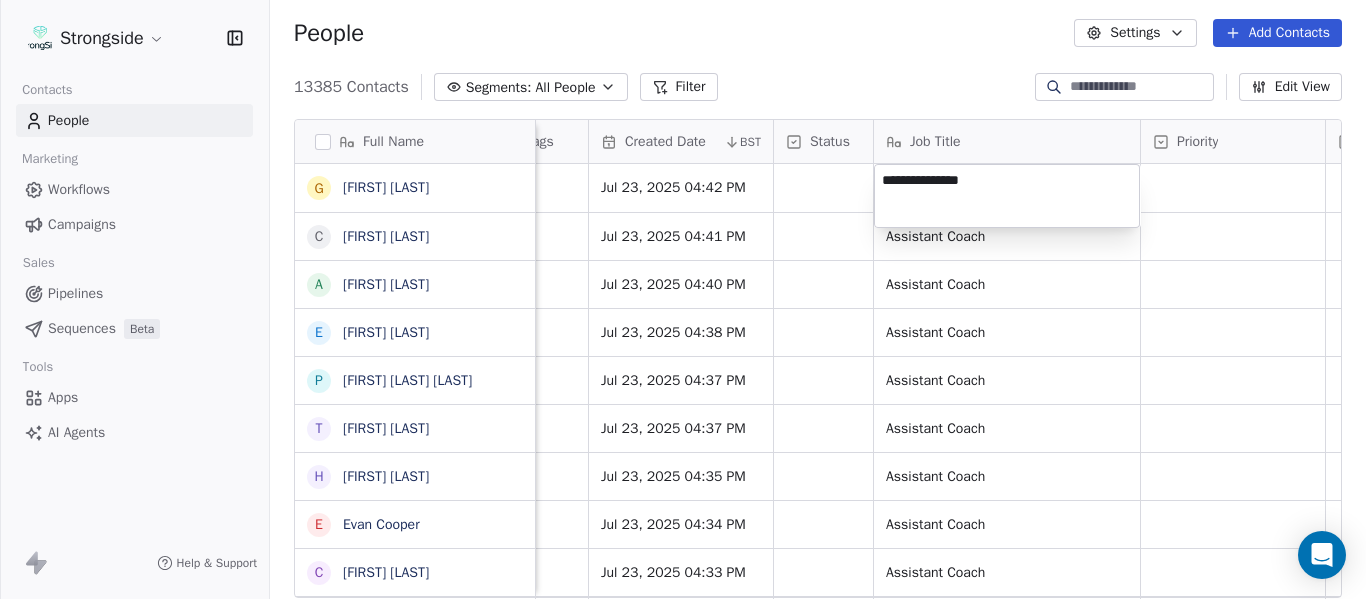 click on "Strongside Contacts People Marketing Workflows Campaigns Sales Pipelines Sequences Beta Tools Apps AI Agents Help & Support People Settings Add Contacts 13385 Contacts Segments: All People Filter Edit View Tag Add to Sequence Export Full Name G [FIRST] [LAST] C [FIRST] [LAST] A [FIRST] [LAST] E [FIRST] [LAST] P [FIRST] [LAST] T [FIRST] [LAST] H [FIRST] [LAST] E [FIRST] [LAST] C [FIRST] [LAST] J [FIRST] [LAST] T [FIRST] [LAST] T [FIRST] [LAST] G [FIRST] [LAST] O [FIRST] [LAST] A [FIRST] [LAST] J [FIRST] [LAST] D [FIRST] [LAST] S [FIRST] [LAST] K [FIRST] [LAST] D [FIRST] [LAST] J [FIRST] [LAST] D [FIRST] [LAST] R [FIRST] [LAST] V [FIRST] [LAST] B [FIRST] [LAST] Level League/Conference Organization Tags Created Date BST Status Job Title Priority Emails Auto Clicked Last Activity Date BST In Open Phone Contact Source NCAA I-Bowl FLORIDA ST. UNIV Jul 23, 2025 04:42 PM NCAA I-Bowl FLORIDA ST. UNIV Jul 23, 2025 04:41 PM Assistant Coach False NCAA I-Bowl False" at bounding box center (683, 299) 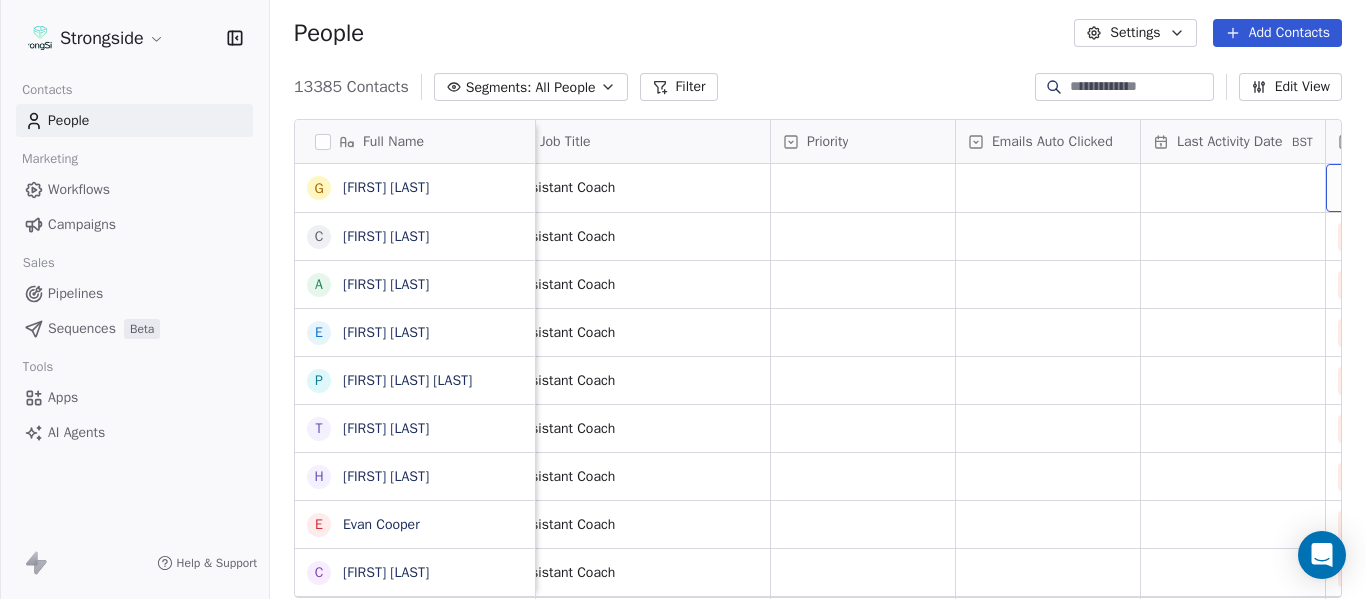 scroll, scrollTop: 0, scrollLeft: 1828, axis: horizontal 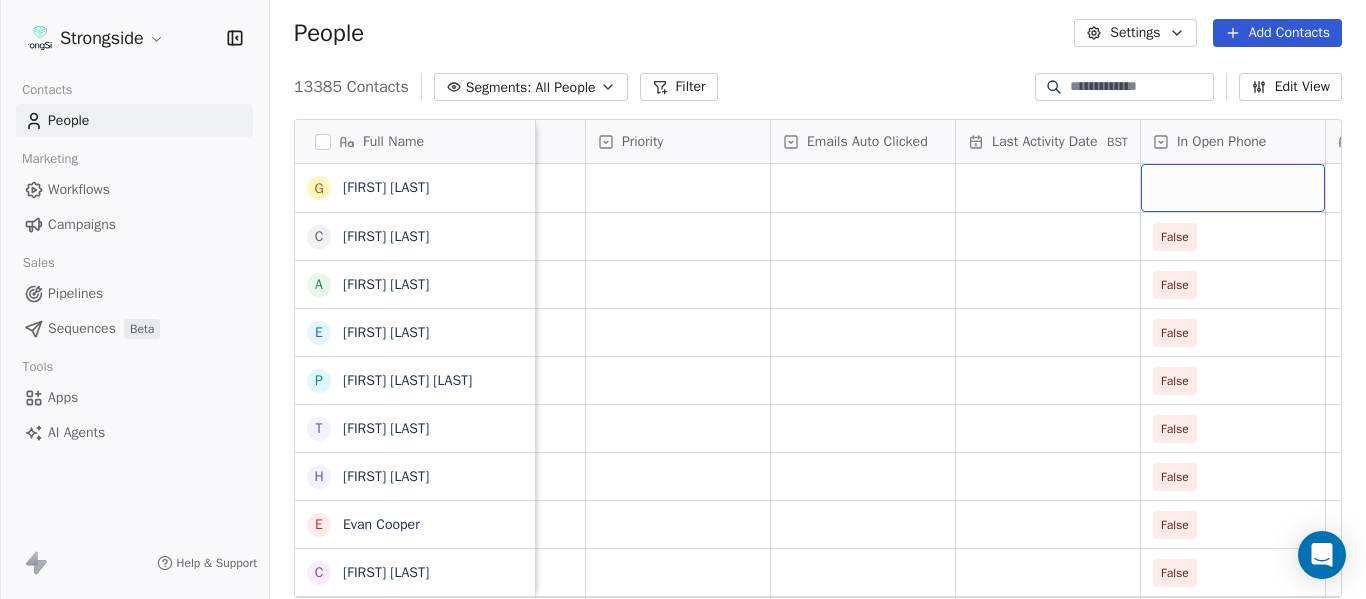click at bounding box center [1233, 188] 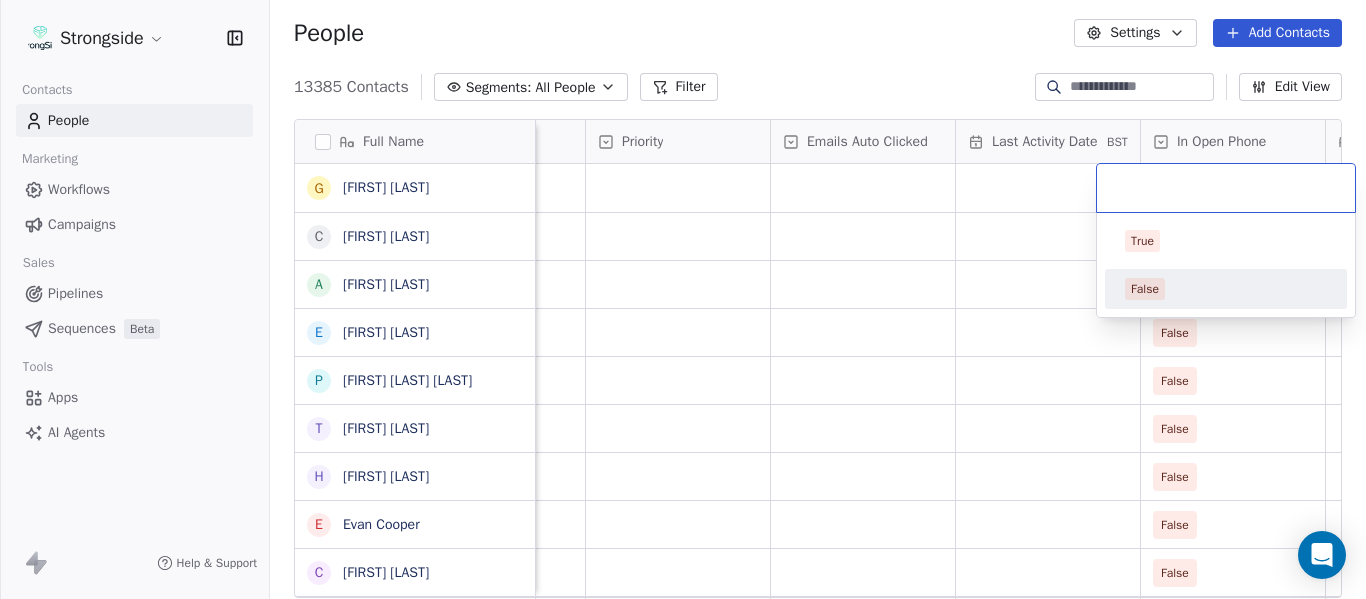 click on "False" at bounding box center [1226, 289] 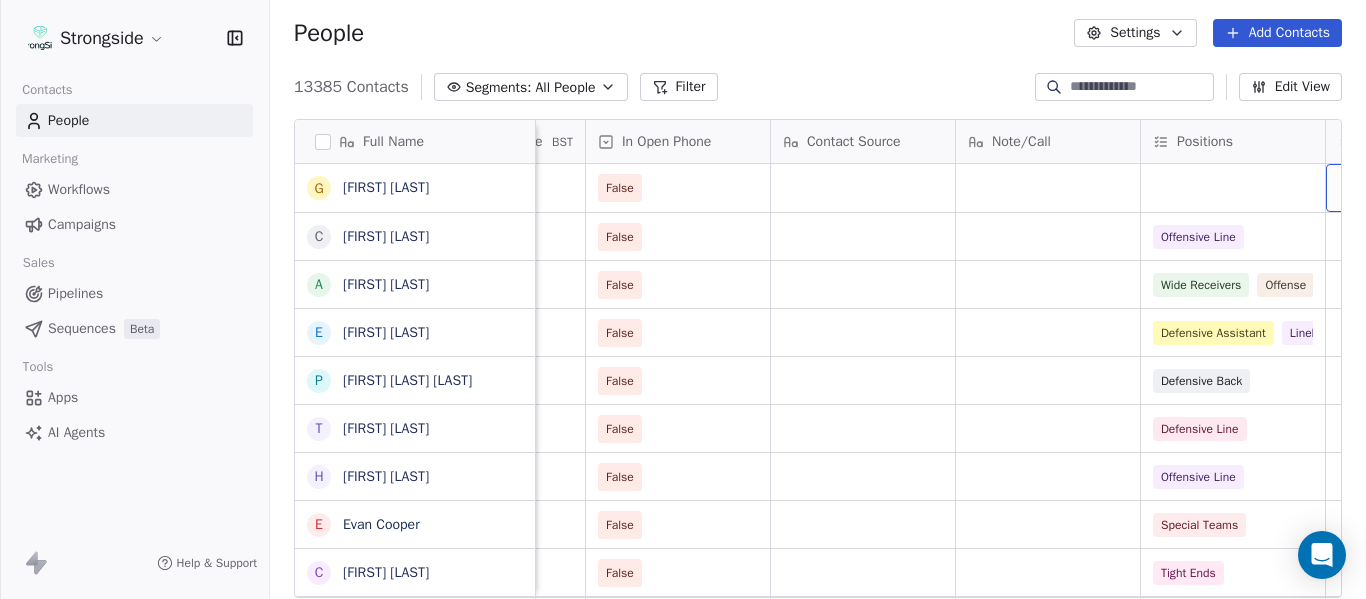 scroll, scrollTop: 0, scrollLeft: 2568, axis: horizontal 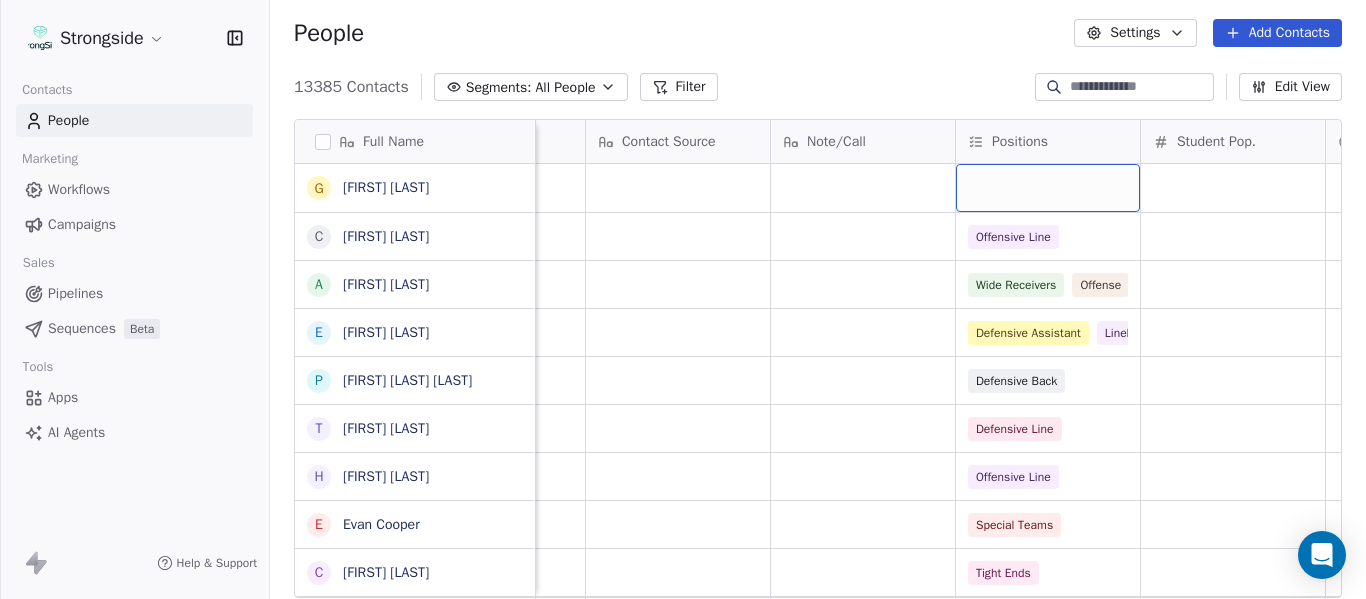 click at bounding box center (1048, 188) 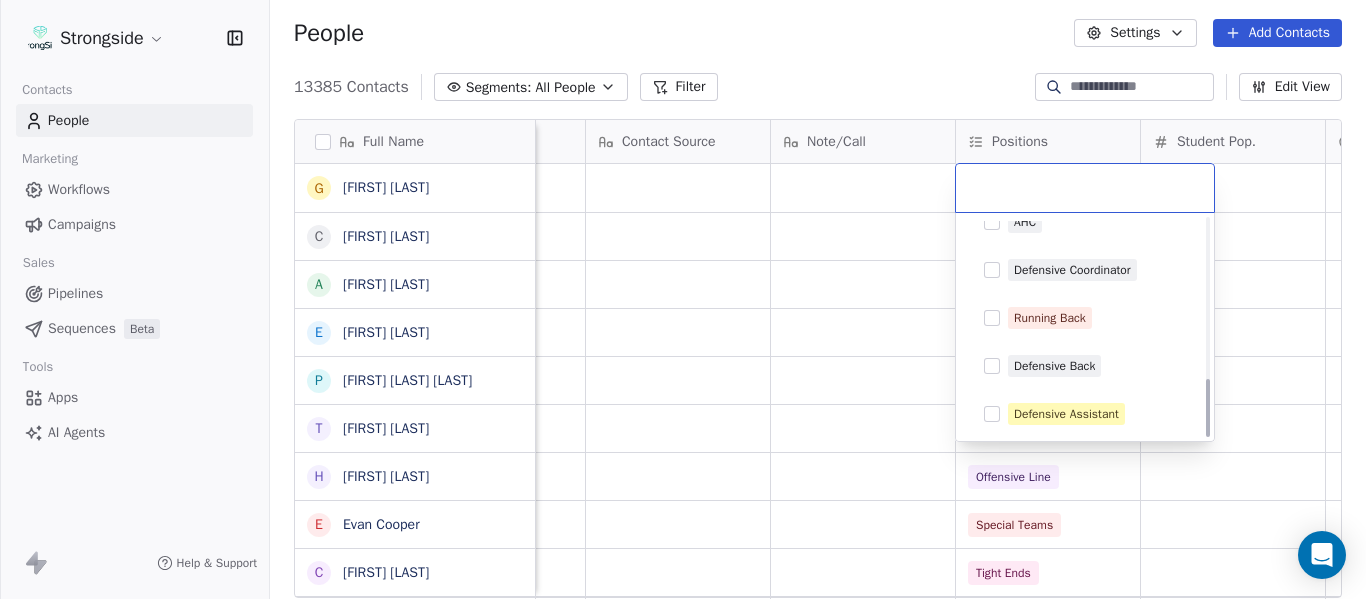 scroll, scrollTop: 596, scrollLeft: 0, axis: vertical 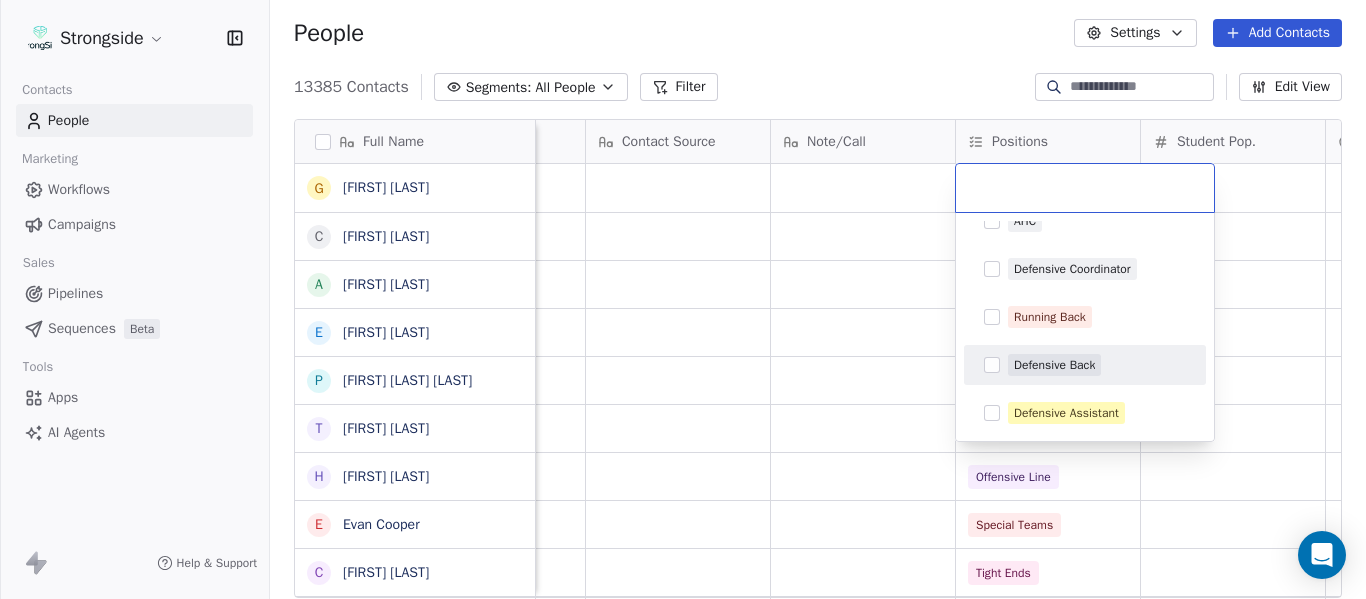 click on "Defensive Back" at bounding box center [1054, 365] 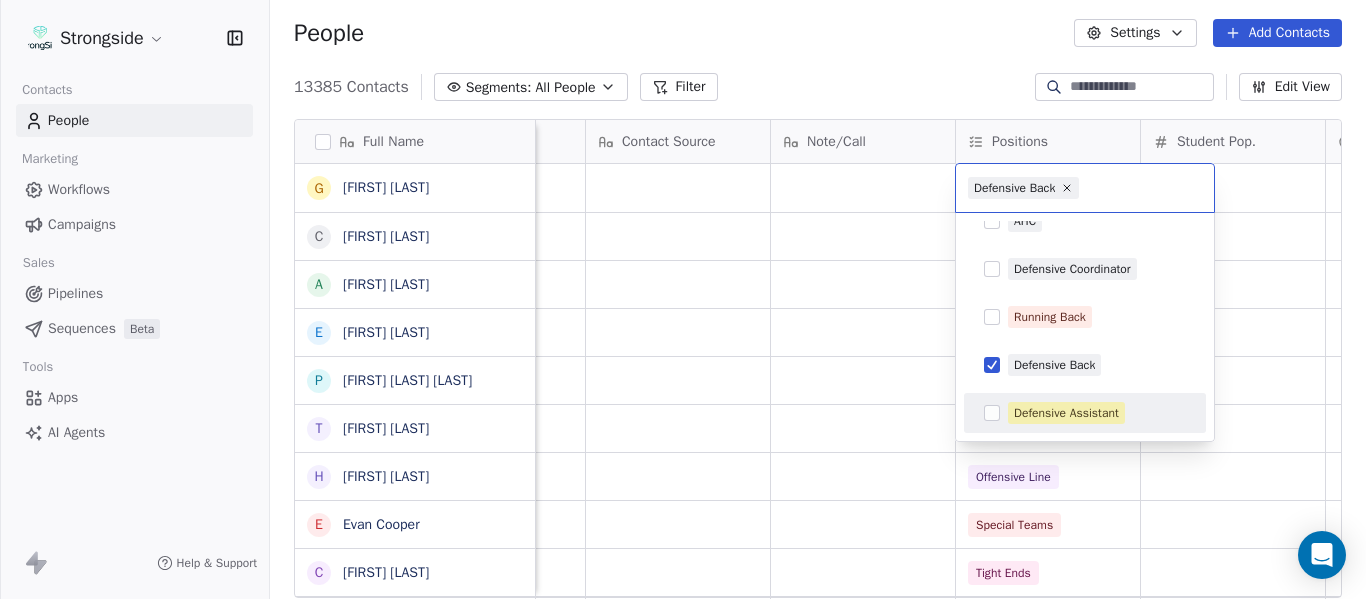 click on "Defensive Assistant" at bounding box center (1085, 413) 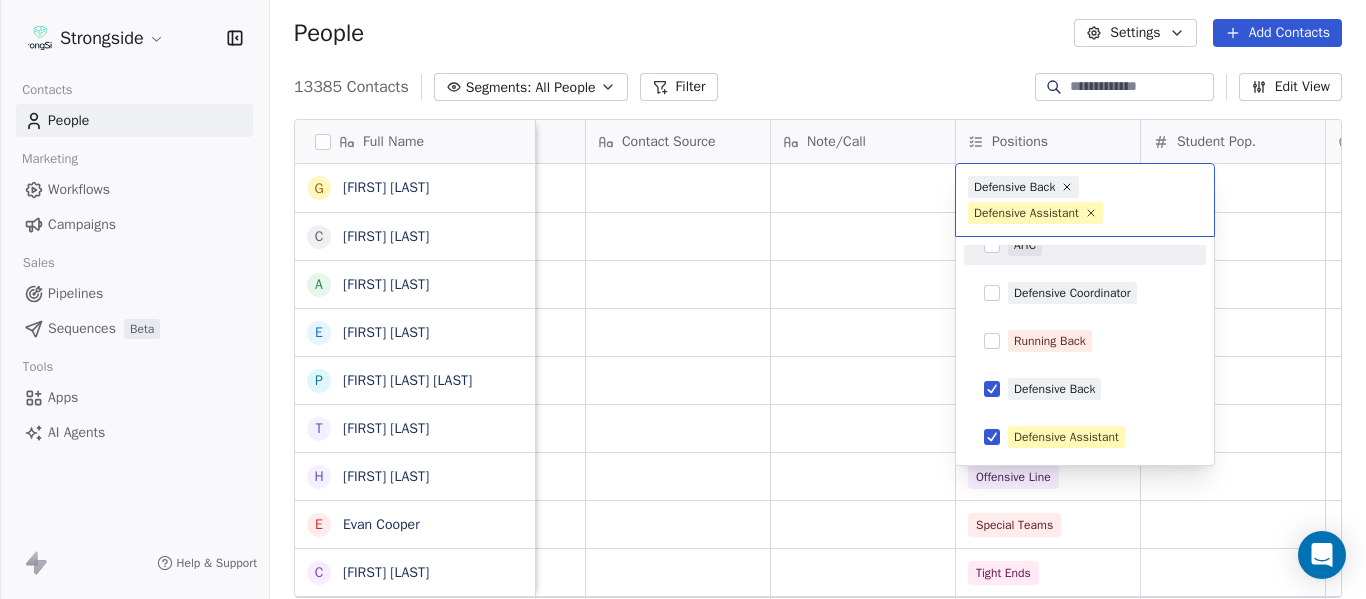 click on "Strongside Contacts People Marketing Workflows Campaigns Sales Pipelines Sequences Beta Tools Apps AI Agents Help & Support People Settings Add Contacts 13385 Contacts Segments: All People Filter Edit View Tag Add to Sequence Export Full Name G [LAST] C [LAST] A [LAST] E [LAST] P [LAST] Sr T [LAST] H [LAST] E [LAST] C [LAST] J [LAST] T [LAST] Jr T [LAST] G [LAST] O [LAST] A [LAST] J [LAST] D [LAST] S [LAST] K [LAST] D [LAST] J [LAST] J [LAST] M [LAST] C [LAST] M [LAST] J [LAST] D [LAST] R [LAST] V [LAST] B [LAST] Priority Emails Auto Clicked Last Activity Date BST In Open Phone Contact Source Note/Call Positions Student Pop. Lead Account False False Offensive Line False Wide Receivers Offense False Defensive Assistant Linebackers False Defensive Back False Defensive Line False Offensive Line False" at bounding box center [683, 299] 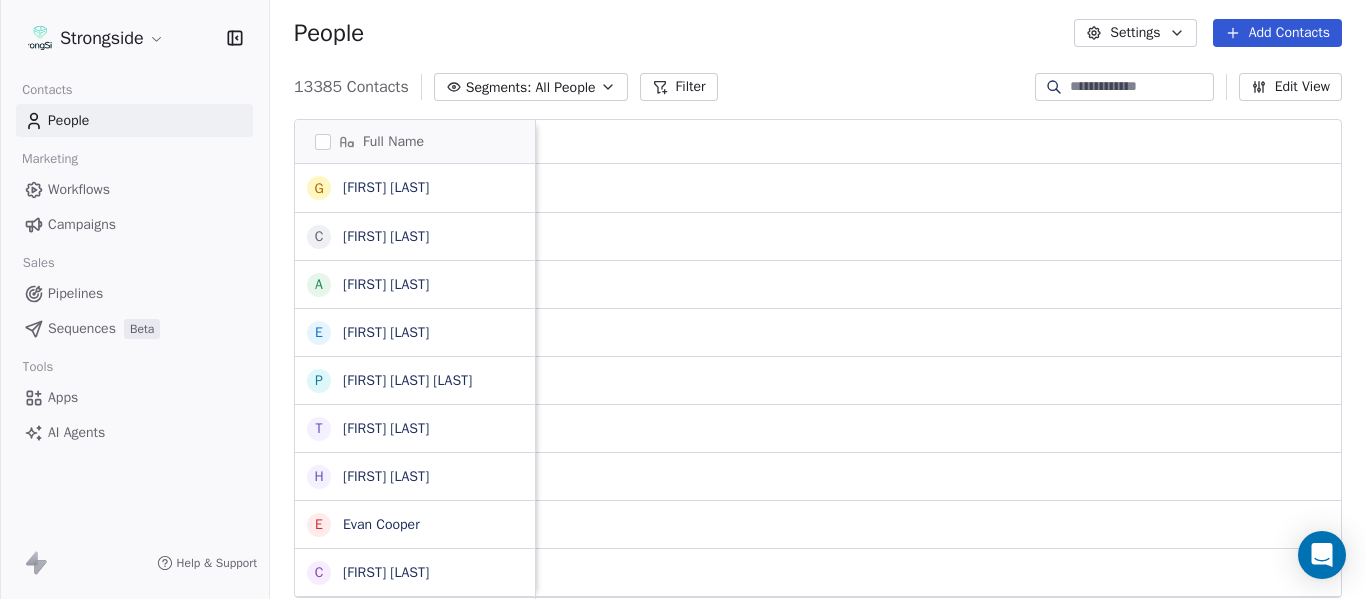 scroll, scrollTop: 0, scrollLeft: 0, axis: both 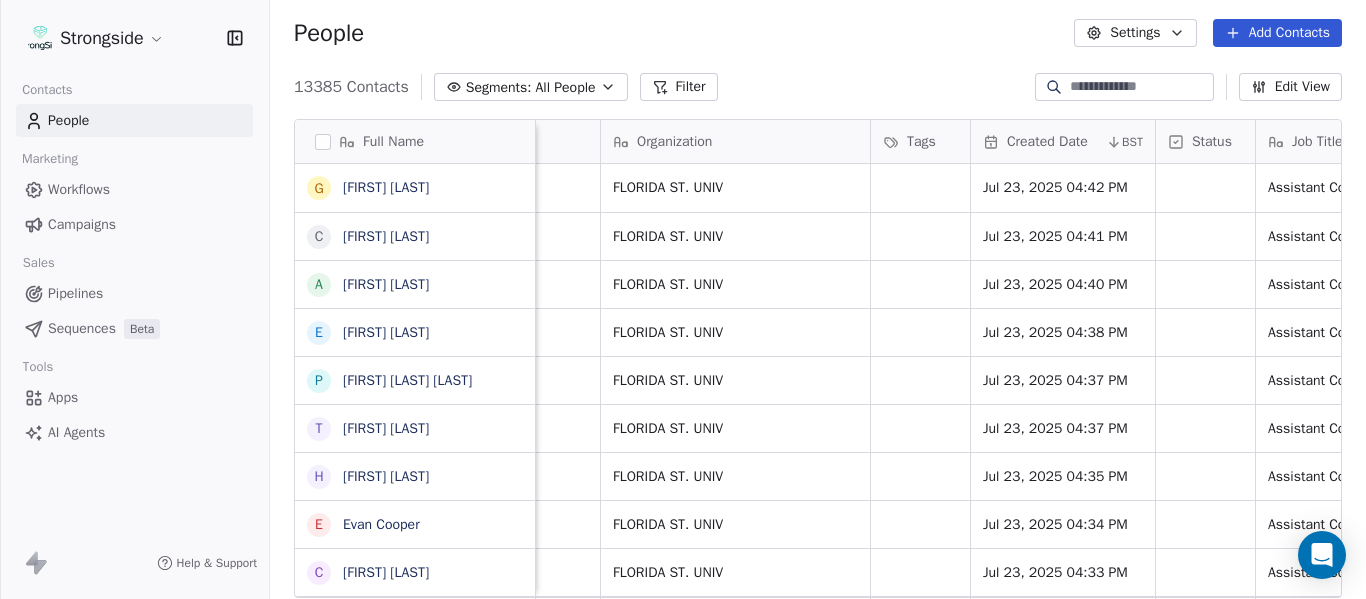 click on "Add Contacts" at bounding box center [1277, 33] 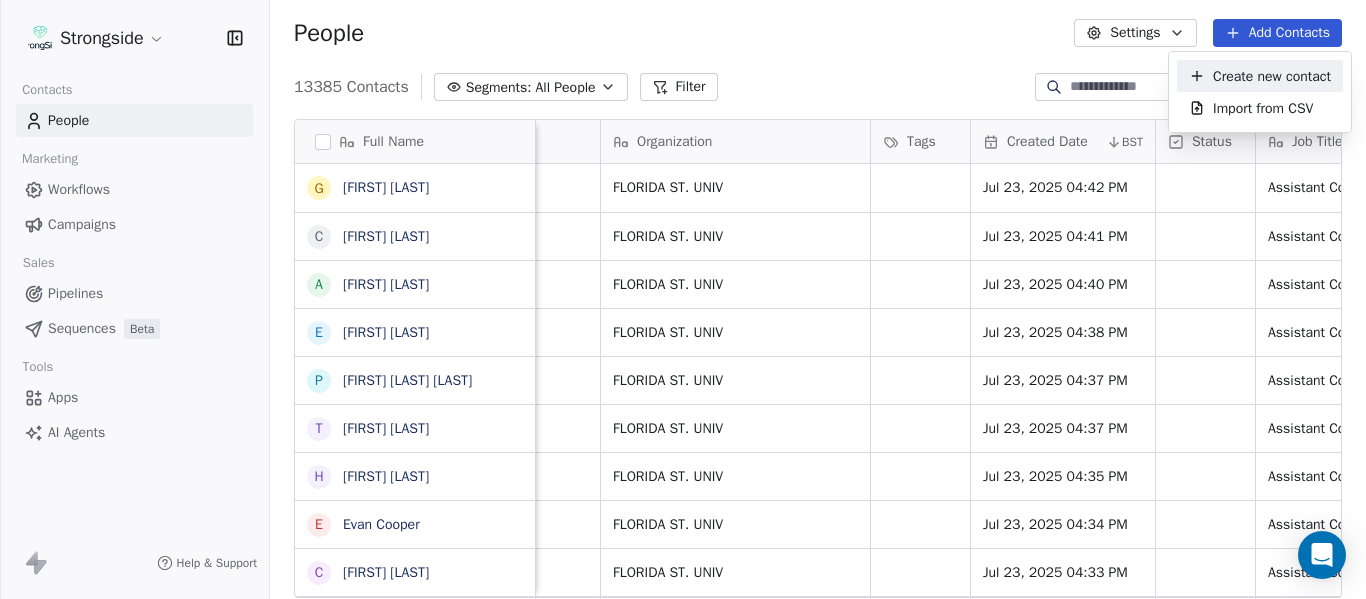 click on "Create new contact" at bounding box center [1272, 76] 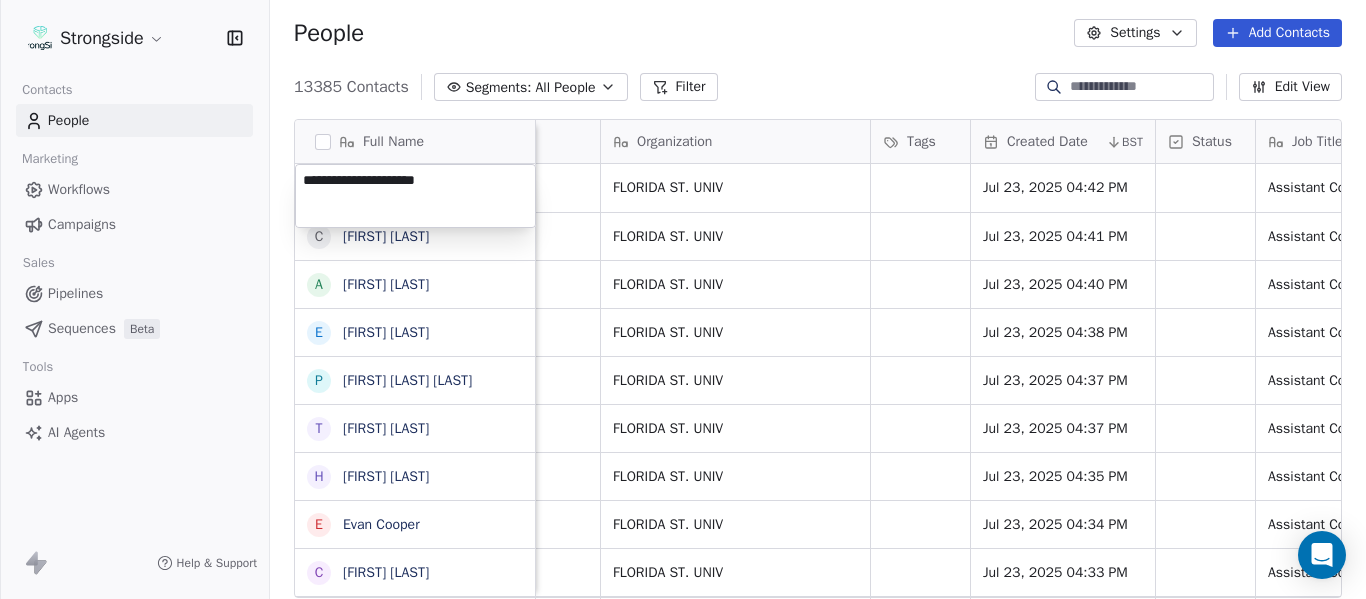 type on "*********" 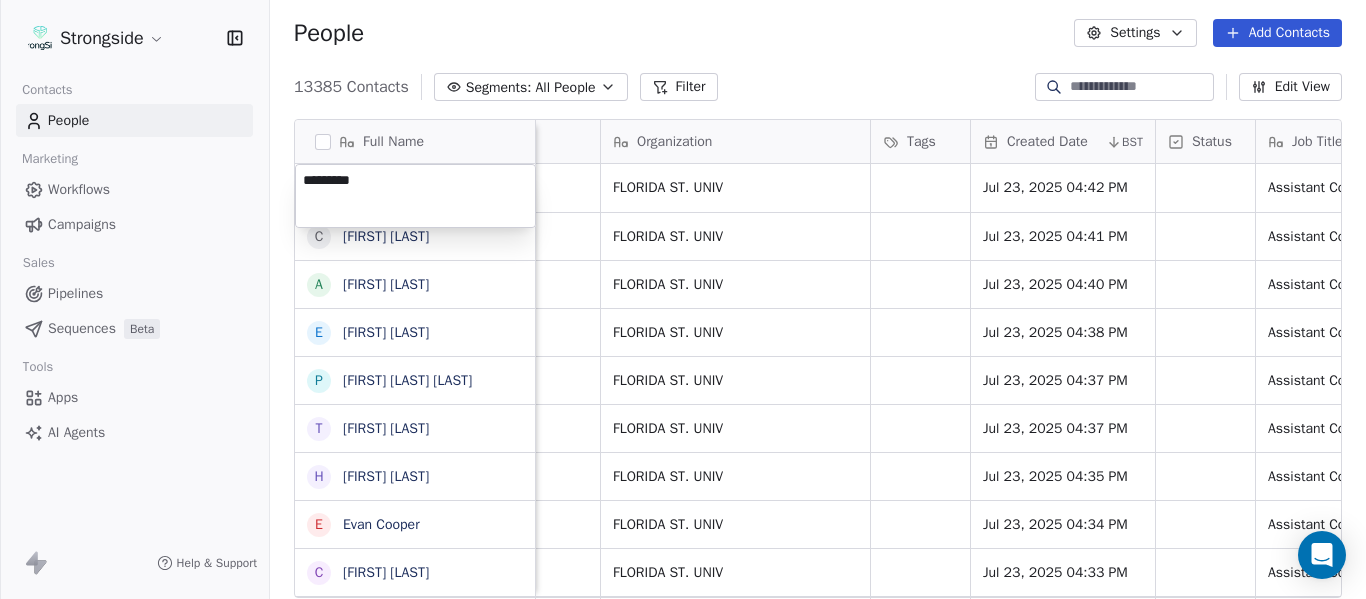 click on "Strongside Contacts People Marketing Workflows Campaigns Sales Pipelines Sequences Beta Tools Apps AI Agents Help & Support People Settings Add Contacts 13385 Contacts Segments: All People Filter Edit View Tag Add to Sequence Export Full Name G [FIRST] [LAST] C [FIRST] [LAST] A [FIRST] [LAST] E [FIRST] [LAST] P [FIRST] [LAST] T [FIRST] [LAST] H [FIRST] [LAST] E [FIRST] [LAST] C [FIRST] [LAST] J [FIRST] [LAST] T [FIRST] [LAST] T [FIRST] [LAST] G [FIRST] [LAST] O [FIRST] [LAST] A [FIRST] [LAST] J [FIRST] [LAST] D [FIRST] [LAST] S [FIRST] [LAST] K [FIRST] [LAST] D [FIRST] [LAST] J [FIRST] [LAST] V [FIRST] [LAST] Email Phone Number Level League/Conference Organization Tags Created Date BST Status Job Title Priority Emails Auto Clicked Last Activity Date BST [EMAIL] NCAA I-Bowl FLORIDA ST. UNIV Jul 23, 2025 04:42 PM Assistant Coach [EMAIL] NCAA I-Bowl FLORIDA ST. UNIV Jul 23, 2025 04:41 PM SID" at bounding box center (683, 299) 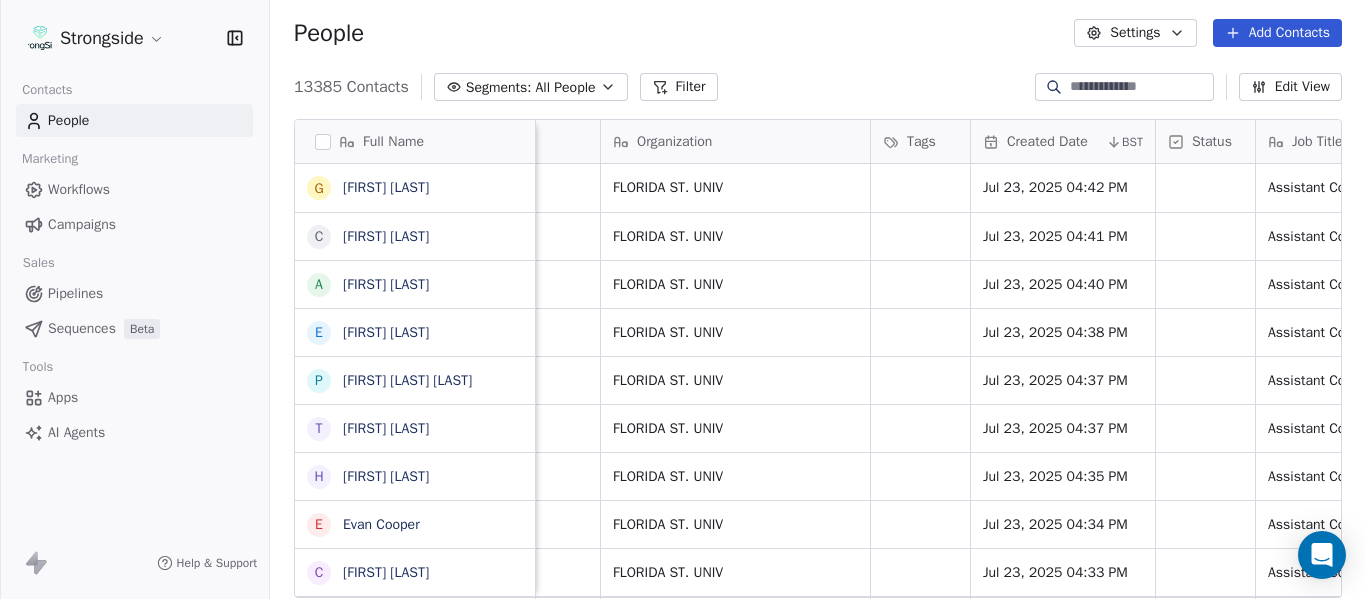 click on "People Settings  Add Contacts" at bounding box center [818, 33] 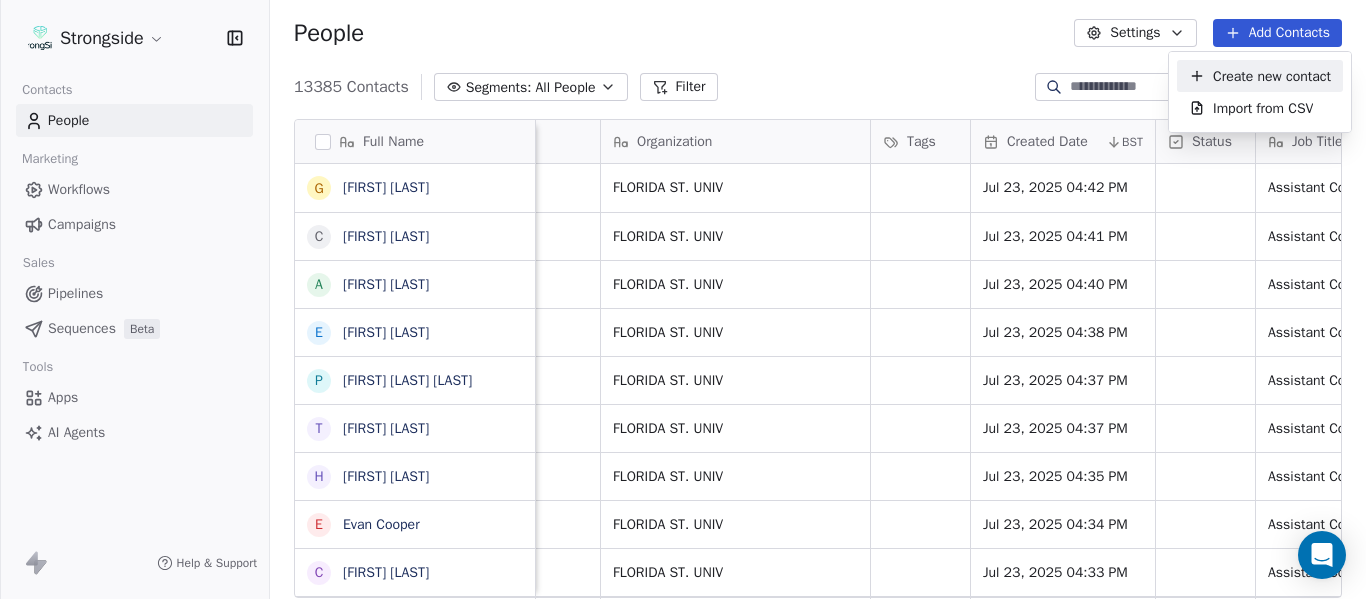 click on "Create new contact" at bounding box center (1272, 76) 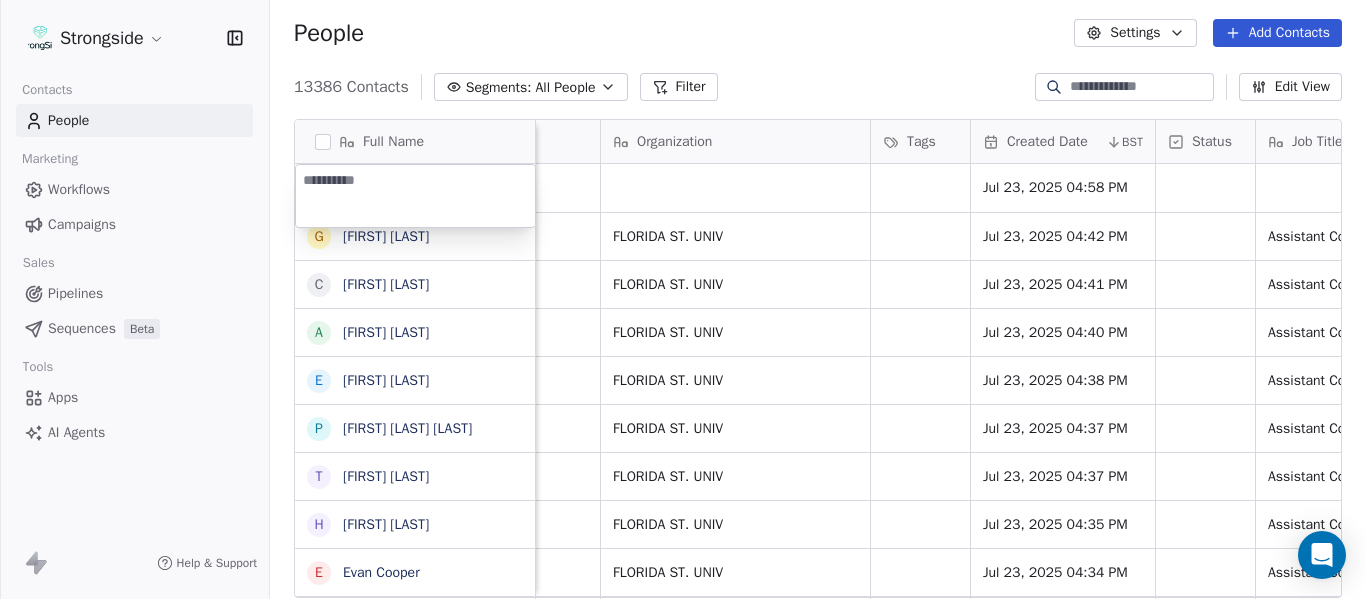 type on "**********" 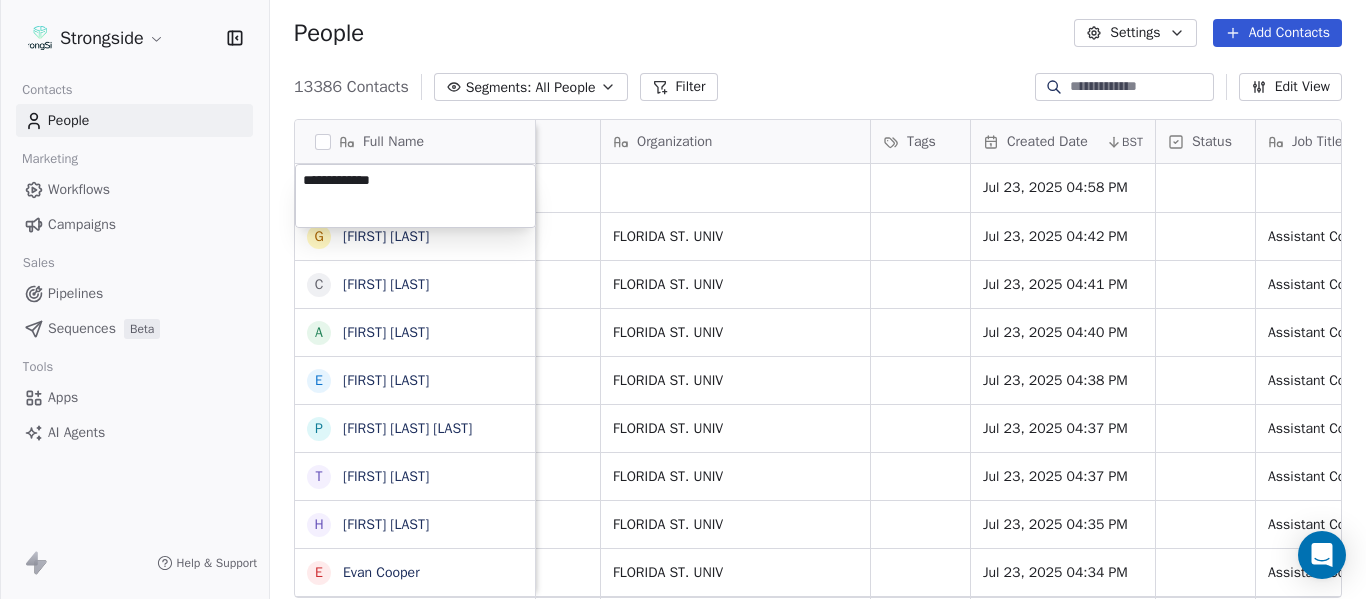 click on "Strongside Contacts People Marketing Workflows Campaigns Sales Pipelines Sequences Beta Tools Apps AI Agents Help & Support People Settings Add Contacts 13386 Contacts Segments: All People Filter Edit View Tag Add to Sequence Export Full Name G [FIRST] [LAST] C [FIRST] [LAST] A [FIRST] [LAST] E [FIRST] [LAST] P [FIRST] [LAST] T [FIRST] [LAST] H [FIRST] [LAST] E [FIRST] [LAST] C [FIRST] [LAST] J [FIRST] [LAST] T [FIRST] [LAST] T [FIRST] [LAST] G [FIRST] [LAST] O [FIRST] [LAST] A [FIRST] [LAST] J [FIRST] [LAST] D [FIRST] [LAST] S [FIRST] [LAST] K [FIRST] [LAST] D [FIRST] [LAST] J [FIRST] [LAST] V [FIRST] [LAST] Email Phone Number Level League/Conference Organization Tags Created Date BST Status Job Title Priority Emails Auto Clicked Last Activity Date BST Jul 23, 2025 04:58 PM [EMAIL] NCAA I-Bowl FLORIDA ST. UNIV Jul 23, 2025 04:42 PM Assistant Coach [EMAIL] NCAA I-Bowl FLORIDA ST. UNIV Jul 23, 2025 04:41 PM" at bounding box center (683, 299) 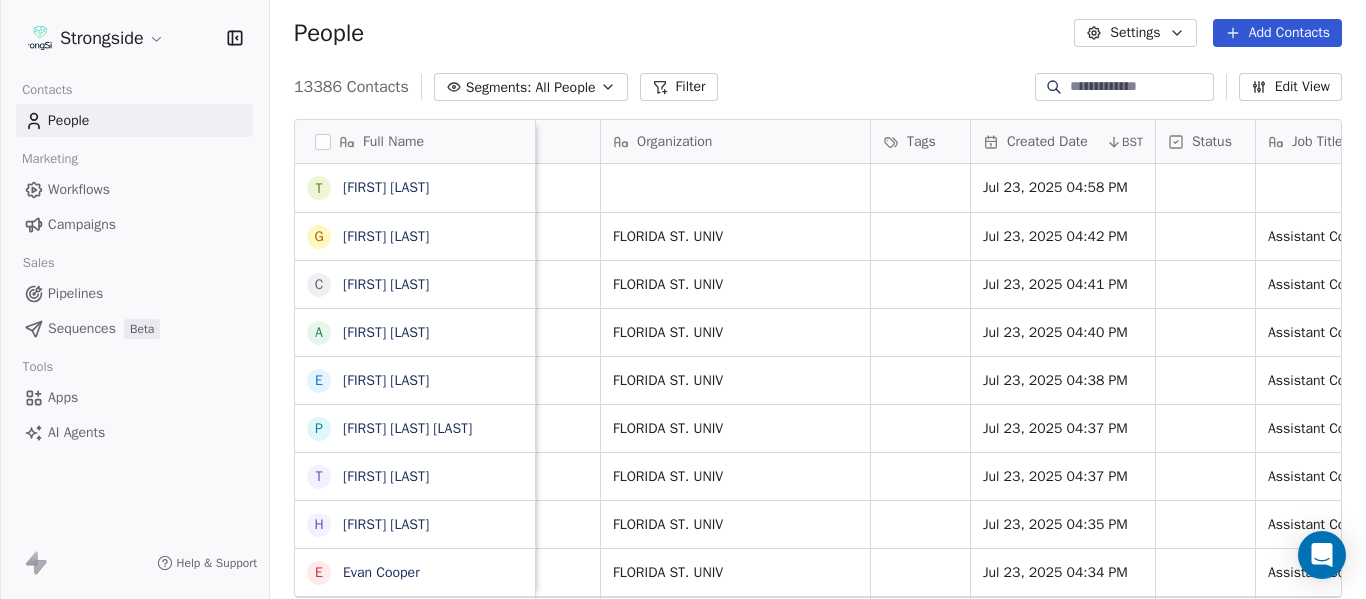scroll, scrollTop: 0, scrollLeft: 0, axis: both 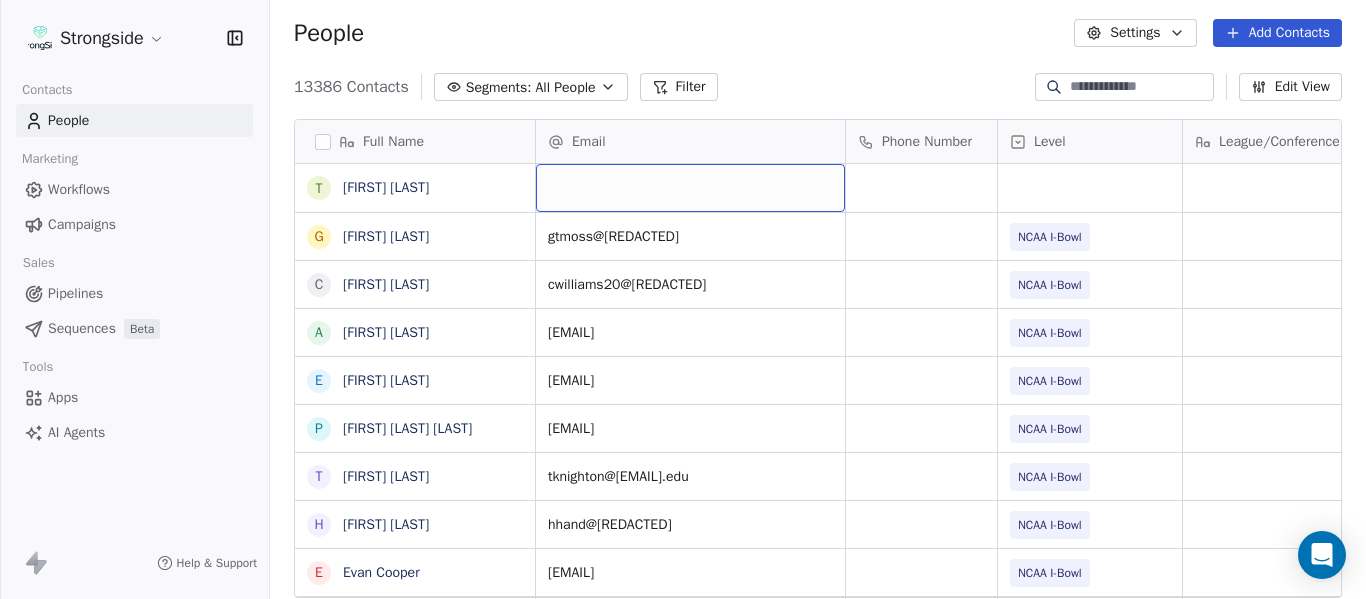 click at bounding box center [690, 188] 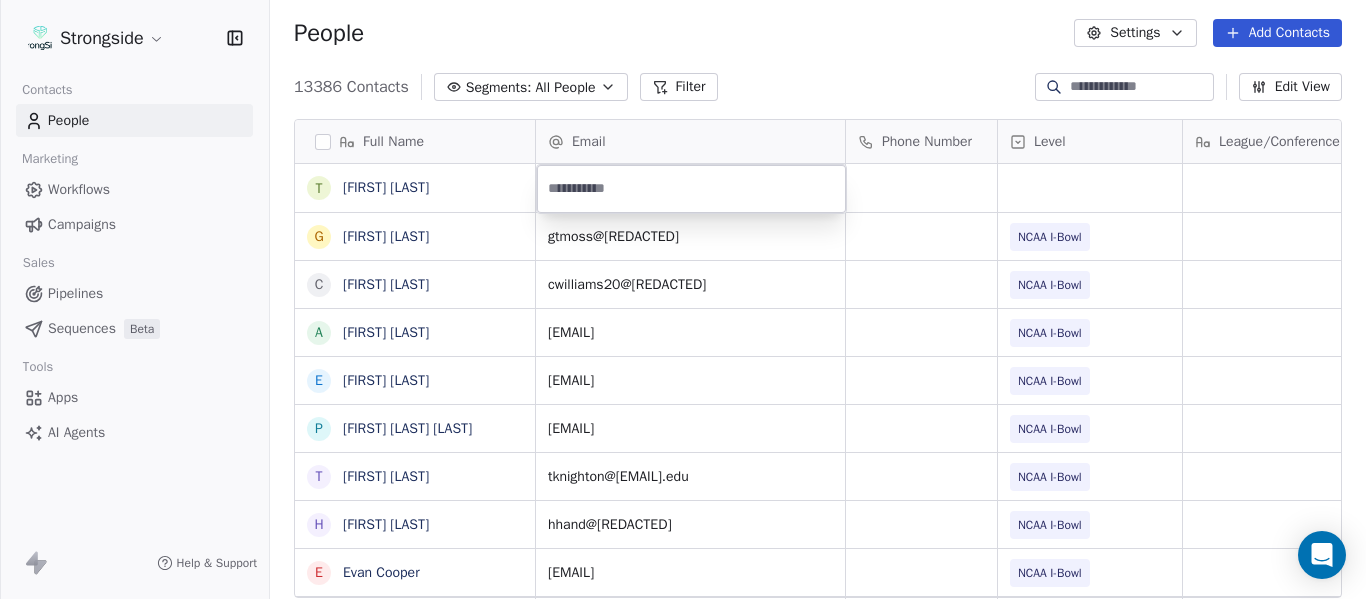 type on "**********" 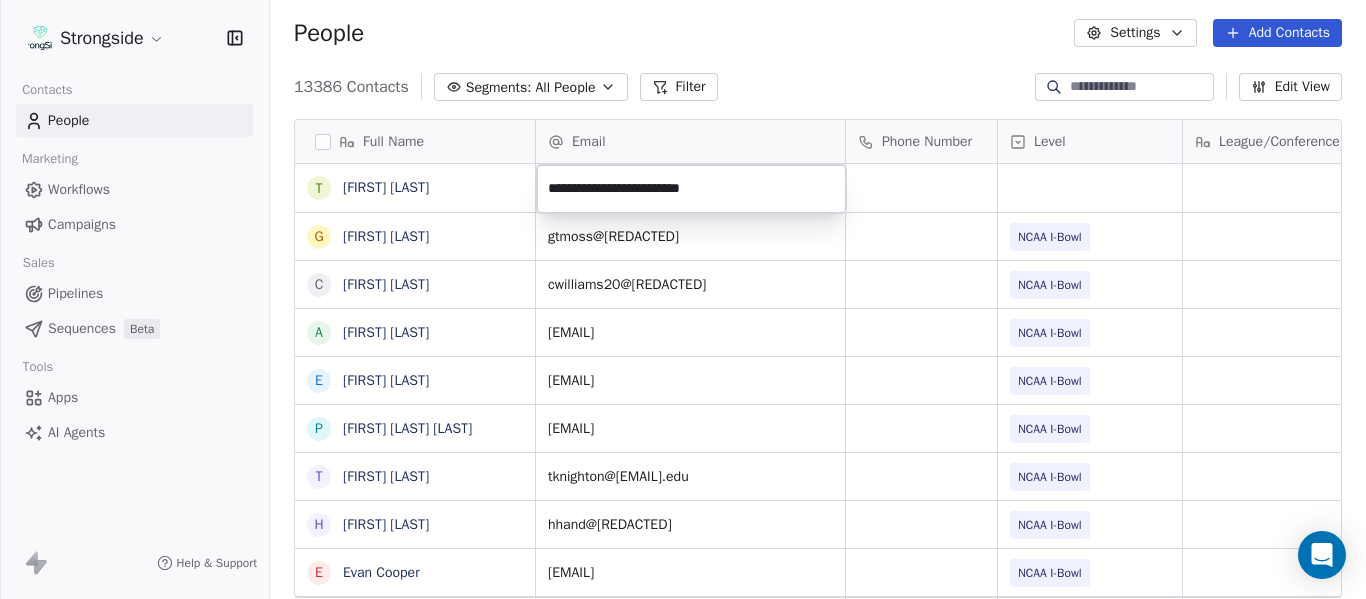 click on "Strongside Contacts People Marketing Workflows Campaigns Sales Pipelines Sequences Beta Tools Apps AI Agents Help & Support People Settings  Add Contacts 13386 Contacts Segments: All People Filter  Edit View Tag Add to Sequence Export Full Name T [LAST] G [LAST] C [LAST] A [LAST] E [LAST] P [LAST] T [LAST] H [LAST] E [LAST] C [LAST] J [LAST] T [LAST] T [LAST] G [LAST] O [LAST] A [LAST] J [LAST] D [LAST] S [LAST] K [LAST] D [LAST] J [LAST] J [LAST] M [LAST] C [LAST] M [LAST] J [LAST] D [LAST] R [LAST] V [LAST] Email Phone Number Level League/Conference Organization Tags Created Date BST Jul 23, 2025 04:58 PM gtmoss@[EMAIL].edu NCAA I-Bowl FLORIDA ST. UNIV Jul 23, 2025 04:42 PM cwilliams20@[EMAIL].edu NCAA I-Bowl FLORIDA ST. UNIV Jul 23, 2025 04:41 PM atucker2@[EMAIL].edu NCAA I-Bowl FLORIDA ST. UNIV Jul 23, 2025 04:40 PM" at bounding box center [683, 299] 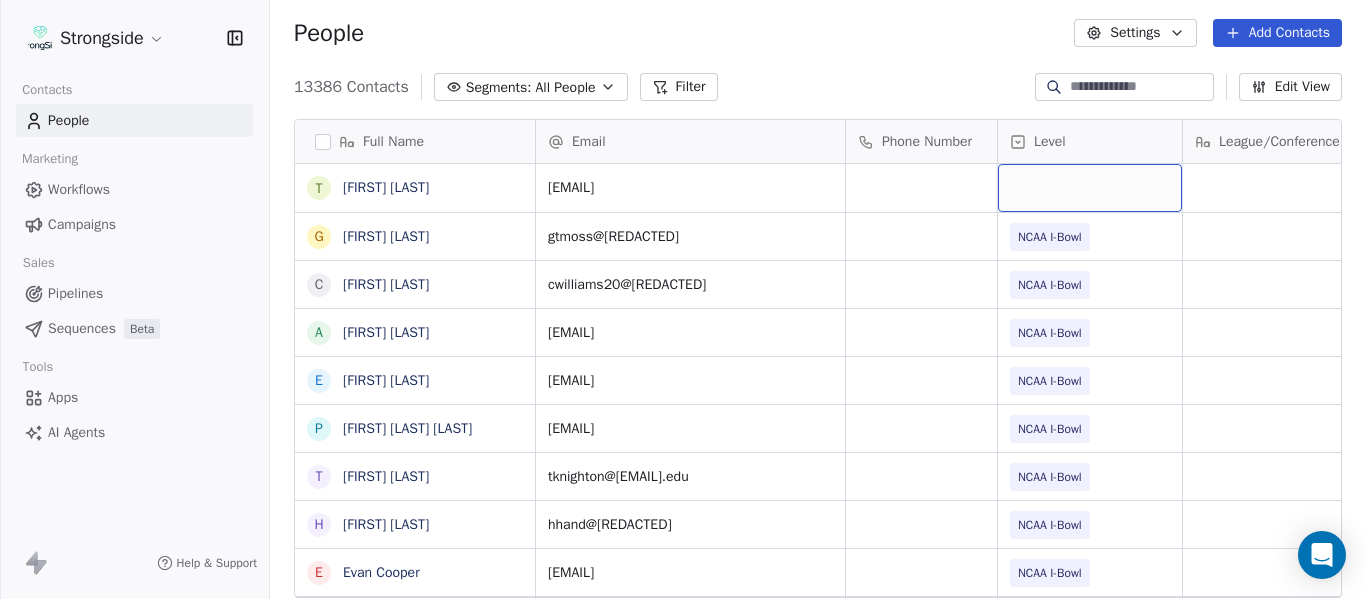 click at bounding box center (1090, 188) 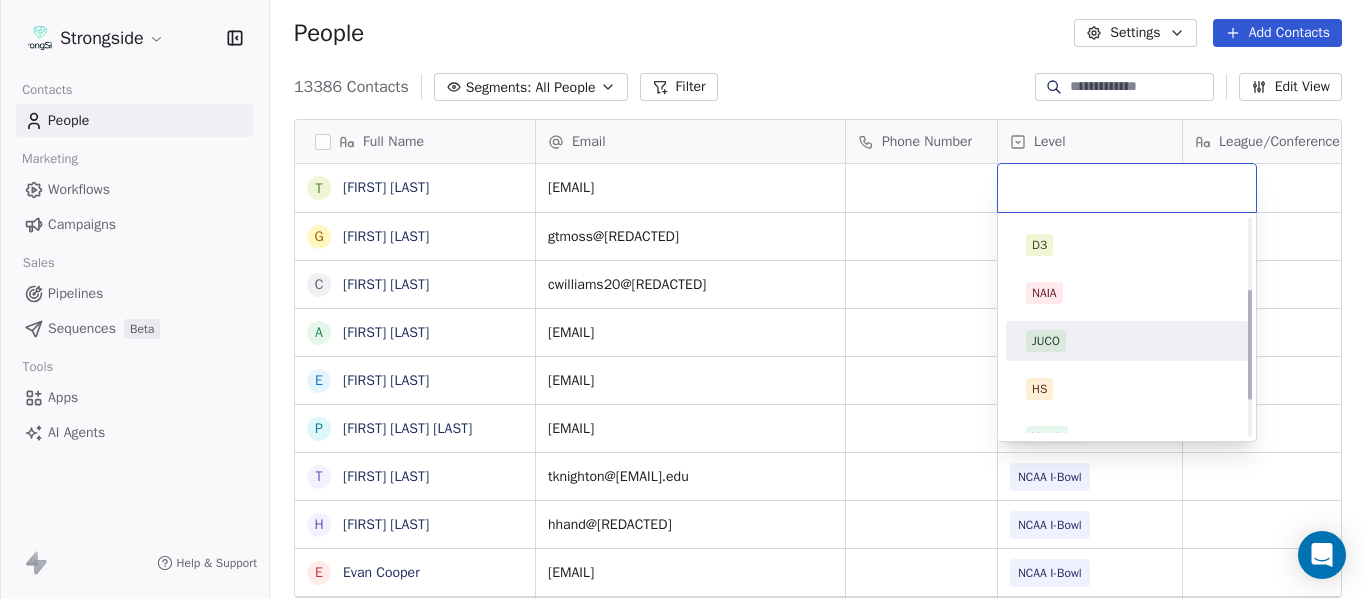 scroll, scrollTop: 212, scrollLeft: 0, axis: vertical 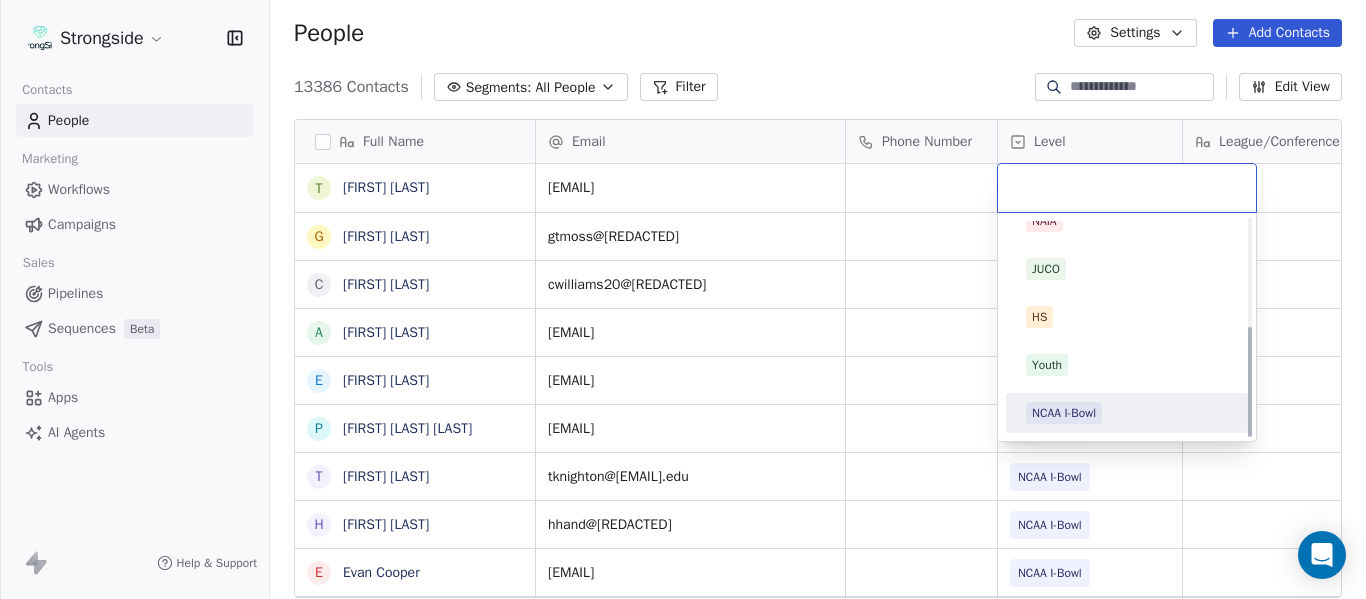 click on "NCAA I-Bowl" at bounding box center (1127, 413) 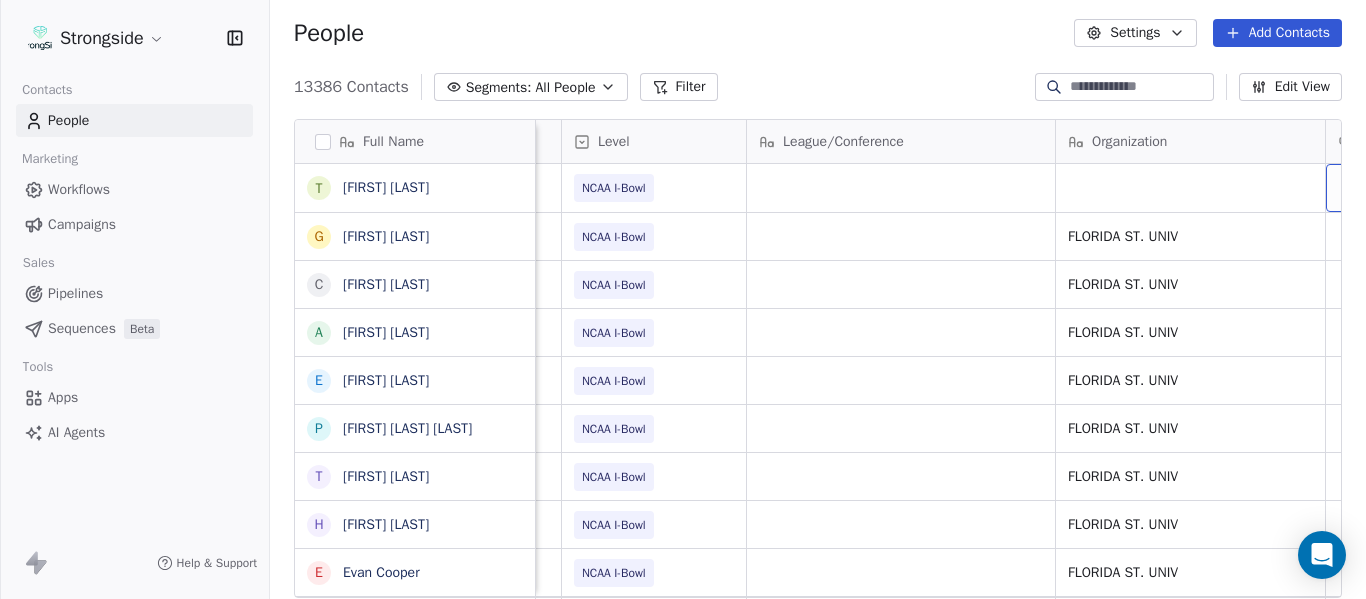 scroll, scrollTop: 0, scrollLeft: 536, axis: horizontal 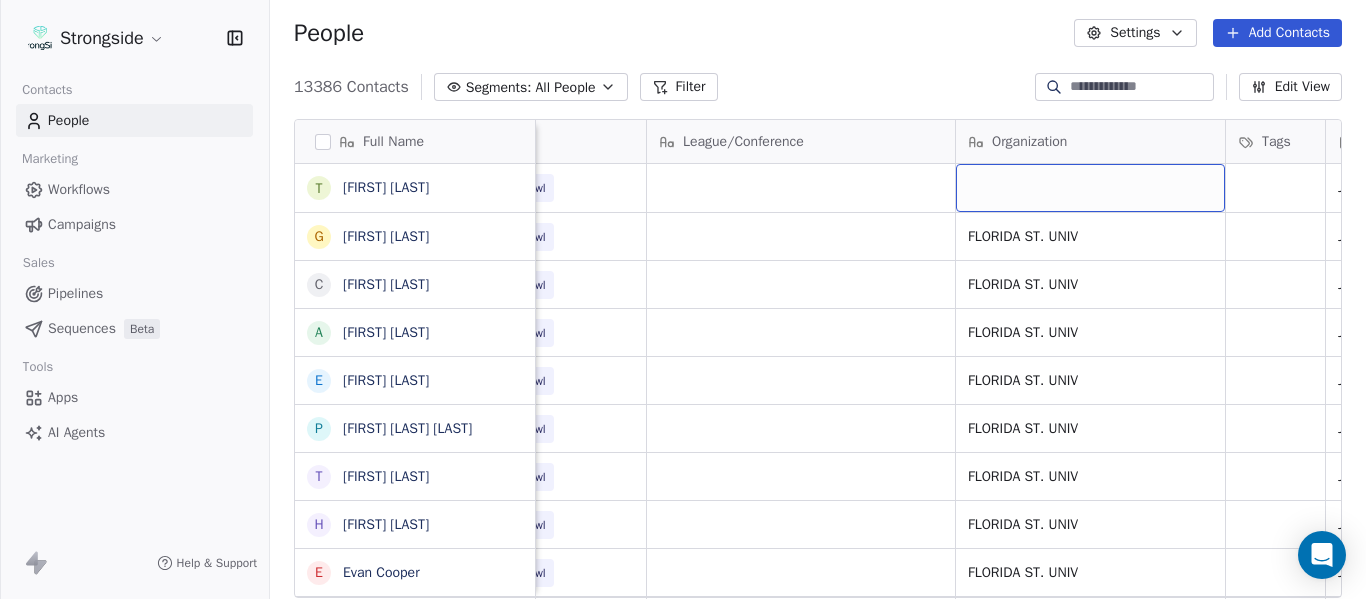 click at bounding box center (1090, 188) 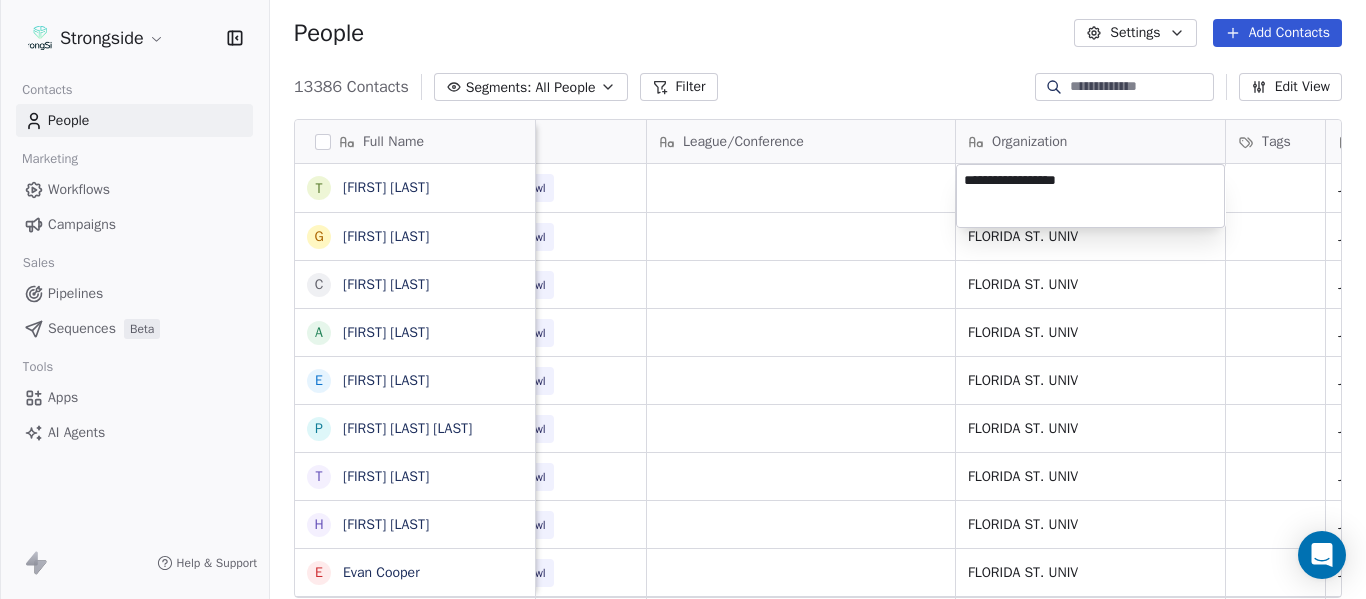 click on "Strongside Contacts People Marketing Workflows Campaigns Sales Pipelines Sequences Beta Tools Apps AI Agents Help & Support People Settings  Add Contacts 13386 Contacts Segments: All People Filter  Edit View Tag Add to Sequence Export Full Name T [FIRST] [LAST] G [FIRST] [LAST] C [FIRST] [LAST] A [FIRST] [LAST] E [FIRST] [LAST] P [FIRST] [LAST] Sr T [FIRST] [LAST] H [FIRST] [LAST] E [FIRST] [LAST] C [FIRST] [LAST] J [FIRST] [LAST] T [FIRST] [LAST] Jr T [FIRST] [LAST] G [FIRST] [LAST] O [FIRST] [LAST] A [FIRST] [LAST] J [FIRST] [LAST] D [FIRST] [LAST] S [FIRST] [LAST] K [FIRST] [LAST] D [FIRST] [LAST] J [FIRST] [LAST] J [FIRST] [LAST] M [FIRST] [LAST] C [FIRST] [LAST] M [FIRST] [LAST] J [FIRST] [LAST] D [FIRST] [LAST] R [FIRST] [LAST] V [FIRST] [LAST] Email Phone Number Level League/Conference Organization Tags Created Date BST Status Job Title Priority [EMAIL]@example.com NCAA I-Bowl Jul 23, 2025 04:58 PM [EMAIL]@example.com NCAA I-Bowl FLORIDA ST. UNIV Jul 23, 2025 04:42 PM Assistant Coach [EMAIL]@example.com NCAA I-Bowl FLORIDA ST. UNIV NCAA I-Bowl" at bounding box center [683, 299] 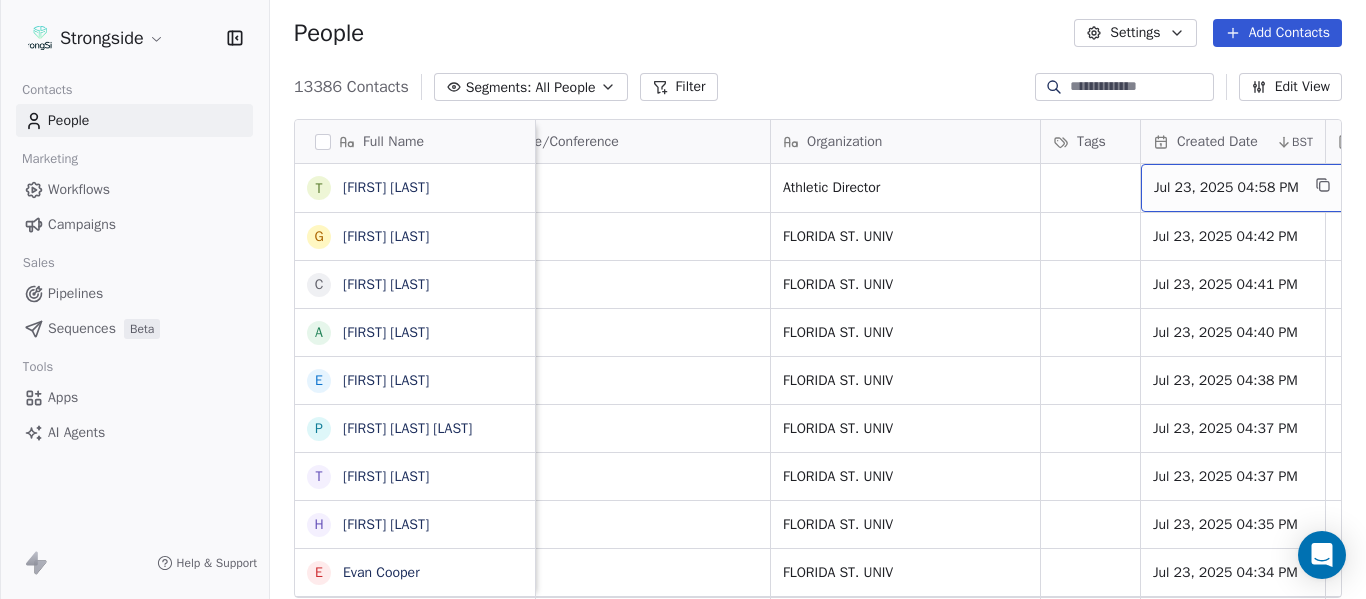 scroll, scrollTop: 0, scrollLeft: 821, axis: horizontal 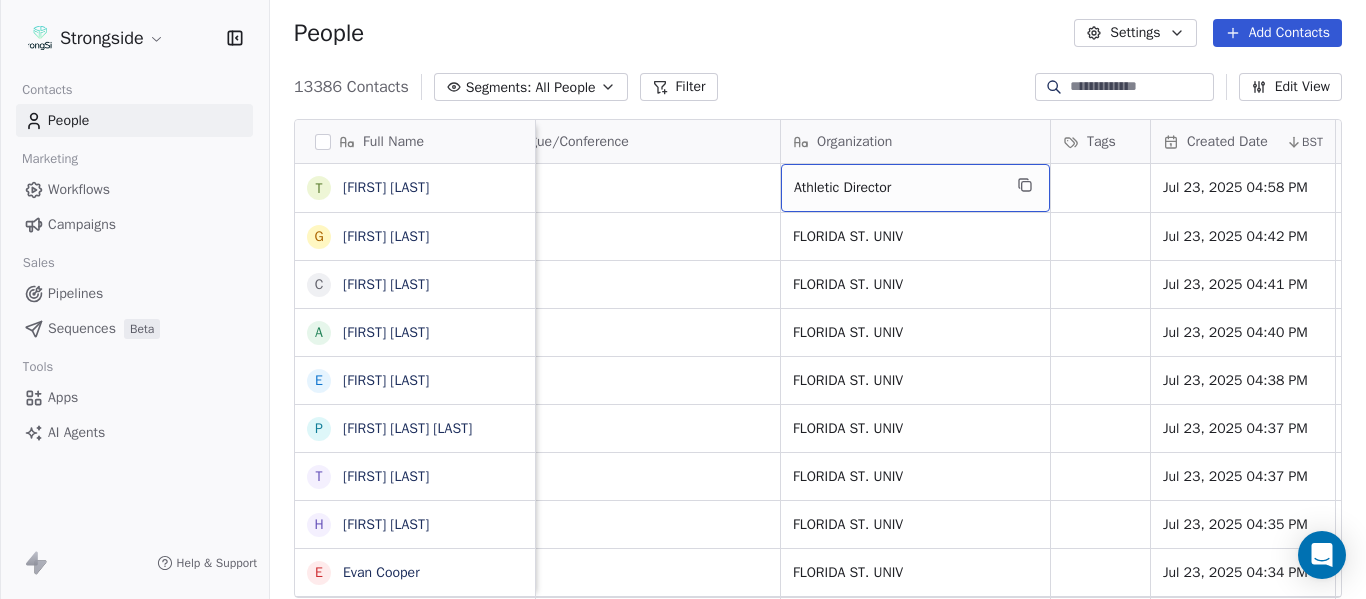 click on "Athletic Director" at bounding box center (897, 188) 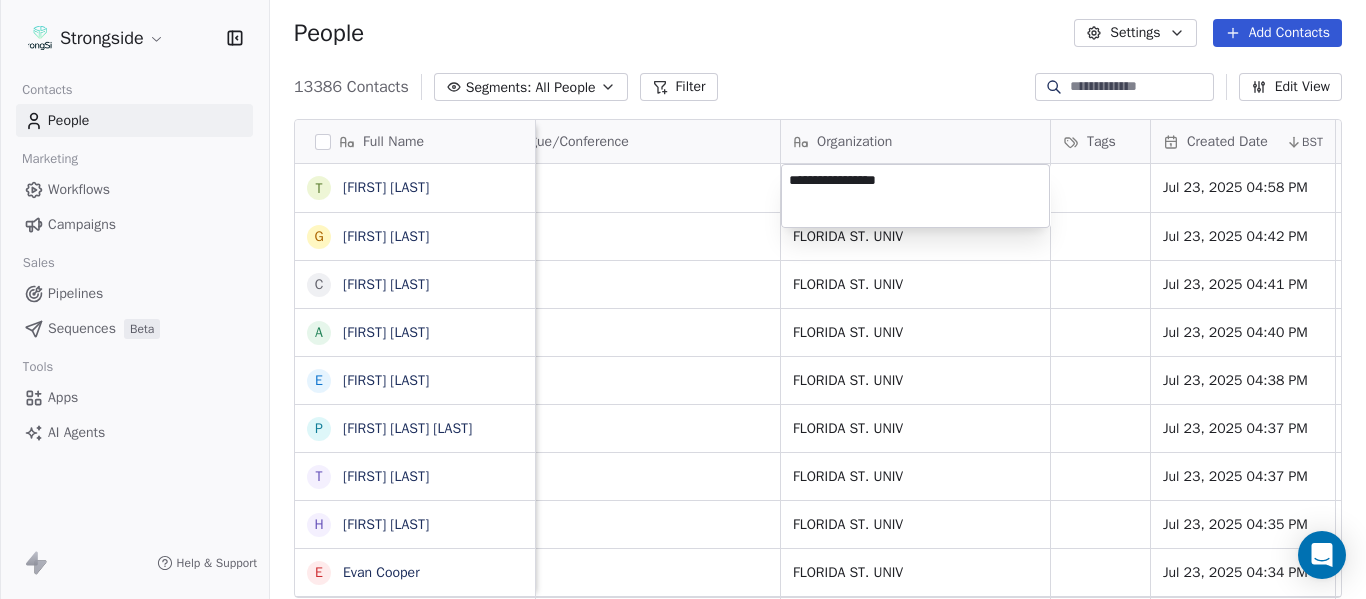 click on "**********" at bounding box center [915, 196] 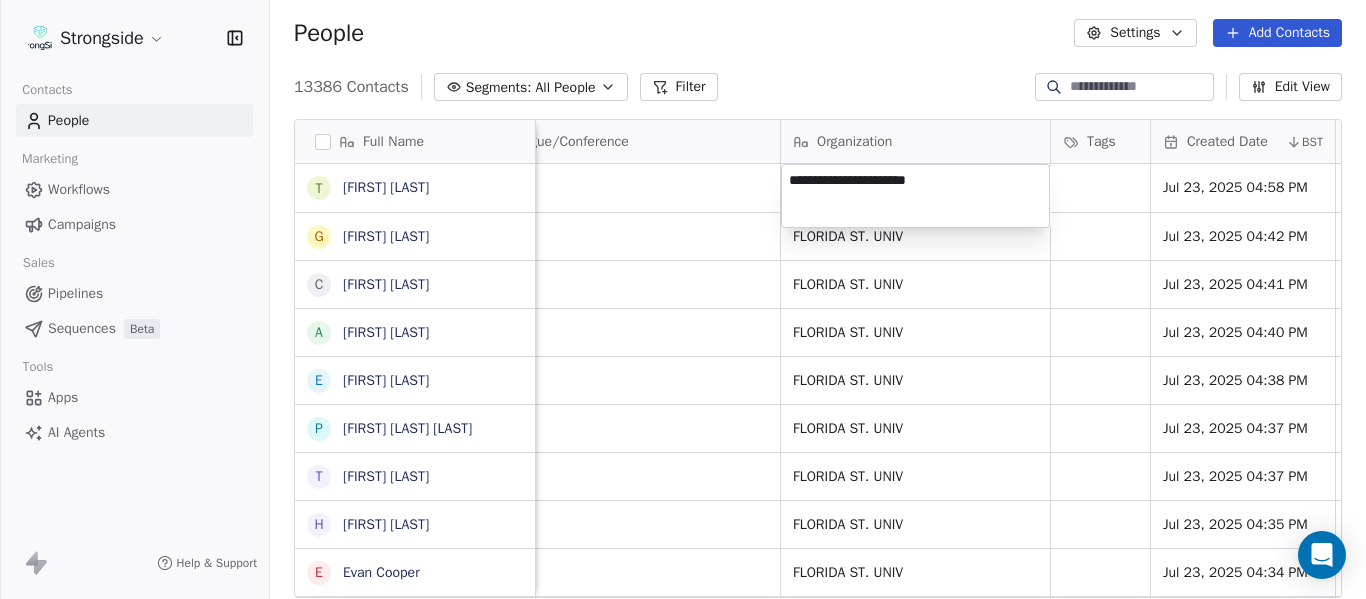click on "Strongside Contacts People Marketing Workflows Campaigns Sales Pipelines Sequences Beta Tools Apps AI Agents Help & Support People Settings Add Contacts 13386 Contacts Segments: All People Filter Edit View Tag Add to Sequence Export Full Name T [FIRST] [LAST] G [FIRST] [LAST] C [FIRST] [LAST] A [FIRST] [LAST] E [FIRST] [LAST] P [FIRST] [LAST] T [FIRST] [LAST] H [FIRST] [LAST] E [FIRST] [LAST] C [FIRST] [LAST] J [FIRST] [LAST] T [FIRST] [LAST] T [FIRST] [LAST] G [FIRST] [LAST] O [FIRST] [LAST] A [FIRST] [LAST] J [FIRST] [LAST] D [FIRST] [LAST] S [FIRST] [LAST] K [FIRST] [LAST] D [FIRST] [LAST] J [FIRST] [LAST] J [FIRST] [LAST] M [FIRST] [LAST] C [FIRST] [LAST] M [FIRST] [LAST] J [FIRST] [LAST] D [FIRST] [LAST] R [FIRST] [LAST] V [FIRST] [LAST] B [FIRST] [LAST] Emails Auto Clicked adoffice@[REDACTED] NCAA I-Bowl Athletic Director Jul 23, 2025 04:58 PM gtmoss@[REDACTED] NCAA I-Bowl FLORIDA ST. UNIV Jul 23, 2025 04:42 PM Assistant Coach cwilliams20@[REDACTED] NCAA I-Bowl FLORIDA ST. UNIV Jul 23, 2025 04:41 PM Assistant Coach" at bounding box center [683, 299] 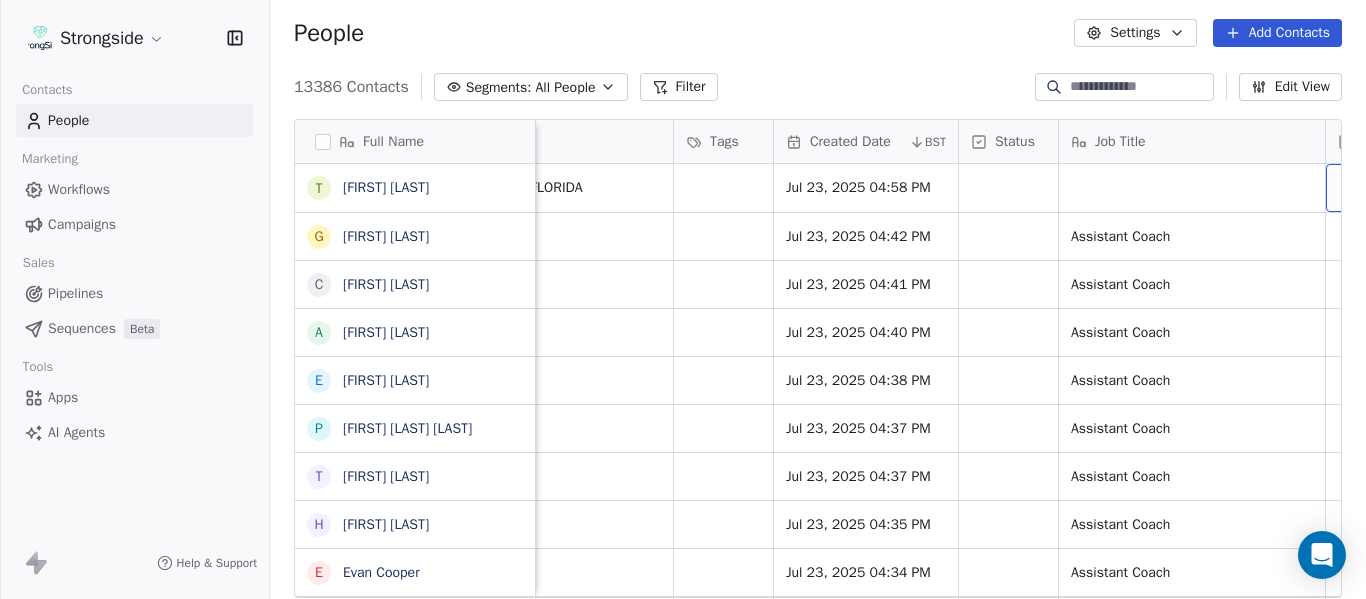 scroll, scrollTop: 0, scrollLeft: 1273, axis: horizontal 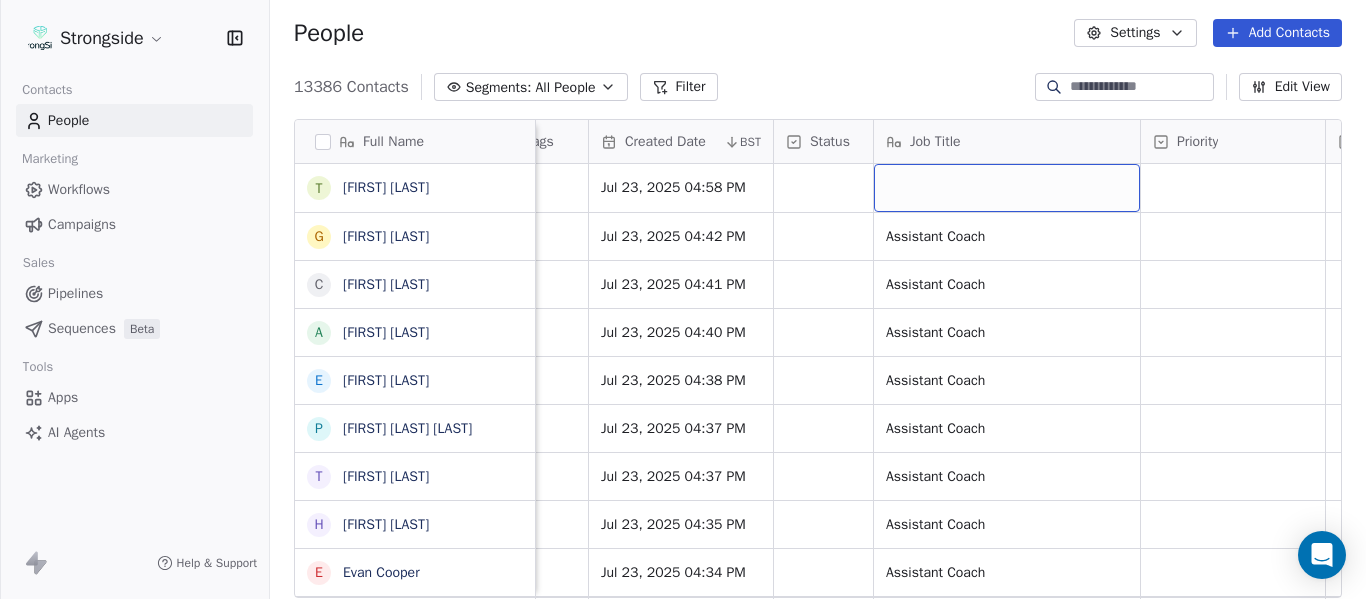 click at bounding box center (1007, 188) 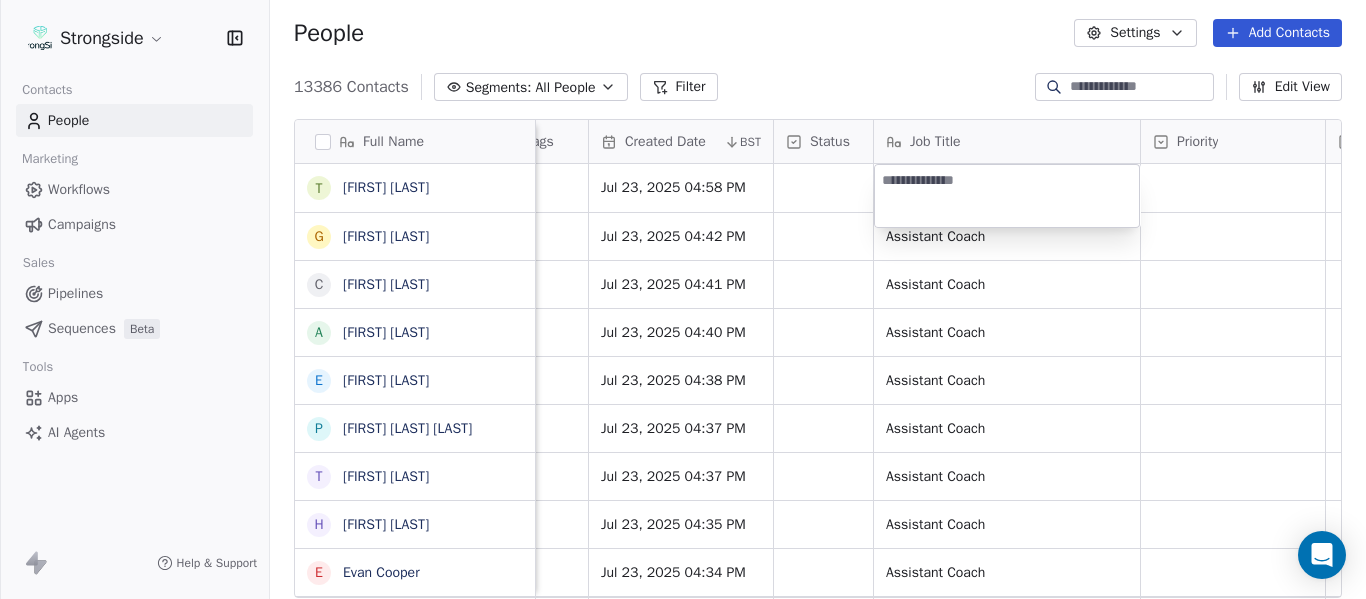 type on "**********" 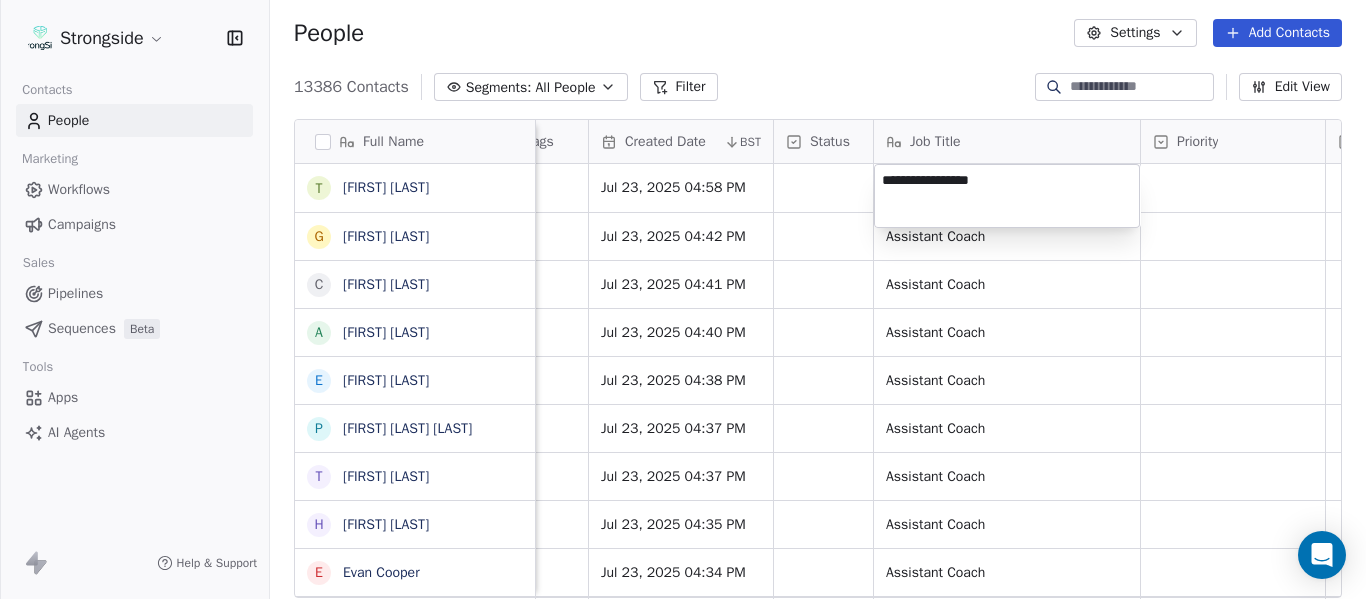 click on "Strongside Contacts People Marketing Workflows Campaigns Sales Pipelines Sequences Beta Tools Apps AI Agents Help & Support People Settings  Add Contacts 13386 Contacts Segments: All People Filter  Edit View Tag Add to Sequence Export Full Name T [FIRST] [LAST] G [FIRST] [LAST] C [FIRST] [LAST] A [FIRST] [LAST] E [FIRST] [LAST] P [FIRST] [LAST] Sr T [FIRST] [LAST] H [FIRST] [LAST] E [FIRST] [LAST] C [FIRST] [LAST] J [FIRST] [LAST] T [FIRST] [LAST] Jr T [FIRST] [LAST] G [FIRST] [LAST] O [FIRST] [LAST] A [FIRST] [LAST] J [FIRST] [LAST] D [FIRST] [LAST] S [FIRST] [LAST] K [FIRST] [LAST] D [FIRST] [LAST] J [FIRST] [LAST] J [FIRST] [LAST] M [FIRST] [LAST] C [FIRST] [LAST] M [FIRST] [LAST] J [FIRST] [LAST] D [FIRST] [LAST] R [FIRST] [LAST] V [FIRST] [LAST] B [FIRST] [LAST] J [FIRST] [LAST] Email Phone Number Level League/Conference Organization Tags Created Date BST Status Job Title Priority Emails Auto Clicked Last Activity Date BST In Open Phone Contact Source   NCAA I-Bowl UNIV OF CENTRAL FLORIDA Jul 23, 2025 04:58 PM   NCAA I-Bowl FLORIDA ST. UNIV Jul 23, 2025 04:42 PM Assistant Coach False   NCAA I-Bowl" at bounding box center [683, 299] 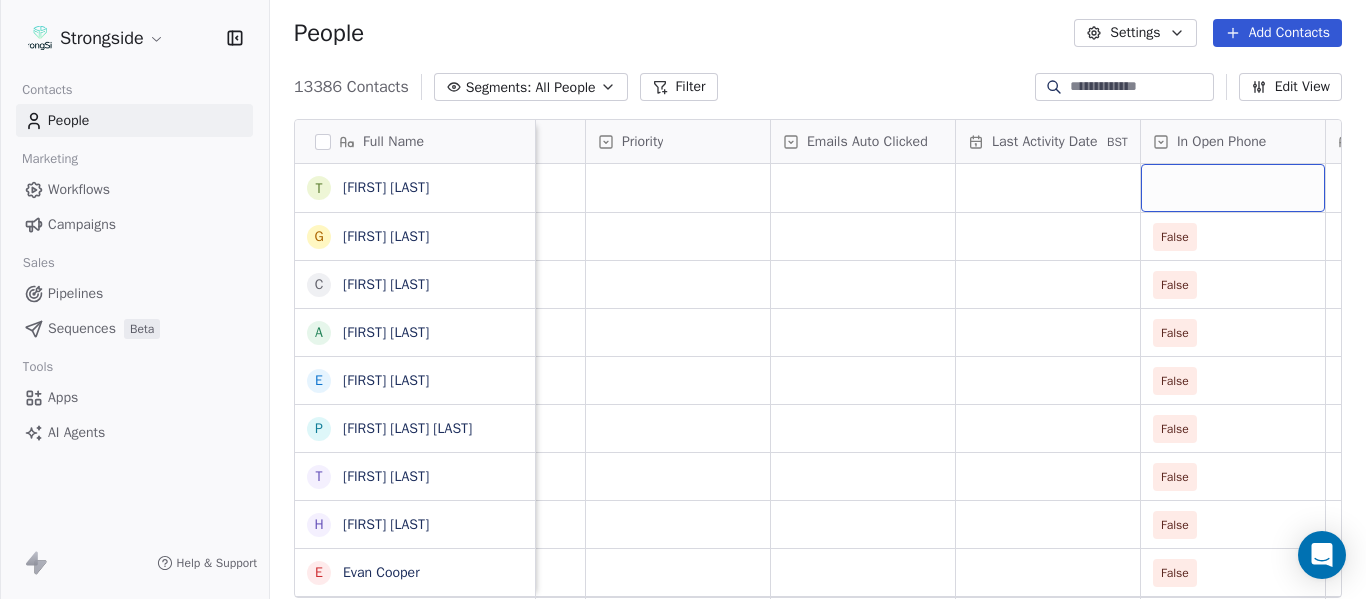 scroll, scrollTop: 0, scrollLeft: 2013, axis: horizontal 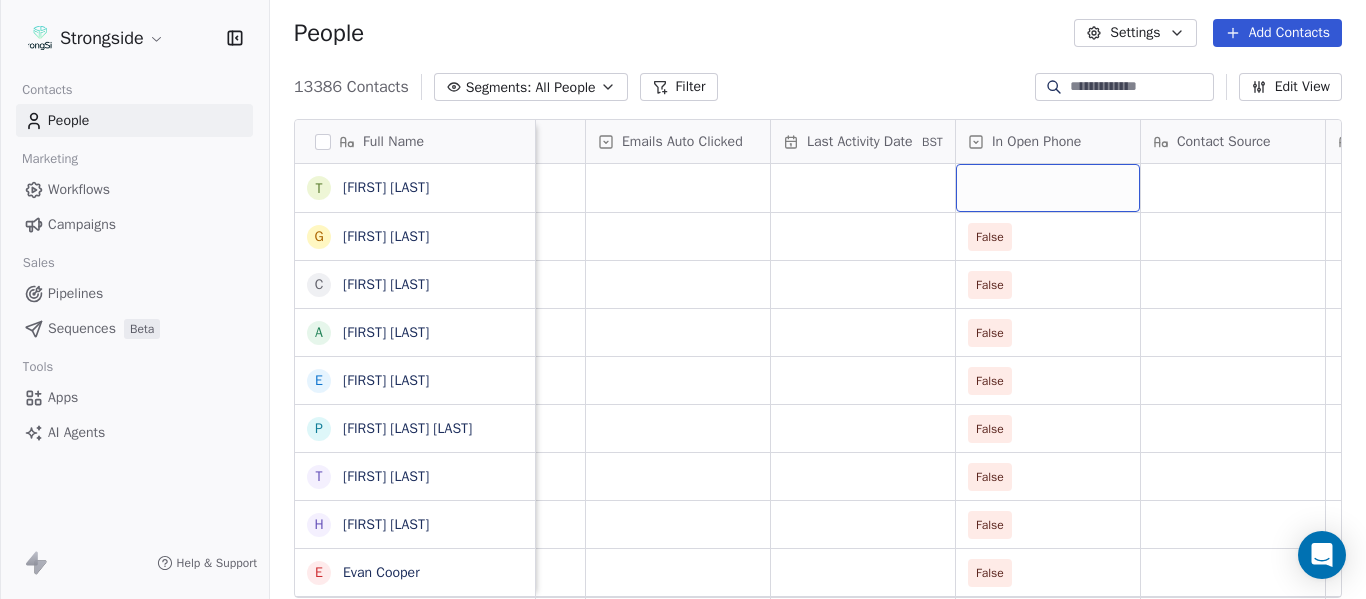 click at bounding box center (1048, 188) 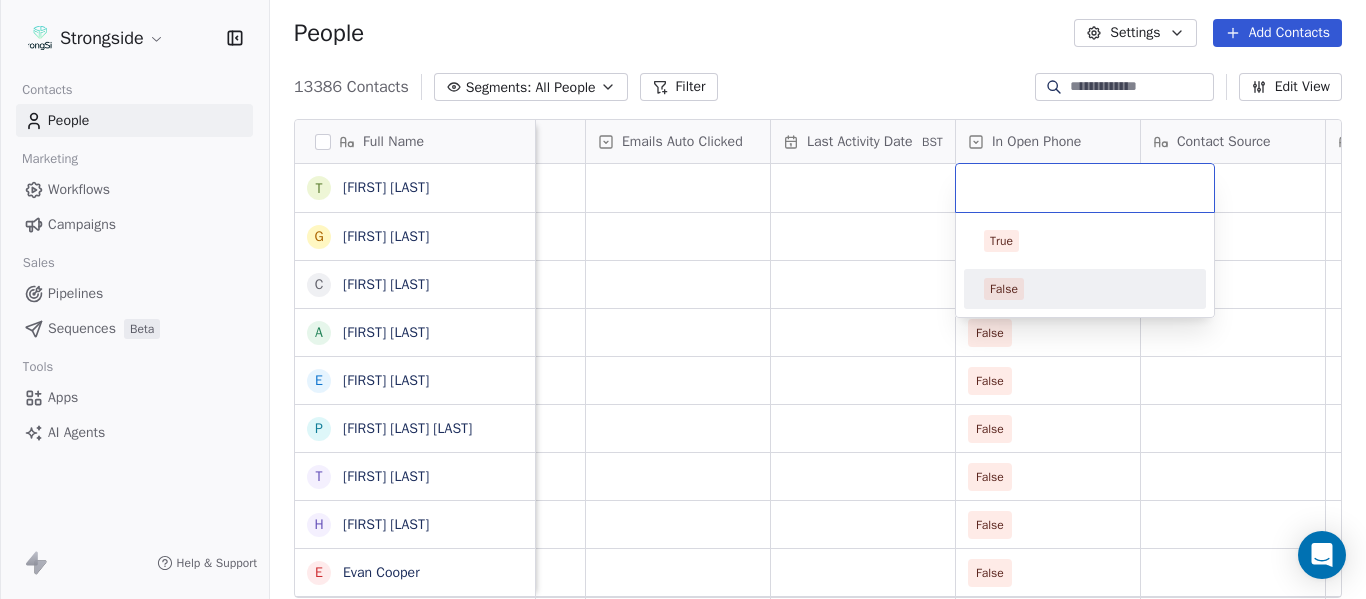 click on "False" at bounding box center (1085, 289) 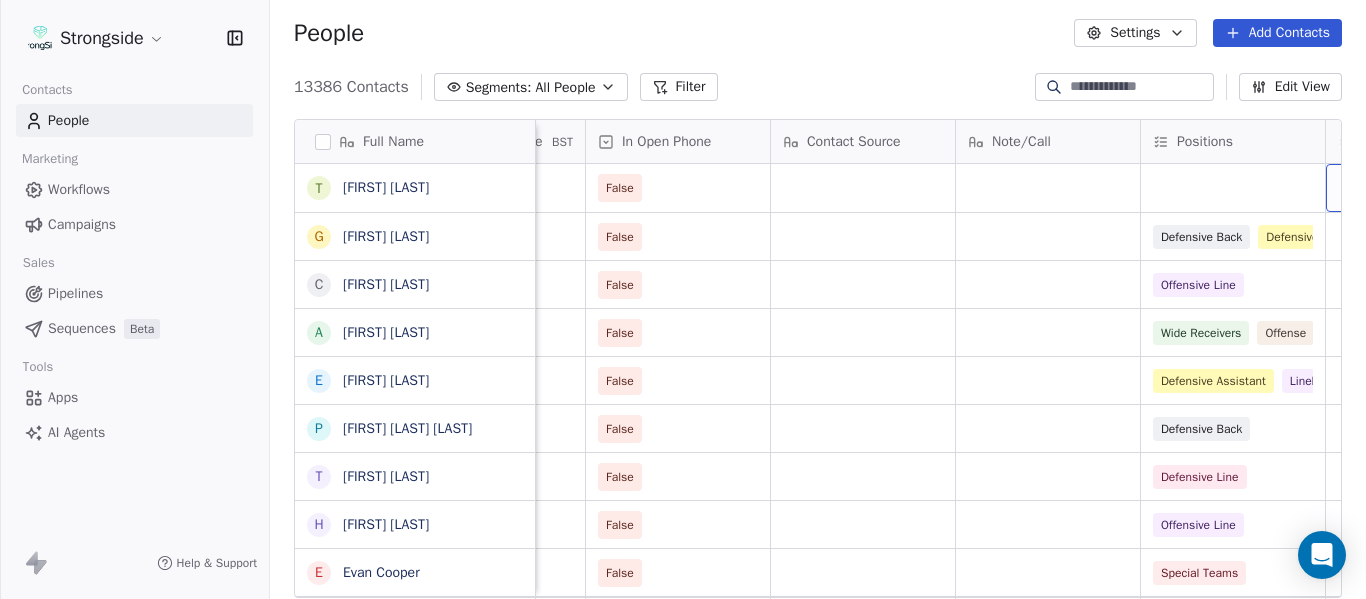 scroll, scrollTop: 0, scrollLeft: 2568, axis: horizontal 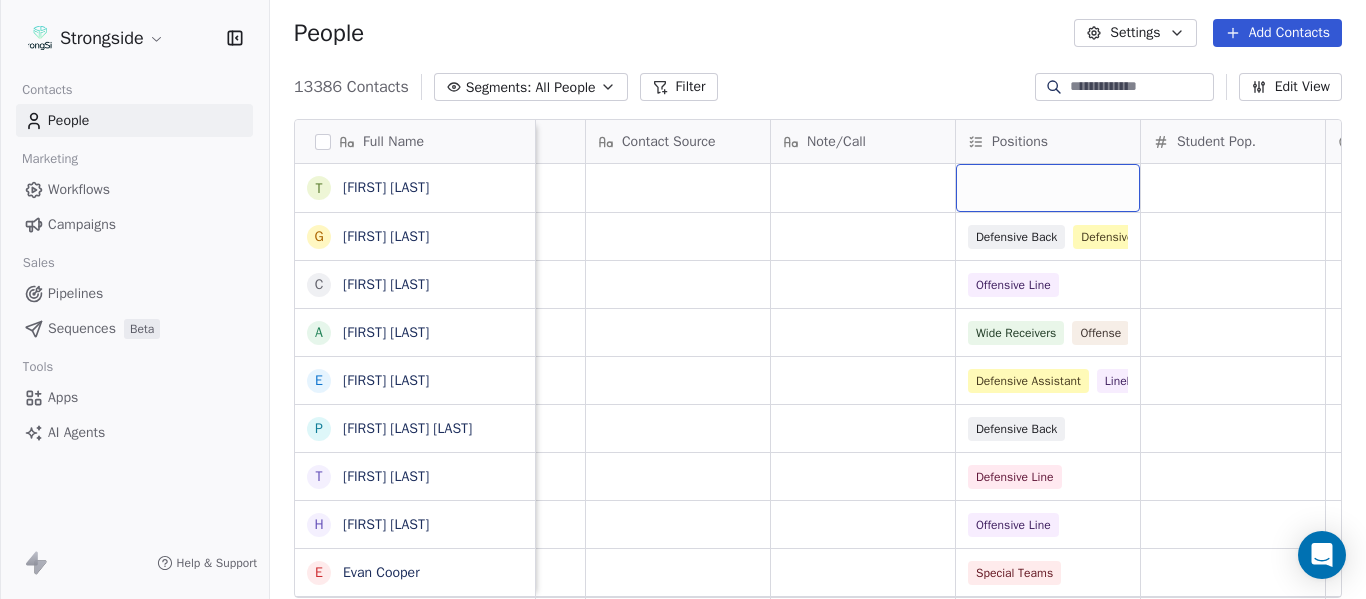 click at bounding box center [1048, 188] 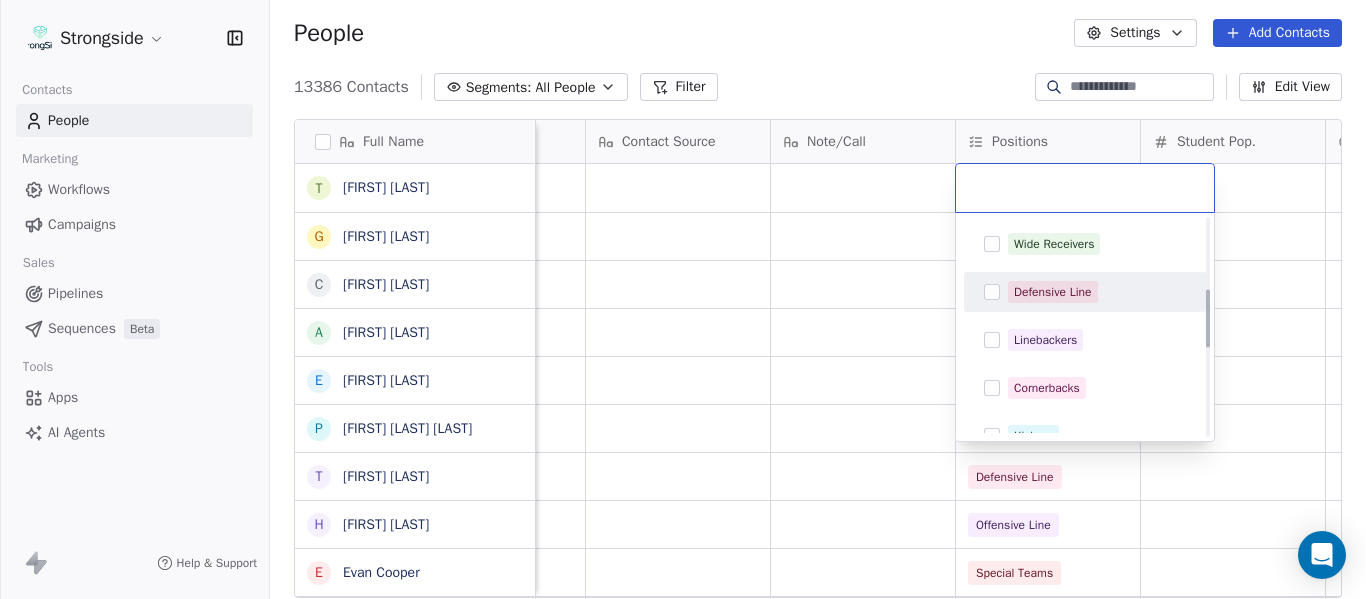 scroll, scrollTop: 500, scrollLeft: 0, axis: vertical 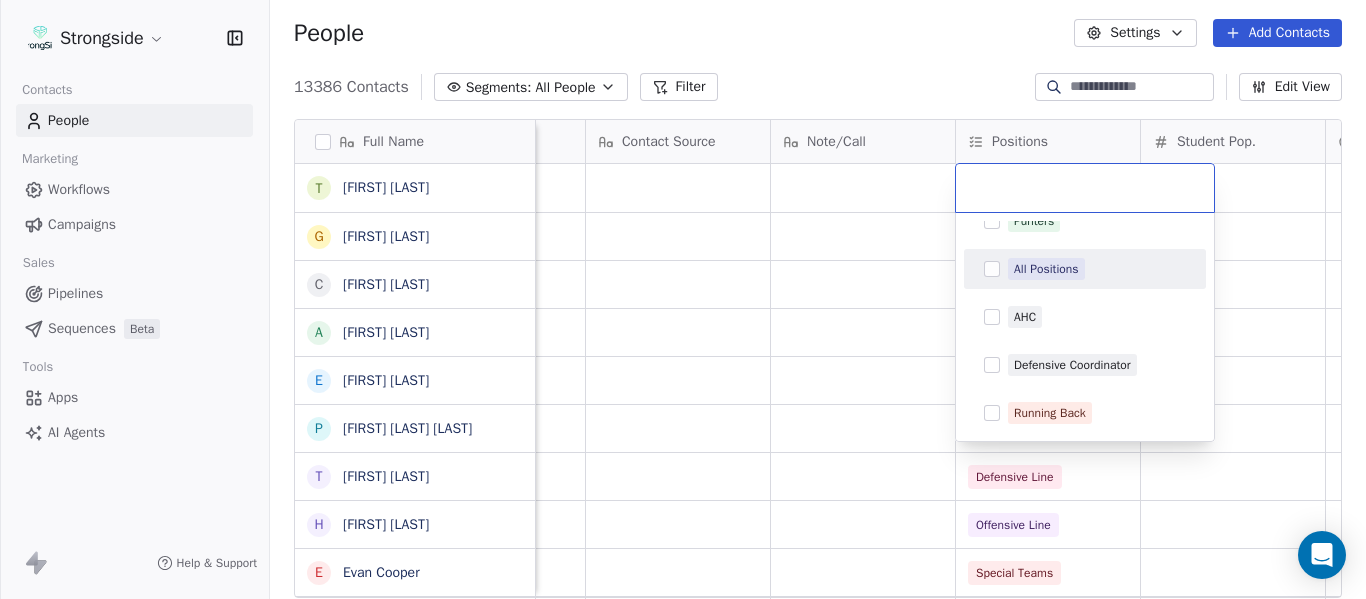 click on "All Positions" at bounding box center [1097, 269] 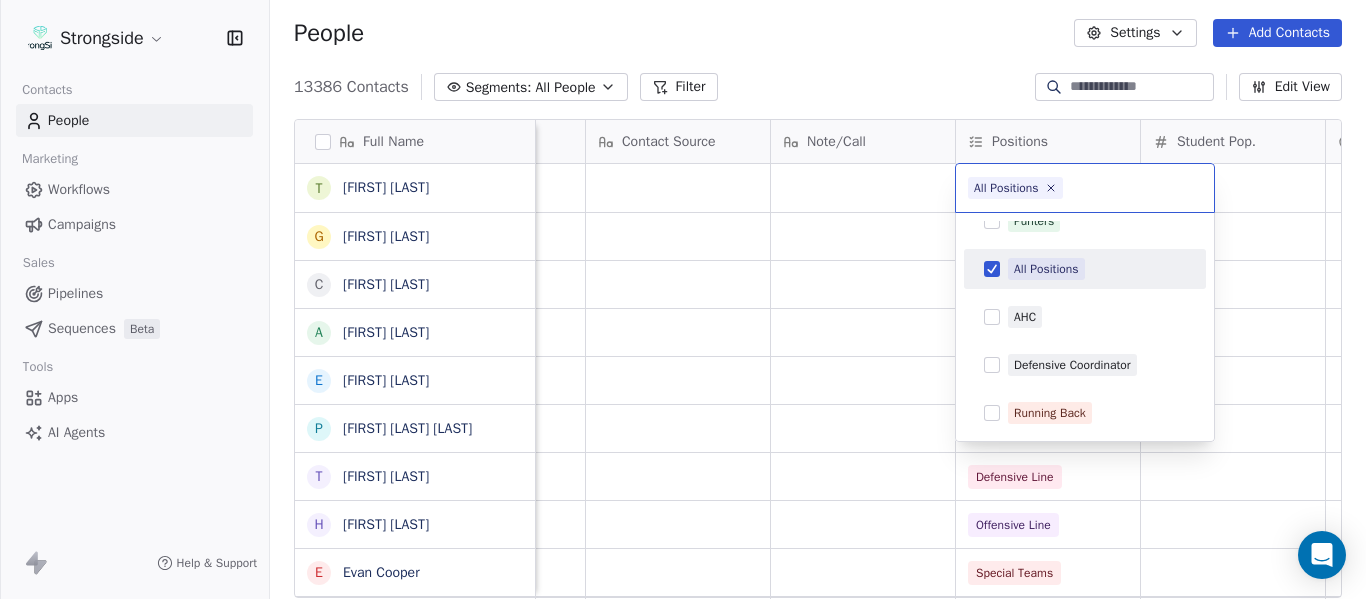 click on "Strongside Contacts People Marketing Workflows Campaigns Sales Pipelines Sequences Beta Tools Apps AI Agents Help & Support People Settings  Add Contacts 13386 Contacts Segments: All People Filter  Edit View Tag Add to Sequence Export Full Name T [FIRST] [LAST] G [FIRST] [LAST] C [FIRST] [LAST] A [FIRST] [LAST] E [FIRST] [LAST] P [FIRST] [LAST] T [FIRST] [LAST] H [FIRST] [LAST] E [FIRST] [LAST] C [FIRST] [LAST] J [FIRST] [LAST] T [FIRST] [LAST] Jr T [FIRST] [LAST] G [FIRST] [LAST] O [FIRST] [LAST] A [FIRST] [LAST] J [FIRST] [LAST] D [FIRST] [LAST] S [FIRST] [LAST] K [FIRST] [LAST] D [FIRST] [LAST] J [FIRST] [LAST] J [FIRST] [LAST] M [FIRST] [LAST] C [FIRST] [LAST] M [FIRST] [LAST] J [FIRST] [LAST] D [FIRST] [LAST] R [FIRST] [LAST] R [FIRST] [LAST] V [FIRST] [LAST] B [FIRST] [LAST] J [FIRST] [LAST] J [FIRST] [LAST] C [FIRST] [LAST] Priority Emails Auto Clicked Last Activity Date BST In Open Phone Contact Source Note/Call Positions Student Pop. Lead Account   False   False Defensive Back Defensive Assistant   False Offensive Line   False Wide Receivers Offense   False Defensive Assistant Linebackers   False Defensive Back   False" at bounding box center (683, 299) 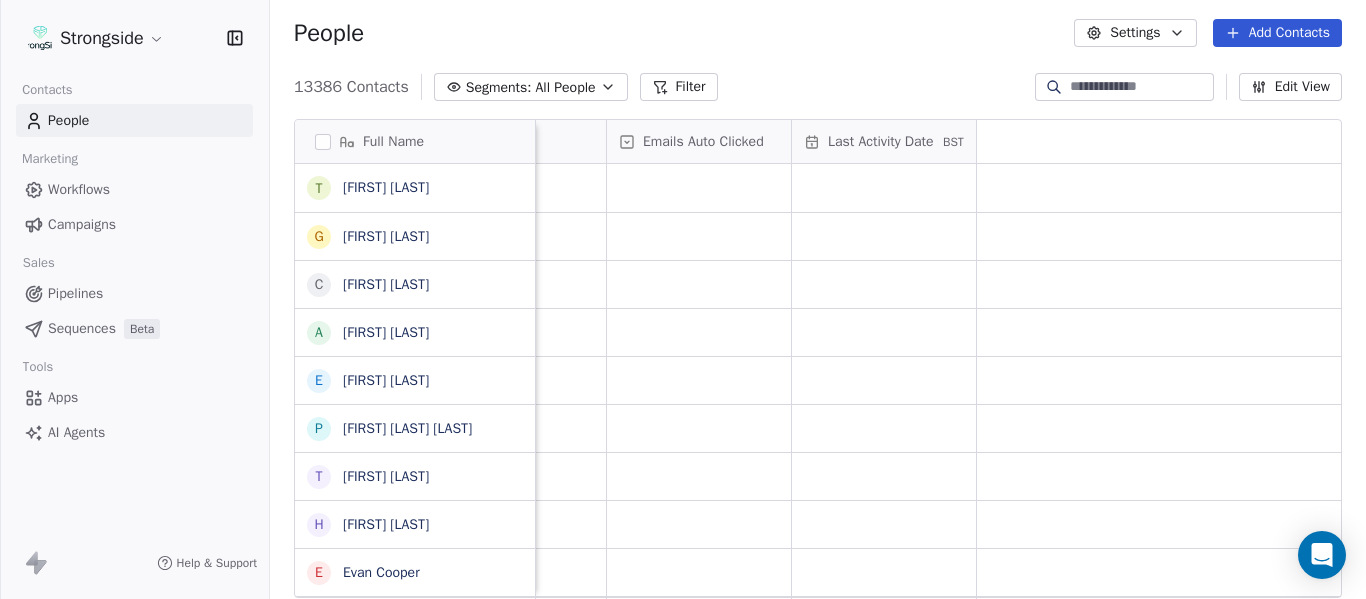 scroll, scrollTop: 0, scrollLeft: 0, axis: both 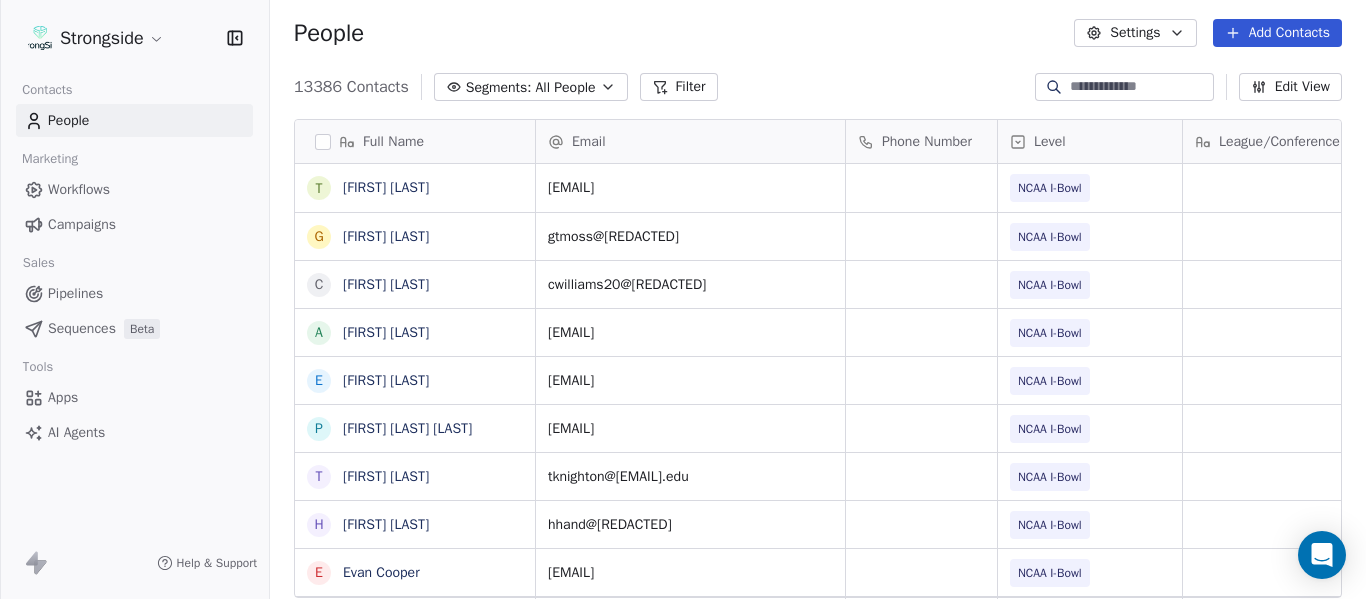 click on "Add Contacts" at bounding box center (1277, 33) 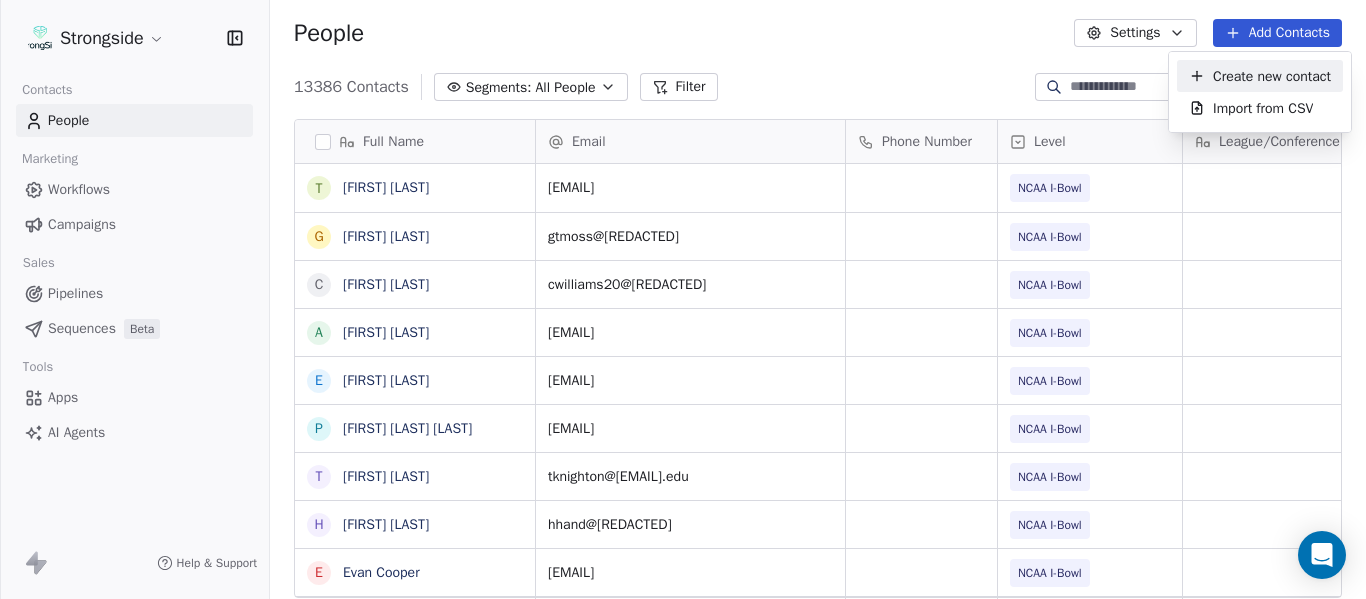 click on "Create new contact" at bounding box center [1272, 76] 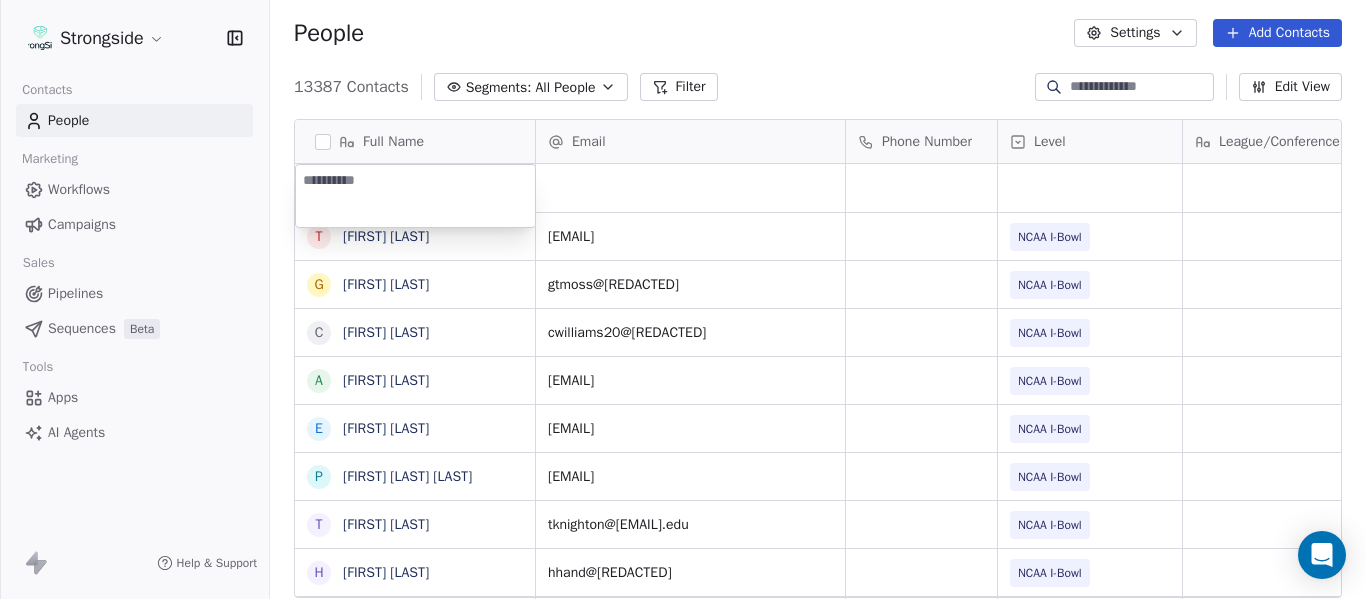 type on "**********" 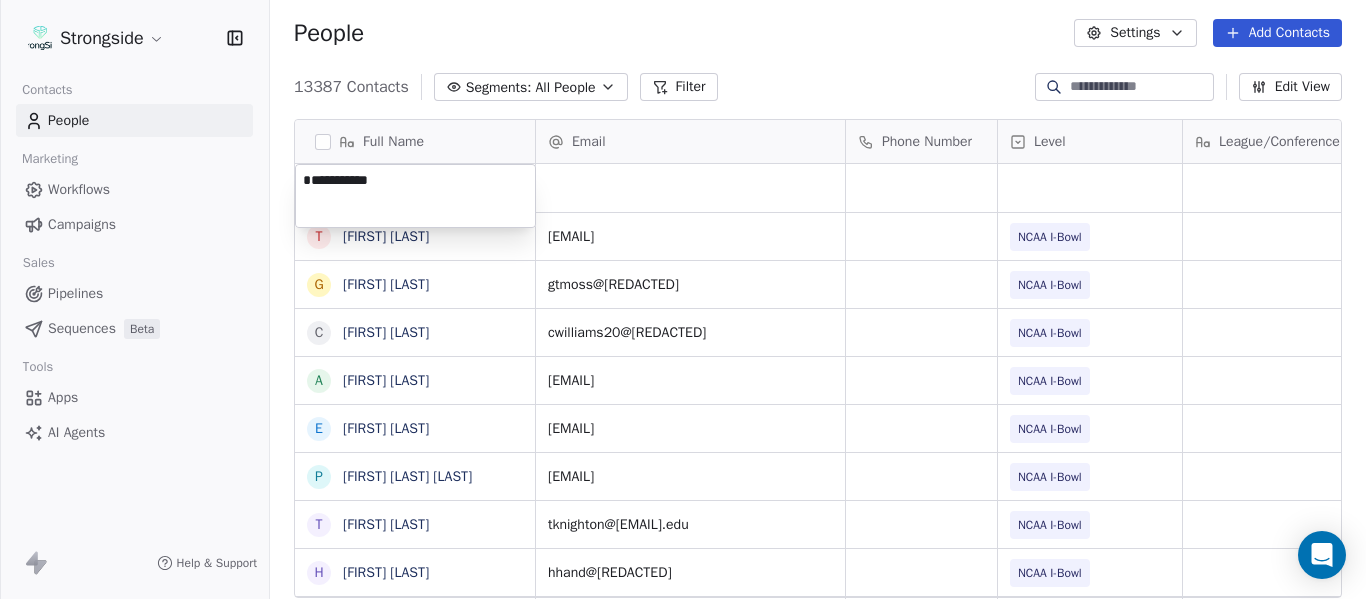 click on "Strongside Contacts People Marketing Workflows Campaigns Sales Pipelines Sequences Beta Tools Apps AI Agents Help & Support People Settings  Add Contacts 13387 Contacts Segments: All People Filter  Edit View Tag Add to Sequence Export Full Name T [FIRST] [LAST] G [FIRST] [LAST] C [FIRST] [LAST] A [FIRST] [LAST] E [FIRST] [LAST] P [FIRST] [LAST] T [FIRST] [LAST] H [FIRST] [LAST] E [FIRST] [LAST] C [FIRST] [LAST] J [FIRST] [LAST] T [FIRST] [LAST] Jr T [FIRST] [LAST] G [FIRST] [LAST] O [FIRST] [LAST] A [FIRST] [LAST] J [FIRST] [LAST] D [FIRST] [LAST] S [FIRST] [LAST] K [FIRST] [LAST] D [FIRST] [LAST] J [FIRST] [LAST] J [FIRST] [LAST] M [FIRST] [LAST] C [FIRST] [LAST] M [FIRST] [LAST] J [FIRST] [LAST] D [FIRST] [LAST] R [FIRST] [LAST] Email Phone Number Level League/Conference Organization Tags Created Date BST Jul 23, 2025 04:59 PM [EMAIL] NCAA I-Bowl [UNIVERSITY] Jul 23, 2025 04:58 PM [EMAIL] NCAA I-Bowl [UNIVERSITY] Jul 23, 2025 04:42 PM [EMAIL] NCAA I-Bowl [UNIVERSITY] Jul 23, 2025 04:41 PM" at bounding box center [683, 299] 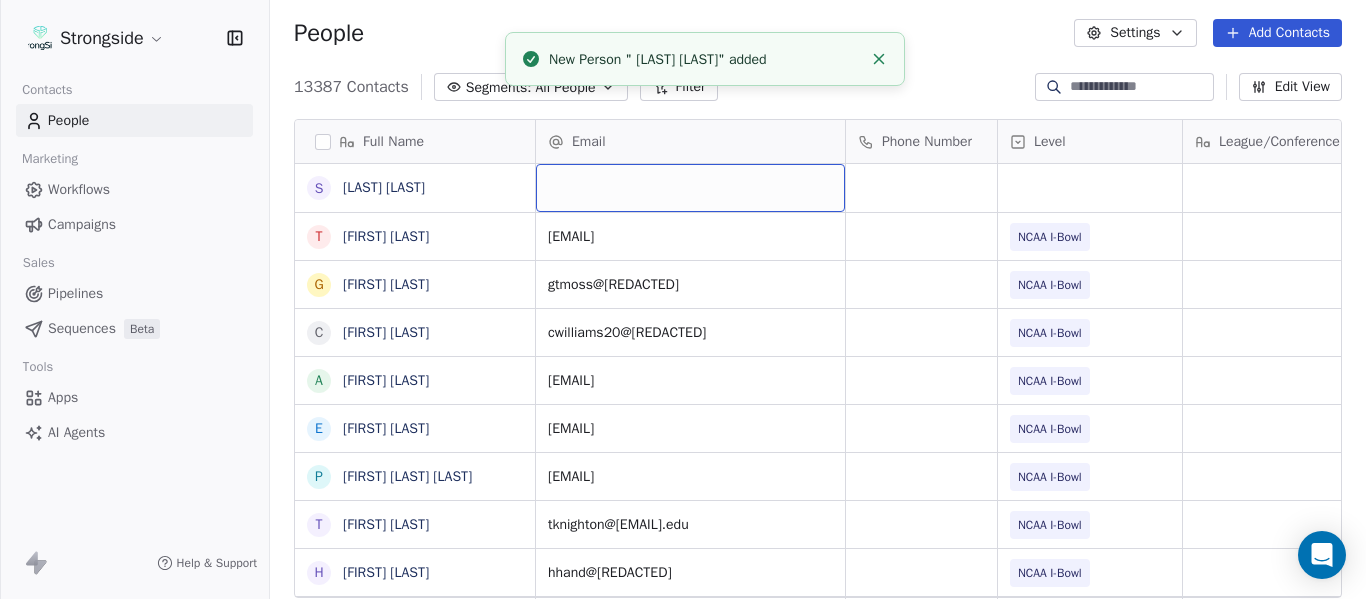 click at bounding box center (690, 188) 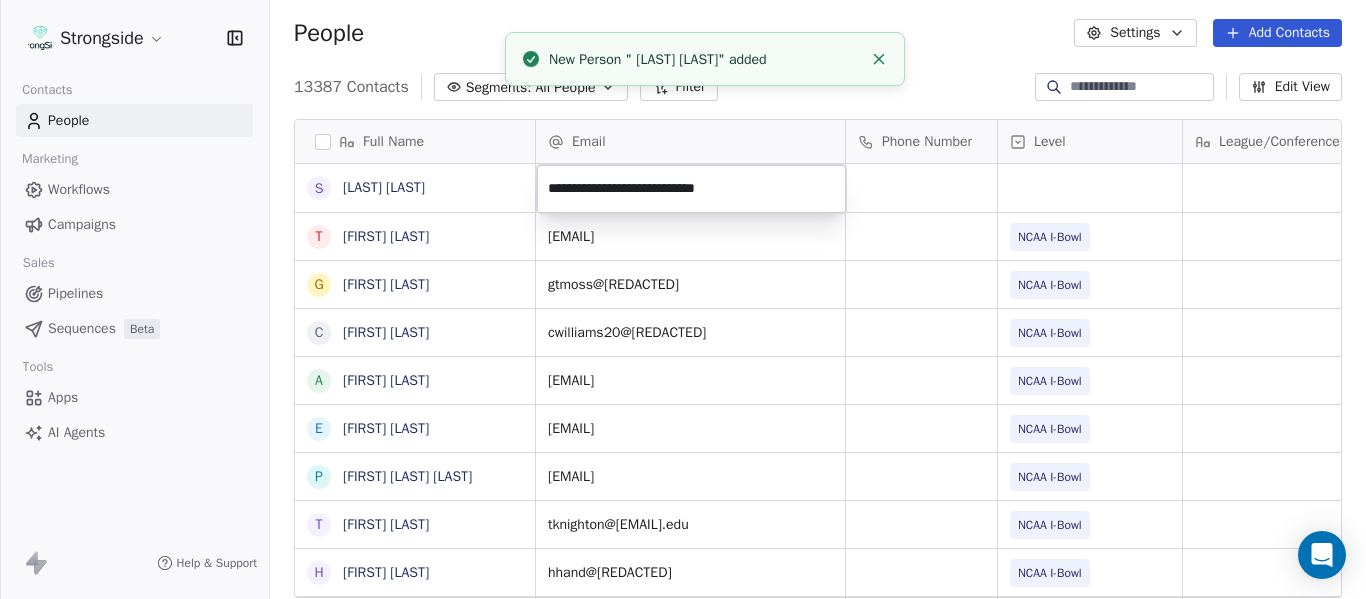 type on "**********" 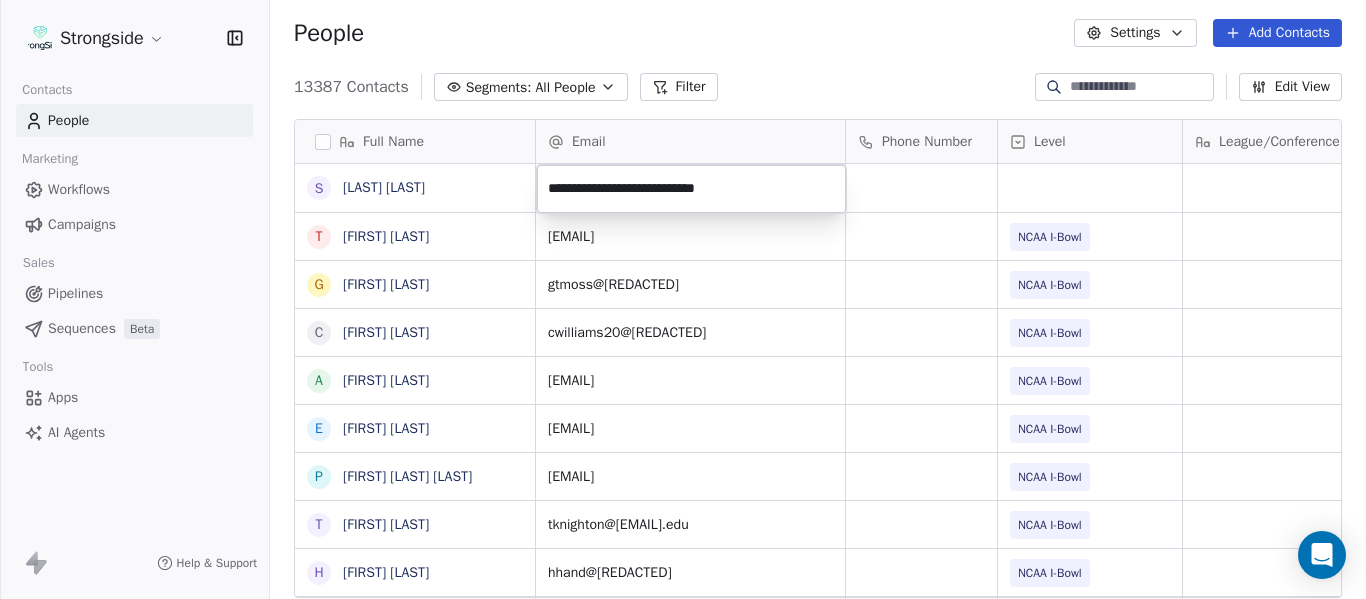 click on "Strongside Contacts People Marketing Workflows Campaigns Sales Pipelines Sequences Beta Tools Apps AI Agents Help & Support People Settings  Add Contacts 13387 Contacts Segments: All People Filter  Edit View Tag Add to Sequence Export Full Name S [FIRST] [LAST] T [FIRST] [LAST] G [FIRST] [LAST] C [FIRST] [LAST] A [FIRST] [LAST] E [FIRST] [LAST] P [FIRST] [LAST] T [FIRST] [LAST] H [FIRST] [LAST] E [FIRST] [LAST] C [FIRST] [LAST] J [FIRST] [LAST] T [FIRST] [LAST] Jr T [FIRST] [LAST] G [FIRST] [LAST] O [FIRST] [LAST] A [FIRST] [LAST] J [FIRST] [LAST] D [FIRST] [LAST] S [FIRST] [LAST] K [FIRST] [LAST] D [FIRST] [LAST] J [FIRST] [LAST] J [FIRST] [LAST] M [FIRST] [LAST] C [FIRST] [LAST] M [FIRST] [LAST] J [FIRST] [LAST] D [FIRST] [LAST] R [FIRST] [LAST] Email Phone Number Level League/Conference Organization Tags Created Date BST Jul 23, 2025 04:59 PM [EMAIL] NCAA I-Bowl [UNIVERSITY] Jul 23, 2025 04:58 PM [EMAIL] NCAA I-Bowl [UNIVERSITY] Jul 23, 2025 04:42 PM [EMAIL] NCAA I-Bowl [UNIVERSITY] Jul 23, 2025 04:41 PM" at bounding box center [683, 299] 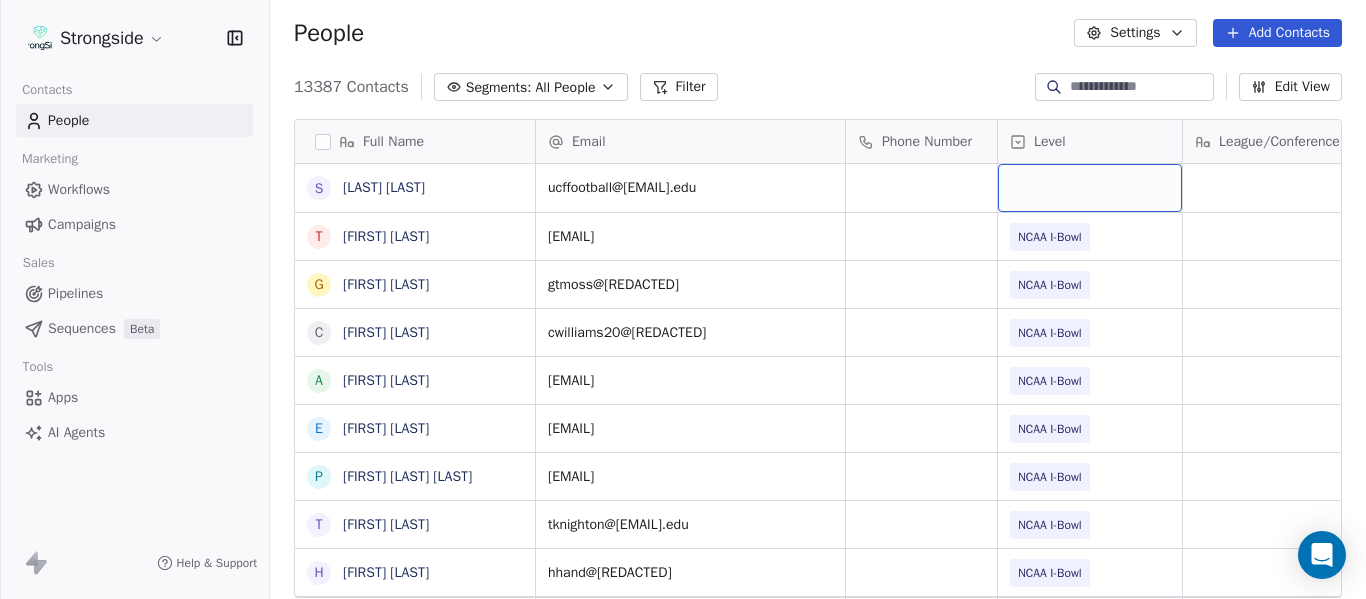 click at bounding box center (1090, 188) 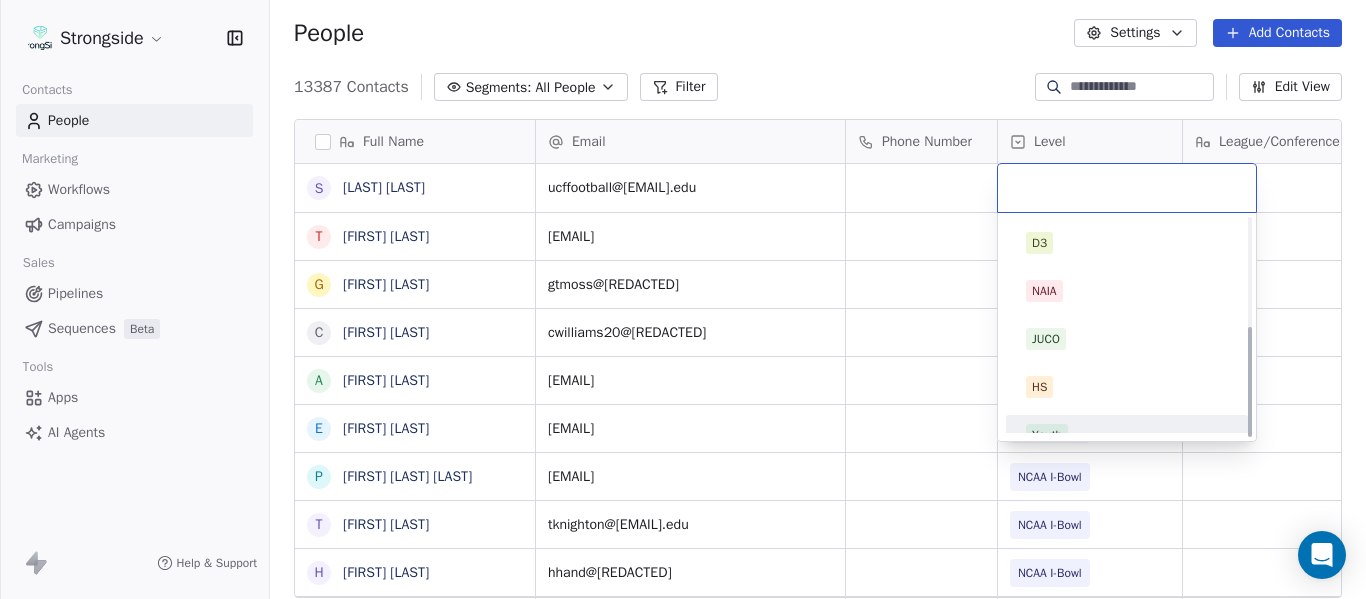 scroll, scrollTop: 212, scrollLeft: 0, axis: vertical 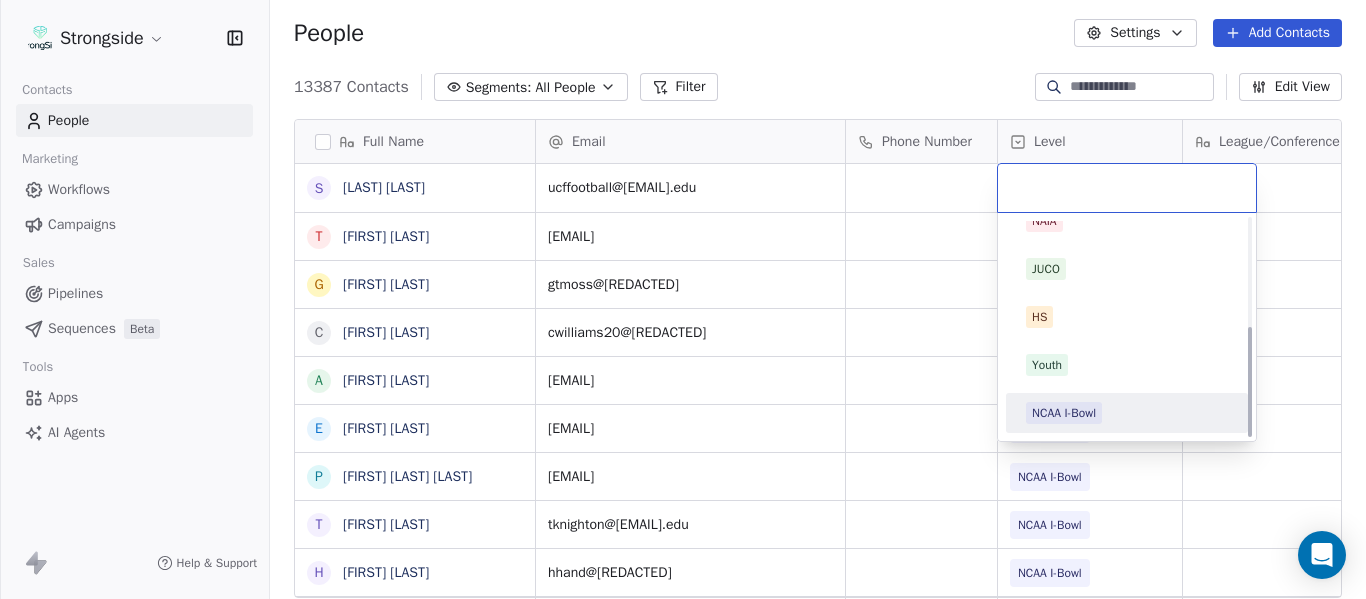click on "NCAA I-Bowl" at bounding box center [1064, 413] 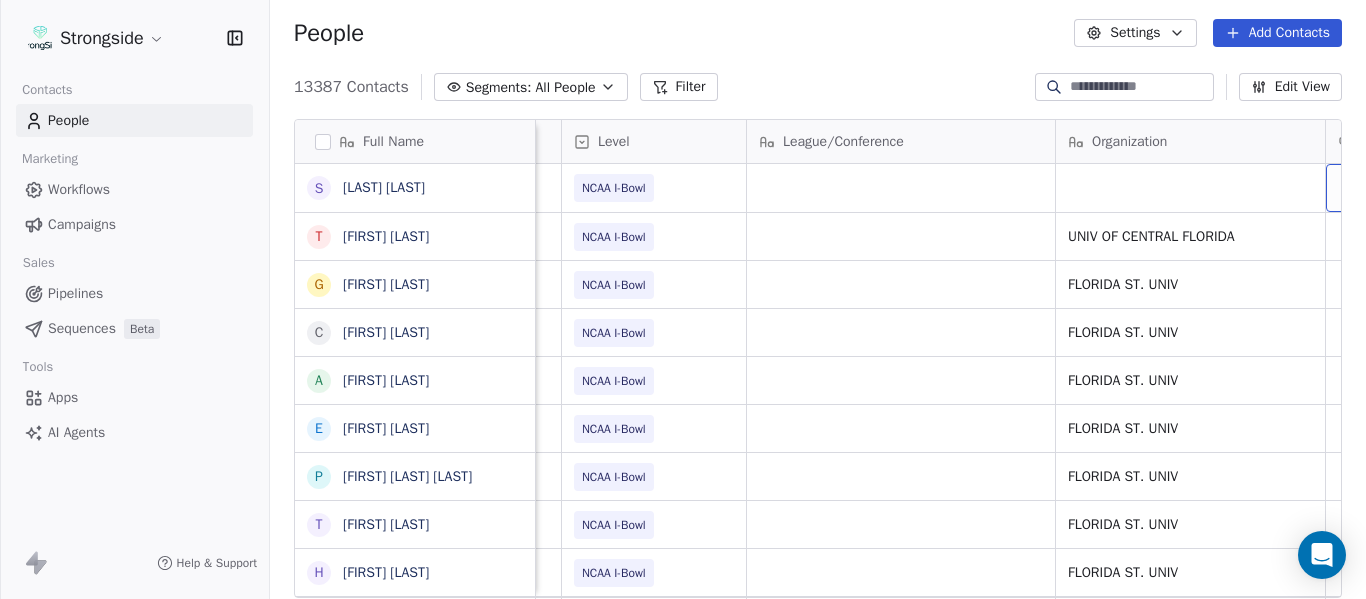 scroll, scrollTop: 0, scrollLeft: 536, axis: horizontal 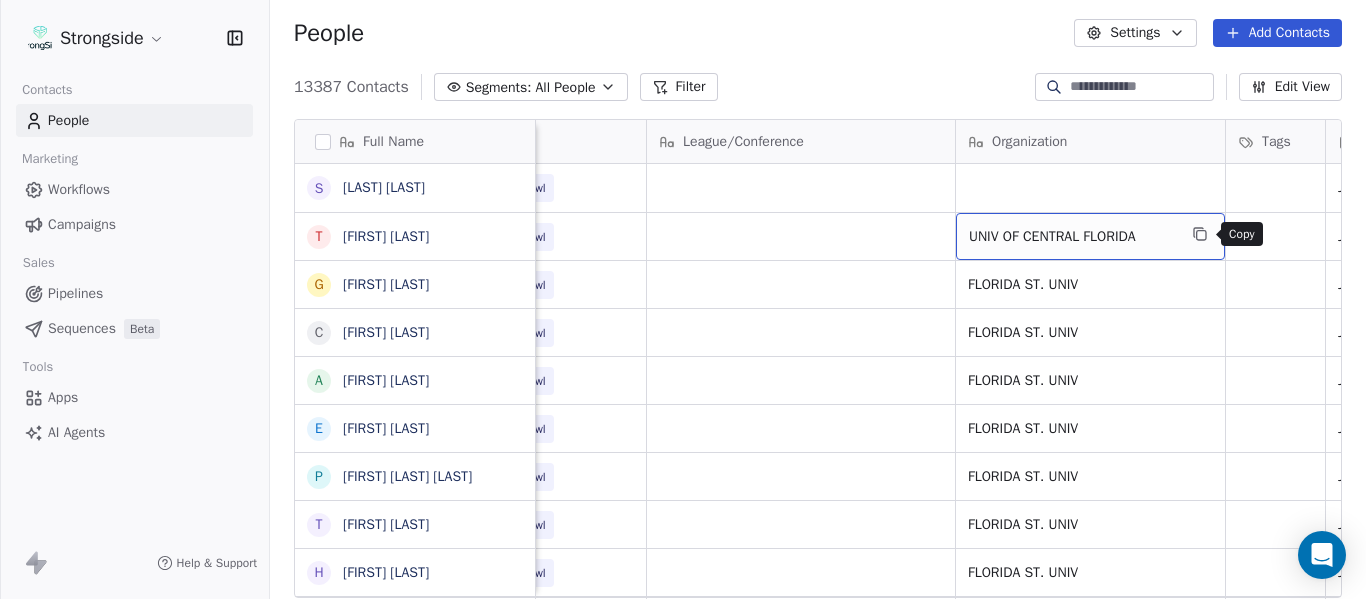 click 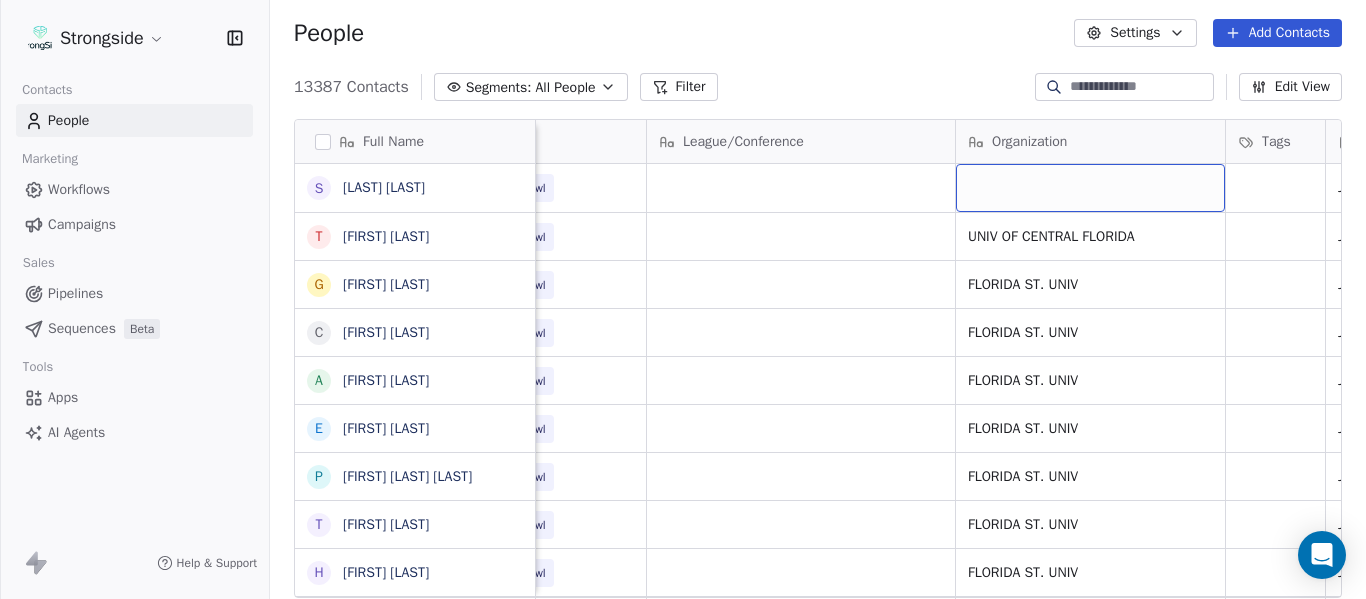 click at bounding box center (1090, 188) 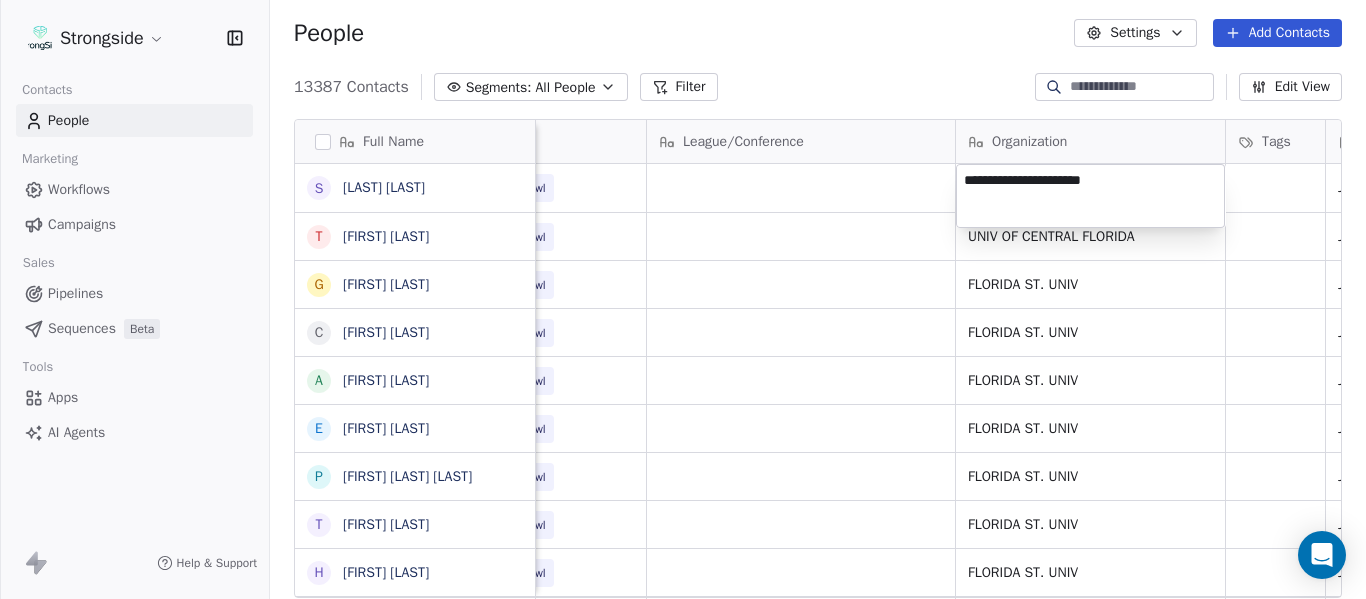 type on "**********" 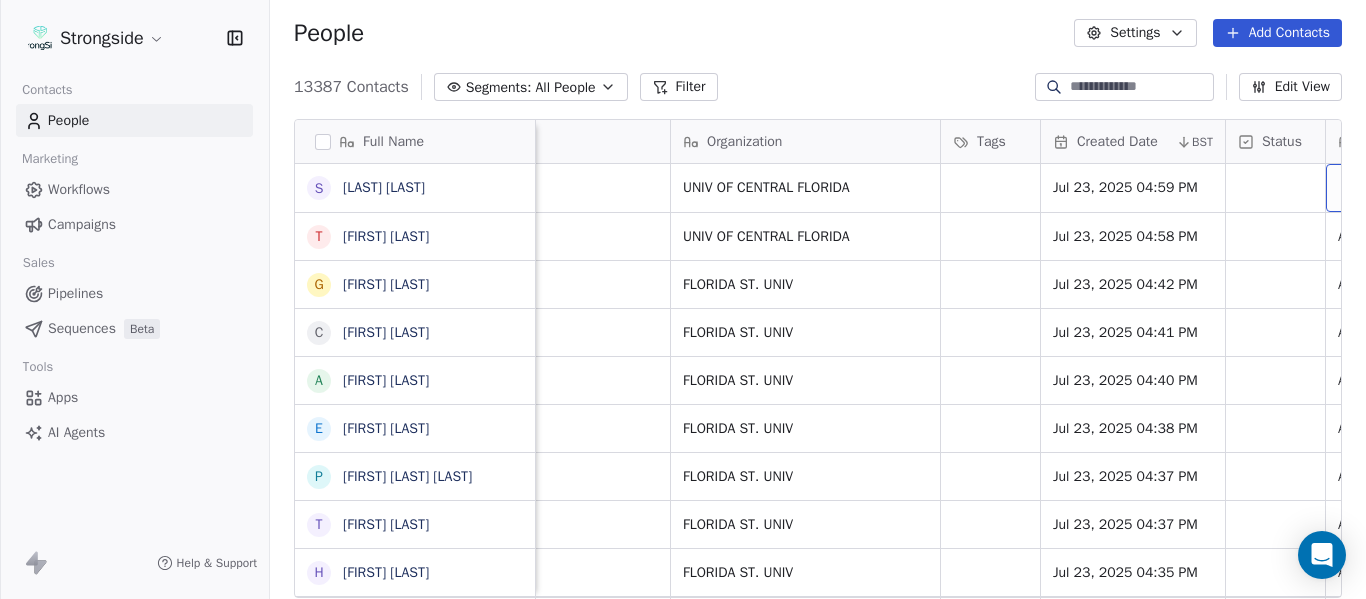 scroll, scrollTop: 0, scrollLeft: 1088, axis: horizontal 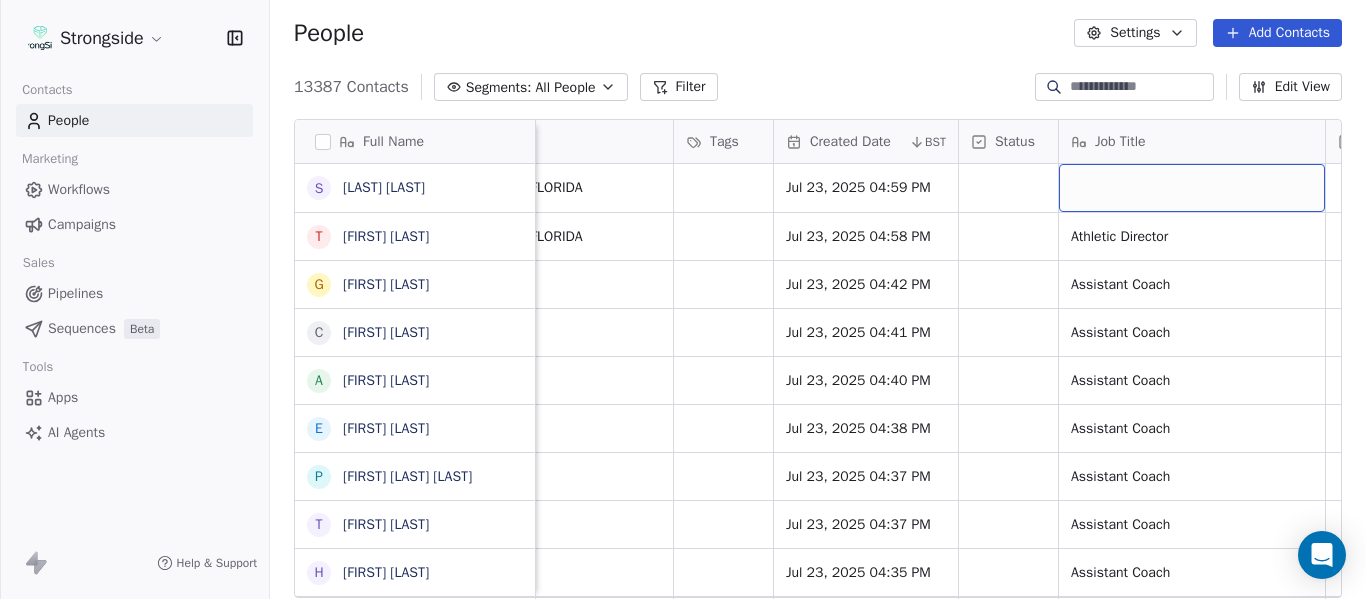 click at bounding box center [1192, 188] 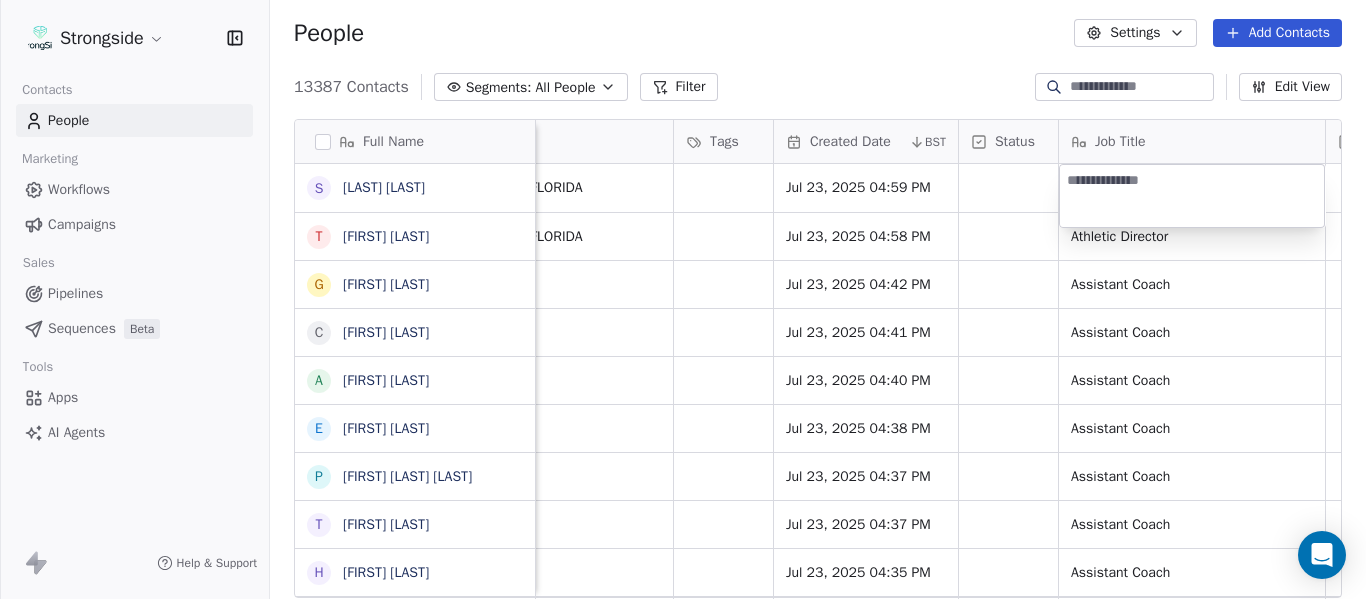 type on "**********" 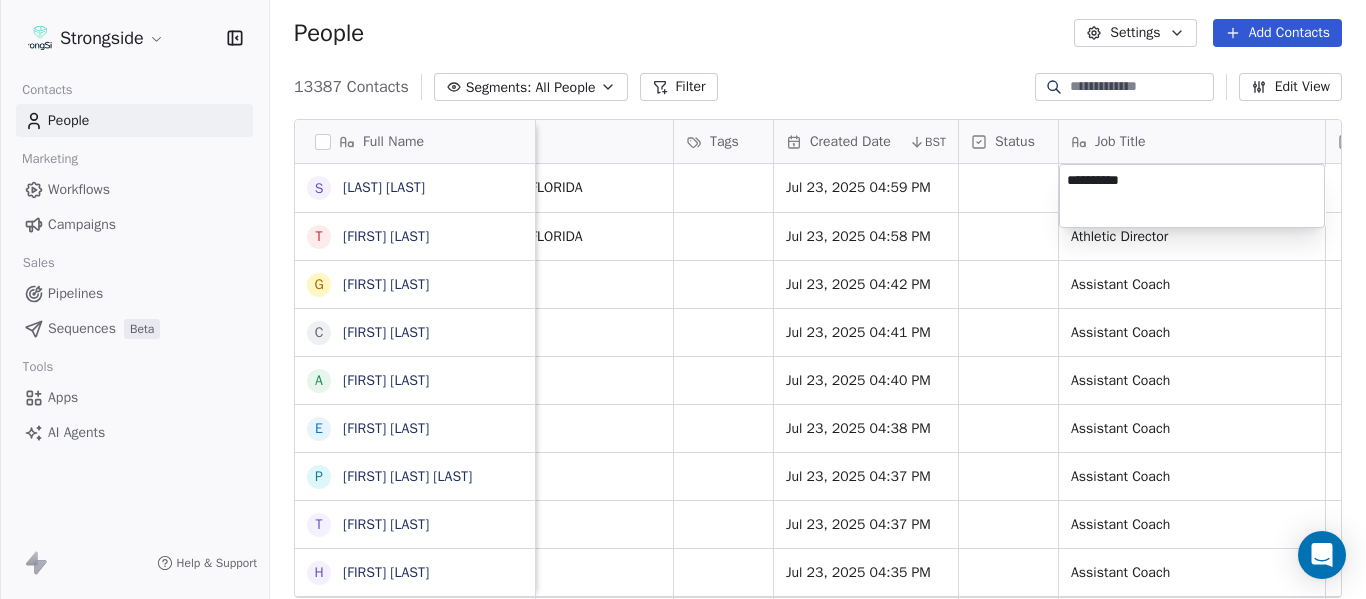 click on "Strongside Contacts People Marketing Workflows Campaigns Sales Pipelines Sequences Beta Tools Apps AI Agents Help & Support People Settings  Add Contacts 13387 Contacts Segments: All People Filter  Edit View Tag Add to Sequence Export Full Name S [LAST] T [LAST] G [LAST] C [LAST] A [LAST] E [LAST] P [LAST] T [LAST] H [LAST] E [LAST] C [LAST] J [LAST] T [LAST] G [LAST] O [LAST] A [LAST] J [LAST] D [LAST] S [LAST] K [LAST] D [LAST] R [LAST] Phone Number Level League/Conference Organization Tags Created Date BST Status Job Title Priority Emails Auto Clicked Last Activity Date BST In Open Phone   NCAA I-Bowl UNIV OF CENTRAL FLORIDA Jul 23, 2025 04:59 PM   NCAA I-Bowl UNIV OF CENTRAL FLORIDA Jul 23, 2025 04:58 PM Athletic Director False   False" at bounding box center (683, 299) 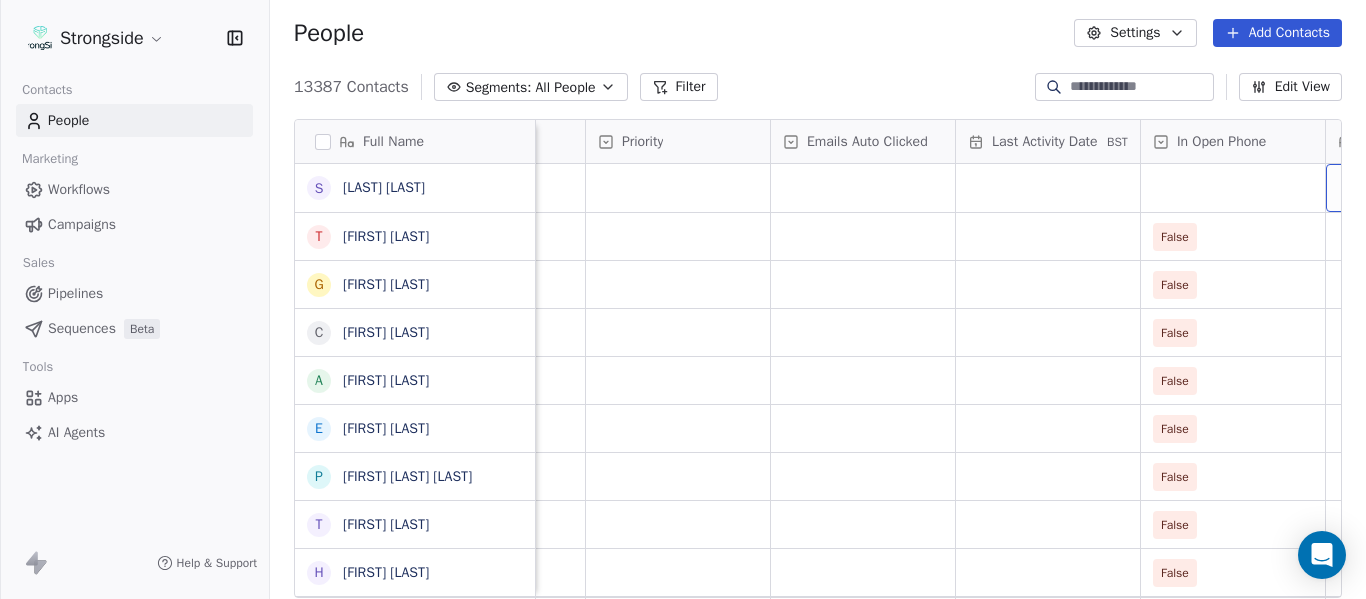 scroll, scrollTop: 0, scrollLeft: 2013, axis: horizontal 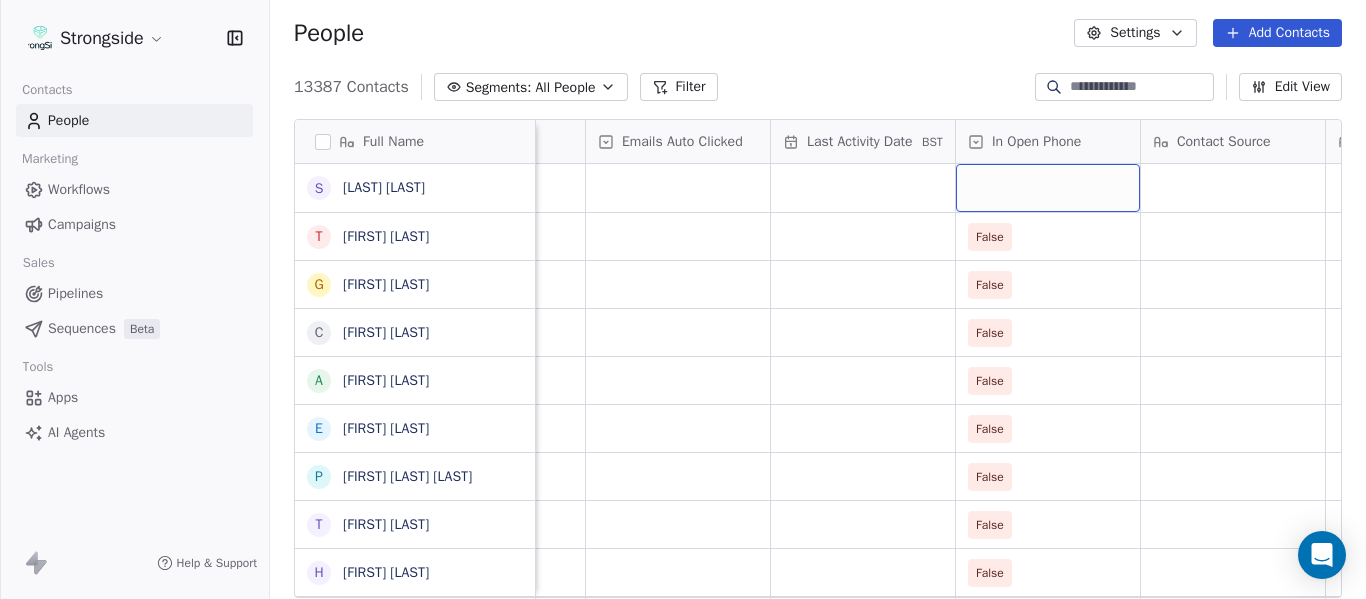 click at bounding box center (1048, 188) 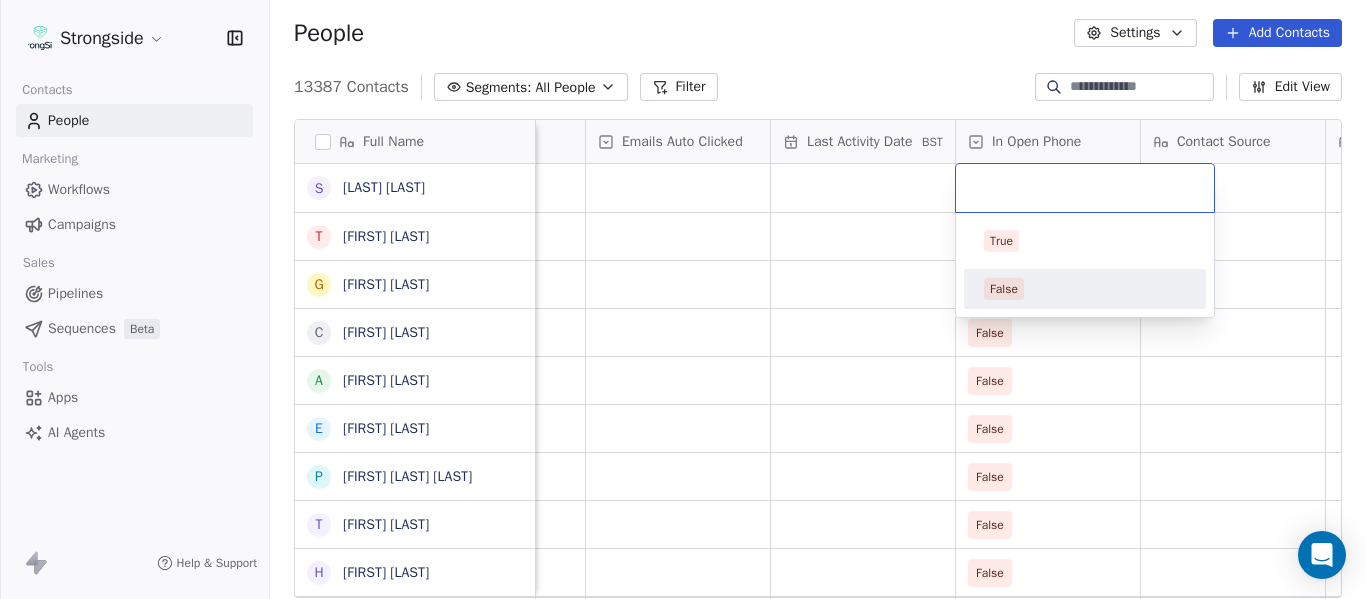 click on "False" at bounding box center [1085, 289] 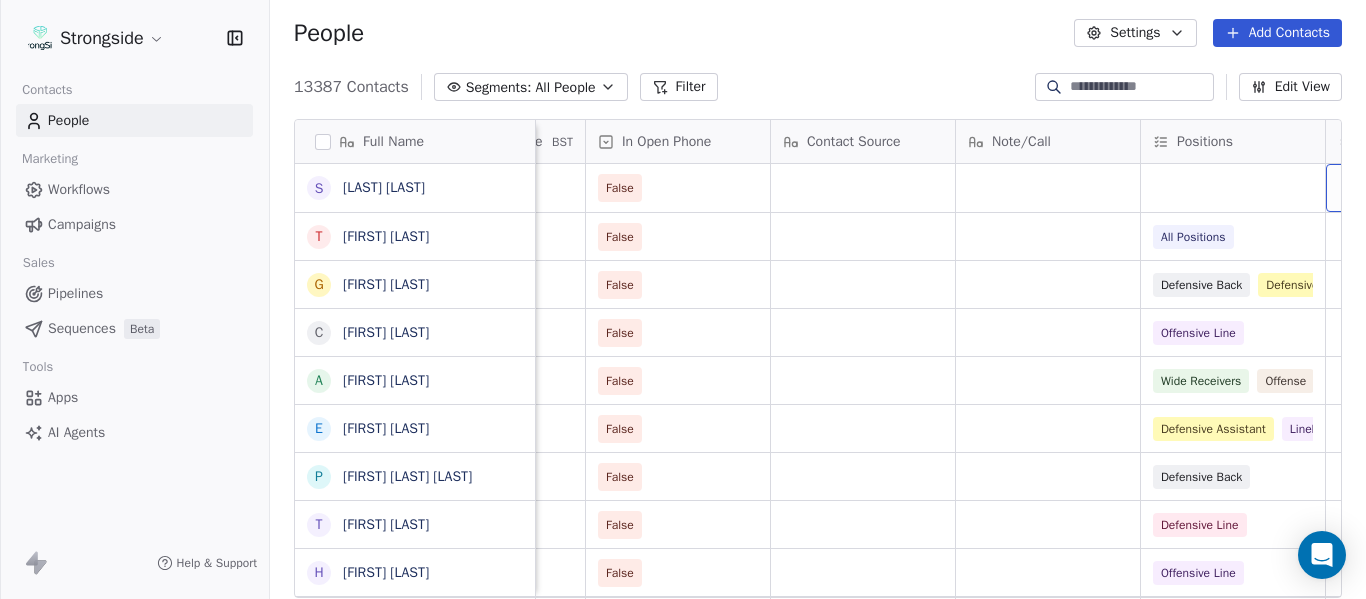 scroll, scrollTop: 0, scrollLeft: 2568, axis: horizontal 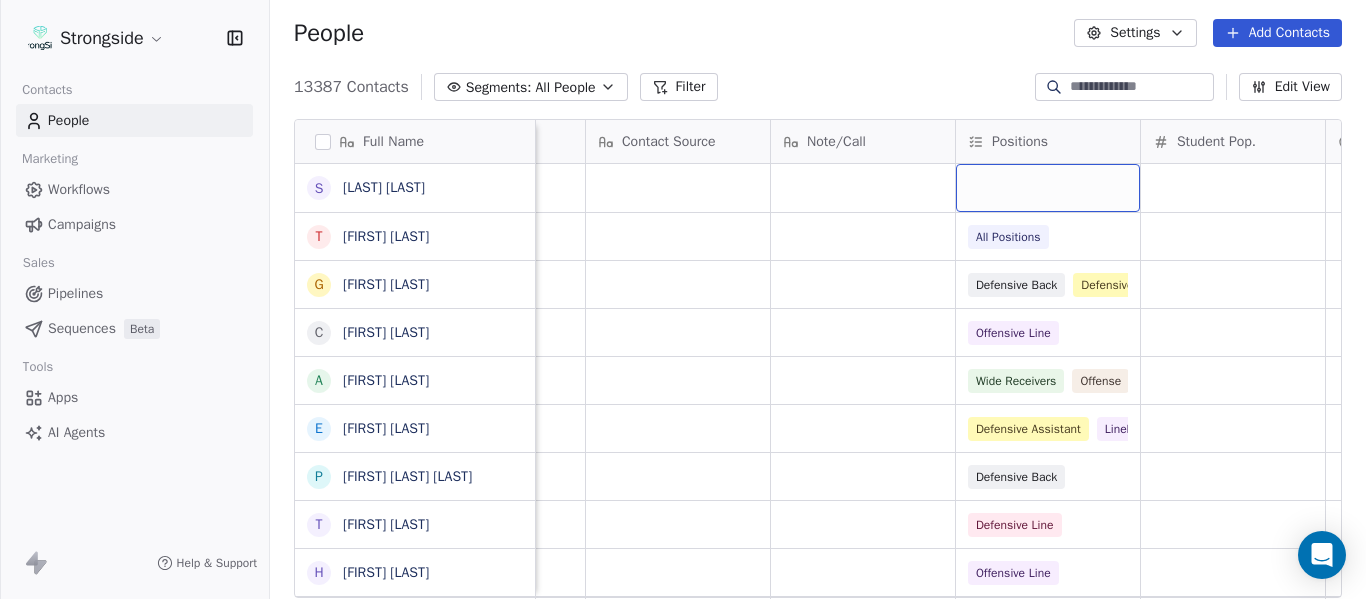click at bounding box center [1048, 188] 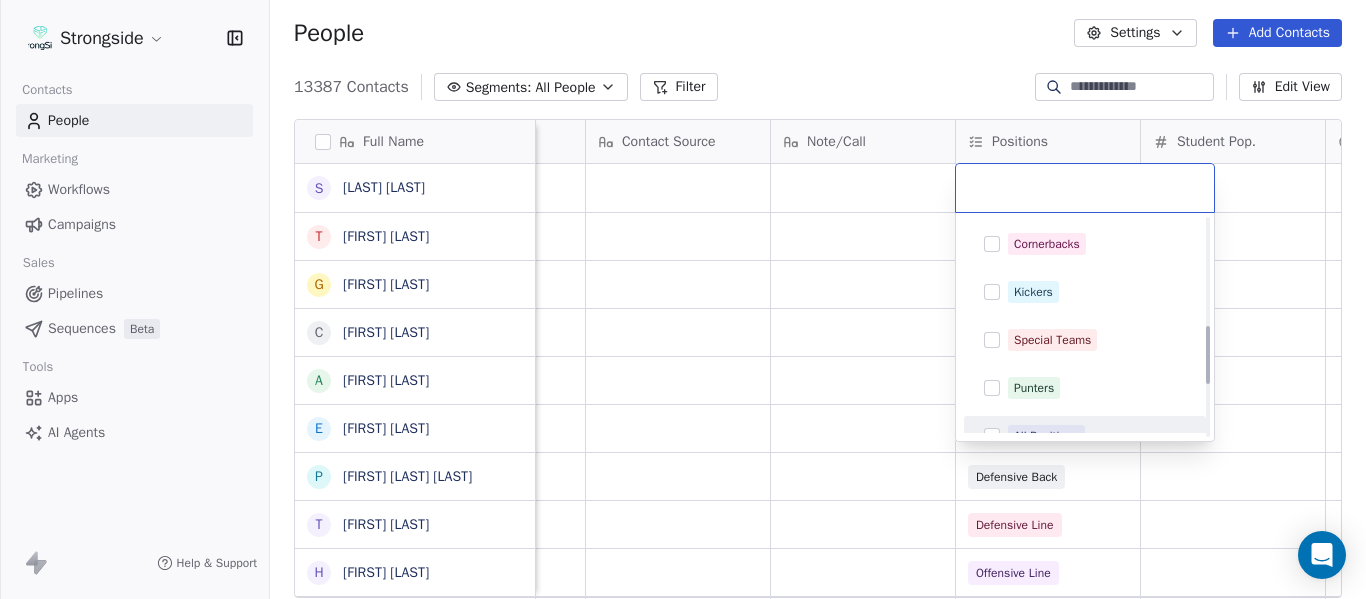 scroll, scrollTop: 400, scrollLeft: 0, axis: vertical 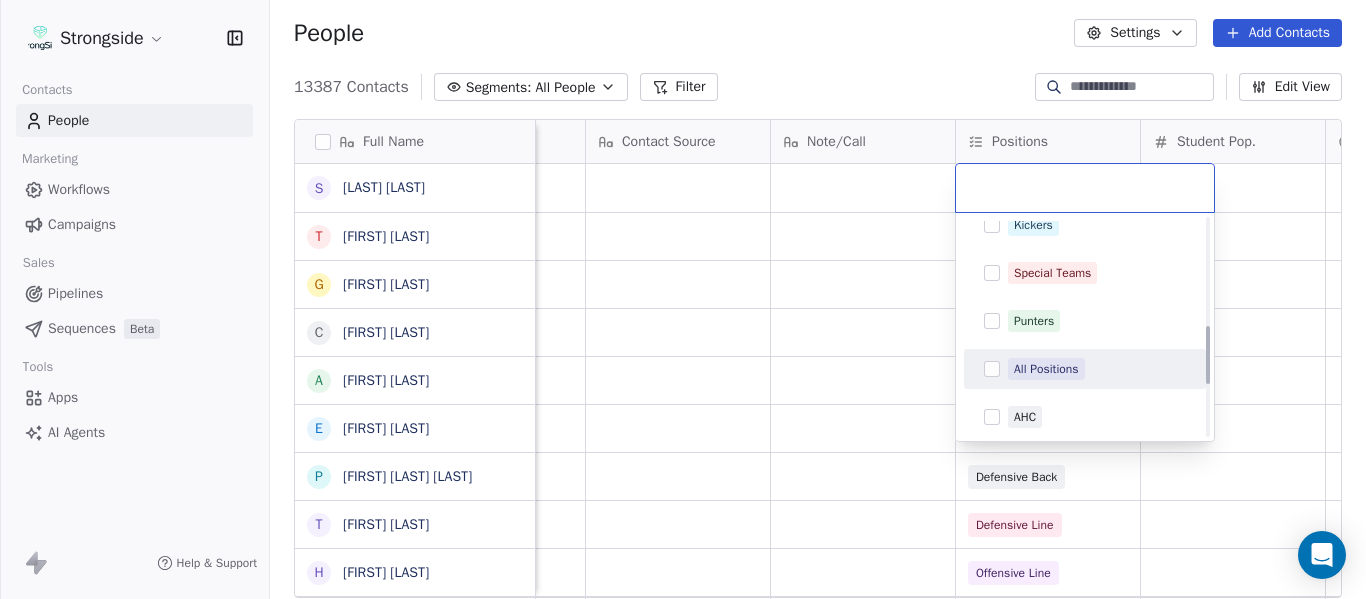 click on "All Positions" at bounding box center (1097, 369) 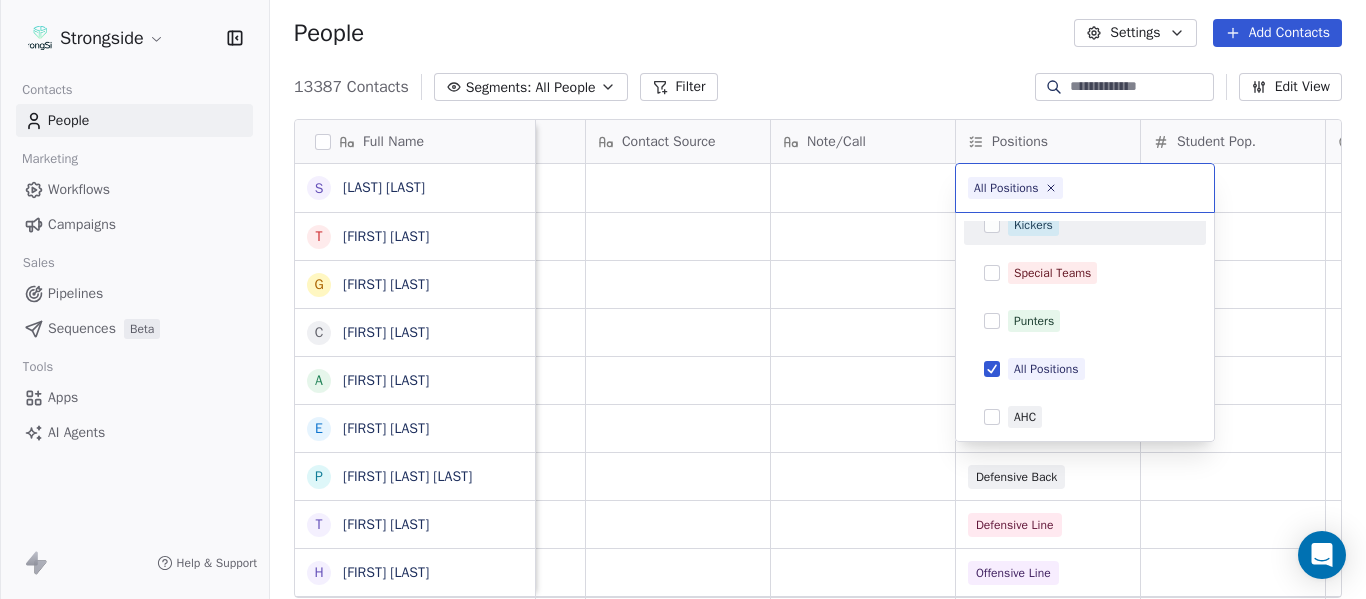 click on "Strongside Contacts People Marketing Workflows Campaigns Sales Pipelines Sequences Beta Tools Apps AI Agents Help & Support People Settings Add Contacts 13387 Contacts Segments: All People Filter Edit View Tag Add to Sequence Export Full Name S [FIRST] [LAST] T [FIRST] [LAST] G [FIRST] [LAST] C [FIRST] [LAST] A [FIRST] [LAST] E [FIRST] [LAST] P [FIRST] [LAST] T [FIRST] [LAST] H [FIRST] [LAST] E [FIRST] [LAST] C [FIRST] [LAST] J [FIRST] [LAST] T [FIRST] [LAST] T [FIRST] [LAST] G [FIRST] [LAST] O [FIRST] [LAST] A [FIRST] [LAST] J [FIRST] [LAST] D [FIRST] [LAST] S [FIRST] [LAST] K [FIRST] [LAST] D [FIRST] [LAST] J [FIRST] [LAST] Priority Emails Auto Clicked Last Activity Date BST In Open Phone Contact Source Note/Call Positions Student Pop. Lead Account False False All Positions False Defensive Back Defensive Assistant False Offensive Line False Wide Receivers Offense False Defensive Assistant Linebackers False" at bounding box center [683, 299] 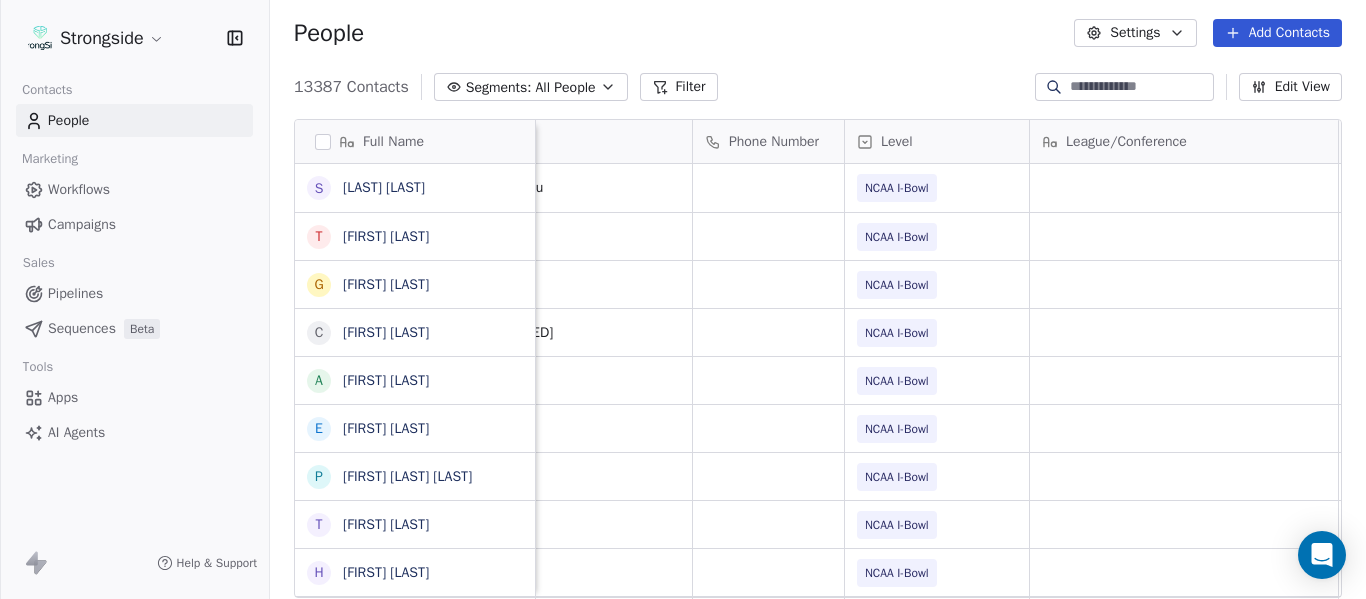 scroll, scrollTop: 0, scrollLeft: 0, axis: both 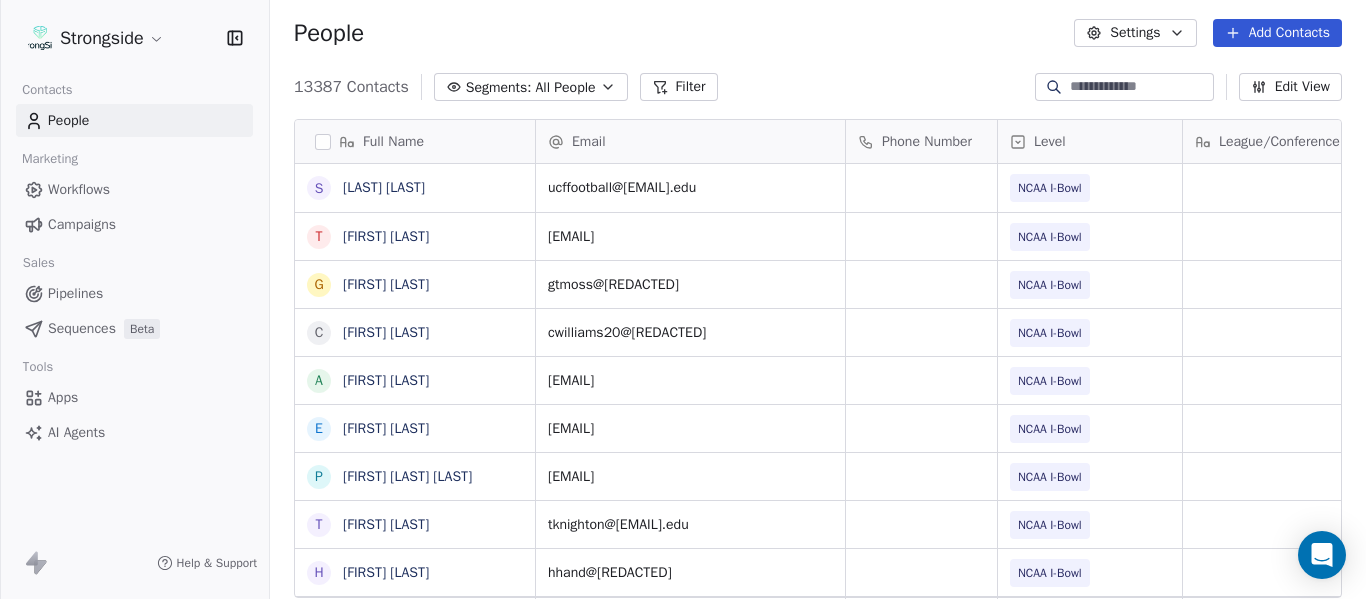 click on "Add Contacts" at bounding box center (1277, 33) 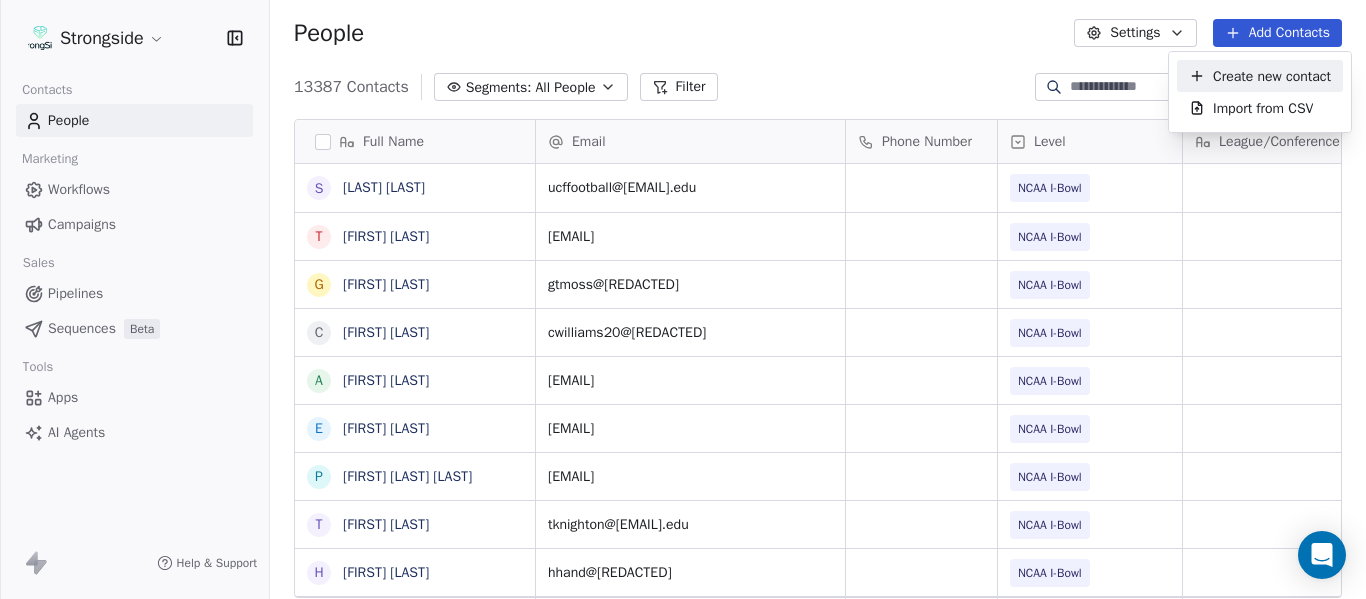 click on "Create new contact" at bounding box center [1272, 76] 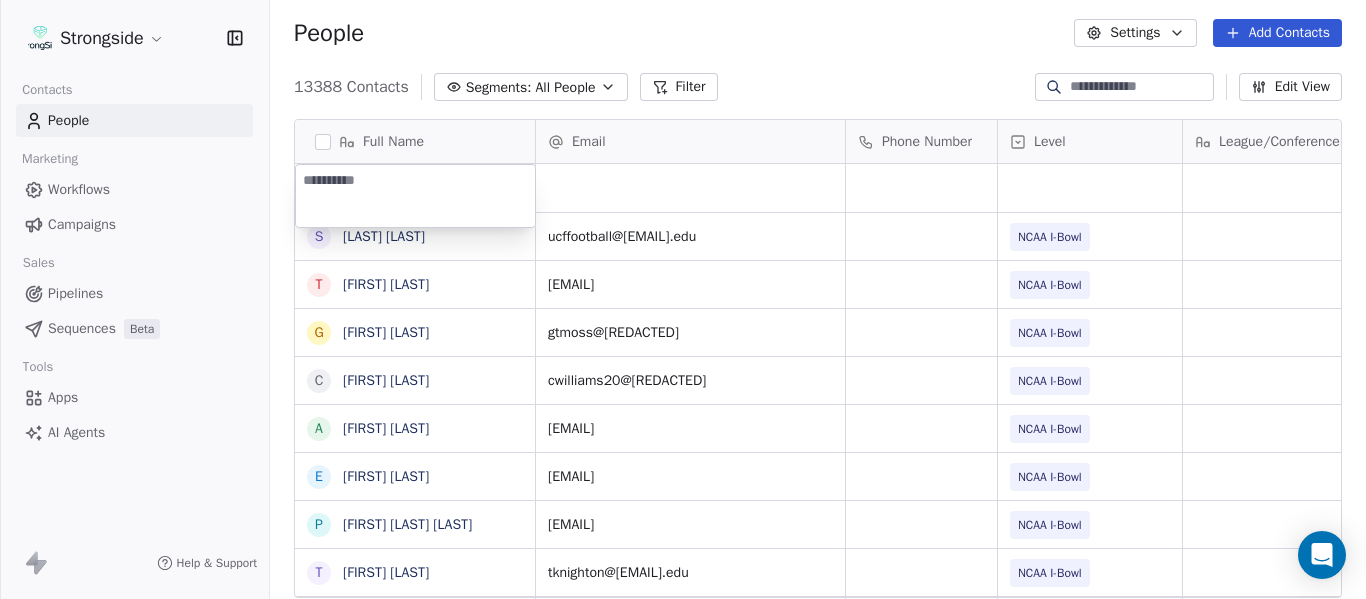 type on "**********" 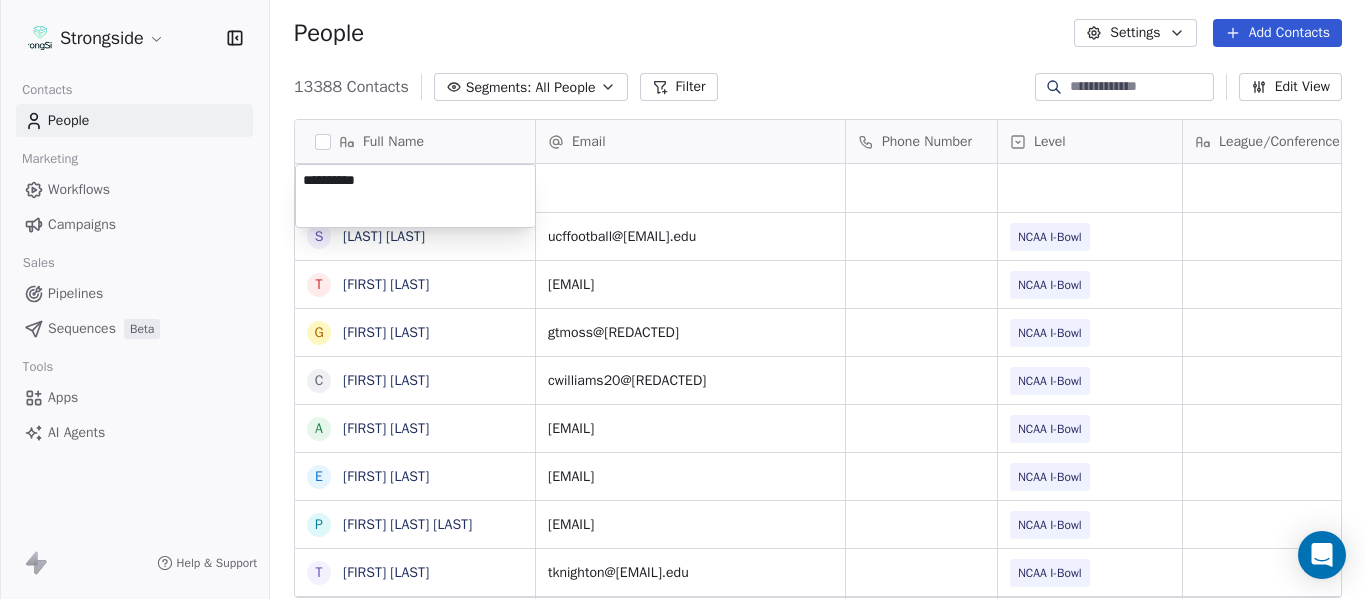 click on "Strongside Contacts People Marketing Workflows Campaigns Sales Pipelines Sequences Beta Tools Apps AI Agents Help & Support People Settings Add Contacts 13388 Contacts Segments: All People Filter Edit View Tag Add to Sequence Export Full Name S [FIRST] T [FIRST] M [FIRST] G [FIRST] C [FIRST] A [FIRST] E [FIRST] P [FIRST] Sr T [FIRST] T [FIRST] H [FIRST] E [FIRST] C [FIRST] J [FIRST] T [FIRST] Jr T [FIRST] G [FIRST] O [FIRST] A [FIRST] J [FIRST] D [FIRST] S [FIRST] K [FIRST] D [FIRST] J [FIRST] J [FIRST] M [FIRST] C [FIRST] M [FIRST] J [FIRST] D [FIRST] Email Phone Number Level League/Conference Organization Tags Created Date BST Jul 23, 2025 05:00 PM [EMAIL] NCAA I-Bowl UNIV OF CENTRAL FLORIDA Jul 23, 2025 04:59 PM [EMAIL] NCAA I-Bowl UNIV OF CENTRAL FLORIDA Jul 23, 2025 04:58 PM [EMAIL] NCAA I-Bowl FLORIDA ST. UNIV" at bounding box center (683, 299) 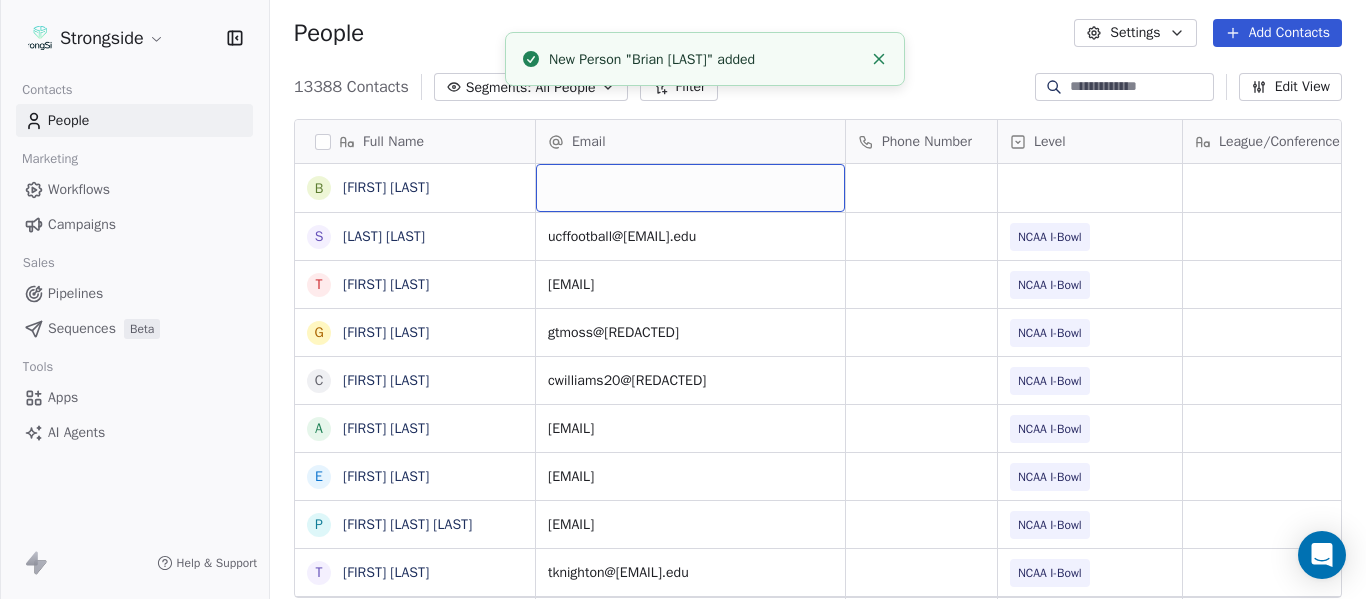 click at bounding box center [690, 188] 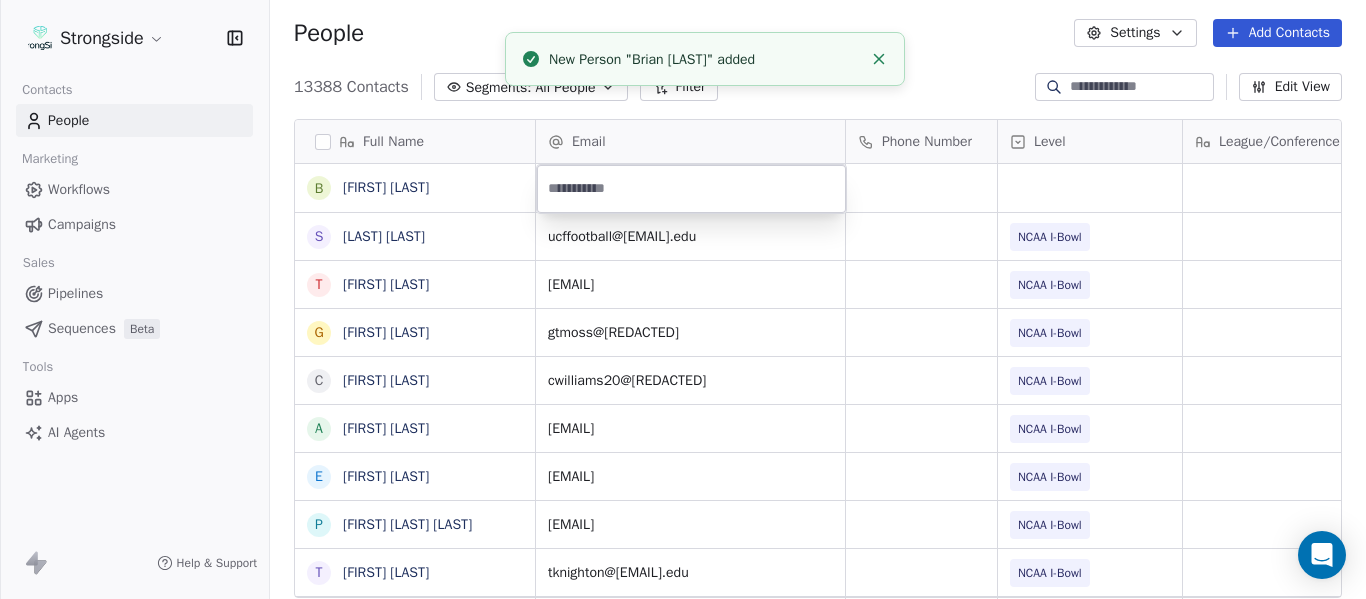 type on "**********" 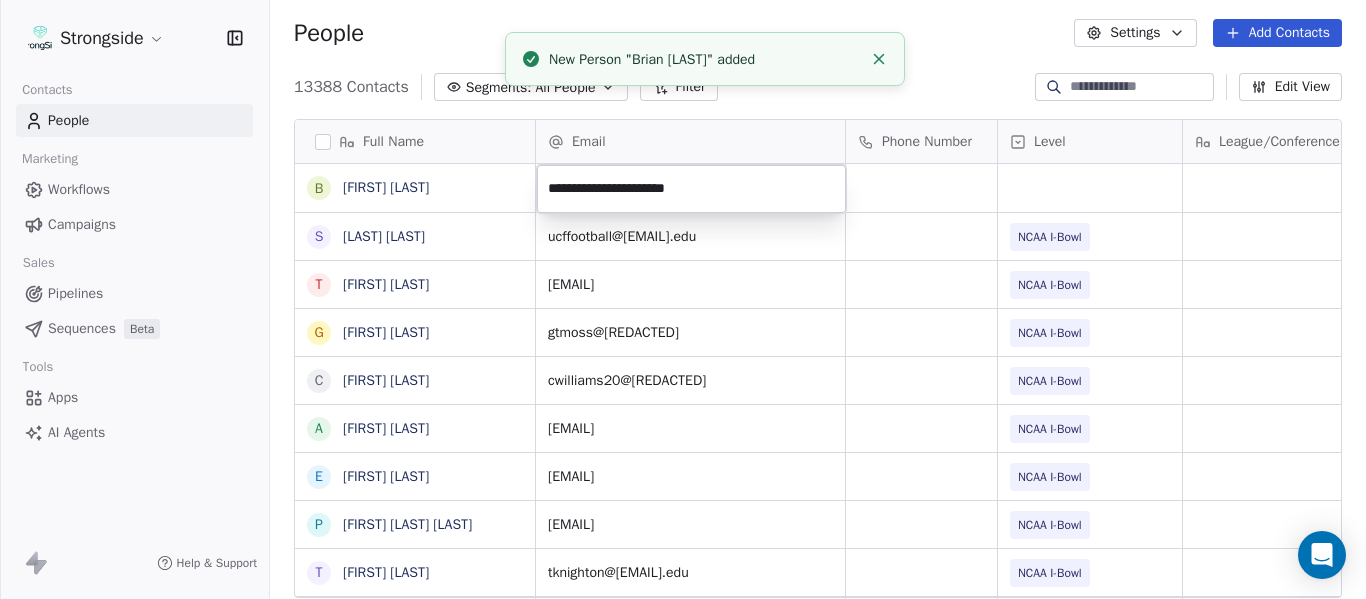 click 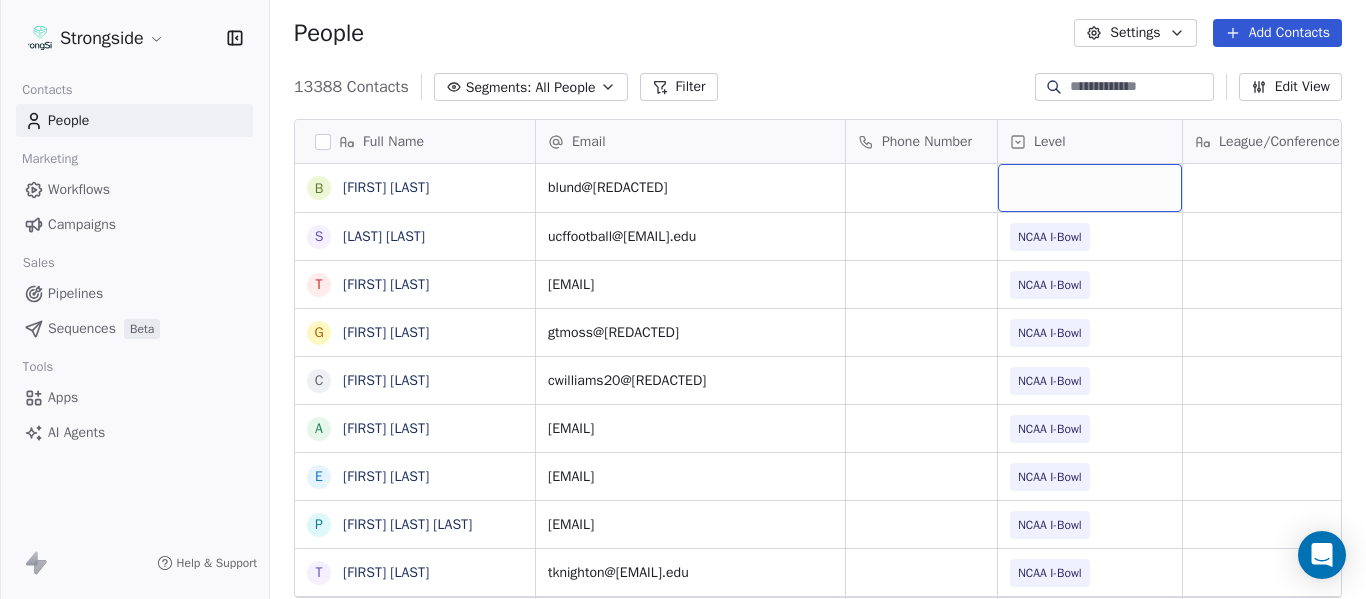 click at bounding box center [1090, 188] 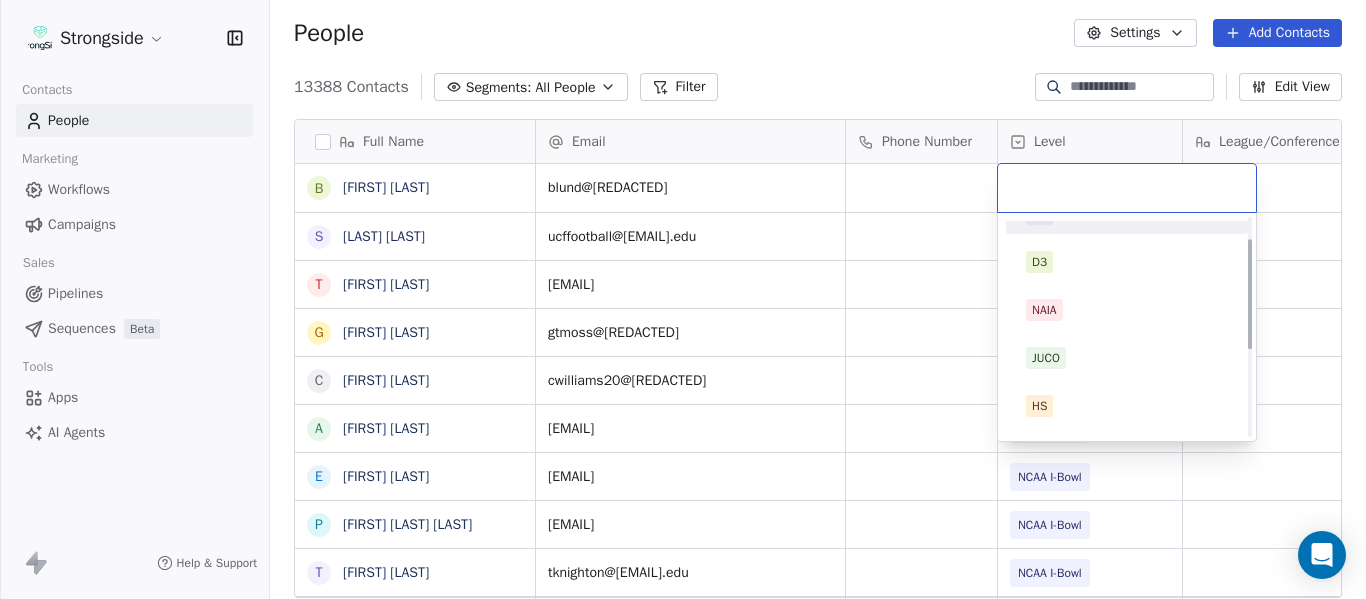 scroll, scrollTop: 212, scrollLeft: 0, axis: vertical 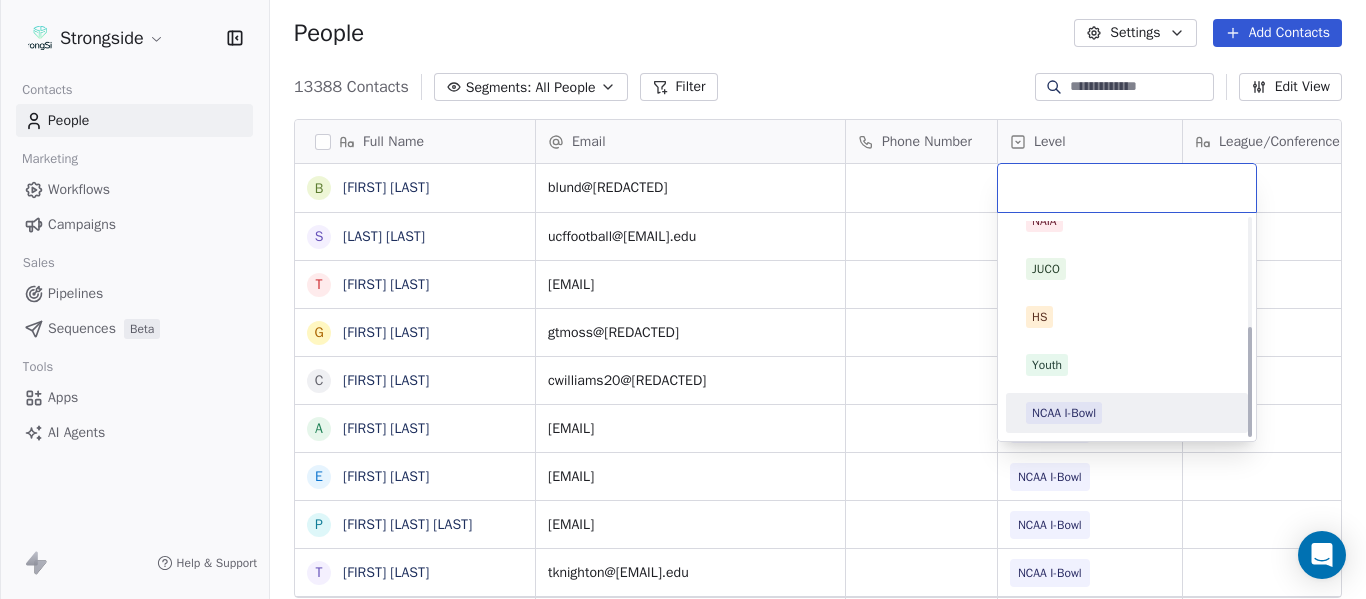 click on "NCAA I-Bowl" at bounding box center (1127, 413) 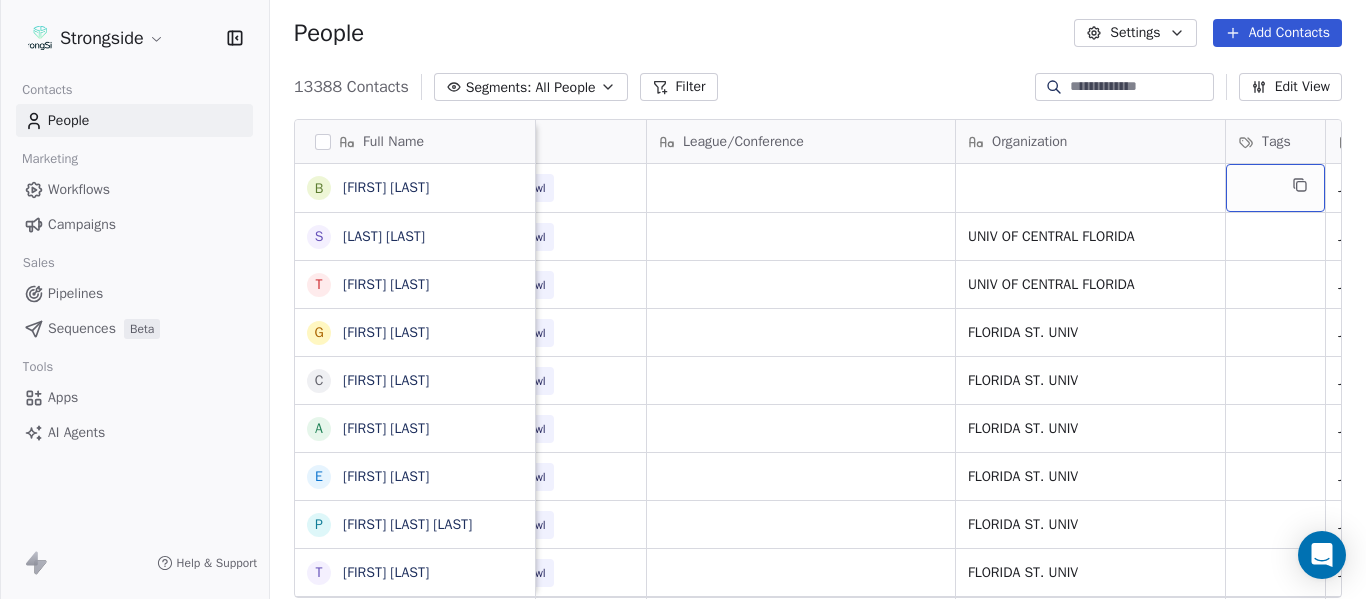 scroll, scrollTop: 0, scrollLeft: 721, axis: horizontal 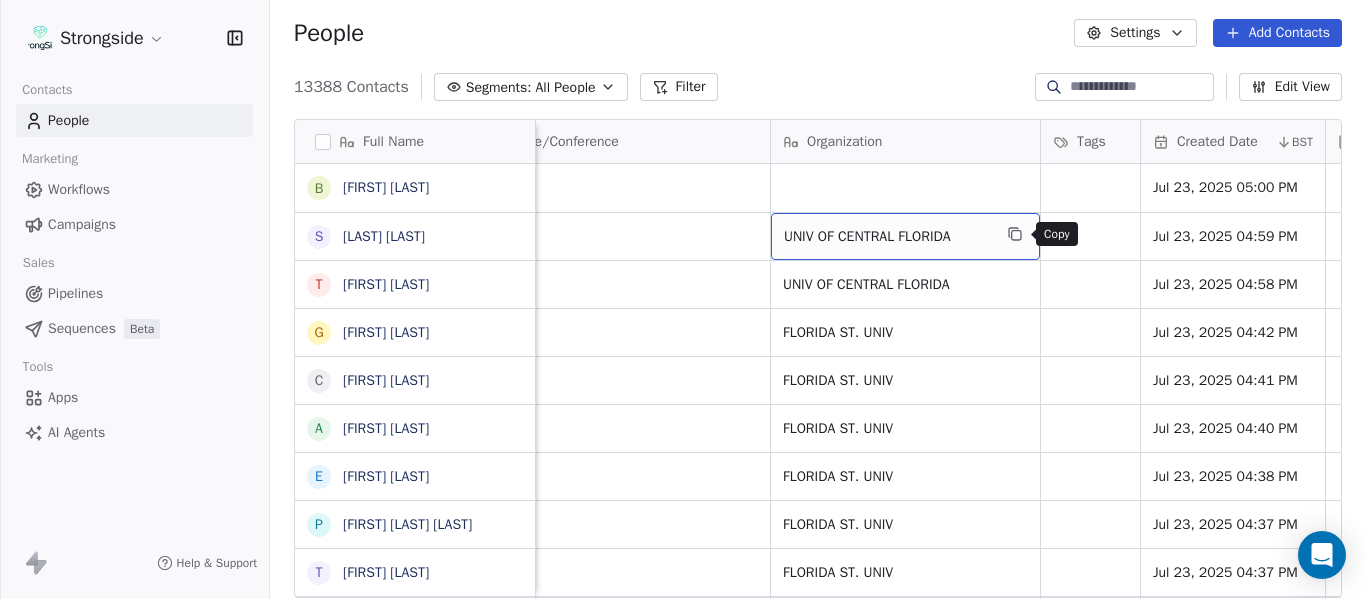 click 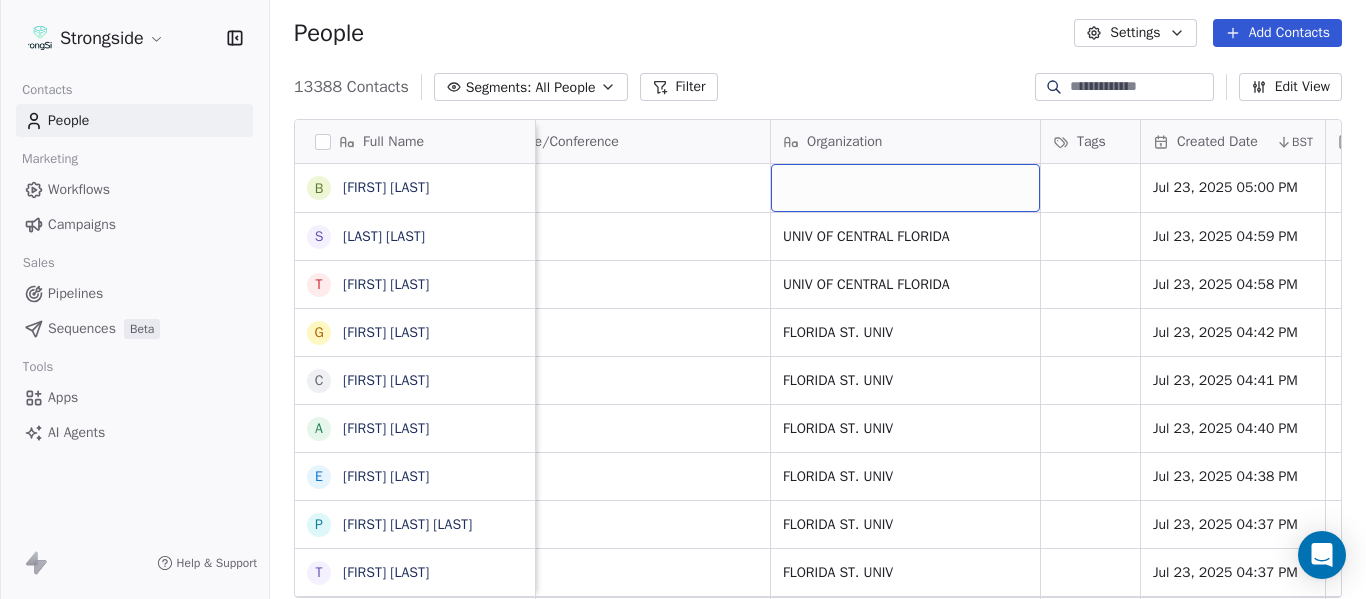 click at bounding box center (905, 188) 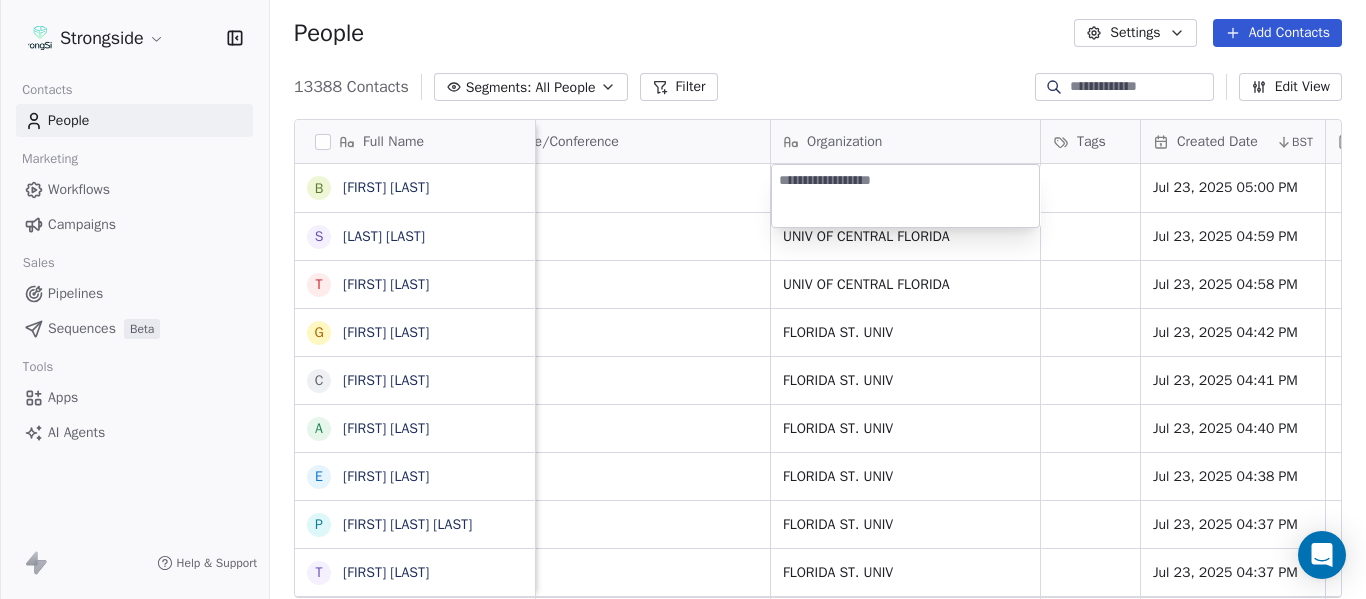 type on "**********" 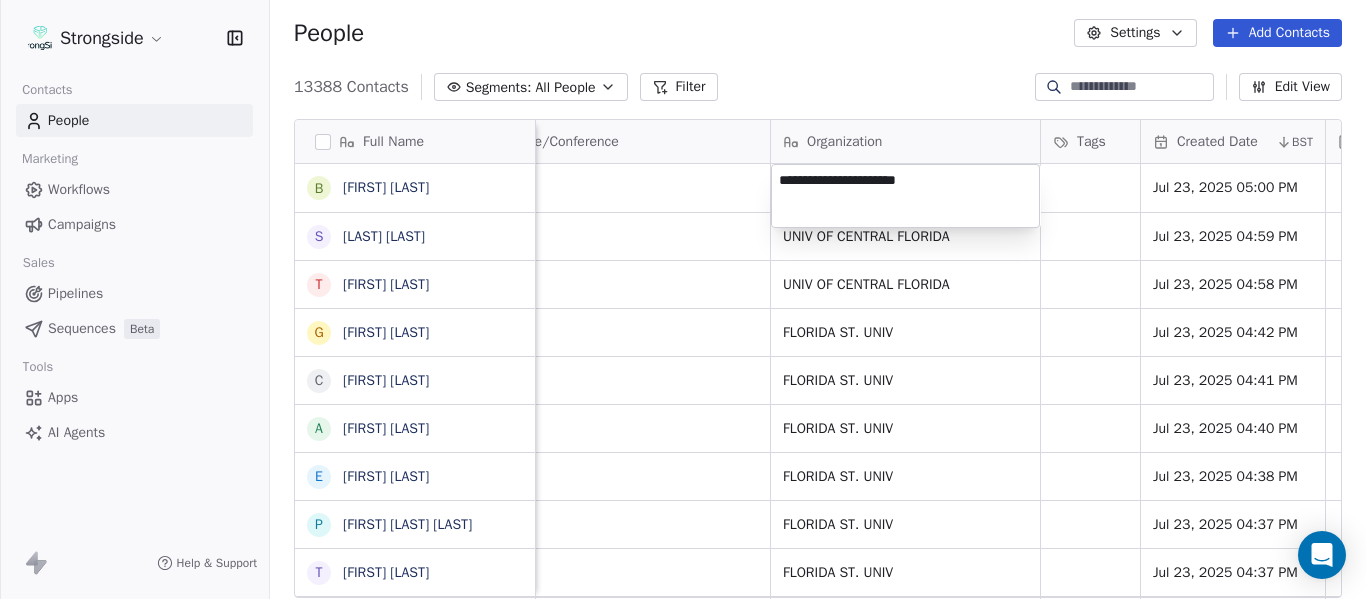 click on "Strongside Contacts People Marketing Workflows Campaigns Sales Pipelines Sequences Beta Tools Apps AI Agents Help & Support People Settings  Add Contacts 13388 Contacts Segments: All People Filter  Edit View Tag Add to Sequence Export Full Name B [FIRST] [LAST] S [FIRST] [LAST] T [FIRST] [LAST] G [FIRST] [LAST] C [FIRST] [LAST] A [FIRST] [LAST] E [FIRST] [LAST] P [FIRST] [LAST] T [FIRST] [LAST] H [FIRST] [LAST] E [FIRST] [LAST] C [FIRST] [LAST] J [FIRST] [LAST] T [FIRST] [LAST] Jr T [FIRST] [LAST] G [FIRST] [LAST] O [FIRST] [LAST] A [FIRST] [LAST] J [FIRST] [LAST] D [FIRST] [LAST] R [FIRST] [LAST] Email Phone Number Level League/Conference Organization Tags Created Date BST Status Job Title Priority Emails Auto Clicked [EMAIL] NCAA I-Bowl Jul 23, 2025 05:00 PM [EMAIL] NCAA I-Bowl [UNIVERSITY] Jul 23, 2025 04:59 PM Head Coach [EMAIL] SID" at bounding box center (683, 299) 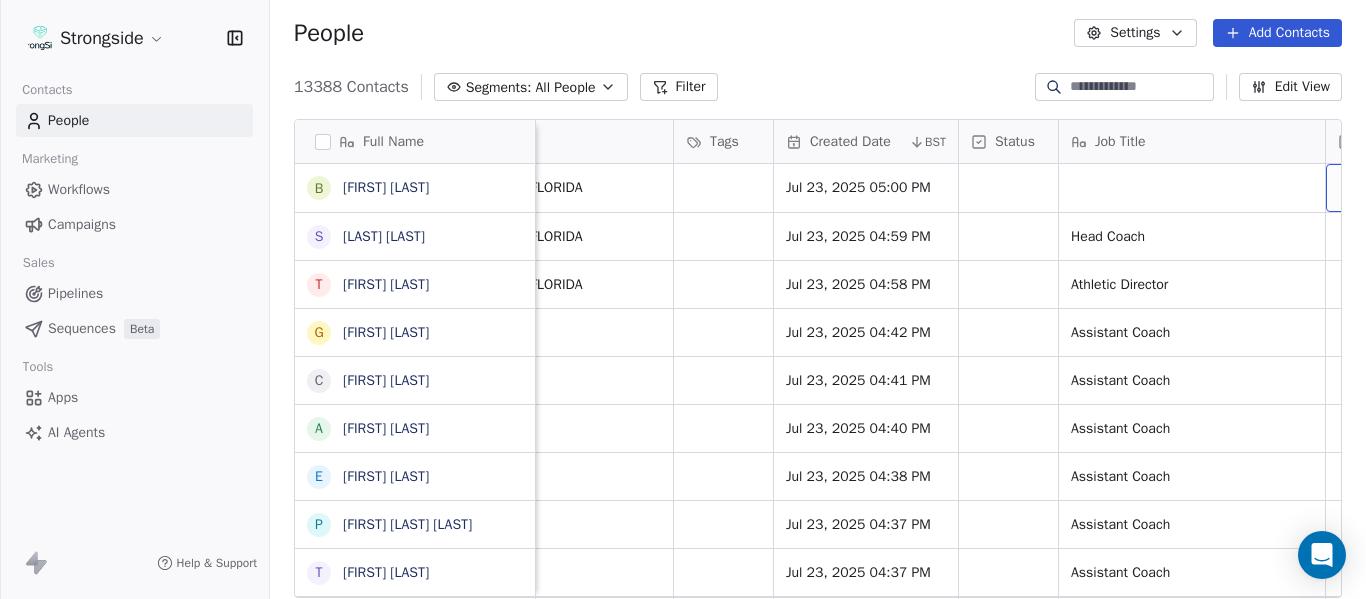 scroll, scrollTop: 0, scrollLeft: 1273, axis: horizontal 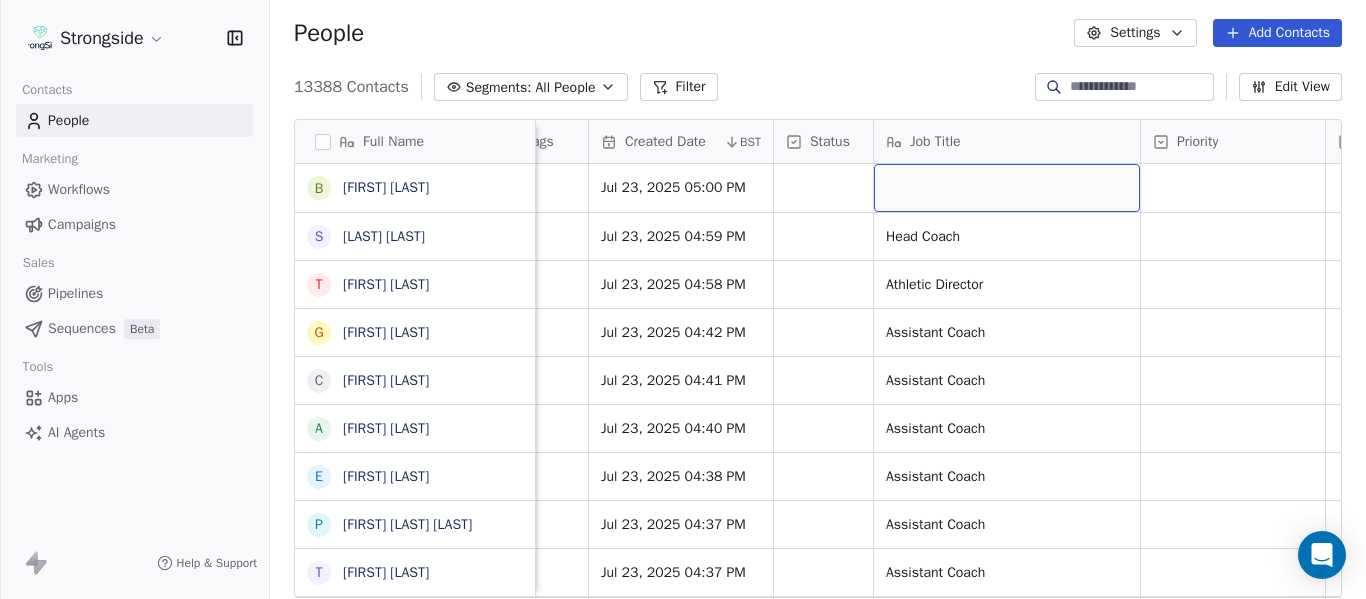 click at bounding box center [1007, 188] 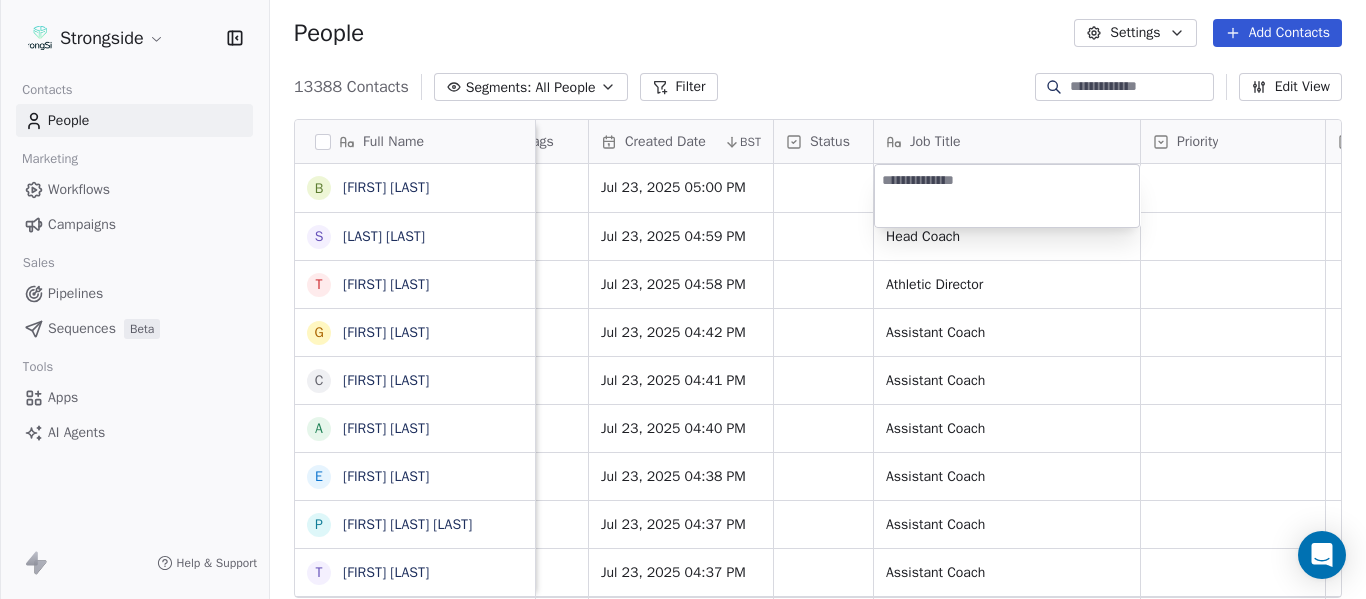 type on "**********" 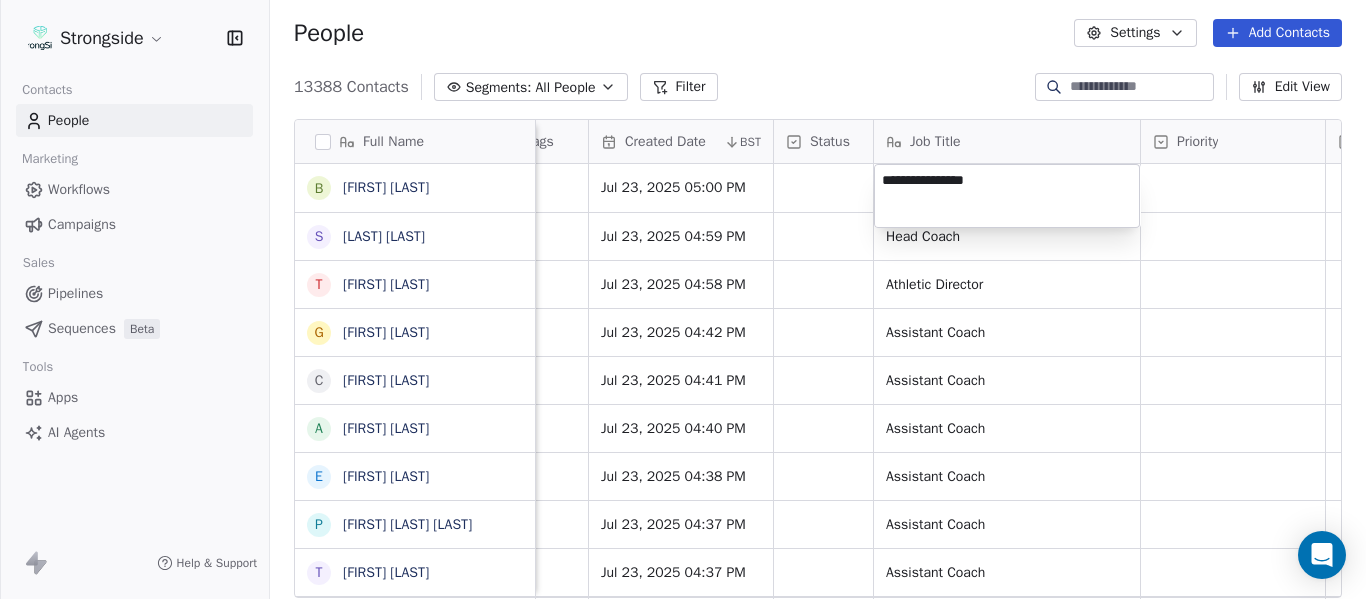 click on "Strongside Contacts People Marketing Workflows Campaigns Sales Pipelines Sequences Beta Tools Apps AI Agents Help & Support People Settings Add Contacts 13388 Contacts Segments: All People Filter Edit View Tag Add to Sequence Export Full Name B [FIRST] S [FIRST] T [FIRST] G [FIRST] C [FIRST] A [FIRST] E [FIRST] P [FIRST] Sr T [FIRST] T [FIRST] H [FIRST] E [FIRST] C [FIRST] J [FIRST] T [FIRST] Jr T [FIRST] G [FIRST] O [FIRST] A [FIRST] J [FIRST] D [FIRST] S [FIRST] K [FIRST] D [FIRST] J [FIRST] J [FIRST] M [FIRST] C [FIRST] M [FIRST] J [FIRST] D [FIRST] Level League/Conference Organization Tags Created Date BST Status Job Title Priority Emails Auto Clicked Last Activity Date BST In Open Phone Contact Source NCAA I-Bowl UNIV OF CENTRAL FLORIDA Jul 23, 2025 05:00 PM NCAA I-Bowl UNIV OF CENTRAL FLORIDA Jul 23, 2025 04:59 PM Head Coach False NCAA I-Bowl" at bounding box center (683, 299) 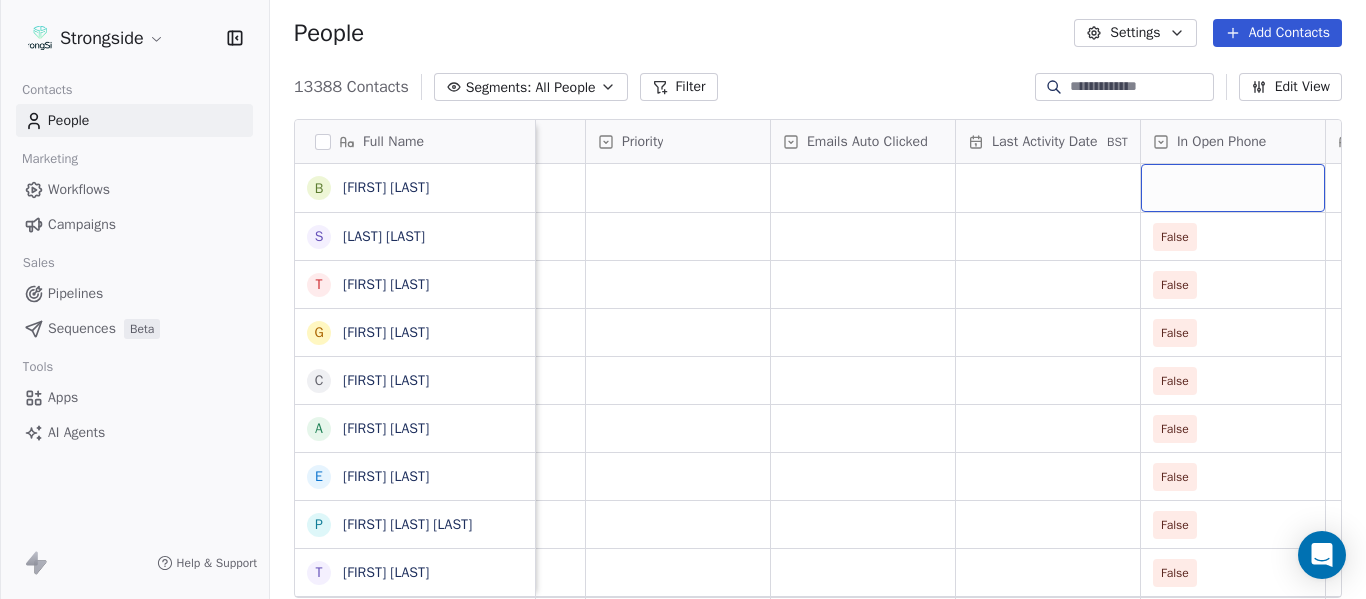 scroll, scrollTop: 0, scrollLeft: 2013, axis: horizontal 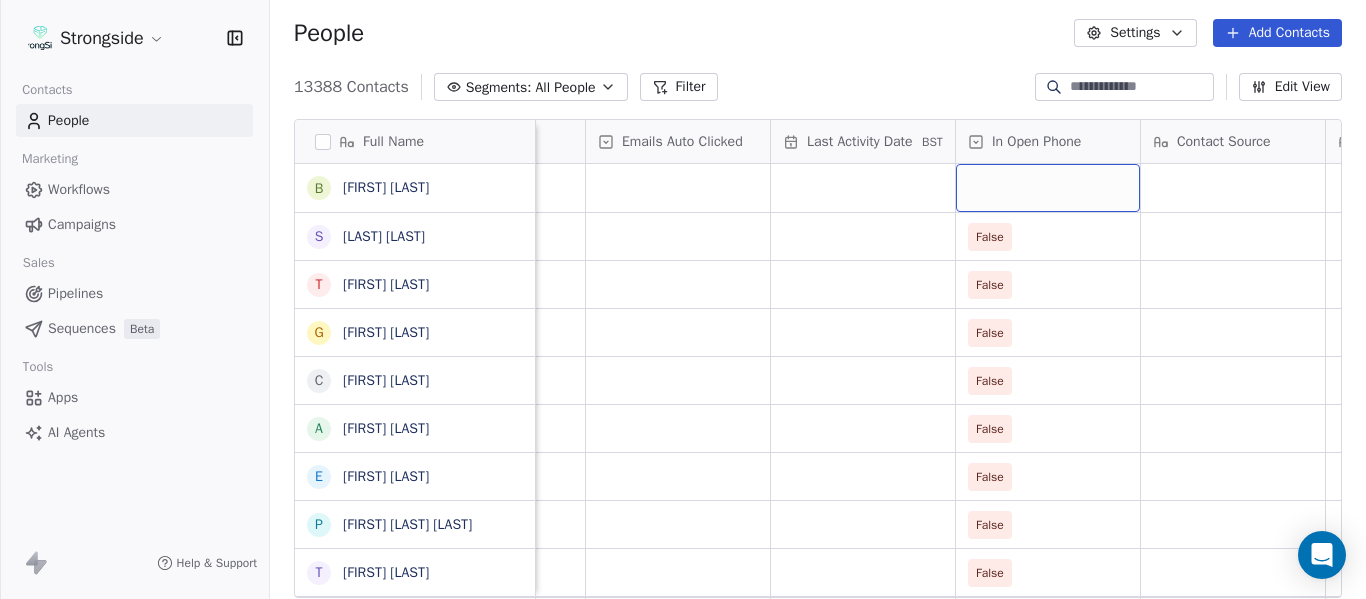 click at bounding box center [1048, 188] 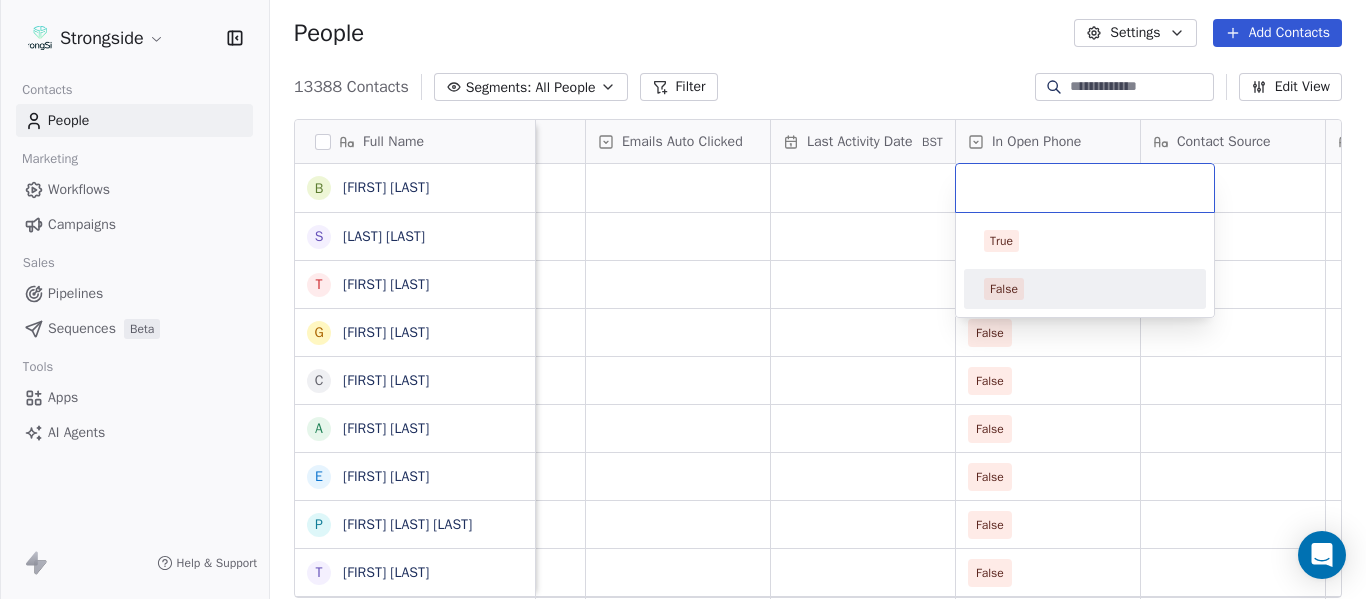 click on "False" at bounding box center (1085, 289) 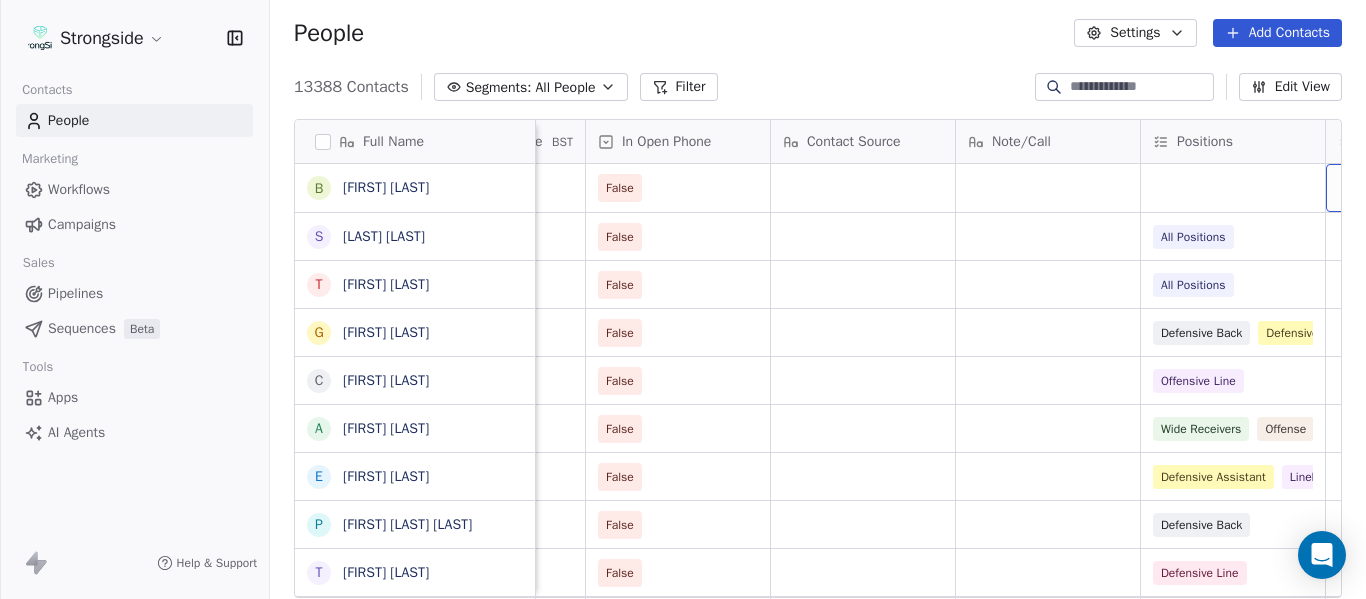 scroll, scrollTop: 0, scrollLeft: 2568, axis: horizontal 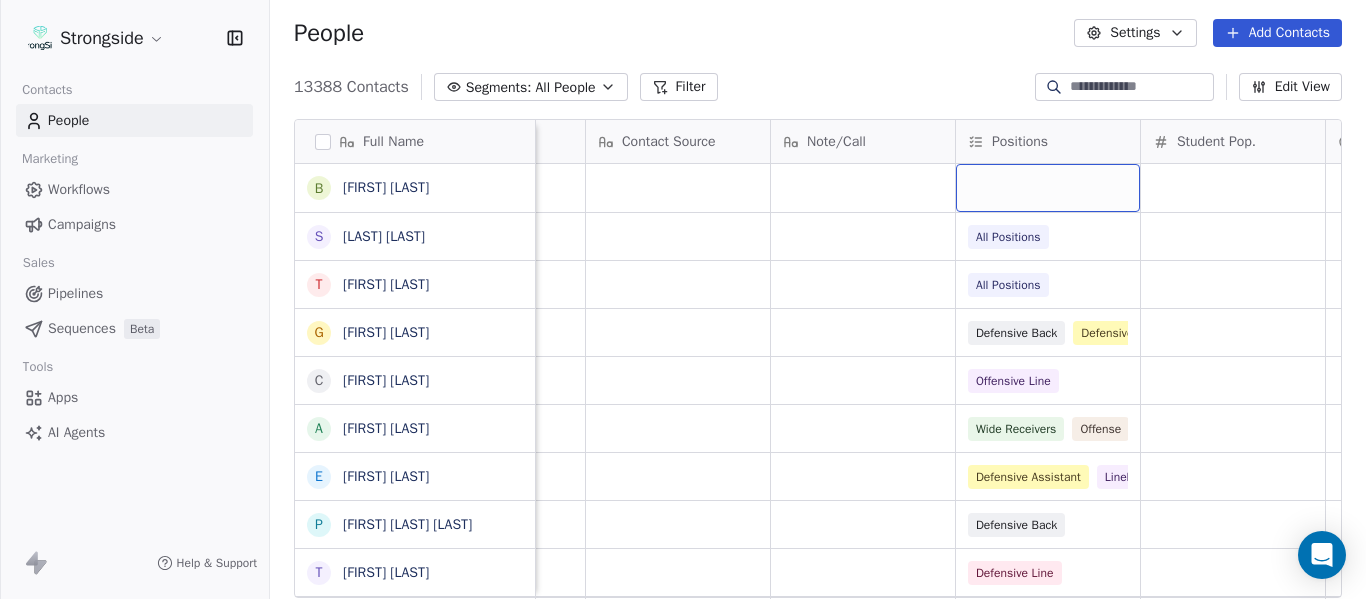 click at bounding box center (1048, 188) 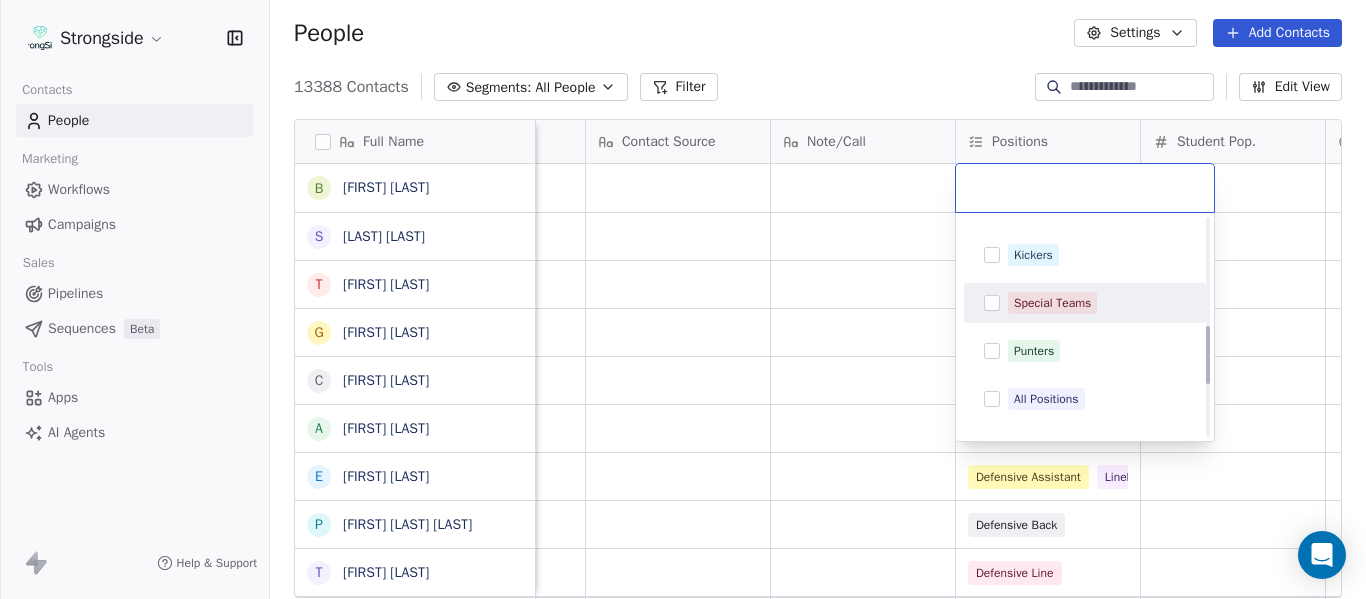 scroll, scrollTop: 400, scrollLeft: 0, axis: vertical 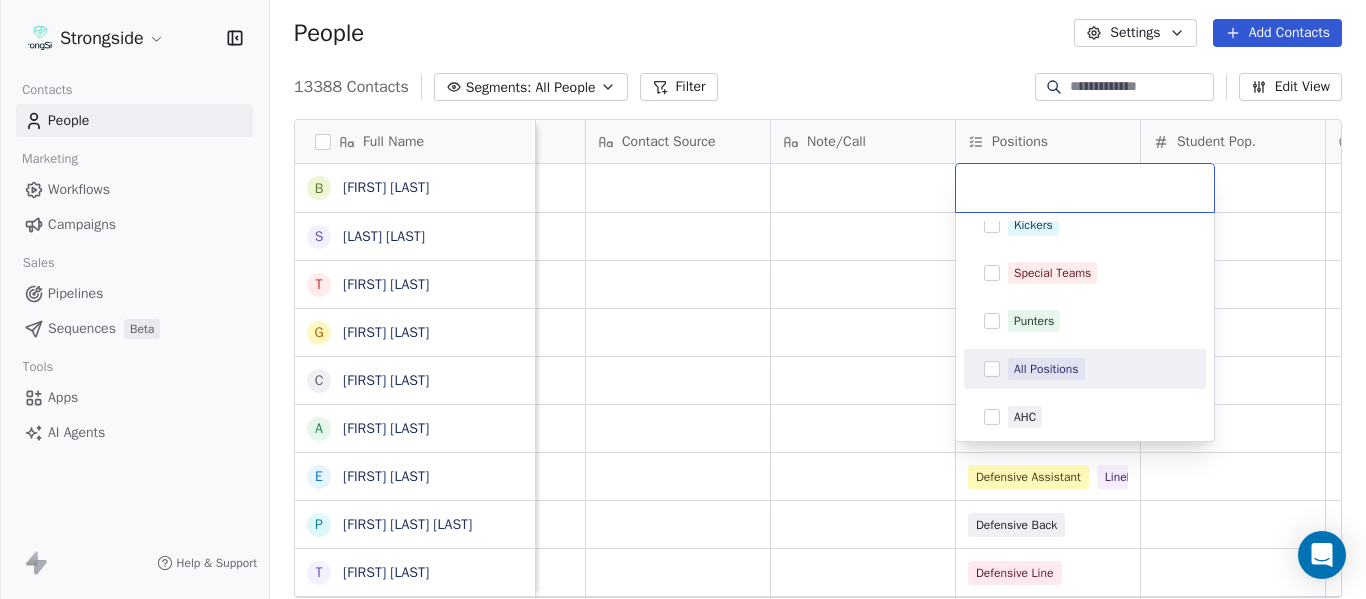 click on "All Positions" at bounding box center (1046, 369) 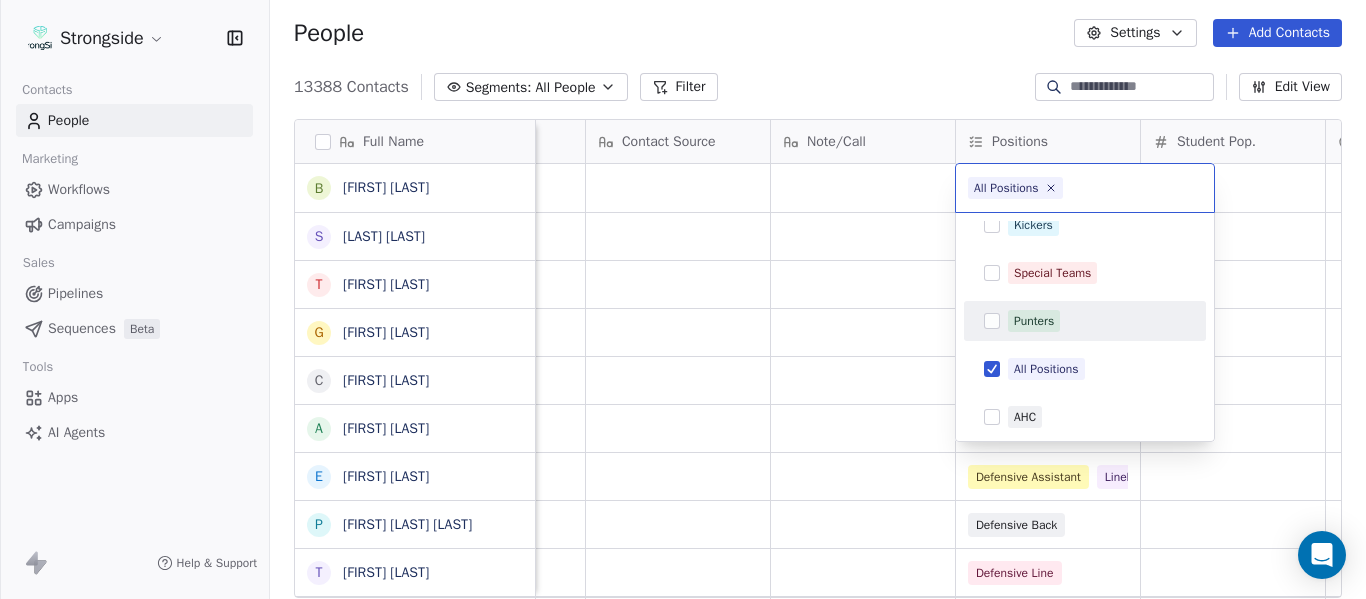 click on "Strongside Contacts People Marketing Workflows Campaigns Sales Pipelines Sequences Beta Tools Apps AI Agents Help & Support People Settings  Add Contacts 13388 Contacts Segments: All People Filter  Edit View Tag Add to Sequence Export Full Name B [LAST] S [LAST] T [LAST] G [LAST] C [LAST] A [LAST] E [LAST] P [LAST] T [LAST] H [LAST] E [LAST] C [LAST] J [LAST] T [LAST] G [LAST] O [LAST] A [LAST] J [LAST] D [LAST] S [LAST] K [LAST] D [LAST] J [LAST] J [LAST] M [LAST] C [LAST] M [LAST] J [LAST] D [LAST] Priority Emails Auto Clicked Last Activity Date BST In Open Phone Contact Source Note/Call Positions Student Pop. Lead Account   False   False All Positions   False All Positions   False Defensive Back Defensive Assistant   False Offensive Line   False Wide Receivers Offense   False Defensive Assistant   False" at bounding box center [683, 299] 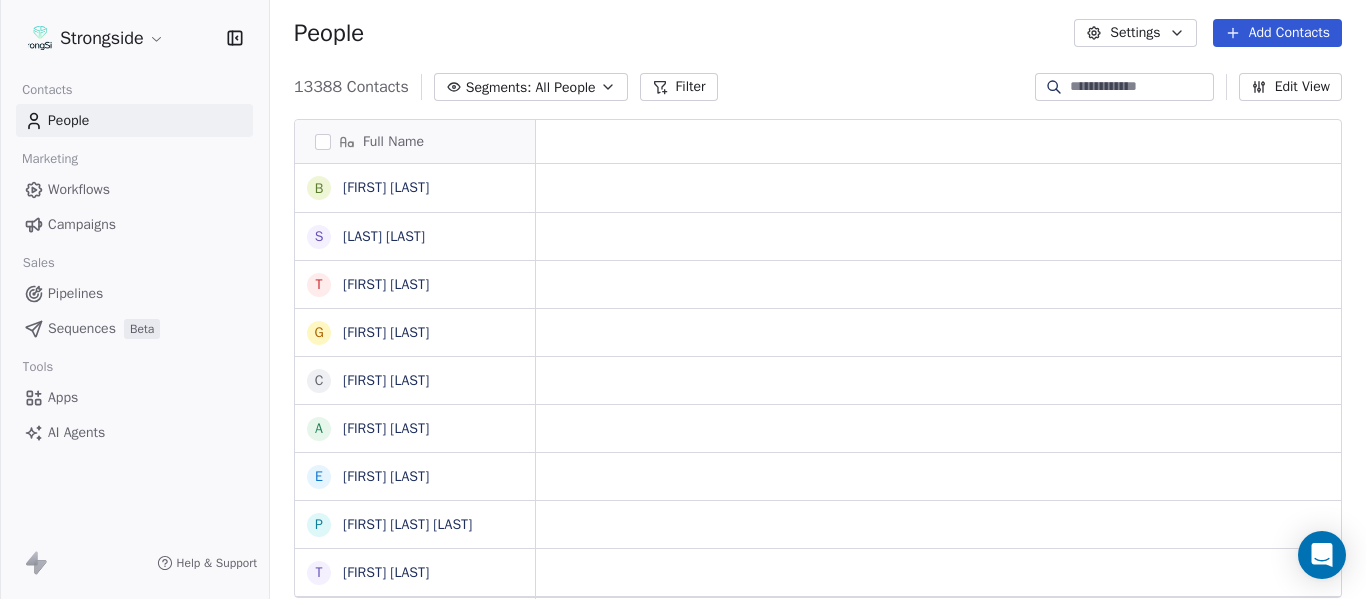 scroll, scrollTop: 0, scrollLeft: 0, axis: both 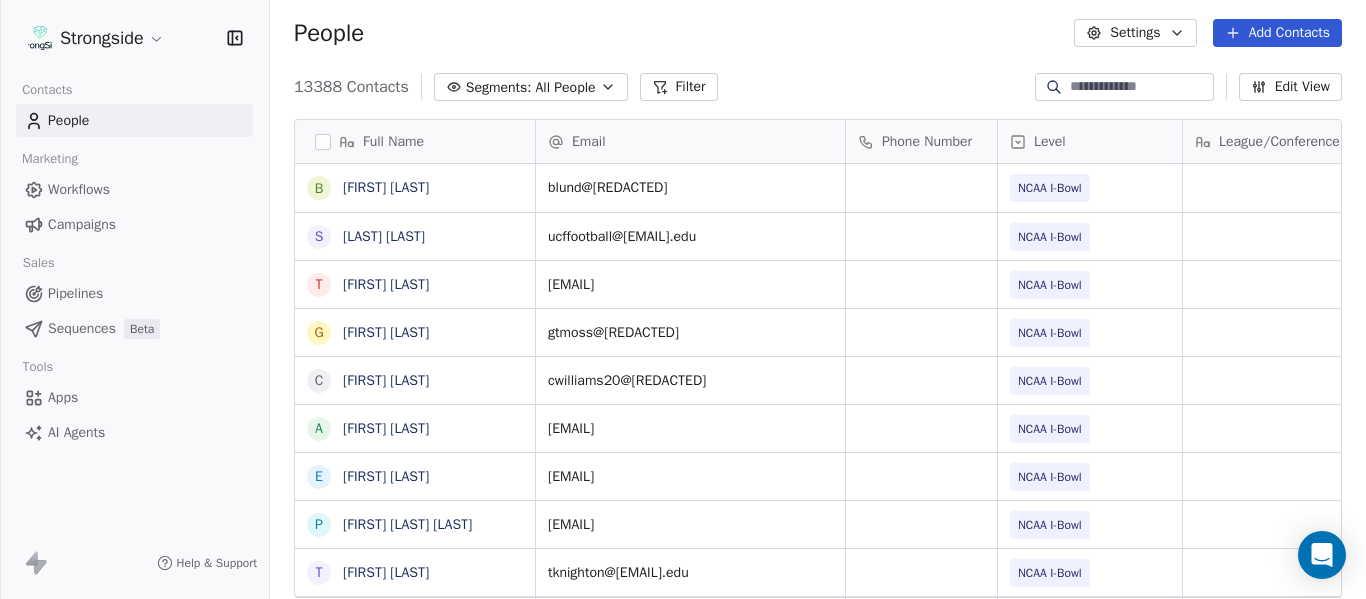 click on "Add Contacts" at bounding box center [1277, 33] 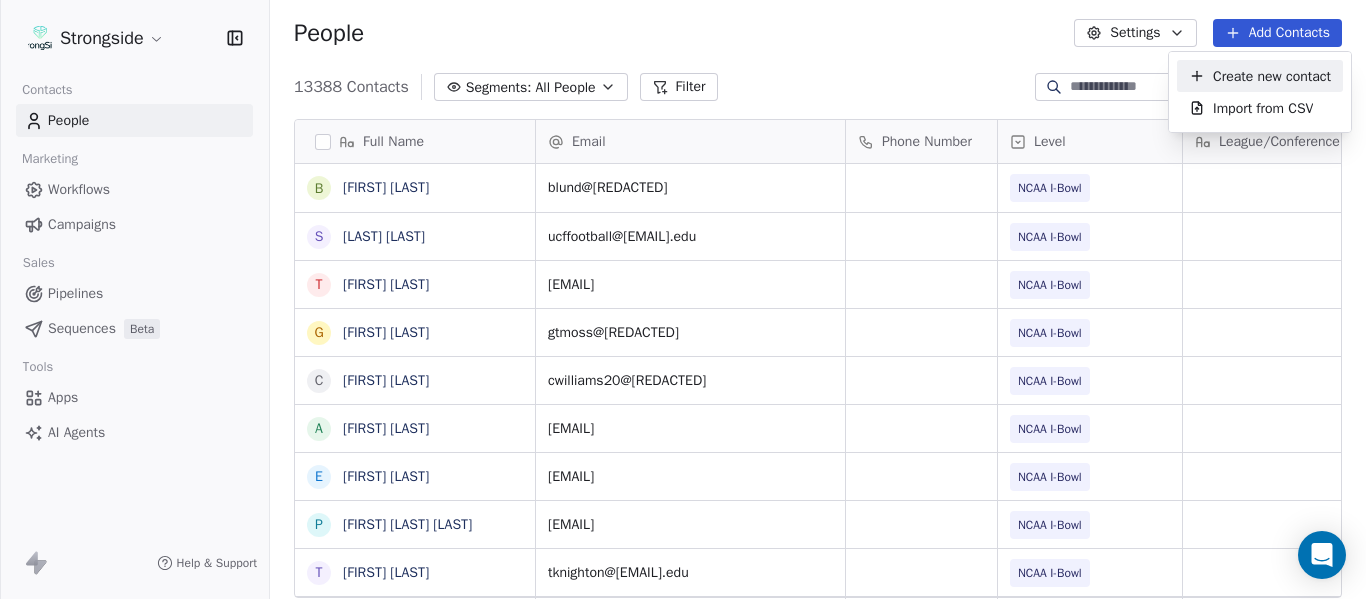 click on "Create new contact" at bounding box center [1272, 76] 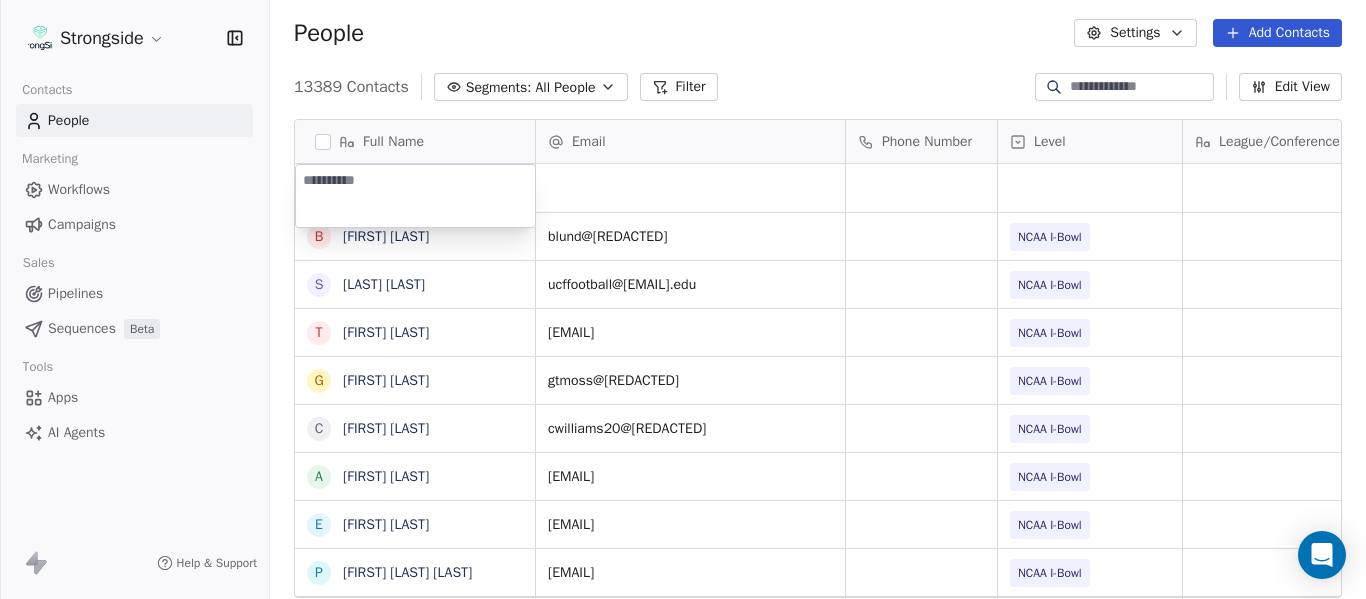 type on "**********" 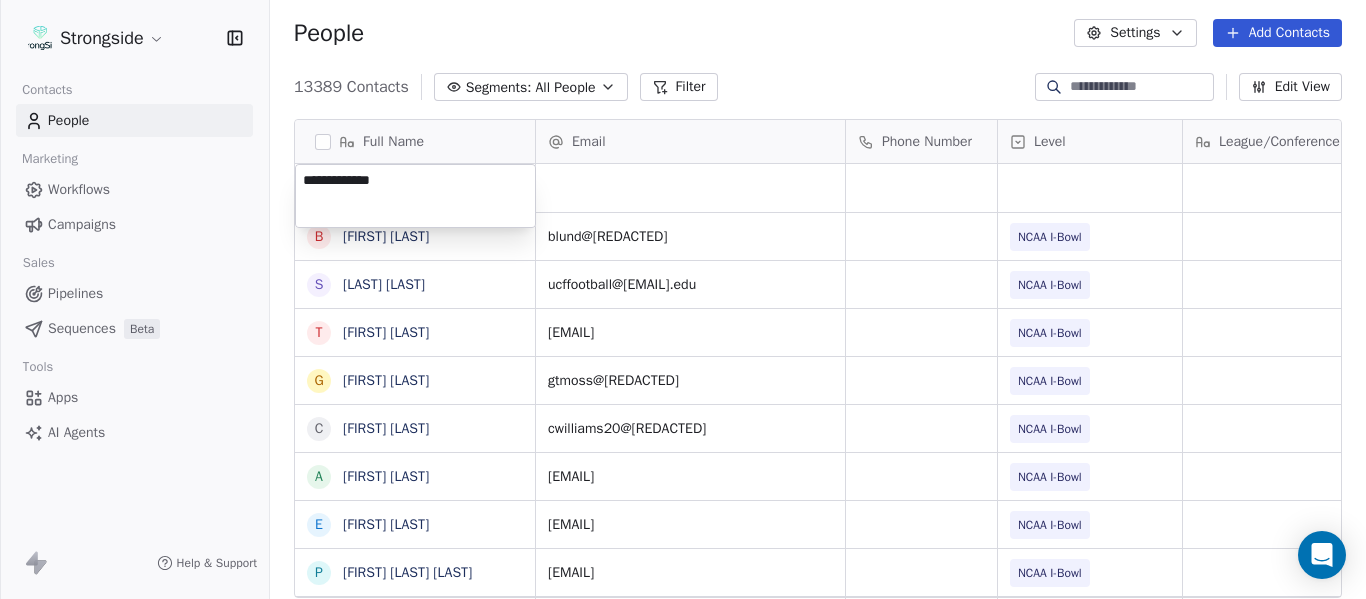 click on "Strongside Contacts People Marketing Workflows Campaigns Sales Pipelines Sequences Beta Tools Apps AI Agents Help & Support People Settings Add Contacts 13389 Contacts Segments: All People Filter Edit View Tag Add to Sequence Export Full Name B [LAST] S [LAST] T [LAST] G [LAST] C [LAST] A [LAST] E [LAST] P [LAST] Sr T [LAST] H [LAST] E [LAST] C [LAST] J [LAST] T [LAST] Jr T [LAST] G [LAST] O [LAST] A [LAST] J [LAST] D [LAST] S [LAST] K [LAST] D [LAST] J [LAST] J [LAST] M [LAST] C [LAST] M [LAST] J [LAST] Email Phone Number Level League/Conference Organization Tags Created Date BST Jul 23, 2025 05:01 PM blund@[REDACTED] NCAA I-Bowl UNIV OF CENTRAL FLORIDA Jul 23, 2025 05:00 PM ucffootball@[REDACTED] NCAA I-Bowl UNIV OF CENTRAL FLORIDA Jul 23, 2025 04:59 PM adoffice@[REDACTED] NCAA I-Bowl gtmoss@[REDACTED]" at bounding box center [683, 299] 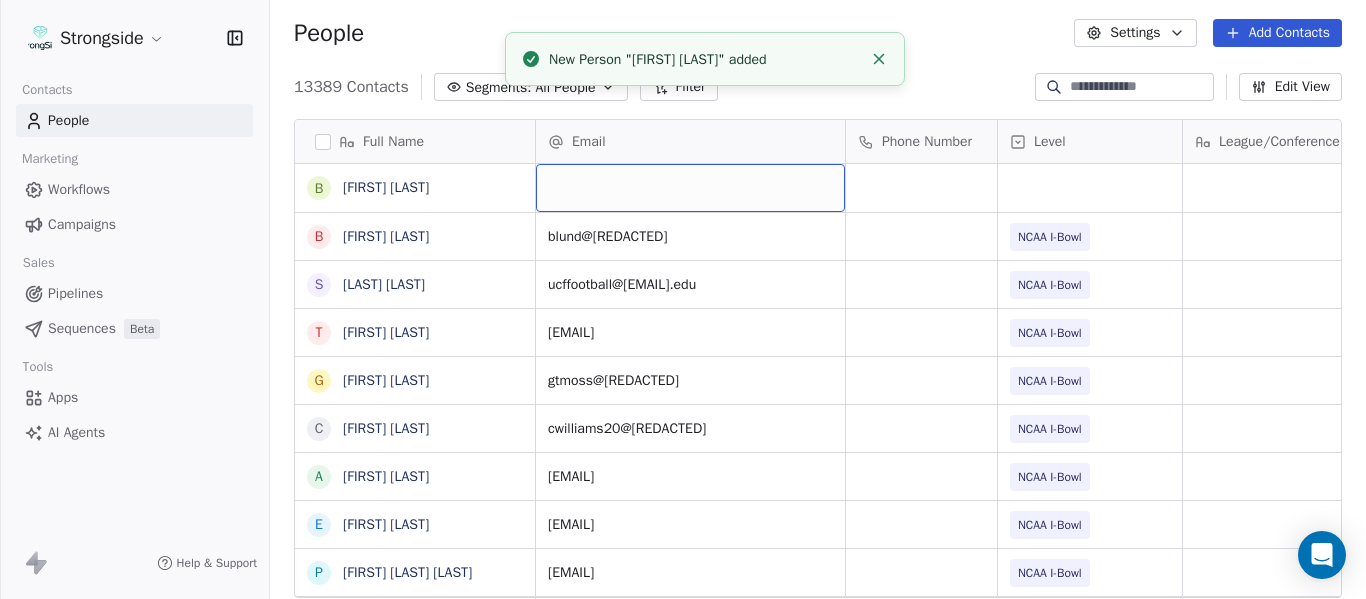 click at bounding box center [690, 188] 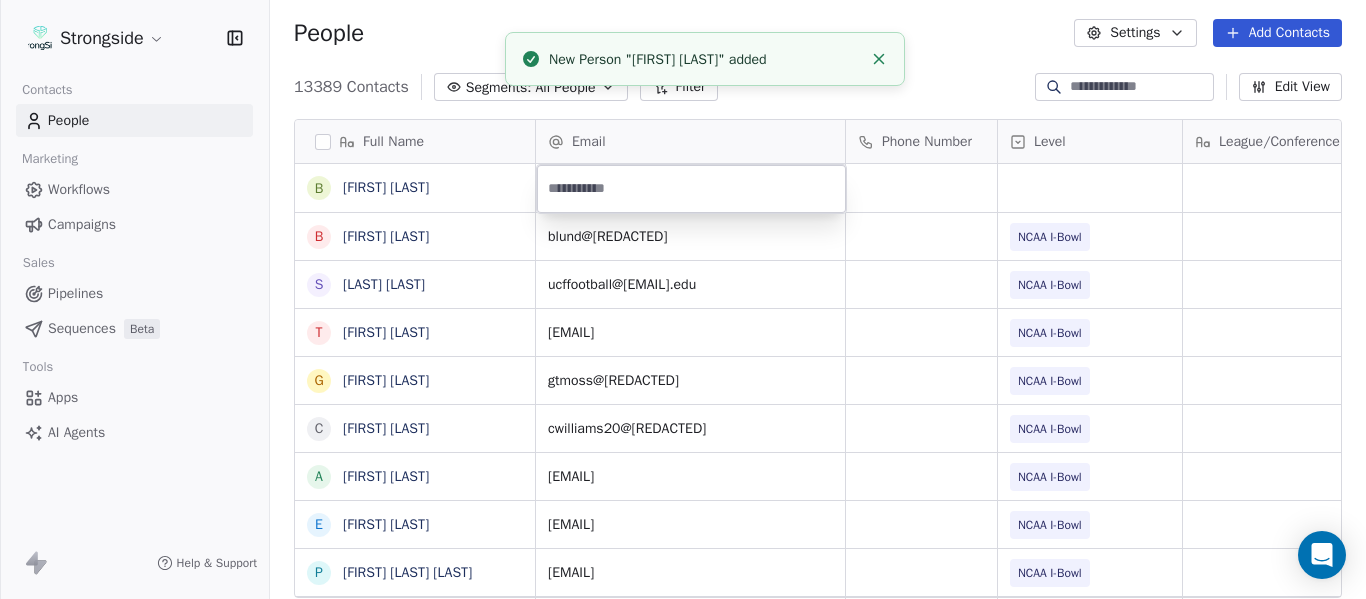 type on "**********" 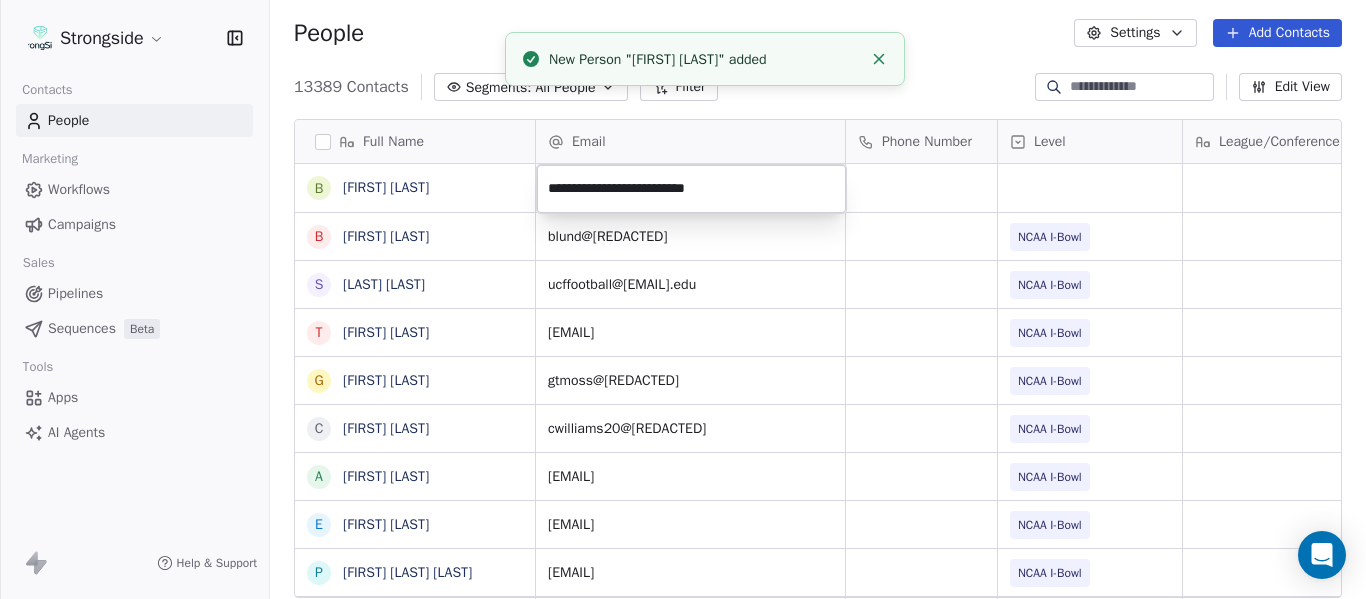 click at bounding box center [879, 59] 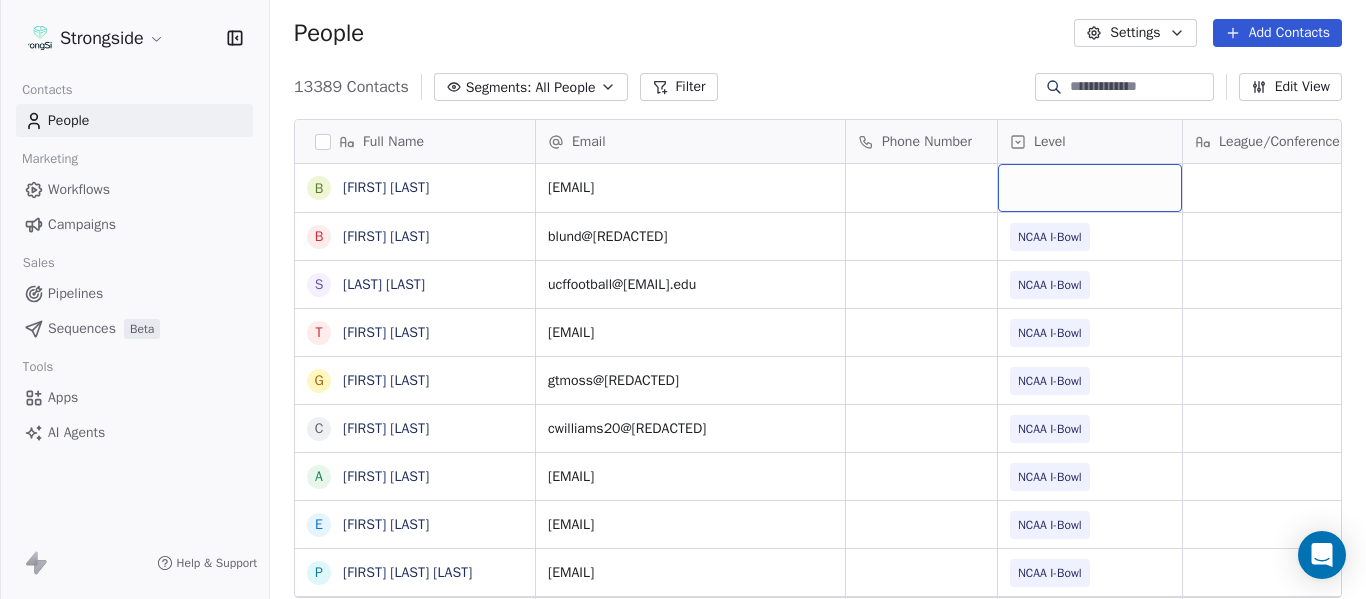 click at bounding box center [1090, 188] 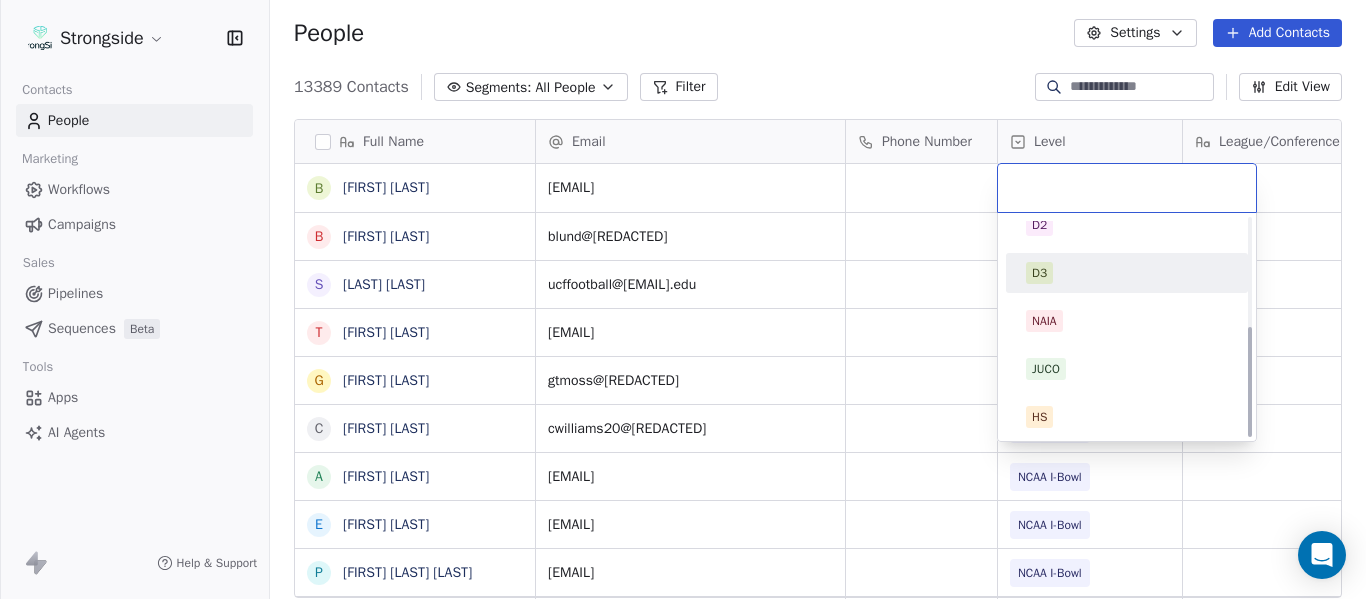 scroll, scrollTop: 212, scrollLeft: 0, axis: vertical 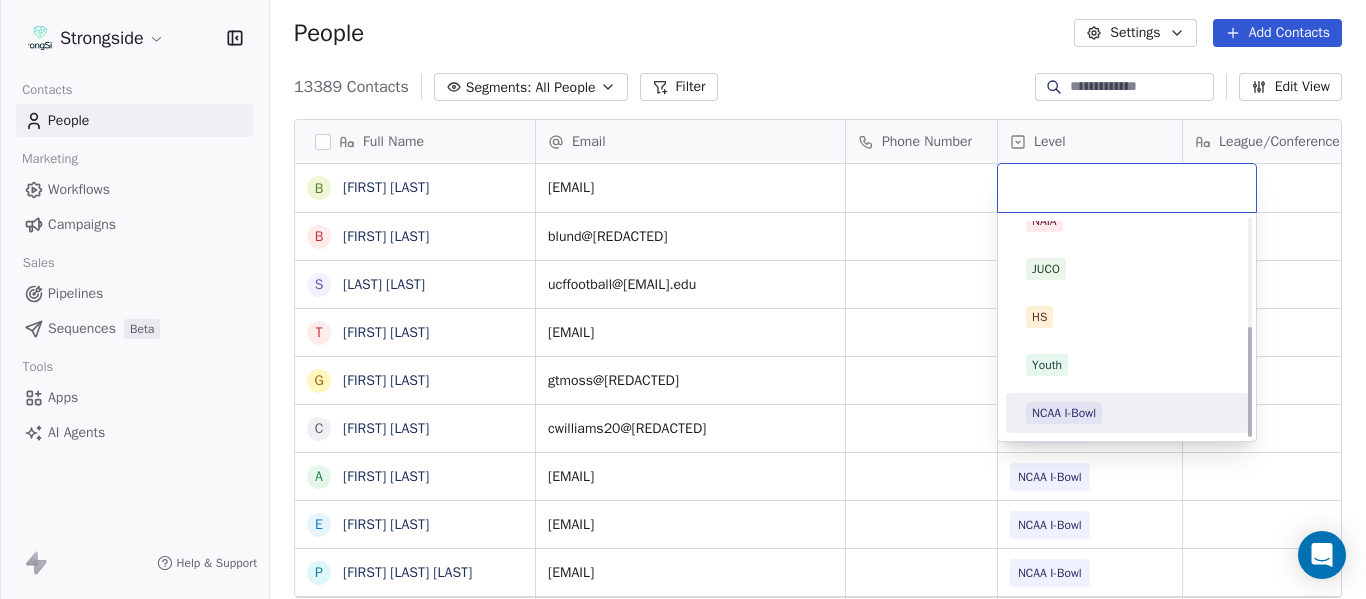 click on "NCAA I-Bowl" at bounding box center (1127, 413) 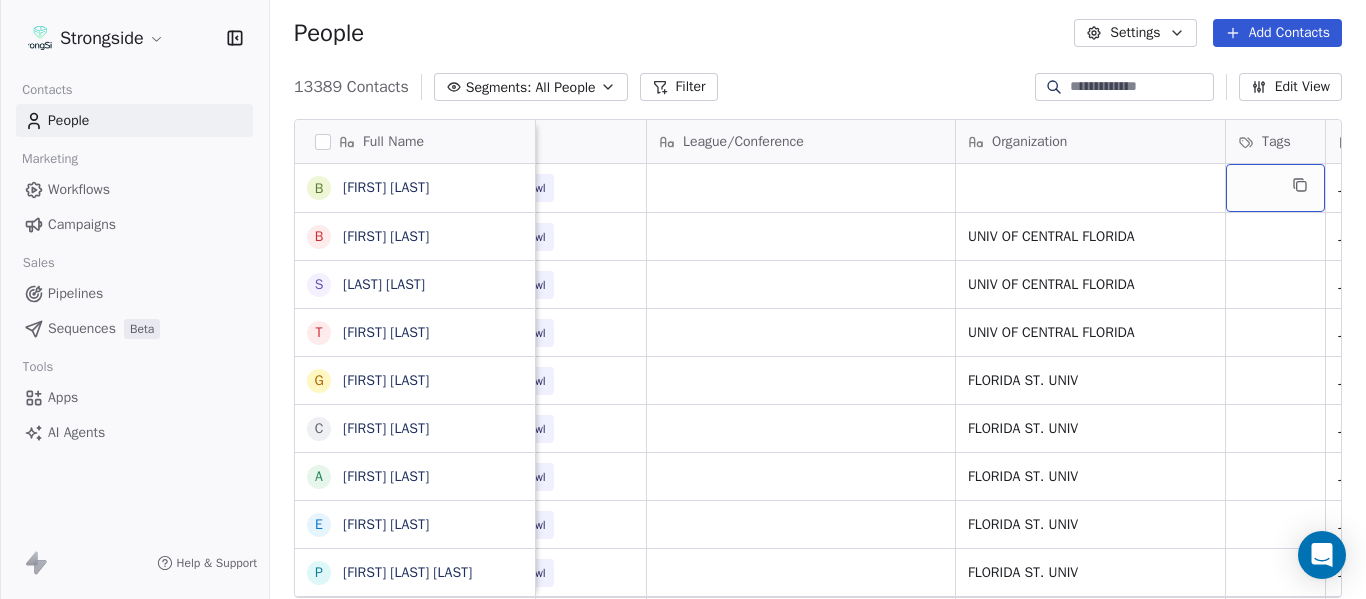 scroll, scrollTop: 0, scrollLeft: 721, axis: horizontal 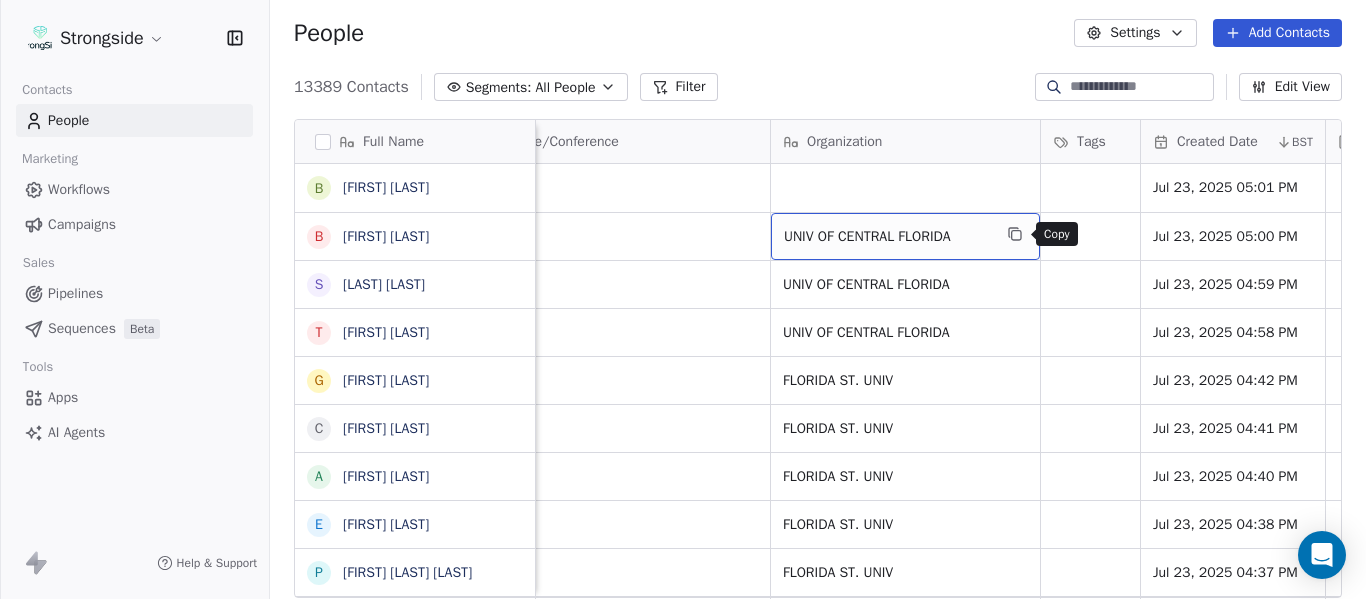 click 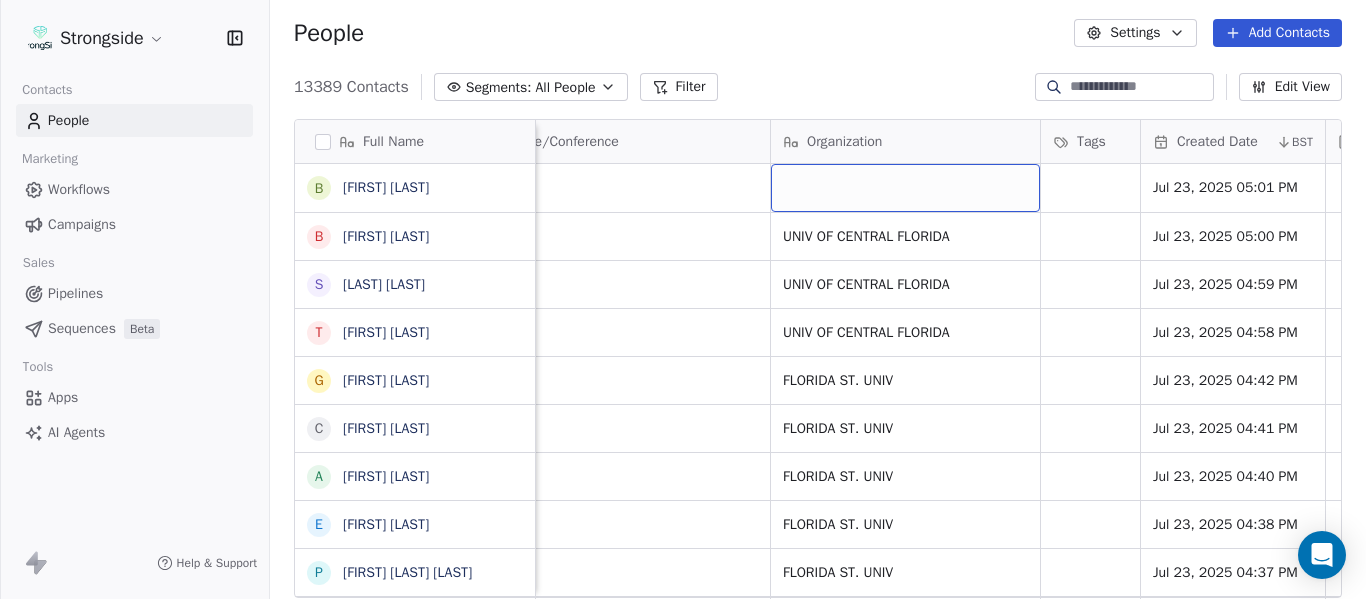 click at bounding box center [905, 188] 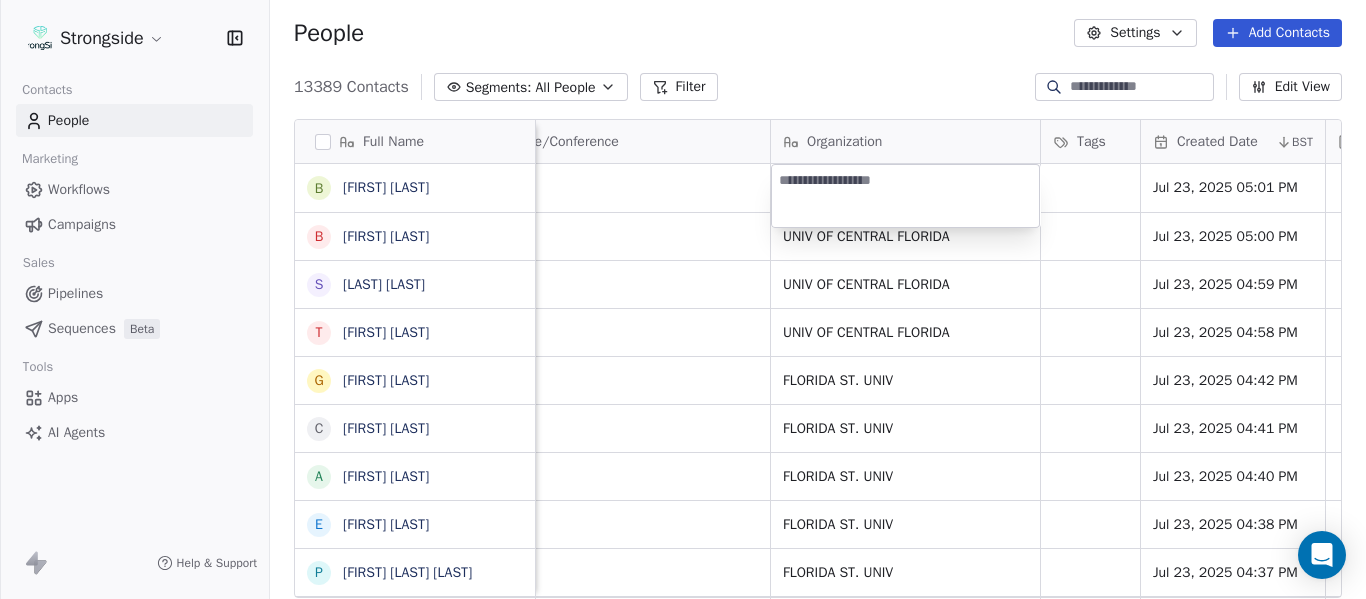 type on "**********" 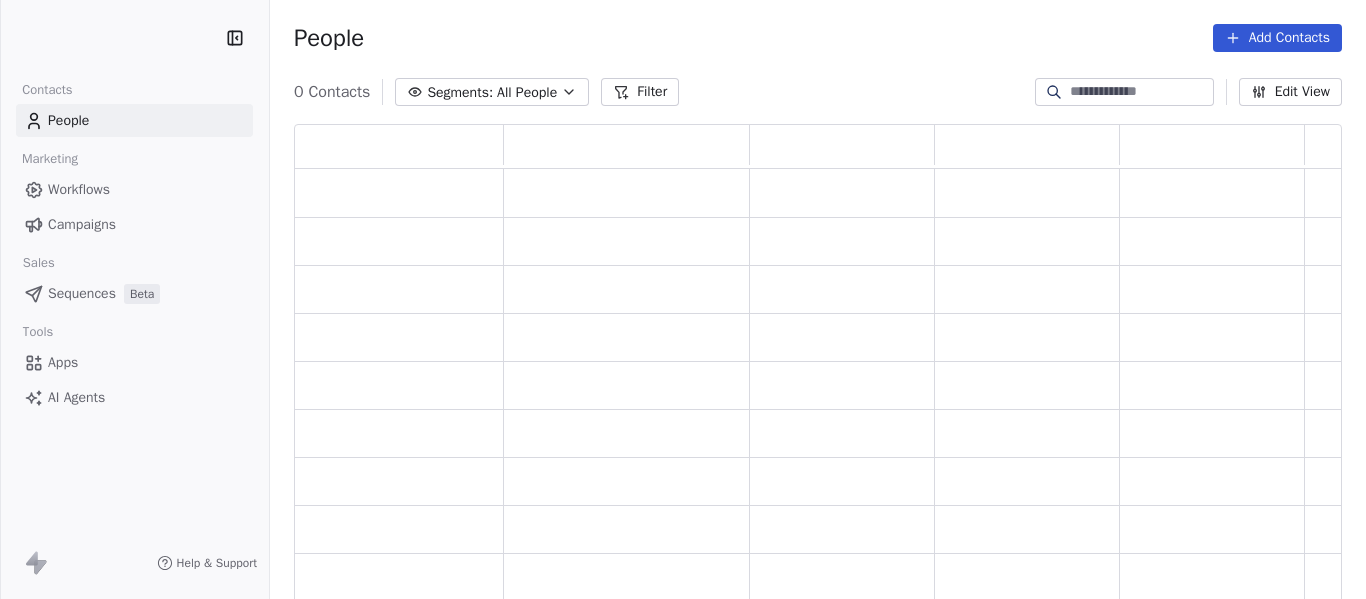 scroll, scrollTop: 0, scrollLeft: 0, axis: both 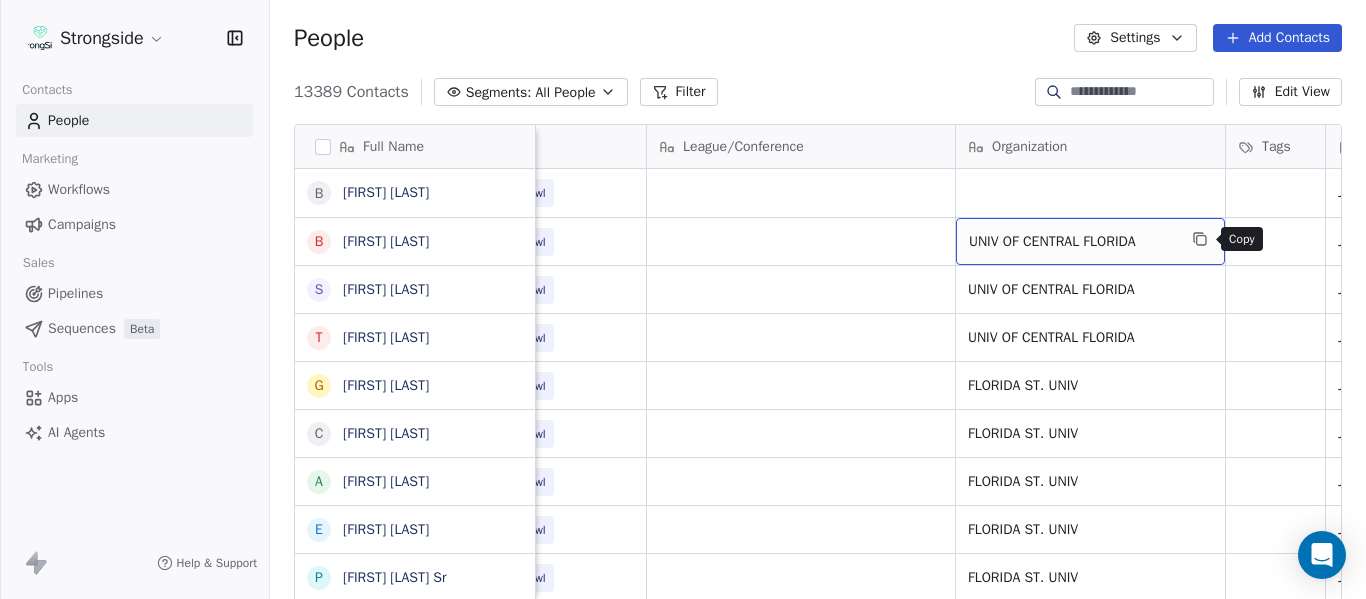 click 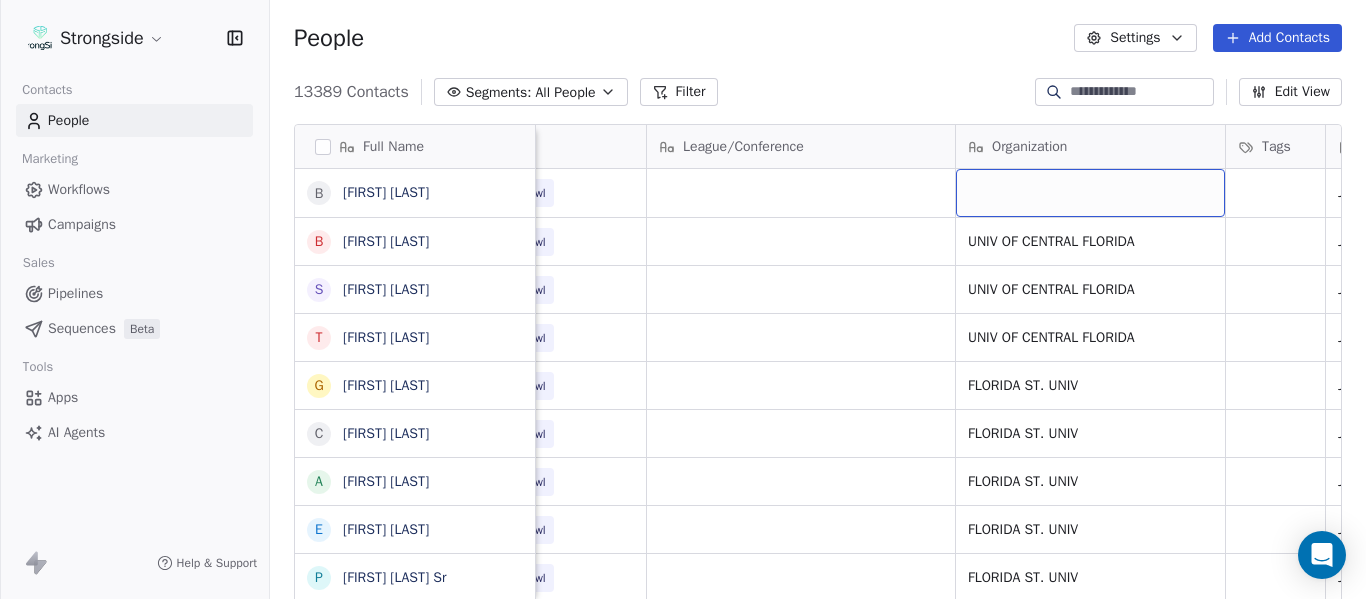 click at bounding box center [1090, 193] 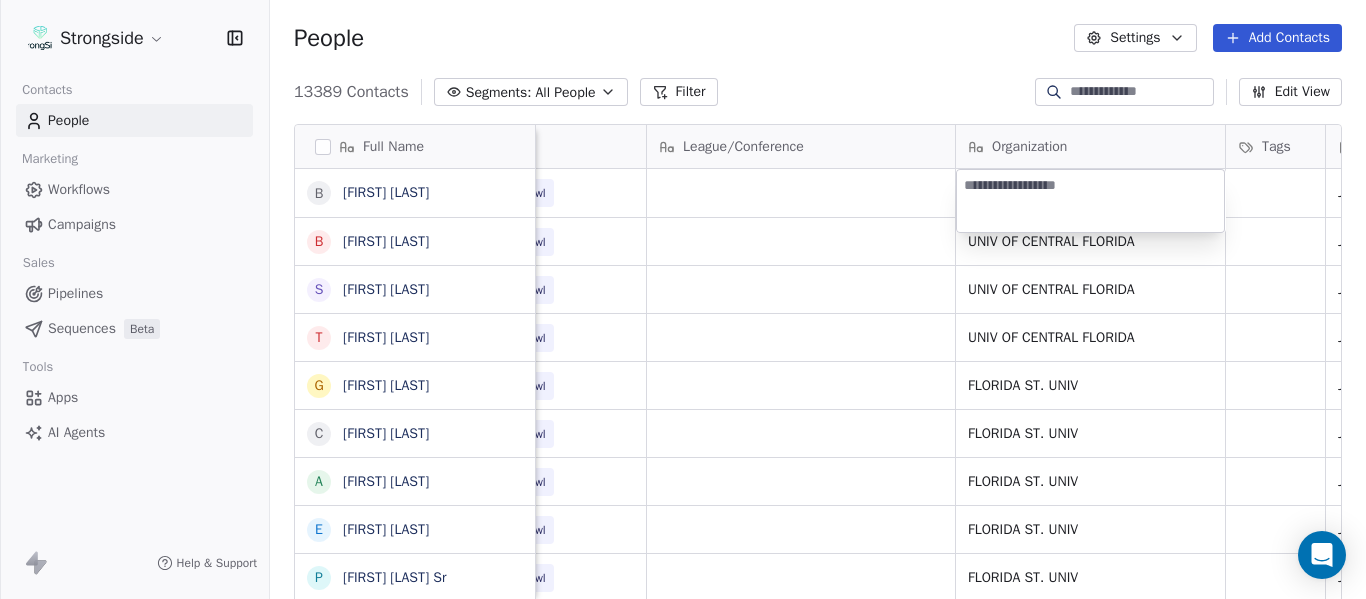 type on "**********" 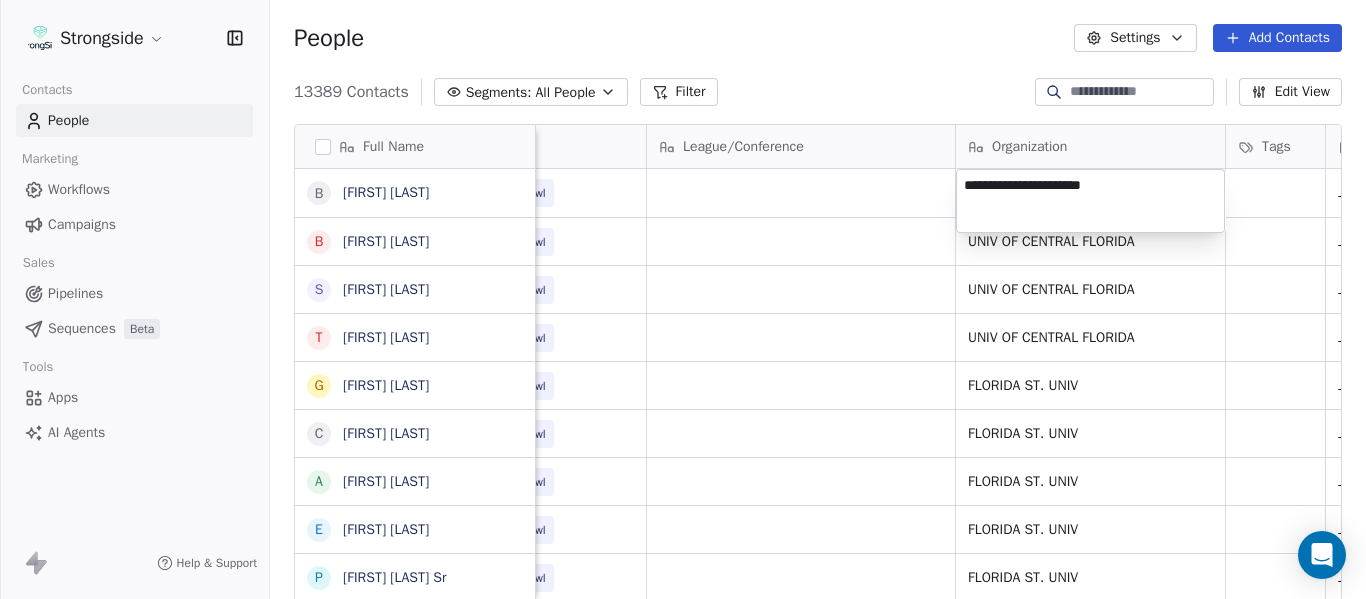 click on "Strongside Contacts People Marketing Workflows Campaigns Sales Pipelines Sequences Beta Tools Apps AI Agents Help & Support People Settings  Add Contacts 13389 Contacts Segments: All People Filter  Edit View Tag Add to Sequence Export Full Name B Brad Anderson B Brian Lund S Scott Frost T Terry Mohajir G Greg Moss C Cooper Williams A Austin Tucker E Ernie Sims P Patrick Surtain Sr T Terrance Knighton H Herb Hand E Evan Cooper C Chris Thomsen J John Papuchis T Tim Harris Jr T Tony White G Gus Malzahn O Odell Haggins A Austin Phillips J Josh Storms D David Johnson S Scott Trulock K Kenneth Towns D Douglas Walker J Jason Baisden J Josh Chatman M Mike Norvell C Carol Moore M Michael Alford J Jerry Latimer Email Phone Number Level League/Conference Organization Tags Created Date BST Status Job Title Priority banderson@athletics.ucf.edu NCAA I-Bowl Jul 23, 2025 05:01 PM blund@athletics.ucf.edu NCAA I-Bowl UNIV OF CENTRAL FLORIDA Jul 23, 2025 05:00 PM Athletic Trainer ucffootball@athletics.ucf.edu NCAA I-Bowl SID" at bounding box center (683, 299) 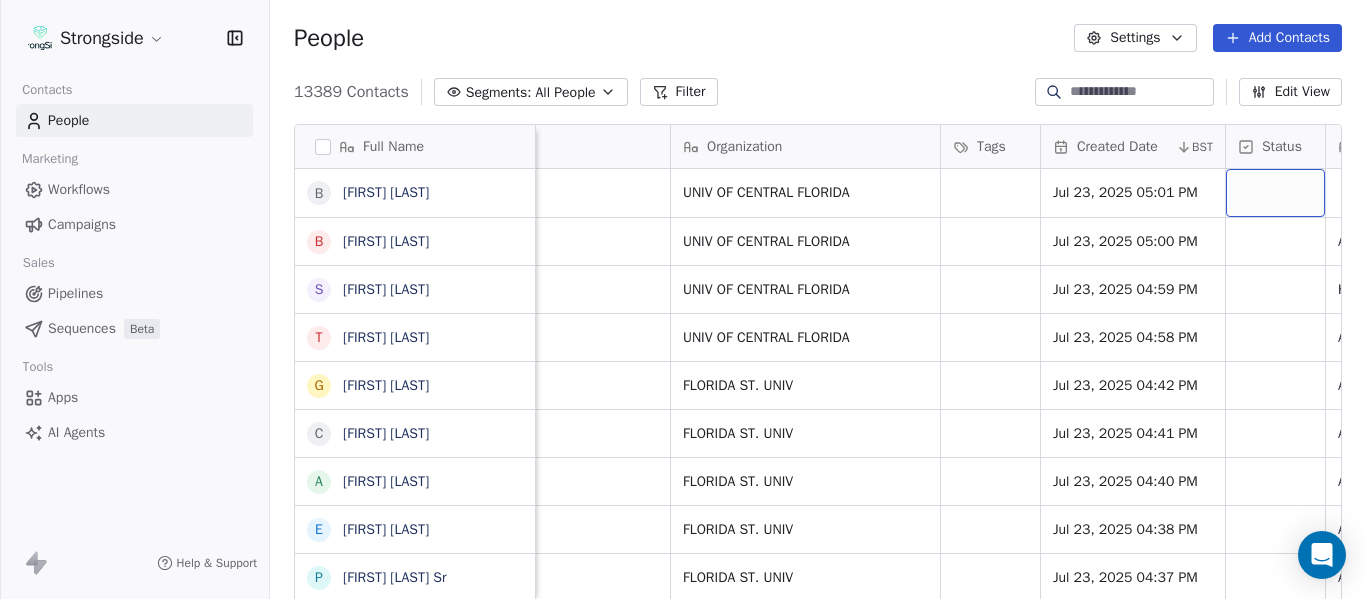 scroll, scrollTop: 0, scrollLeft: 1088, axis: horizontal 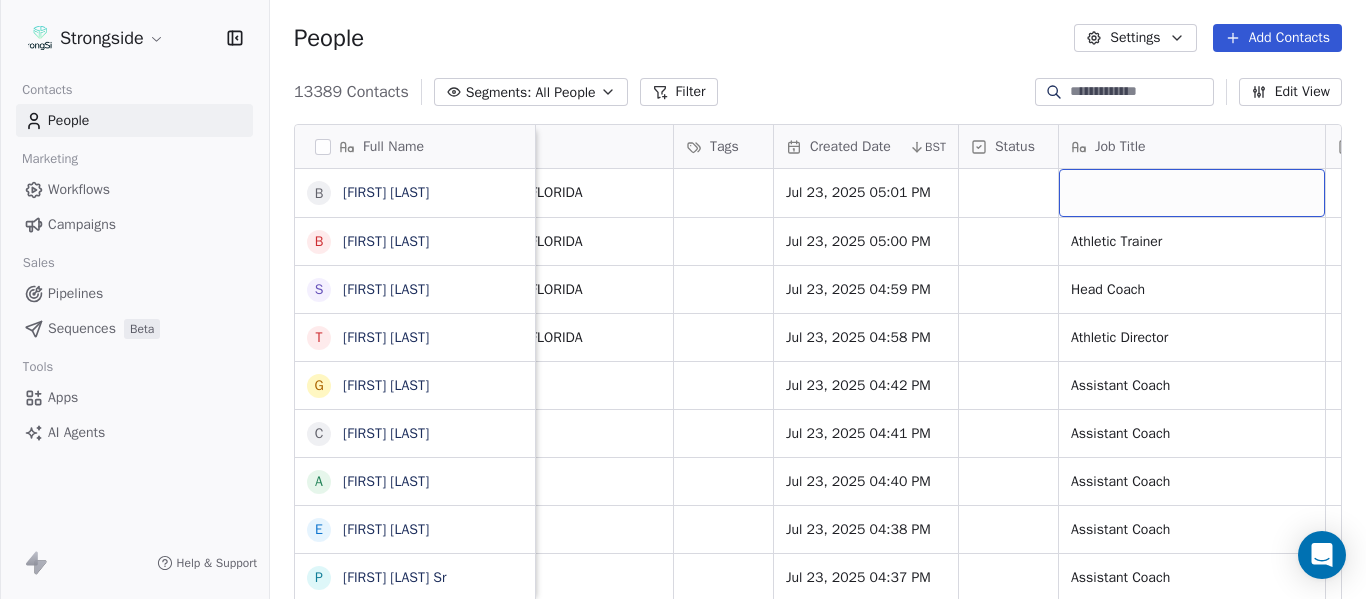 click at bounding box center [1192, 193] 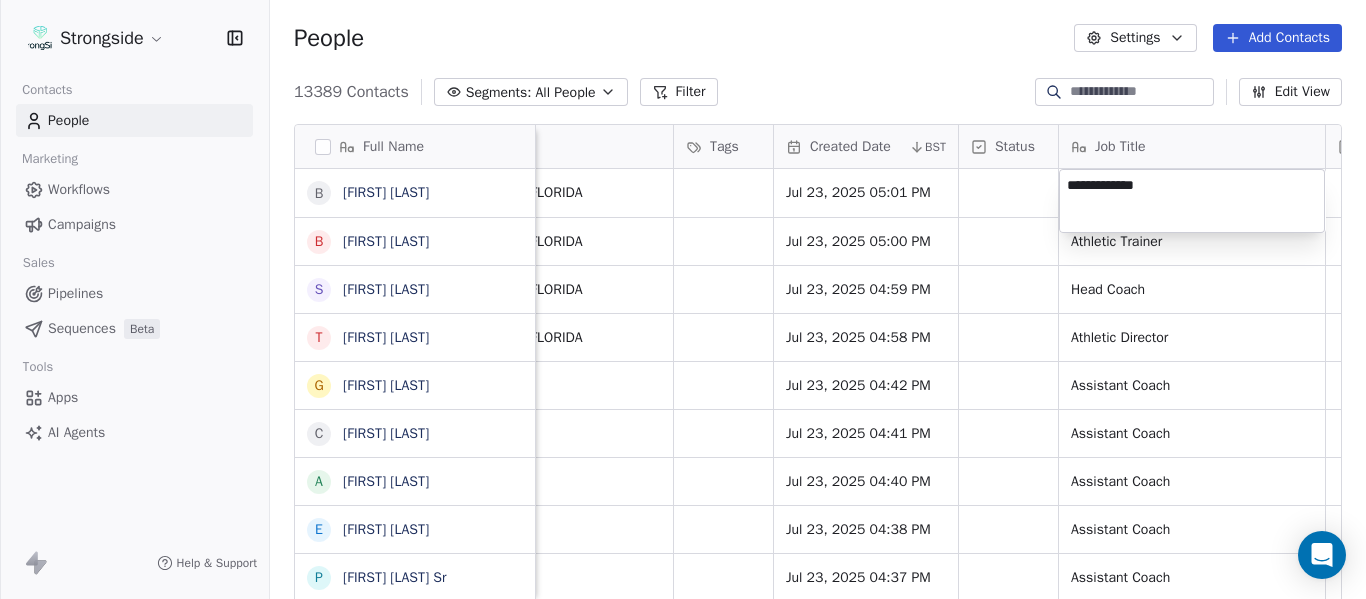 click on "Strongside Contacts People Marketing Workflows Campaigns Sales Pipelines Sequences Beta Tools Apps AI Agents Help & Support People Settings  Add Contacts 13389 Contacts Segments: All People Filter  Edit View Tag Add to Sequence Export Full Name B Brad Anderson B Brian Lund S Scott Frost T Terry Mohajir G Greg Moss C Cooper Williams A Austin Tucker E Ernie Sims P Patrick Surtain Sr T Terrance Knighton H Herb Hand E Evan Cooper C Chris Thomsen J John Papuchis T Tim Harris Jr T Tony White G Gus Malzahn O Odell Haggins A Austin Phillips J Josh Storms D David Johnson S Scott Trulock K Kenneth Towns D Douglas Walker J Jason Baisden J Josh Chatman M Mike Norvell C Carol Moore M Michael Alford J Jerry Latimer Phone Number Level League/Conference Organization Tags Created Date BST Status Job Title Priority Emails Auto Clicked Last Activity Date BST In Open Phone   NCAA I-Bowl UNIV OF CENTRAL FLORIDA Jul 23, 2025 05:01 PM   NCAA I-Bowl UNIV OF CENTRAL FLORIDA Jul 23, 2025 05:00 PM Athletic Trainer False   NCAA I-Bowl" at bounding box center (683, 299) 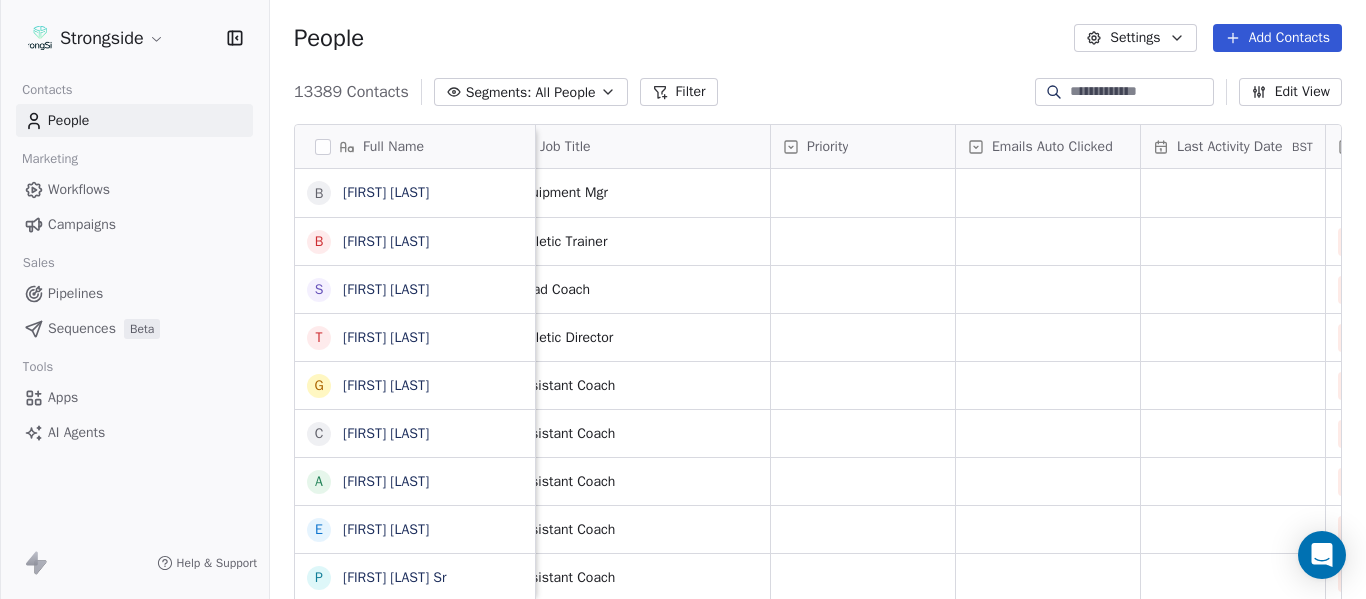 scroll, scrollTop: 0, scrollLeft: 2013, axis: horizontal 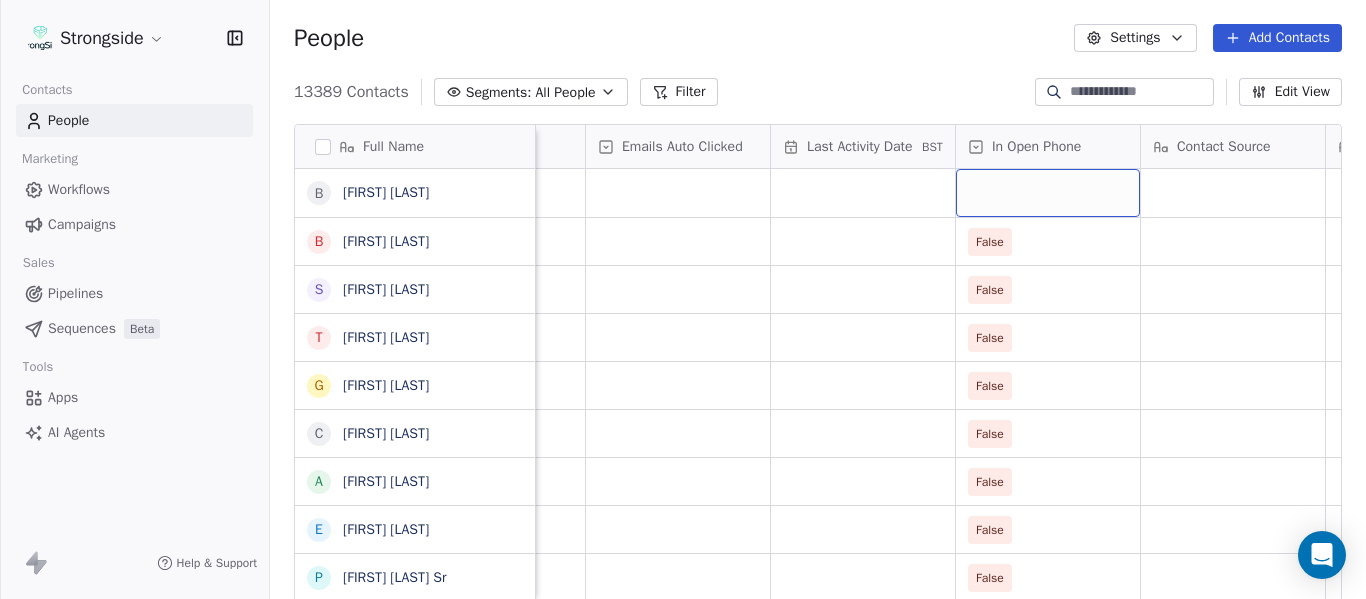click at bounding box center [1048, 193] 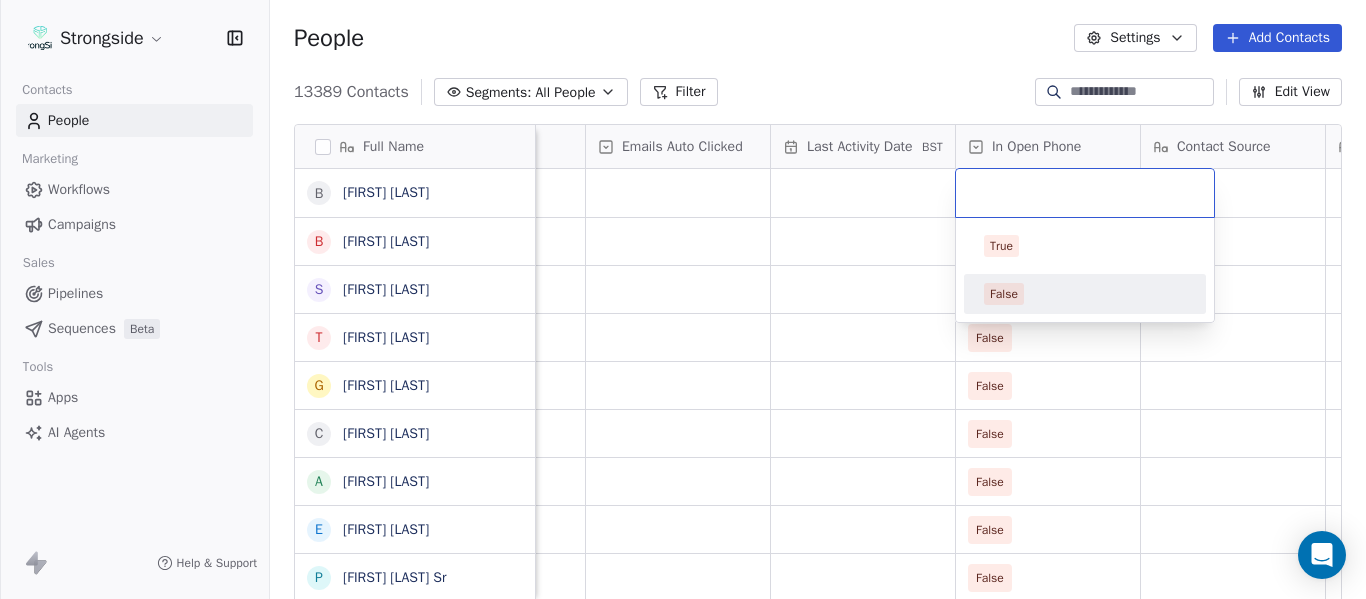 click on "False" at bounding box center (1085, 294) 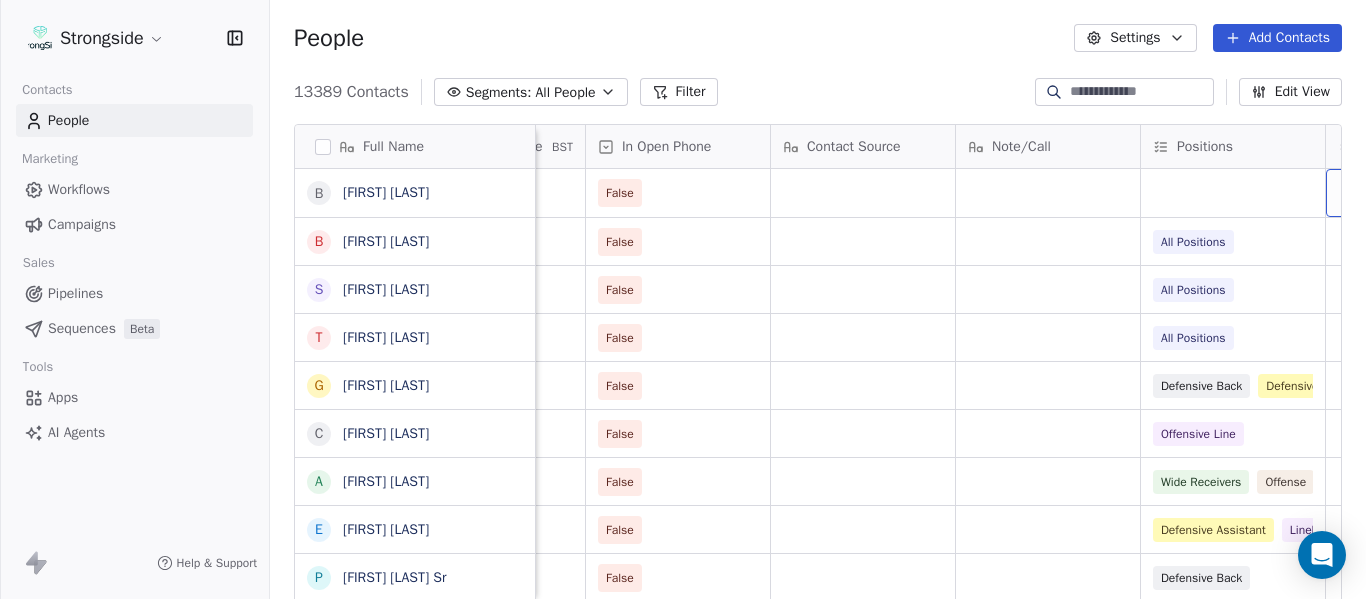 scroll, scrollTop: 0, scrollLeft: 2568, axis: horizontal 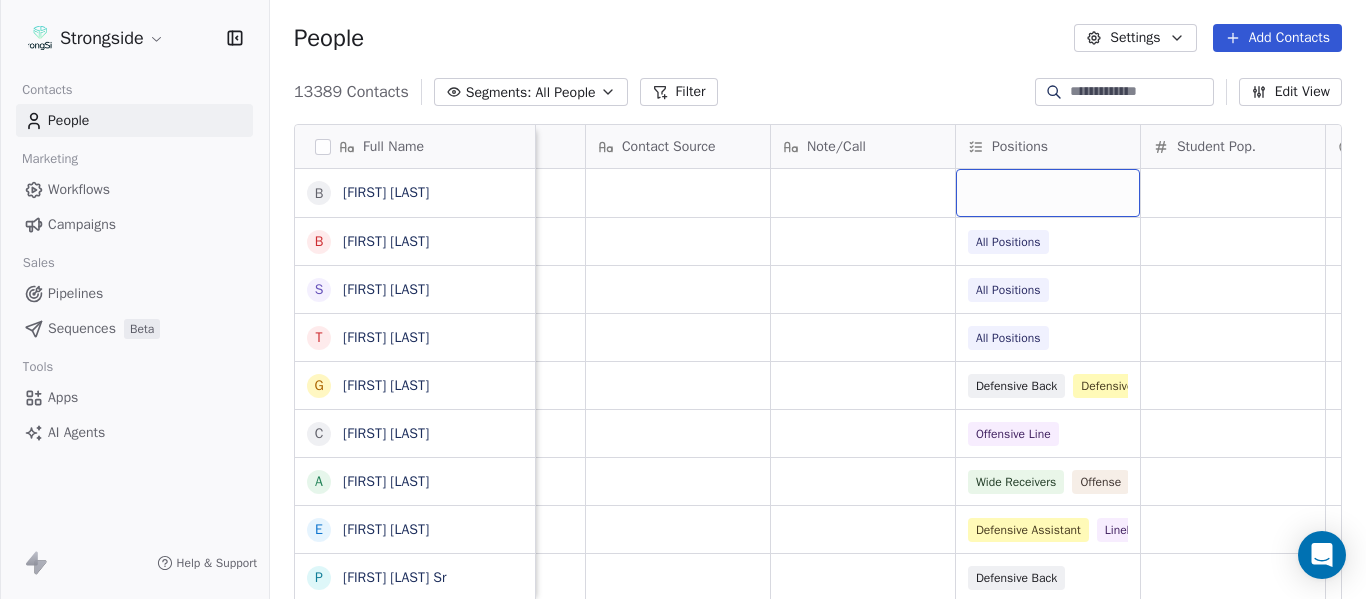 click at bounding box center (1048, 193) 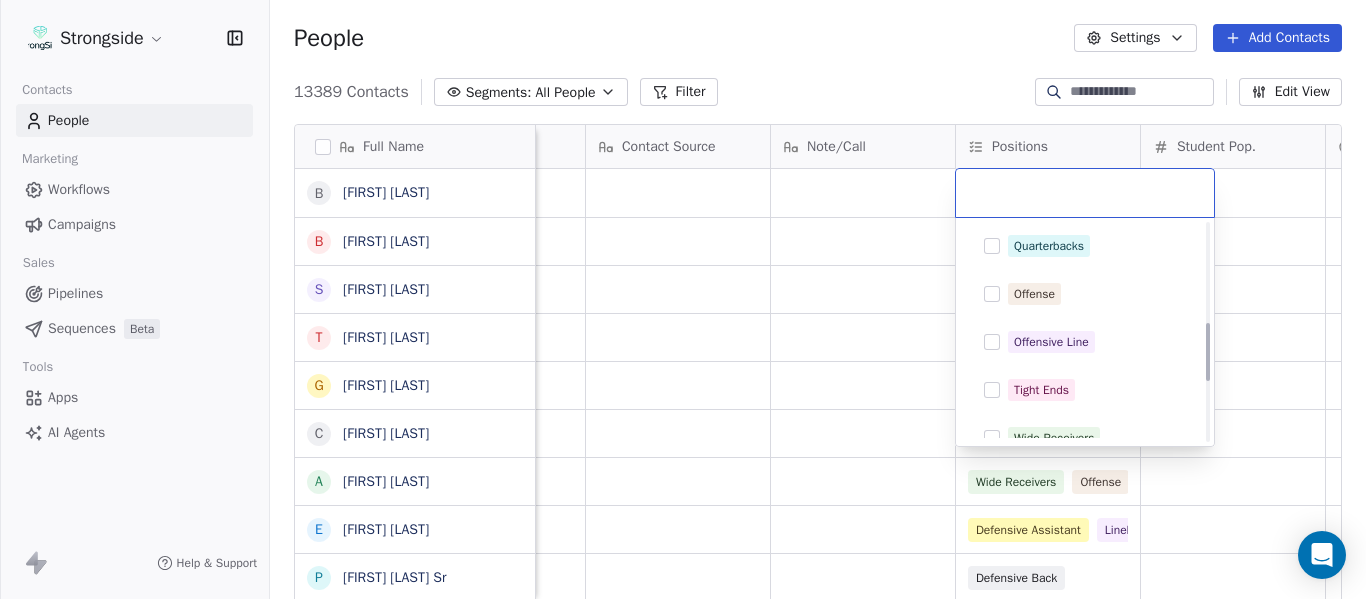 scroll, scrollTop: 500, scrollLeft: 0, axis: vertical 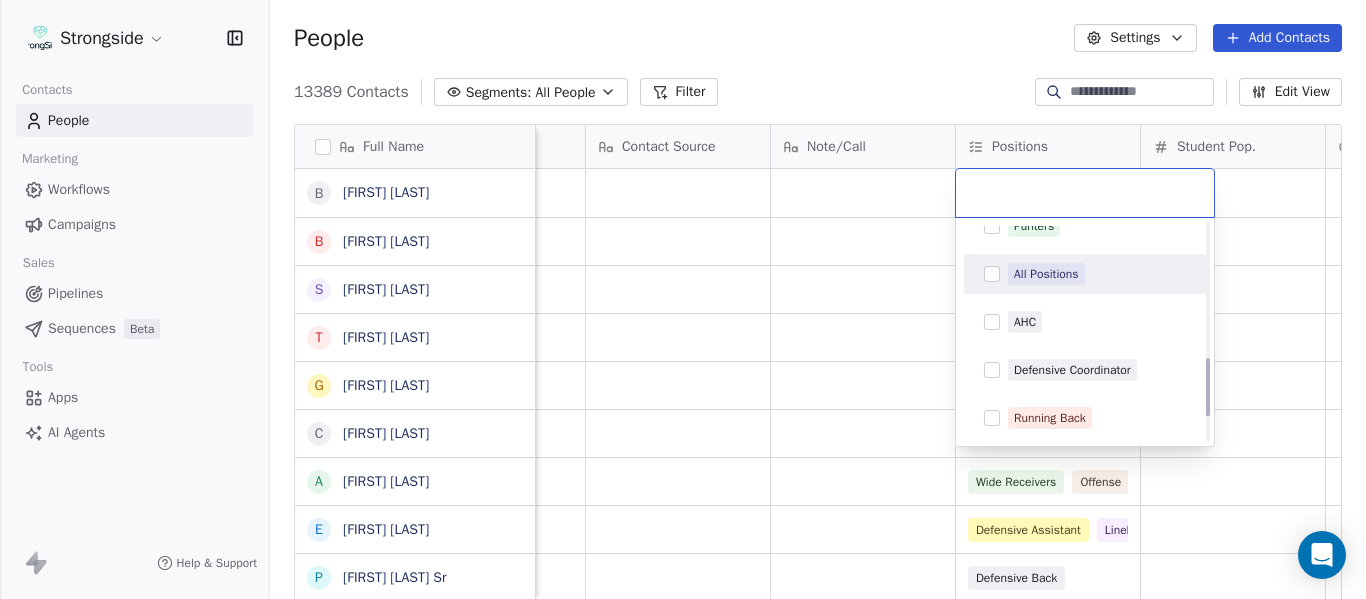 click on "All Positions" at bounding box center [1046, 274] 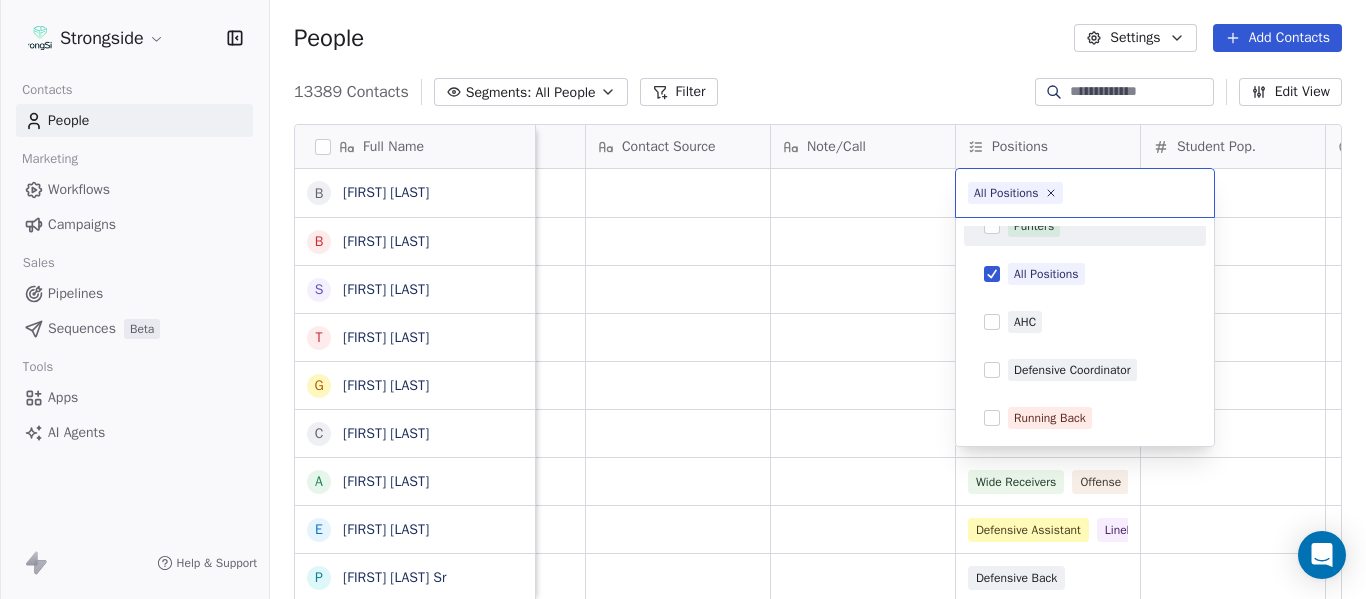 click on "Strongside Contacts People Marketing Workflows Campaigns Sales Pipelines Sequences Beta Tools Apps AI Agents Help & Support People Settings  Add Contacts 13389 Contacts Segments: All People Filter  Edit View Tag Add to Sequence Export Full Name B Brad Anderson B Brian Lund S Scott Frost T Terry Mohajir G Greg Moss C Cooper Williams A Austin Tucker E Ernie Sims P Patrick Surtain Sr T Terrance Knighton H Herb Hand E Evan Cooper C Chris Thomsen J John Papuchis T Tim Harris Jr T Tony White G Gus Malzahn O Odell Haggins A Austin Phillips J Josh Storms D David Johnson S Scott Trulock K Kenneth Towns D Douglas Walker J Jason Baisden J Josh Chatman M Mike Norvell C Carol Moore M Michael Alford J Jerry Latimer Priority Emails Auto Clicked Last Activity Date BST In Open Phone Contact Source Note/Call Positions Student Pop. Lead Account   False   False All Positions   False All Positions   False All Positions   False Defensive Back Defensive Assistant   False Offensive Line   False Wide Receivers Offense   False" at bounding box center (683, 299) 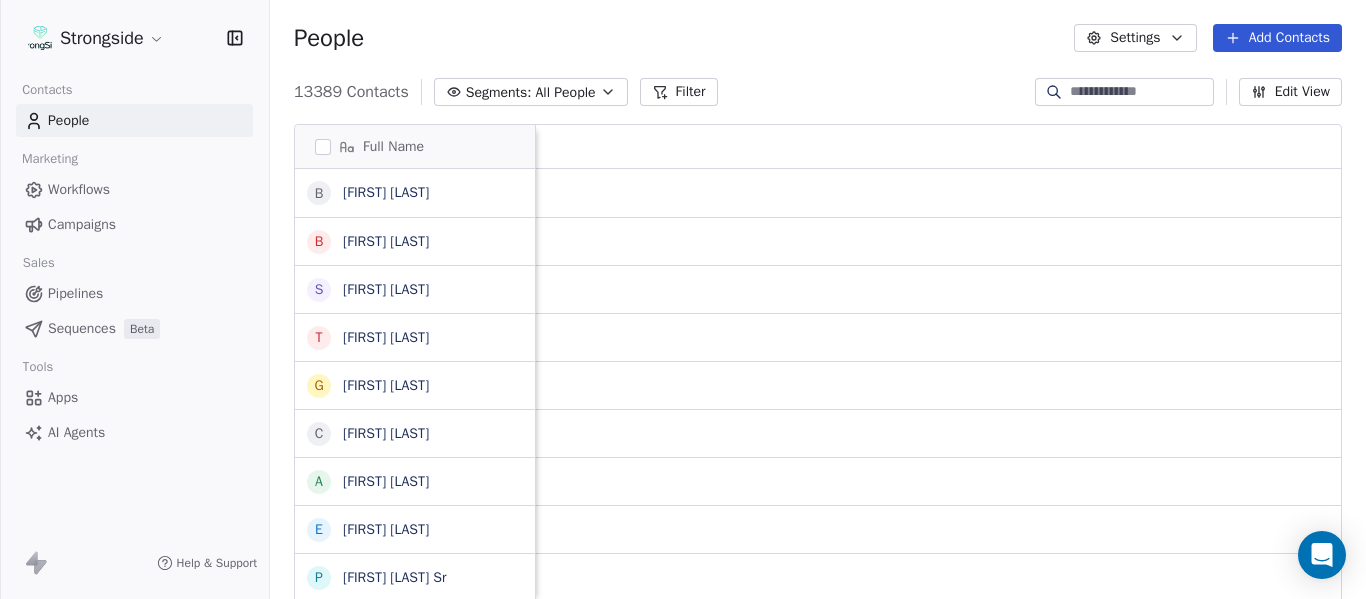 scroll, scrollTop: 0, scrollLeft: 0, axis: both 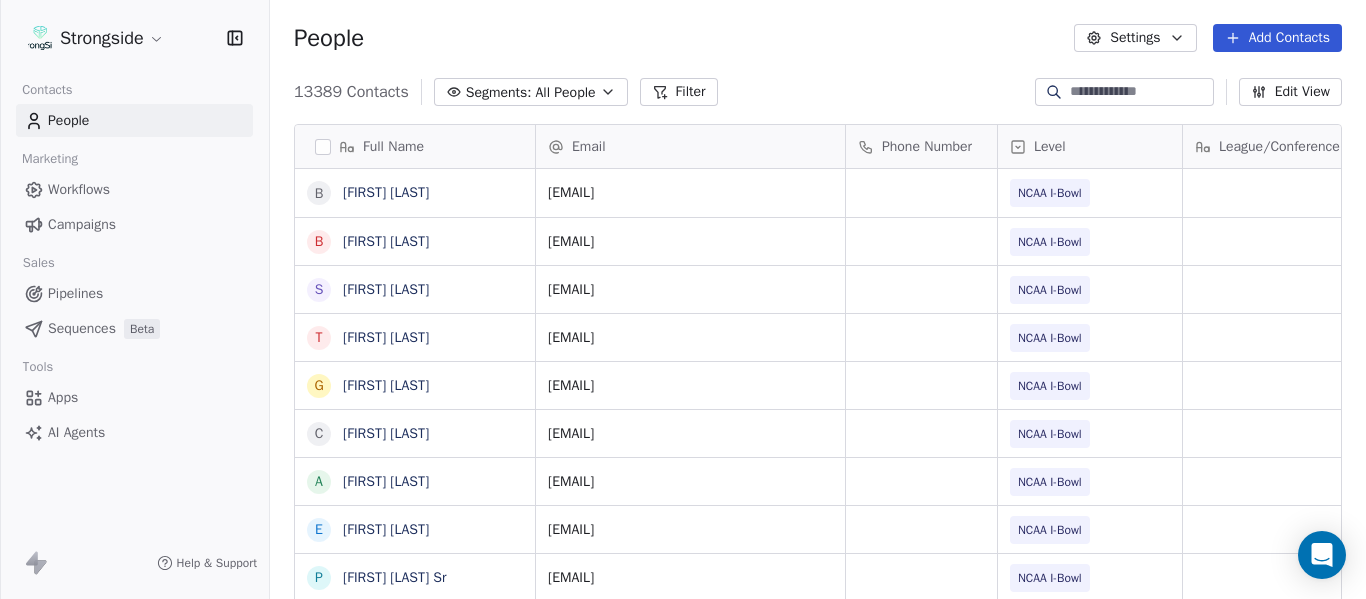 click on "Add Contacts" at bounding box center (1277, 38) 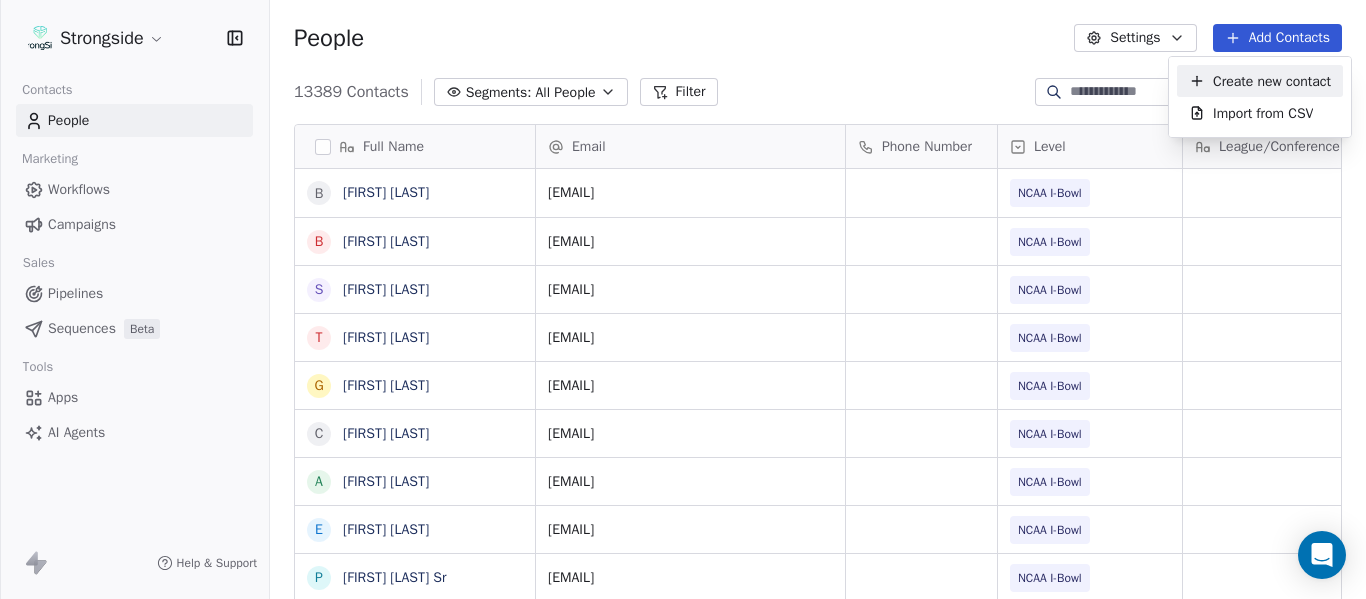 click on "Create new contact" at bounding box center [1272, 81] 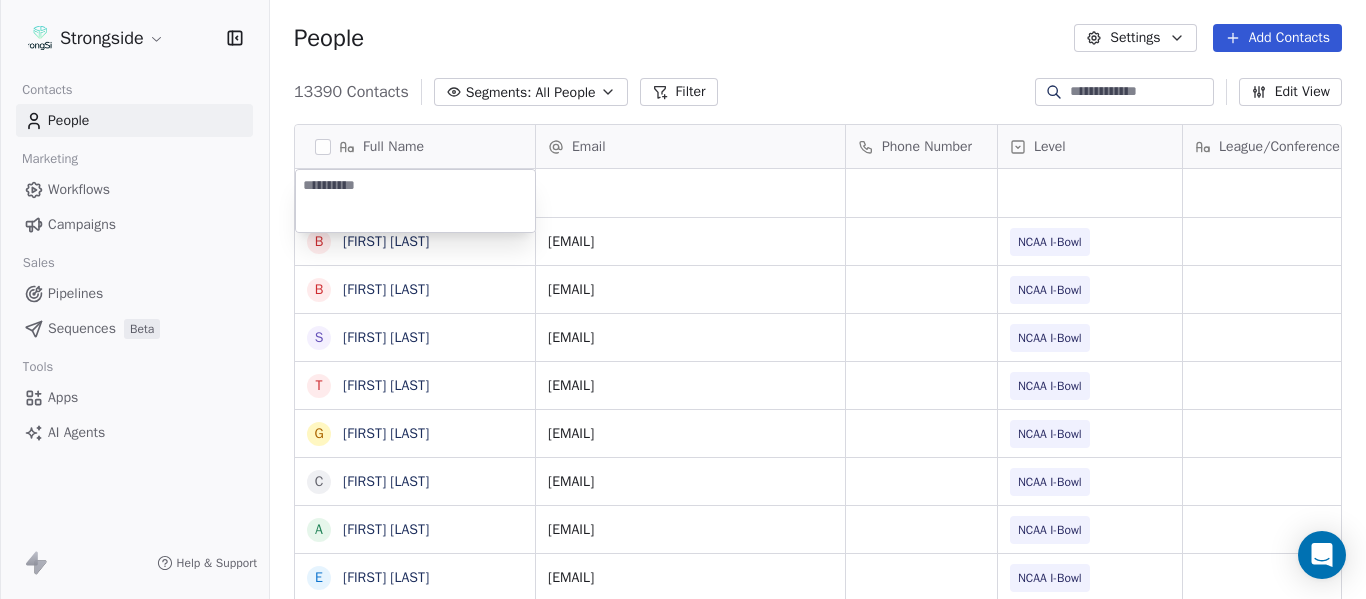 type on "**********" 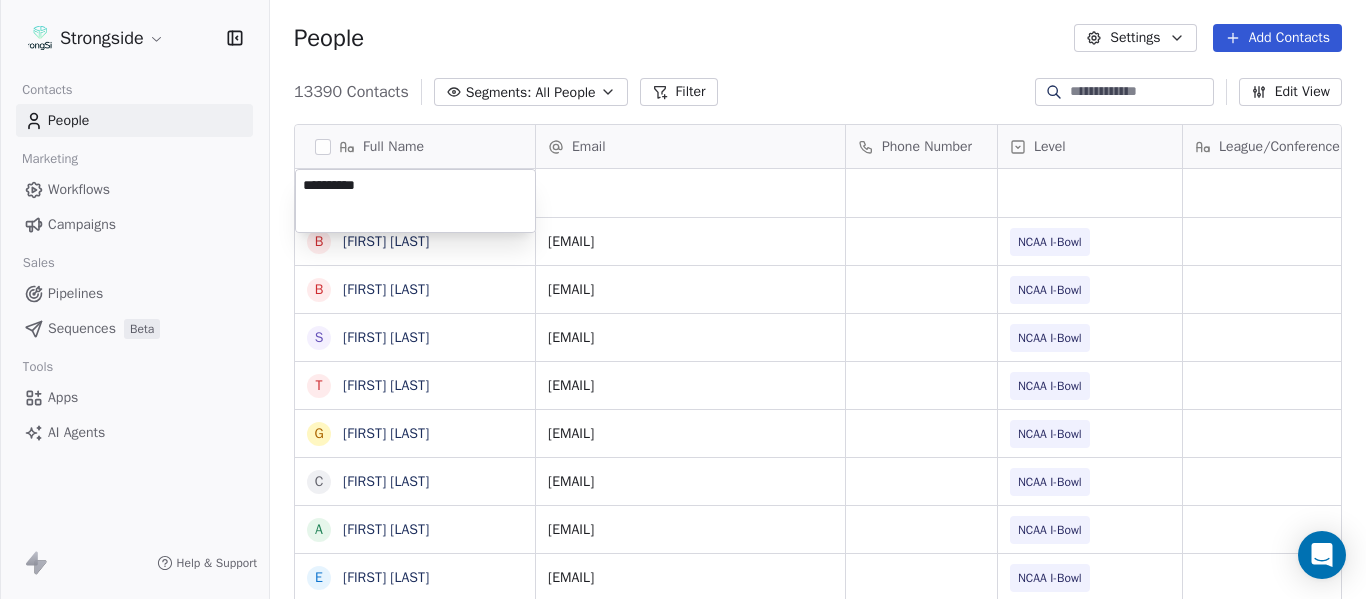 click on "Strongside Contacts People Marketing Workflows Campaigns Sales Pipelines Sequences Beta Tools Apps AI Agents Help & Support People Settings  Add Contacts 13390 Contacts Segments: All People Filter  Edit View Tag Add to Sequence Export Full Name B Brad Anderson B Brian Lund S Scott Frost T Terry Mohajir G Greg Moss C Cooper Williams A Austin Tucker E Ernie Sims P Patrick Surtain Sr T Terrance Knighton H Herb Hand E Evan Cooper C Chris Thomsen J John Papuchis T Tim Harris Jr T Tony White G Gus Malzahn O Odell Haggins A Austin Phillips J Josh Storms D David Johnson S Scott Trulock K Kenneth Towns D Douglas Walker J Jason Baisden J Josh Chatman M Mike Norvell C Carol Moore M Michael Alford Email Phone Number Level League/Conference Organization Tags Created Date BST Jul 23, 2025 05:02 PM banderson@athletics.ucf.edu NCAA I-Bowl UNIV OF CENTRAL FLORIDA Jul 23, 2025 05:01 PM blund@athletics.ucf.edu NCAA I-Bowl UNIV OF CENTRAL FLORIDA Jul 23, 2025 05:00 PM ucffootball@athletics.ucf.edu NCAA I-Bowl NCAA I-Bowl" at bounding box center (683, 299) 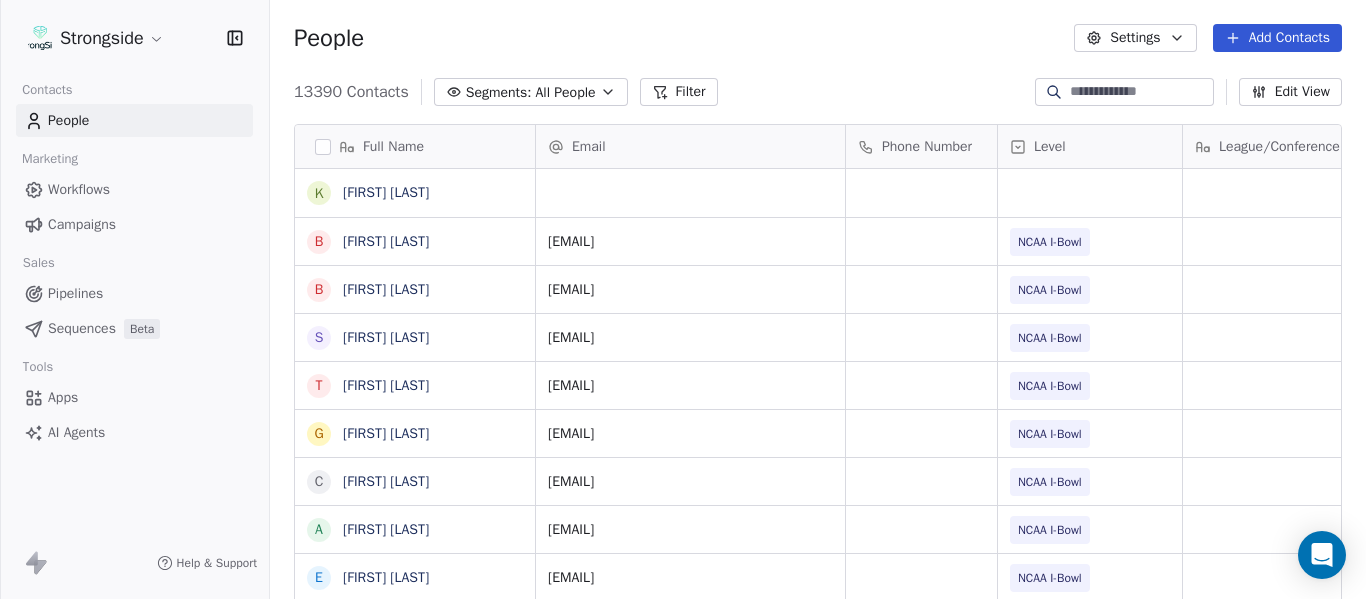 scroll, scrollTop: 5, scrollLeft: 0, axis: vertical 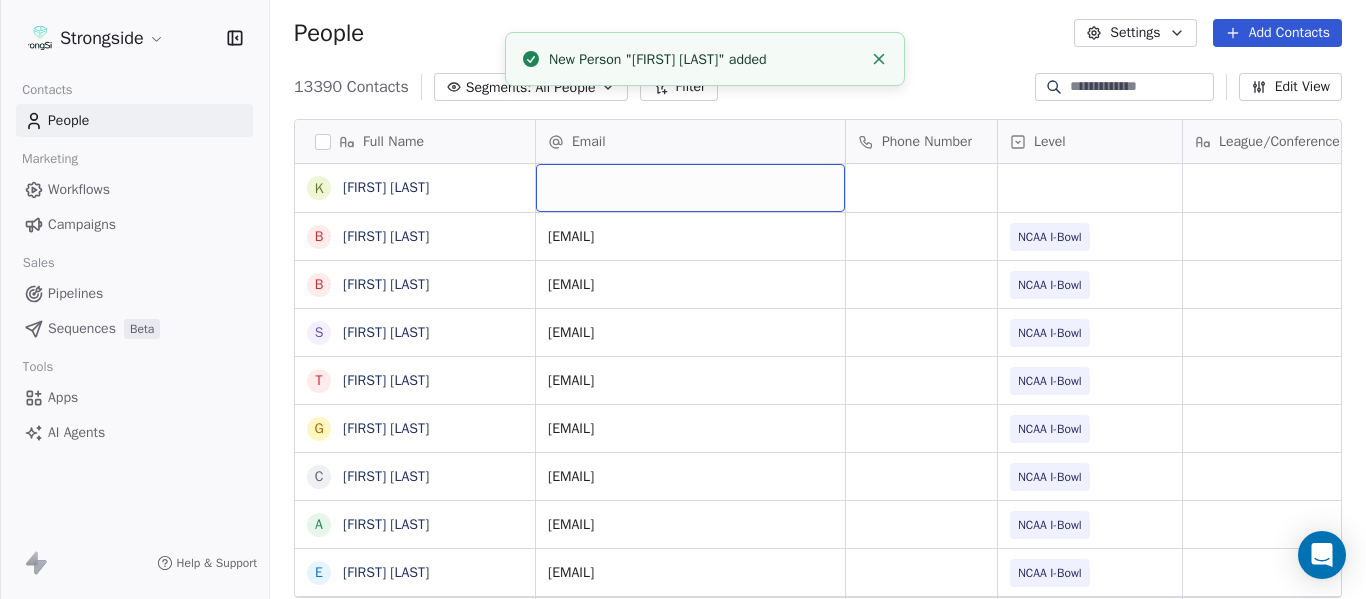 click at bounding box center [690, 188] 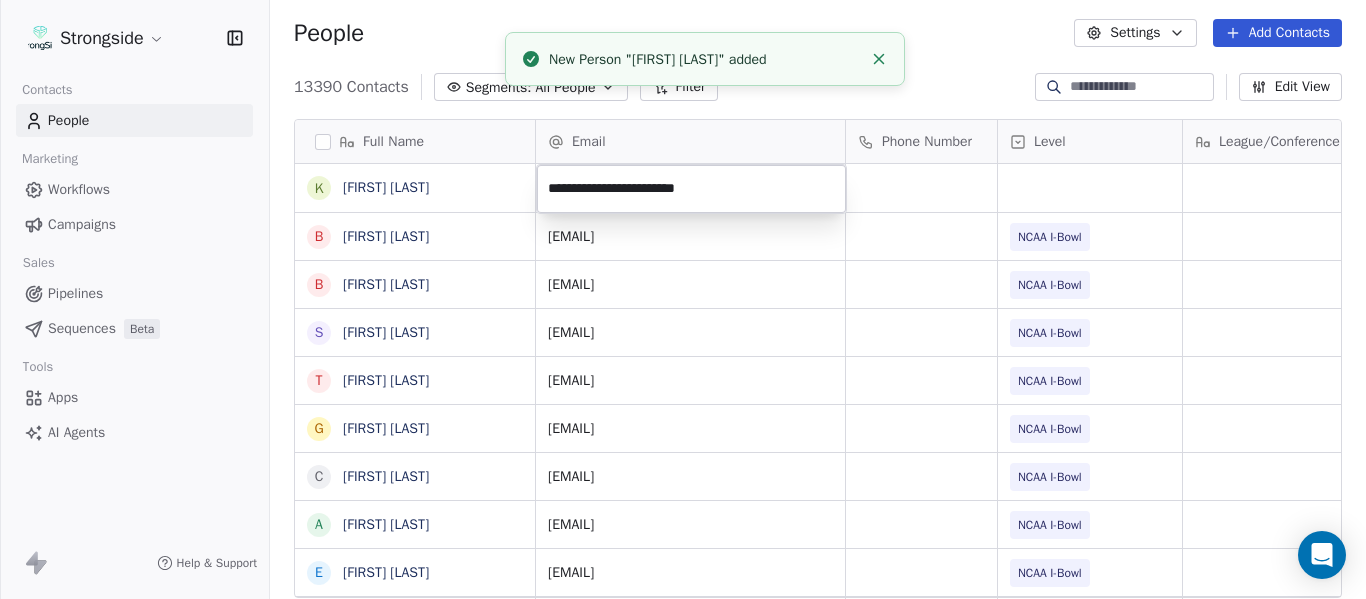 click 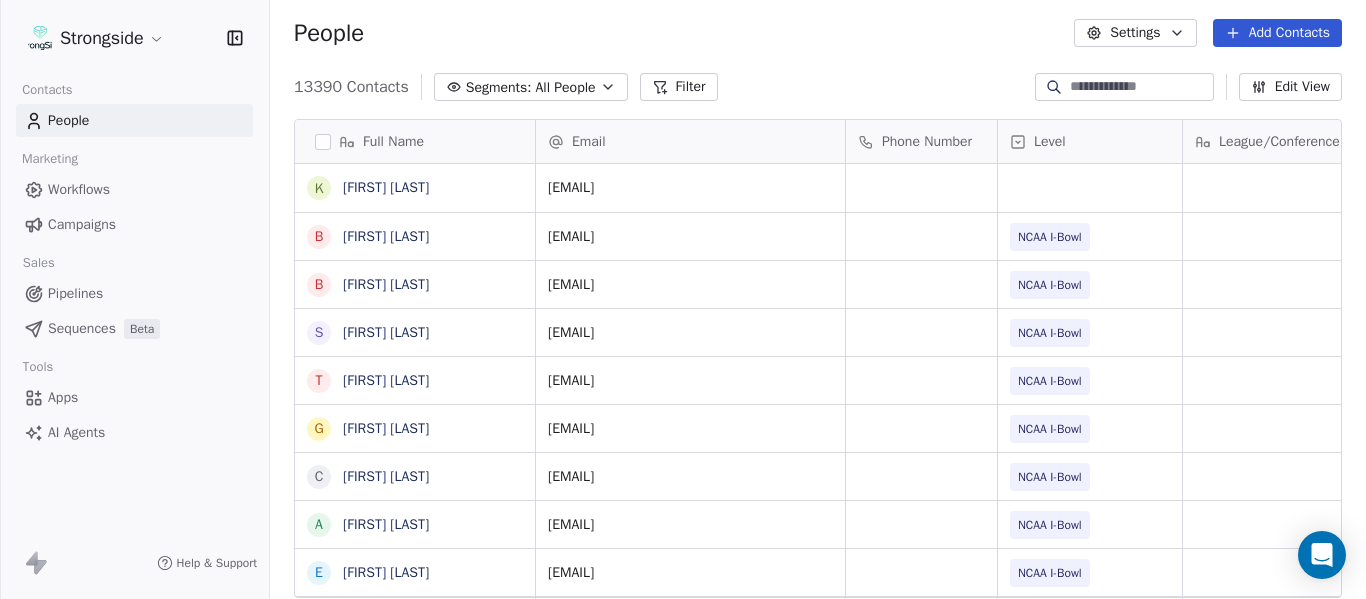 click on "13390 Contacts Segments: All People Filter  Edit View" at bounding box center (818, 87) 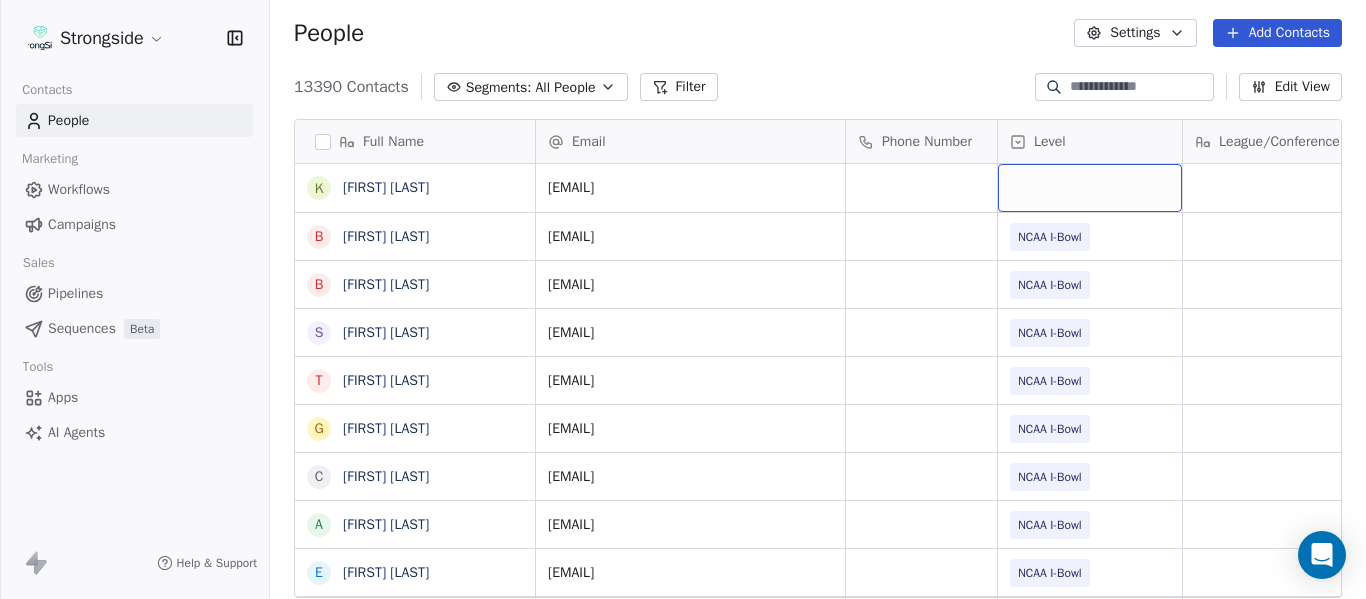 click at bounding box center [1090, 188] 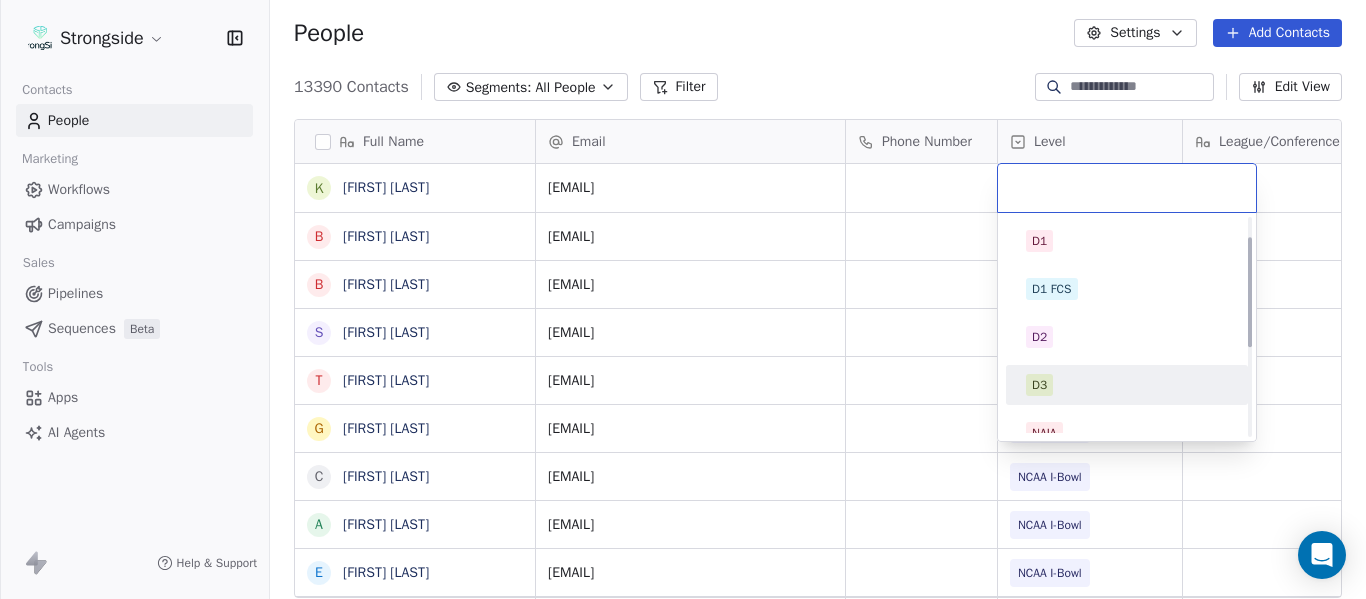 scroll, scrollTop: 212, scrollLeft: 0, axis: vertical 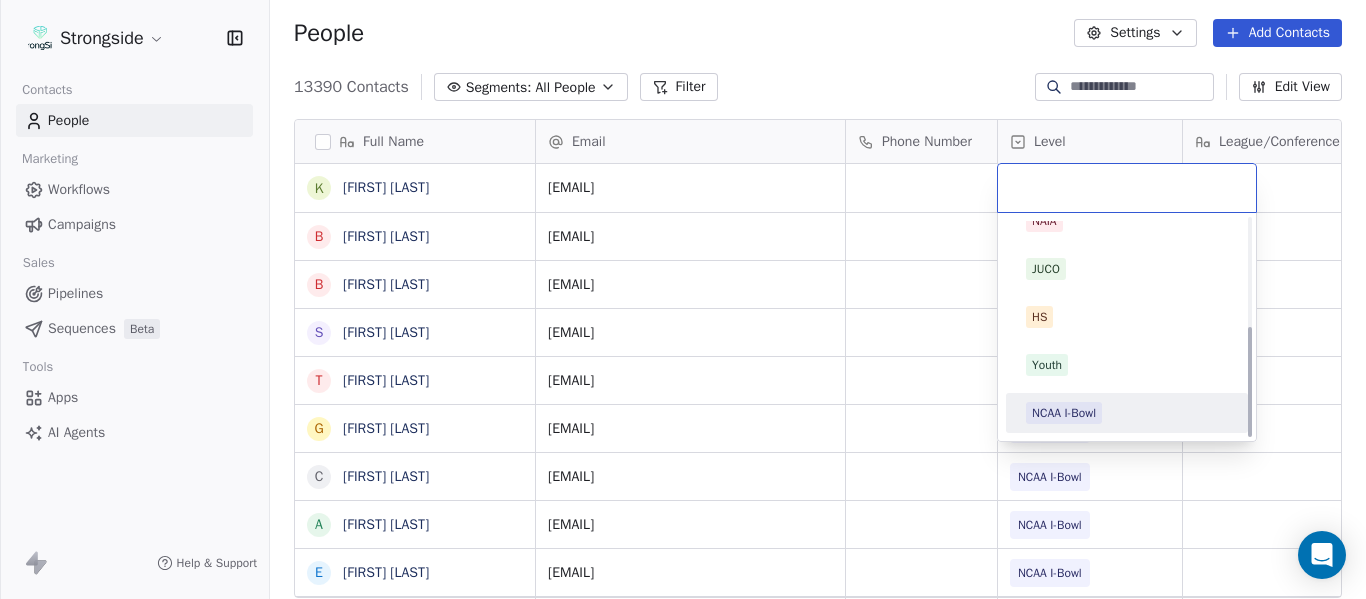 click on "NCAA I-Bowl" at bounding box center [1127, 413] 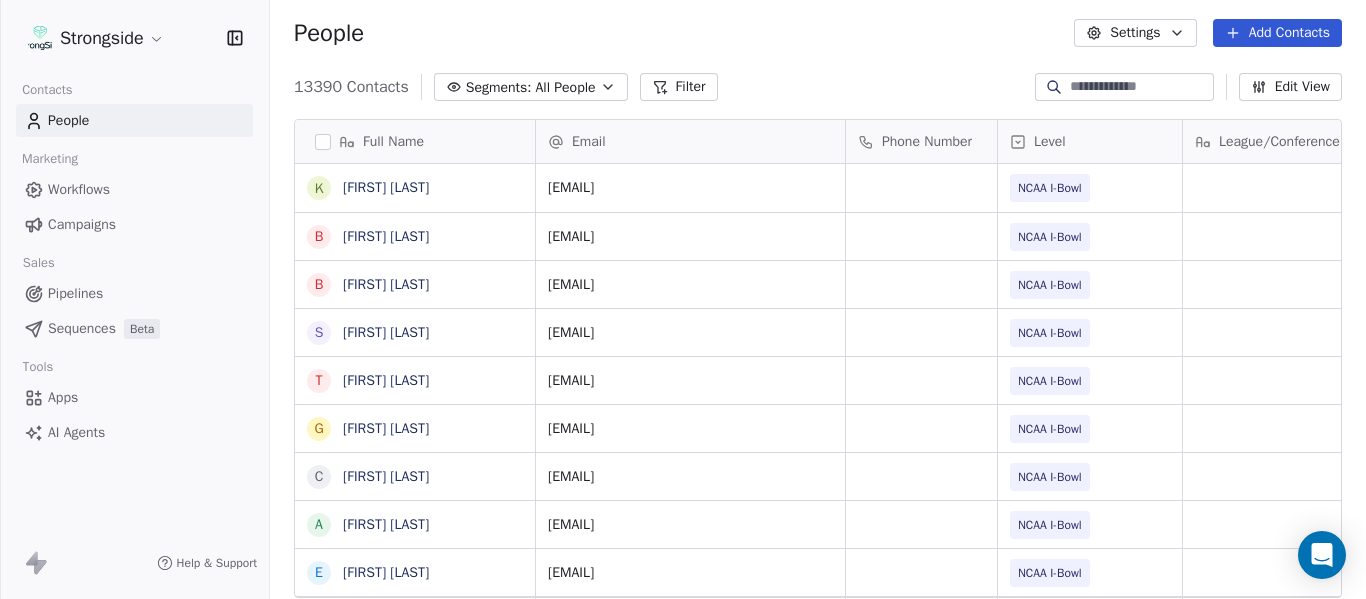 click on "People Settings  Add Contacts" at bounding box center (818, 33) 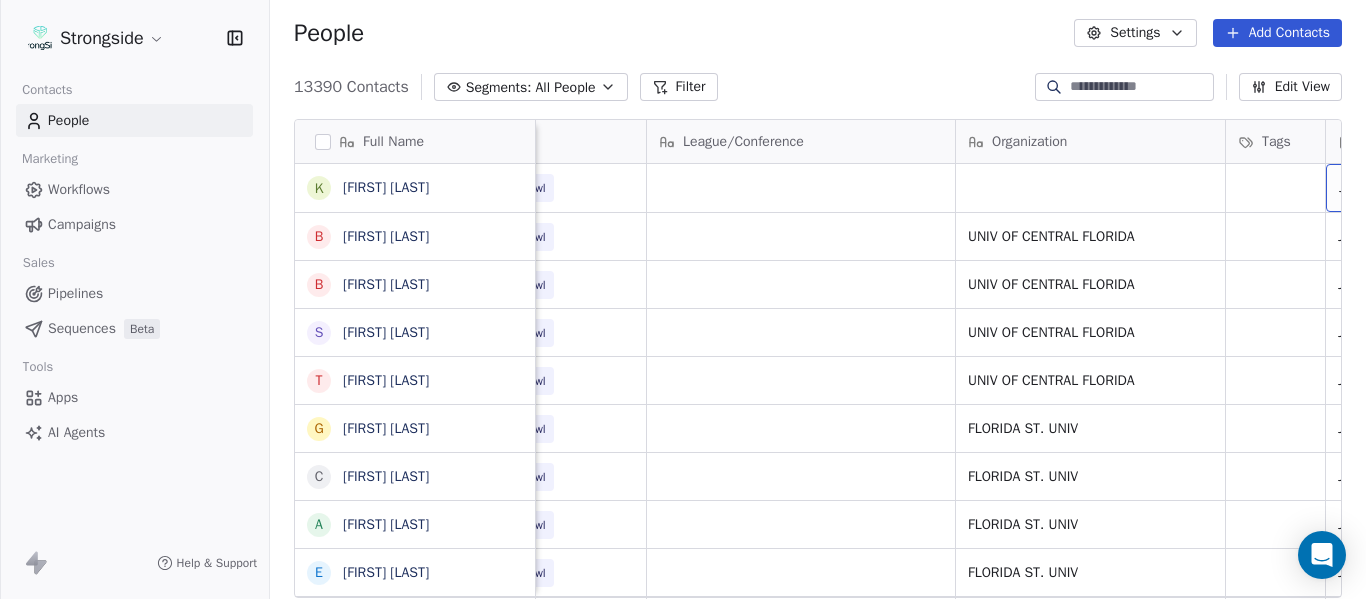 scroll, scrollTop: 0, scrollLeft: 721, axis: horizontal 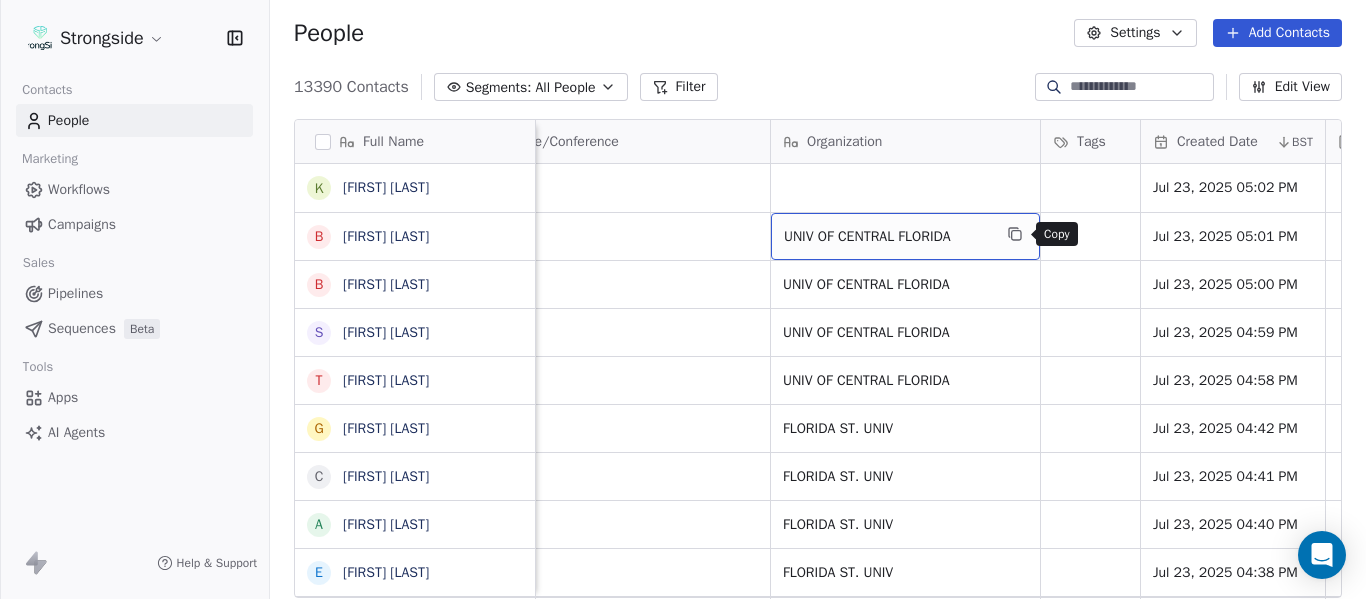 click 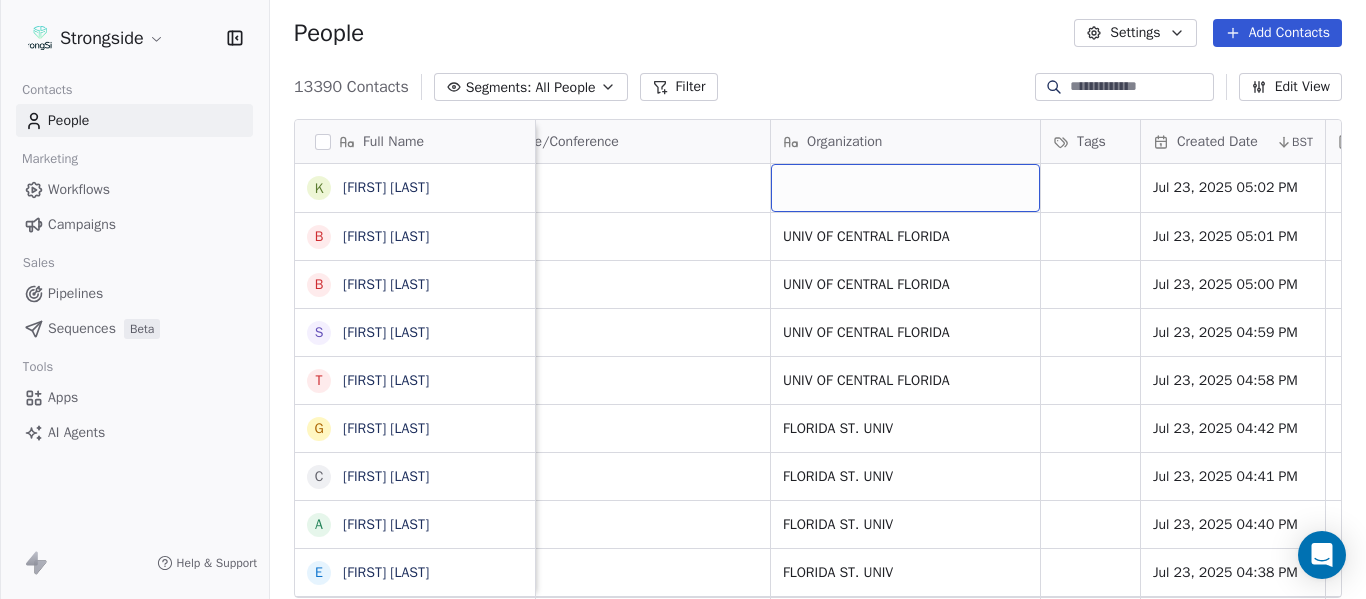 click at bounding box center [905, 188] 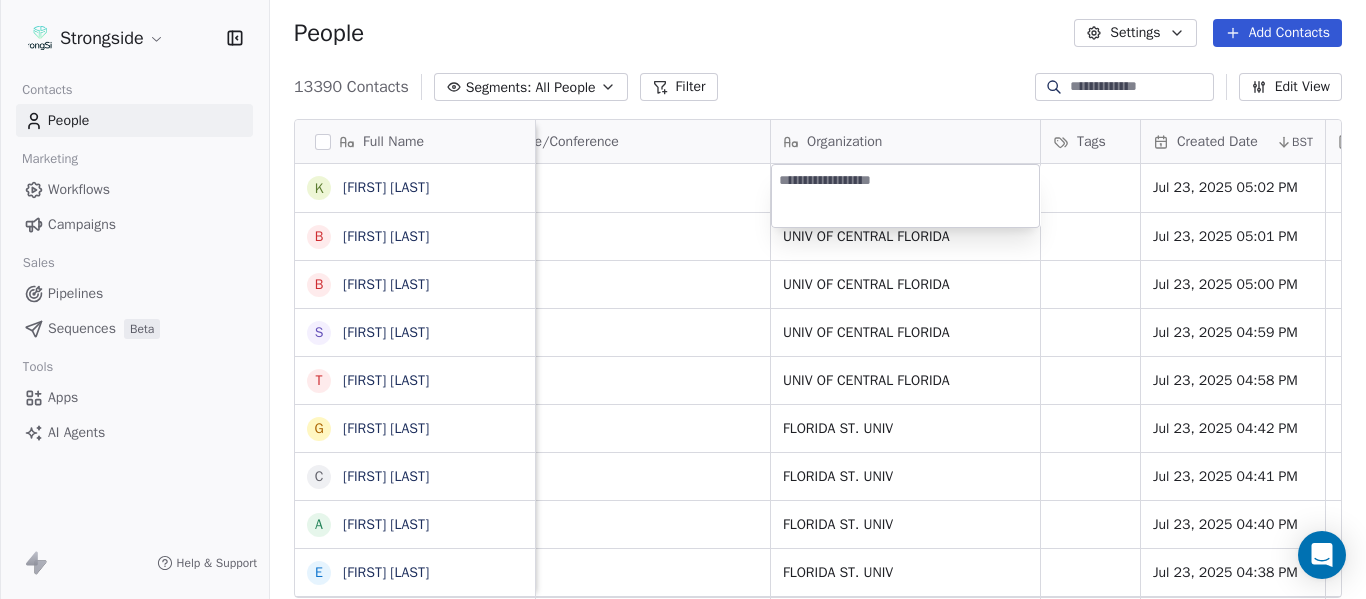 type on "**********" 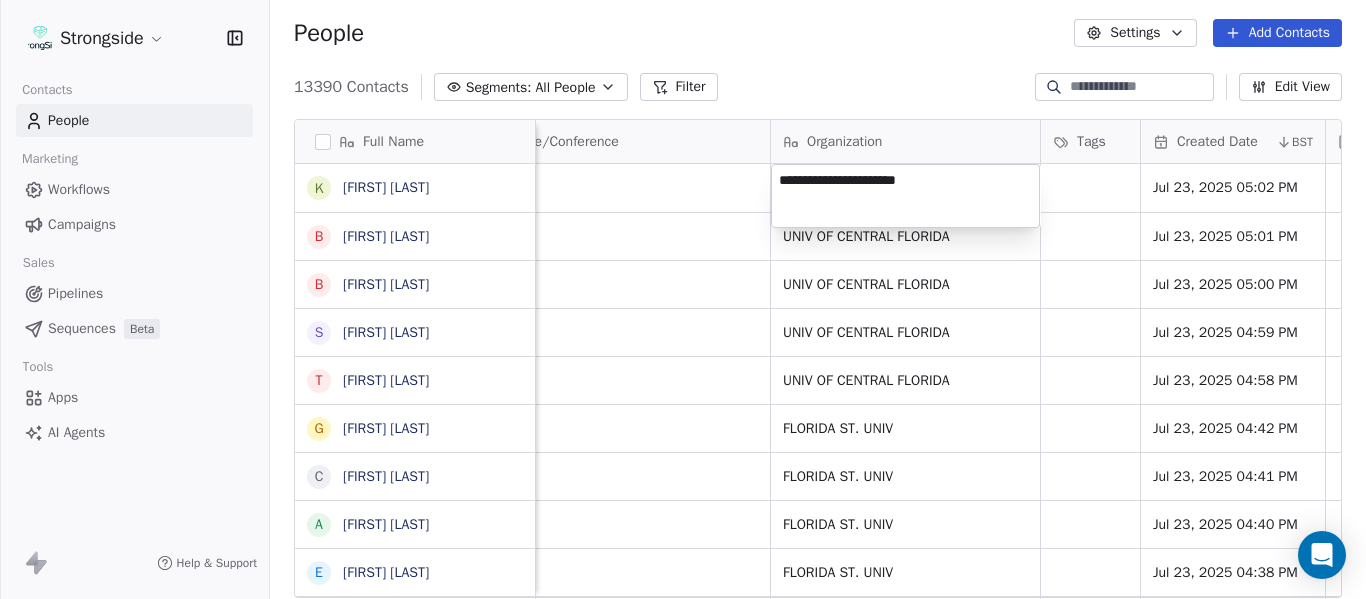 click on "Strongside Contacts People Marketing Workflows Campaigns Sales Pipelines Sequences Beta Tools Apps AI Agents Help & Support People Settings  Add Contacts 13390 Contacts Segments: All People Filter  Edit View Tag Add to Sequence Export Full Name K Ken Landis B Brad Anderson B Brian Lund S Scott Frost T Terry Mohajir G Greg Moss C Cooper Williams A Austin Tucker E Ernie Sims P Patrick Surtain Sr T Terrance Knighton H Herb Hand E Evan Cooper C Chris Thomsen J John Papuchis T Tim Harris Jr T Tony White G Gus Malzahn O Odell Haggins A Austin Phillips J Josh Storms D David Johnson S Scott Trulock K Kenneth Towns D Douglas Walker J Jason Baisden J Josh Chatman M Mike Norvell C Carol Moore M Michael Alford Email Phone Number Level League/Conference Organization Tags Created Date BST Status Job Title Priority Emails Auto Clicked klandis@athletics.ucf.edu NCAA I-Bowl Jul 23, 2025 05:02 PM banderson@athletics.ucf.edu NCAA I-Bowl UNIV OF CENTRAL FLORIDA Jul 23, 2025 05:01 PM Equipment Mgr blund@athletics.ucf.edu SID" at bounding box center [683, 299] 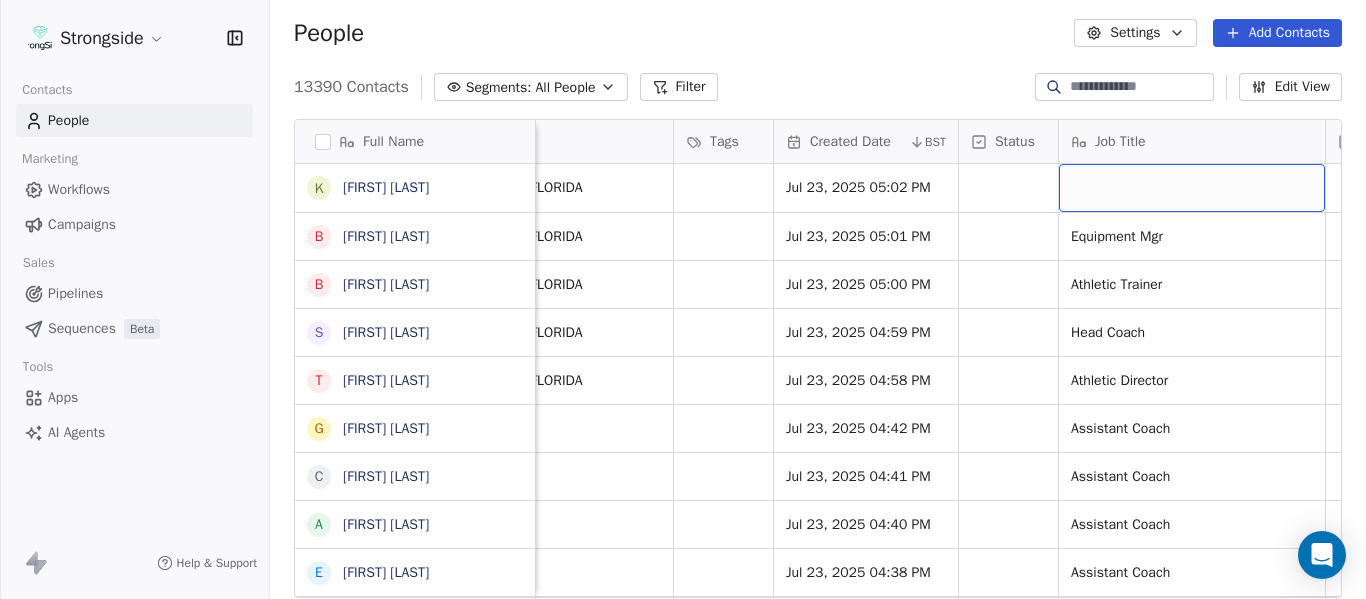 scroll, scrollTop: 0, scrollLeft: 1273, axis: horizontal 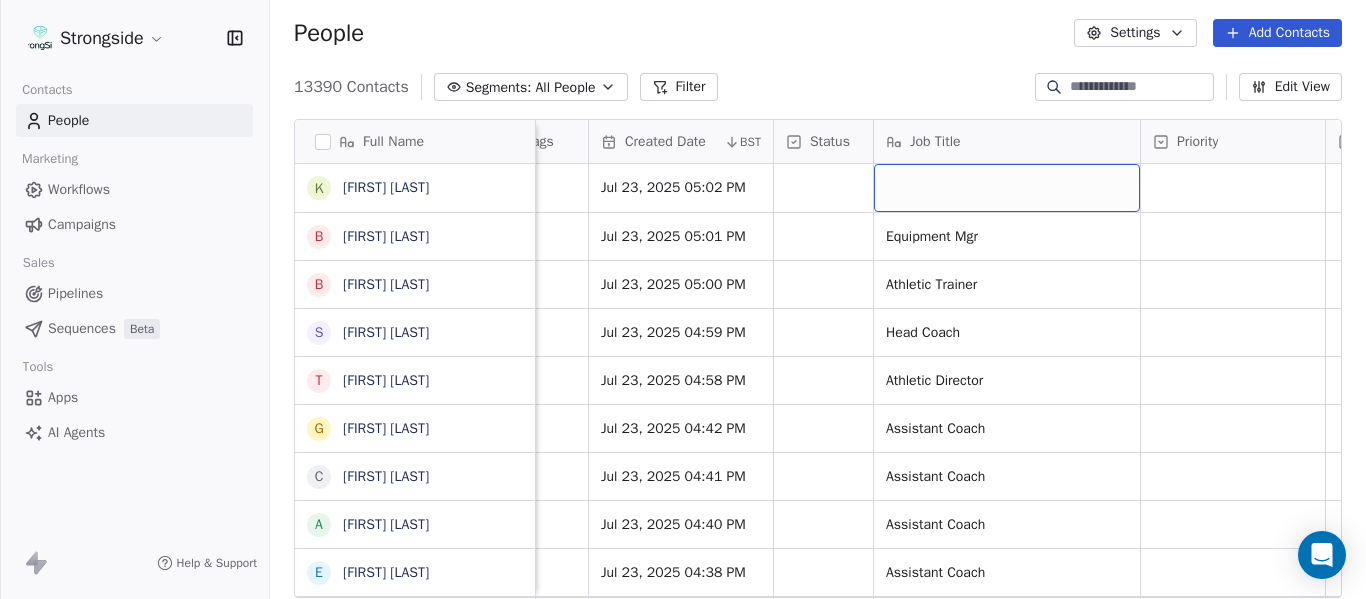 click at bounding box center [1007, 188] 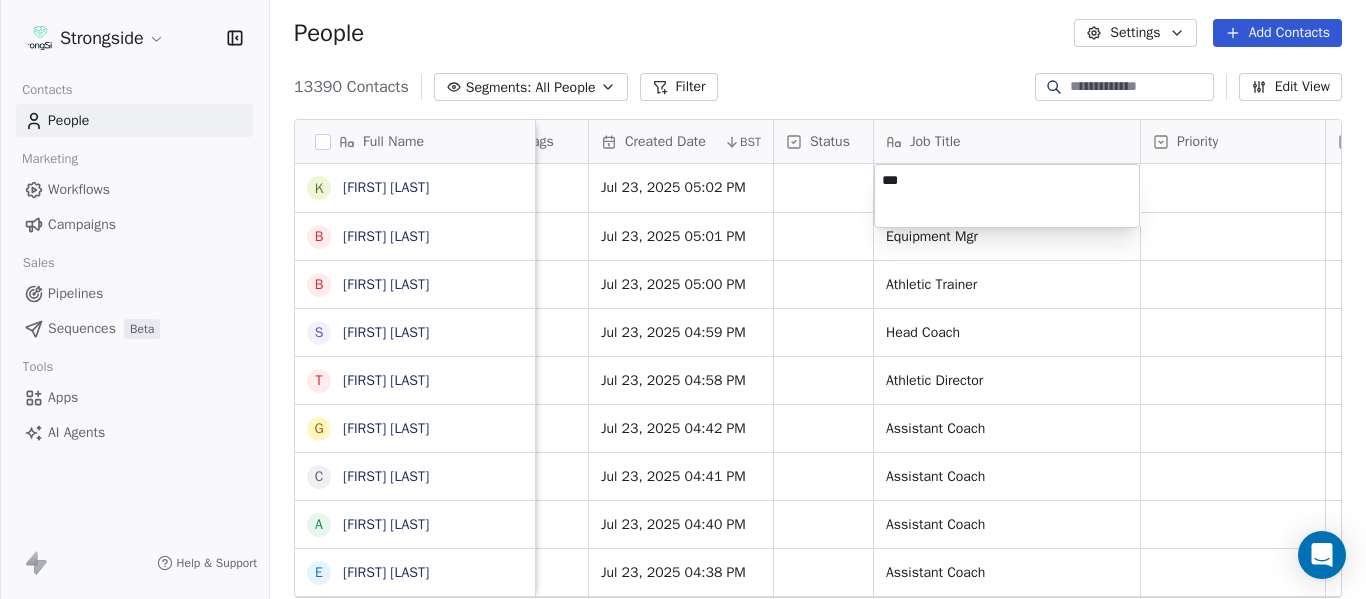 click on "Strongside Contacts People Marketing Workflows Campaigns Sales Pipelines Sequences Beta Tools Apps AI Agents Help & Support People Settings  Add Contacts 13390 Contacts Segments: All People Filter  Edit View Tag Add to Sequence Export Full Name K Ken Landis B Brad Anderson B Brian Lund S Scott Frost T Terry Mohajir G Greg Moss C Cooper Williams A Austin Tucker E Ernie Sims P Patrick Surtain Sr T Terrance Knighton H Herb Hand E Evan Cooper C Chris Thomsen J John Papuchis T Tim Harris Jr T Tony White G Gus Malzahn O Odell Haggins A Austin Phillips J Josh Storms D David Johnson S Scott Trulock K Kenneth Towns D Douglas Walker J Jason Baisden J Josh Chatman M Mike Norvell C Carol Moore M Michael Alford Level League/Conference Organization Tags Created Date BST Status Job Title Priority Emails Auto Clicked Last Activity Date BST In Open Phone Contact Source   NCAA I-Bowl UNIV OF CENTRAL FLORIDA Jul 23, 2025 05:02 PM   NCAA I-Bowl UNIV OF CENTRAL FLORIDA Jul 23, 2025 05:01 PM Equipment Mgr False   NCAA I-Bowl" at bounding box center [683, 299] 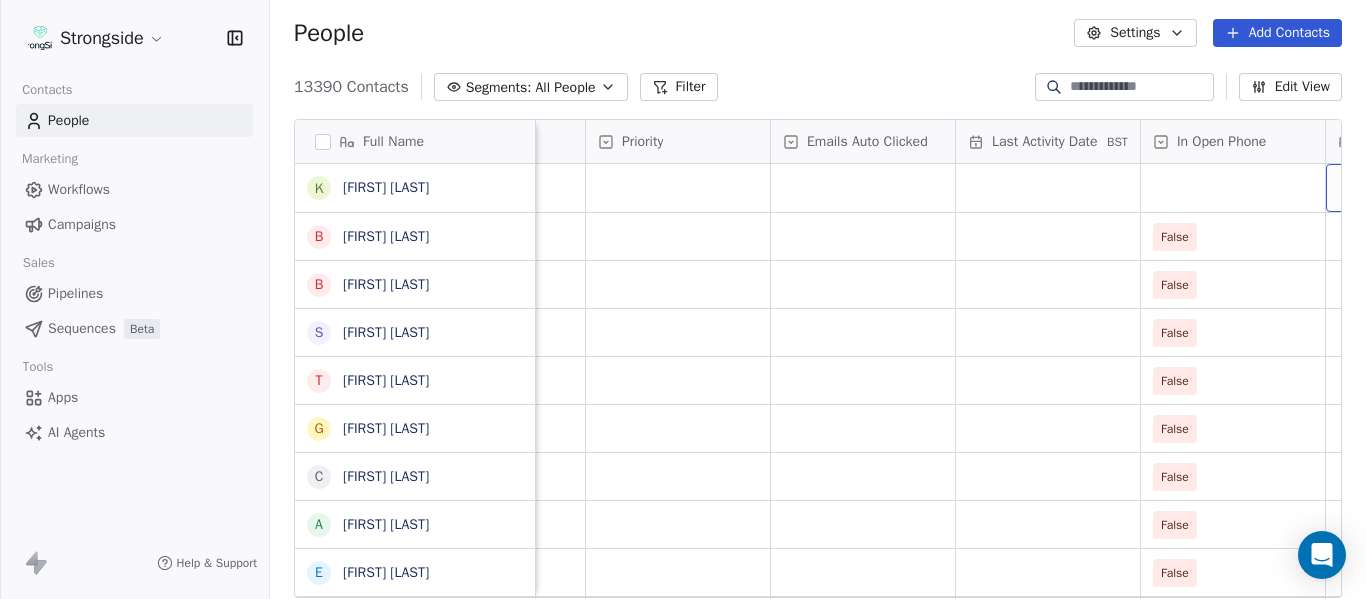 scroll, scrollTop: 0, scrollLeft: 2013, axis: horizontal 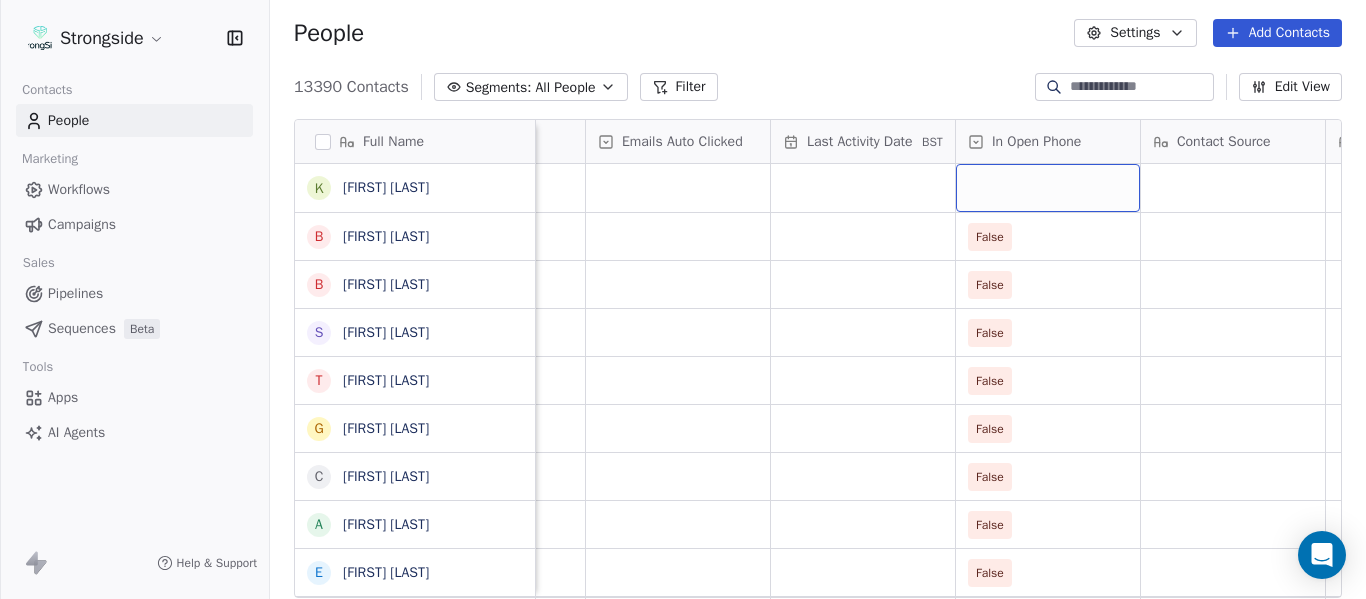 click at bounding box center (1048, 188) 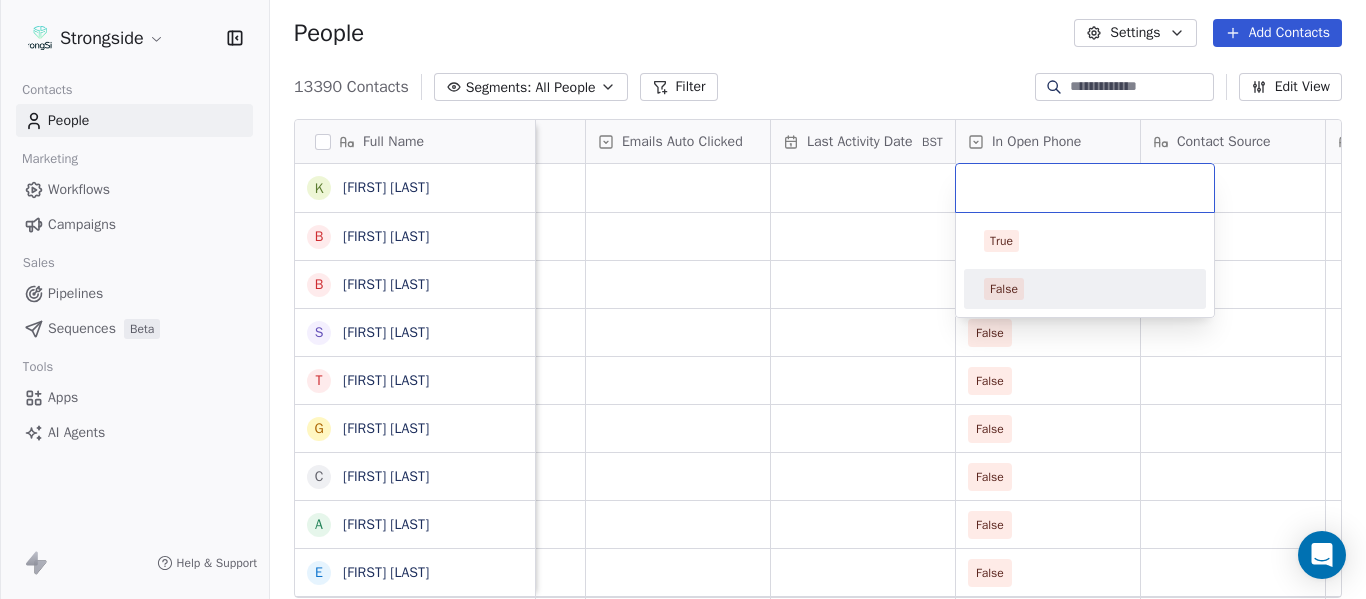 click on "False" at bounding box center [1004, 289] 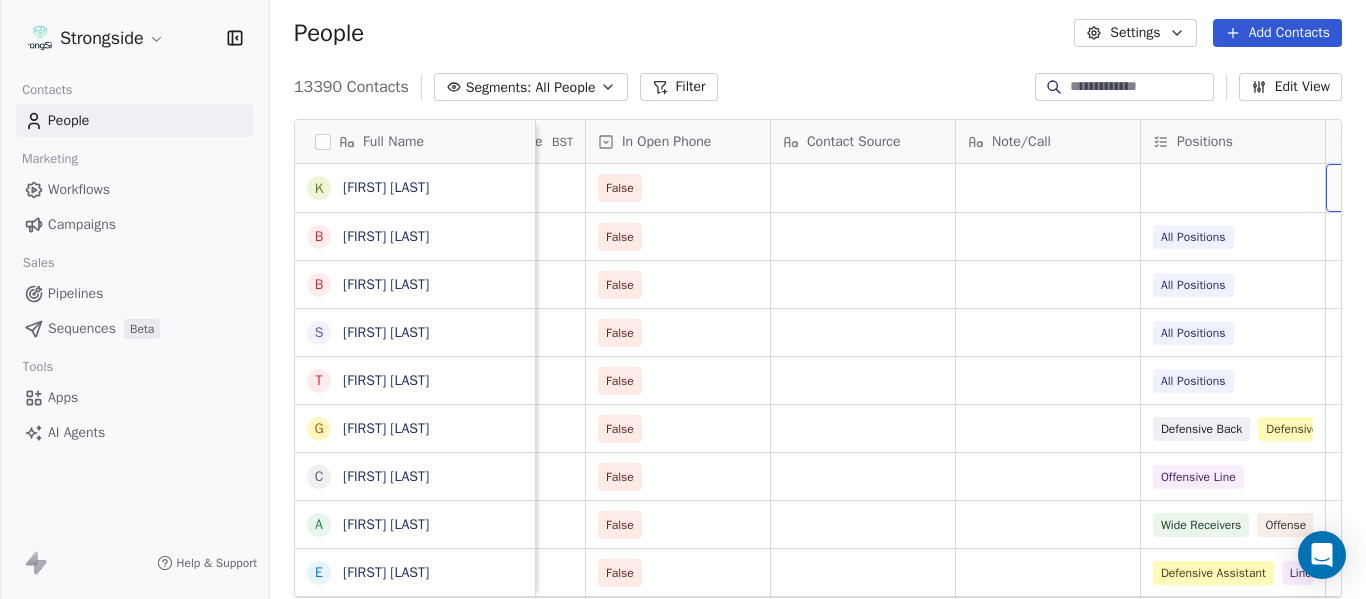 scroll, scrollTop: 0, scrollLeft: 2568, axis: horizontal 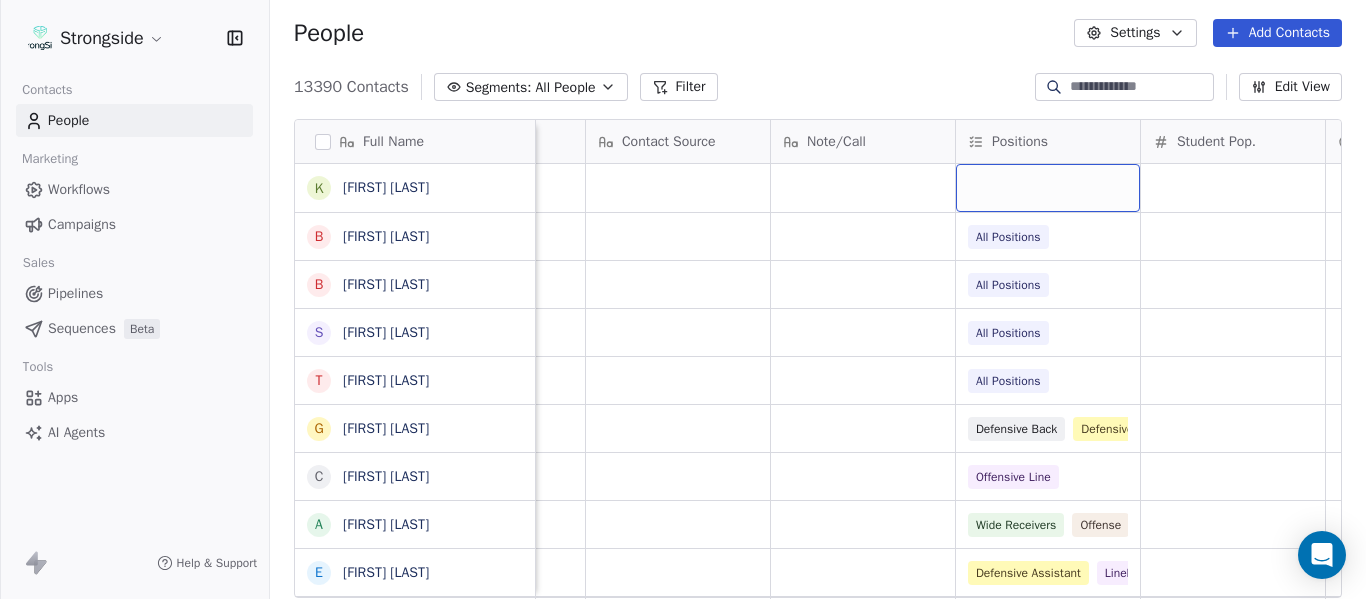 click at bounding box center [1048, 188] 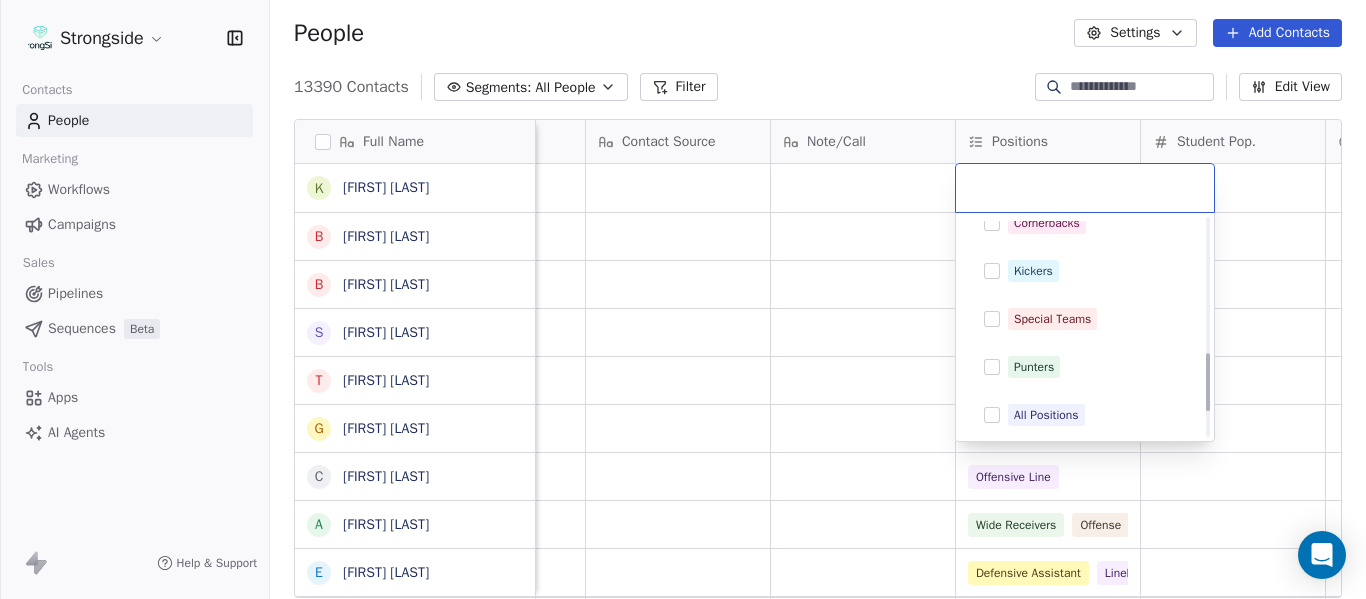 scroll, scrollTop: 500, scrollLeft: 0, axis: vertical 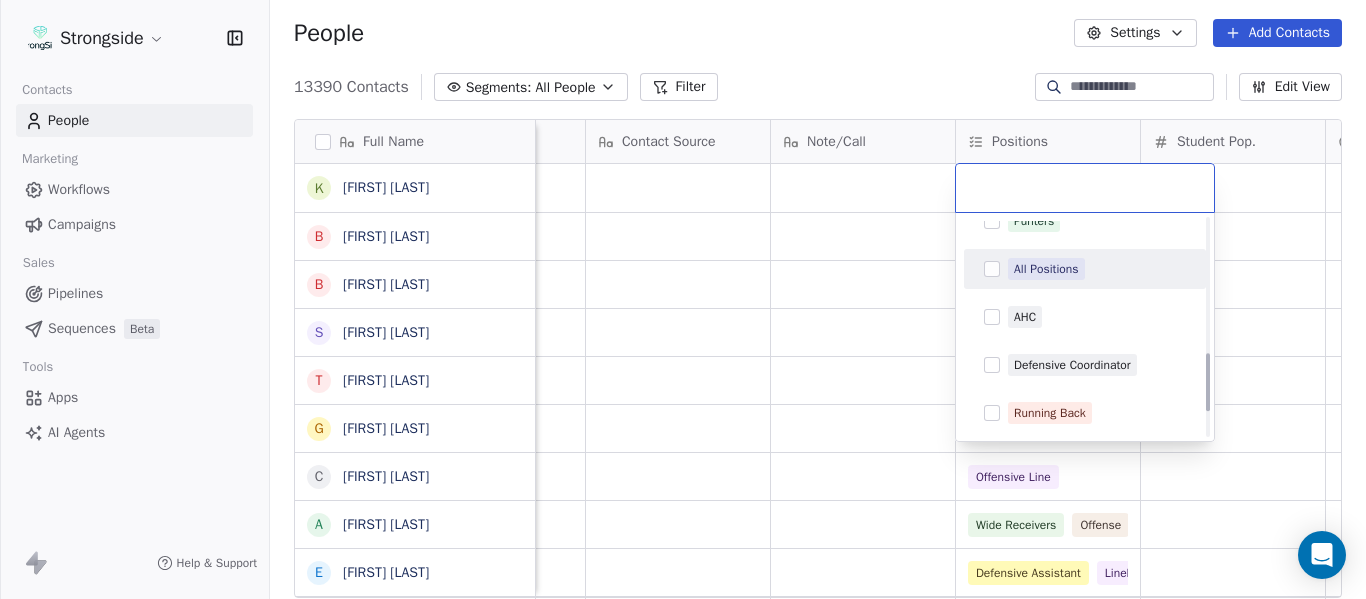 click on "All Positions" at bounding box center (1046, 269) 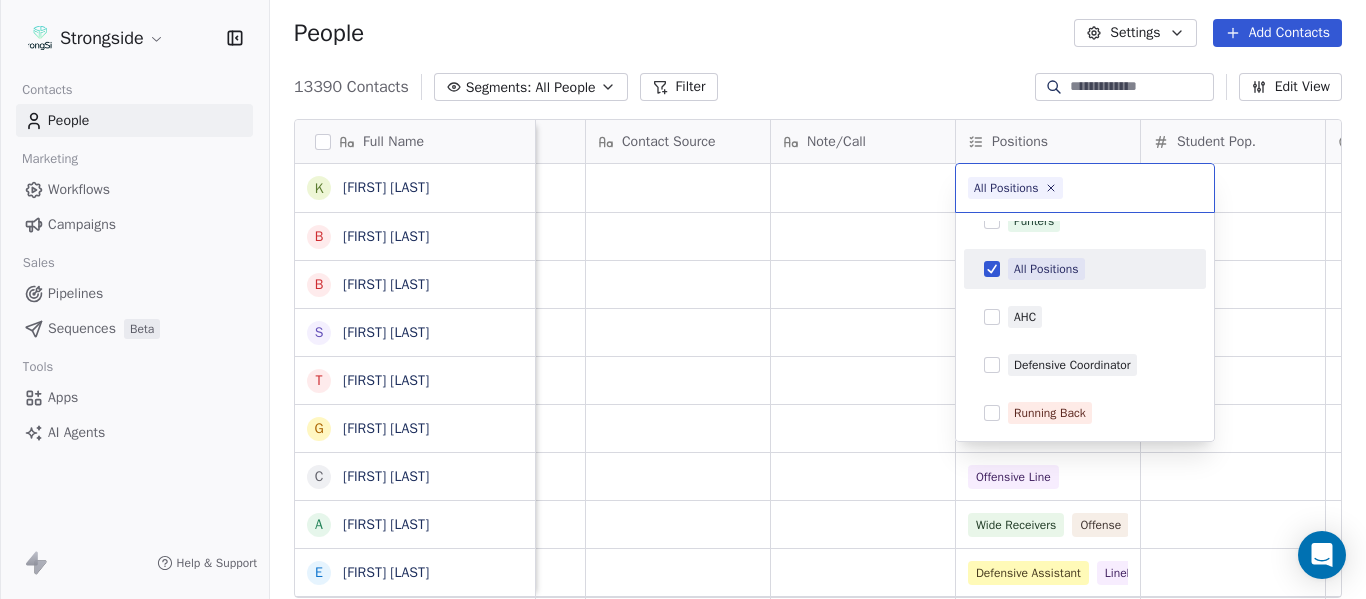 click on "Strongside Contacts People Marketing Workflows Campaigns Sales Pipelines Sequences Beta Tools Apps AI Agents Help & Support People Settings  Add Contacts 13390 Contacts Segments: All People Filter  Edit View Tag Add to Sequence Export Full Name K Ken Landis B Brad Anderson B Brian Lund S Scott Frost T Terry Mohajir G Greg Moss C Cooper Williams A Austin Tucker E Ernie Sims P Patrick Surtain Sr T Terrance Knighton H Herb Hand E Evan Cooper C Chris Thomsen J John Papuchis T Tim Harris Jr T Tony White G Gus Malzahn O Odell Haggins A Austin Phillips J Josh Storms D David Johnson S Scott Trulock K Kenneth Towns D Douglas Walker J Jason Baisden J Josh Chatman M Mike Norvell C Carol Moore M Michael Alford Priority Emails Auto Clicked Last Activity Date BST In Open Phone Contact Source Note/Call Positions Student Pop. Lead Account   False   False All Positions   False All Positions   False All Positions   False All Positions   False Defensive Back Defensive Assistant   False Offensive Line   False Wide Receivers" at bounding box center (683, 299) 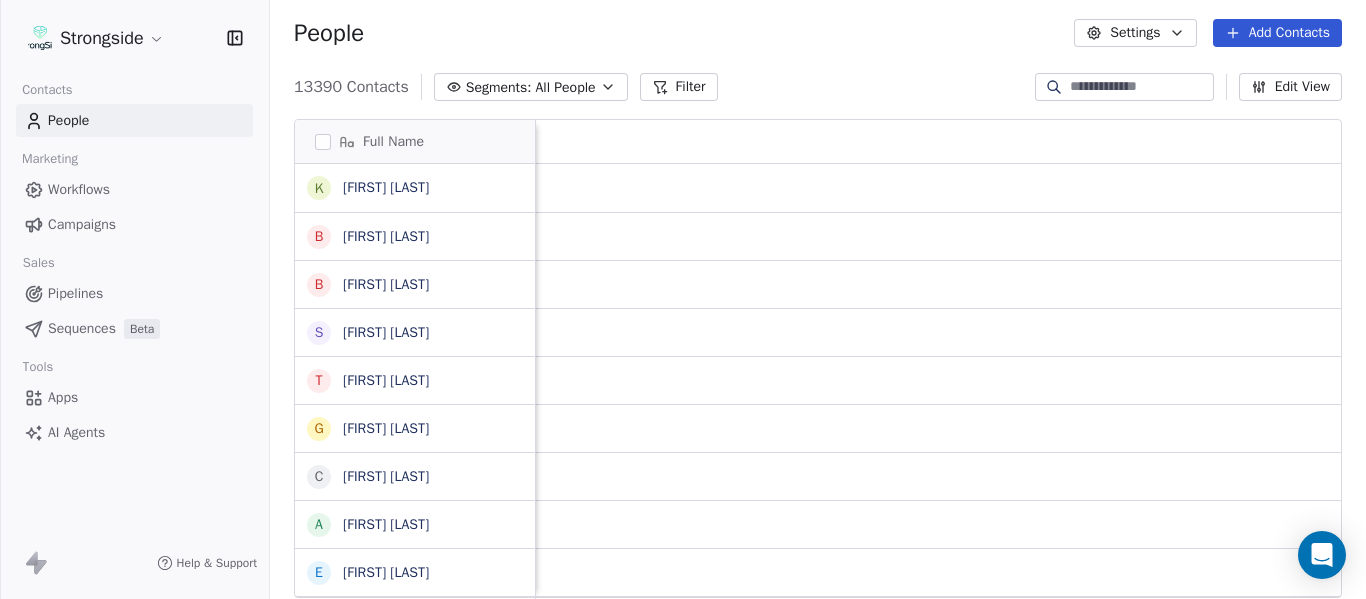 scroll, scrollTop: 0, scrollLeft: 0, axis: both 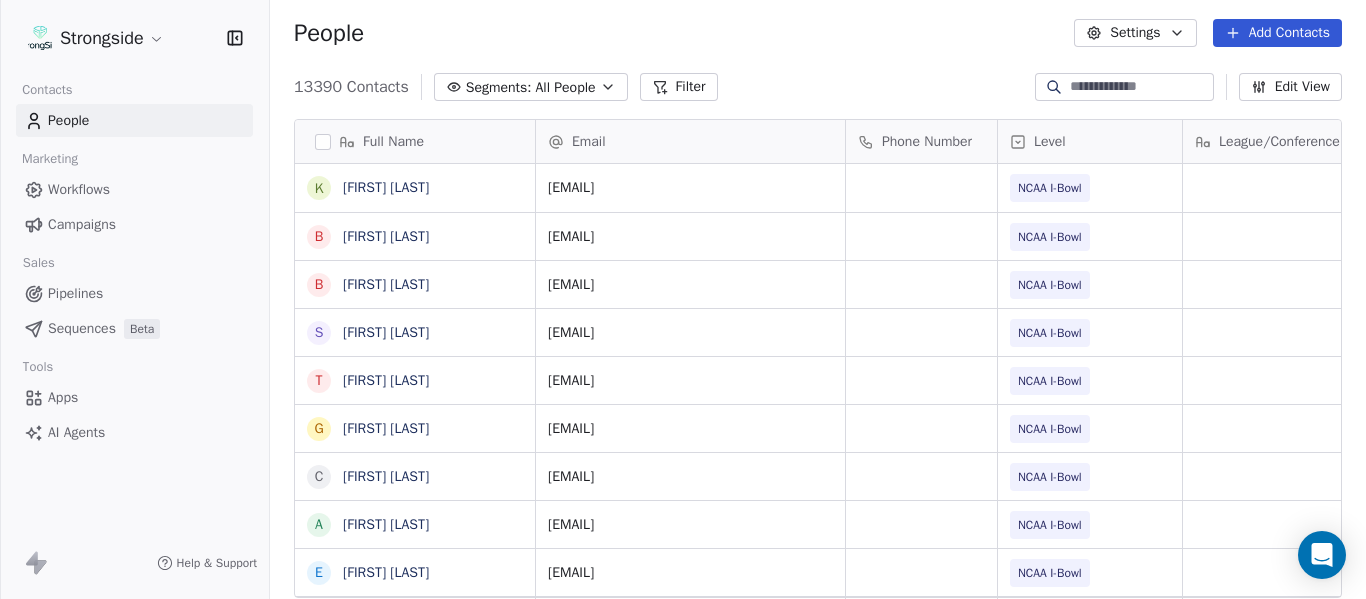 click on "Add Contacts" at bounding box center [1277, 33] 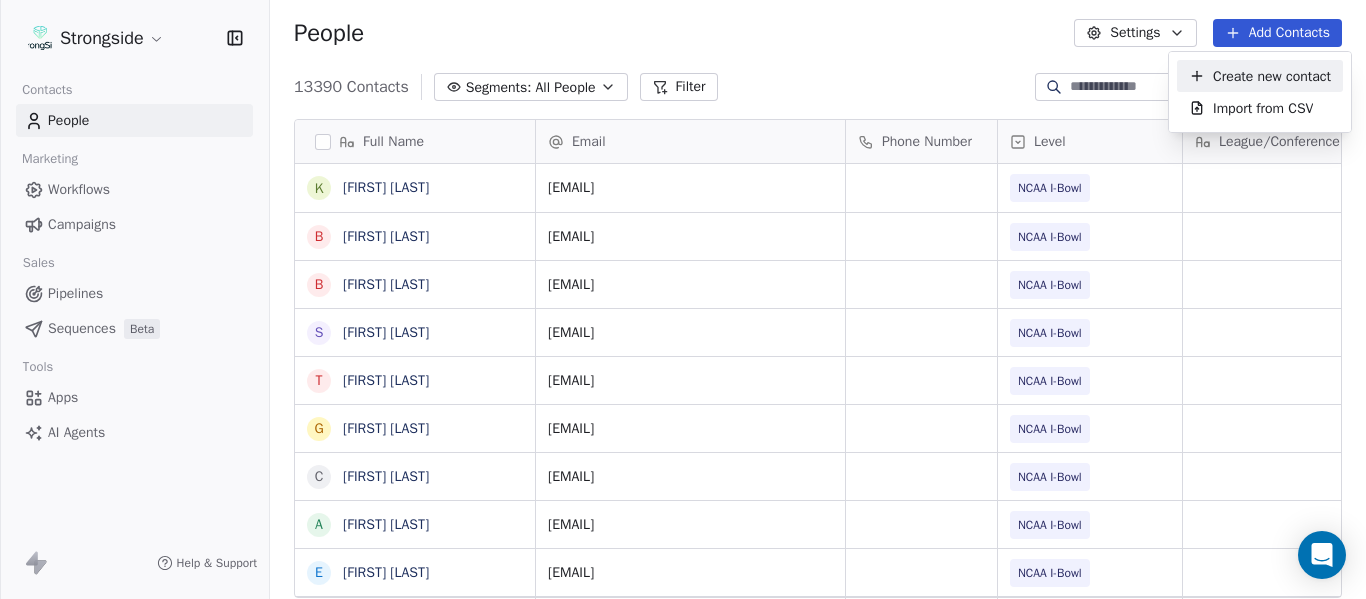 click on "Create new contact" at bounding box center [1272, 76] 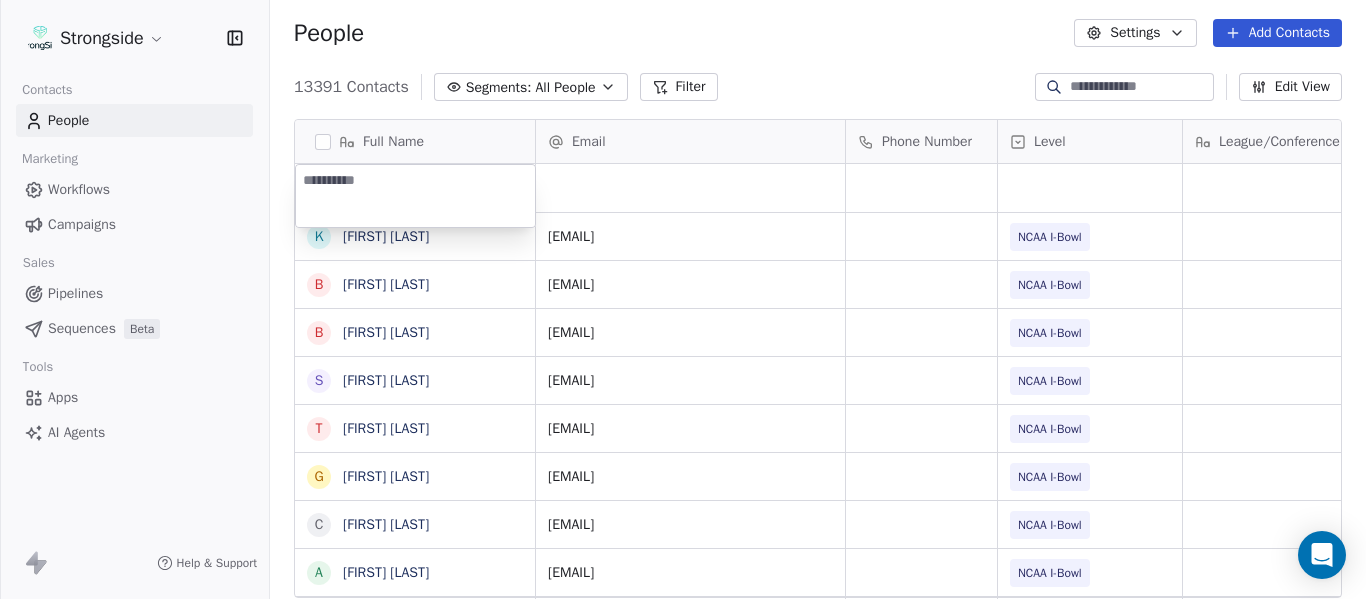 type on "**********" 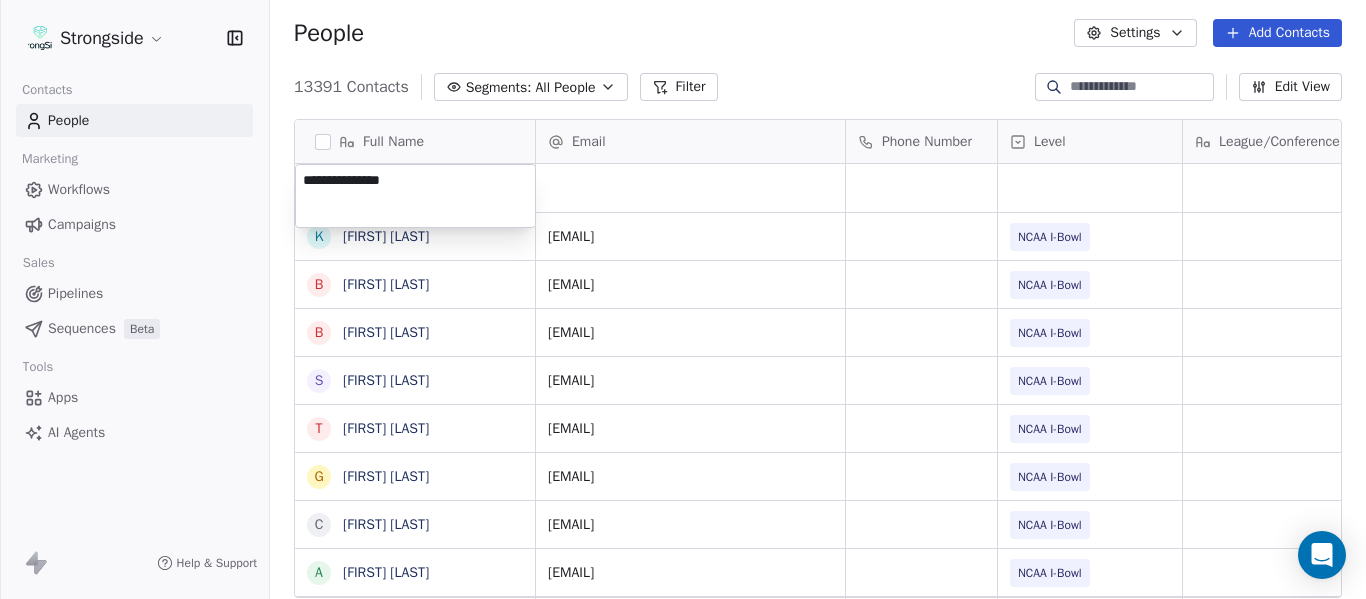 click on "Strongside Contacts People Marketing Workflows Campaigns Sales Pipelines Sequences Beta Tools Apps AI Agents Help & Support People Settings  Add Contacts 13391 Contacts Segments: All People Filter  Edit View Tag Add to Sequence Export Full Name K Ken Landis B Brad Anderson B Brian Lund S Scott Frost T Terry Mohajir G Greg Moss C Cooper Williams A Austin Tucker E Ernie Sims P Patrick Surtain Sr T Terrance Knighton H Herb Hand E Evan Cooper C Chris Thomsen J John Papuchis T Tim Harris Jr T Tony White G Gus Malzahn O Odell Haggins A Austin Phillips J Josh Storms D David Johnson S Scott Trulock K Kenneth Towns D Douglas Walker J Jason Baisden J Josh Chatman M Mike Norvell C Carol Moore Email Phone Number Level League/Conference Organization Tags Created Date BST Jul 23, 2025 05:03 PM klandis@athletics.ucf.edu NCAA I-Bowl UNIV OF CENTRAL FLORIDA Jul 23, 2025 05:02 PM banderson@athletics.ucf.edu NCAA I-Bowl UNIV OF CENTRAL FLORIDA Jul 23, 2025 05:01 PM blund@athletics.ucf.edu NCAA I-Bowl UNIV OF CENTRAL FLORIDA" at bounding box center (683, 299) 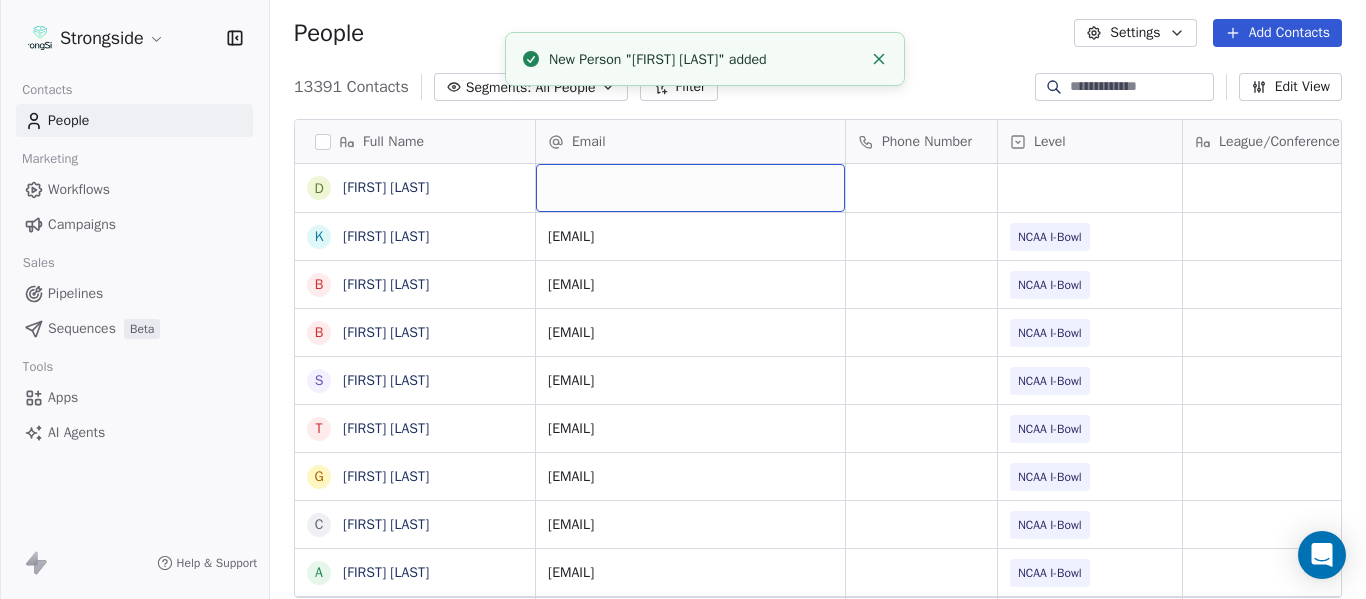 click at bounding box center [690, 188] 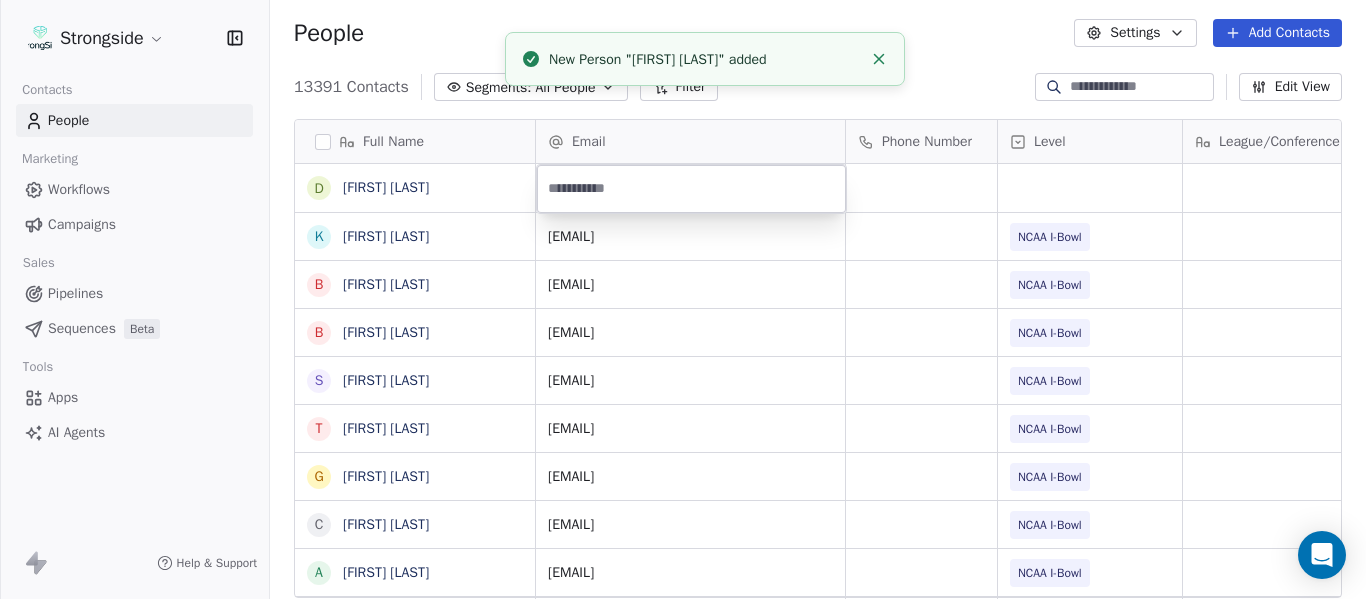 type on "**********" 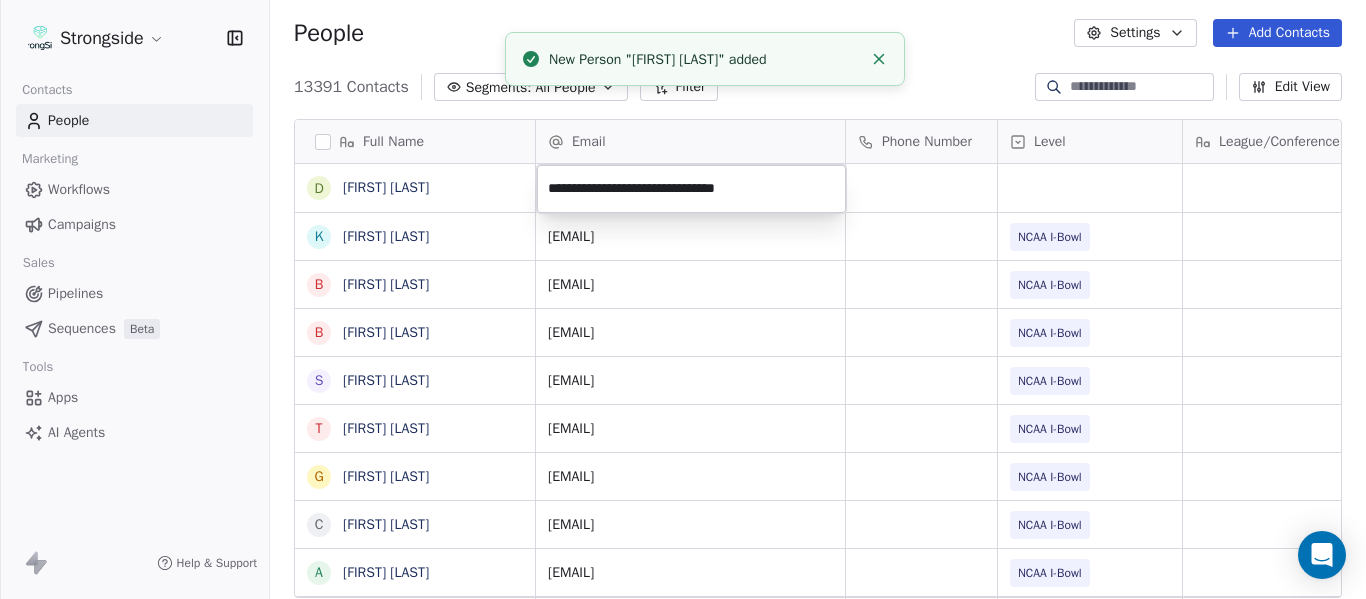 click on "New Person "Deshon Lawrence" added" at bounding box center (705, 59) 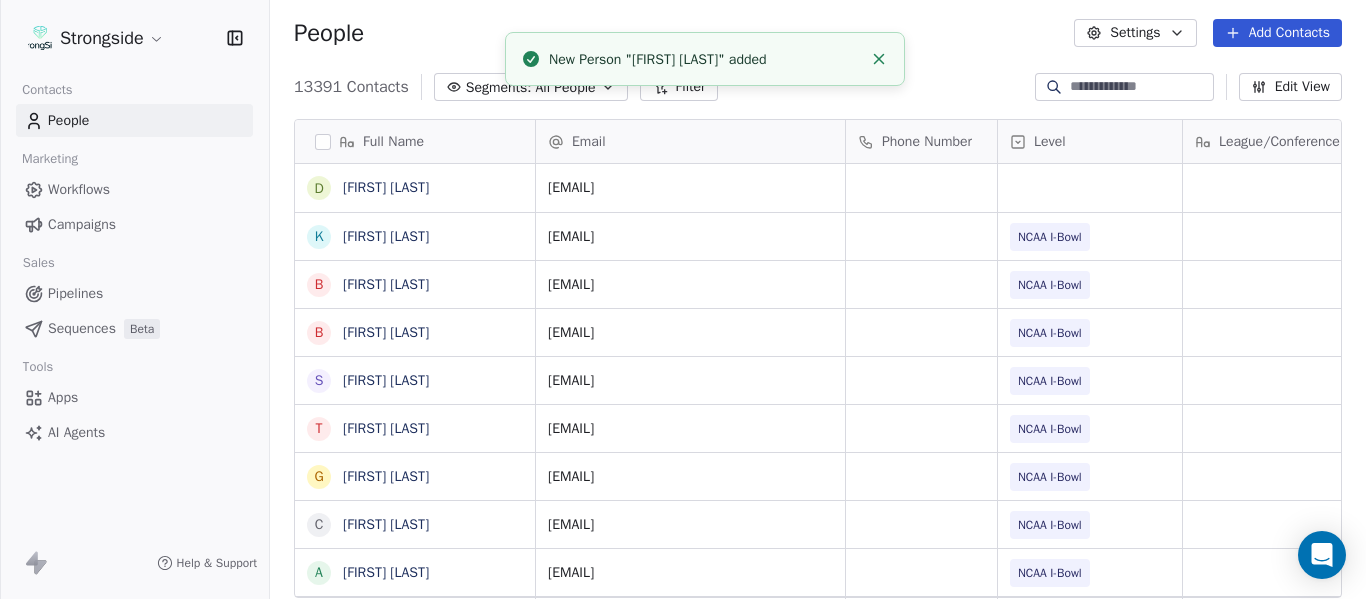 click 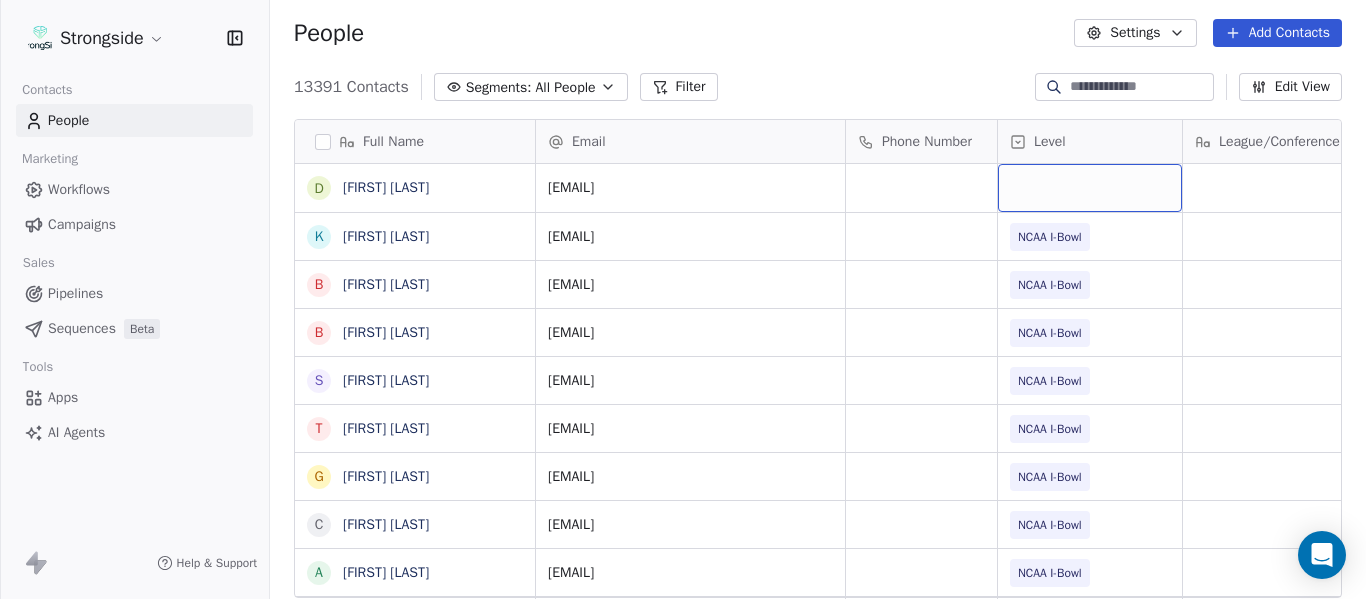 click at bounding box center [1090, 188] 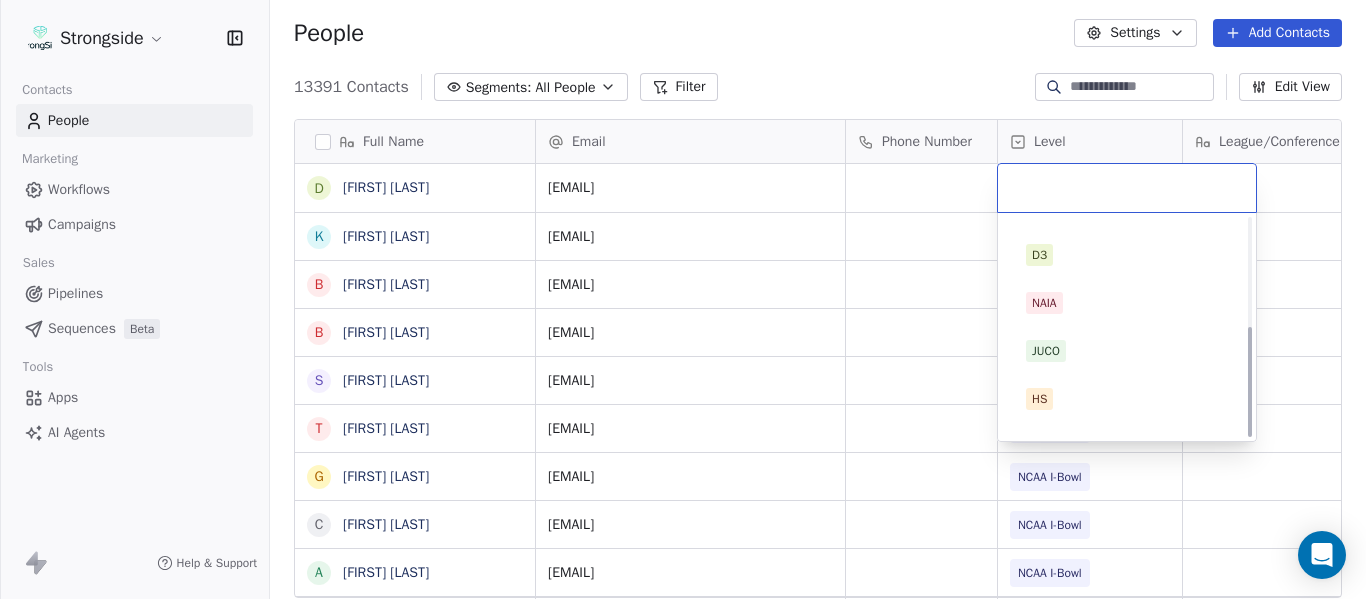 scroll, scrollTop: 212, scrollLeft: 0, axis: vertical 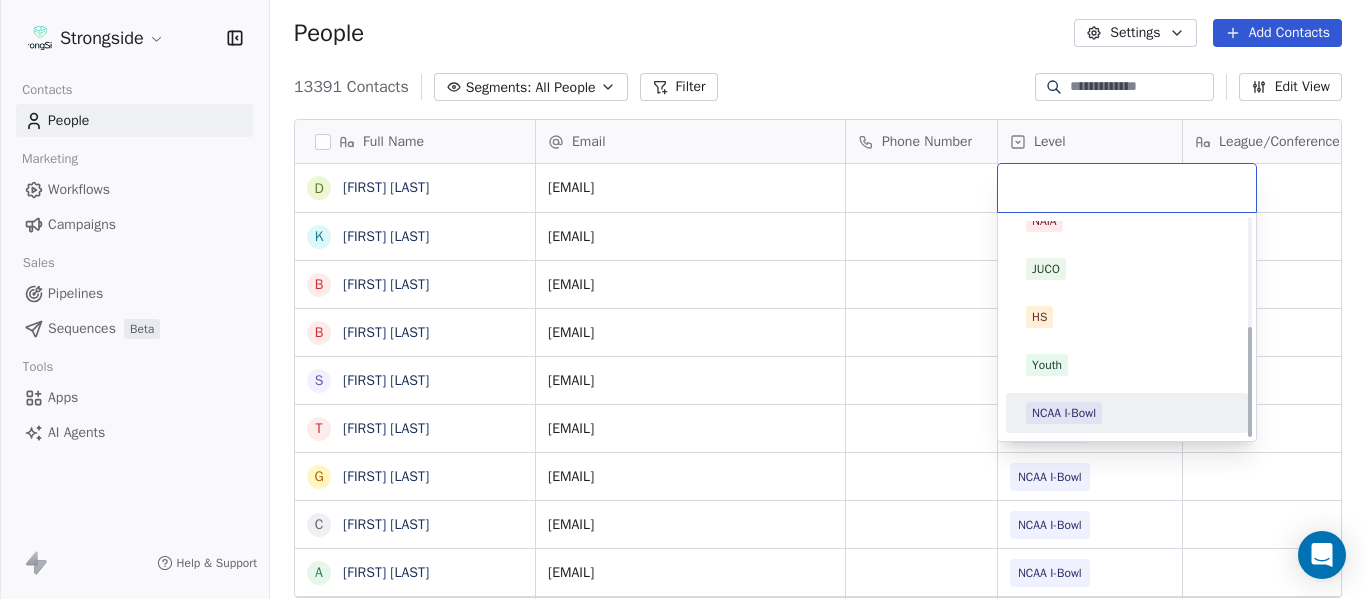 click on "NCAA I-Bowl" at bounding box center (1127, 413) 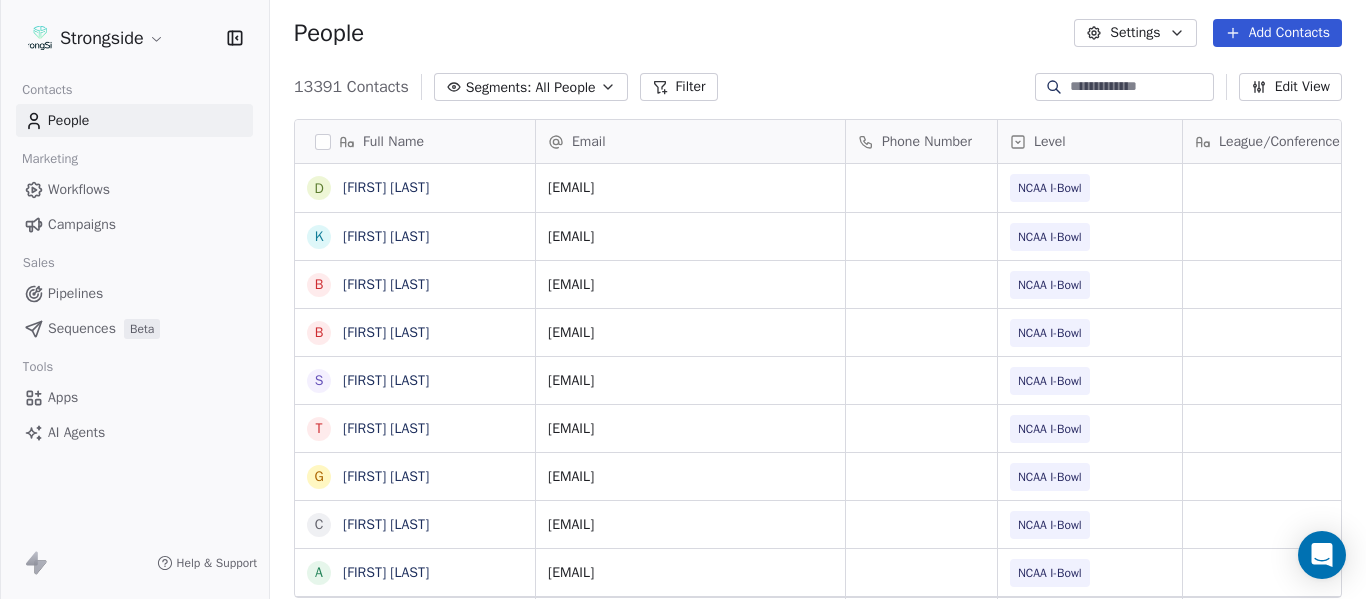 click on "13391 Contacts Segments: All People Filter  Edit View" at bounding box center (818, 87) 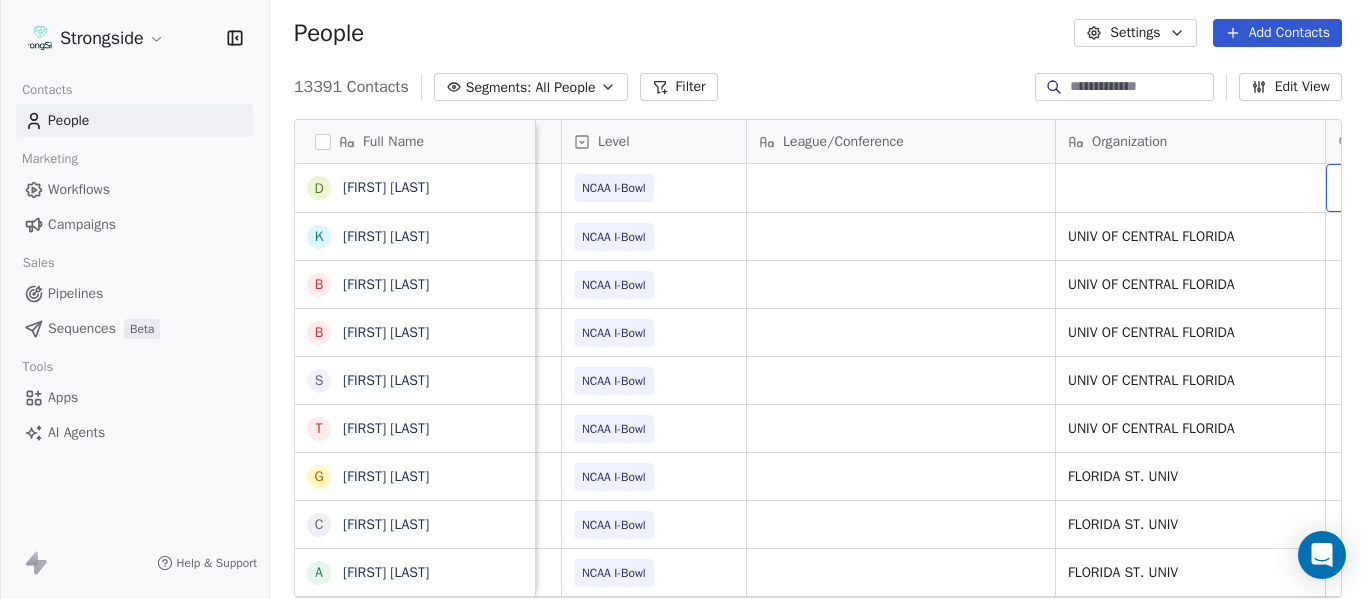 scroll, scrollTop: 0, scrollLeft: 536, axis: horizontal 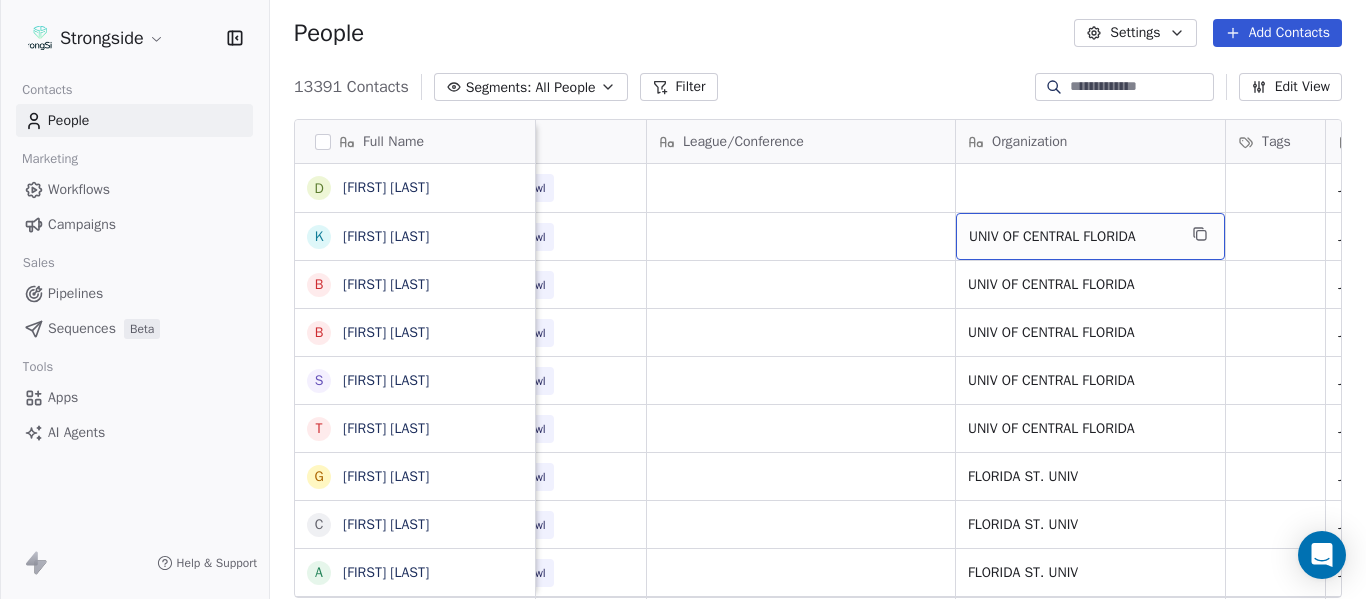click on "UNIV OF CENTRAL FLORIDA" at bounding box center [1090, 236] 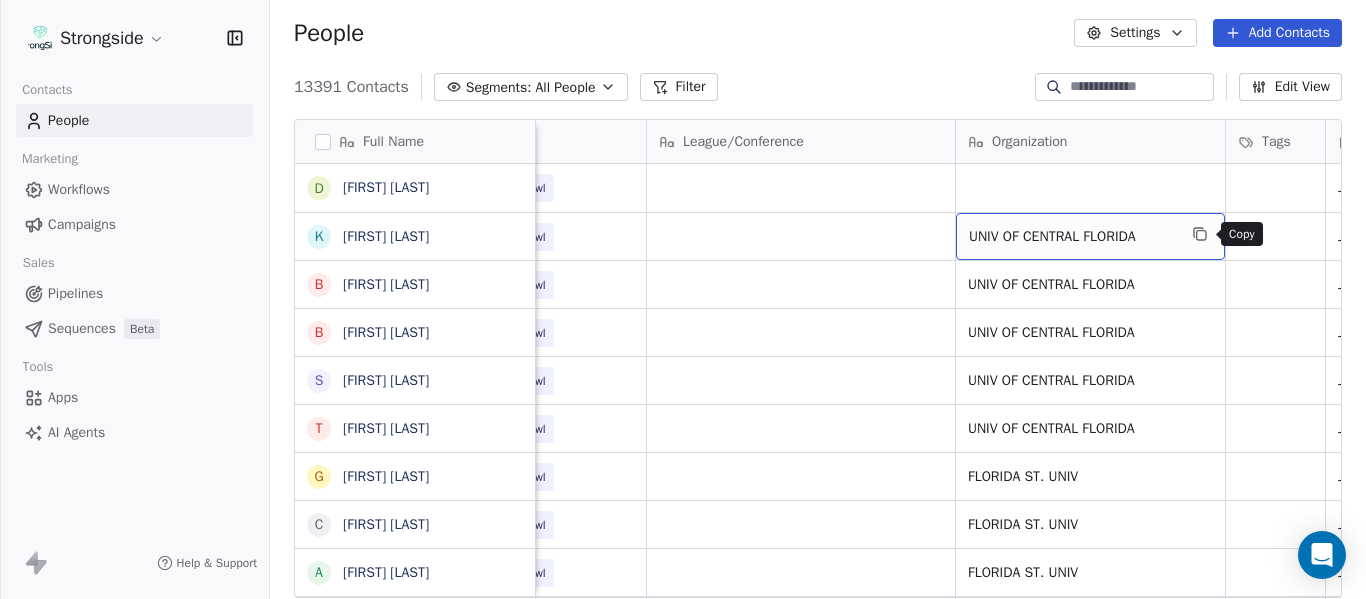 click 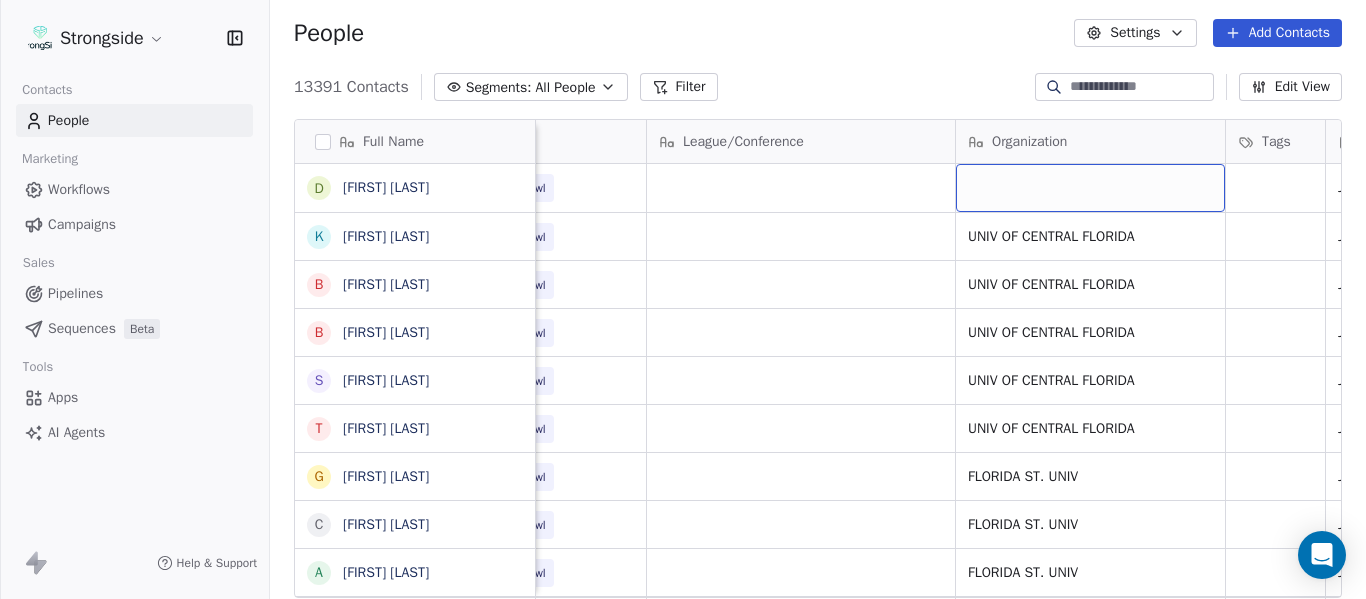 click at bounding box center (1090, 188) 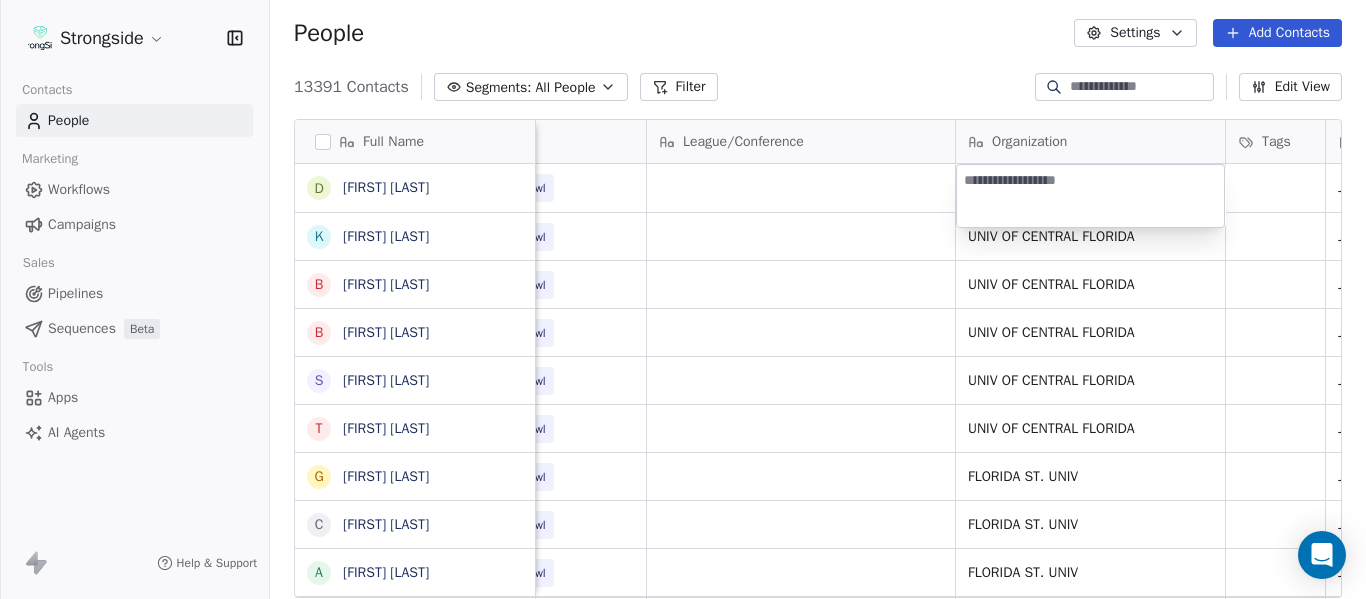 type on "**********" 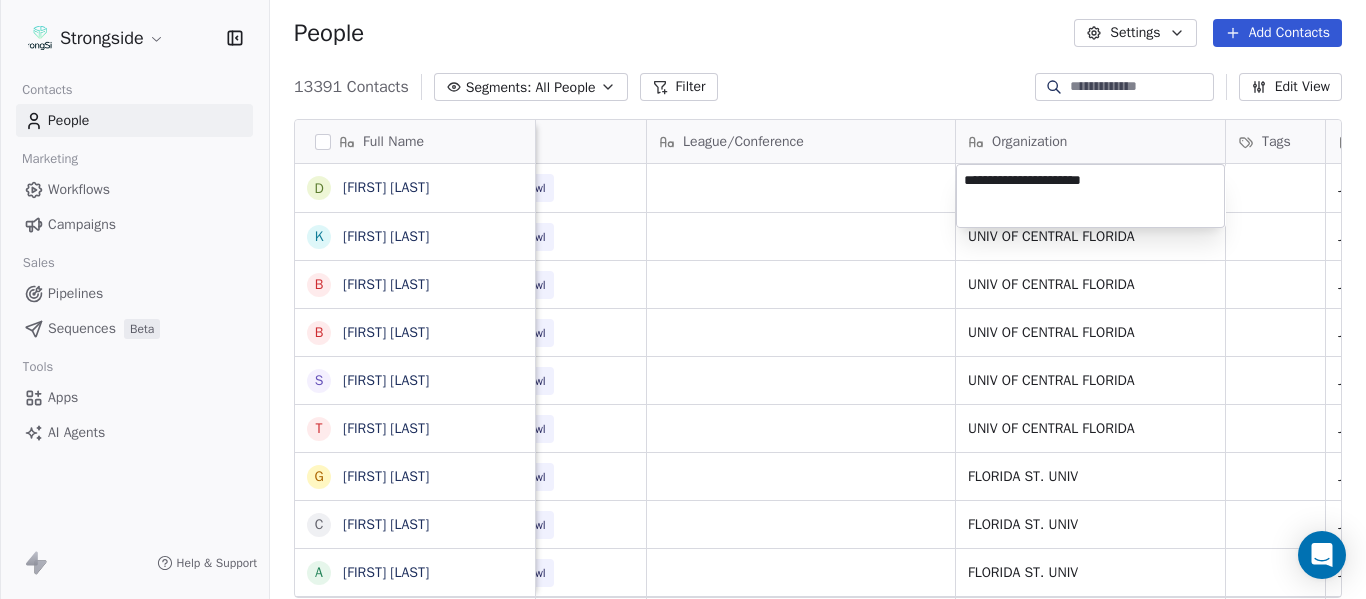 click on "Strongside Contacts People Marketing Workflows Campaigns Sales Pipelines Sequences Beta Tools Apps AI Agents Help & Support People Settings  Add Contacts 13391 Contacts Segments: All People Filter  Edit View Tag Add to Sequence Export Full Name D Deshon Lawrence K Ken Landis B Brad Anderson B Brian Lund S Scott Frost T Terry Mohajir G Greg Moss C Cooper Williams A Austin Tucker E Ernie Sims P Patrick Surtain Sr T Terrance Knighton H Herb Hand E Evan Cooper C Chris Thomsen J John Papuchis T Tim Harris Jr T Tony White G Gus Malzahn O Odell Haggins A Austin Phillips J Josh Storms D David Johnson S Scott Trulock K Kenneth Towns D Douglas Walker J Jason Baisden J Josh Chatman M Mike Norvell C Carol Moore Email Phone Number Level League/Conference Organization Tags Created Date BST Status Job Title Priority ucffbrecruiting@athletics.ucf.edu NCAA I-Bowl Jul 23, 2025 05:03 PM klandis@athletics.ucf.edu NCAA I-Bowl UNIV OF CENTRAL FLORIDA Jul 23, 2025 05:02 PM SID banderson@athletics.ucf.edu NCAA I-Bowl Equipment Mgr" at bounding box center (683, 299) 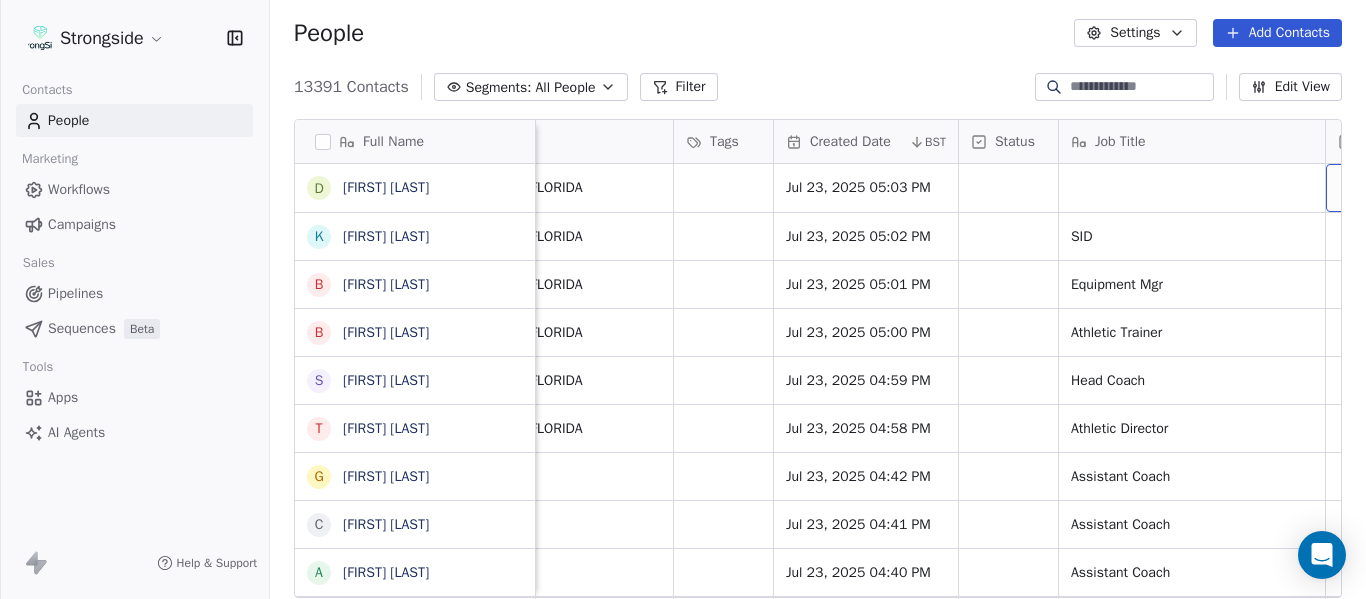 scroll, scrollTop: 0, scrollLeft: 1273, axis: horizontal 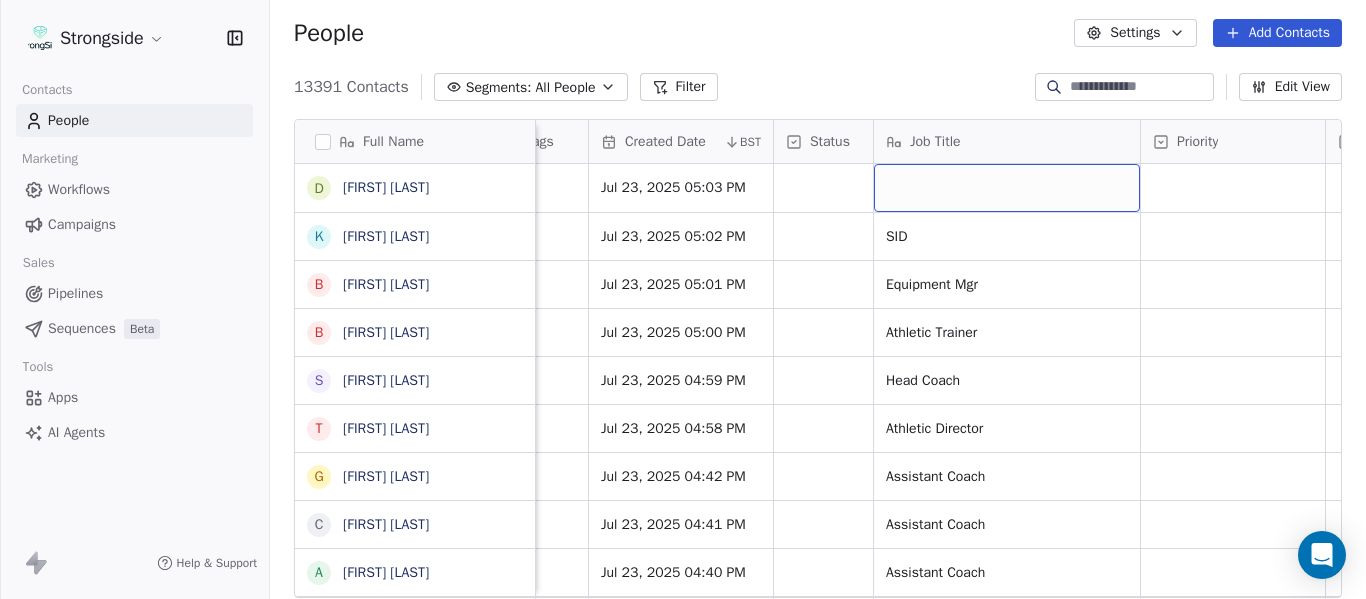 click at bounding box center [1007, 188] 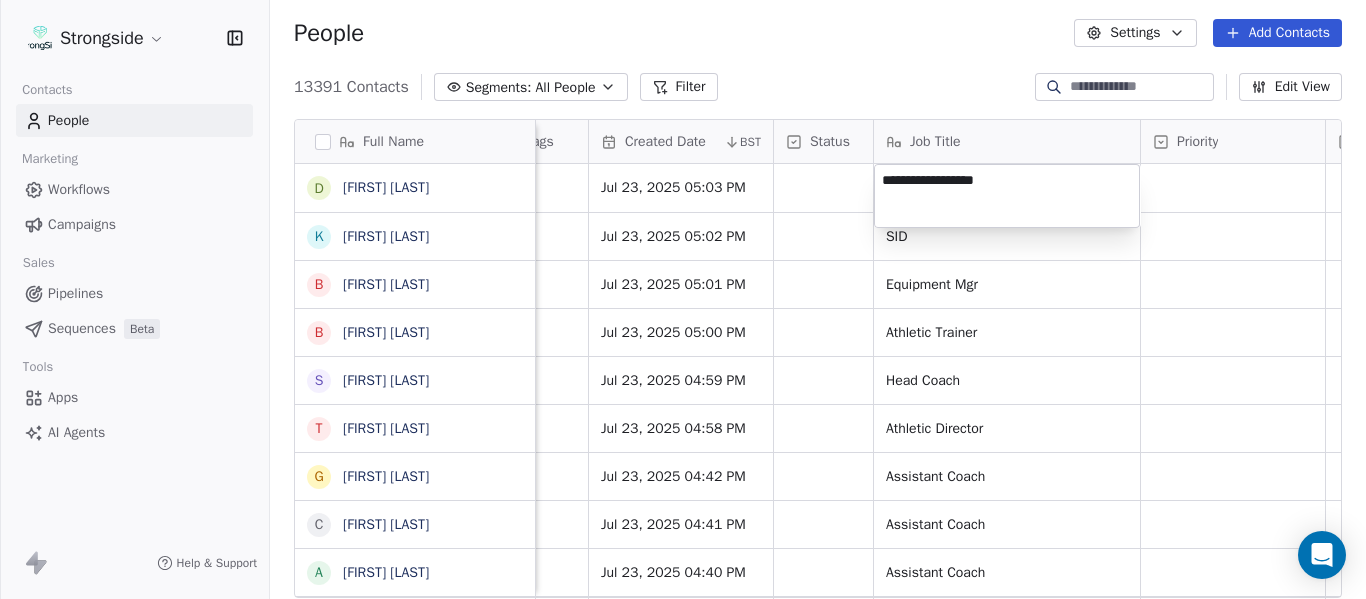 click on "Strongside Contacts People Marketing Workflows Campaigns Sales Pipelines Sequences Beta Tools Apps AI Agents Help & Support People Settings  Add Contacts 13391 Contacts Segments: All People Filter  Edit View Tag Add to Sequence Export Full Name D Deshon Lawrence K Ken Landis B Brad Anderson B Brian Lund S Scott Frost T Terry Mohajir G Greg Moss C Cooper Williams A Austin Tucker E Ernie Sims P Patrick Surtain Sr T Terrance Knighton H Herb Hand E Evan Cooper C Chris Thomsen J John Papuchis T Tim Harris Jr T Tony White G Gus Malzahn O Odell Haggins A Austin Phillips J Josh Storms D David Johnson S Scott Trulock K Kenneth Towns D Douglas Walker J Jason Baisden J Josh Chatman M Mike Norvell C Carol Moore Level League/Conference Organization Tags Created Date BST Status Job Title Priority Emails Auto Clicked Last Activity Date BST In Open Phone Contact Source   NCAA I-Bowl UNIV OF CENTRAL FLORIDA Jul 23, 2025 05:03 PM   NCAA I-Bowl UNIV OF CENTRAL FLORIDA Jul 23, 2025 05:02 PM SID False   NCAA I-Bowl False" at bounding box center (683, 299) 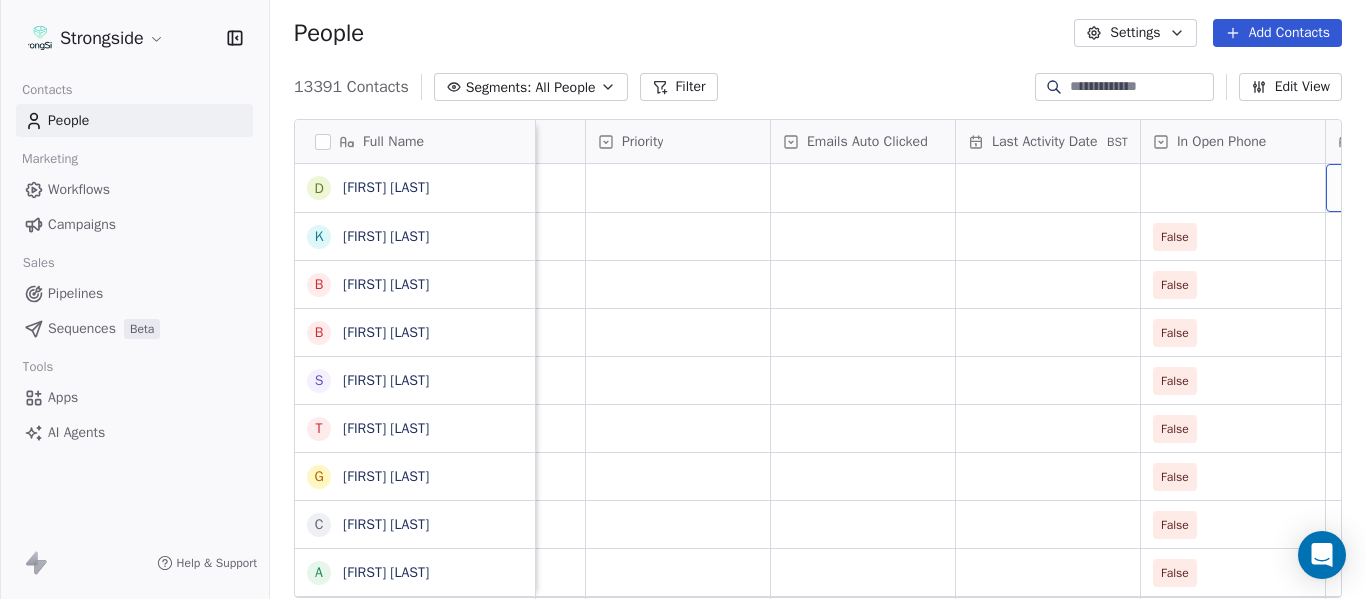 scroll, scrollTop: 0, scrollLeft: 2013, axis: horizontal 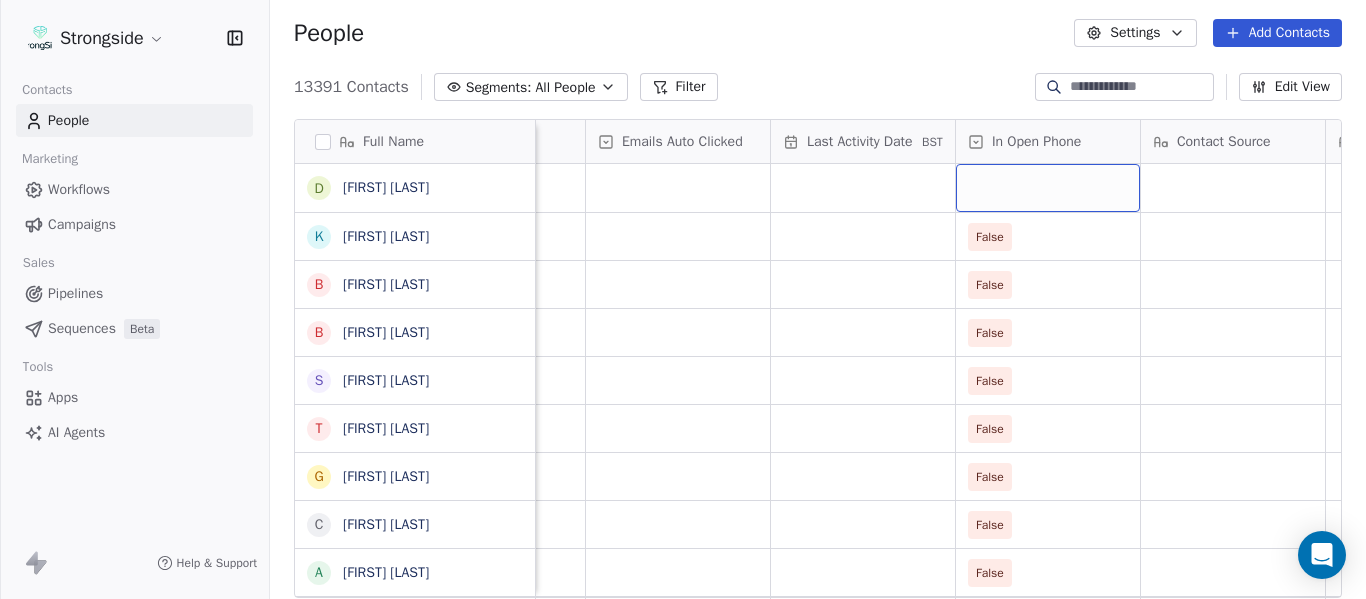 click at bounding box center [1048, 188] 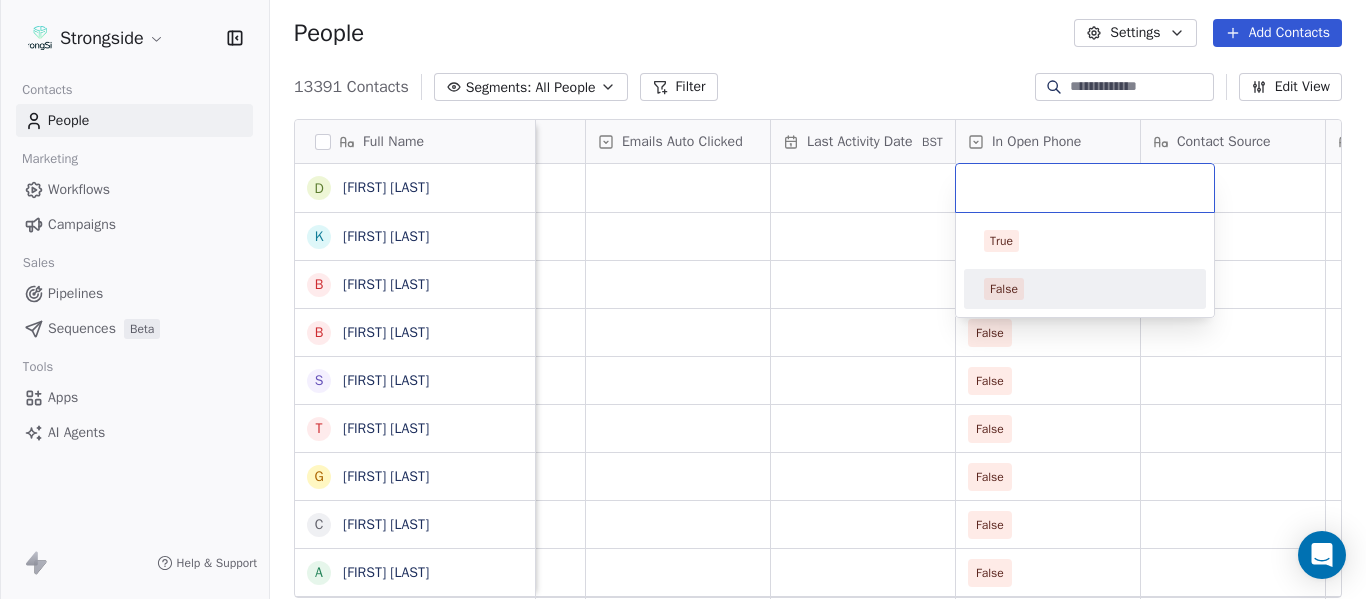 drag, startPoint x: 1064, startPoint y: 285, endPoint x: 1060, endPoint y: 216, distance: 69.115845 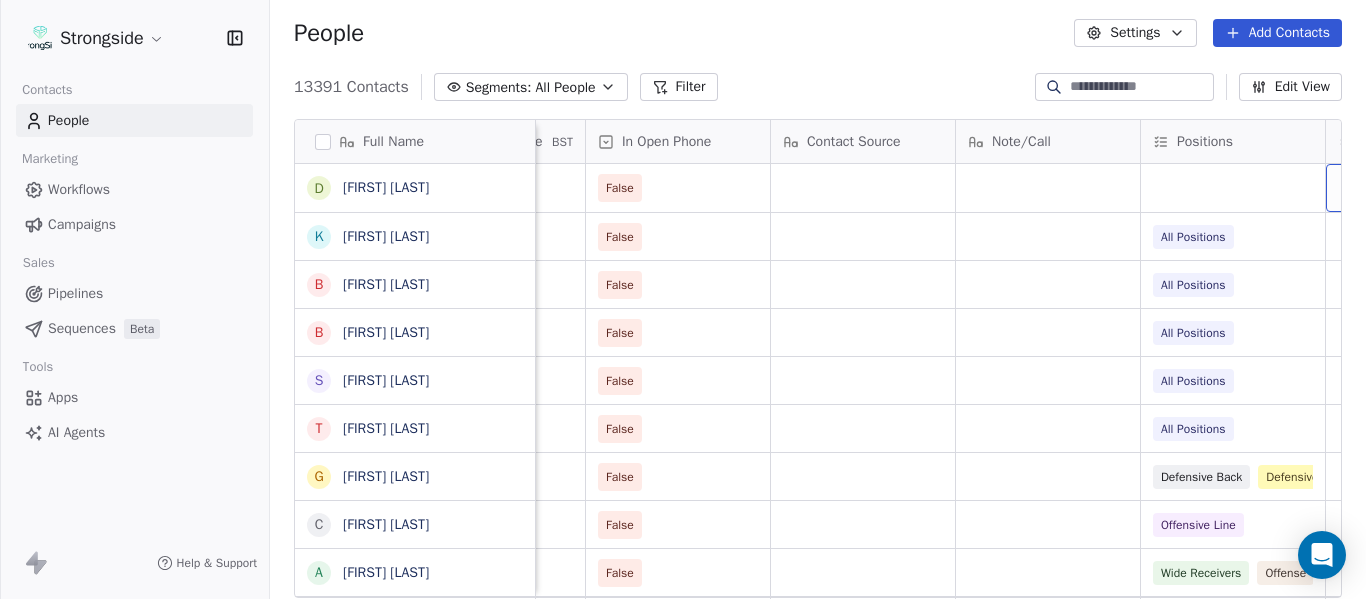 scroll, scrollTop: 0, scrollLeft: 2568, axis: horizontal 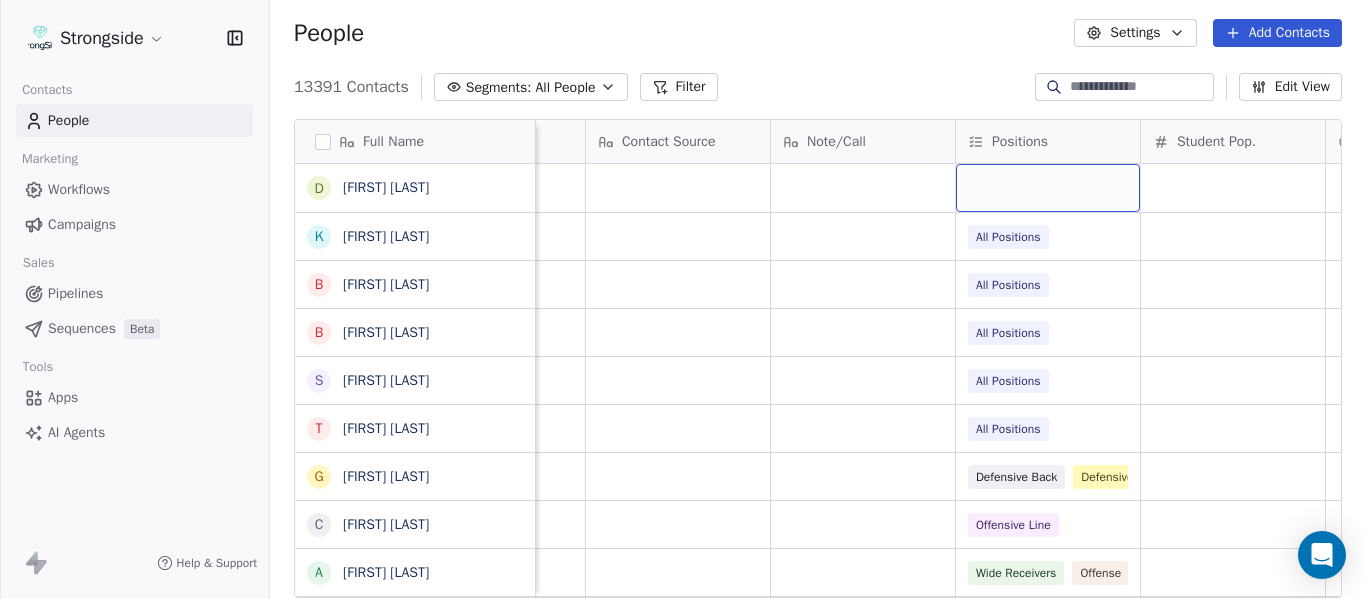 click at bounding box center [1048, 188] 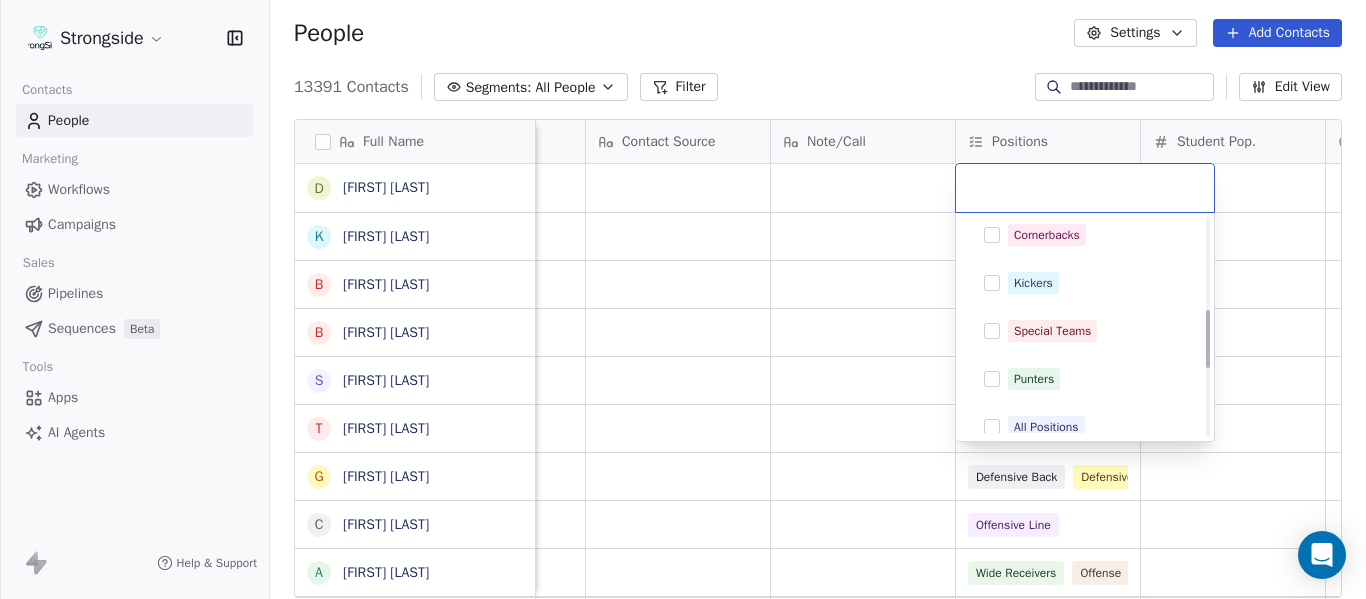 scroll, scrollTop: 400, scrollLeft: 0, axis: vertical 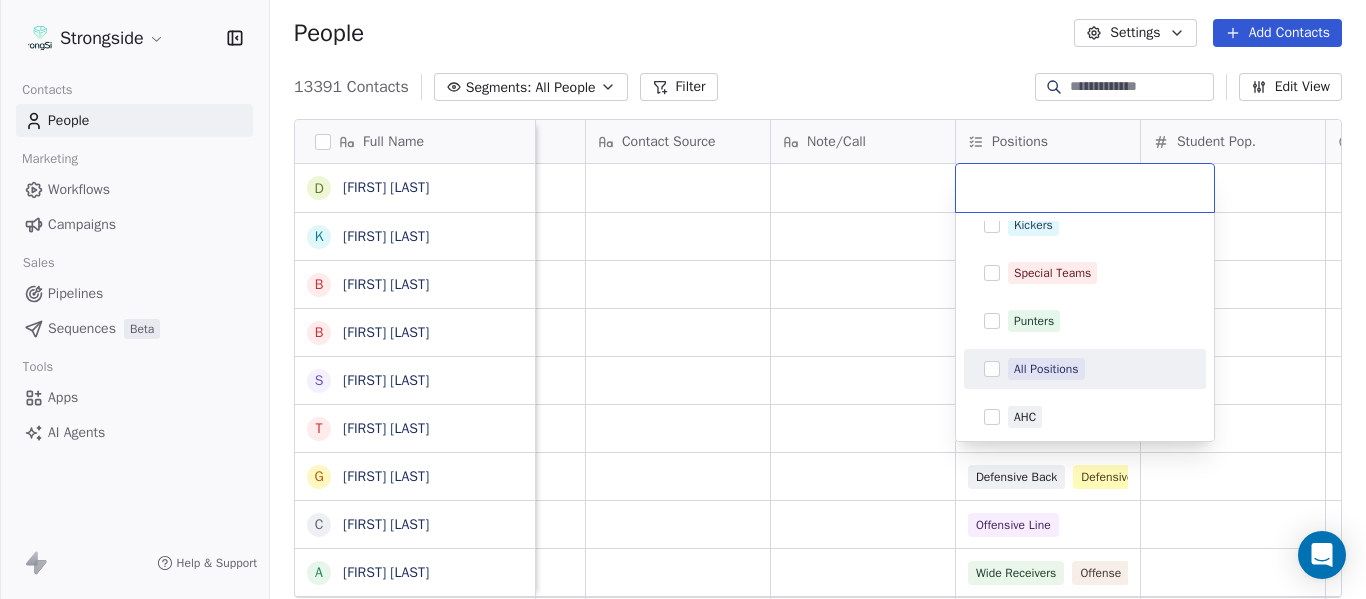 click on "All Positions" at bounding box center [1085, 369] 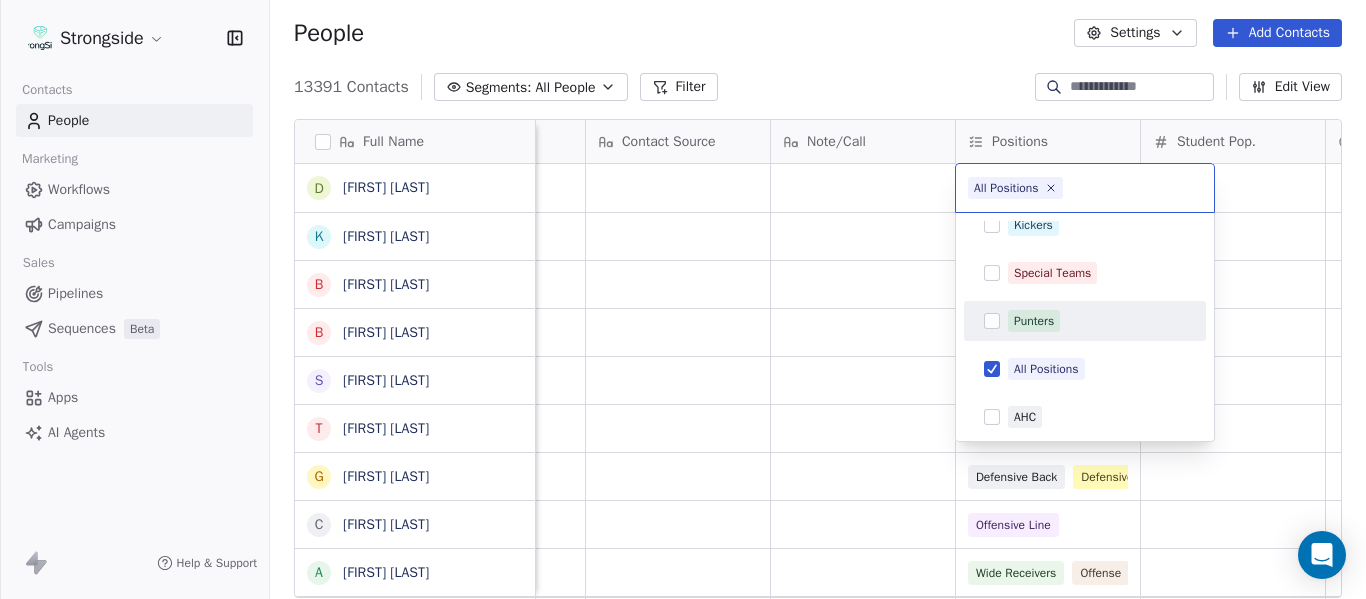 click on "Strongside Contacts People Marketing Workflows Campaigns Sales Pipelines Sequences Beta Tools Apps AI Agents Help & Support People Settings  Add Contacts 13391 Contacts Segments: All People Filter  Edit View Tag Add to Sequence Export Full Name D Deshon Lawrence K Ken Landis B Brad Anderson B Brian Lund S Scott Frost T Terry Mohajir G Greg Moss C Cooper Williams A Austin Tucker E Ernie Sims P Patrick Surtain Sr T Terrance Knighton H Herb Hand E Evan Cooper C Chris Thomsen J John Papuchis T Tim Harris Jr T Tony White G Gus Malzahn O Odell Haggins A Austin Phillips J Josh Storms D David Johnson S Scott Trulock K Kenneth Towns D Douglas Walker J Jason Baisden J Josh Chatman M Mike Norvell C Carol Moore Priority Emails Auto Clicked Last Activity Date BST In Open Phone Contact Source Note/Call Positions Student Pop. Lead Account   False   False All Positions   False All Positions   False All Positions   False All Positions   False All Positions   False Defensive Back Defensive Assistant   False Offensive Line" at bounding box center (683, 299) 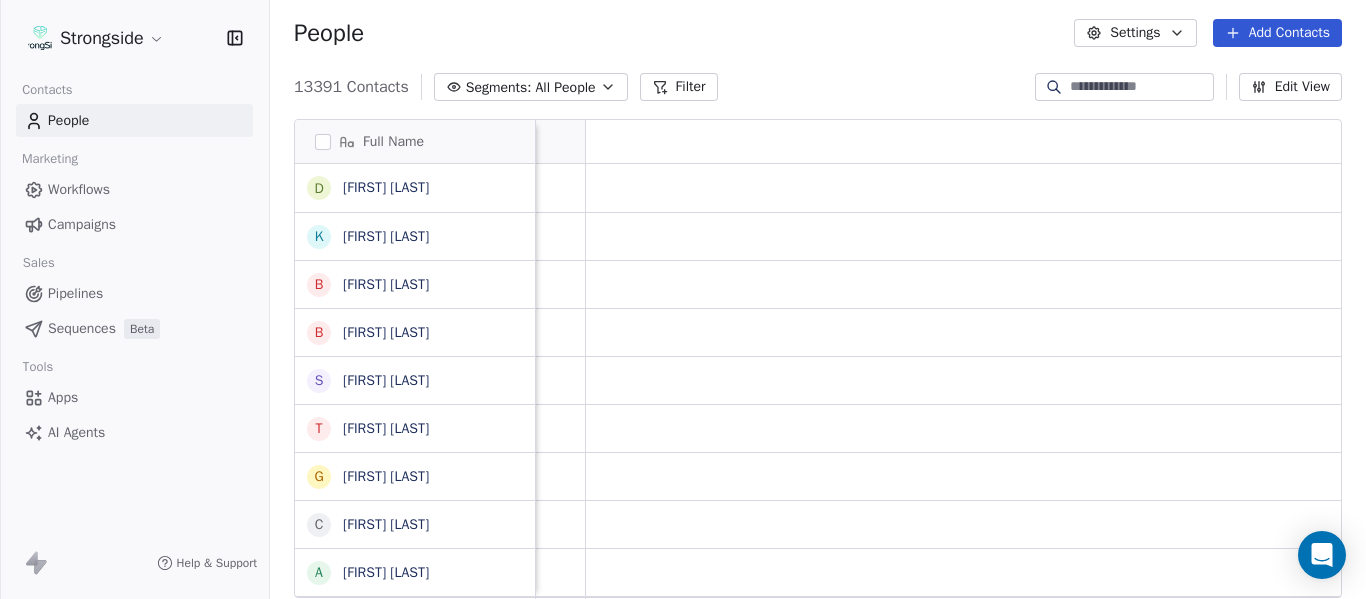 scroll, scrollTop: 0, scrollLeft: 0, axis: both 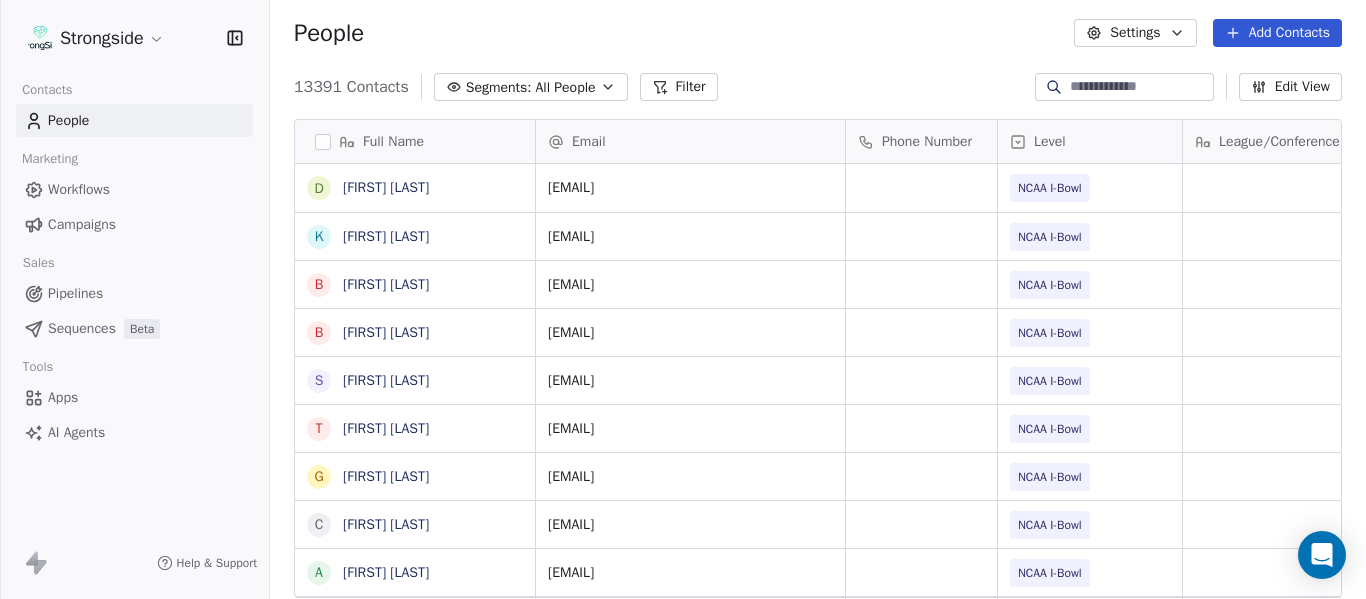 click on "Add Contacts" at bounding box center (1277, 33) 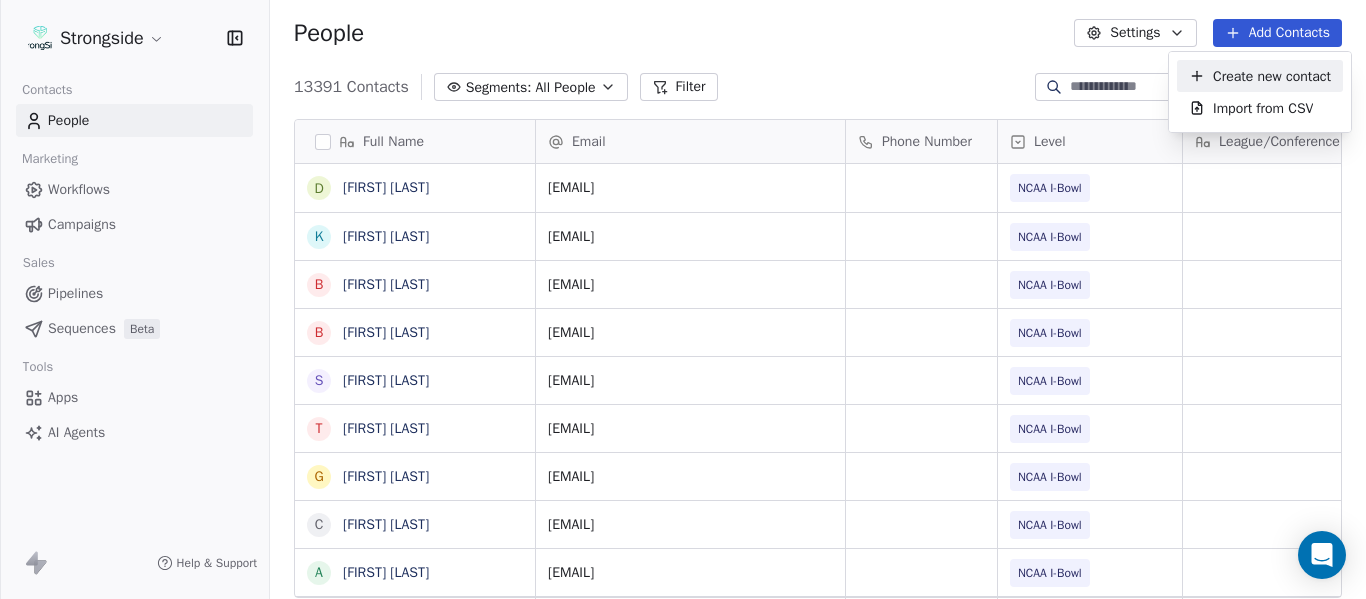 click on "Create new contact" at bounding box center (1272, 76) 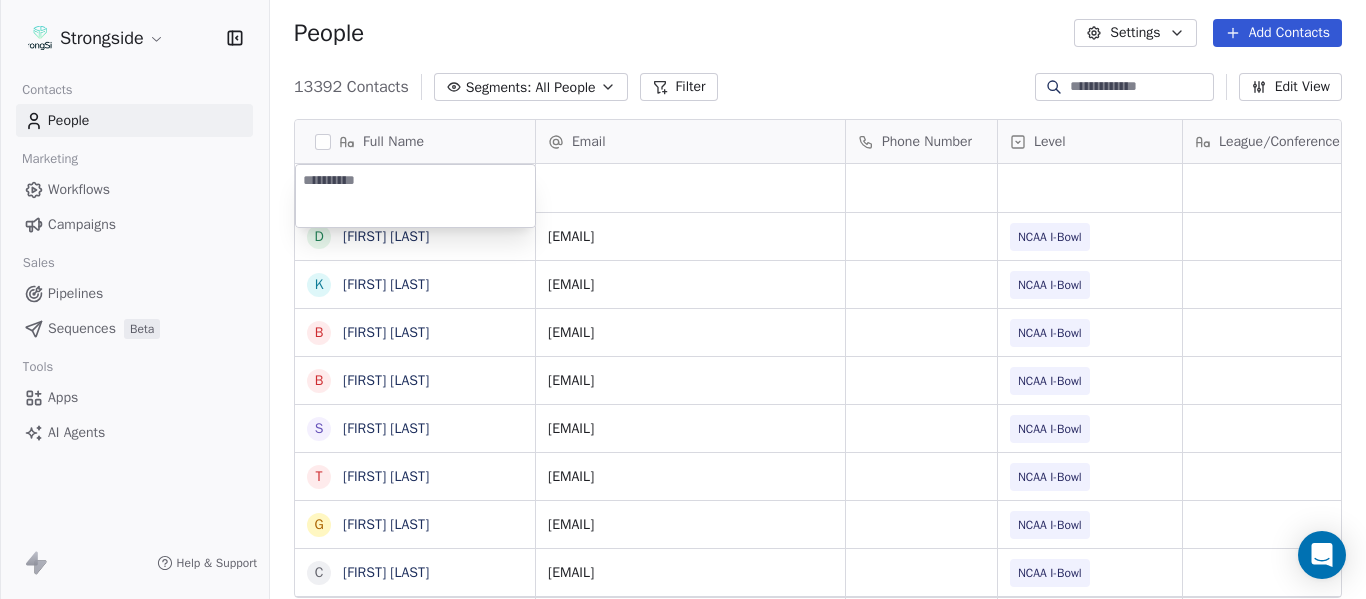 type on "**********" 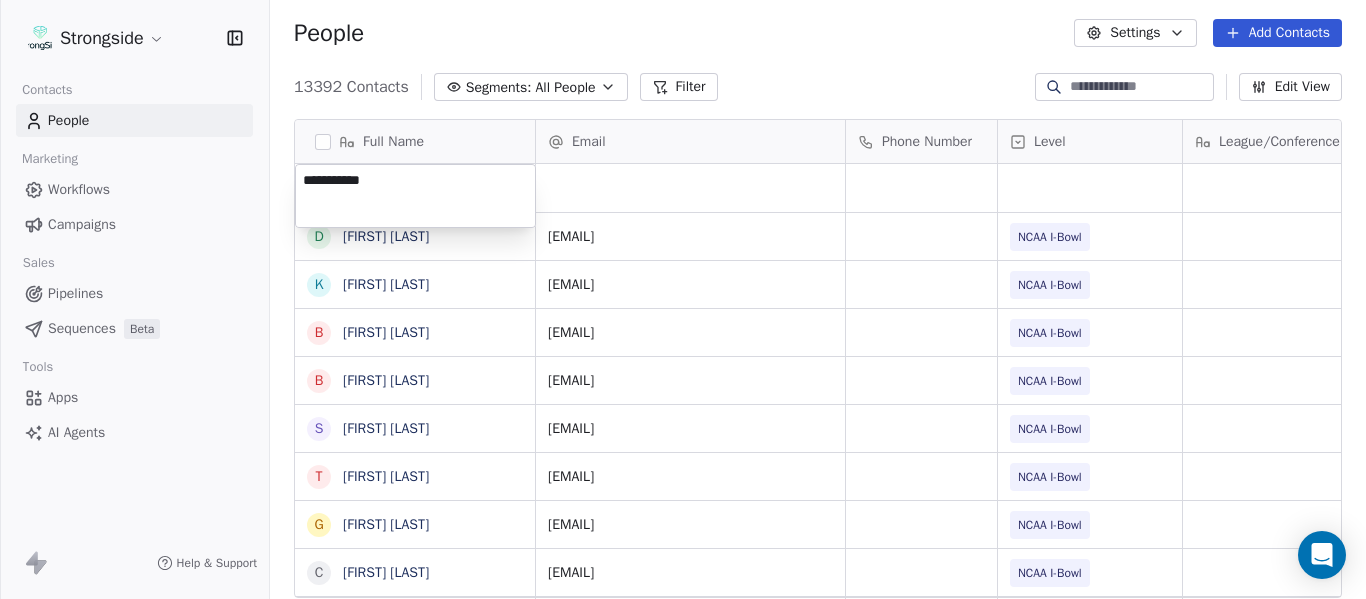 click on "Strongside Contacts People Marketing Workflows Campaigns Sales Pipelines Sequences Beta Tools Apps AI Agents Help & Support People Settings  Add Contacts 13392 Contacts Segments: All People Filter  Edit View Tag Add to Sequence Export Full Name D Deshon Lawrence K Ken Landis B Brad Anderson B Brian Lund S Scott Frost T Terry Mohajir G Greg Moss C Cooper Williams A Austin Tucker E Ernie Sims P Patrick Surtain Sr T Terrance Knighton H Herb Hand E Evan Cooper C Chris Thomsen J John Papuchis T Tim Harris Jr T Tony White G Gus Malzahn O Odell Haggins A Austin Phillips J Josh Storms D David Johnson S Scott Trulock K Kenneth Towns D Douglas Walker J Jason Baisden J Josh Chatman M Mike Norvell Email Phone Number Level League/Conference Organization Tags Created Date BST Jul 23, 2025 05:03 PM ucffbrecruiting@athletics.ucf.edu NCAA I-Bowl UNIV OF CENTRAL FLORIDA Jul 23, 2025 05:03 PM klandis@athletics.ucf.edu NCAA I-Bowl UNIV OF CENTRAL FLORIDA Jul 23, 2025 05:02 PM banderson@athletics.ucf.edu NCAA I-Bowl NCAA I-Bowl" at bounding box center [683, 299] 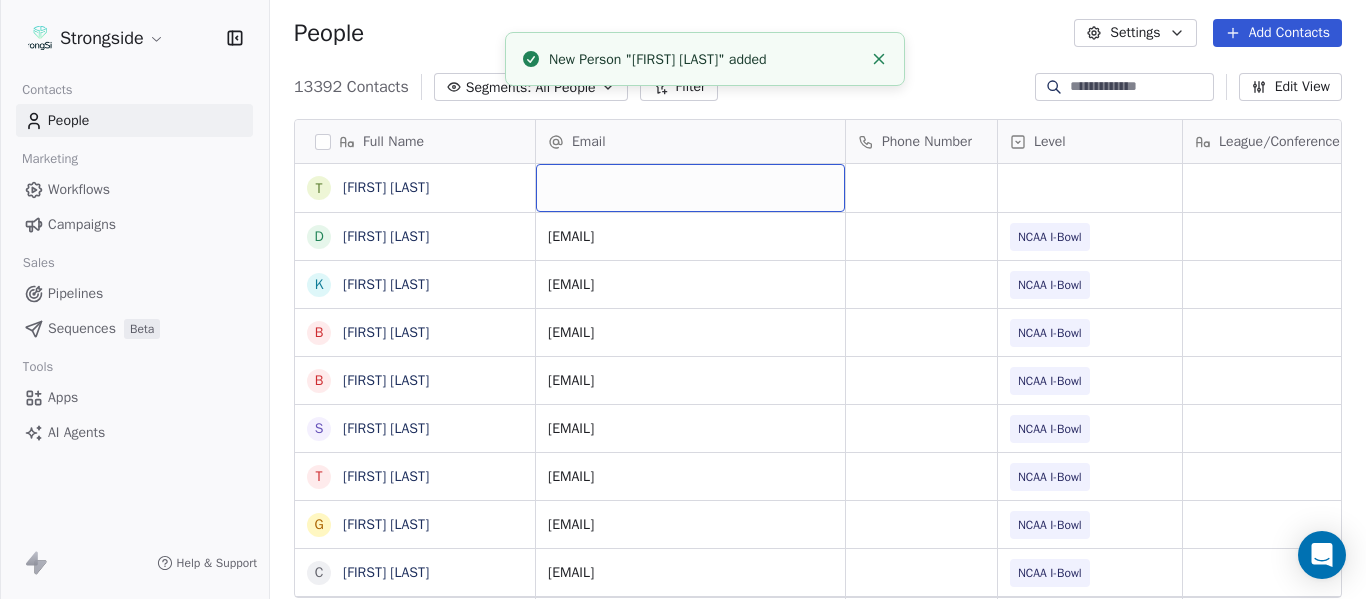 click at bounding box center (690, 188) 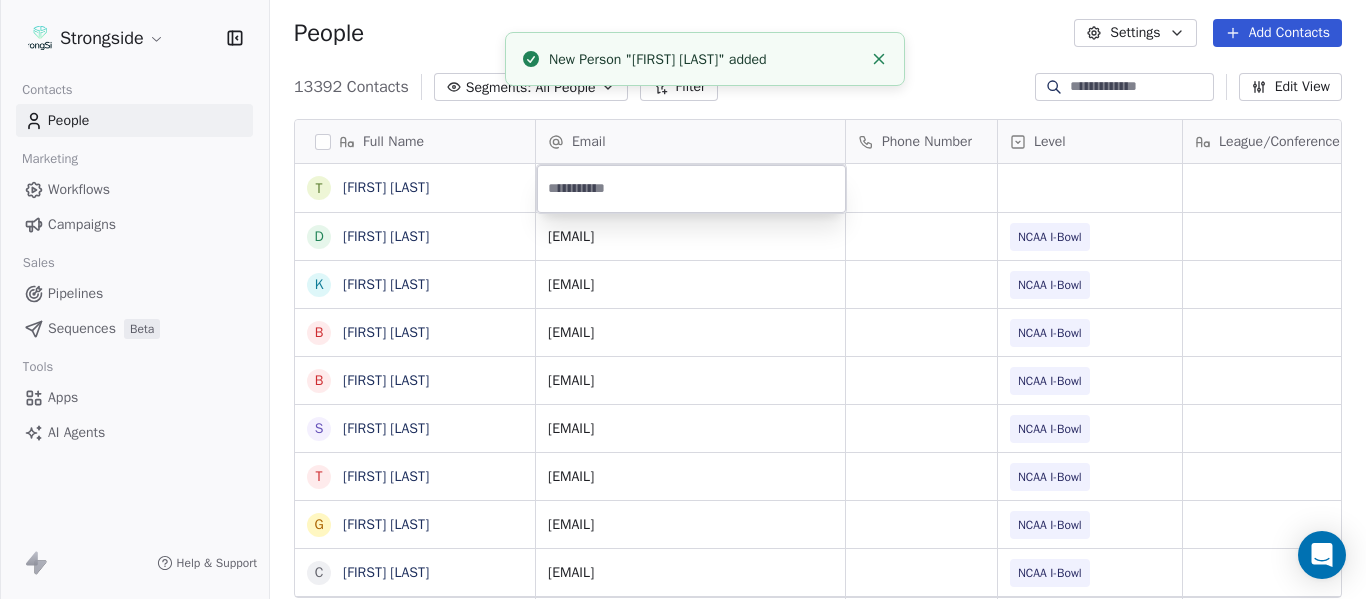 type on "**********" 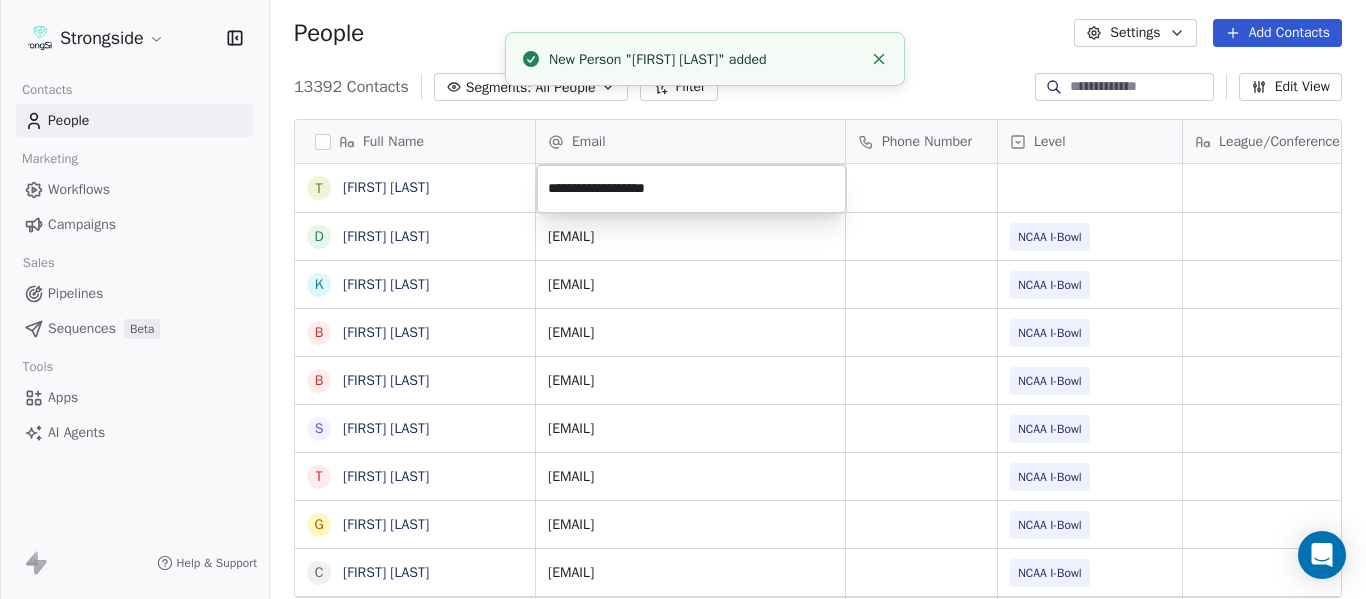 click 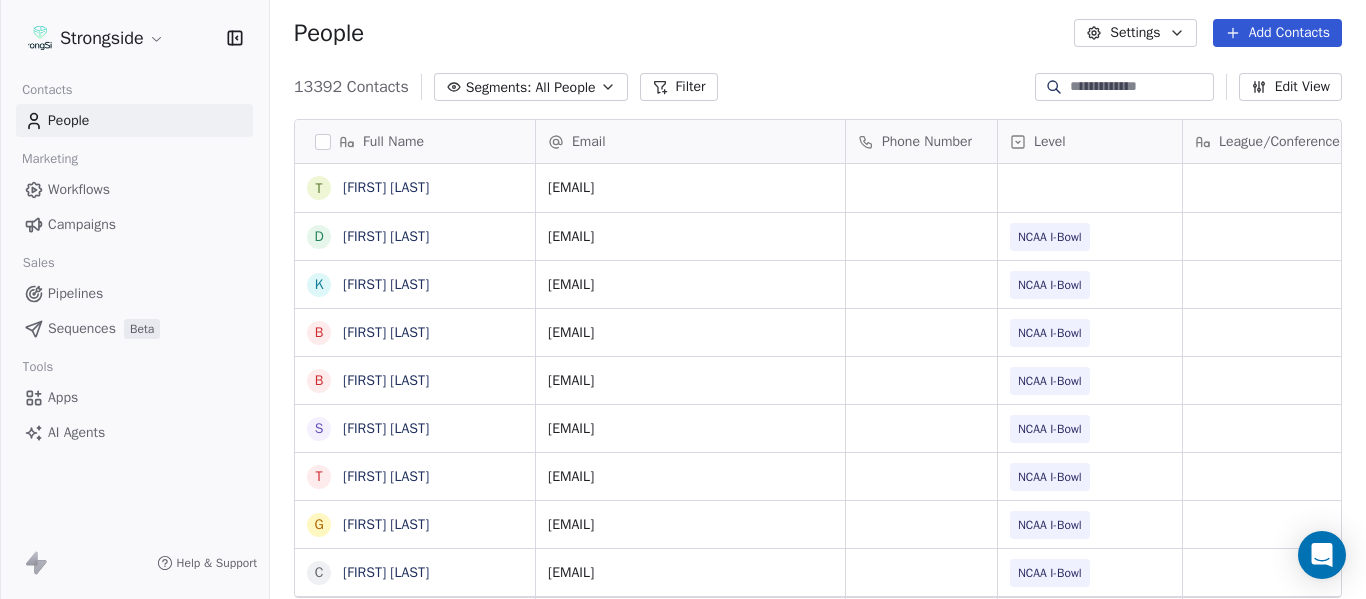 click on "13392 Contacts Segments: All People Filter  Edit View" at bounding box center (818, 87) 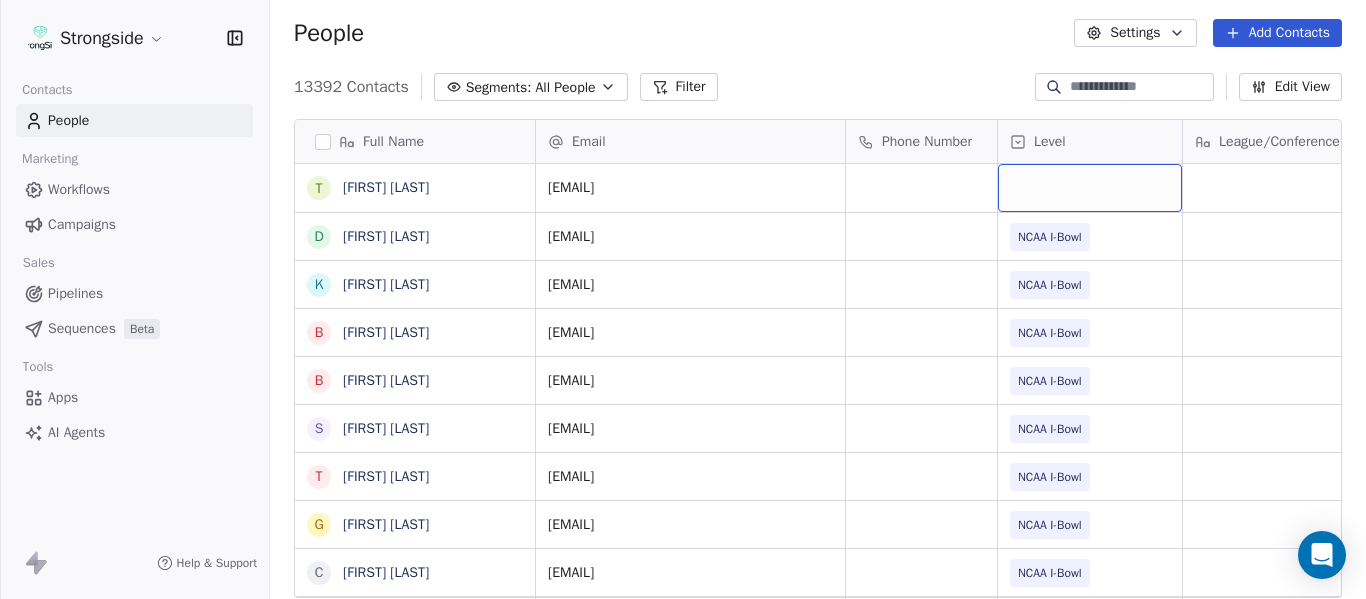 click at bounding box center [1090, 188] 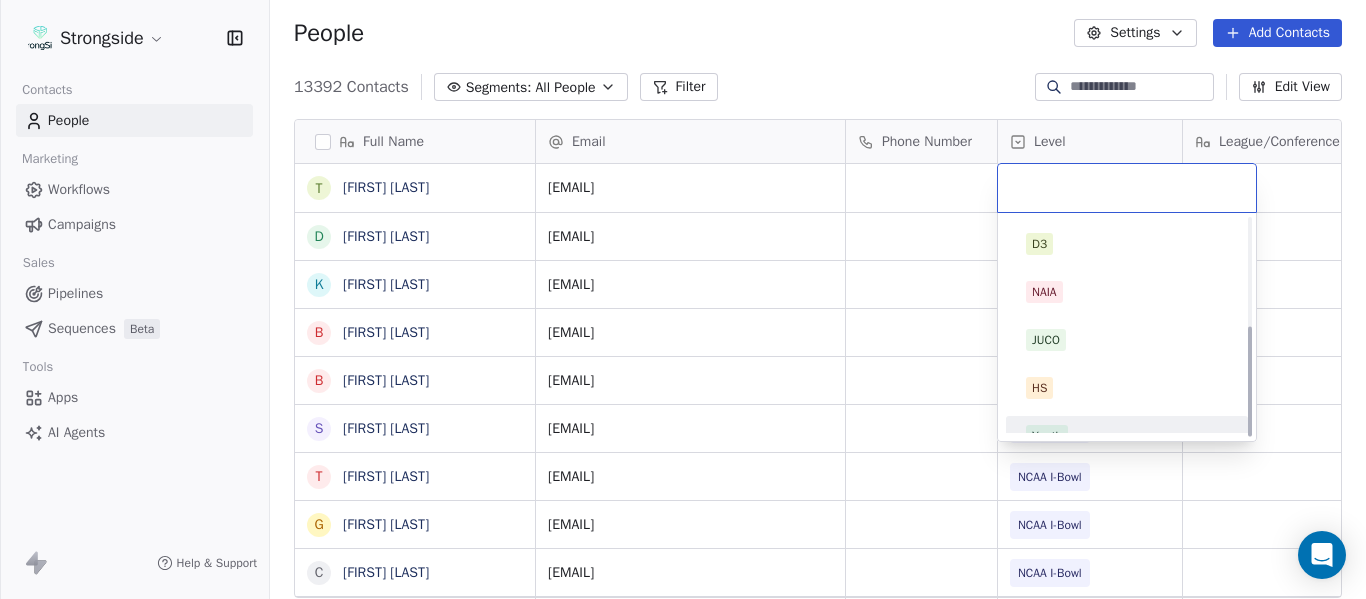 scroll, scrollTop: 212, scrollLeft: 0, axis: vertical 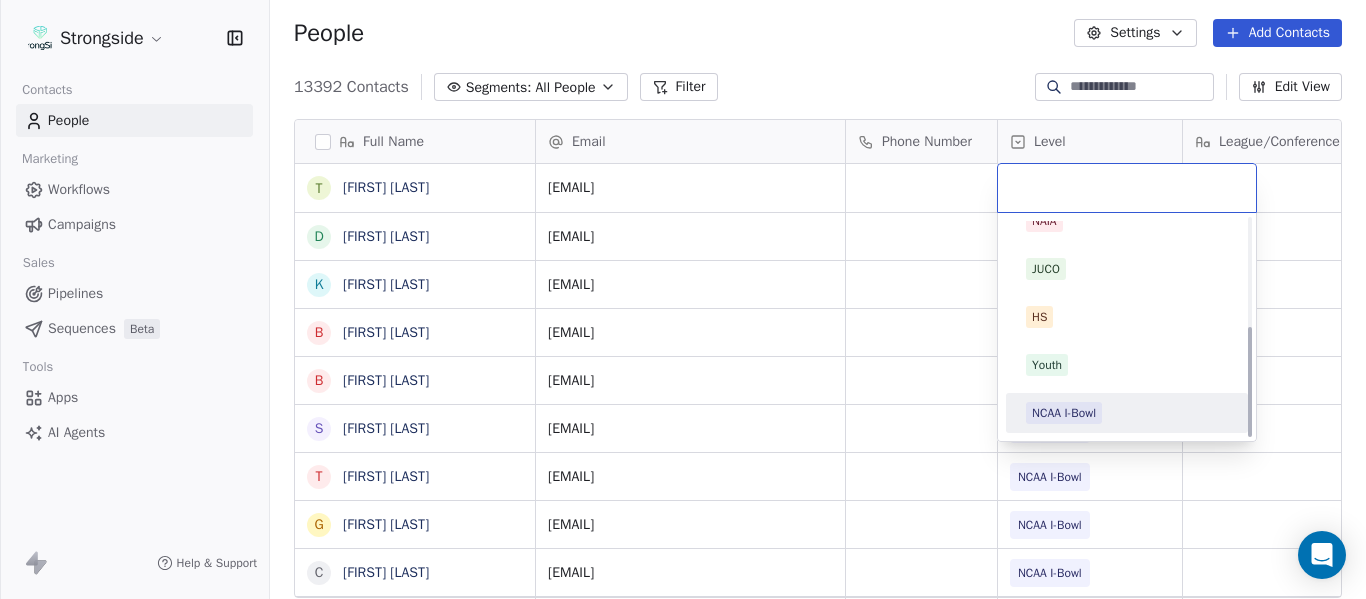 click on "NCAA I-Bowl" at bounding box center [1064, 413] 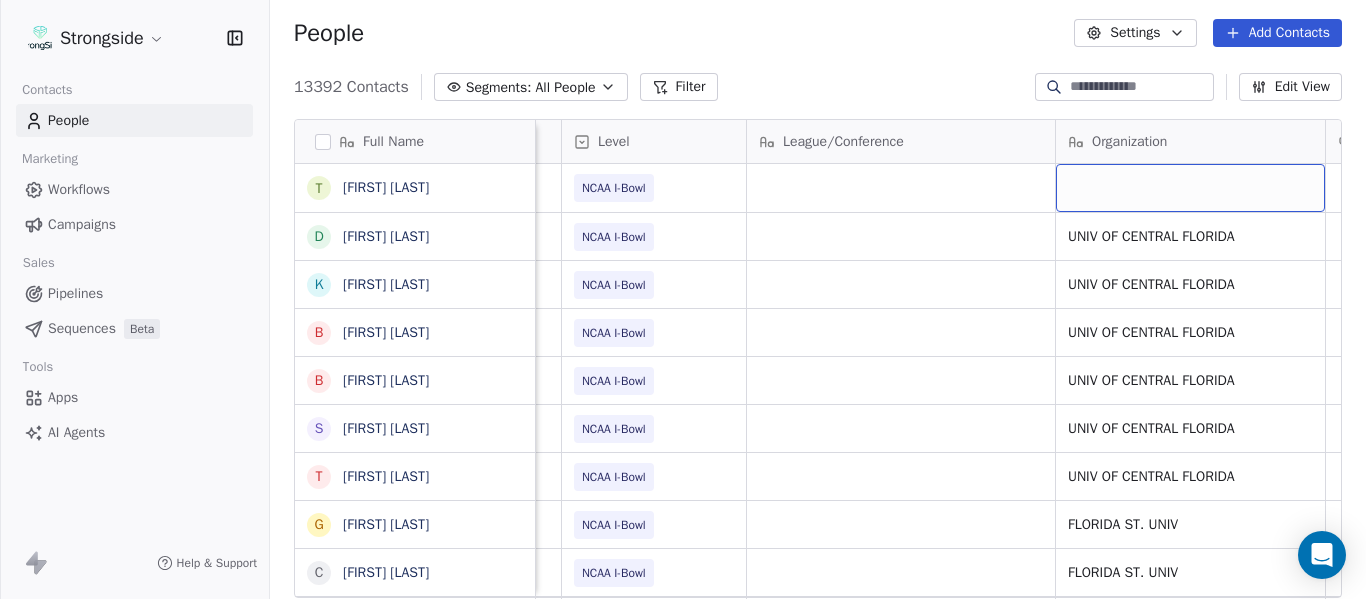 scroll, scrollTop: 0, scrollLeft: 536, axis: horizontal 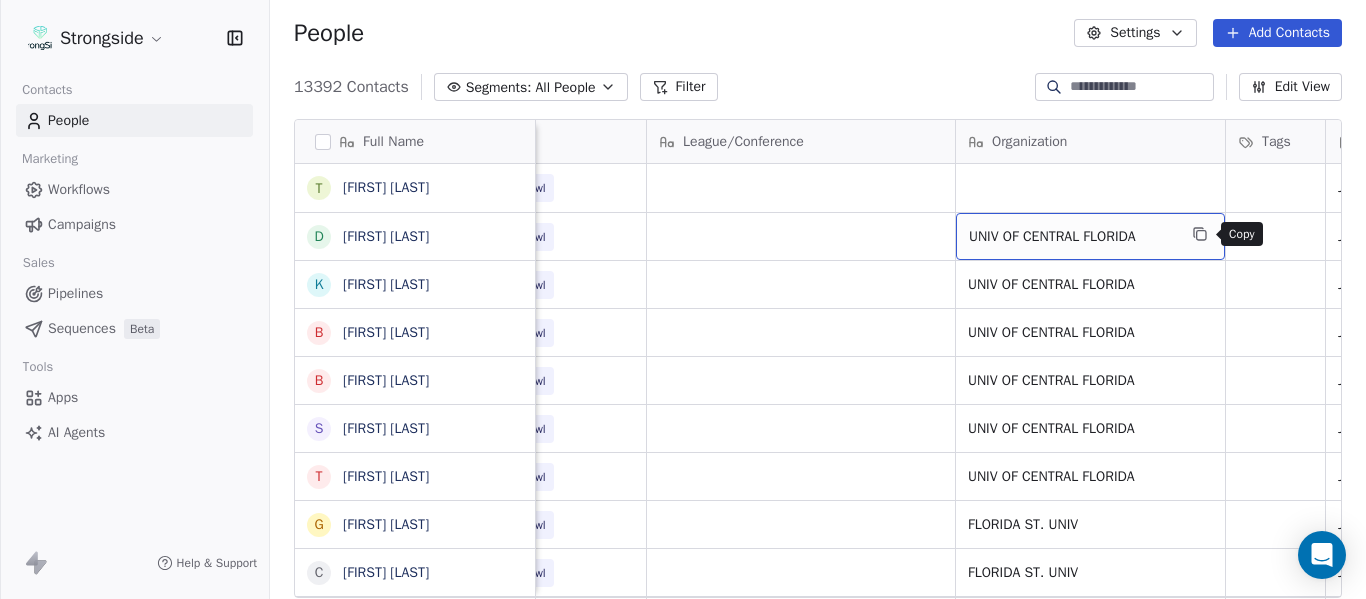 click 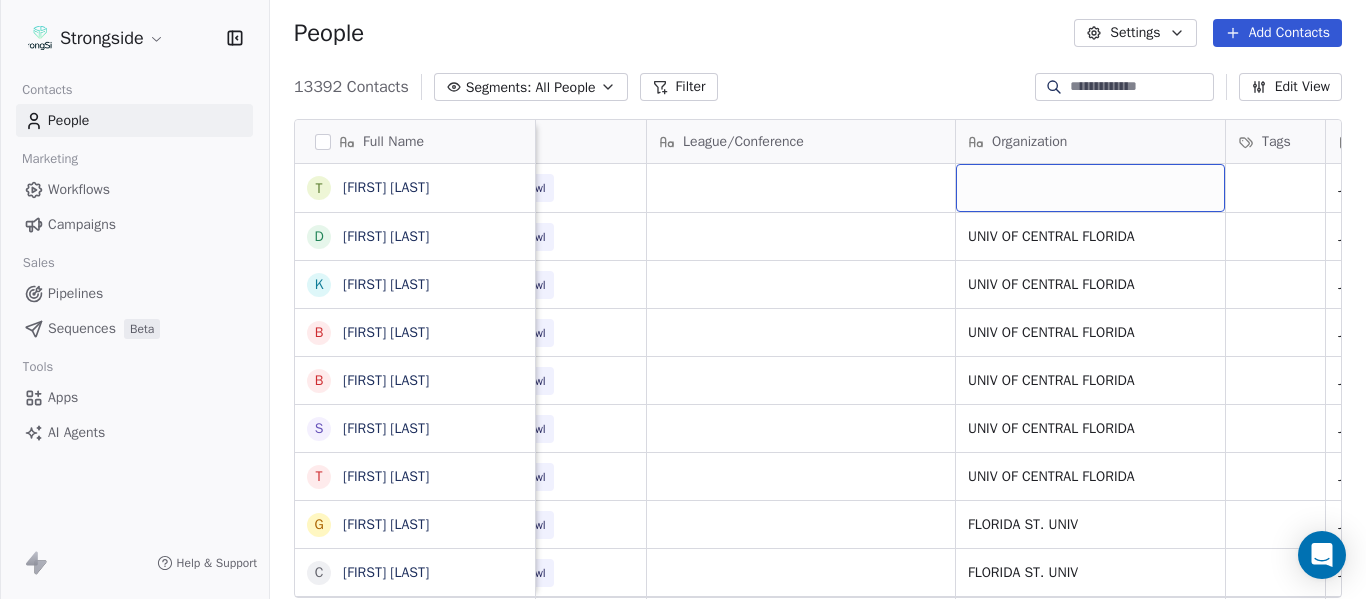 click at bounding box center [1090, 188] 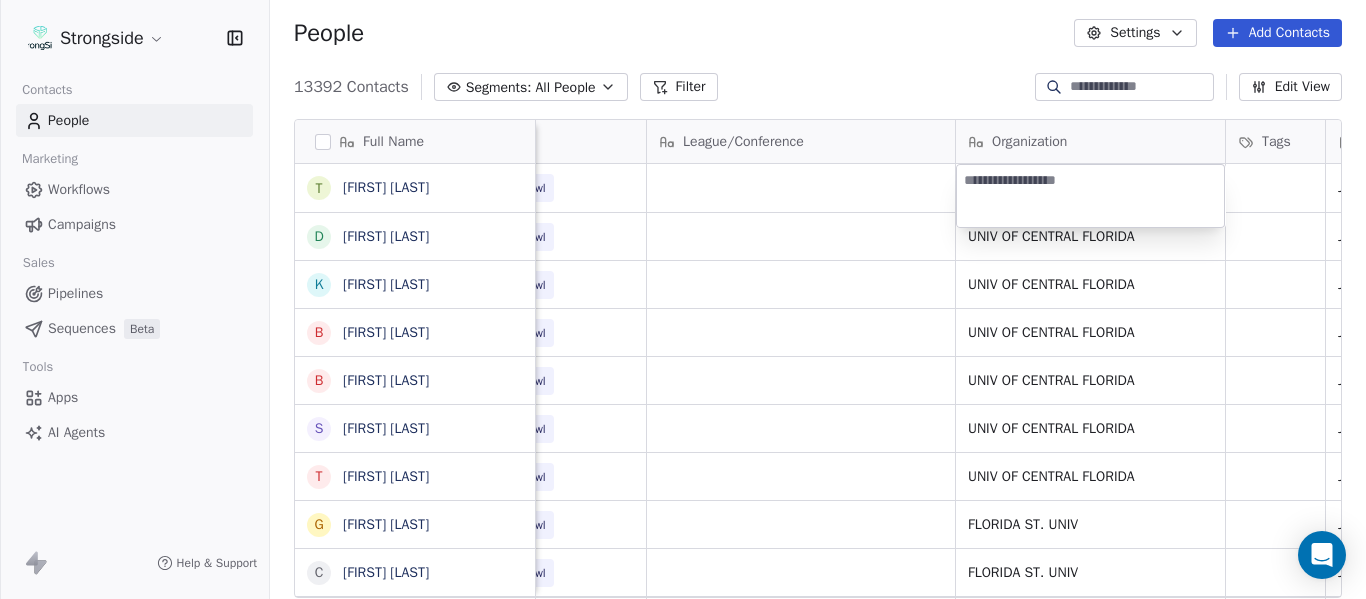 type on "**********" 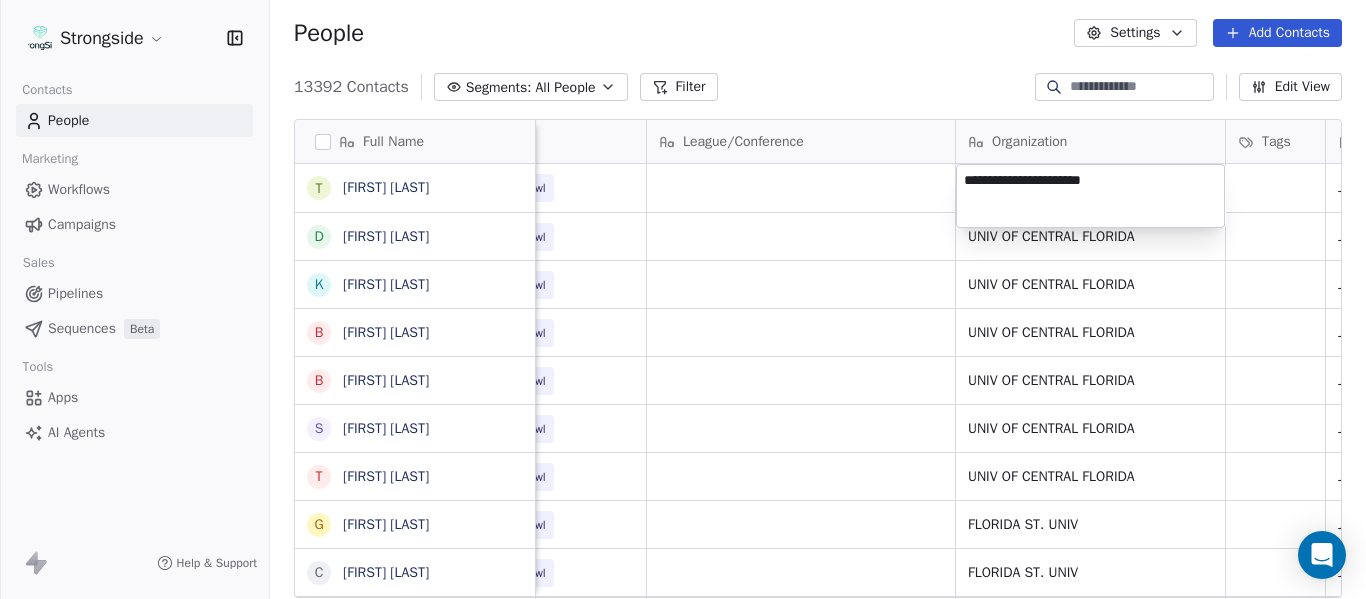 click on "Strongside Contacts People Marketing Workflows Campaigns Sales Pipelines Sequences Beta Tools Apps AI Agents Help & Support People Settings  Add Contacts 13392 Contacts Segments: All People Filter  Edit View Tag Add to Sequence Export Full Name T Tara Helton D Deshon Lawrence K Ken Landis B Brad Anderson B Brian Lund S Scott Frost T Terry Mohajir G Greg Moss C Cooper Williams A Austin Tucker E Ernie Sims P Patrick Surtain Sr T Terrance Knighton H Herb Hand E Evan Cooper C Chris Thomsen J John Papuchis T Tim Harris Jr T Tony White G Gus Malzahn O Odell Haggins A Austin Phillips J Josh Storms D David Johnson S Scott Trulock K Kenneth Towns D Douglas Walker J Jason Baisden J Josh Chatman M Mike Norvell Email Phone Number Level League/Conference Organization Tags Created Date BST Status Job Title Priority tara.helton@ucf.edu NCAA I-Bowl Jul 23, 2025 05:03 PM ucffbrecruiting@athletics.ucf.edu NCAA I-Bowl UNIV OF CENTRAL FLORIDA Jul 23, 2025 05:03 PM Pro Liason Contact klandis@athletics.ucf.edu NCAA I-Bowl SID" at bounding box center [683, 299] 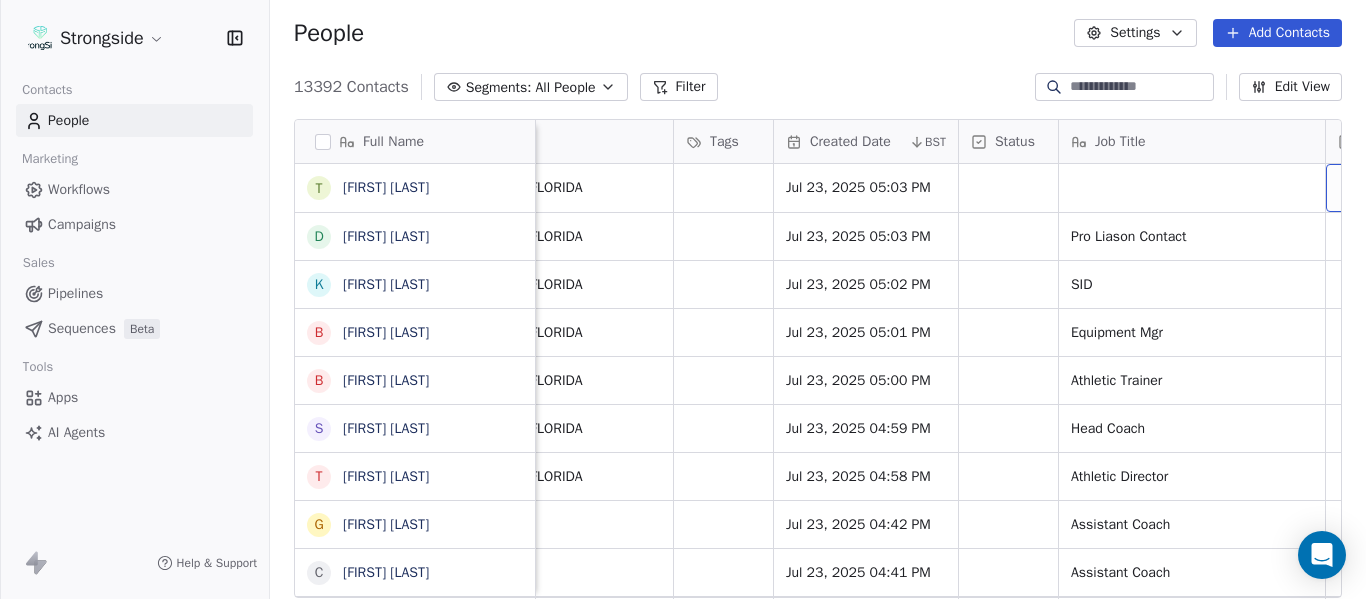 scroll, scrollTop: 0, scrollLeft: 1273, axis: horizontal 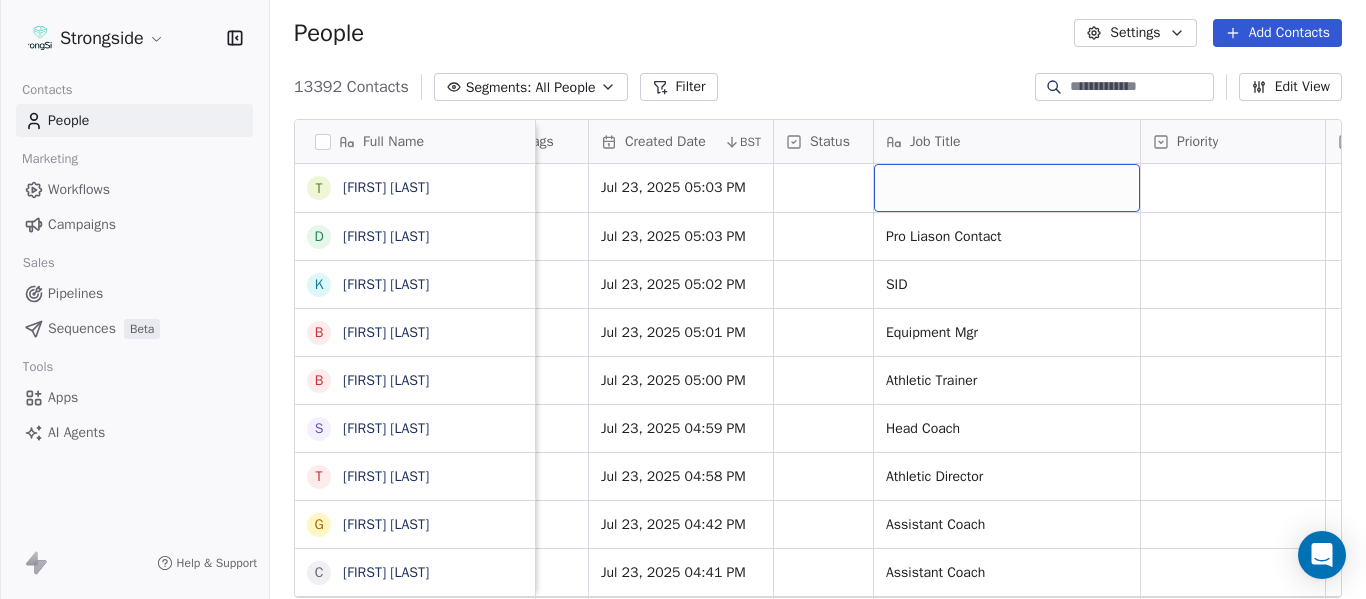 click at bounding box center [1007, 188] 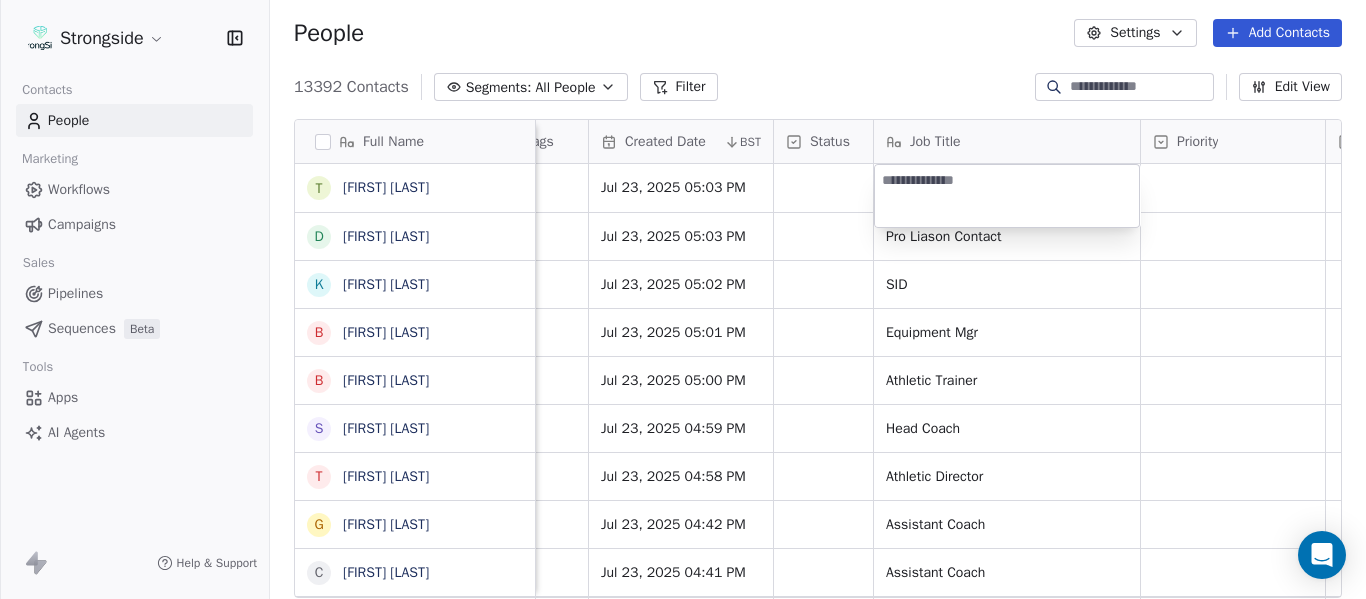 type on "**********" 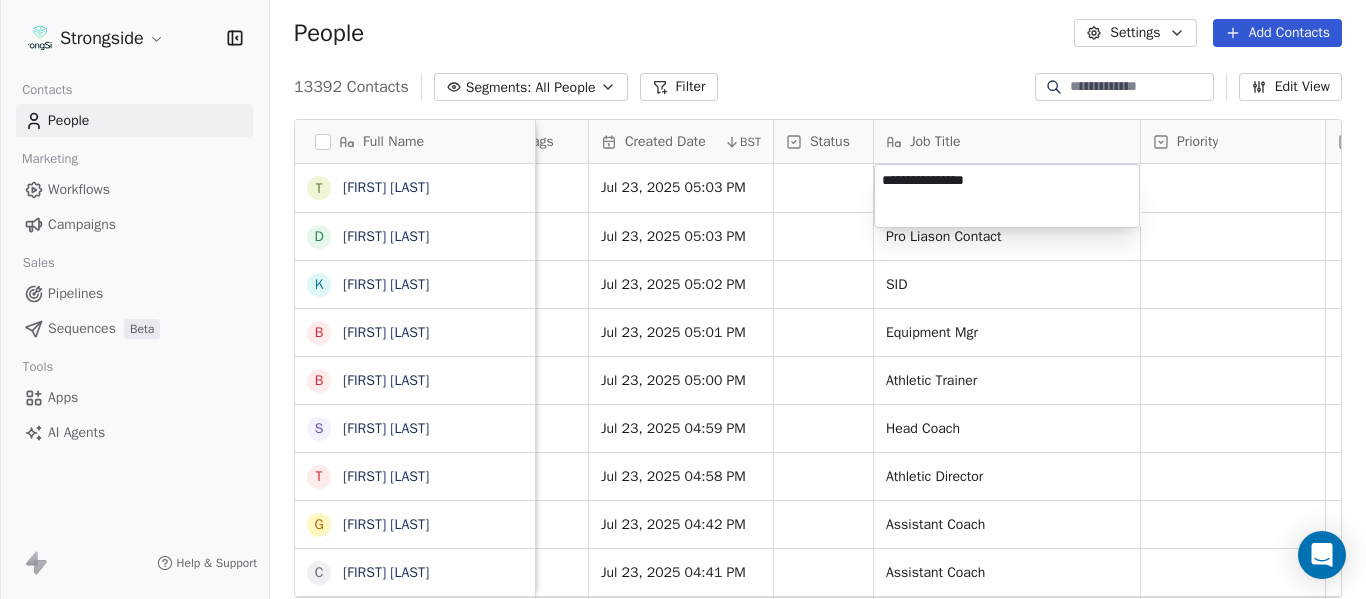 click on "Strongside Contacts People Marketing Workflows Campaigns Sales Pipelines Sequences Beta Tools Apps AI Agents Help & Support People Settings  Add Contacts 13392 Contacts Segments: All People Filter  Edit View Tag Add to Sequence Export Full Name T Tara Helton D Deshon Lawrence K Ken Landis B Brad Anderson B Brian Lund S Scott Frost T Terry Mohajir G Greg Moss C Cooper Williams A Austin Tucker E Ernie Sims P Patrick Surtain Sr T Terrance Knighton H Herb Hand E Evan Cooper C Chris Thomsen J John Papuchis T Tim Harris Jr T Tony White G Gus Malzahn O Odell Haggins A Austin Phillips J Josh Storms D David Johnson S Scott Trulock K Kenneth Towns D Douglas Walker J Jason Baisden J Josh Chatman M Mike Norvell Level League/Conference Organization Tags Created Date BST Status Job Title Priority Emails Auto Clicked Last Activity Date BST In Open Phone Contact Source   NCAA I-Bowl UNIV OF CENTRAL FLORIDA Jul 23, 2025 05:03 PM   NCAA I-Bowl UNIV OF CENTRAL FLORIDA Jul 23, 2025 05:03 PM Pro Liason Contact False   SID False" at bounding box center (683, 299) 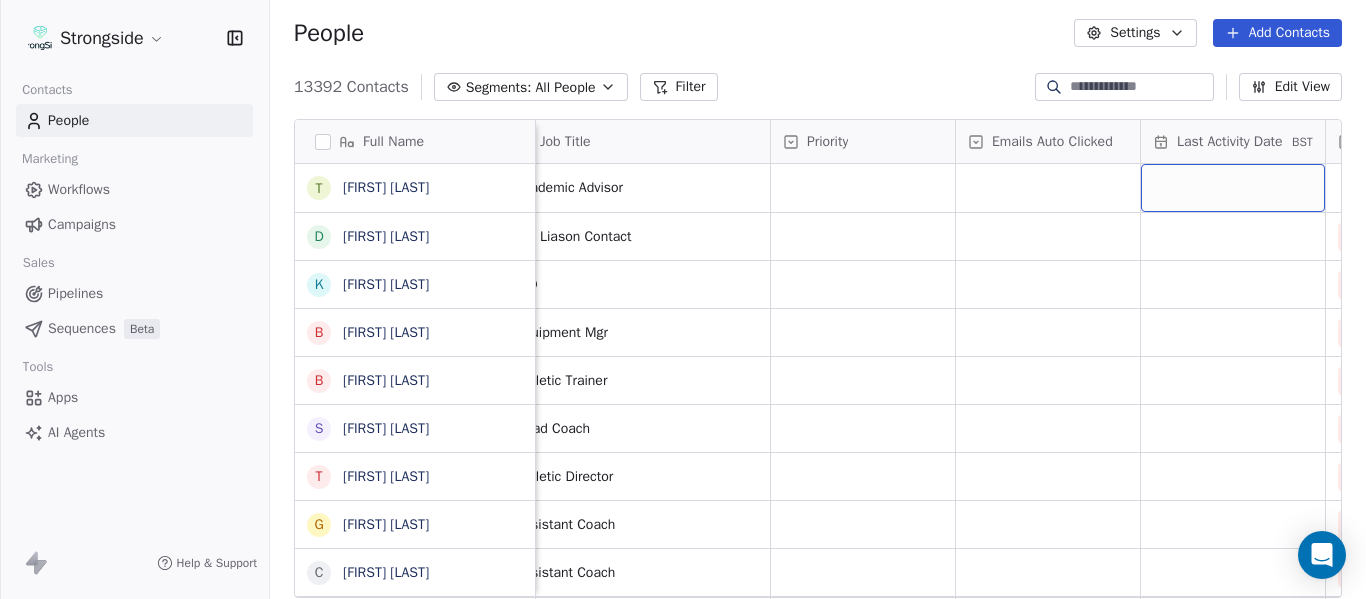 scroll, scrollTop: 0, scrollLeft: 1828, axis: horizontal 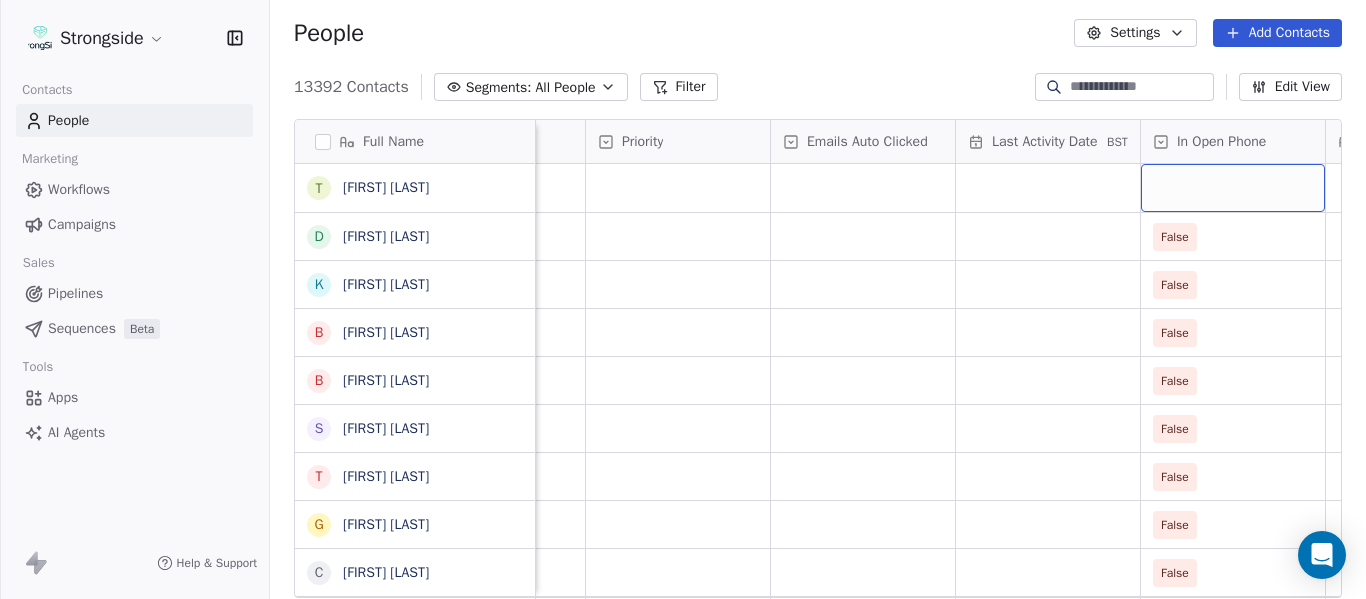 click at bounding box center [1233, 188] 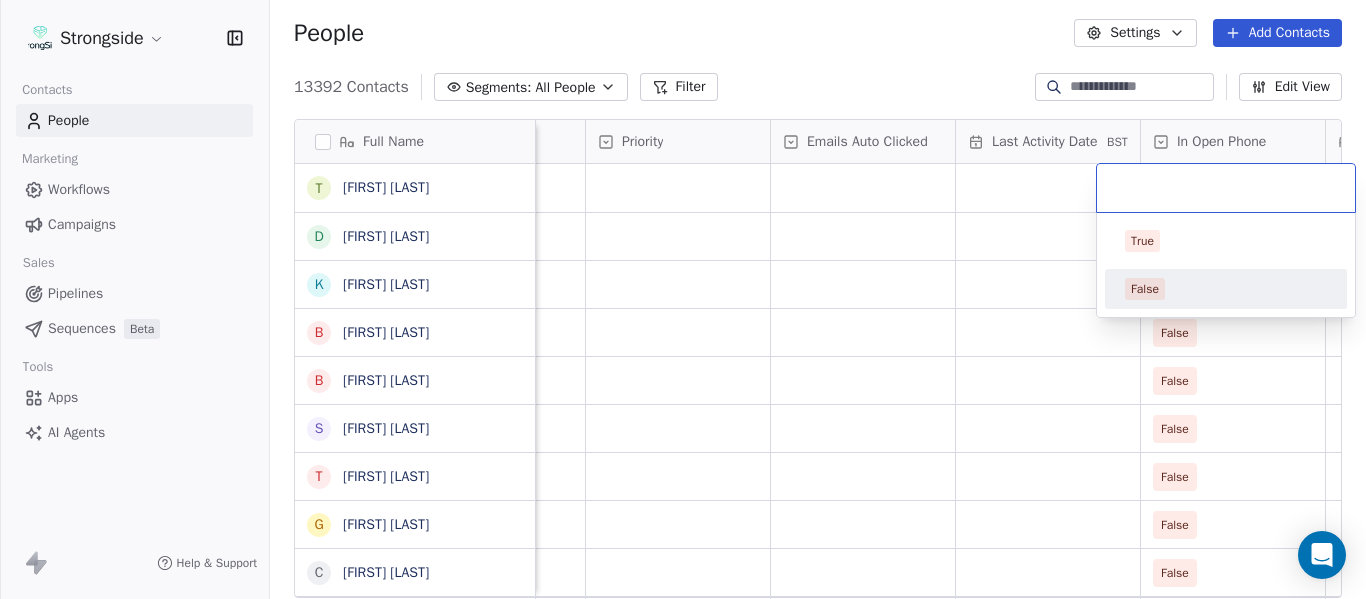 click on "False" at bounding box center (1226, 289) 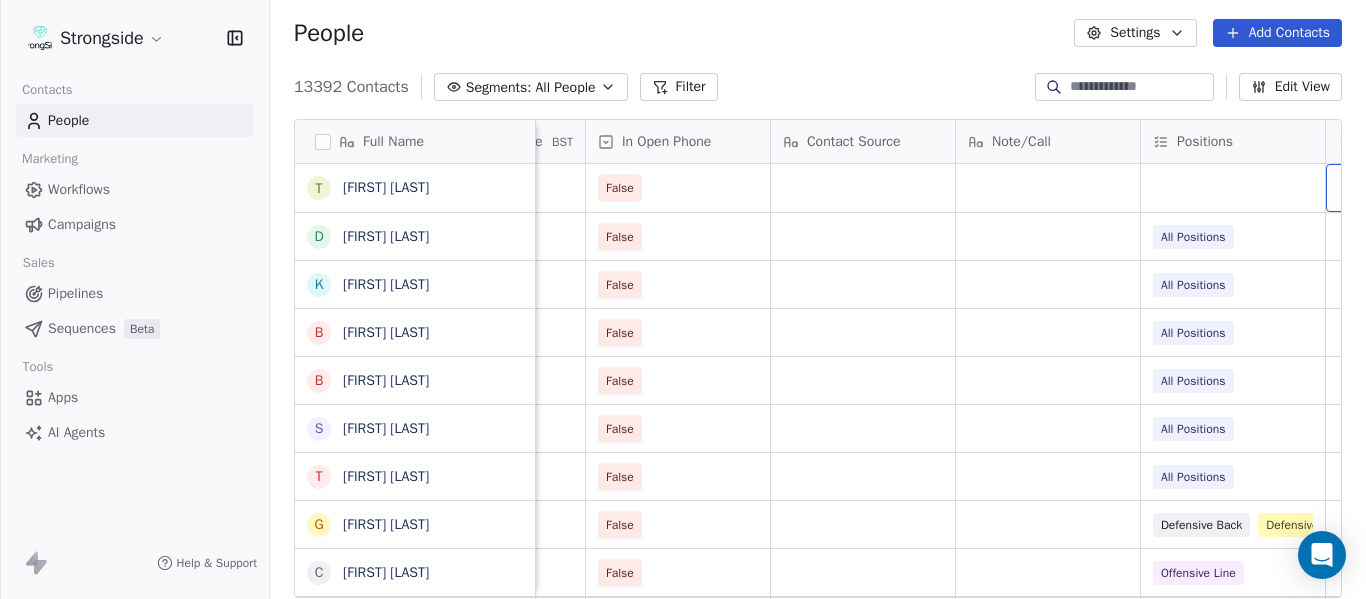 scroll, scrollTop: 0, scrollLeft: 2568, axis: horizontal 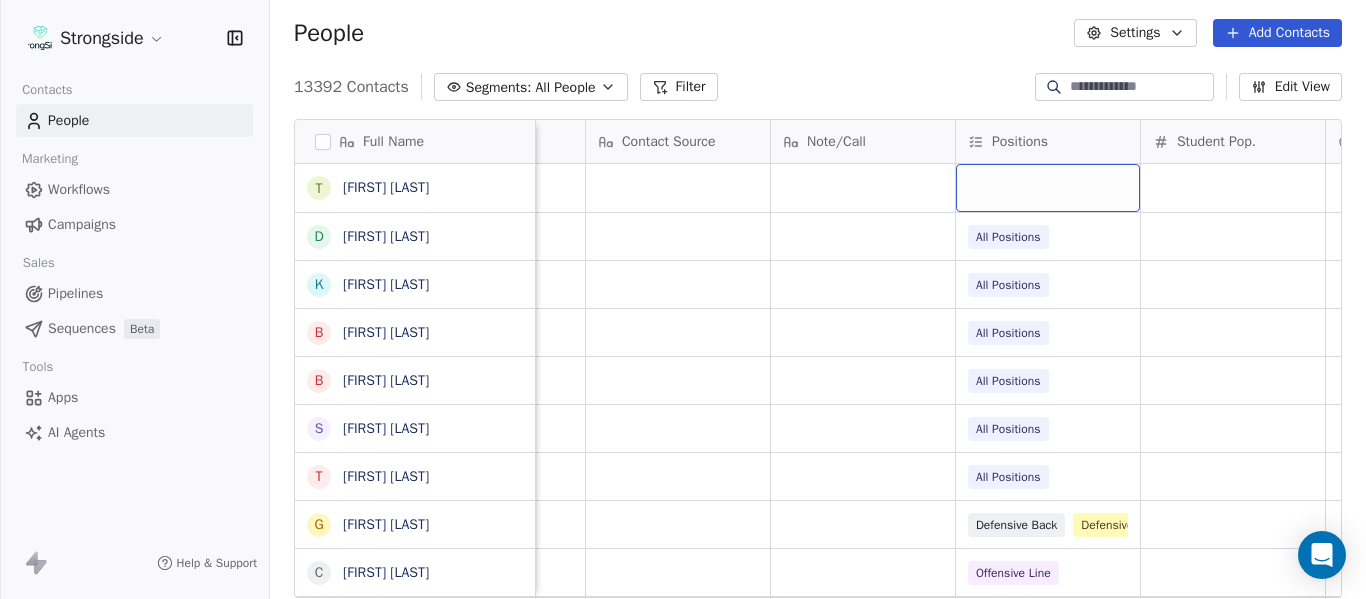 click at bounding box center [1048, 188] 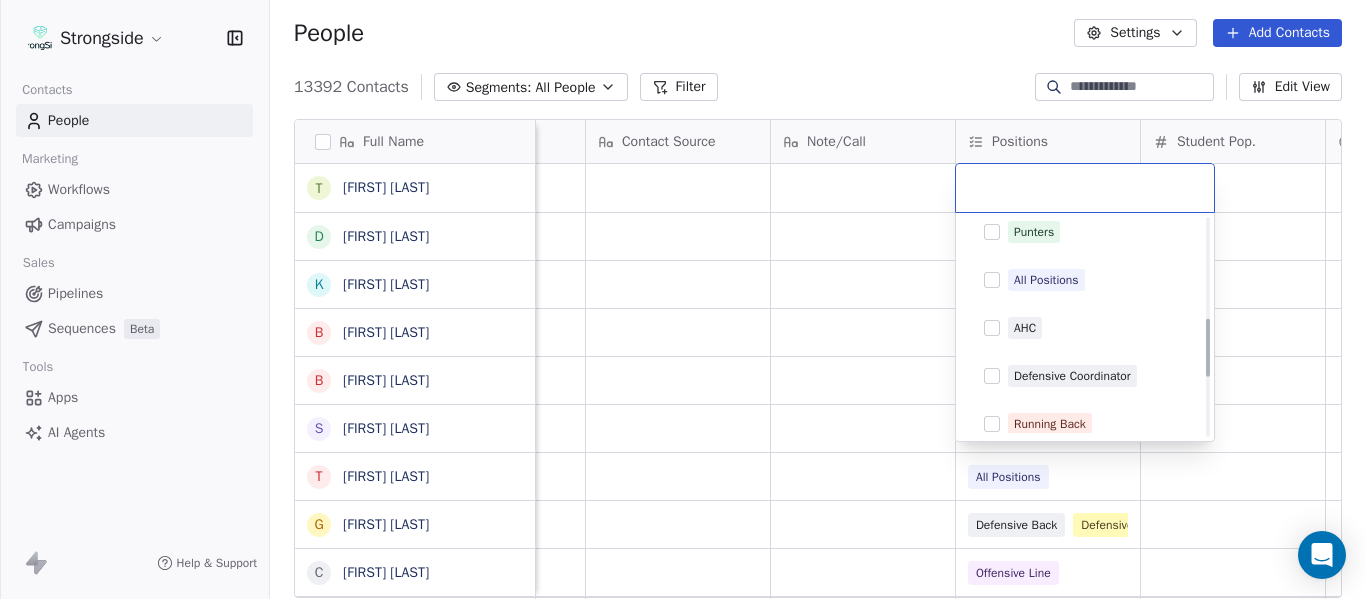scroll, scrollTop: 500, scrollLeft: 0, axis: vertical 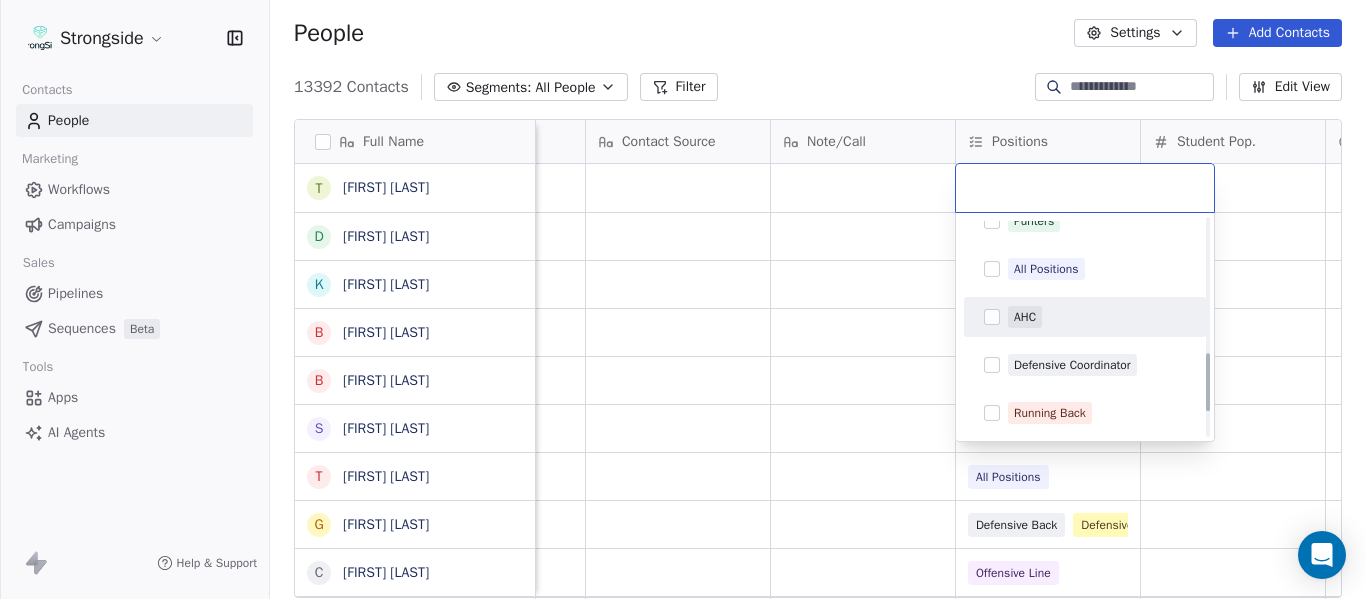 click on "Quarterbacks Offense Offensive Line Tight Ends Wide Receivers Defensive Line Linebackers Cornerbacks Kickers Special Teams Punters All Positions AHC Defensive Coordinator Running Back Defensive Back Defensive Assistant" at bounding box center [1085, 125] 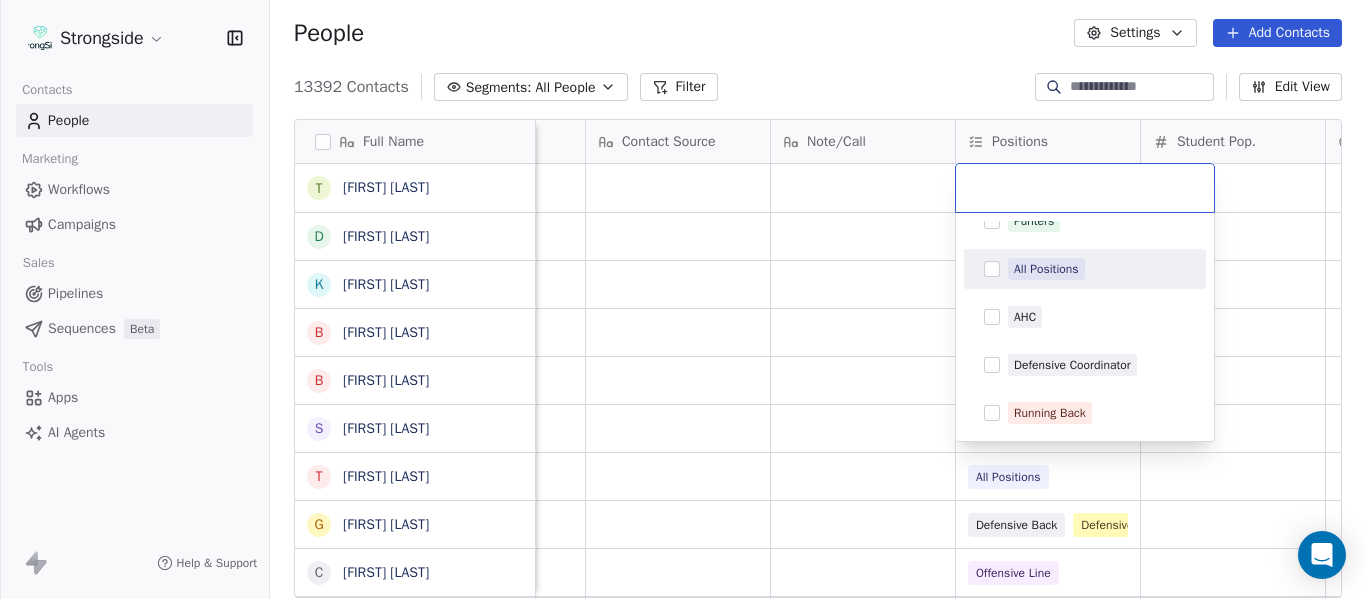 click on "All Positions" at bounding box center [1046, 269] 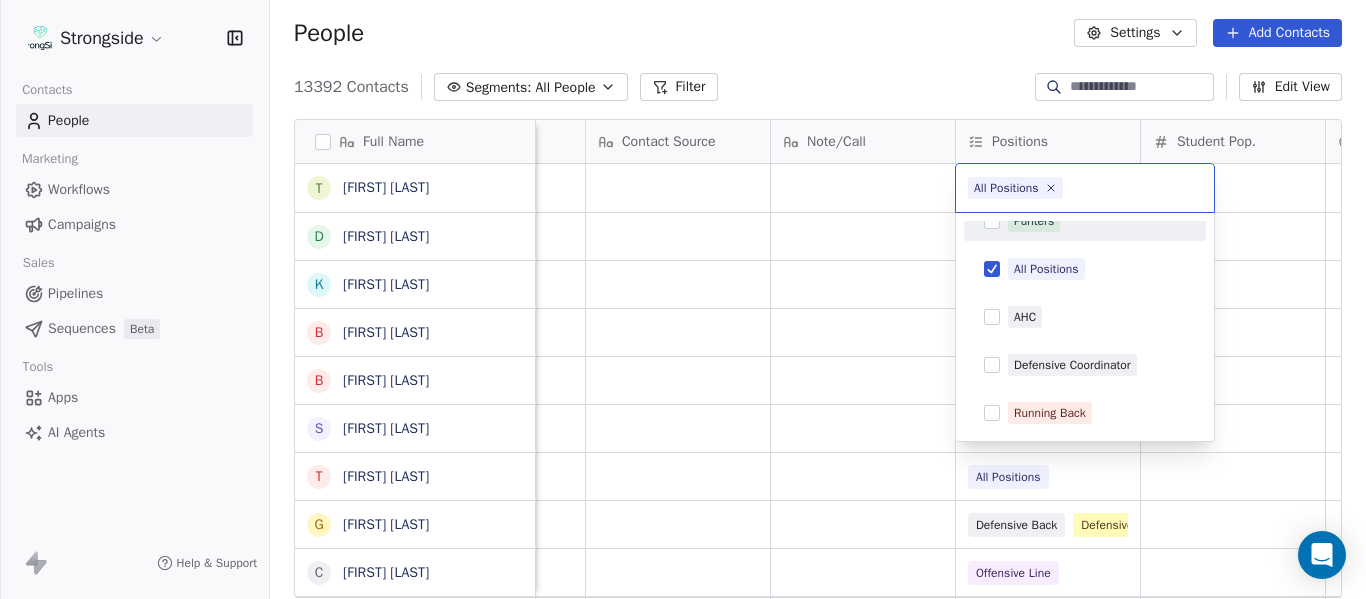 click on "Strongside Contacts People Marketing Workflows Campaigns Sales Pipelines Sequences Beta Tools Apps AI Agents Help & Support People Settings  Add Contacts 13392 Contacts Segments: All People Filter  Edit View Tag Add to Sequence Export Full Name T Tara Helton D Deshon Lawrence K Ken Landis B Brad Anderson B Brian Lund S Scott Frost T Terry Mohajir G Greg Moss C Cooper Williams A Austin Tucker E Ernie Sims P Patrick Surtain Sr T Terrance Knighton H Herb Hand E Evan Cooper C Chris Thomsen J John Papuchis T Tim Harris Jr T Tony White G Gus Malzahn O Odell Haggins A Austin Phillips J Josh Storms D David Johnson S Scott Trulock K Kenneth Towns D Douglas Walker J Jason Baisden J Josh Chatman M Mike Norvell Priority Emails Auto Clicked Last Activity Date BST In Open Phone Contact Source Note/Call Positions Student Pop. Lead Account   False   False All Positions   False All Positions   False All Positions   False All Positions   False All Positions   False All Positions   False Defensive Back Defensive Assistant" at bounding box center [683, 299] 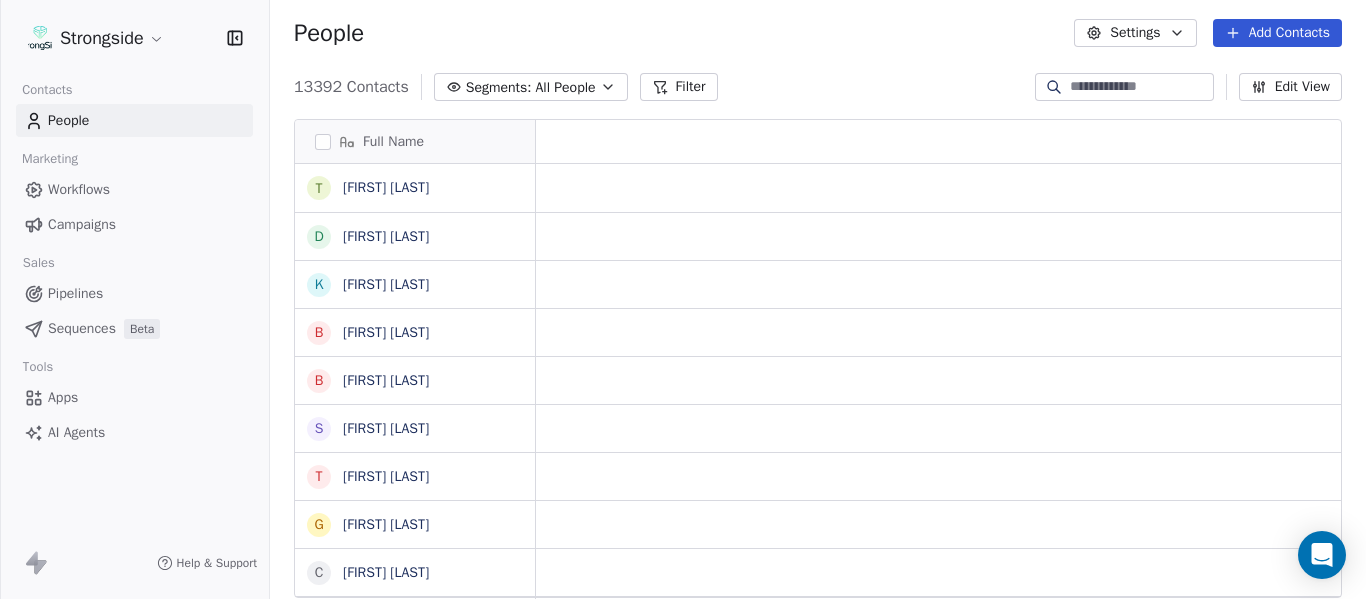 scroll, scrollTop: 0, scrollLeft: 0, axis: both 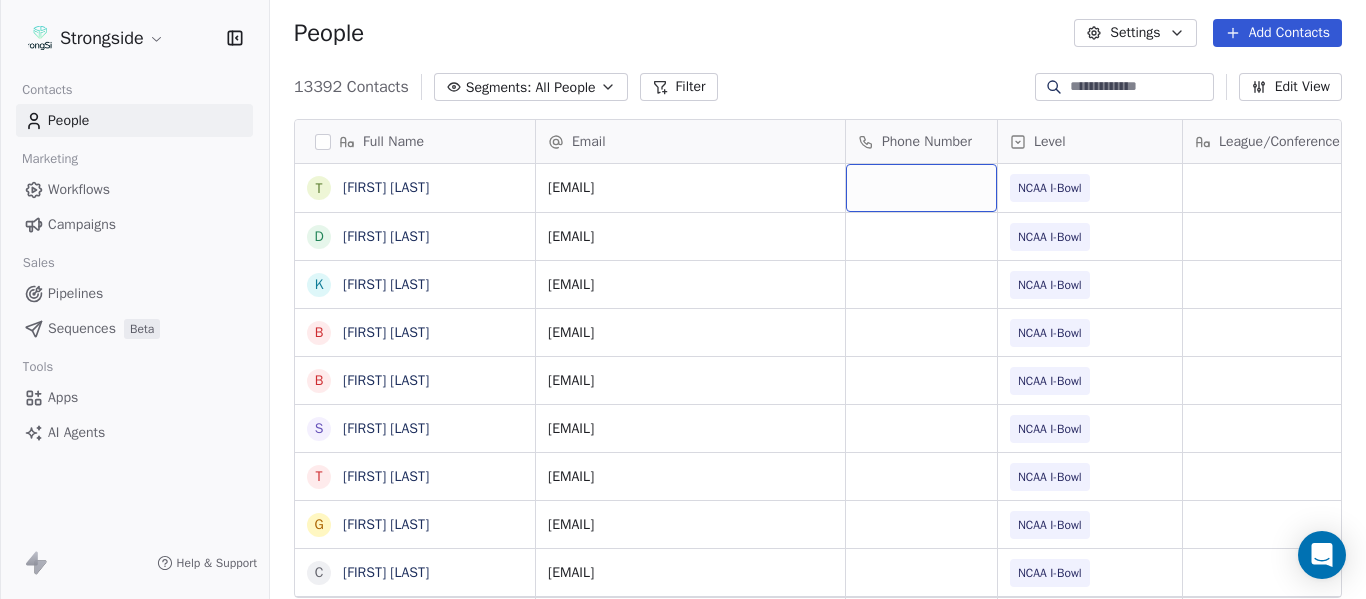 click at bounding box center (921, 188) 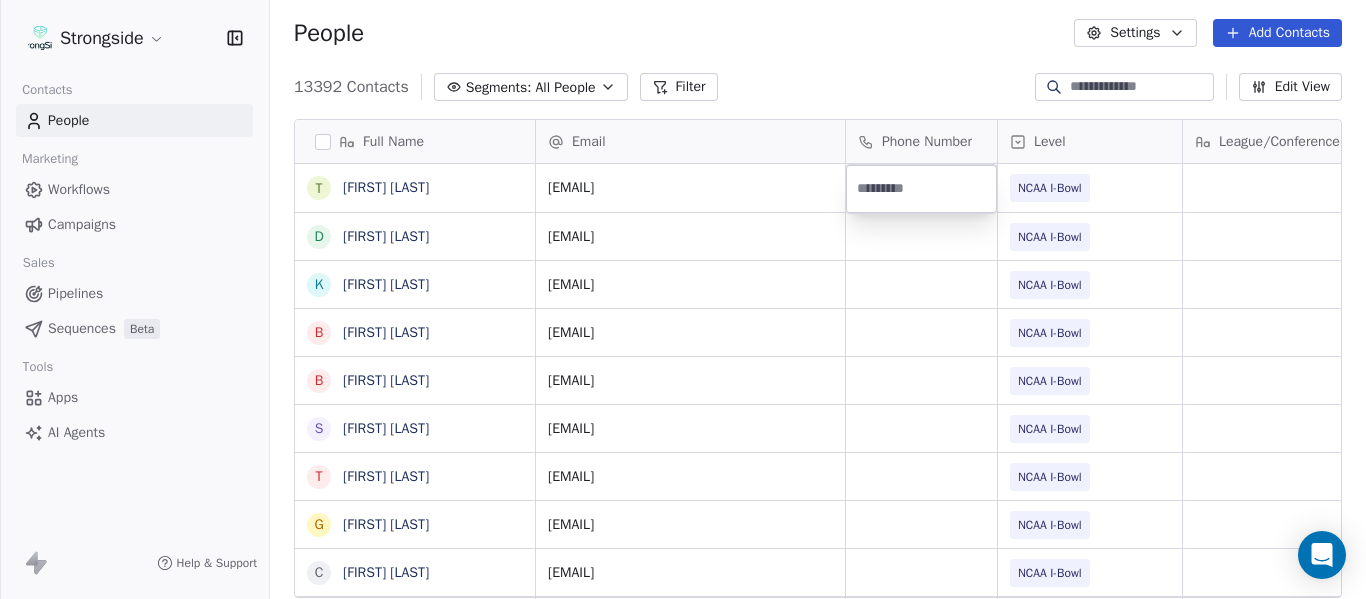 type on "**********" 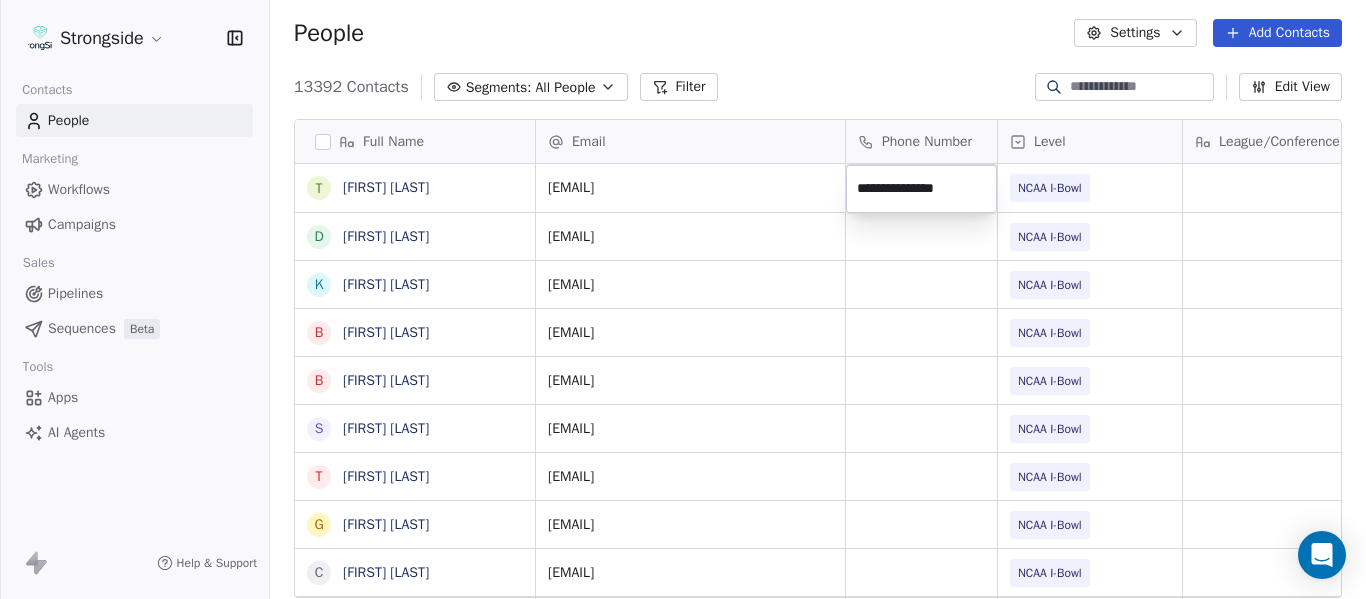 click on "Strongside Contacts People Marketing Workflows Campaigns Sales Pipelines Sequences Beta Tools Apps AI Agents Help & Support People Settings  Add Contacts 13392 Contacts Segments: All People Filter  Edit View Tag Add to Sequence Export Full Name T Tara Helton D Deshon Lawrence K Ken Landis B Brad Anderson B Brian Lund S Scott Frost T Terry Mohajir G Greg Moss C Cooper Williams A Austin Tucker E Ernie Sims P Patrick Surtain Sr T Terrance Knighton H Herb Hand E Evan Cooper C Chris Thomsen J John Papuchis T Tim Harris Jr T Tony White G Gus Malzahn O Odell Haggins A Austin Phillips J Josh Storms D David Johnson S Scott Trulock K Kenneth Towns D Douglas Walker J Jason Baisden J Josh Chatman M Mike Norvell Email Phone Number Level League/Conference Organization Tags Created Date BST tara.helton@ucf.edu NCAA I-Bowl UNIV OF CENTRAL FLORIDA Jul 23, 2025 05:03 PM ucffbrecruiting@athletics.ucf.edu NCAA I-Bowl UNIV OF CENTRAL FLORIDA Jul 23, 2025 05:03 PM klandis@athletics.ucf.edu NCAA I-Bowl UNIV OF CENTRAL FLORIDA" at bounding box center (683, 299) 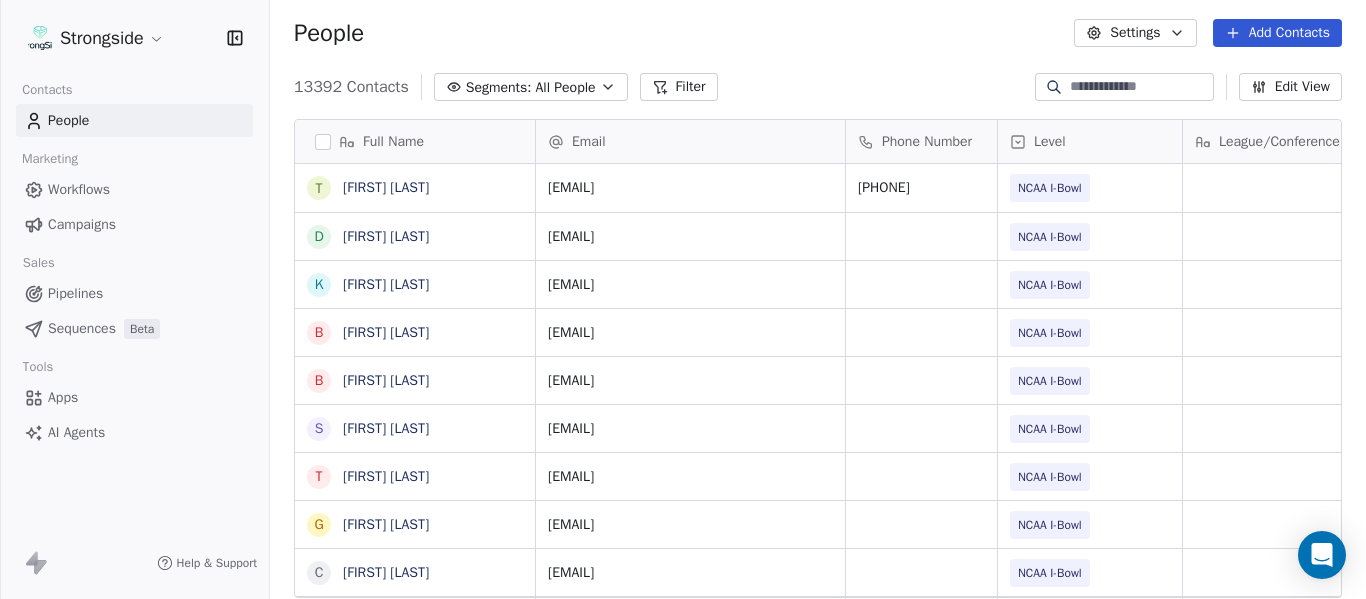 click on "Full Name T Tara Helton D Deshon Lawrence K Ken Landis B Brad Anderson B Brian Lund S Scott Frost T Terry Mohajir G Greg Moss C Cooper Williams A Austin Tucker E Ernie Sims P Patrick Surtain Sr T Terrance Knighton H Herb Hand E Evan Cooper C Chris Thomsen J John Papuchis T Tim Harris Jr T Tony White G Gus Malzahn O Odell Haggins A Austin Phillips J Josh Storms D David Johnson S Scott Trulock K Kenneth Towns D Douglas Walker J Jason Baisden J Josh Chatman M Mike Norvell Email Phone Number Level League/Conference Organization Tags Created Date BST tara.helton@ucf.edu 	(407) 823-3980 NCAA I-Bowl UNIV OF CENTRAL FLORIDA Jul 23, 2025 05:03 PM ucffbrecruiting@athletics.ucf.edu NCAA I-Bowl UNIV OF CENTRAL FLORIDA Jul 23, 2025 05:03 PM klandis@athletics.ucf.edu NCAA I-Bowl UNIV OF CENTRAL FLORIDA Jul 23, 2025 05:02 PM banderson@athletics.ucf.edu NCAA I-Bowl UNIV OF CENTRAL FLORIDA Jul 23, 2025 05:01 PM blund@athletics.ucf.edu NCAA I-Bowl UNIV OF CENTRAL FLORIDA Jul 23, 2025 05:00 PM ucffootball@athletics.ucf.edu" at bounding box center (818, 366) 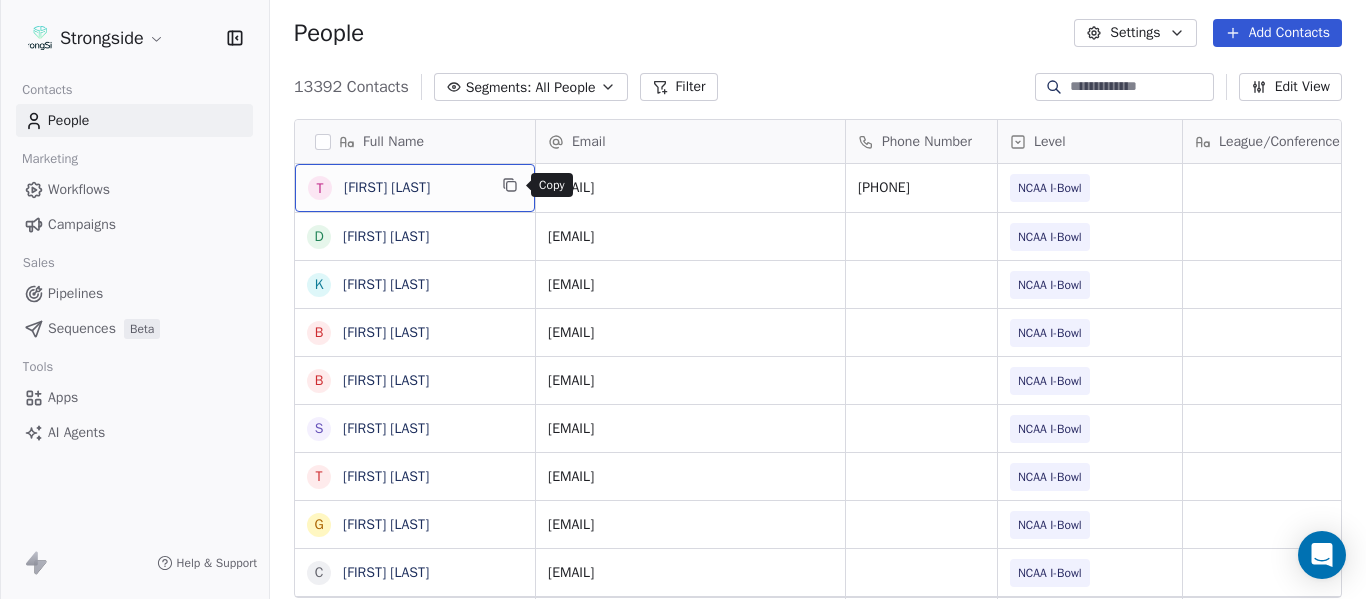 click 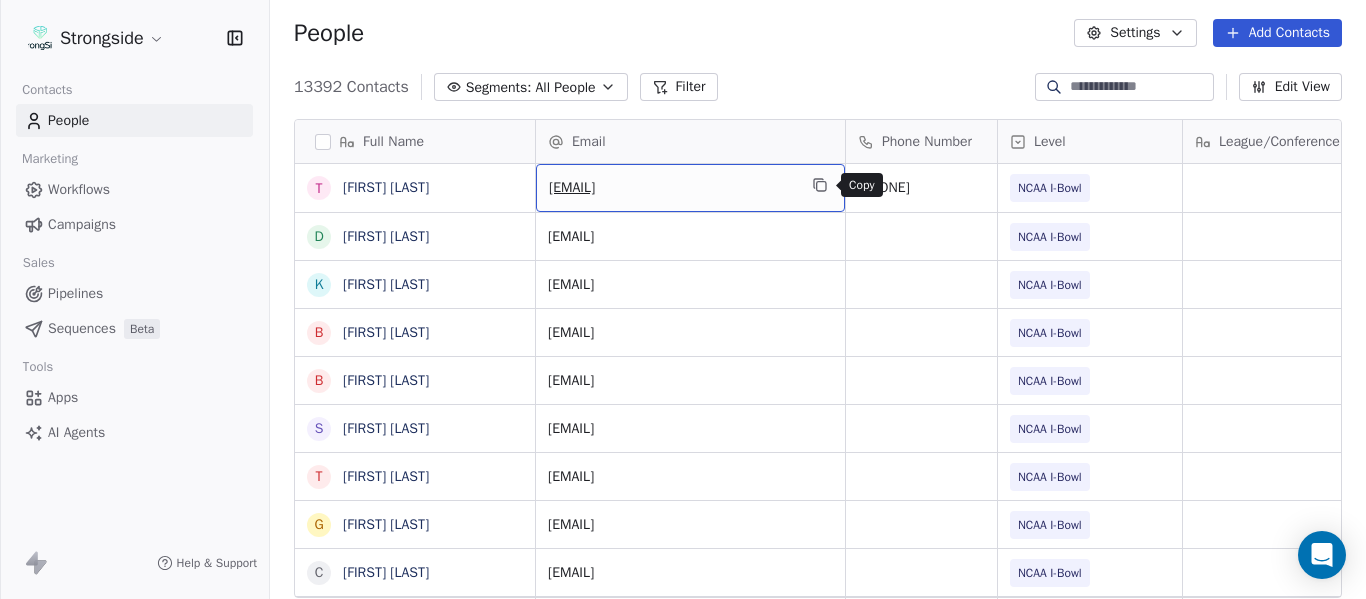 click 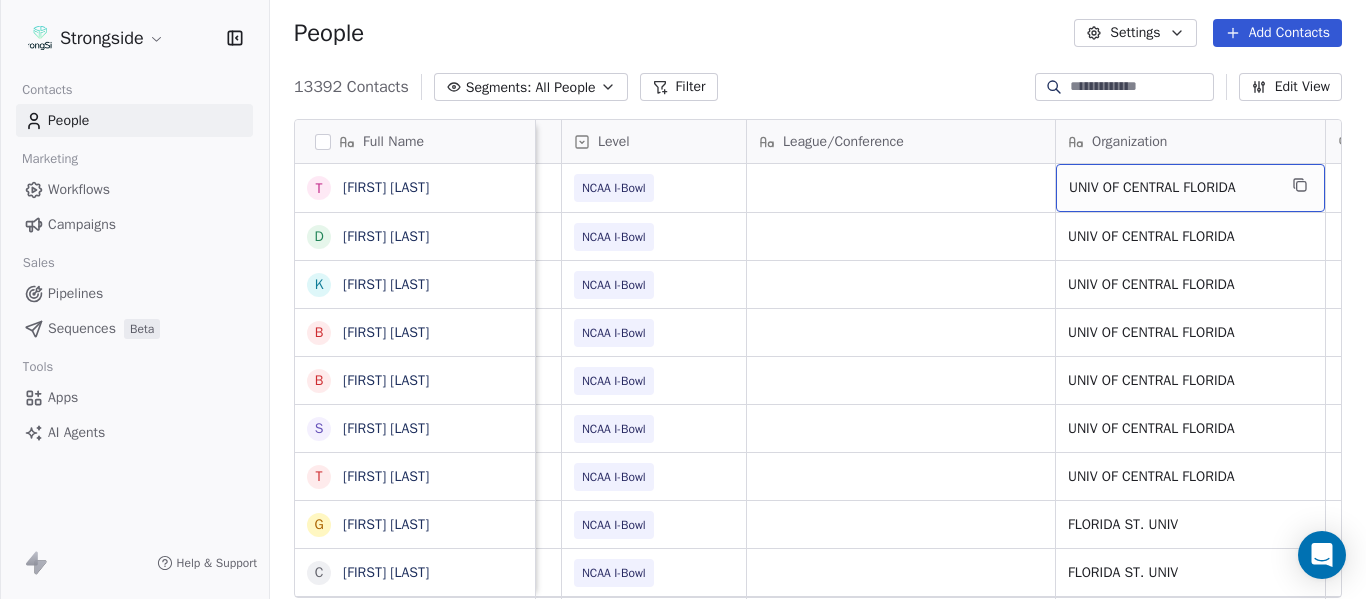 scroll, scrollTop: 0, scrollLeft: 536, axis: horizontal 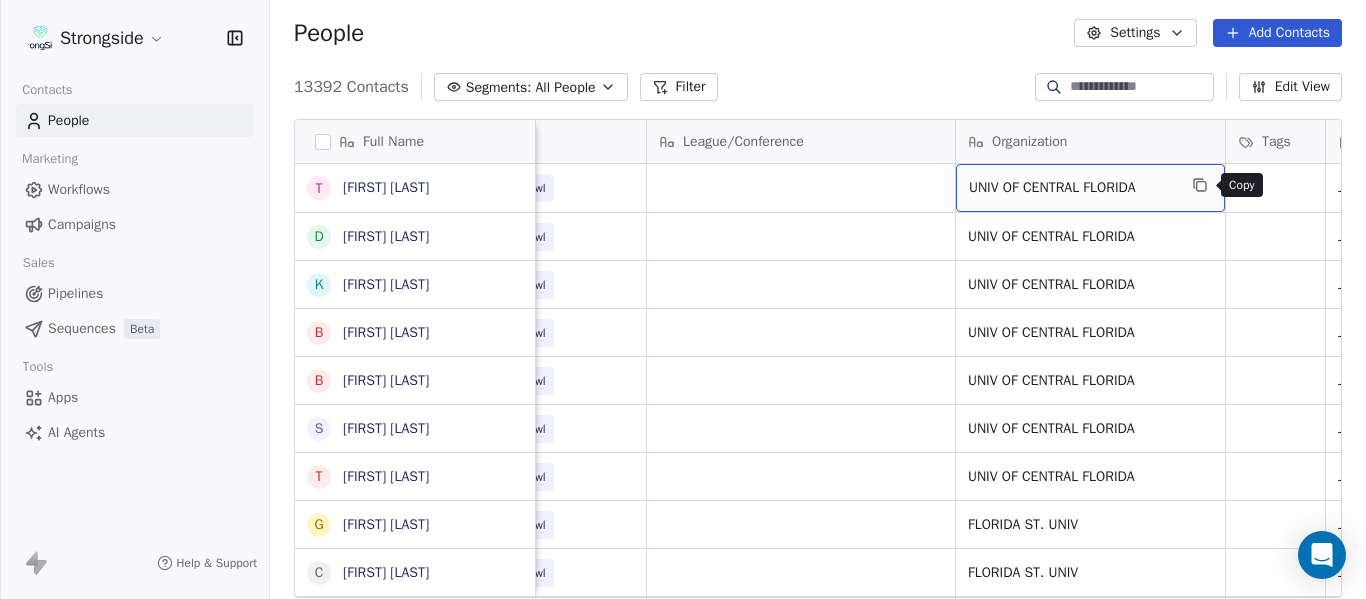 click 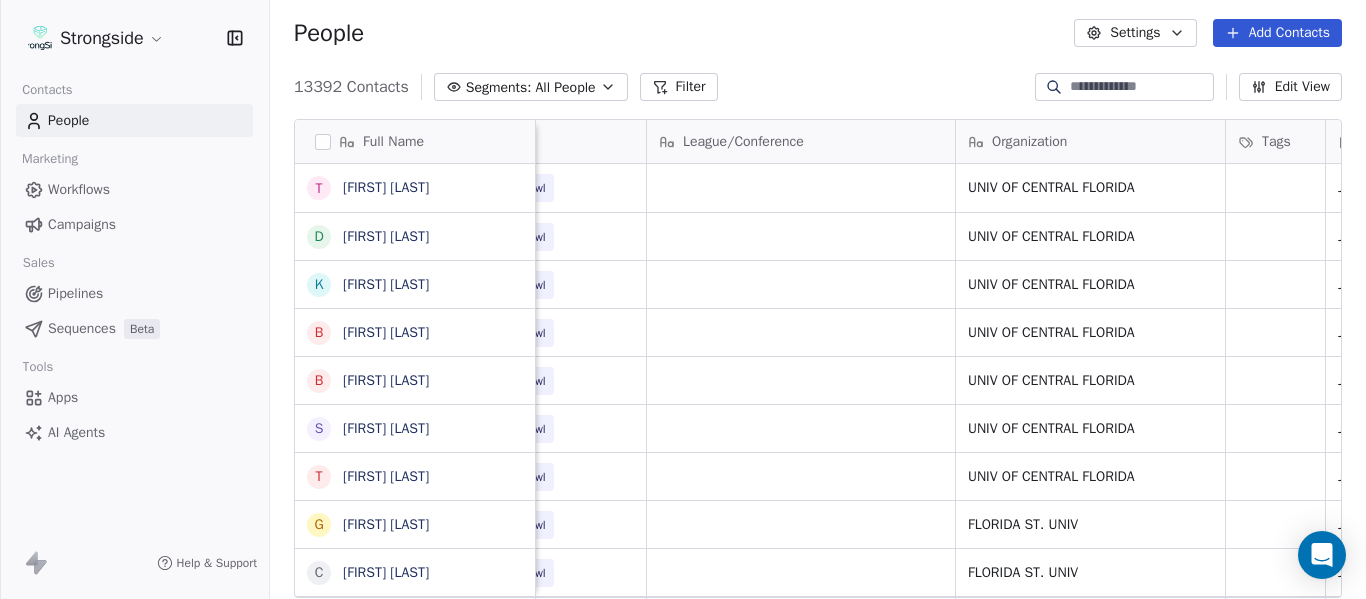scroll, scrollTop: 0, scrollLeft: 0, axis: both 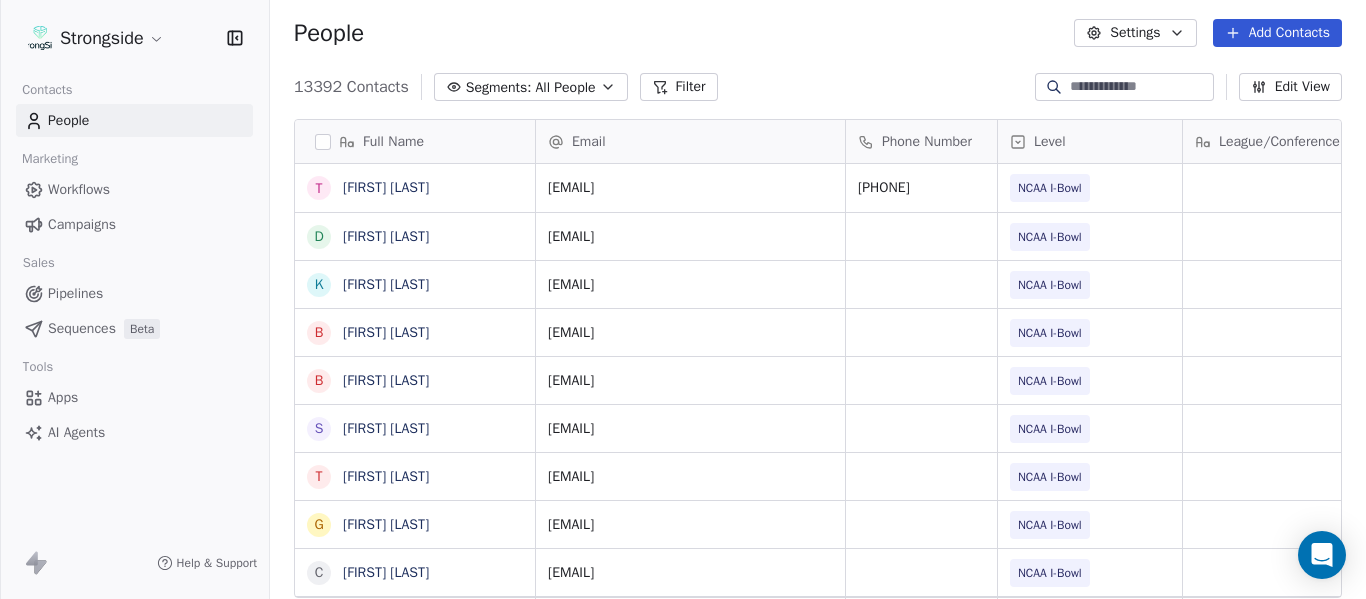 click on "Add Contacts" at bounding box center [1277, 33] 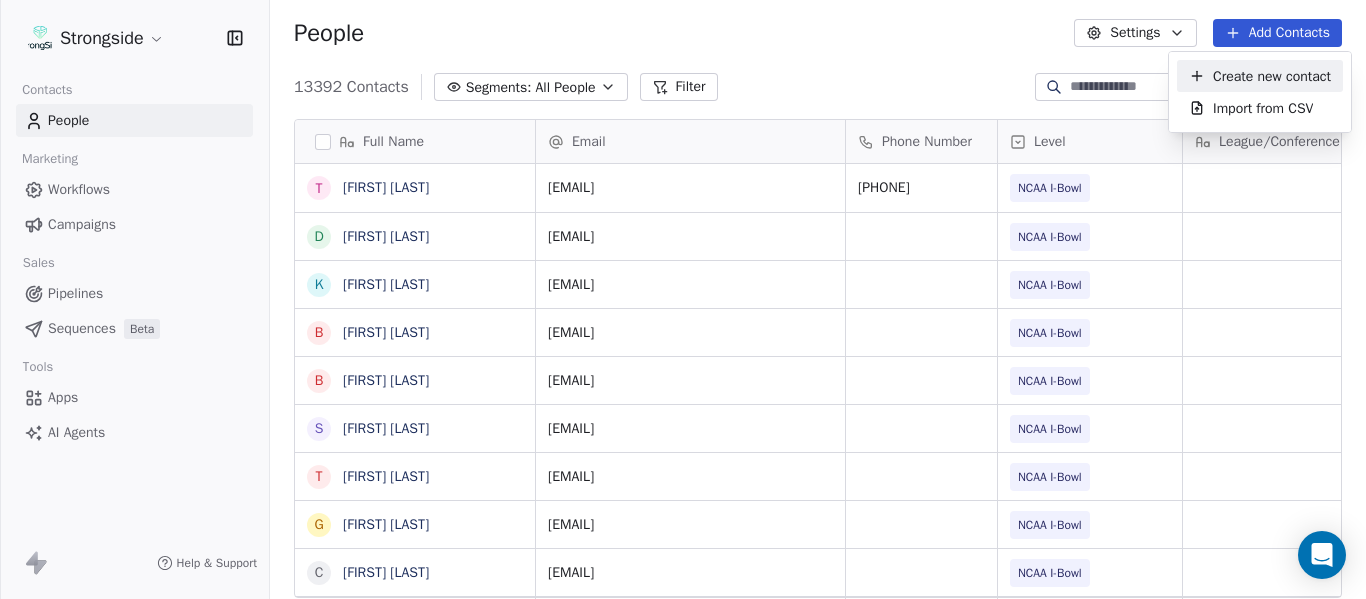 click on "Create new contact" at bounding box center [1272, 76] 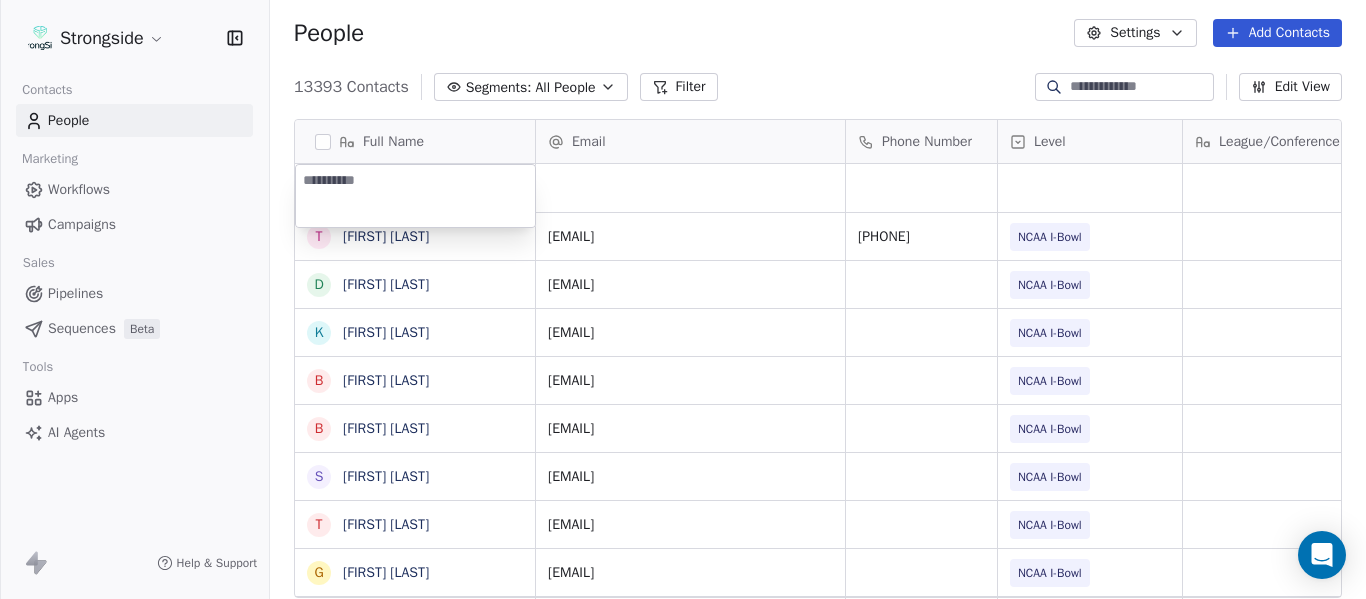 type on "**********" 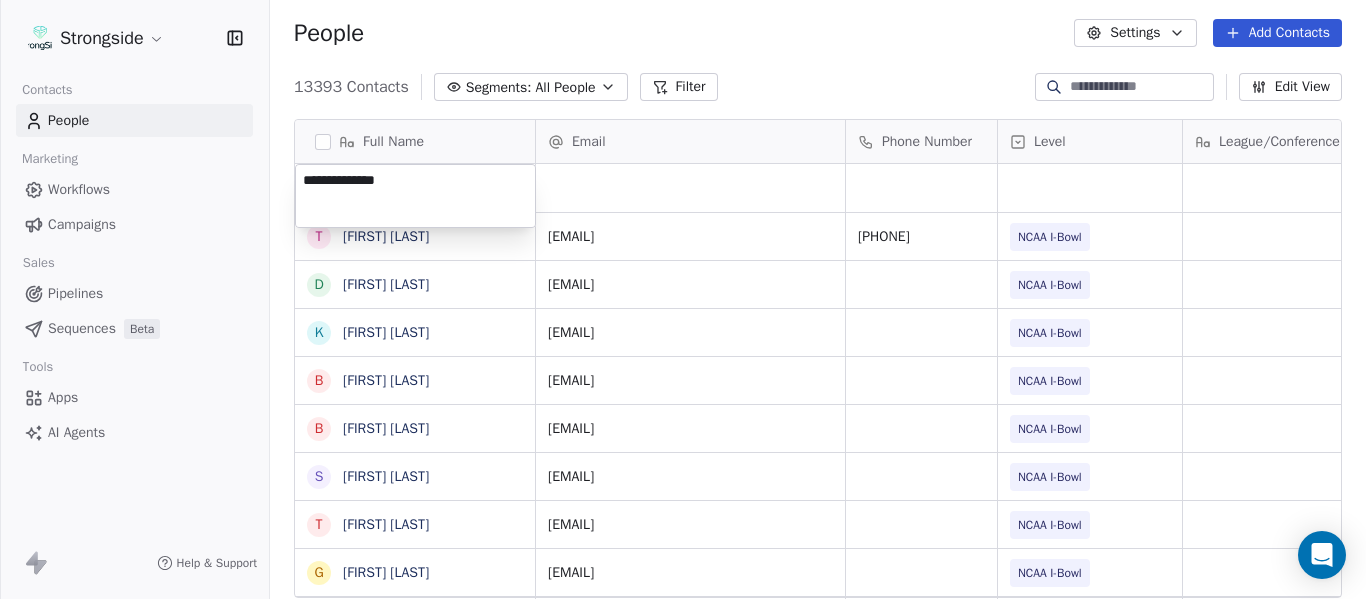 click on "Strongside Contacts People Marketing Workflows Campaigns Sales Pipelines Sequences Beta Tools Apps AI Agents Help & Support People Settings  Add Contacts 13393 Contacts Segments: All People Filter  Edit View Tag Add to Sequence Export Full Name T Tara Helton D Deshon Lawrence K Ken Landis B Brad Anderson B Brian Lund S Scott Frost T Terry Mohajir G Greg Moss C Cooper Williams A Austin Tucker E Ernie Sims P Patrick Surtain Sr T Terrance Knighton H Herb Hand E Evan Cooper C Chris Thomsen J John Papuchis T Tim Harris Jr T Tony White G Gus Malzahn O Odell Haggins A Austin Phillips J Josh Storms D David Johnson S Scott Trulock K Kenneth Towns D Douglas Walker J Jason Baisden J Josh Chatman Email Phone Number Level League/Conference Organization Tags Created Date BST Jul 23, 2025 05:05 PM tara.helton@ucf.edu 	(407) 823-3980 NCAA I-Bowl UNIV OF CENTRAL FLORIDA Jul 23, 2025 05:03 PM ucffbrecruiting@athletics.ucf.edu NCAA I-Bowl UNIV OF CENTRAL FLORIDA Jul 23, 2025 05:03 PM klandis@athletics.ucf.edu NCAA I-Bowl" at bounding box center [683, 299] 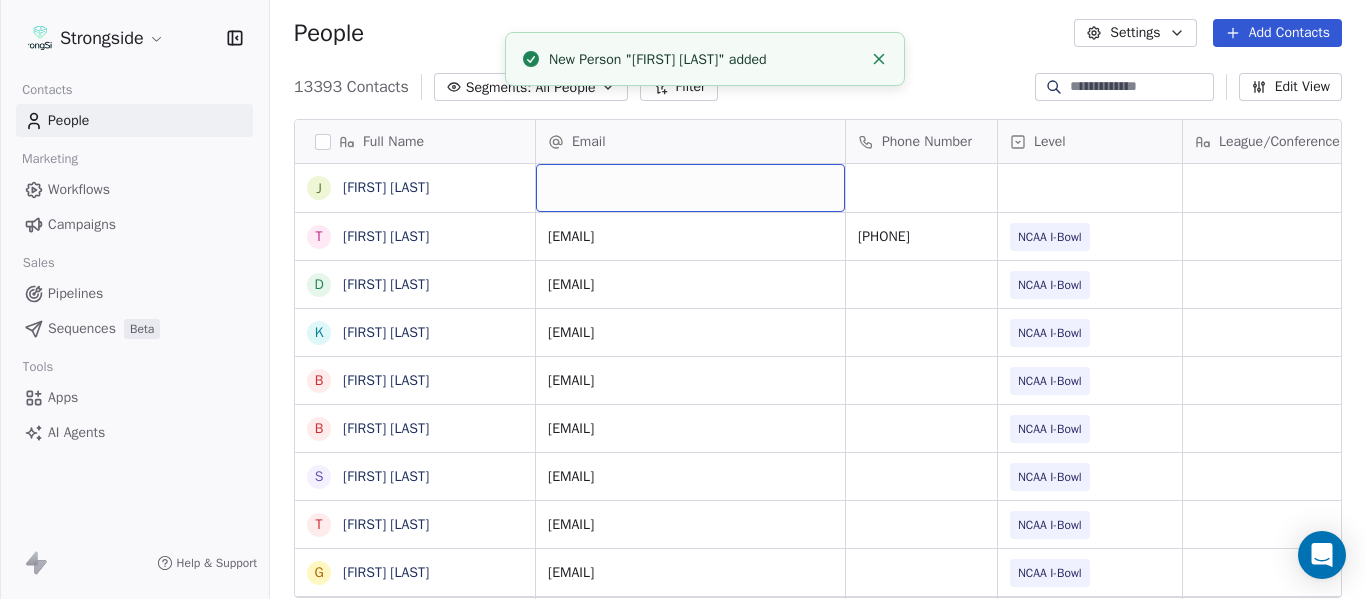 click at bounding box center (690, 188) 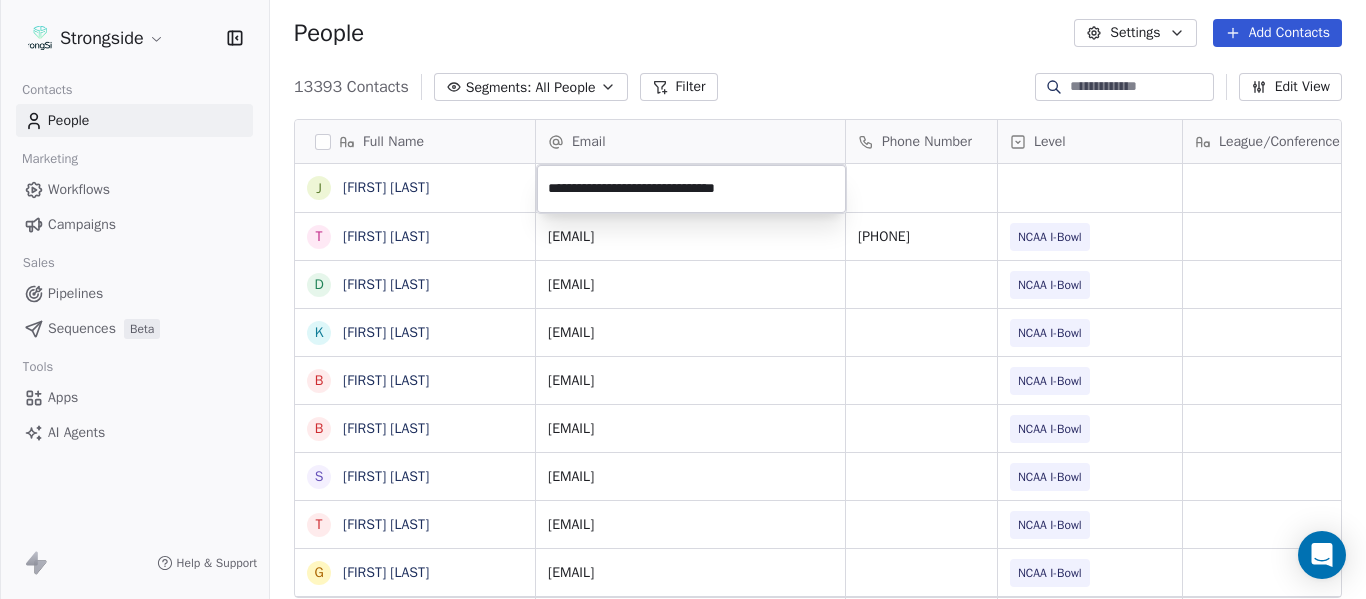 click on "Strongside Contacts People Marketing Workflows Campaigns Sales Pipelines Sequences Beta Tools Apps AI Agents Help & Support People Settings  Add Contacts 13393 Contacts Segments: All People Filter  Edit View Tag Add to Sequence Export Full Name J Jeris McIntyre T Tara Helton D Deshon Lawrence K Ken Landis B Brad Anderson B Brian Lund S Scott Frost T Terry Mohajir G Greg Moss C Cooper Williams A Austin Tucker E Ernie Sims P Patrick Surtain Sr T Terrance Knighton H Herb Hand E Evan Cooper C Chris Thomsen J John Papuchis T Tim Harris Jr T Tony White G Gus Malzahn O Odell Haggins A Austin Phillips J Josh Storms D David Johnson S Scott Trulock K Kenneth Towns D Douglas Walker J Jason Baisden J Josh Chatman Email Phone Number Level League/Conference Organization Tags Created Date BST Jul 23, 2025 05:05 PM tara.helton@ucf.edu 	(407) 823-3980 NCAA I-Bowl UNIV OF CENTRAL FLORIDA Jul 23, 2025 05:03 PM ucffbrecruiting@athletics.ucf.edu NCAA I-Bowl UNIV OF CENTRAL FLORIDA Jul 23, 2025 05:03 PM klandis@athletics.ucf.edu" at bounding box center [683, 299] 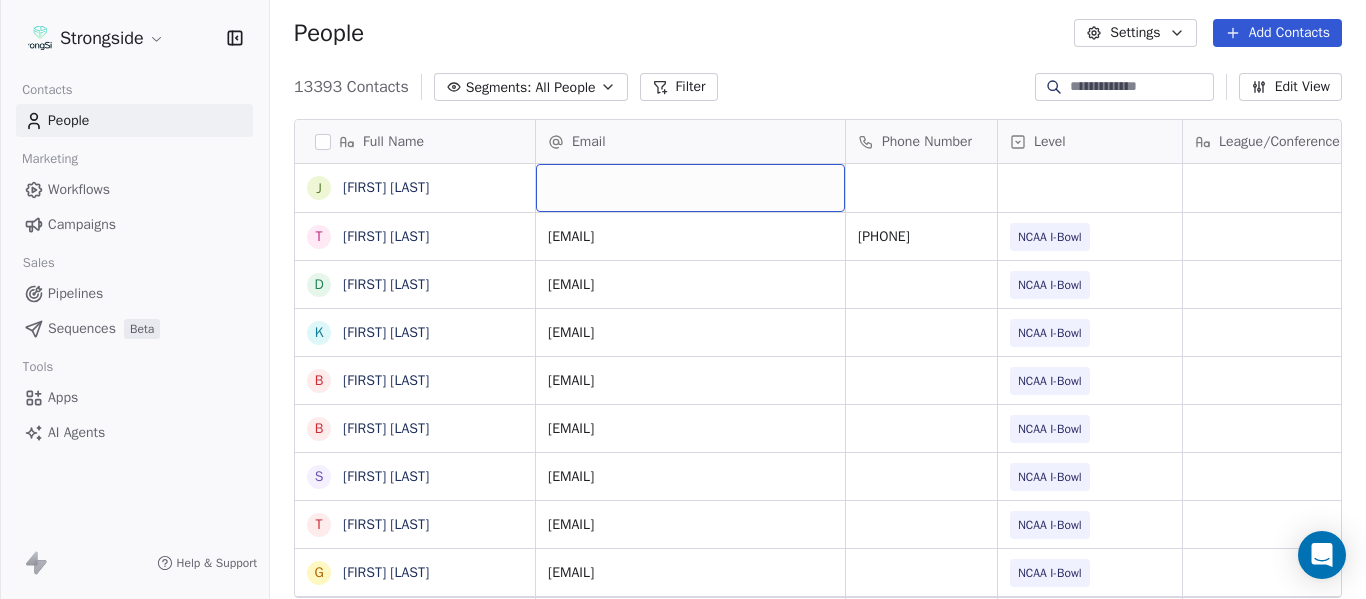 click at bounding box center (690, 188) 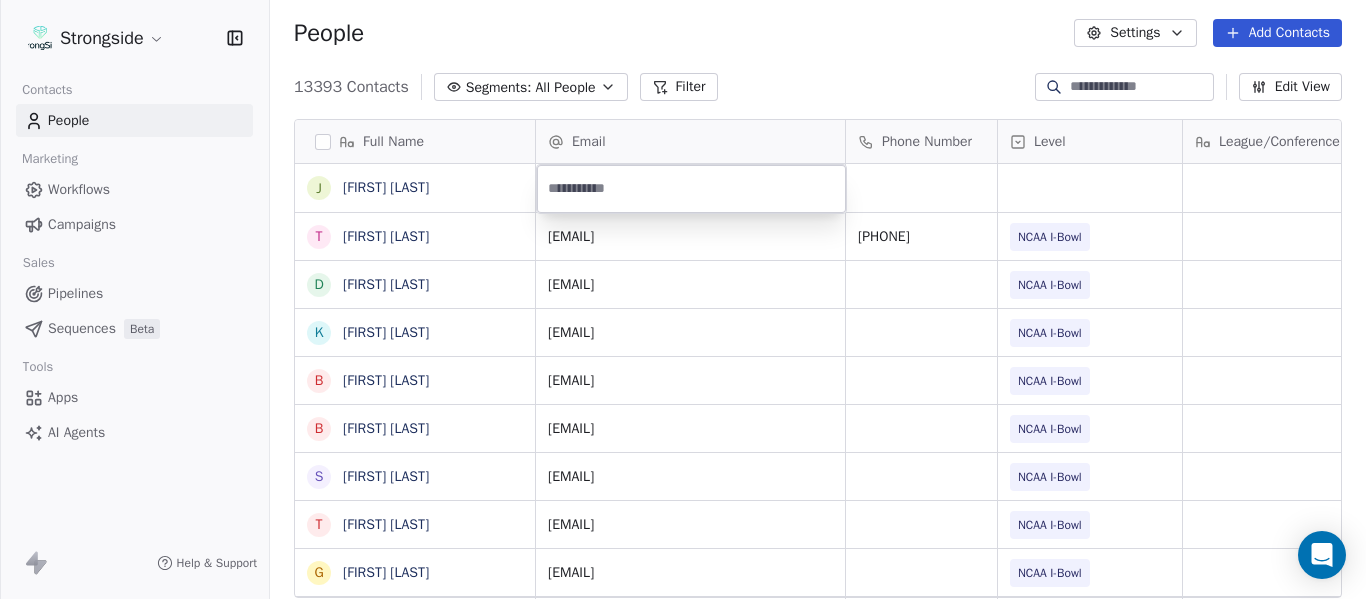 type on "**********" 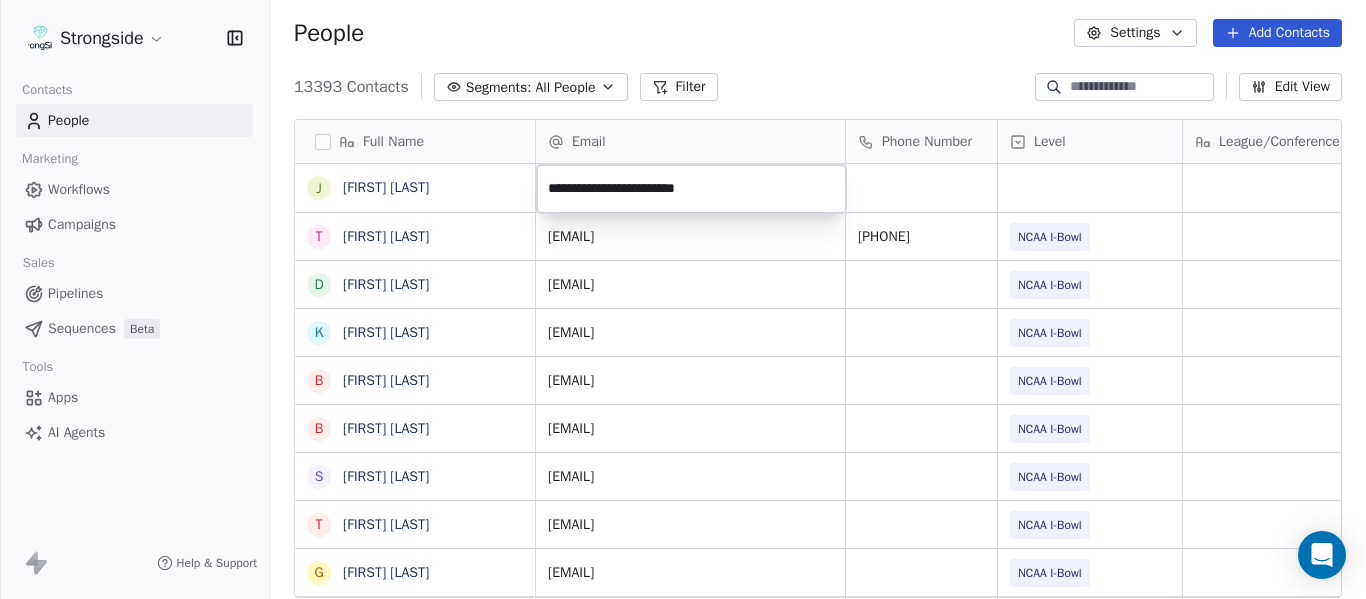 click on "Strongside Contacts People Marketing Workflows Campaigns Sales Pipelines Sequences Beta Tools Apps AI Agents Help & Support People Settings  Add Contacts 13393 Contacts Segments: All People Filter  Edit View Tag Add to Sequence Export Full Name J Jeris McIntyre T Tara Helton D Deshon Lawrence K Ken Landis B Brad Anderson B Brian Lund S Scott Frost T Terry Mohajir G Greg Moss C Cooper Williams A Austin Tucker E Ernie Sims P Patrick Surtain Sr T Terrance Knighton H Herb Hand E Evan Cooper C Chris Thomsen J John Papuchis T Tim Harris Jr T Tony White G Gus Malzahn O Odell Haggins A Austin Phillips J Josh Storms D David Johnson S Scott Trulock K Kenneth Towns D Douglas Walker J Jason Baisden J Josh Chatman Email Phone Number Level League/Conference Organization Tags Created Date BST Jul 23, 2025 05:05 PM tara.helton@ucf.edu 	(407) 823-3980 NCAA I-Bowl UNIV OF CENTRAL FLORIDA Jul 23, 2025 05:03 PM ucffbrecruiting@athletics.ucf.edu NCAA I-Bowl UNIV OF CENTRAL FLORIDA Jul 23, 2025 05:03 PM klandis@athletics.ucf.edu" at bounding box center [683, 299] 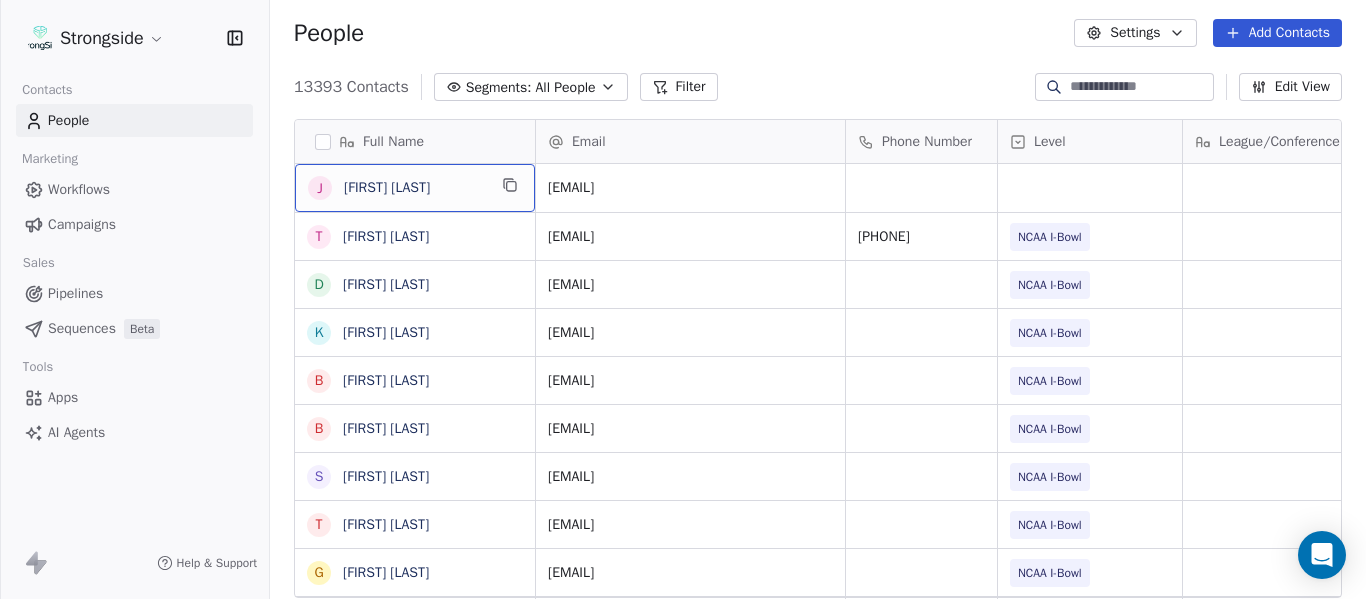 click on "Jeris McIntyre" at bounding box center [415, 188] 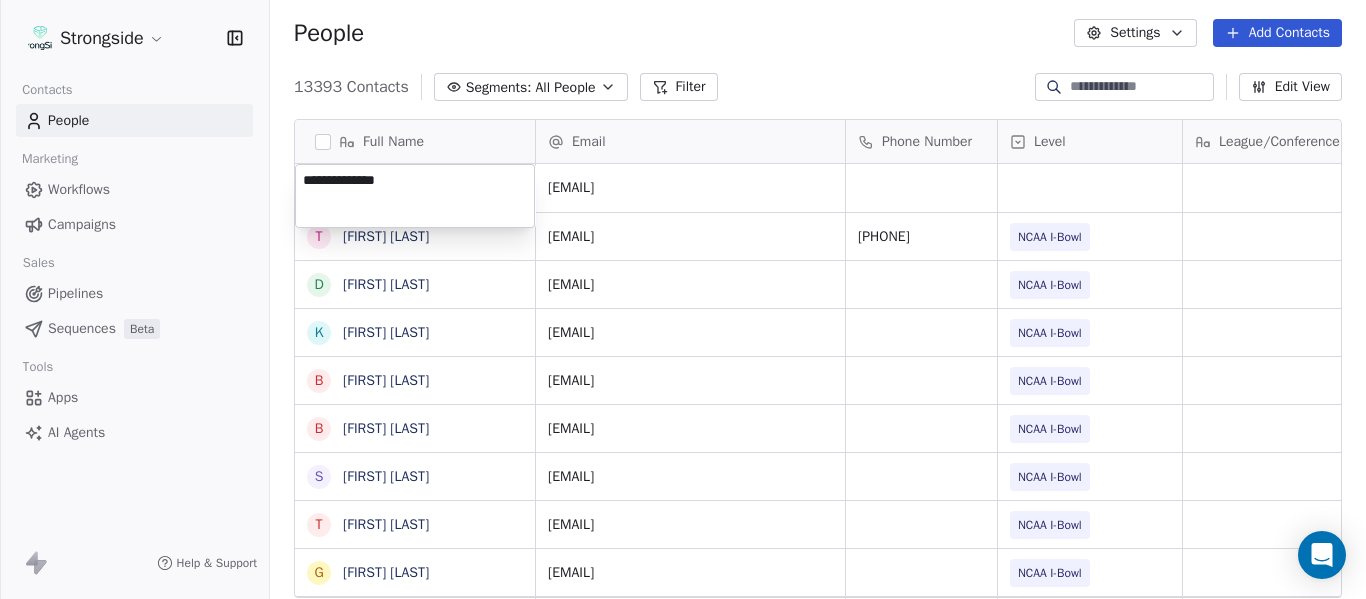 click on "**********" at bounding box center (415, 196) 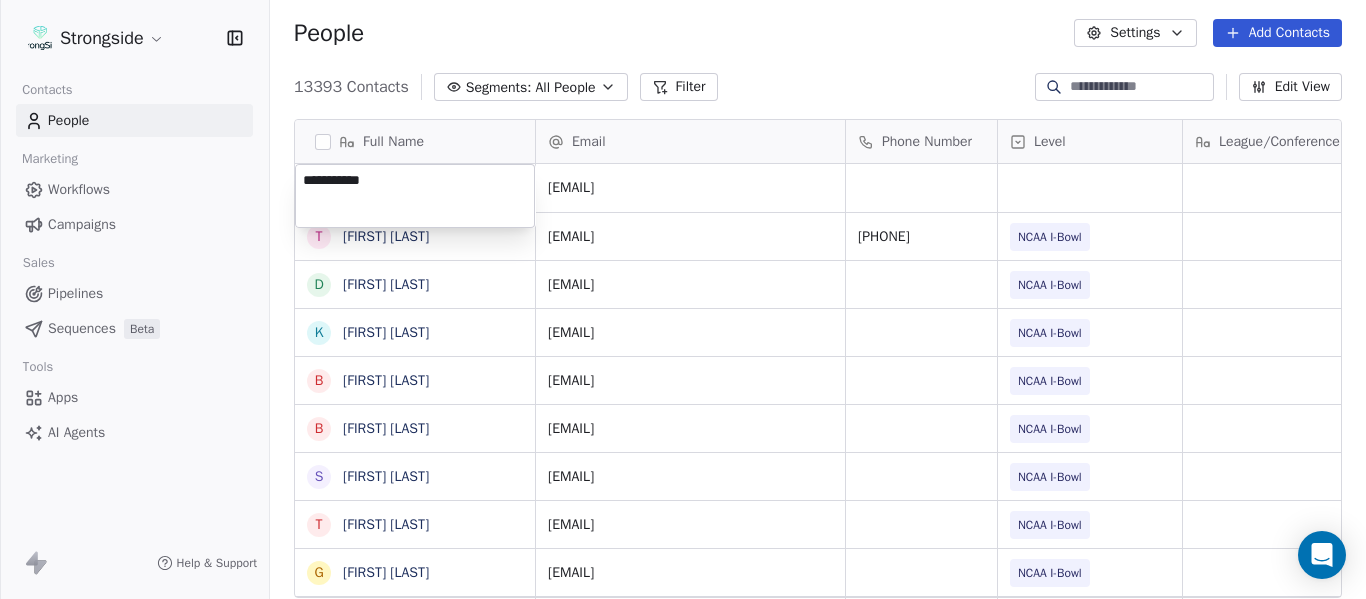 click on "Strongside Contacts People Marketing Workflows Campaigns Sales Pipelines Sequences Beta Tools Apps AI Agents Help & Support People Settings  Add Contacts 13393 Contacts Segments: All People Filter  Edit View Tag Add to Sequence Export Full Name J Jeris McIntyre T Tara Helton D Deshon Lawrence K Ken Landis B Brad Anderson B Brian Lund S Scott Frost T Terry Mohajir G Greg Moss C Cooper Williams A Austin Tucker E Ernie Sims P Patrick Surtain Sr T Terrance Knighton H Herb Hand E Evan Cooper C Chris Thomsen J John Papuchis T Tim Harris Jr T Tony White G Gus Malzahn O Odell Haggins A Austin Phillips J Josh Storms D David Johnson S Scott Trulock K Kenneth Towns D Douglas Walker J Jason Baisden J Josh Chatman Email Phone Number Level League/Conference Organization Tags Created Date BST bhelton@athletics.ucf.edu Jul 23, 2025 05:05 PM tara.helton@ucf.edu 	(407) 823-3980 NCAA I-Bowl UNIV OF CENTRAL FLORIDA Jul 23, 2025 05:03 PM ucffbrecruiting@athletics.ucf.edu NCAA I-Bowl UNIV OF CENTRAL FLORIDA Jul 23, 2025 05:03 PM" at bounding box center (683, 299) 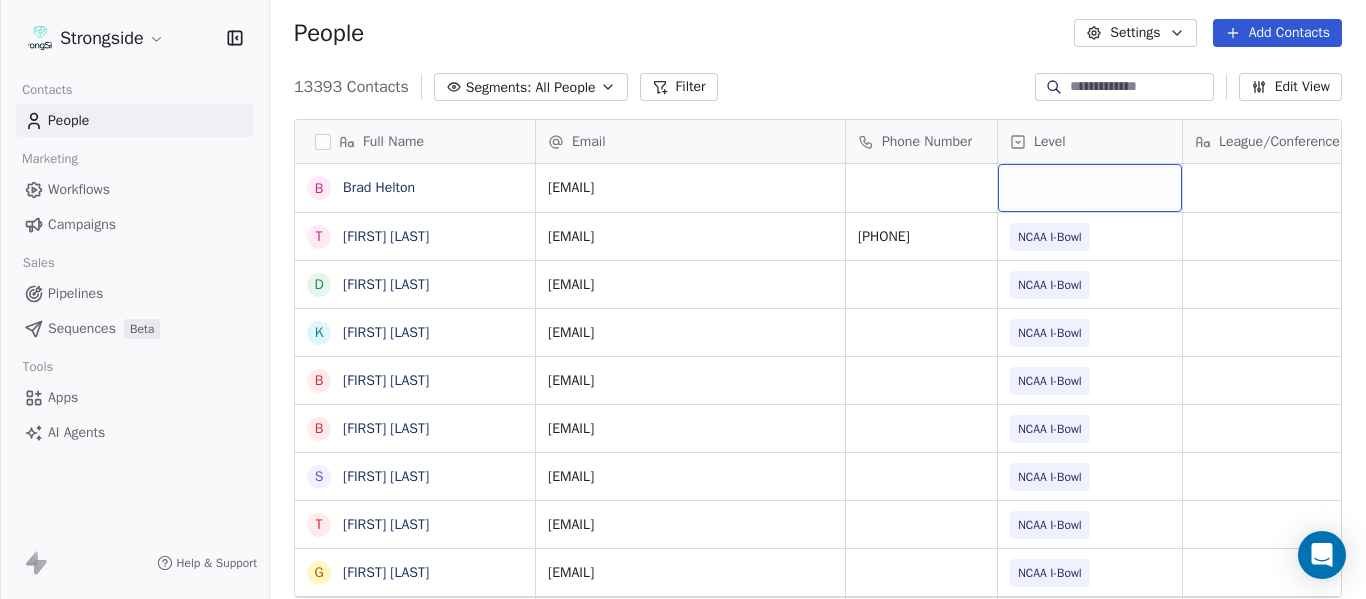 click at bounding box center (1090, 188) 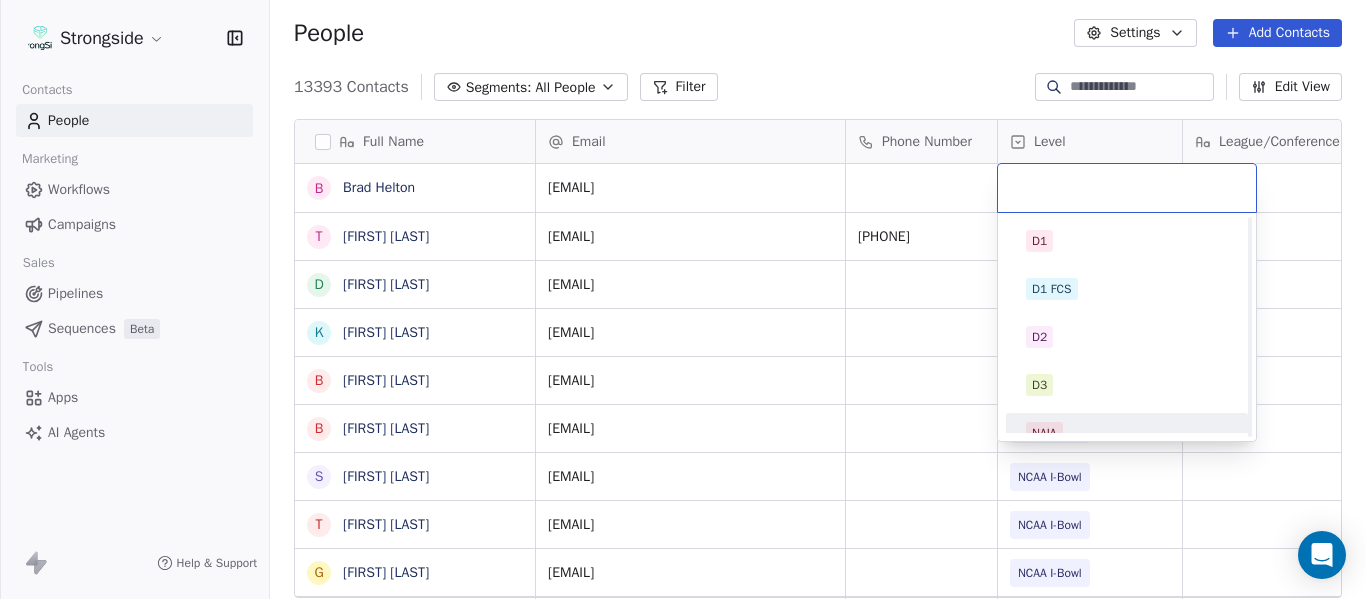 scroll, scrollTop: 212, scrollLeft: 0, axis: vertical 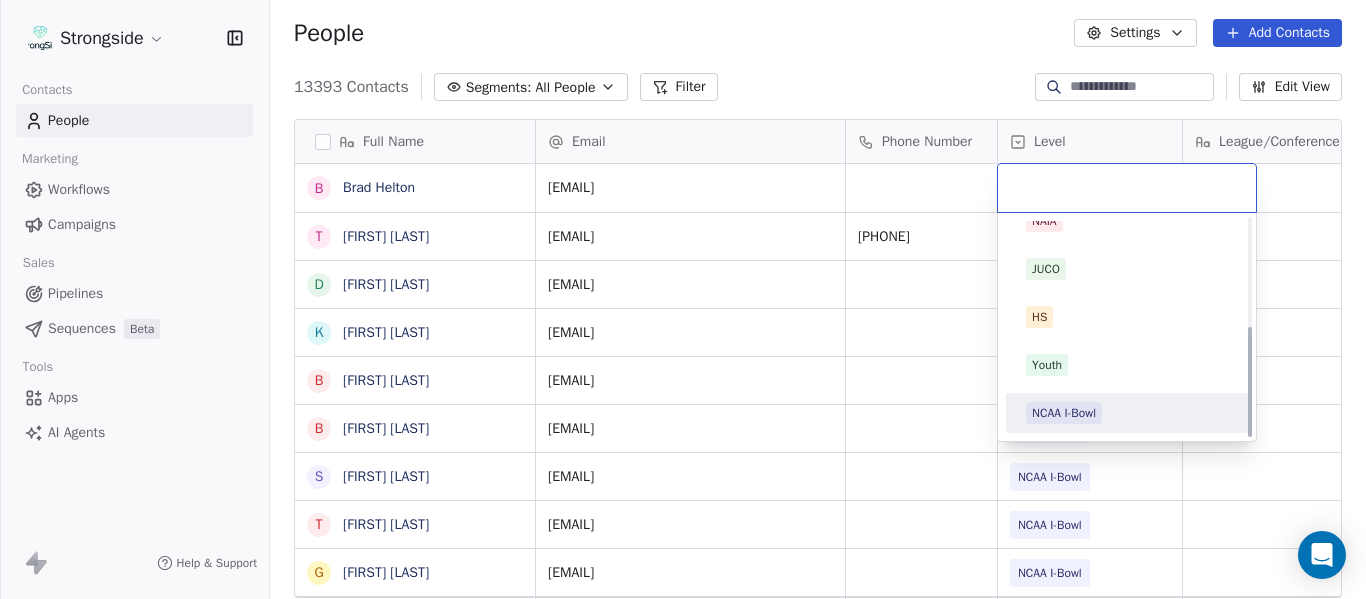 click on "NCAA I-Bowl" at bounding box center [1127, 413] 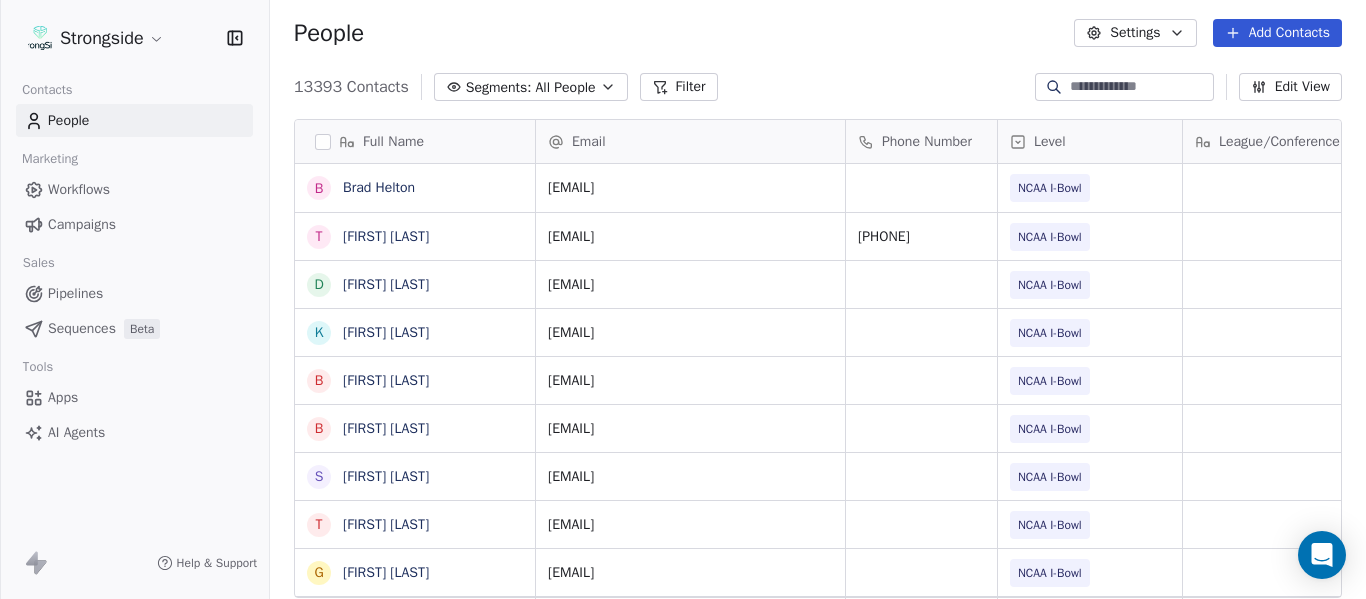 click on "People Settings  Add Contacts" at bounding box center (818, 33) 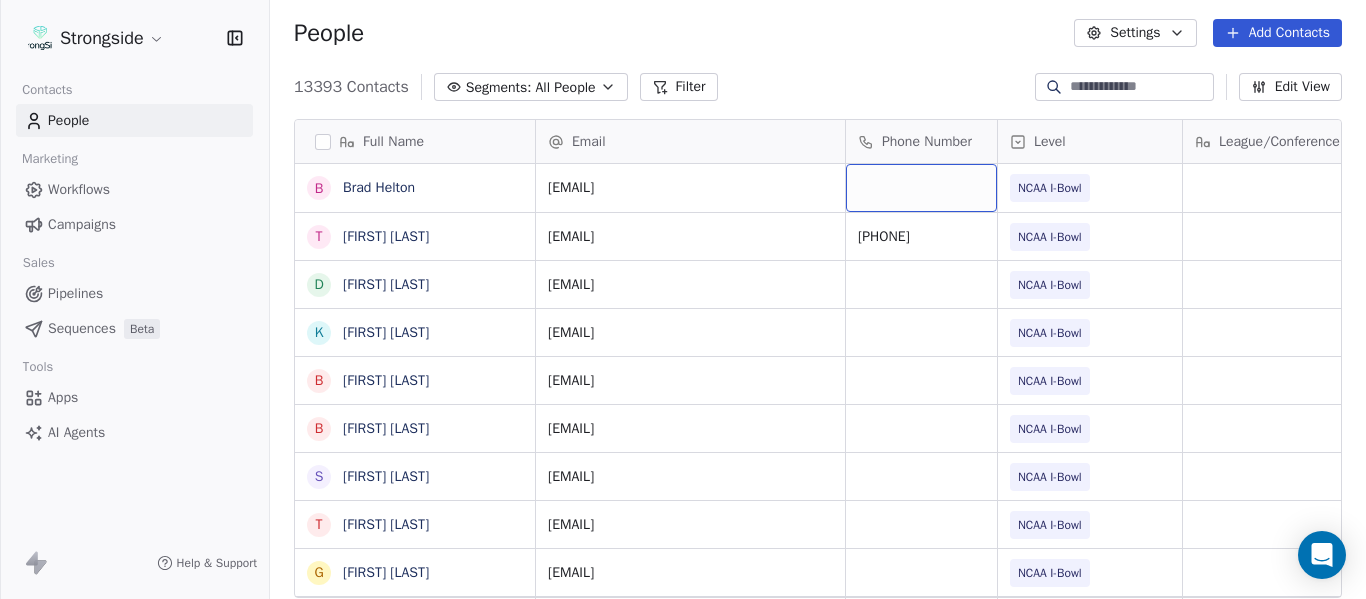 click at bounding box center (921, 188) 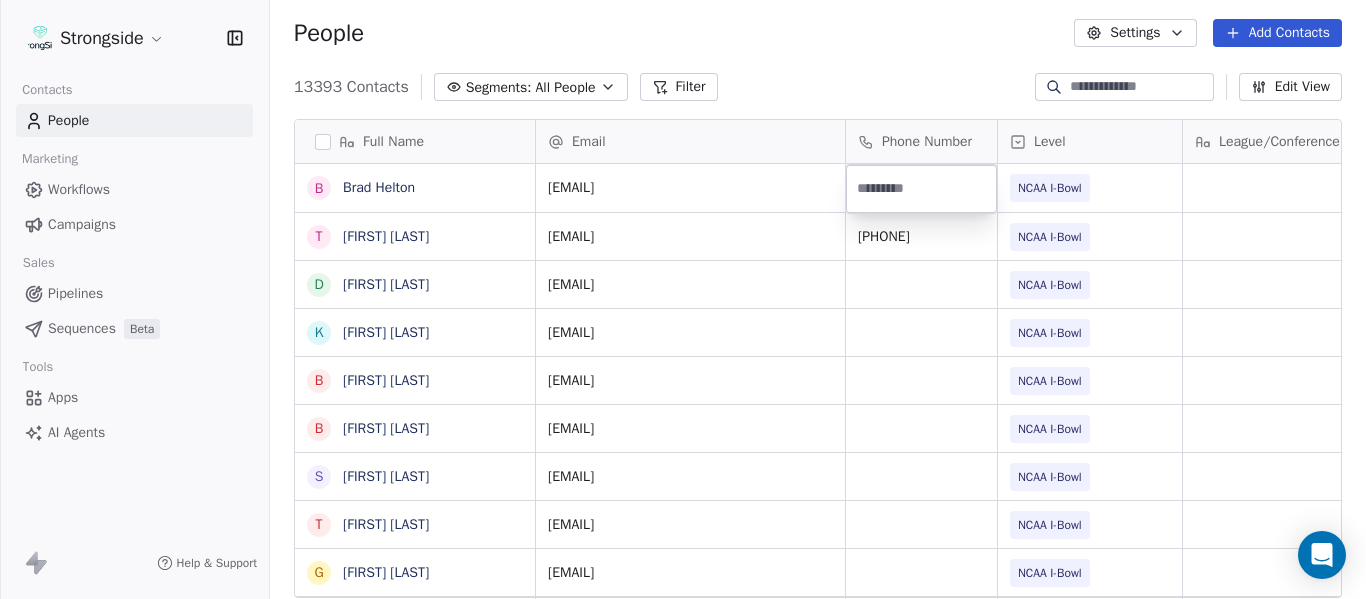 type on "**********" 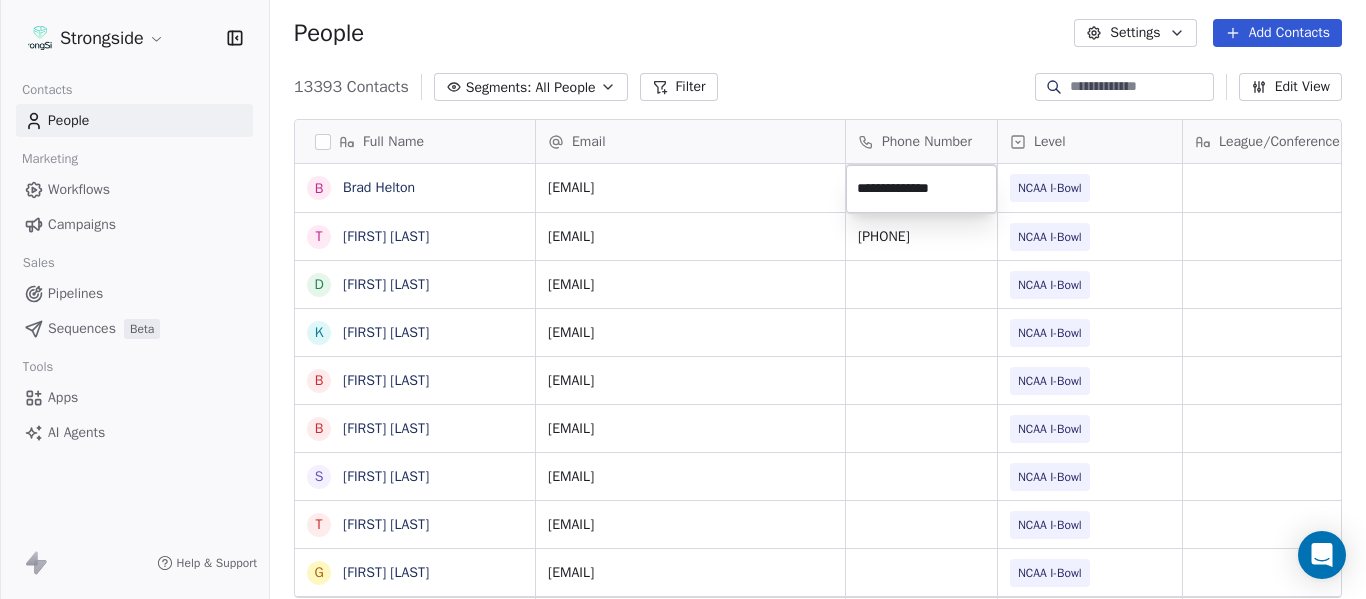 click on "Strongside Contacts People Marketing Workflows Campaigns Sales Pipelines Sequences Beta Tools Apps AI Agents Help & Support People Settings  Add Contacts 13393 Contacts Segments: All People Filter  Edit View Tag Add to Sequence Export Full Name B Brad Helton T Tara Helton D Deshon Lawrence K Ken Landis B Brad Anderson B Brian Lund S Scott Frost T Terry Mohajir G Greg Moss C Cooper Williams A Austin Tucker E Ernie Sims P Patrick Surtain Sr T Terrance Knighton H Herb Hand E Evan Cooper C Chris Thomsen J John Papuchis T Tim Harris Jr T Tony White G Gus Malzahn O Odell Haggins A Austin Phillips J Josh Storms D David Johnson S Scott Trulock K Kenneth Towns D Douglas Walker J Jason Baisden J Josh Chatman Email Phone Number Level League/Conference Organization Tags Created Date BST bhelton@athletics.ucf.edu NCAA I-Bowl Jul 23, 2025 05:05 PM tara.helton@ucf.edu 	(407) 823-3980 NCAA I-Bowl UNIV OF CENTRAL FLORIDA Jul 23, 2025 05:03 PM ucffbrecruiting@athletics.ucf.edu NCAA I-Bowl UNIV OF CENTRAL FLORIDA NCAA I-Bowl" at bounding box center (683, 299) 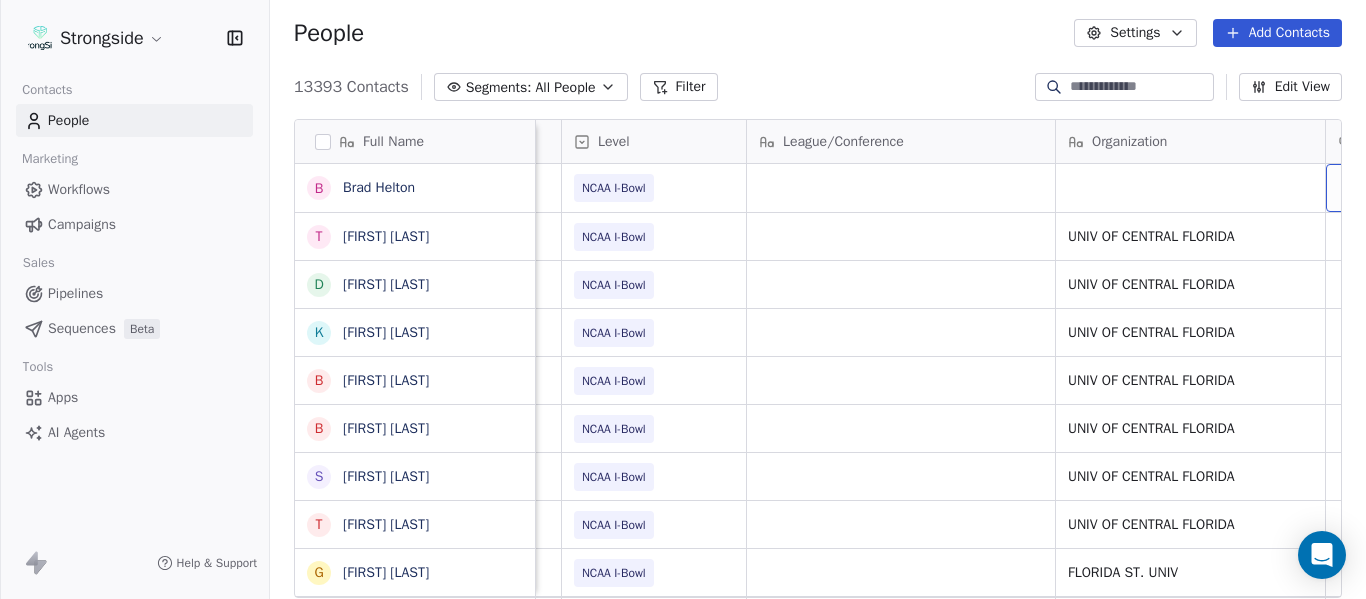 scroll, scrollTop: 0, scrollLeft: 536, axis: horizontal 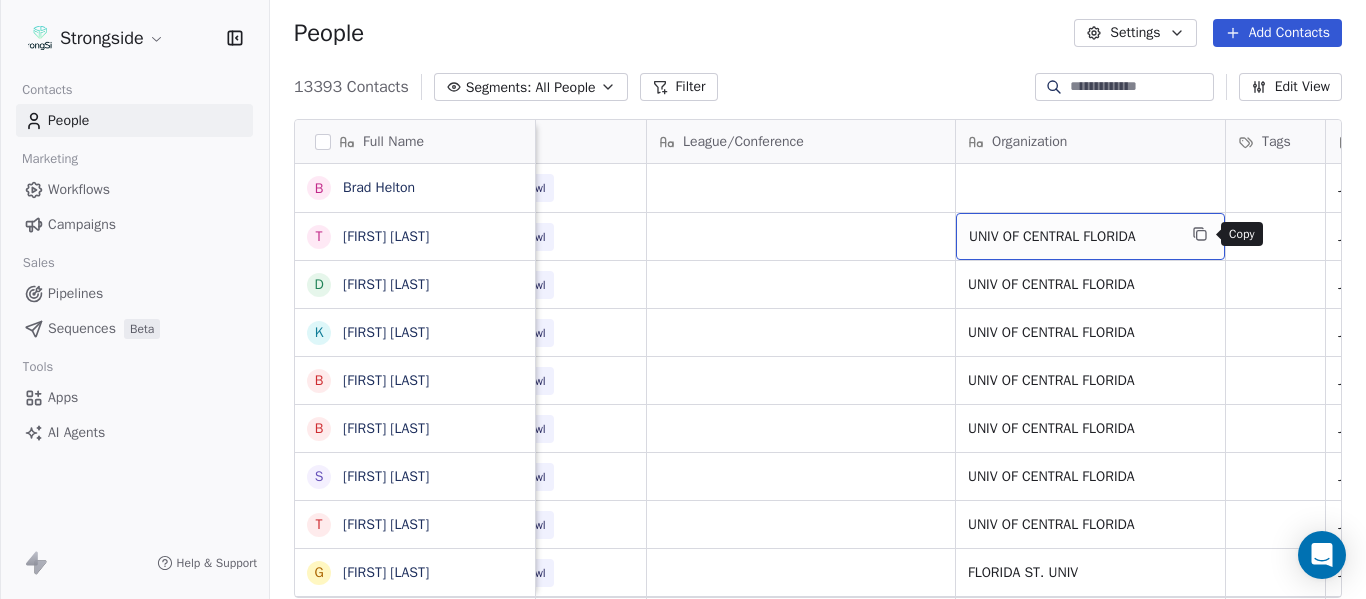 click 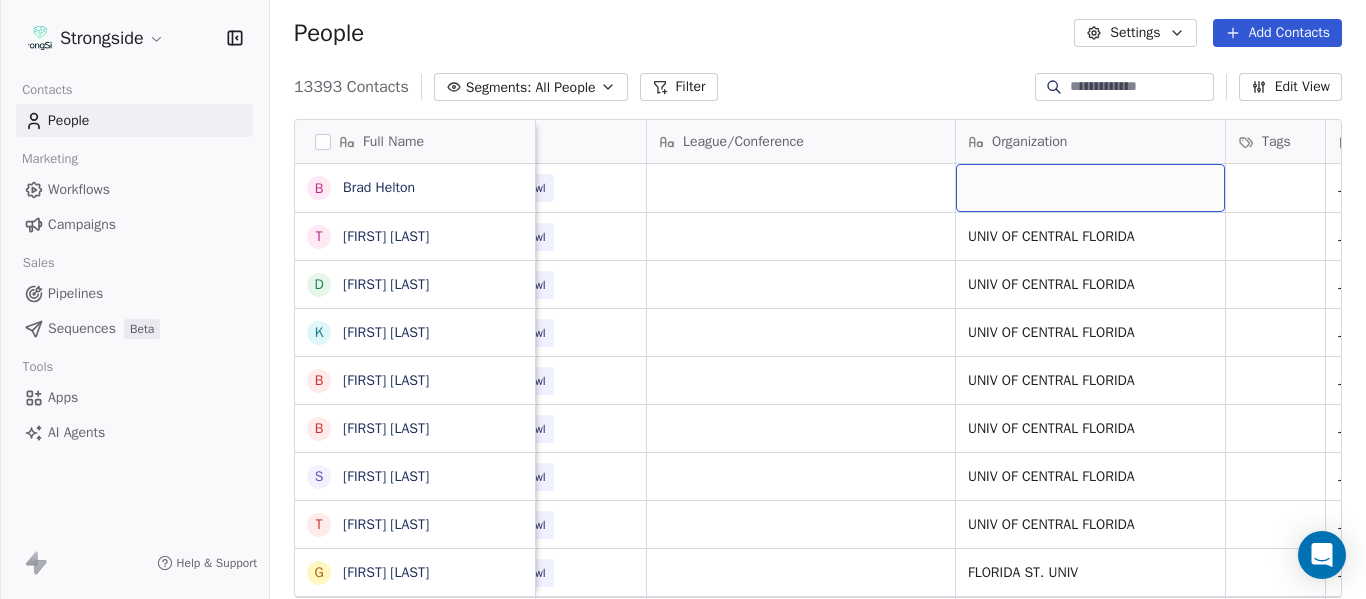 click at bounding box center (1090, 188) 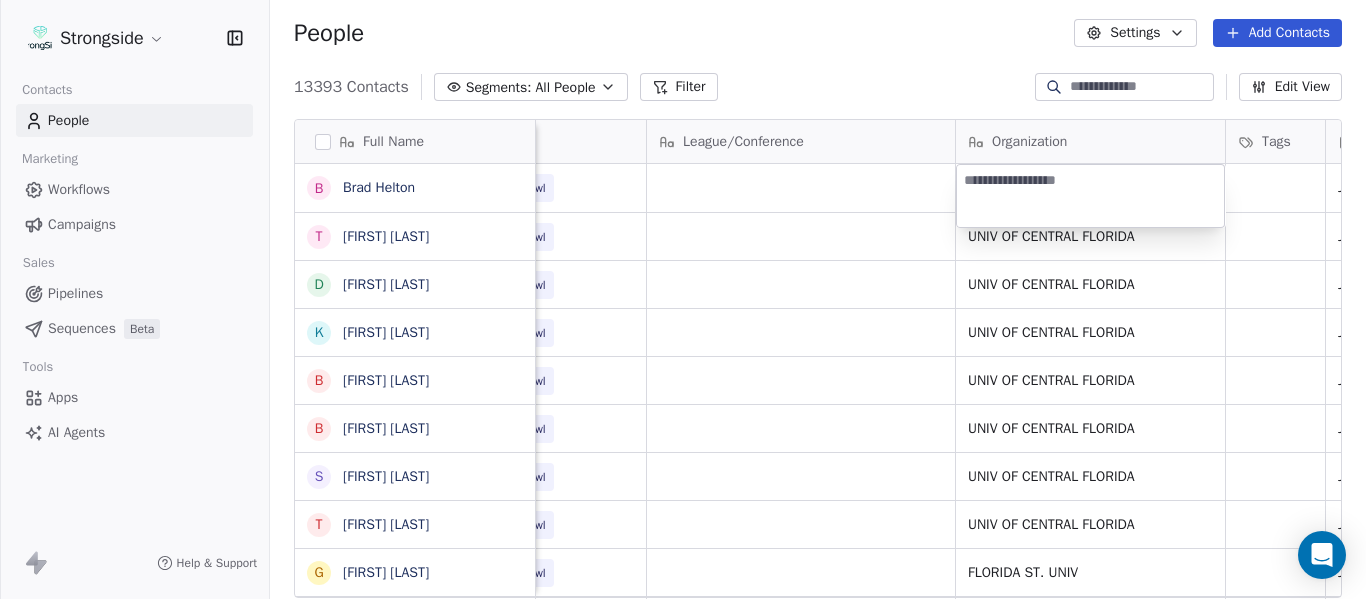 type on "**********" 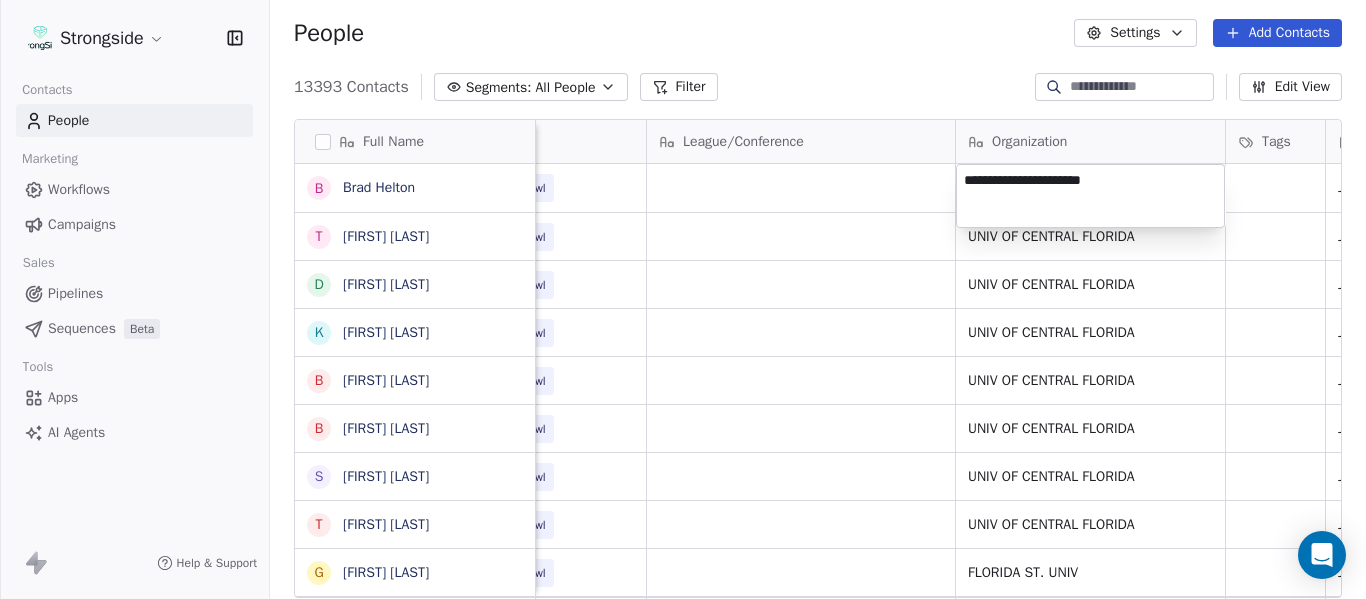 click on "Strongside Contacts People Marketing Workflows Campaigns Sales Pipelines Sequences Beta Tools Apps AI Agents Help & Support People Settings  Add Contacts 13393 Contacts Segments: All People Filter  Edit View Tag Add to Sequence Export Full Name B Brad Helton T Tara Helton D Deshon Lawrence K Ken Landis B Brad Anderson B Brian Lund S Scott Frost T Terry Mohajir G Greg Moss C Cooper Williams A Austin Tucker E Ernie Sims P Patrick Surtain Sr T Terrance Knighton H Herb Hand E Evan Cooper C Chris Thomsen J John Papuchis T Tim Harris Jr T Tony White G Gus Malzahn O Odell Haggins A Austin Phillips J Josh Storms D David Johnson S Scott Trulock K Kenneth Towns D Douglas Walker J Jason Baisden J Josh Chatman Email Phone Number Level League/Conference Organization Tags Created Date BST Status Job Title Priority bhelton@athletics.ucf.edu (407) 823-2462 NCAA I-Bowl Jul 23, 2025 05:05 PM tara.helton@ucf.edu 	(407) 823-3980 NCAA I-Bowl UNIV OF CENTRAL FLORIDA Jul 23, 2025 05:03 PM Academic Advisor NCAA I-Bowl NCAA I-Bowl" at bounding box center [683, 299] 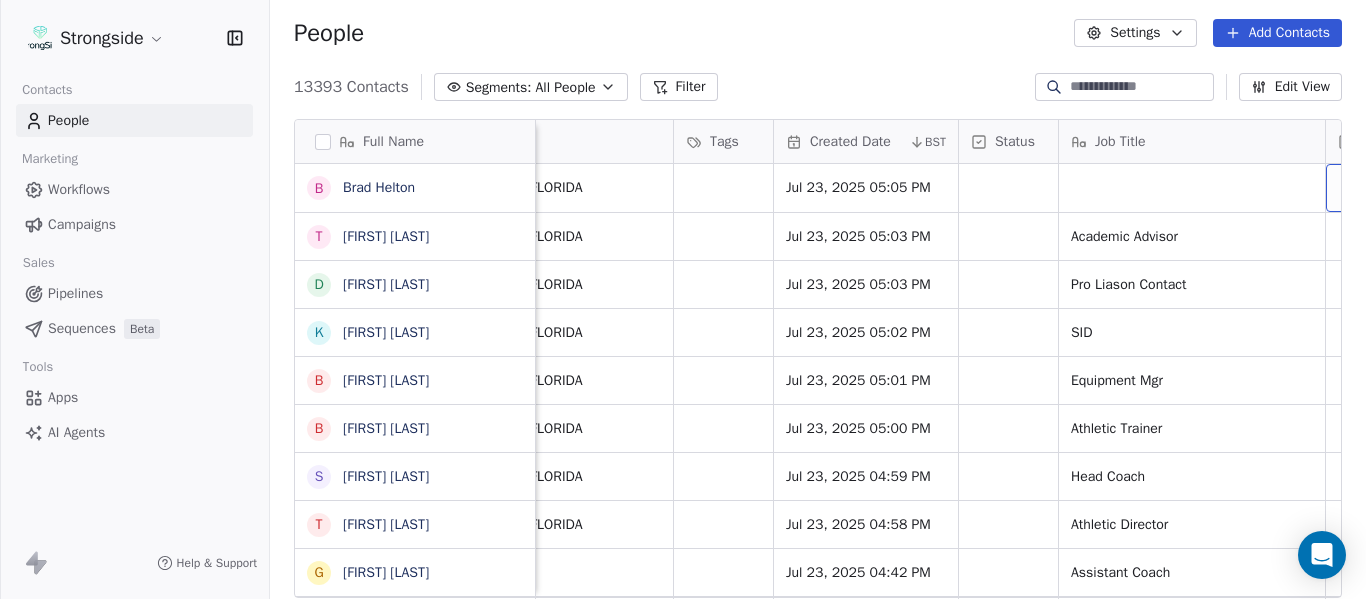 scroll, scrollTop: 0, scrollLeft: 1273, axis: horizontal 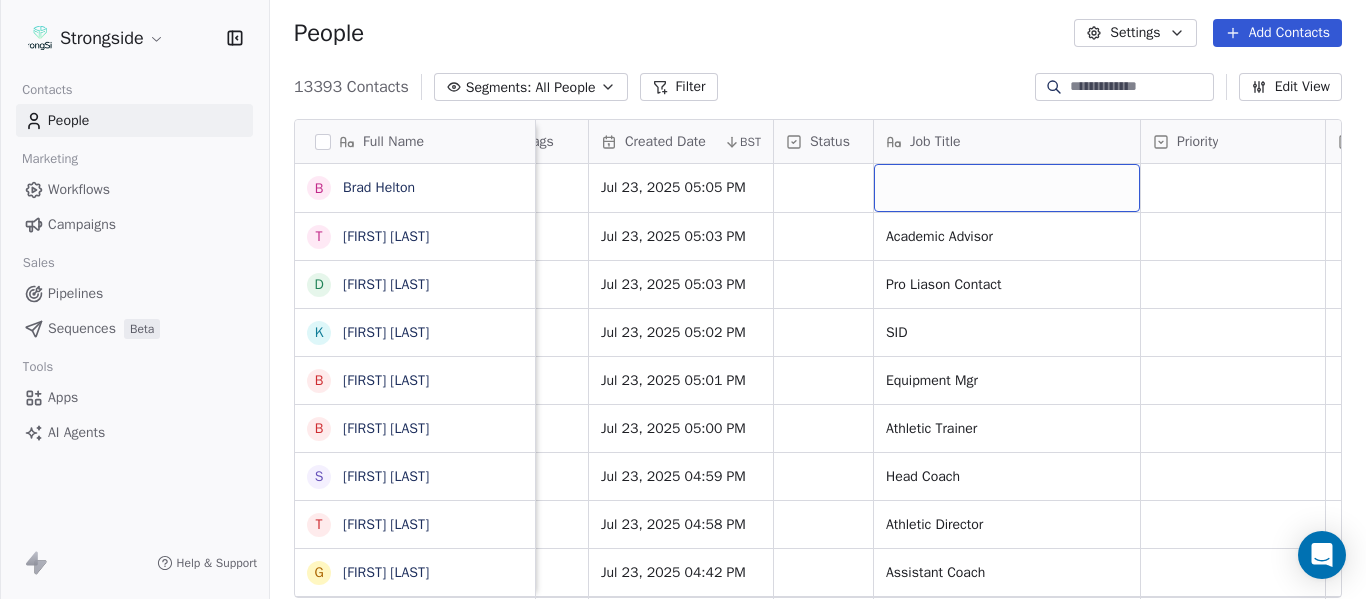 click at bounding box center (1007, 188) 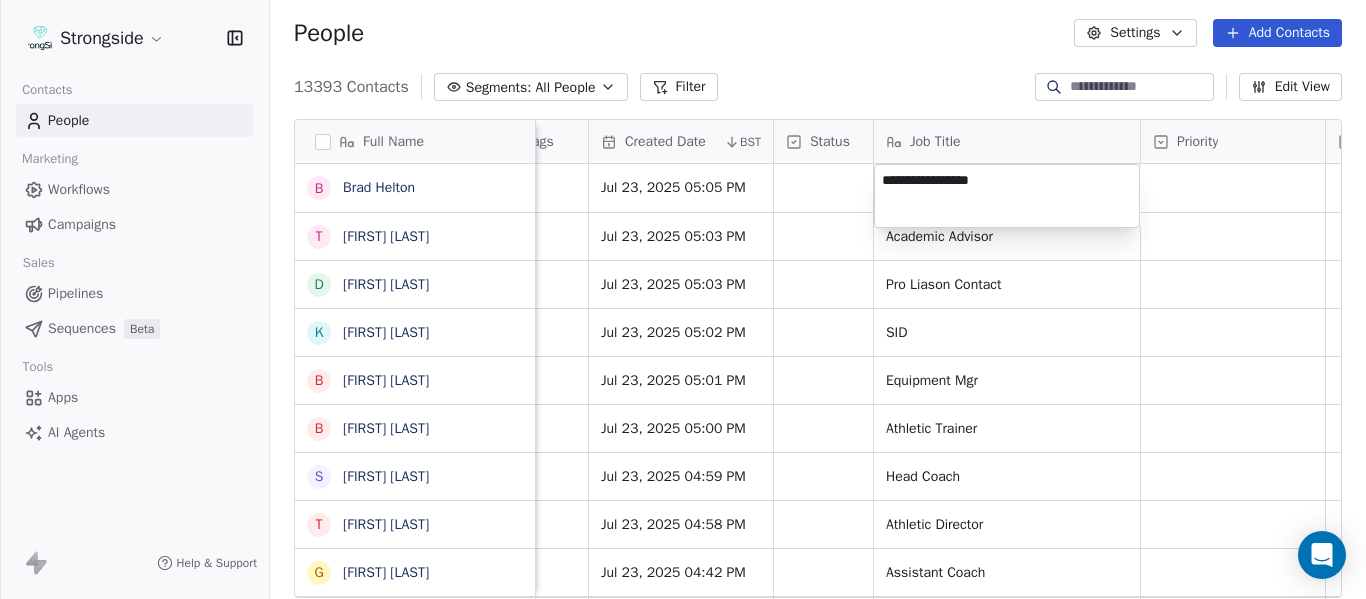 click on "Strongside Contacts People Marketing Workflows Campaigns Sales Pipelines Sequences Beta Tools Apps AI Agents Help & Support People Settings  Add Contacts 13393 Contacts Segments: All People Filter  Edit View Tag Add to Sequence Export Full Name B Brad Helton T Tara Helton D Deshon Lawrence K Ken Landis B Brad Anderson B Brian Lund S Scott Frost T Terry Mohajir G Greg Moss C Cooper Williams A Austin Tucker E Ernie Sims P Patrick Surtain Sr T Terrance Knighton H Herb Hand E Evan Cooper C Chris Thomsen J John Papuchis T Tim Harris Jr T Tony White G Gus Malzahn O Odell Haggins A Austin Phillips J Josh Storms D David Johnson S Scott Trulock K Kenneth Towns D Douglas Walker J Jason Baisden J Josh Chatman Level League/Conference Organization Tags Created Date BST Status Job Title Priority Emails Auto Clicked Last Activity Date BST In Open Phone Contact Source   NCAA I-Bowl UNIV OF CENTRAL FLORIDA Jul 23, 2025 05:05 PM   NCAA I-Bowl UNIV OF CENTRAL FLORIDA Jul 23, 2025 05:03 PM Academic Advisor False   NCAA I-Bowl" at bounding box center [683, 299] 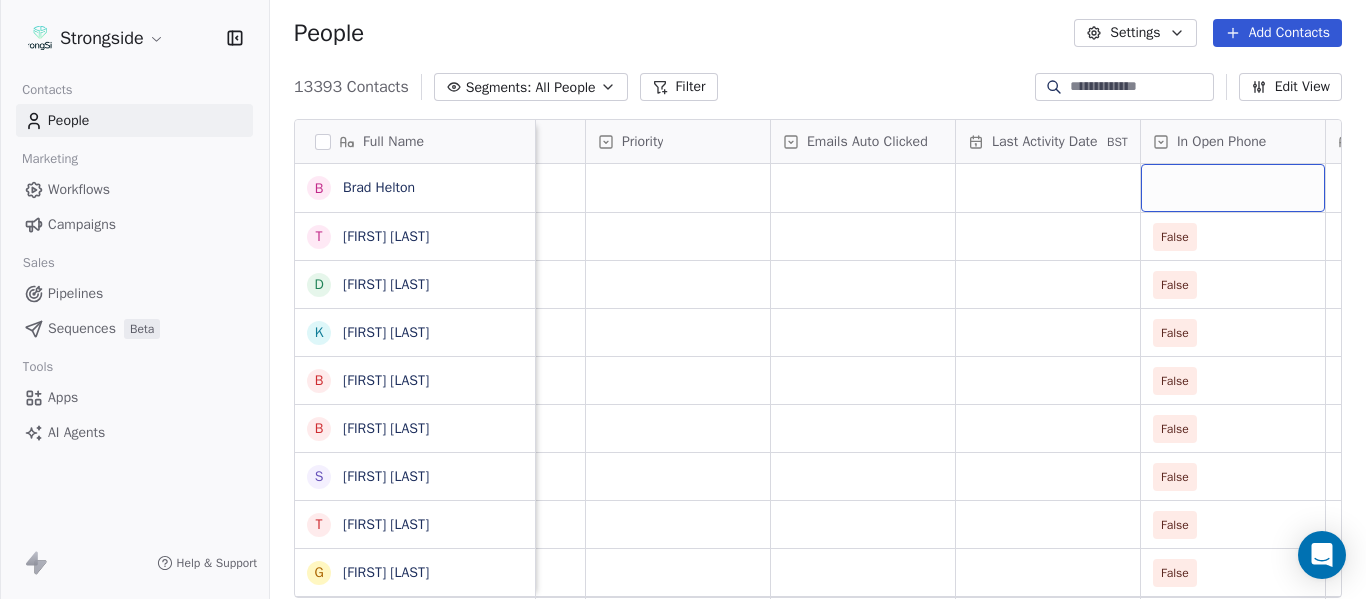 scroll, scrollTop: 0, scrollLeft: 2013, axis: horizontal 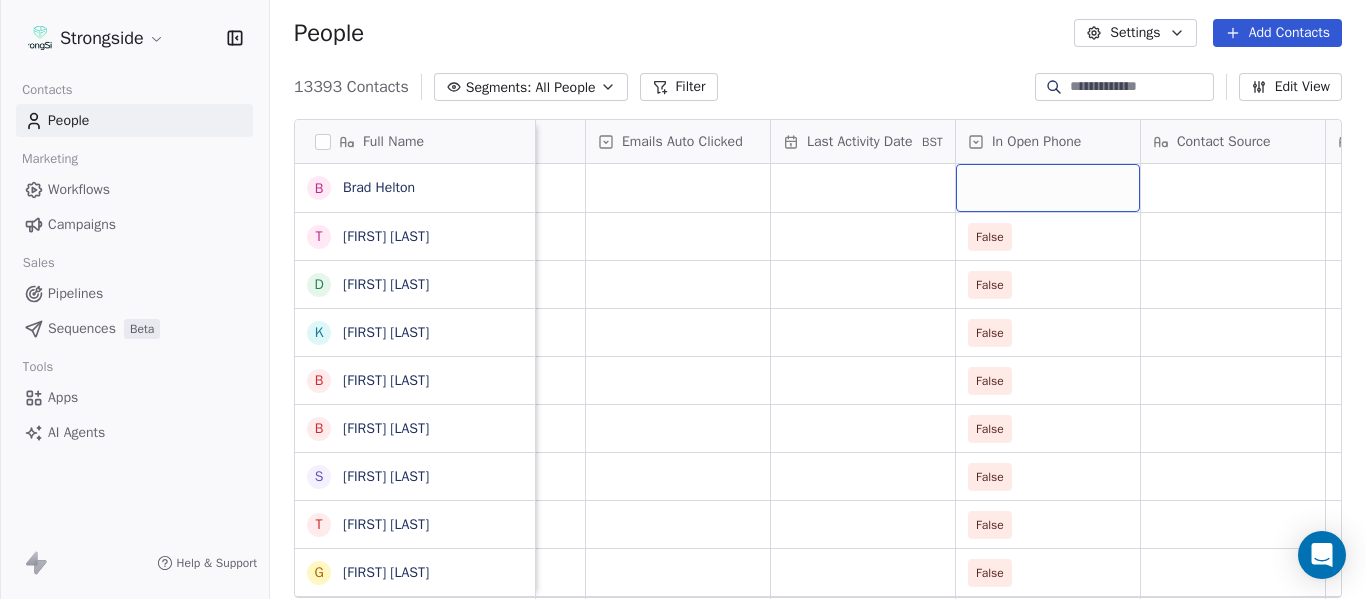 click at bounding box center [1048, 188] 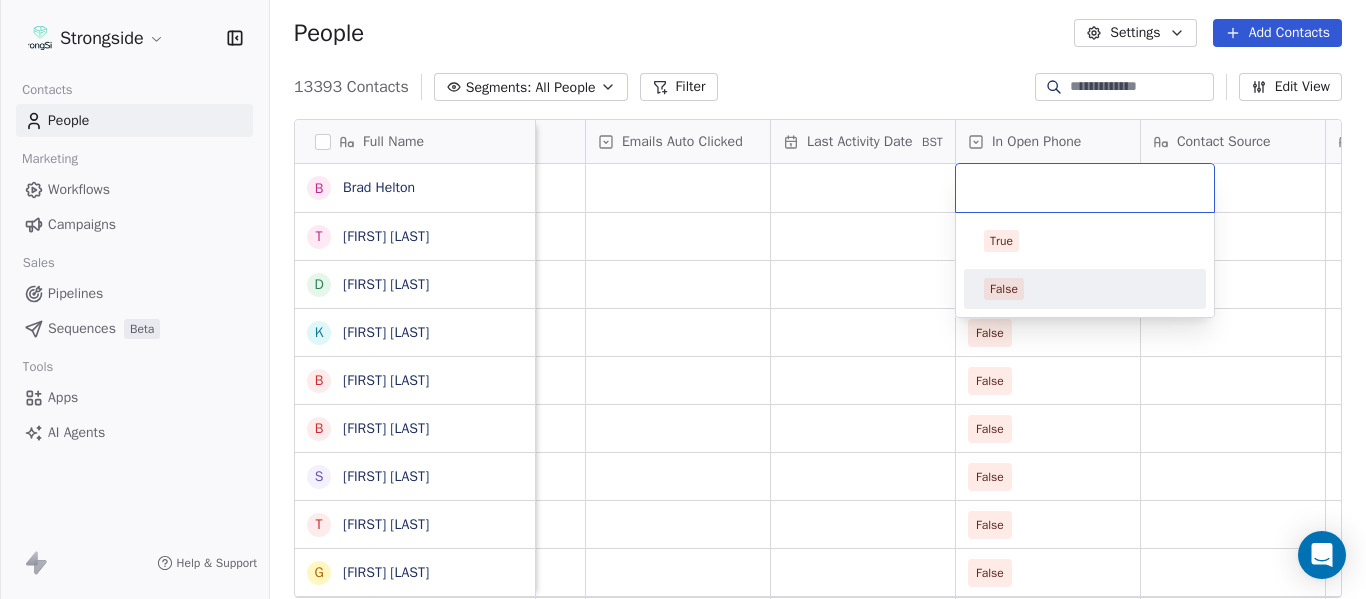 click on "False" at bounding box center [1085, 289] 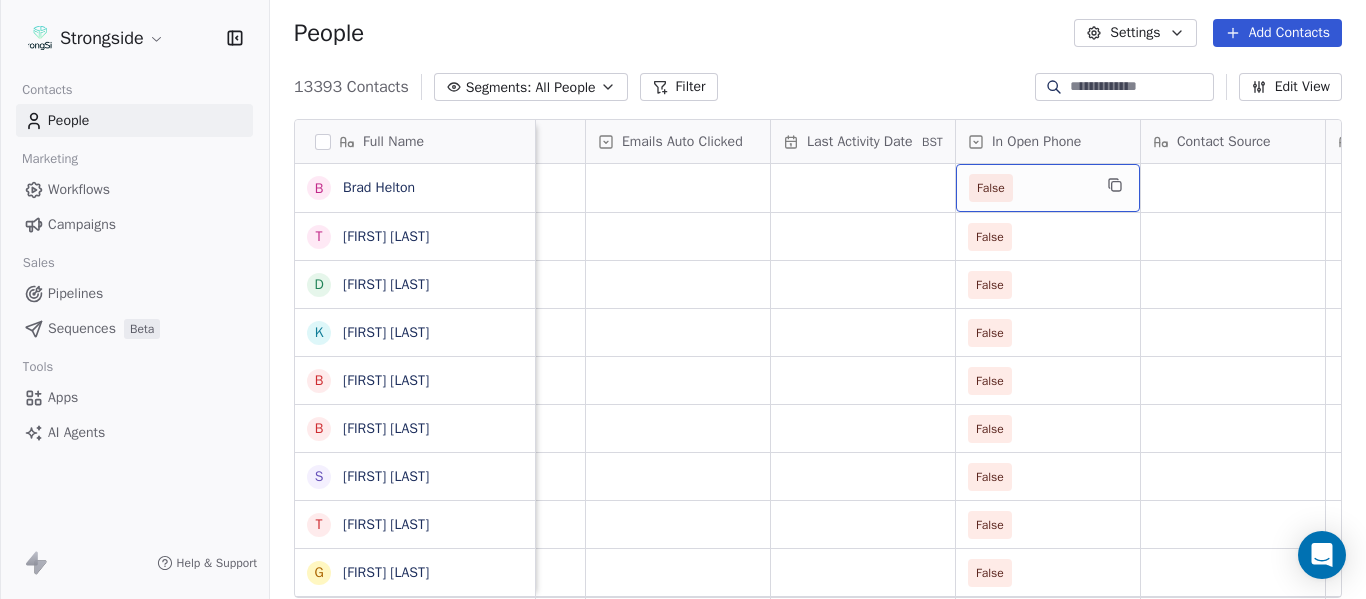 click on "False" at bounding box center (1030, 188) 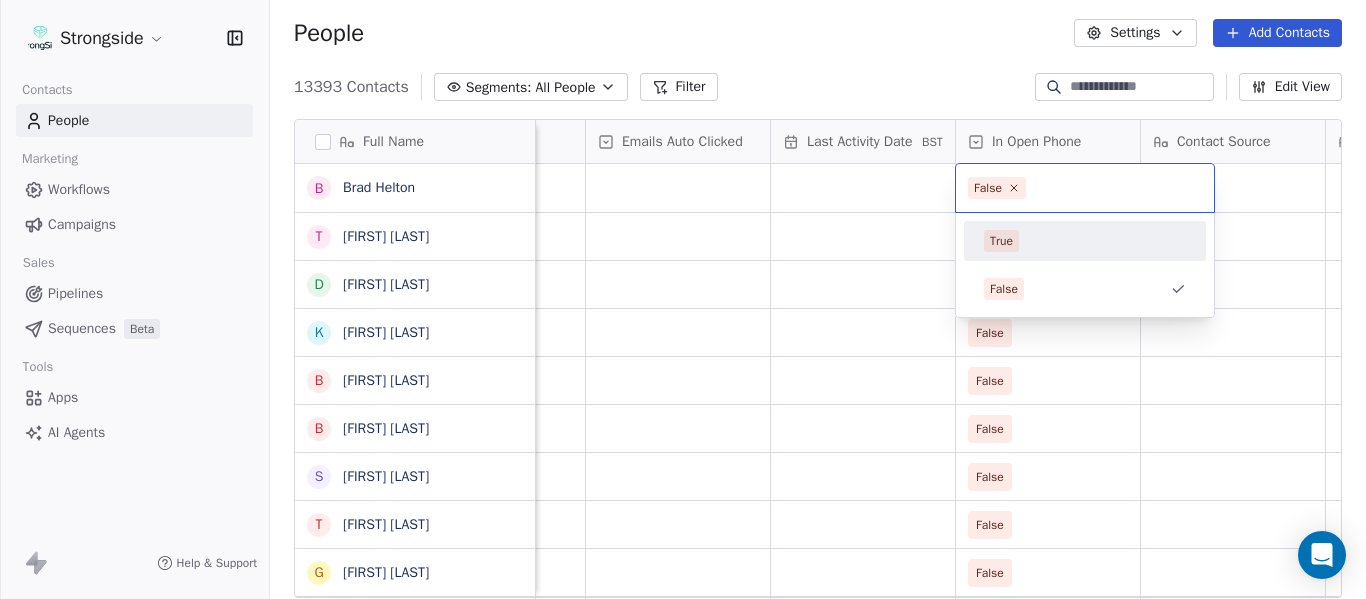 click on "True" at bounding box center (1085, 241) 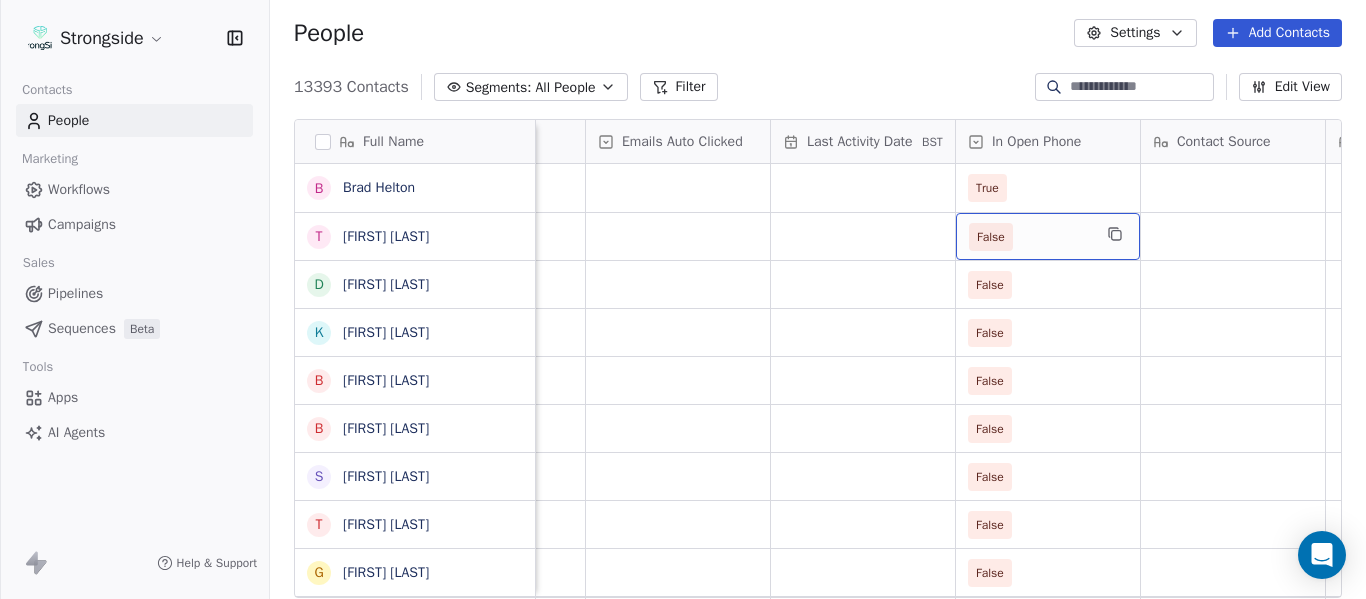 click on "False" at bounding box center (1030, 237) 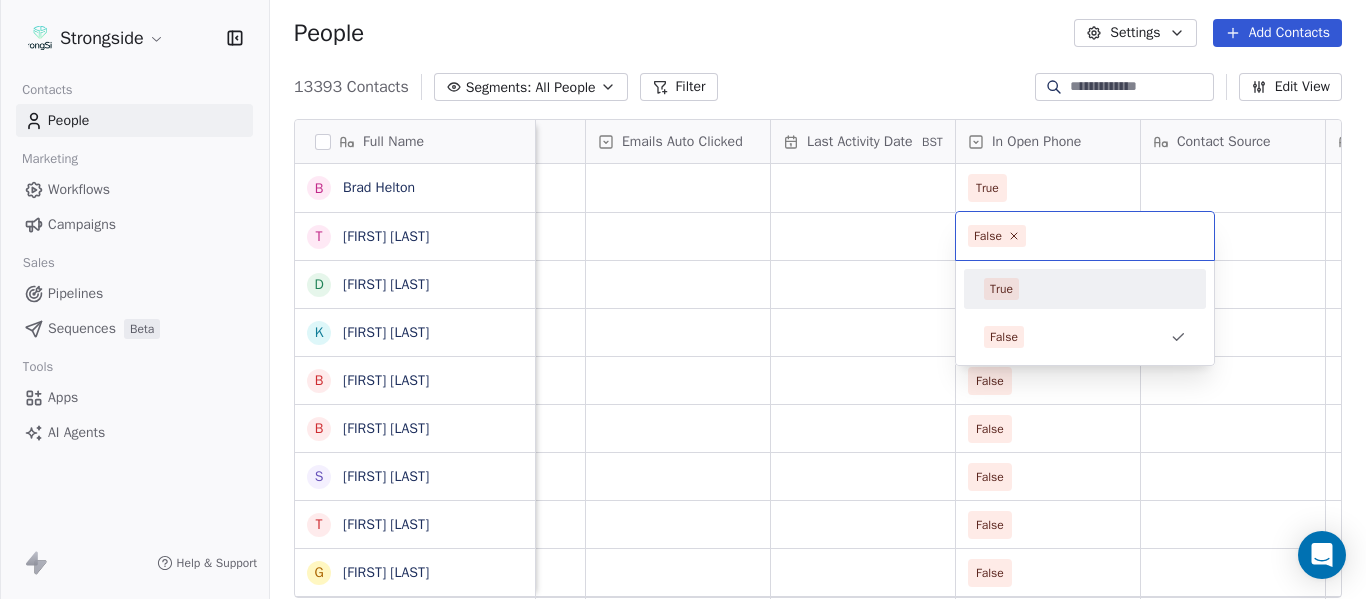 click on "True" at bounding box center [1085, 289] 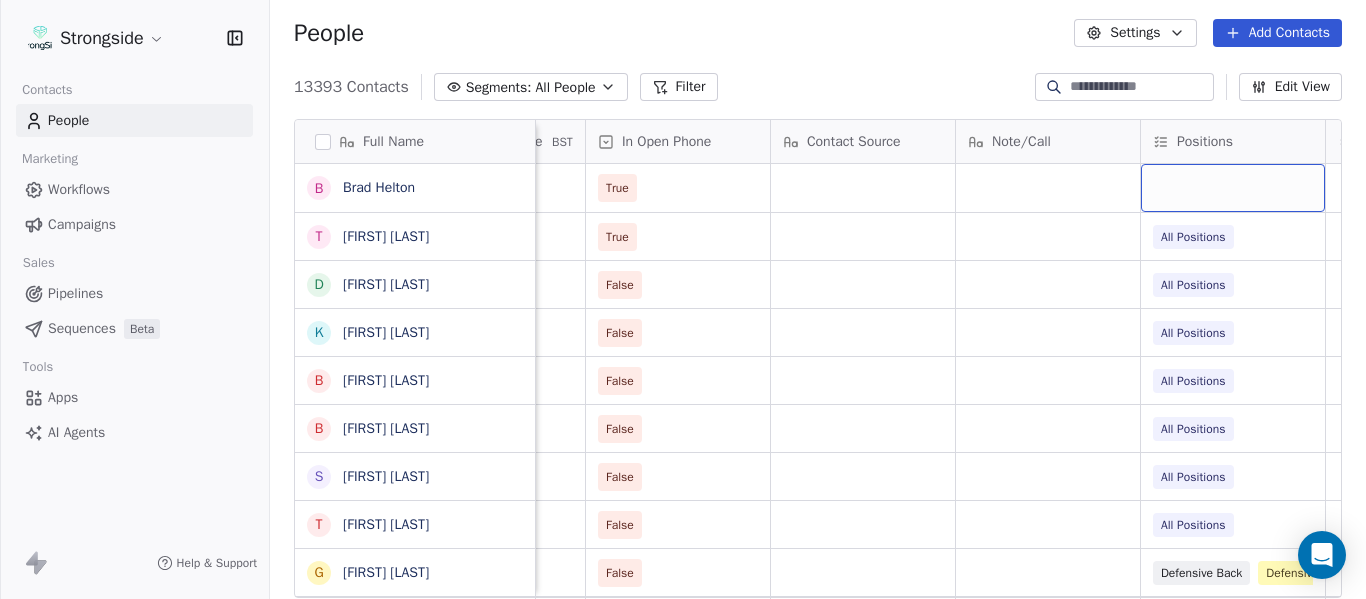scroll, scrollTop: 0, scrollLeft: 2568, axis: horizontal 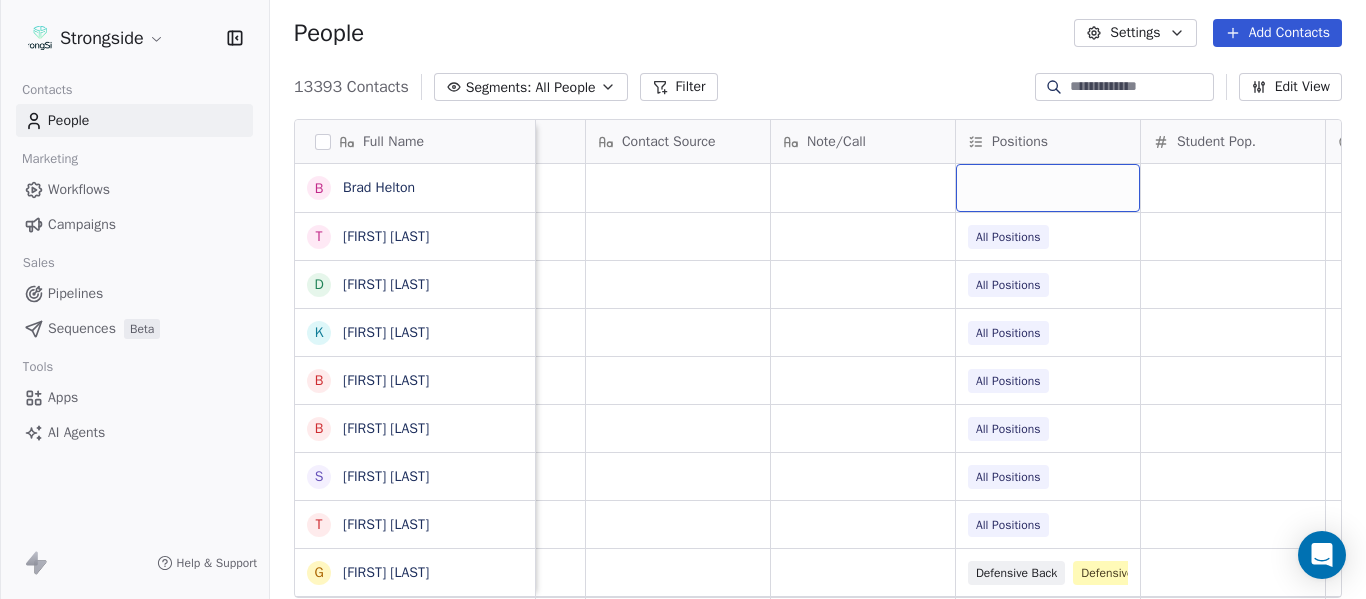 click at bounding box center (1048, 188) 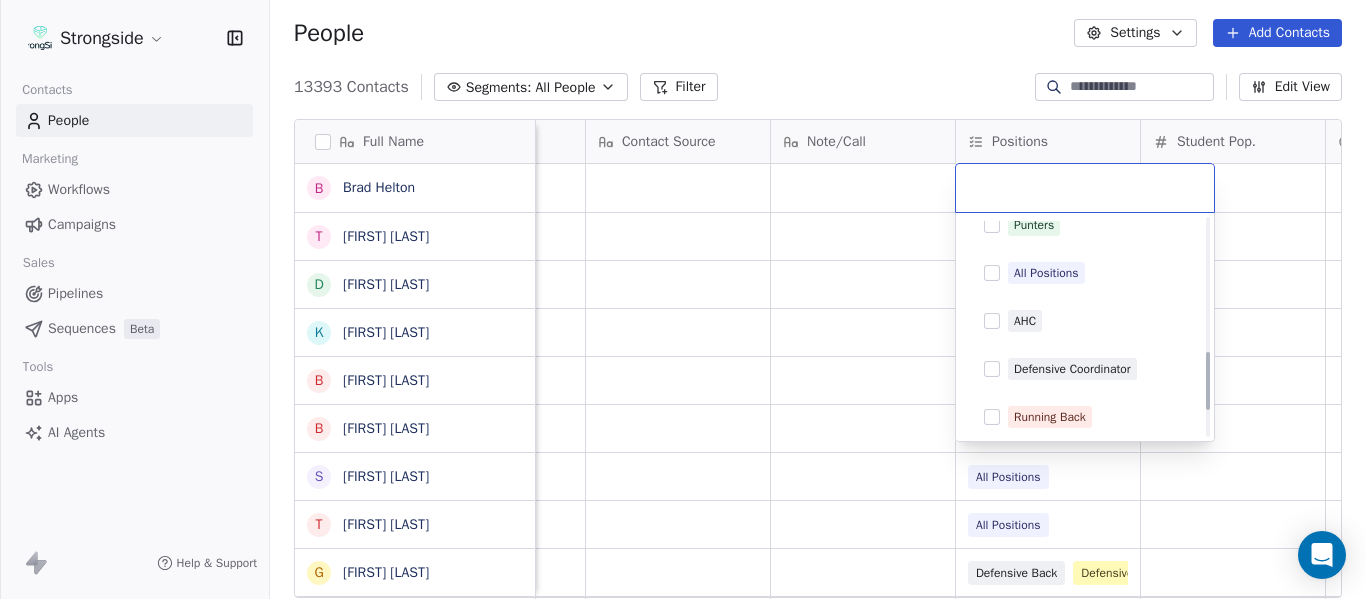 scroll, scrollTop: 500, scrollLeft: 0, axis: vertical 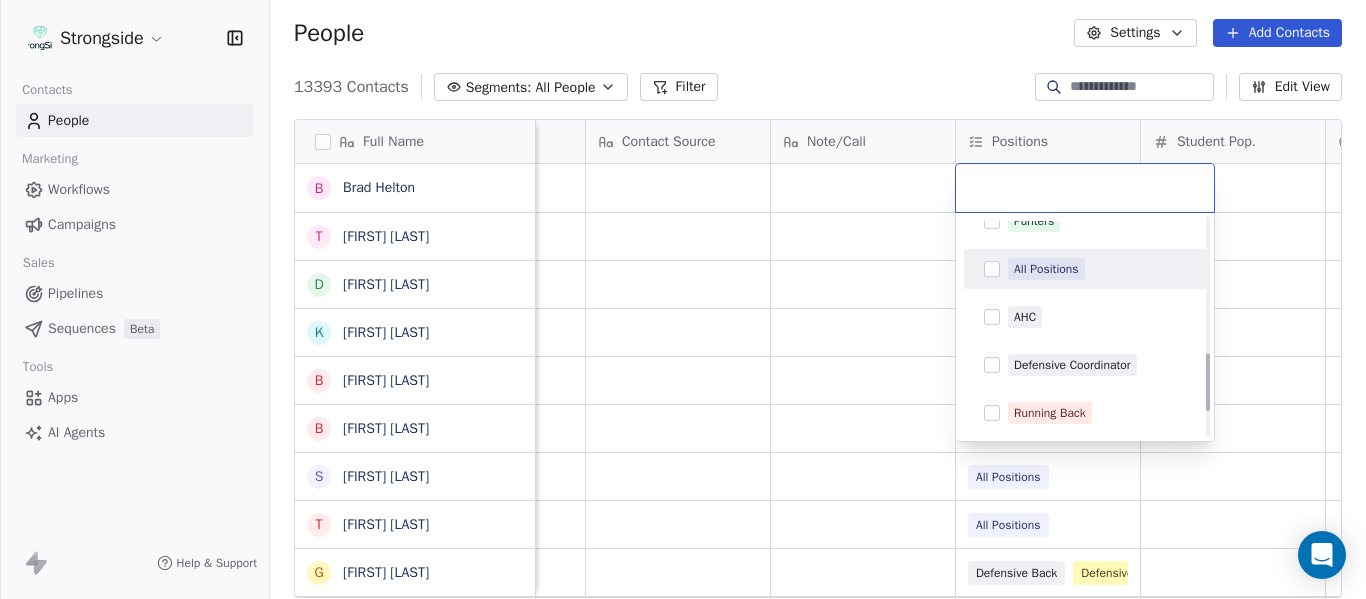 click on "All Positions" at bounding box center [1046, 269] 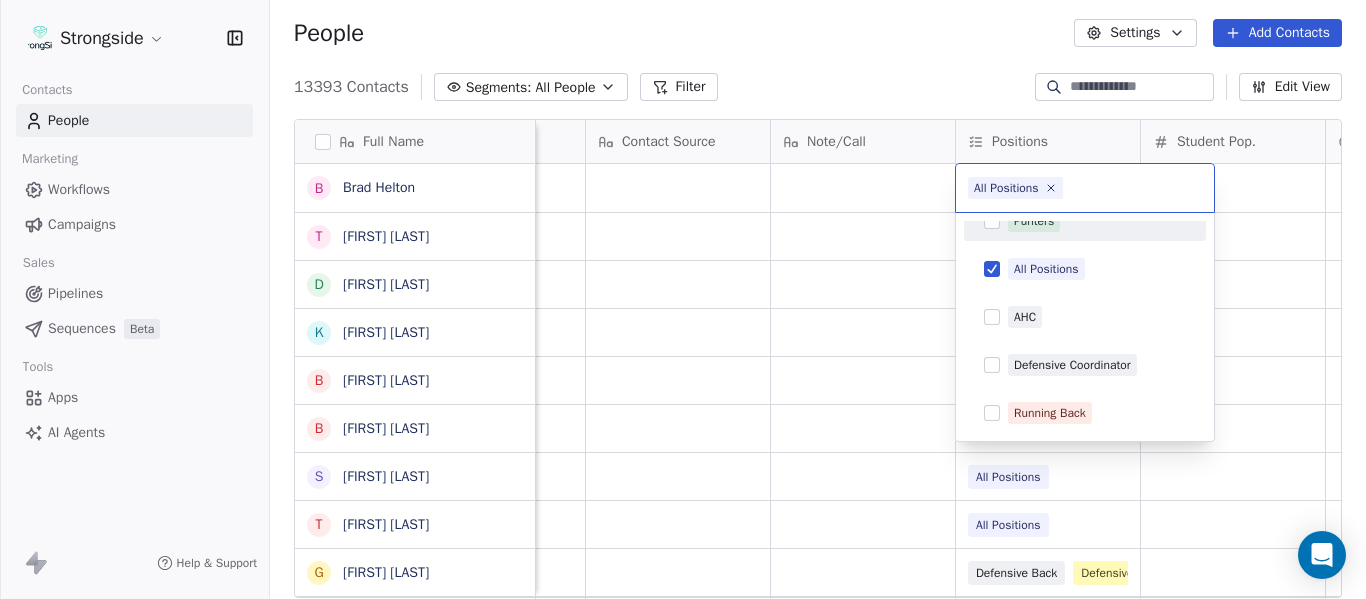 click on "Strongside Contacts People Marketing Workflows Campaigns Sales Pipelines Sequences Beta Tools Apps AI Agents Help & Support People Settings  Add Contacts 13393 Contacts Segments: All People Filter  Edit View Tag Add to Sequence Export Full Name B Brad Helton T Tara Helton D Deshon Lawrence K Ken Landis B Brad Anderson B Brian Lund S Scott Frost T Terry Mohajir G Greg Moss C Cooper Williams A Austin Tucker E Ernie Sims P Patrick Surtain Sr T Terrance Knighton H Herb Hand E Evan Cooper C Chris Thomsen J John Papuchis T Tim Harris Jr T Tony White G Gus Malzahn O Odell Haggins A Austin Phillips J Josh Storms D David Johnson S Scott Trulock K Kenneth Towns D Douglas Walker J Jason Baisden J Josh Chatman Priority Emails Auto Clicked Last Activity Date BST In Open Phone Contact Source Note/Call Positions Student Pop. Lead Account   True   True All Positions   False All Positions   False All Positions   False All Positions   False All Positions   False All Positions   False All Positions   False Defensive Back" at bounding box center (683, 299) 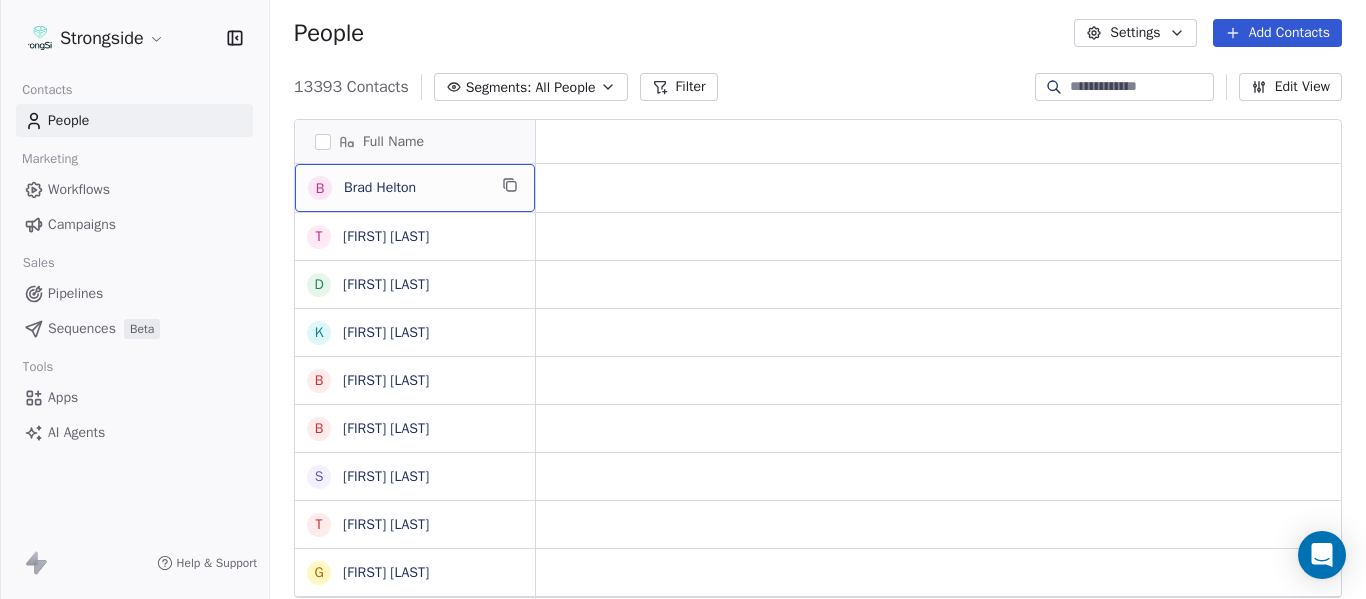 scroll, scrollTop: 0, scrollLeft: 0, axis: both 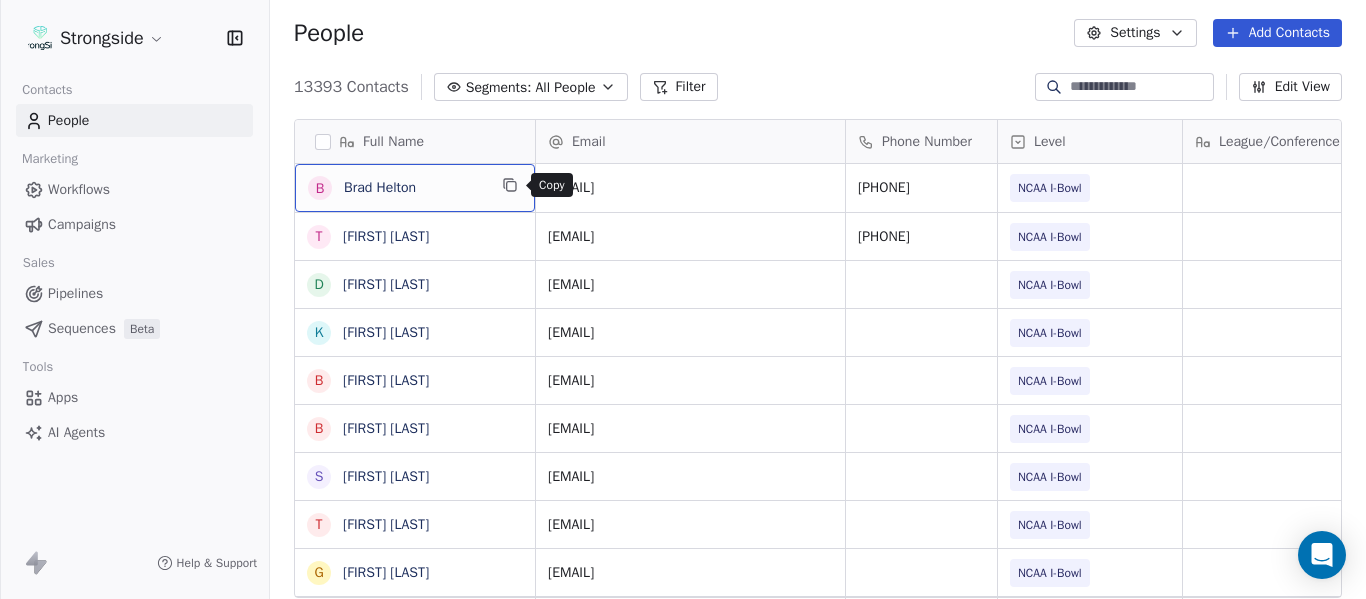 click 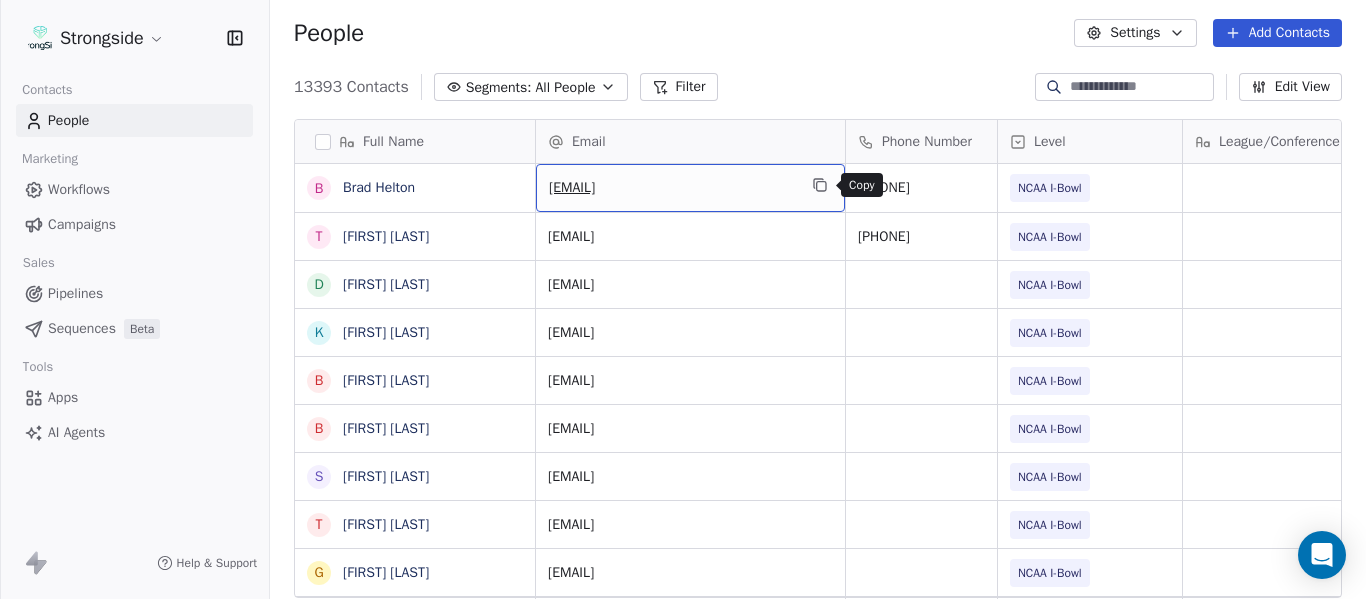 click 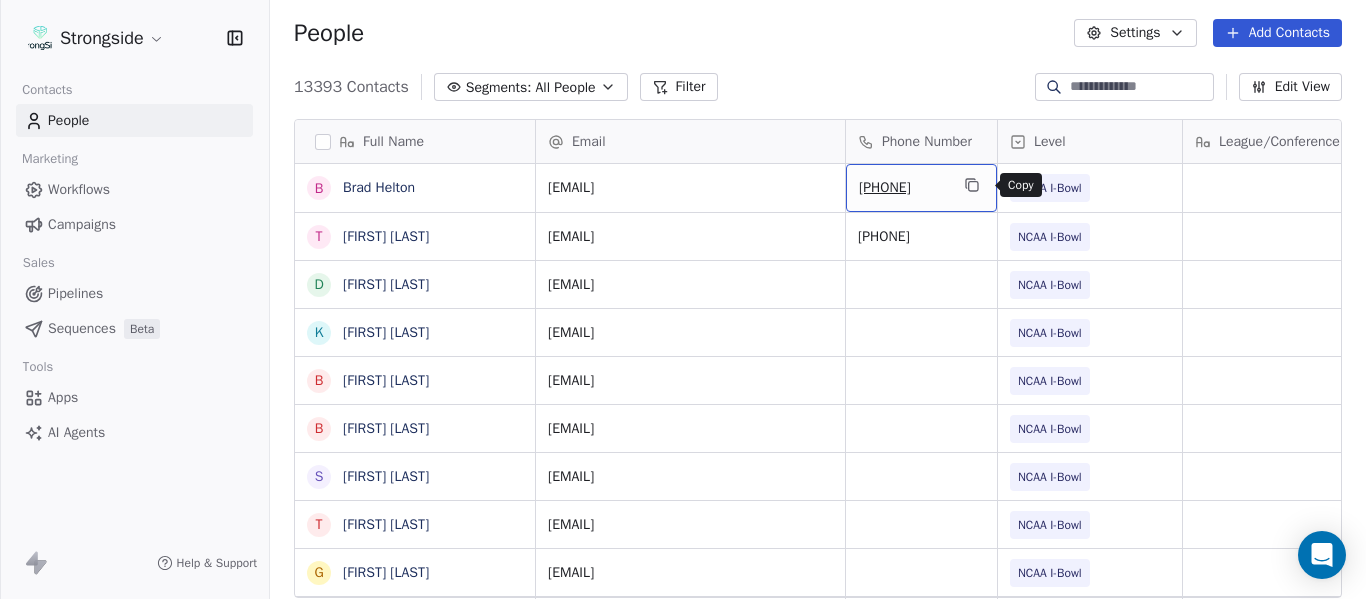 click 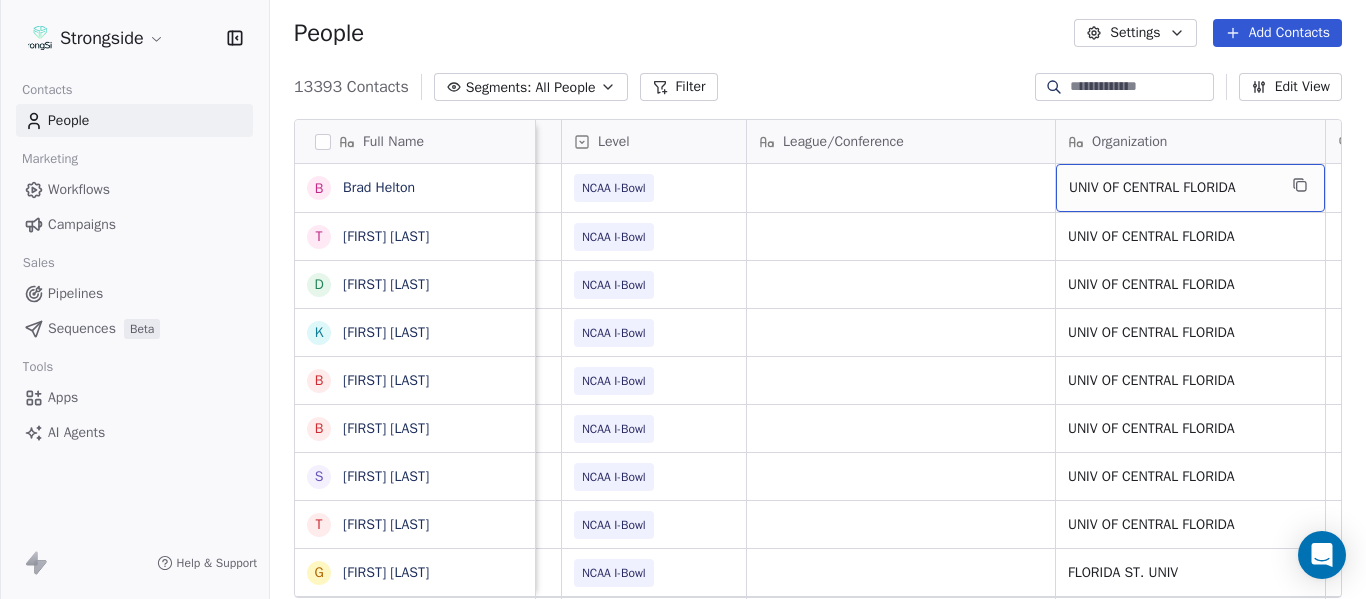 scroll, scrollTop: 0, scrollLeft: 536, axis: horizontal 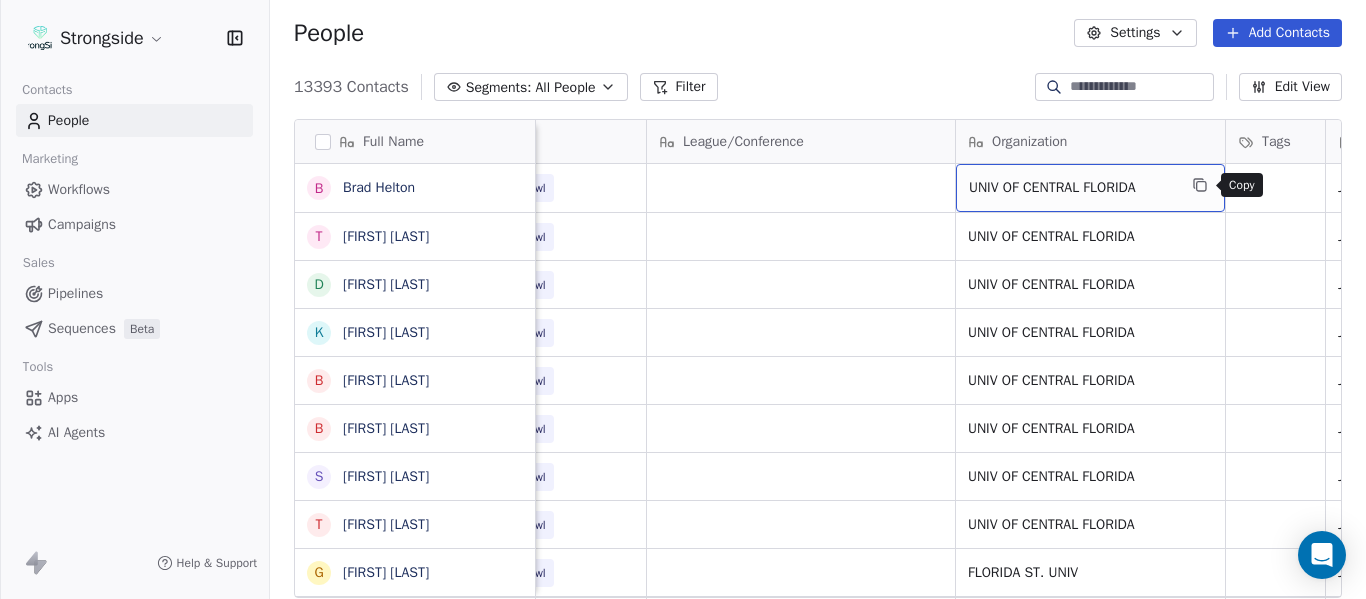 click 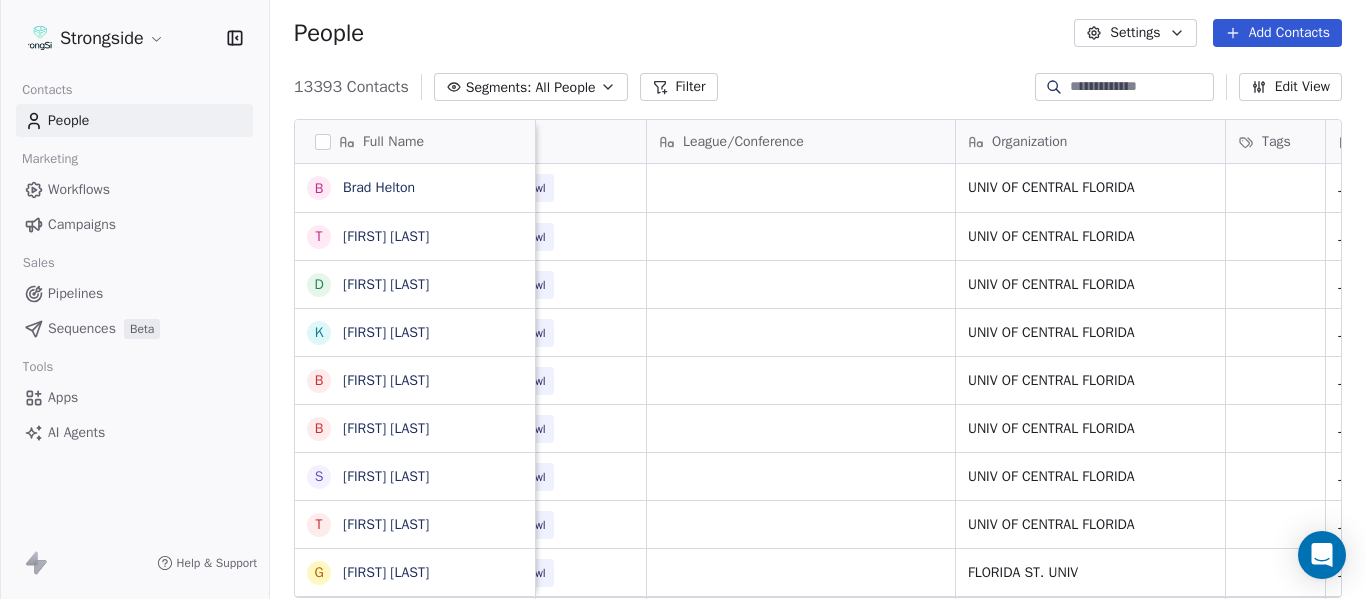 scroll, scrollTop: 0, scrollLeft: 0, axis: both 